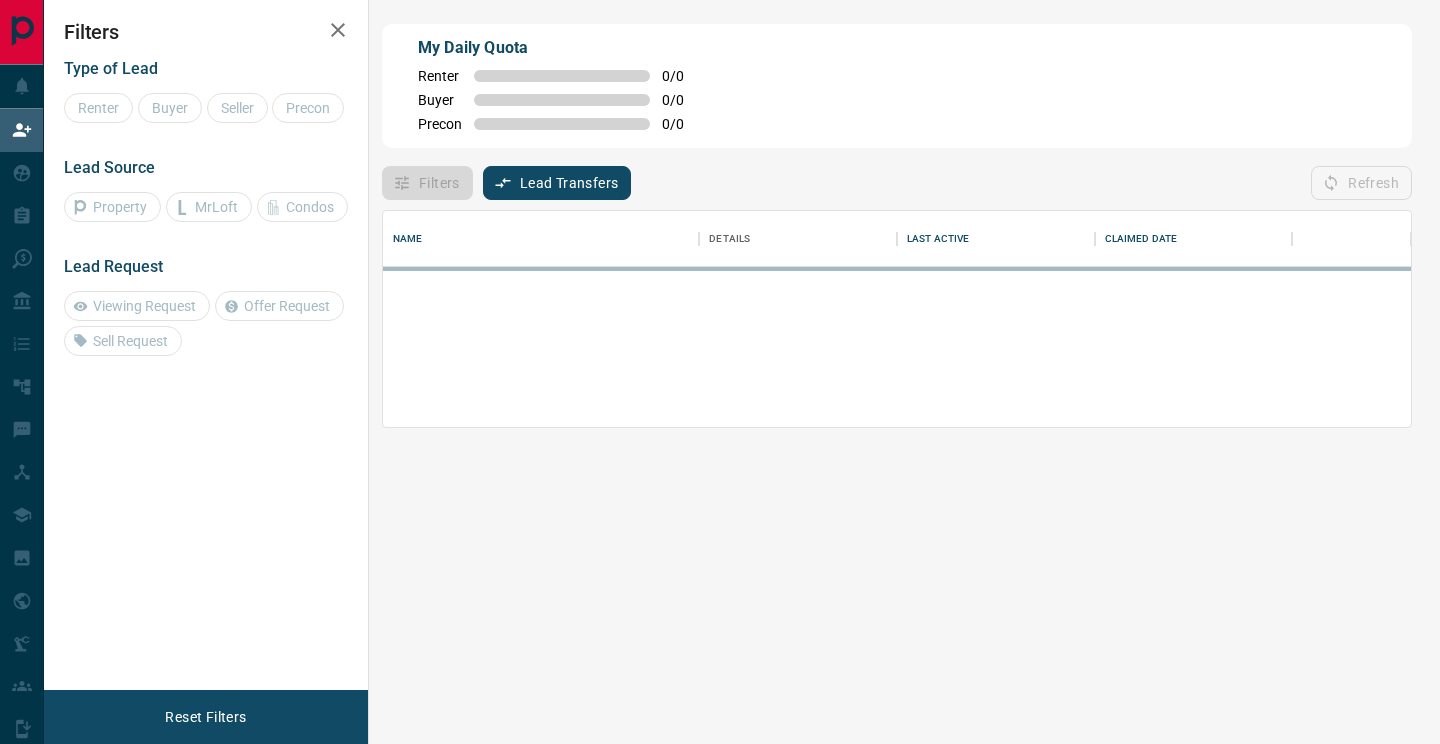 scroll, scrollTop: 0, scrollLeft: 0, axis: both 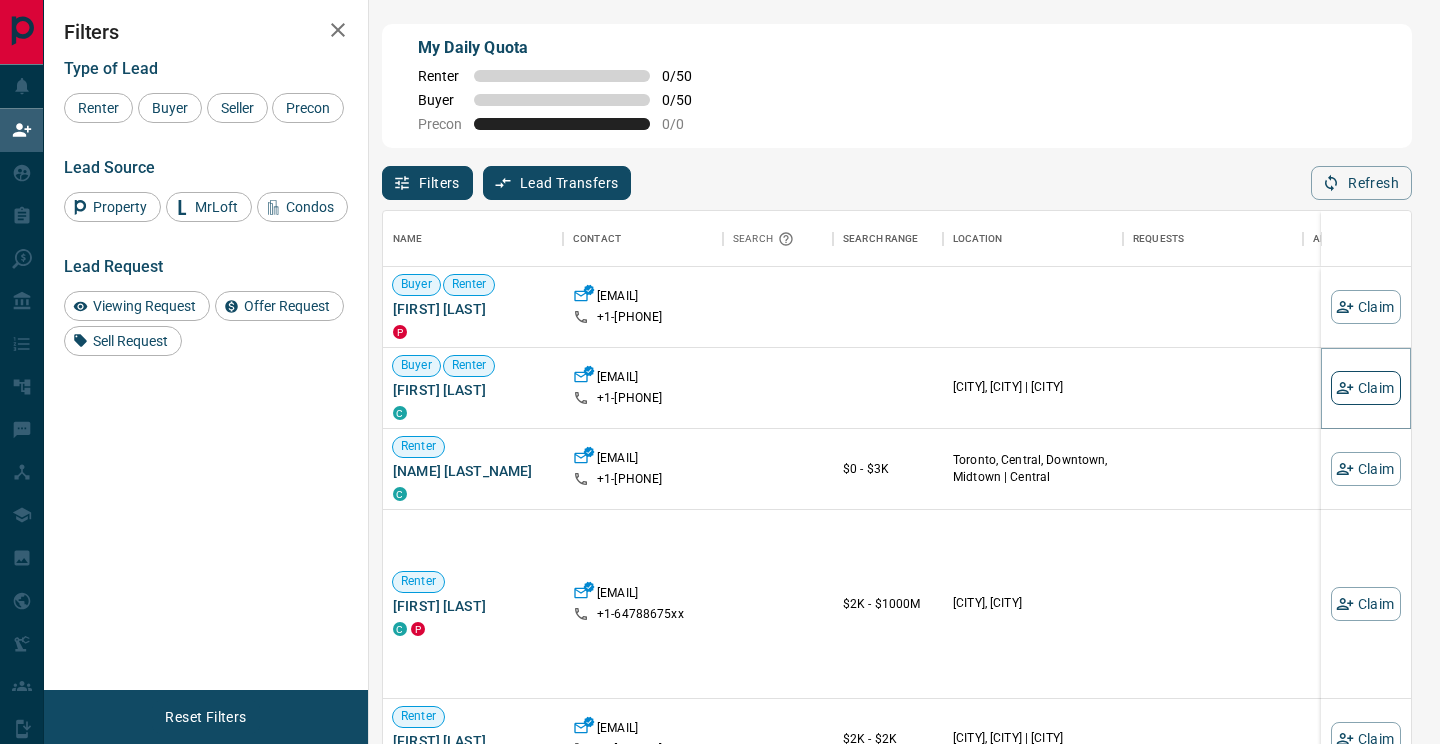 click on "Claim" at bounding box center [1366, 388] 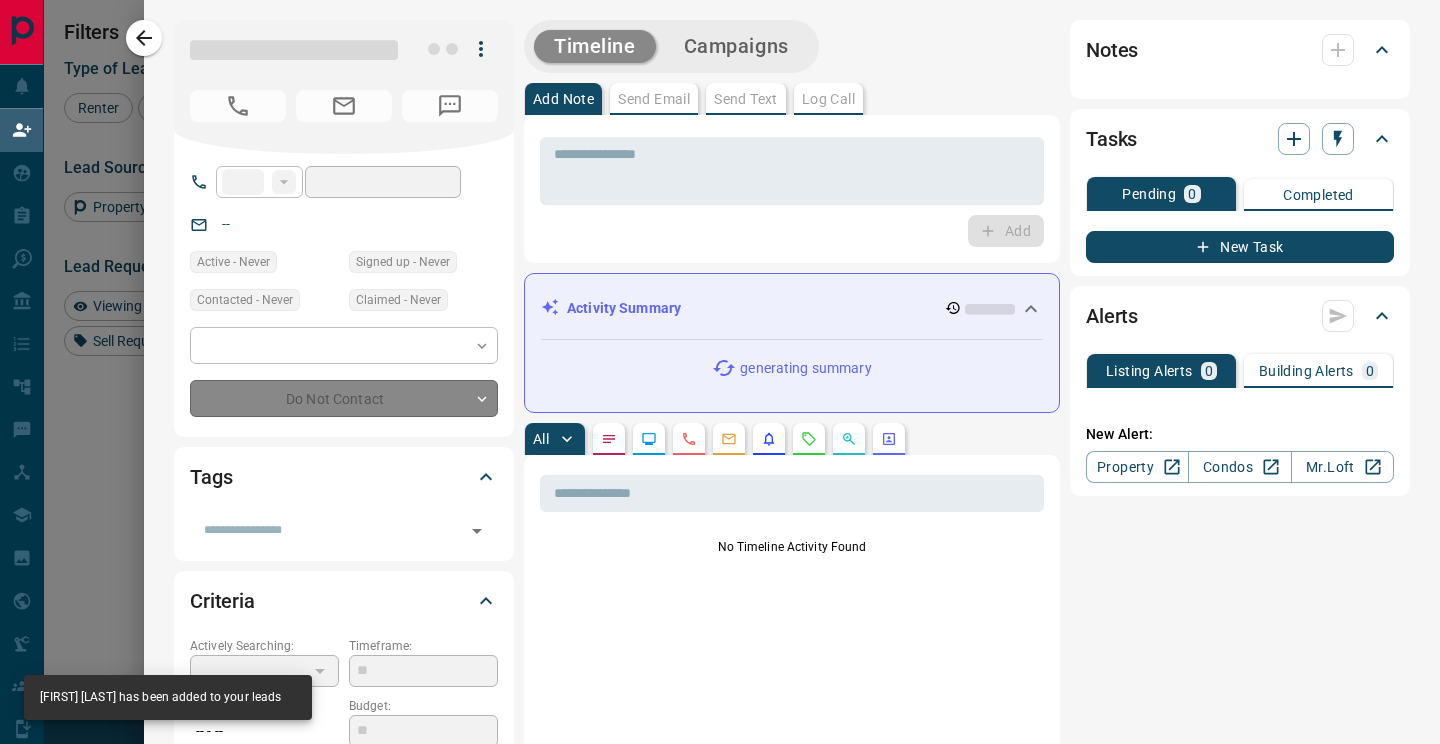 type on "**" 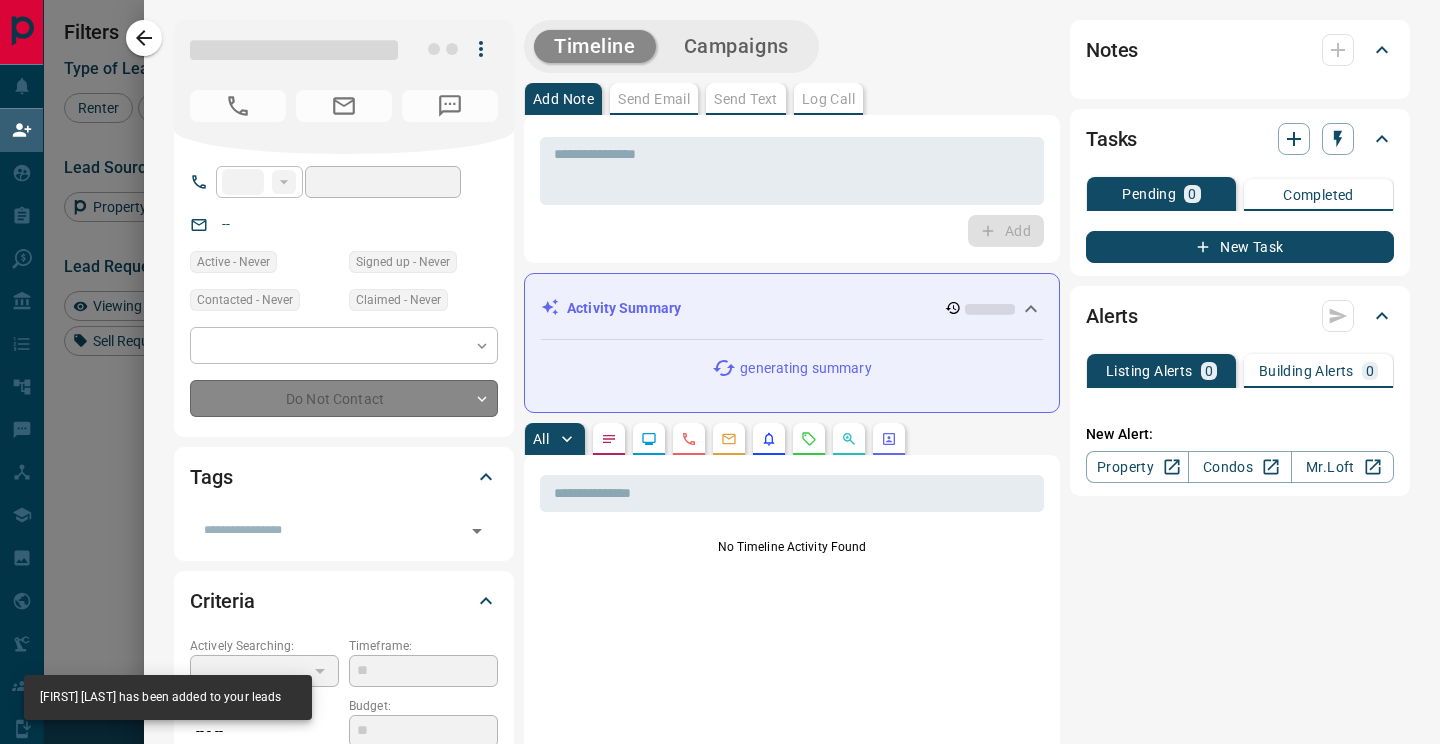 type on "**********" 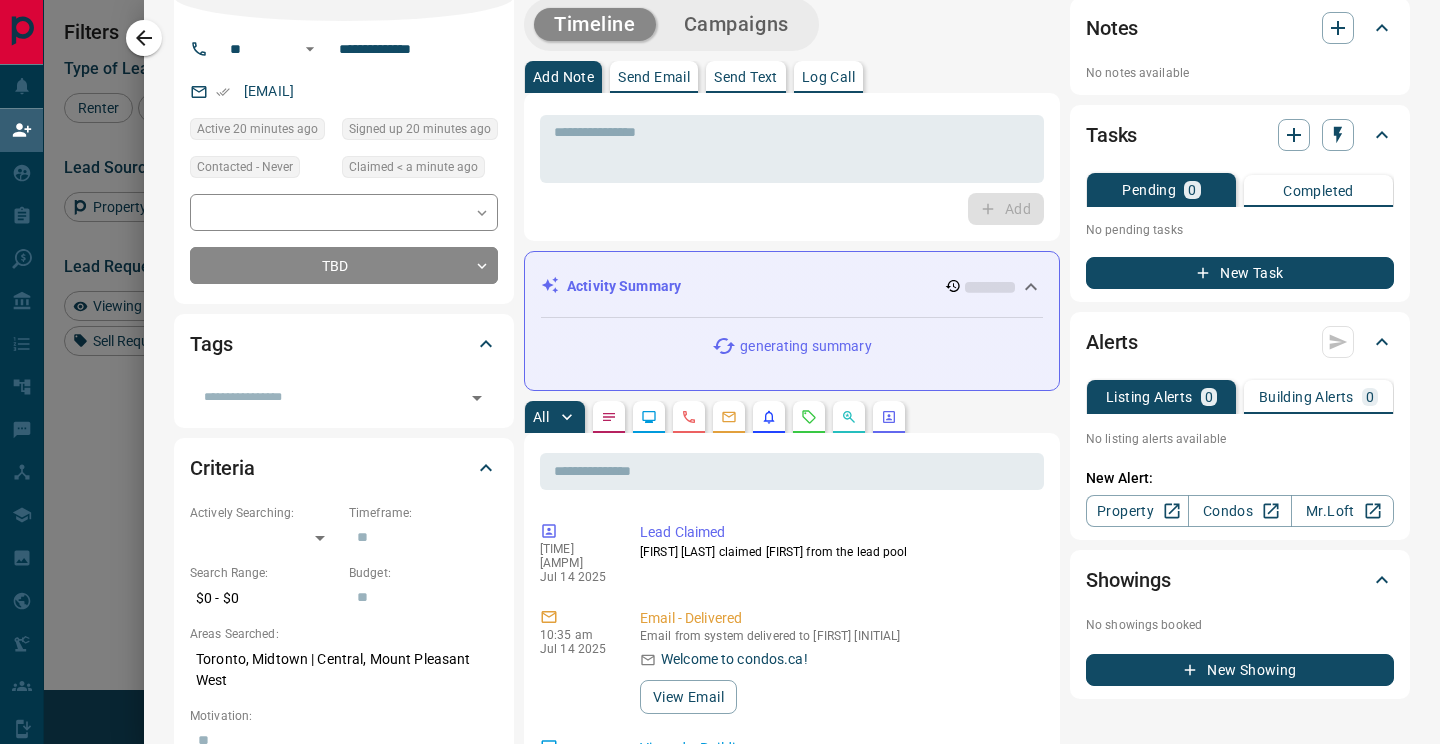 scroll, scrollTop: 0, scrollLeft: 0, axis: both 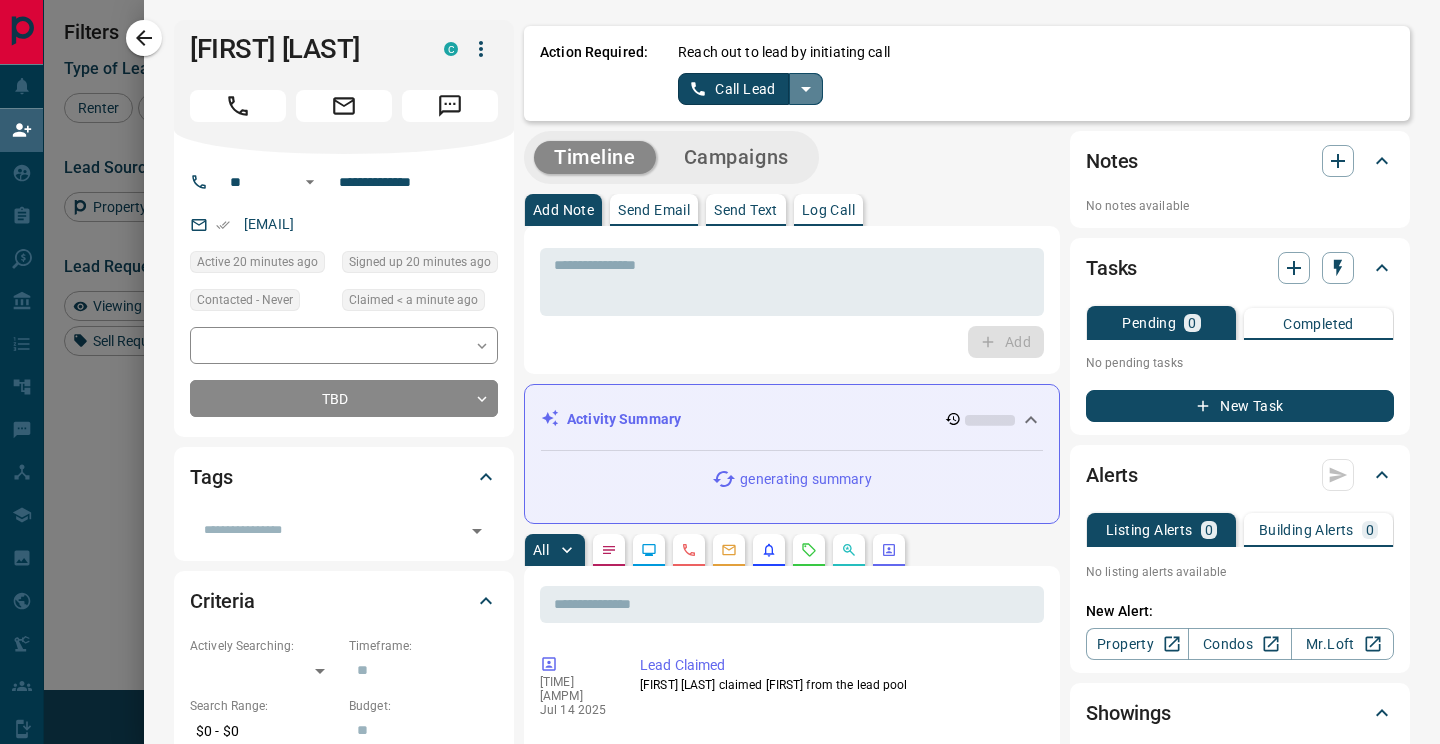 click at bounding box center (806, 89) 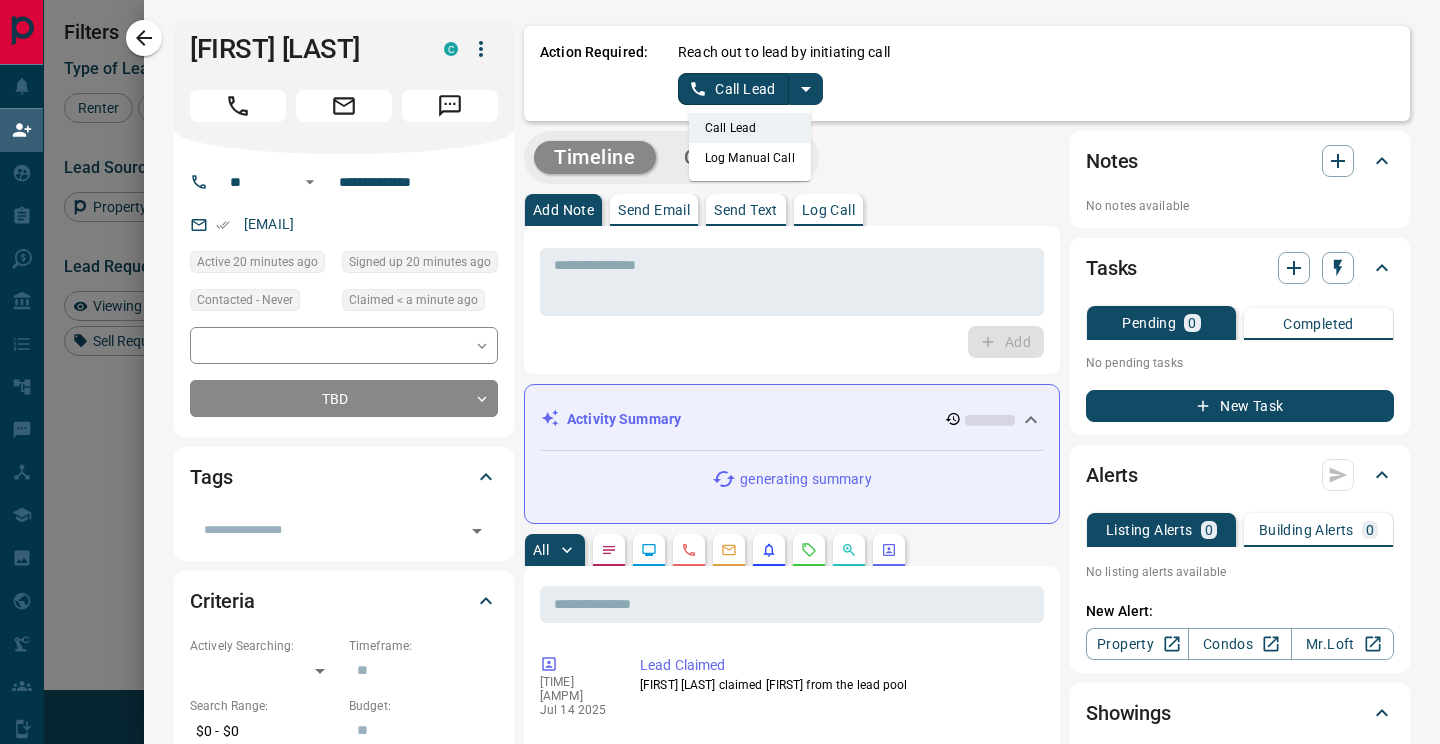 click on "Log Manual Call" at bounding box center (750, 158) 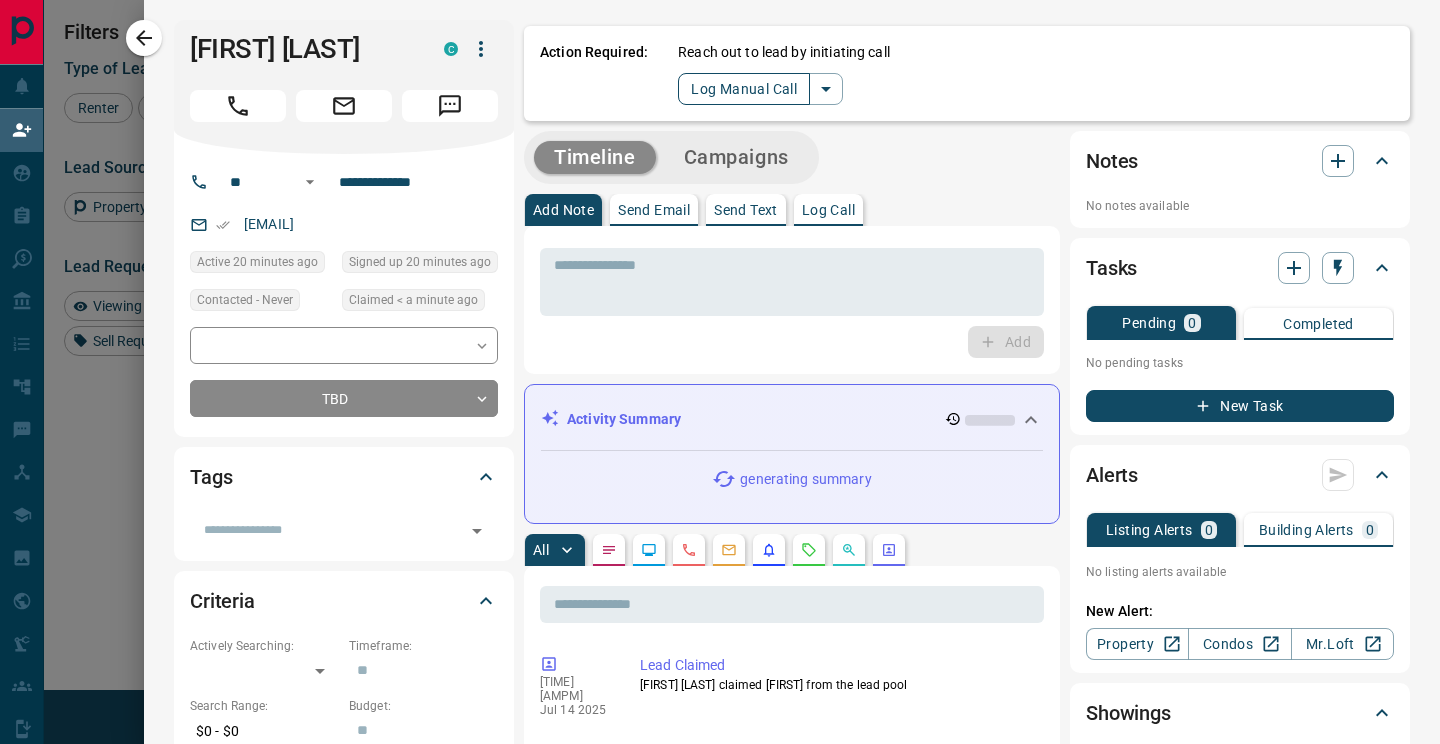 click on "Log Manual Call" at bounding box center [744, 89] 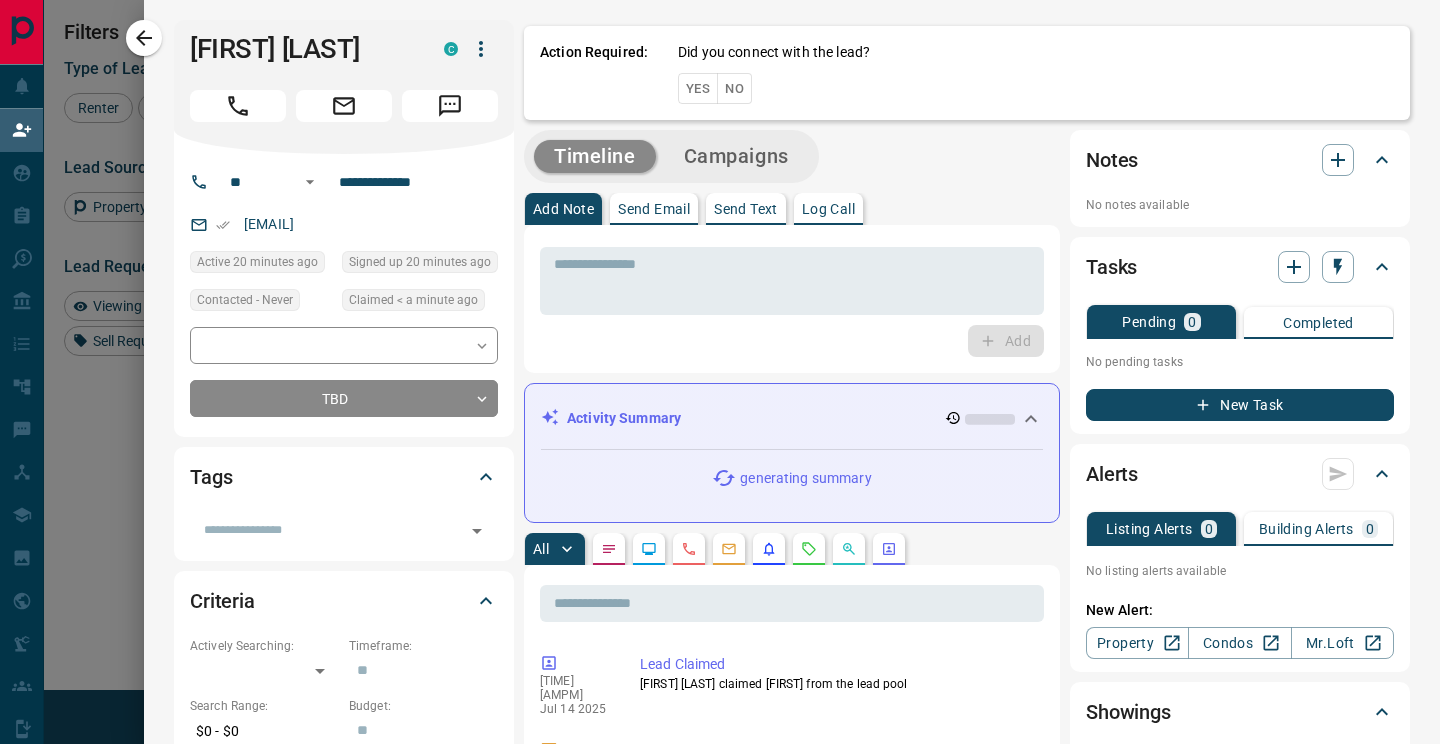 click on "Yes" at bounding box center [698, 88] 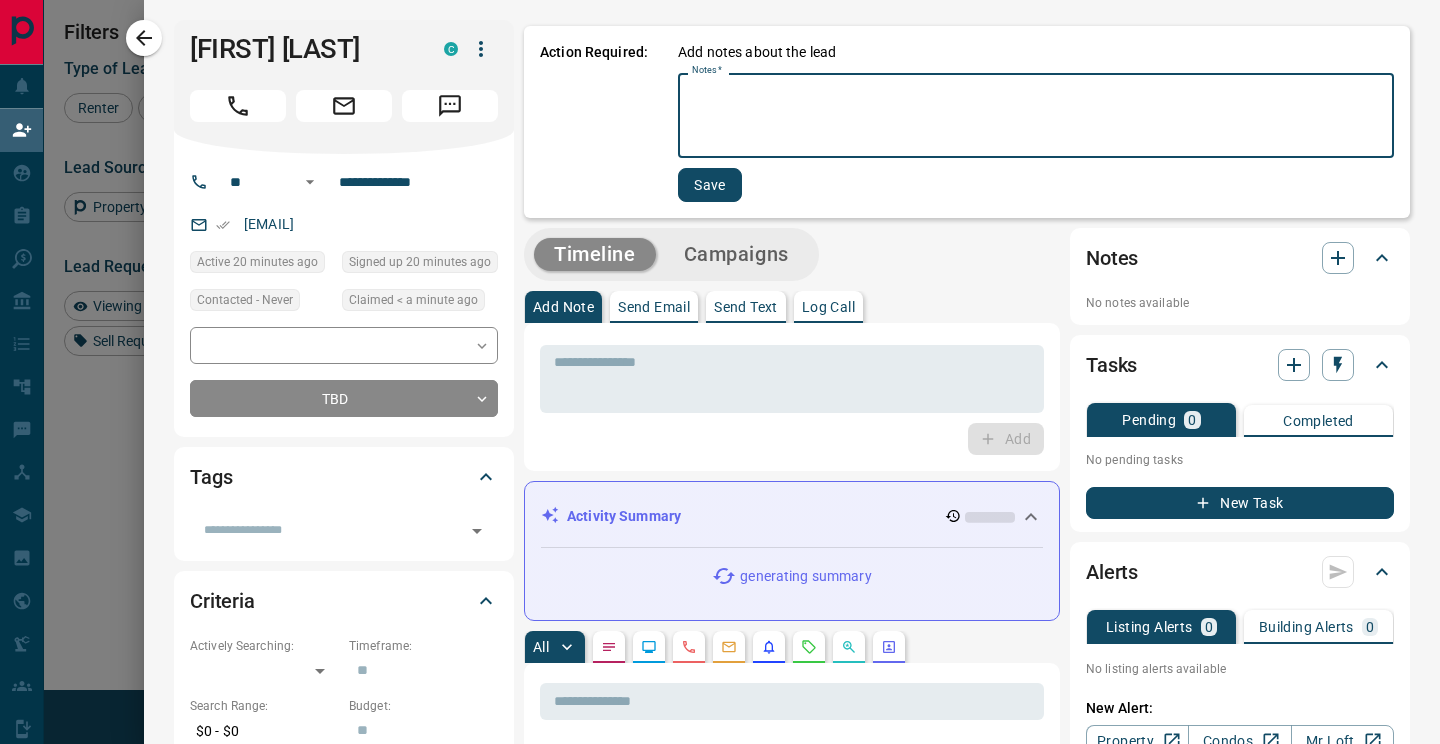 click on "Notes   *" at bounding box center [1036, 116] 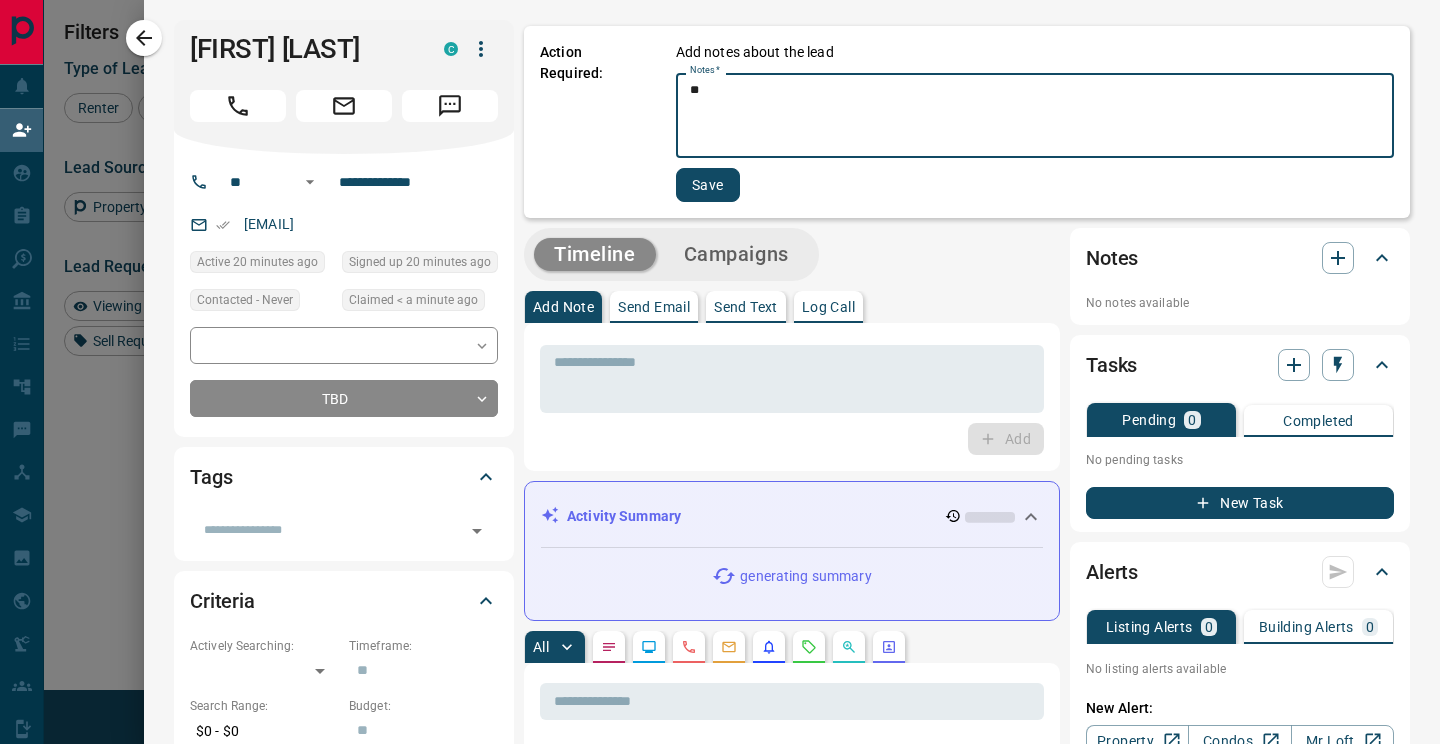 type on "**" 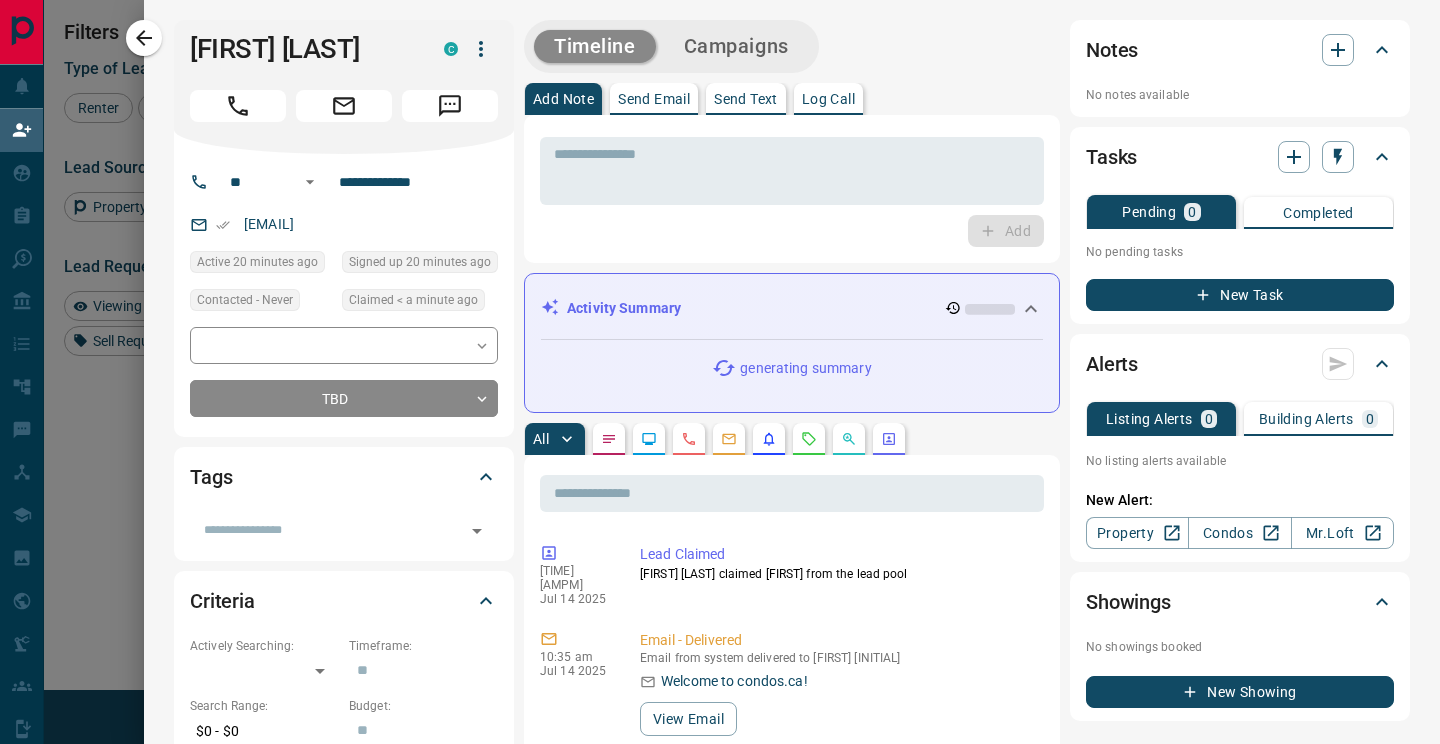 click 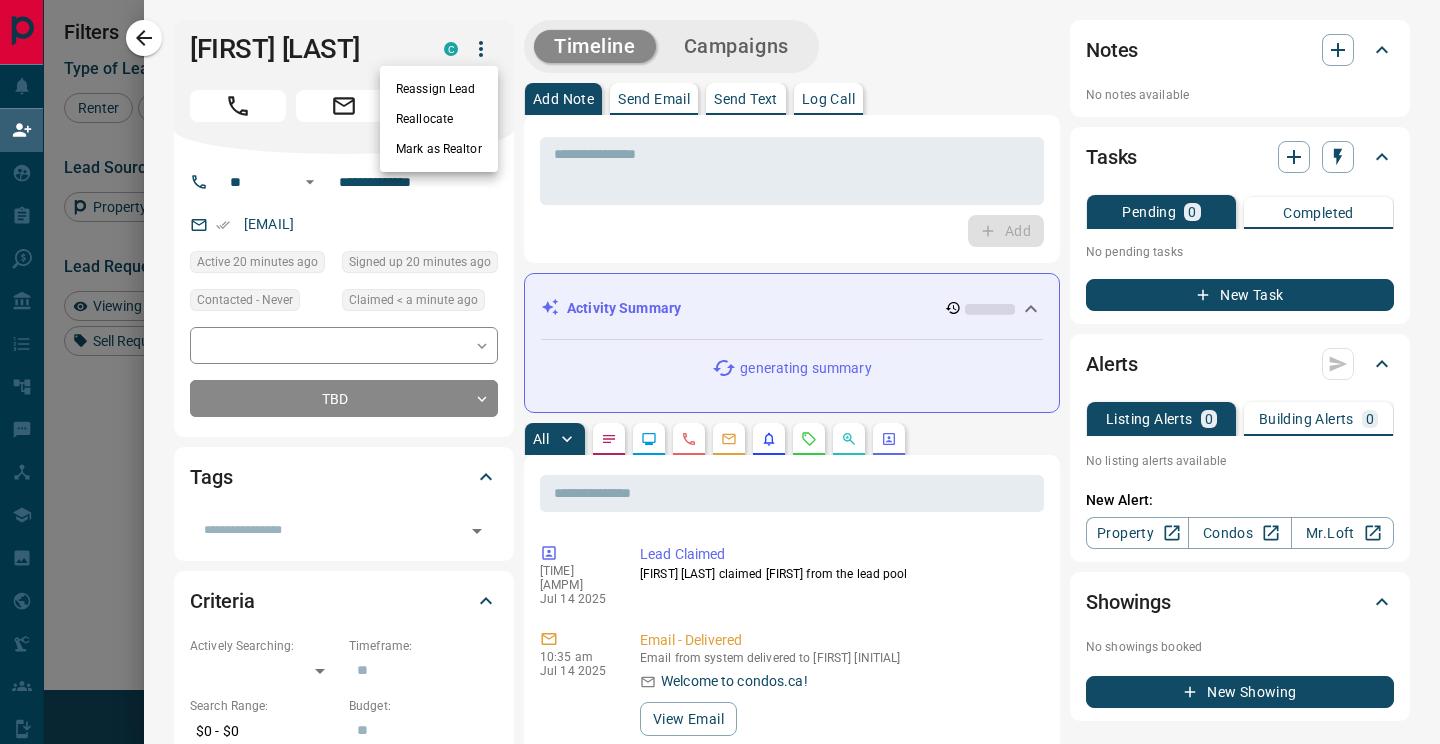 click on "Reassign Lead" at bounding box center (439, 89) 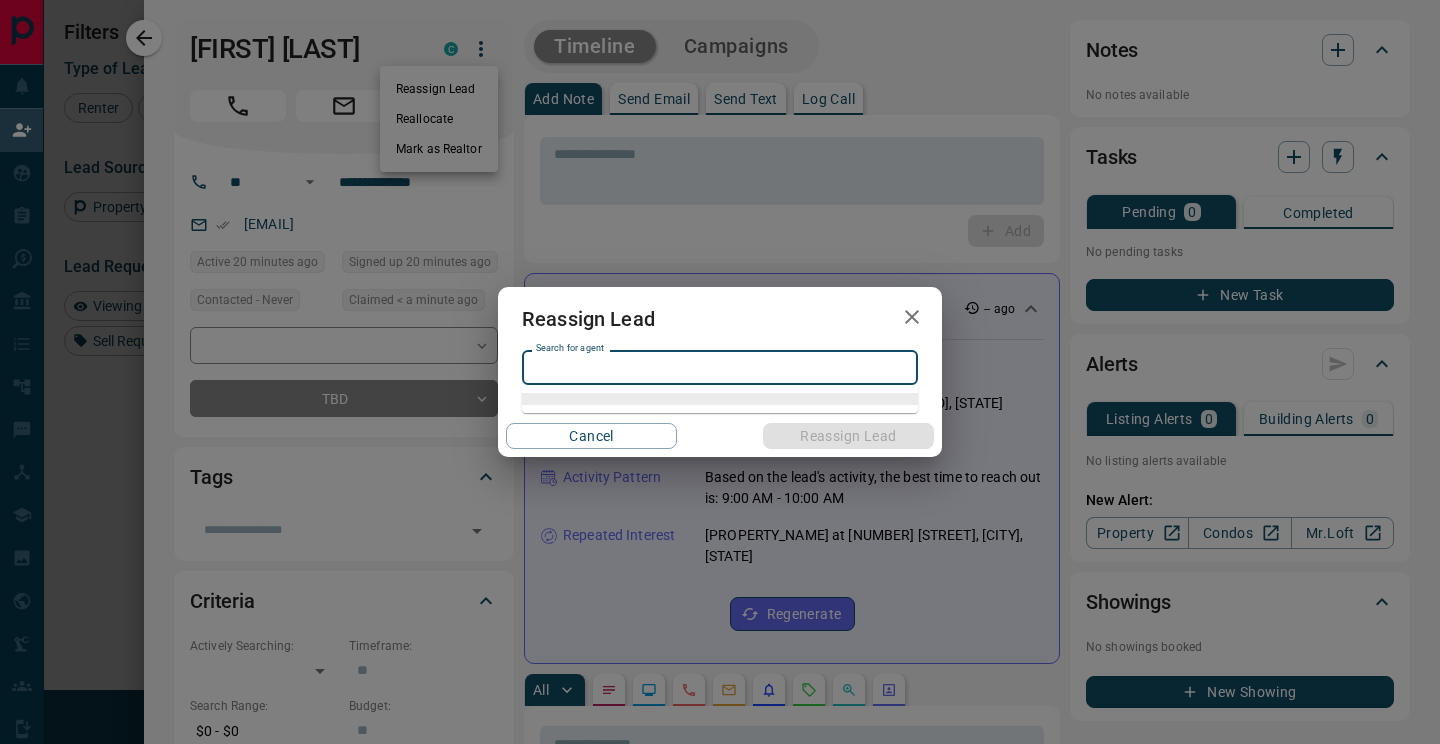 click on "Search for agent" at bounding box center (718, 368) 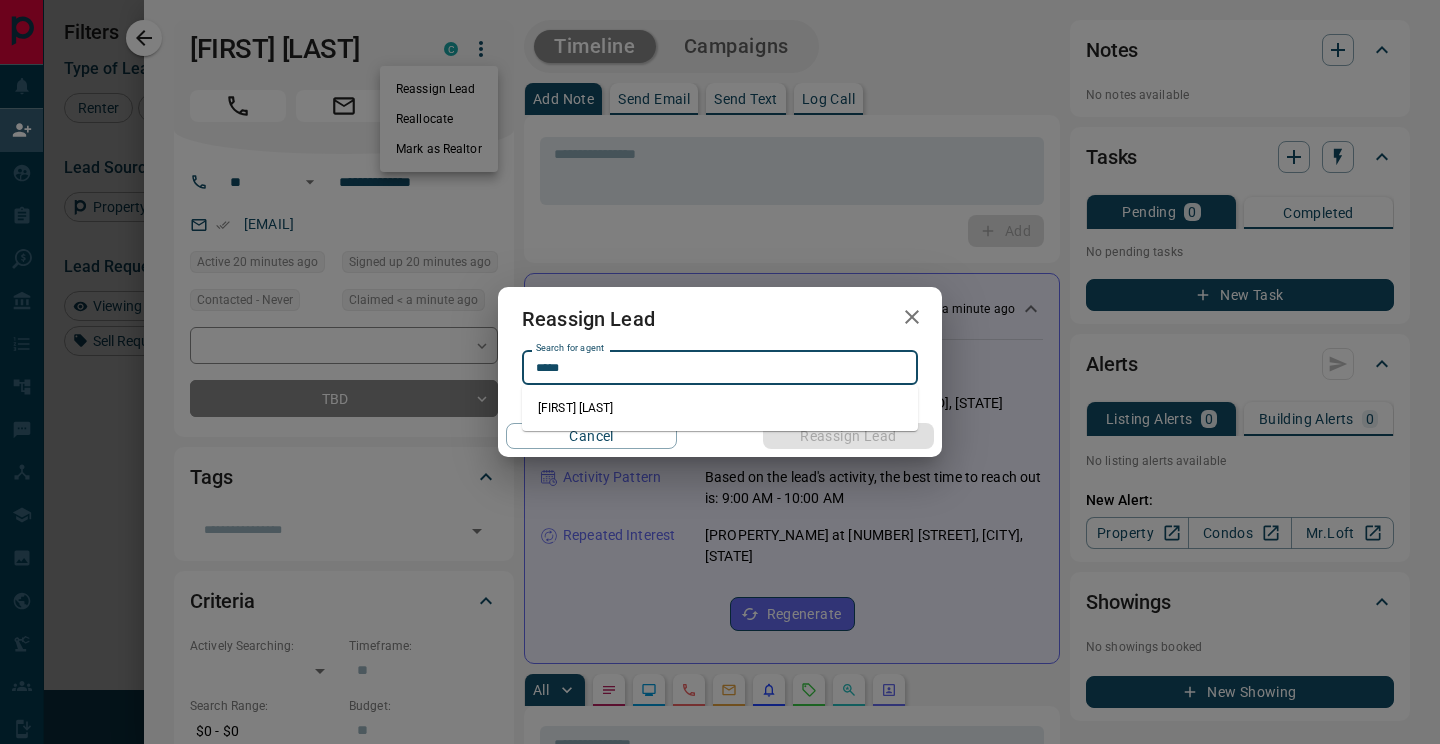 click on "[FIRST] [LAST]" at bounding box center (720, 408) 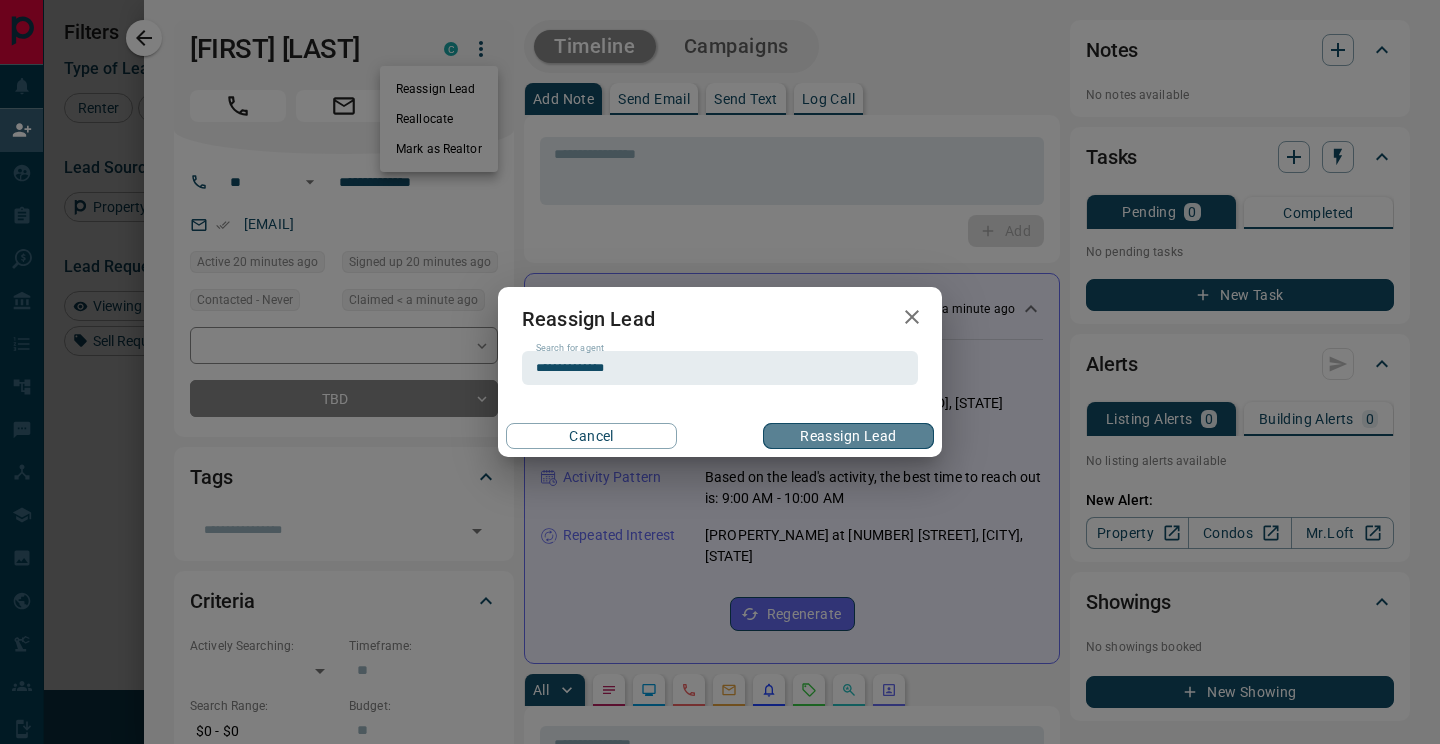 click on "Reassign Lead" at bounding box center (848, 436) 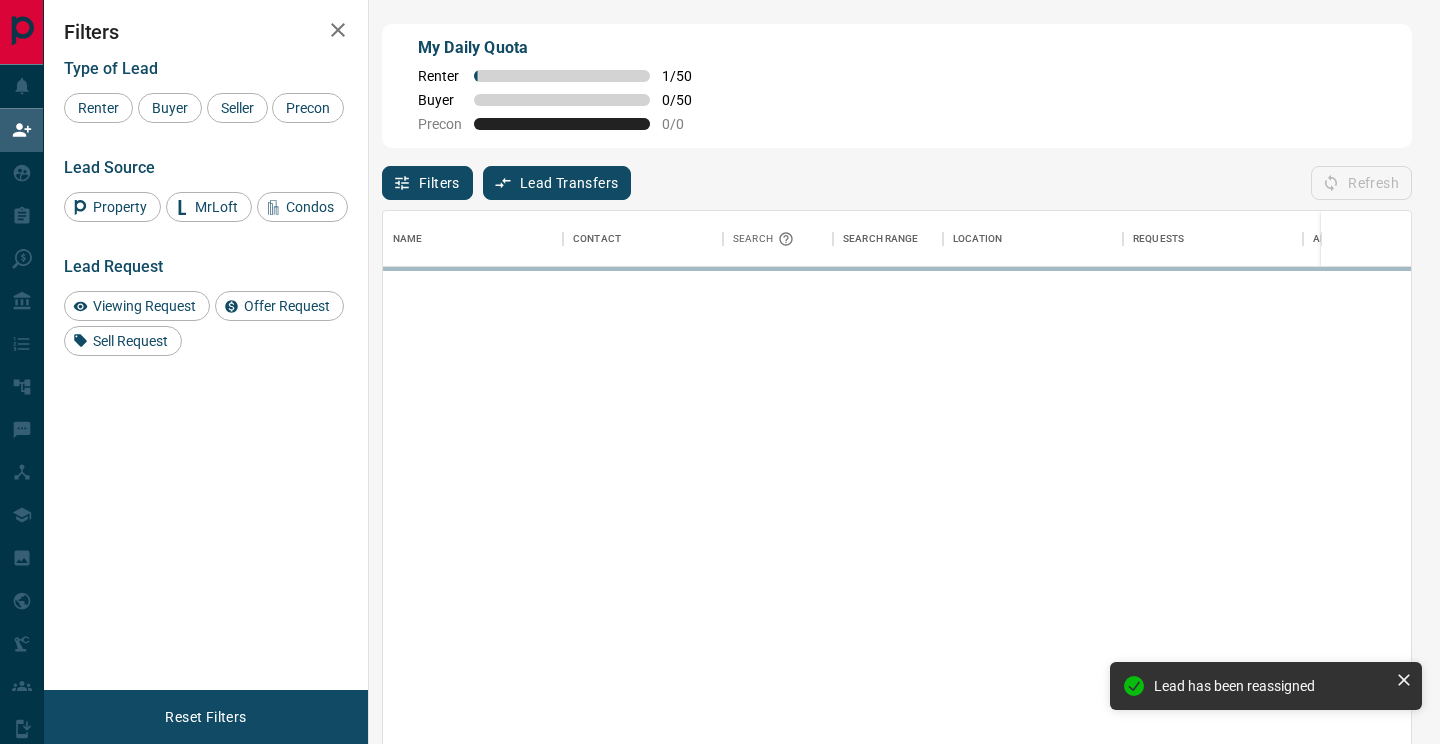 scroll, scrollTop: 1, scrollLeft: 1, axis: both 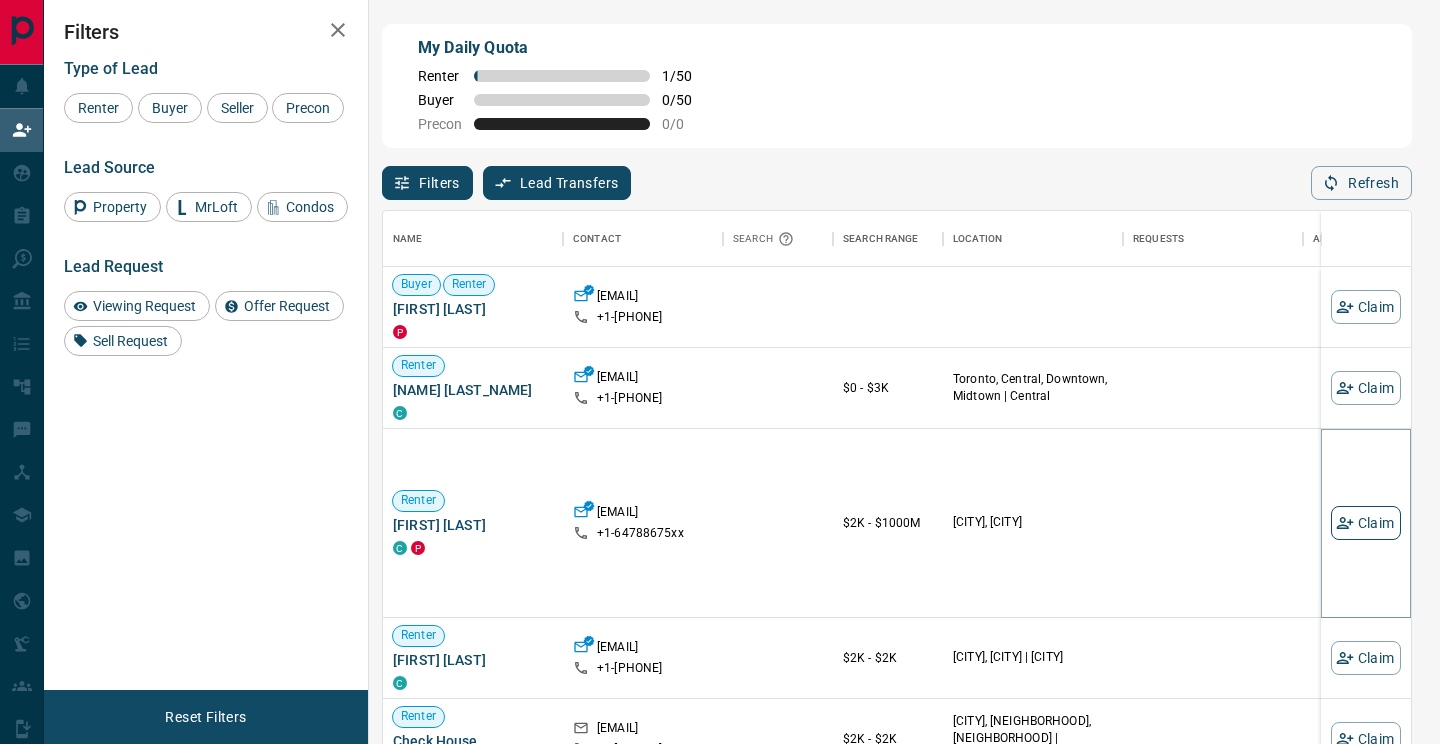 click on "Claim" at bounding box center (1366, 523) 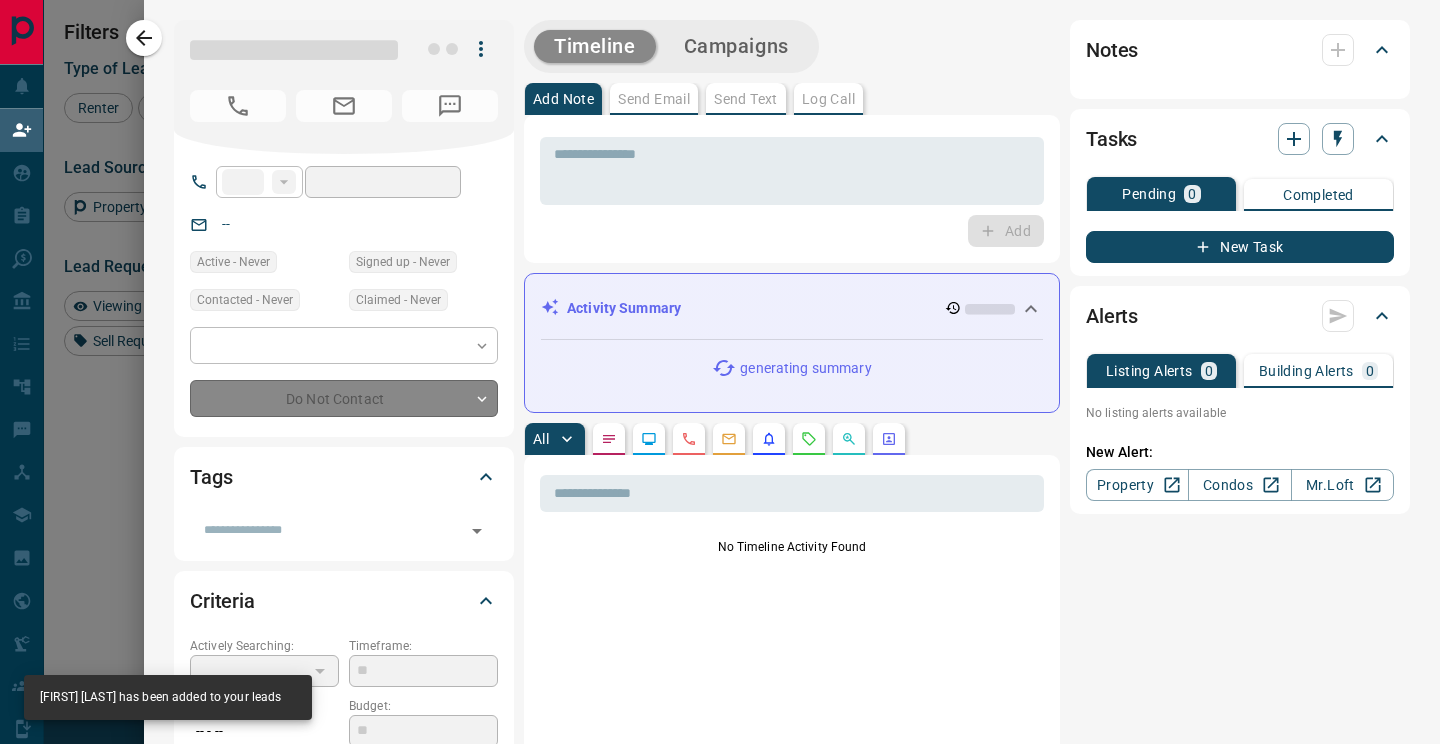 type on "**" 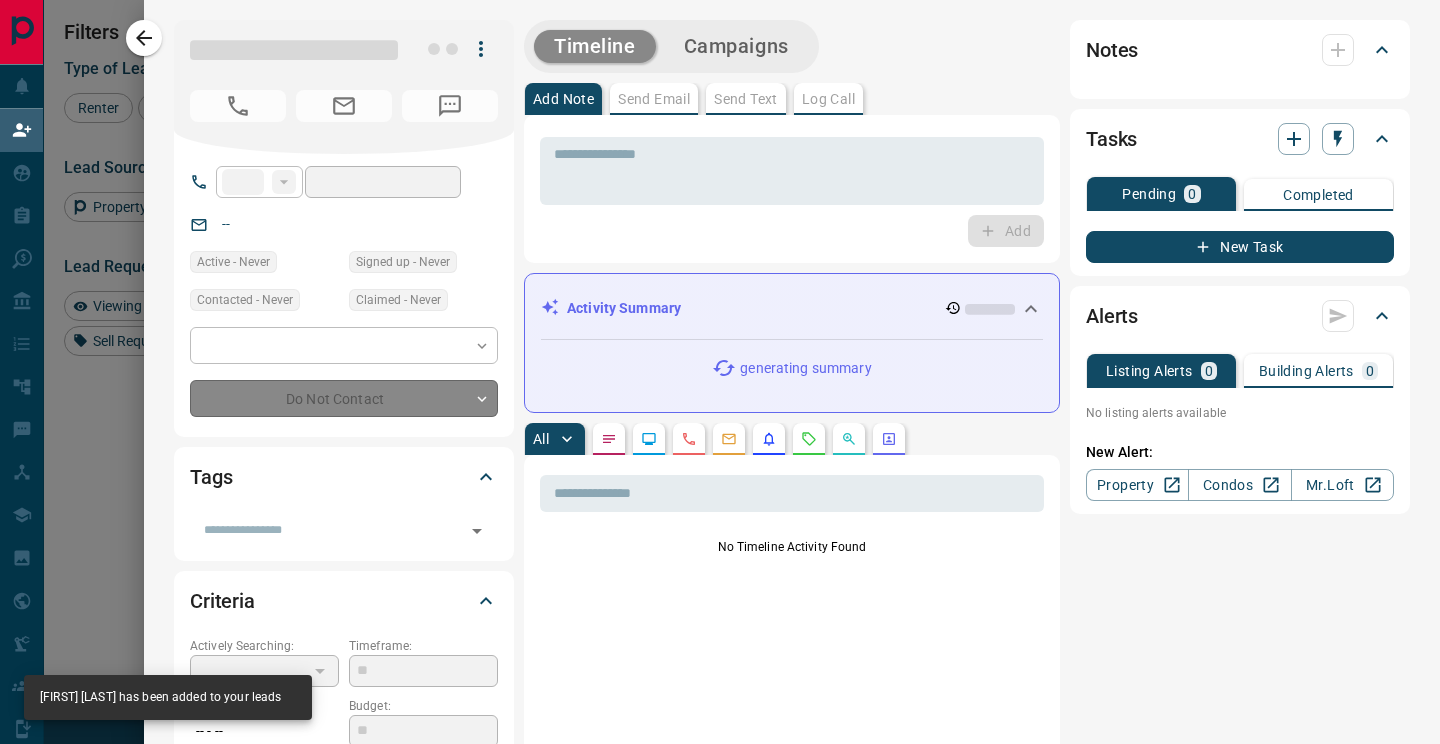 type on "**********" 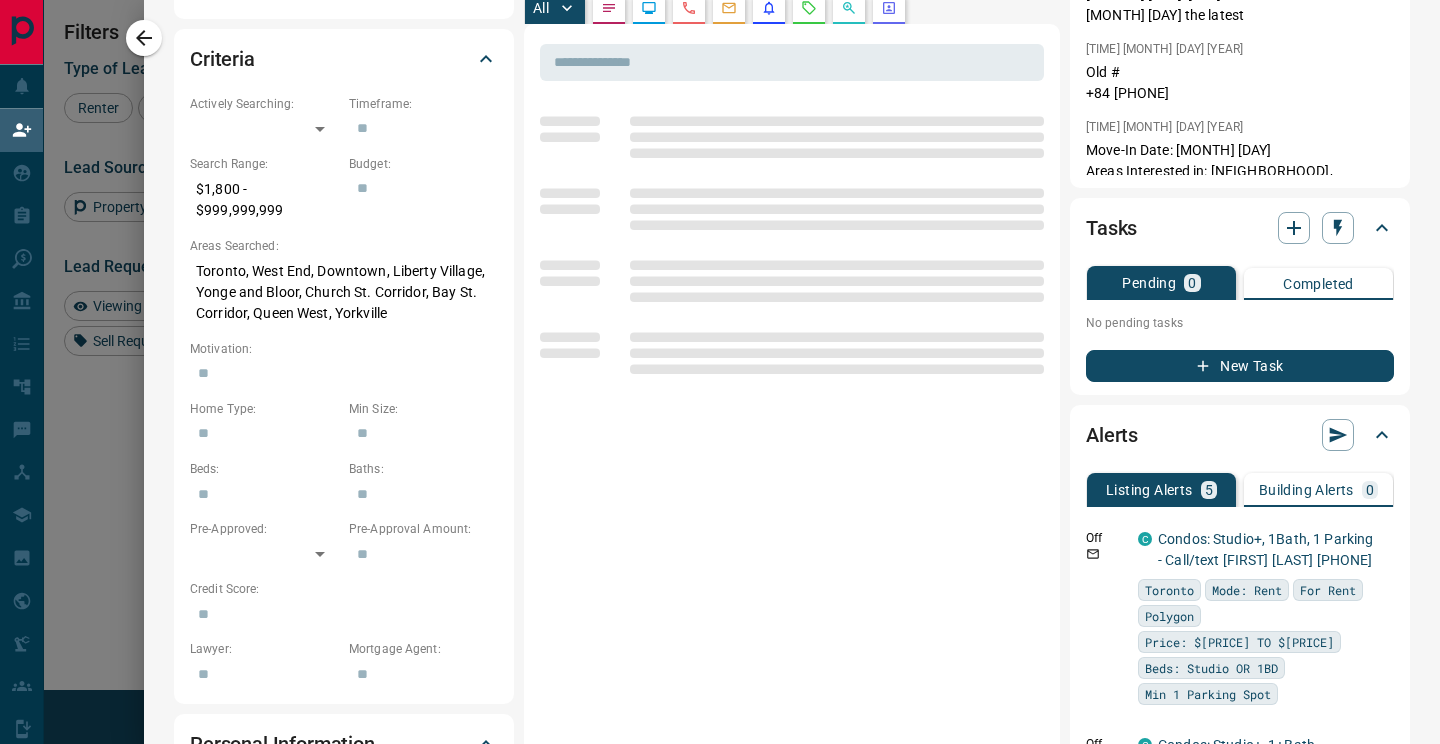 scroll, scrollTop: 0, scrollLeft: 0, axis: both 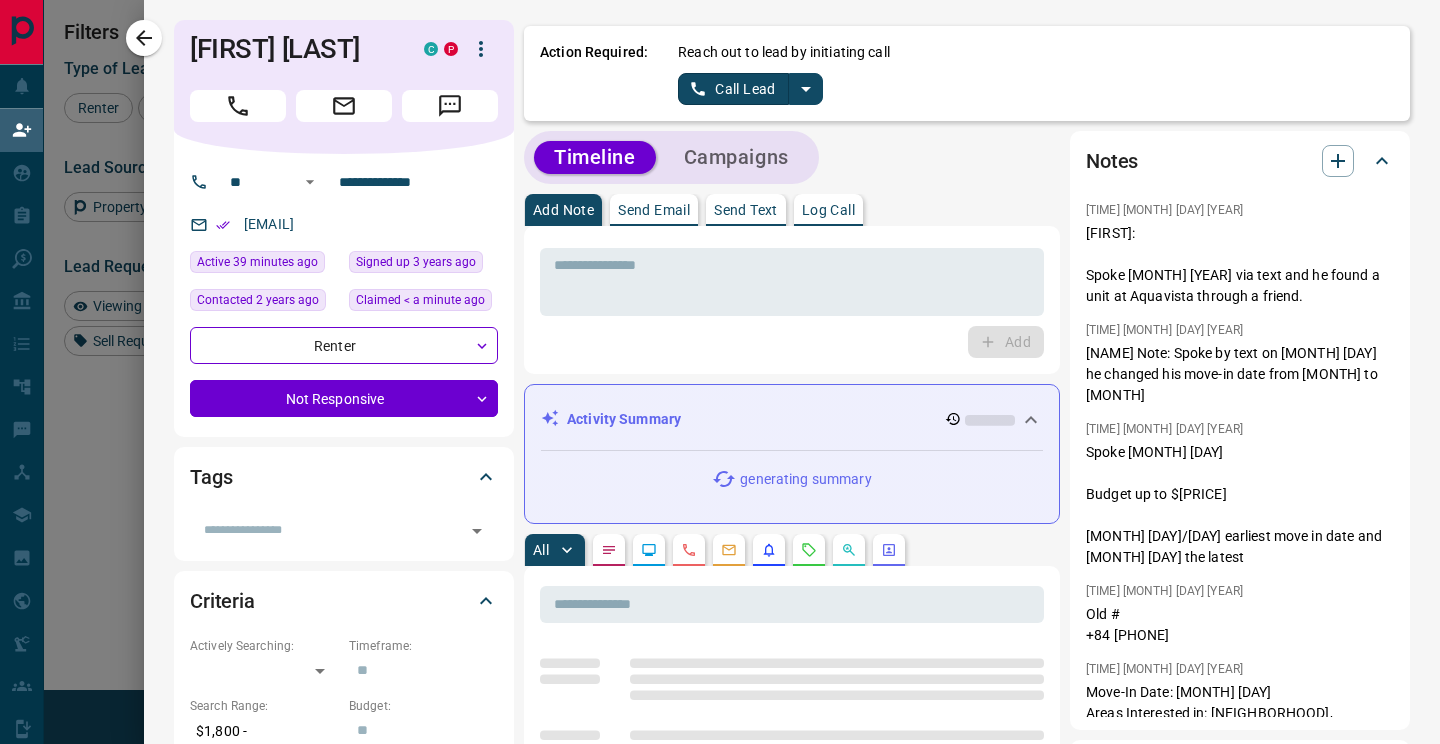 click 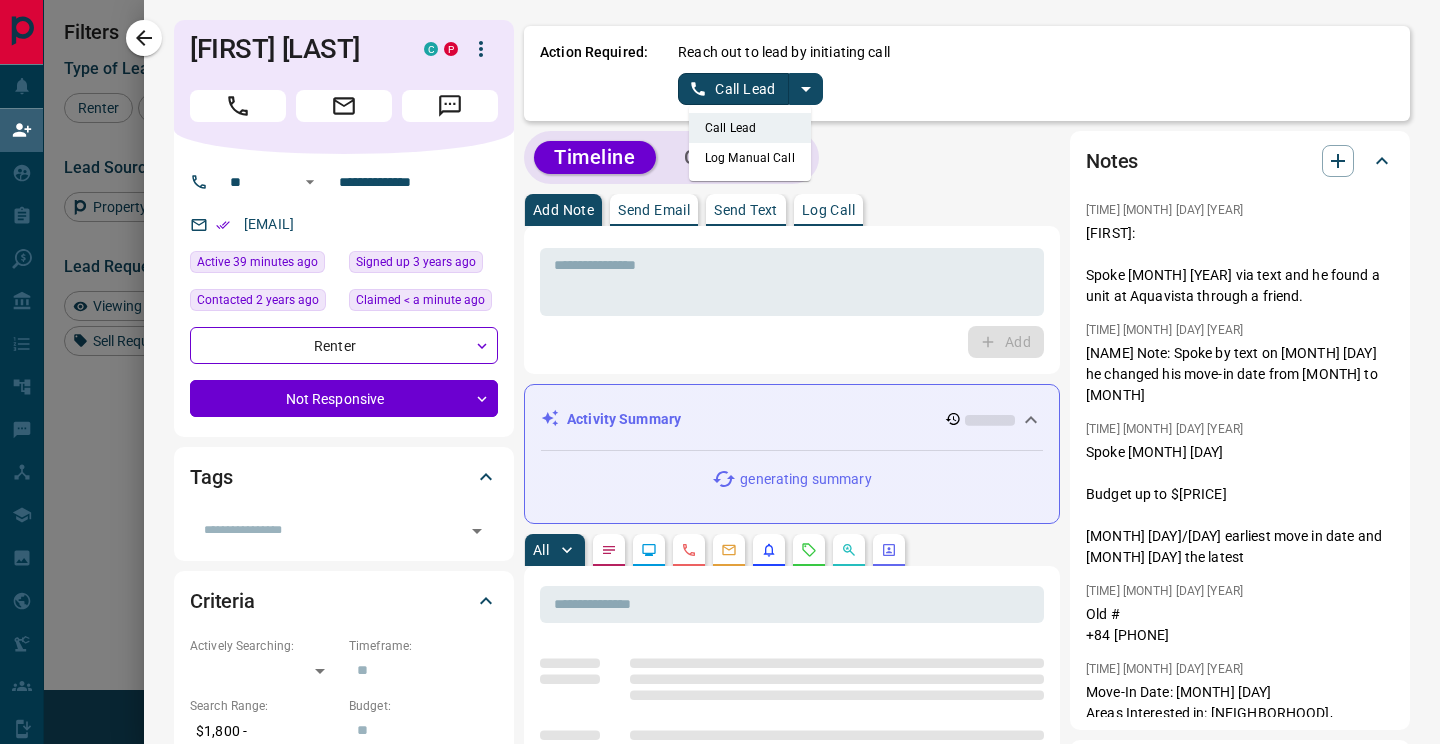 click on "Log Manual Call" at bounding box center [750, 158] 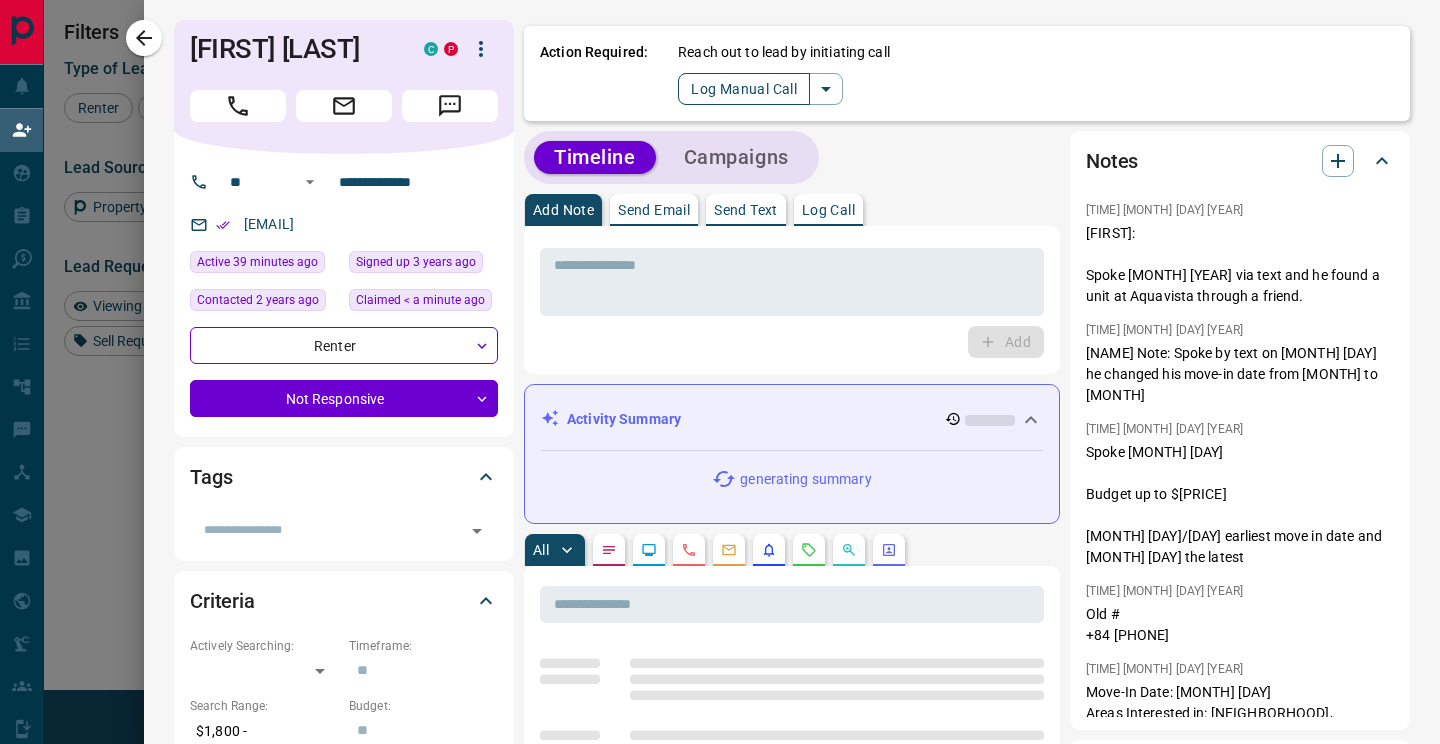 click on "Log Manual Call" at bounding box center [744, 89] 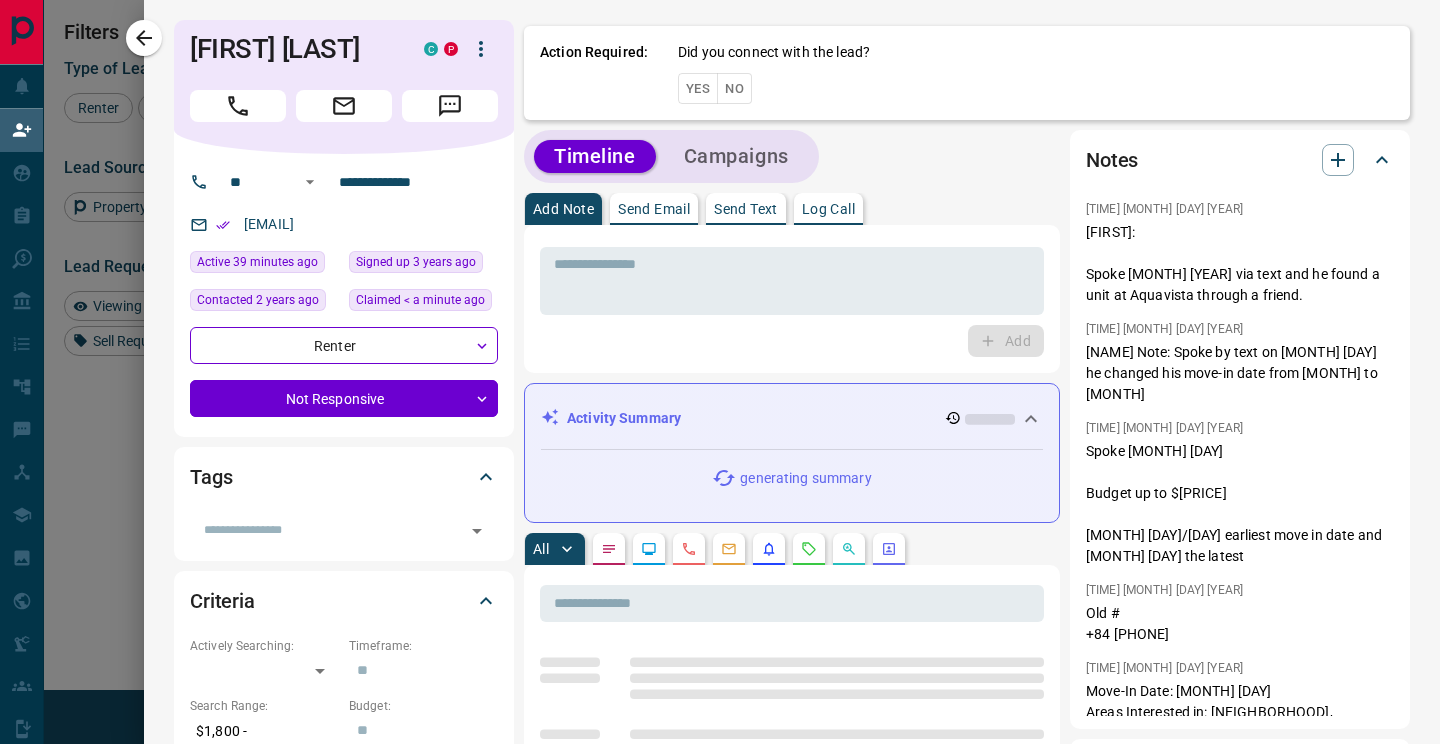 click on "Yes" at bounding box center [698, 88] 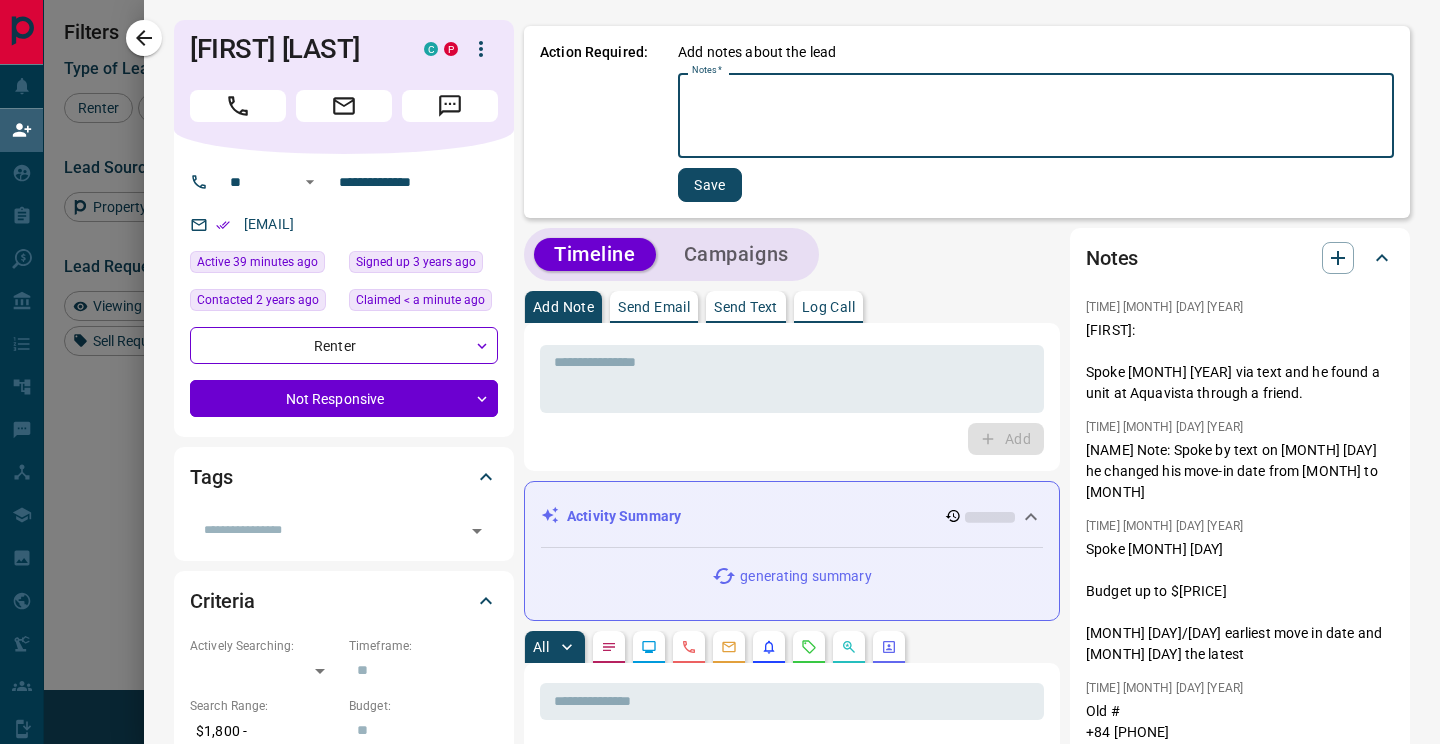 click on "Notes   *" at bounding box center [1036, 116] 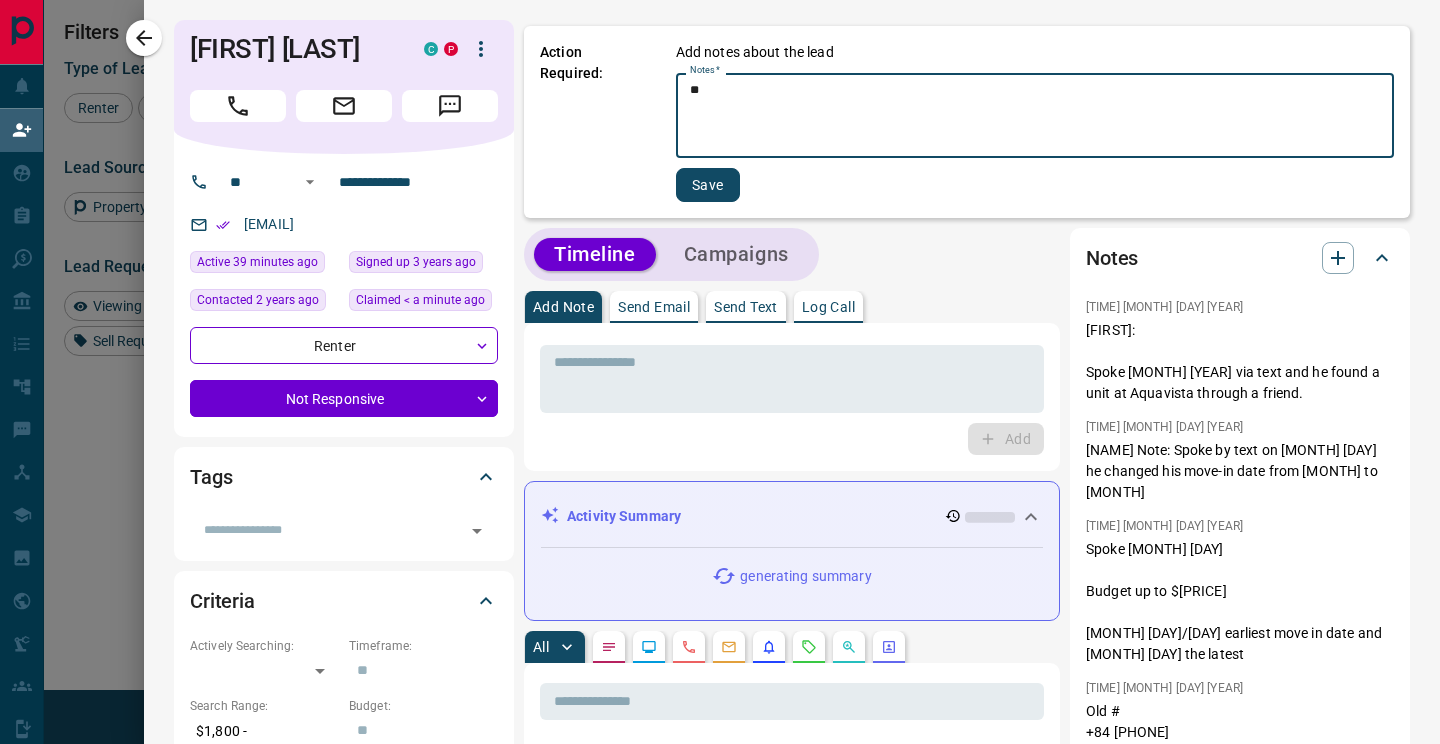 type on "**" 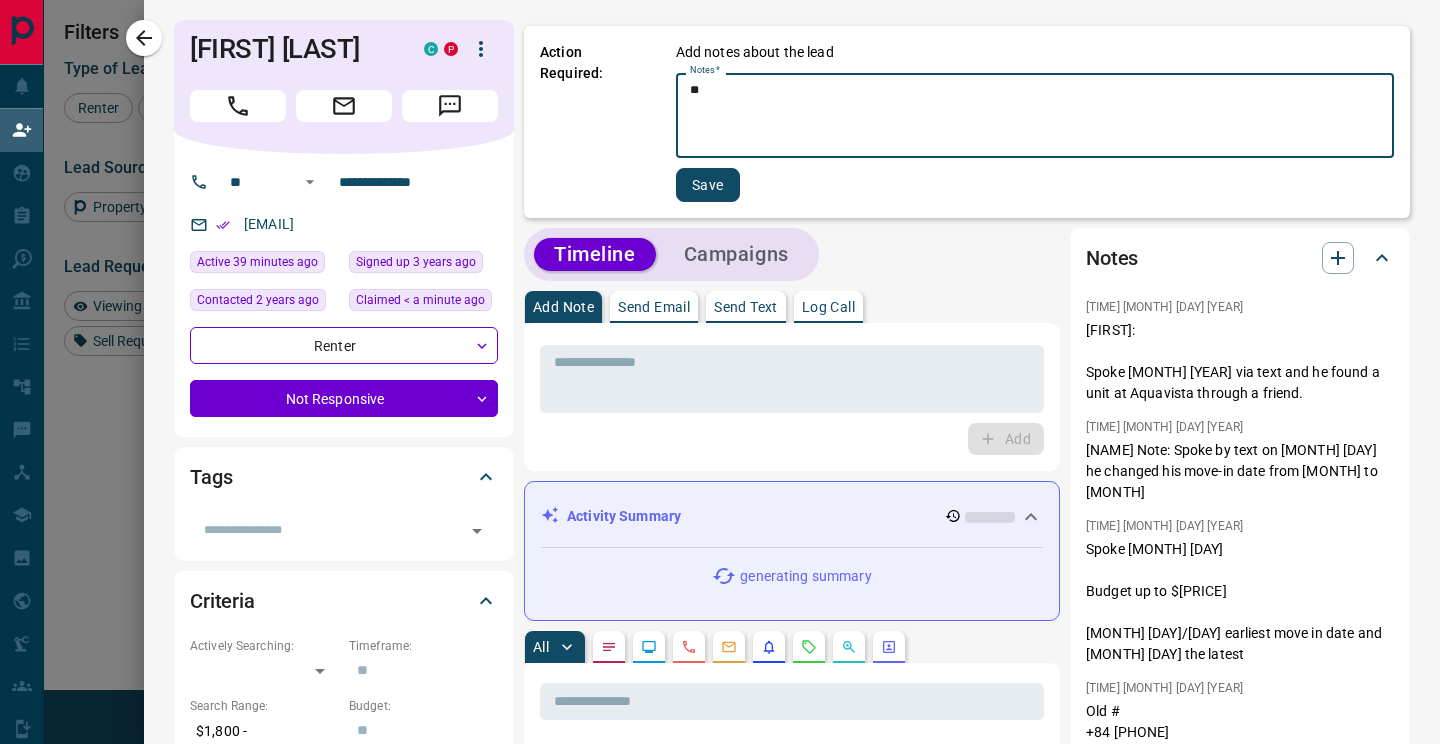 click on "Save" at bounding box center [708, 185] 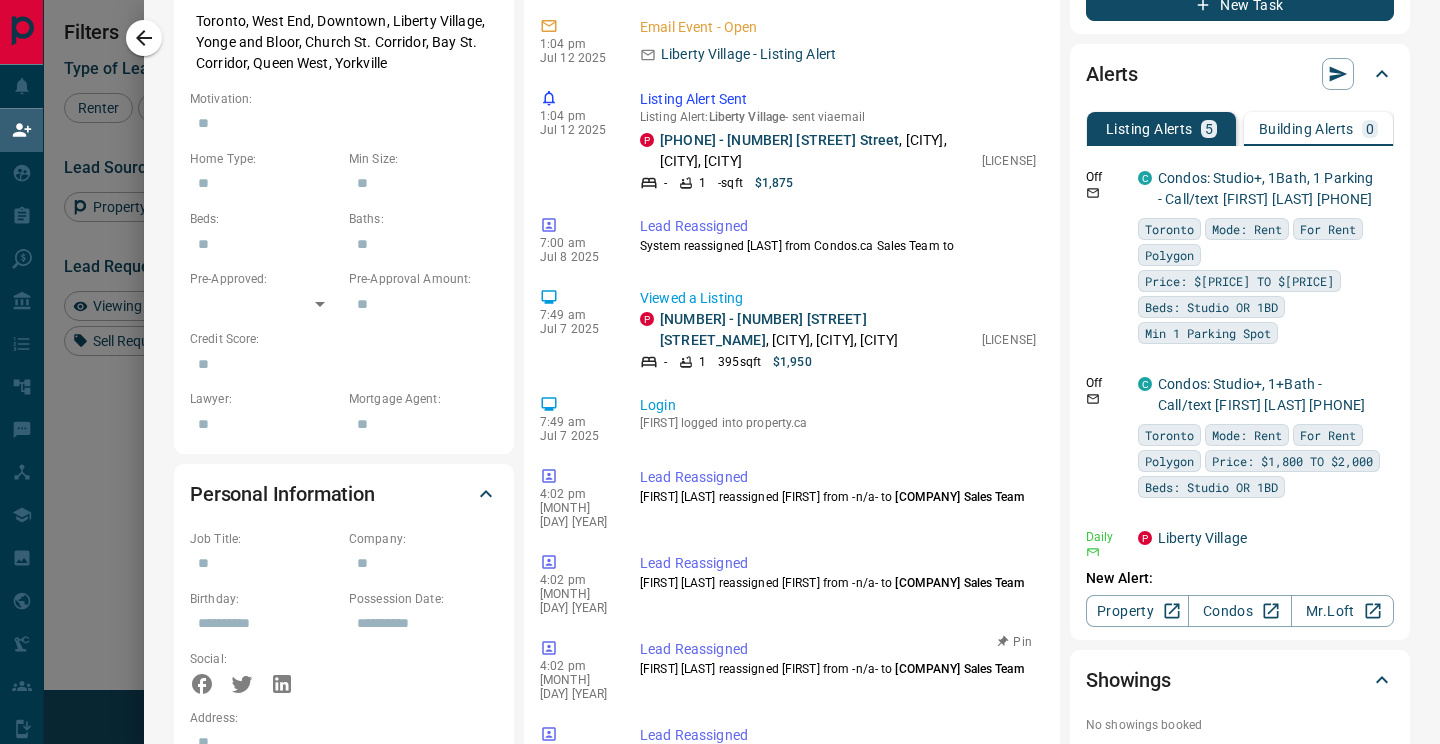 scroll, scrollTop: 795, scrollLeft: 0, axis: vertical 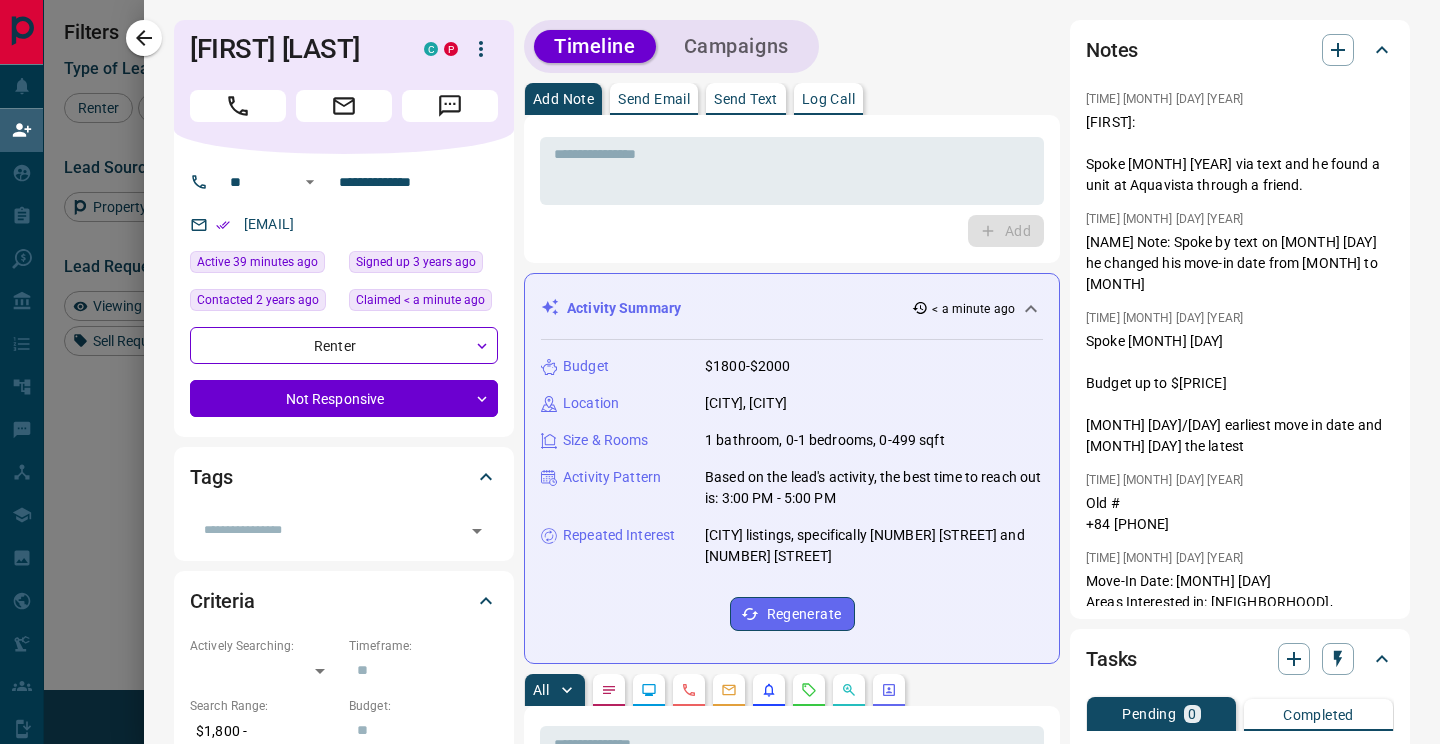click 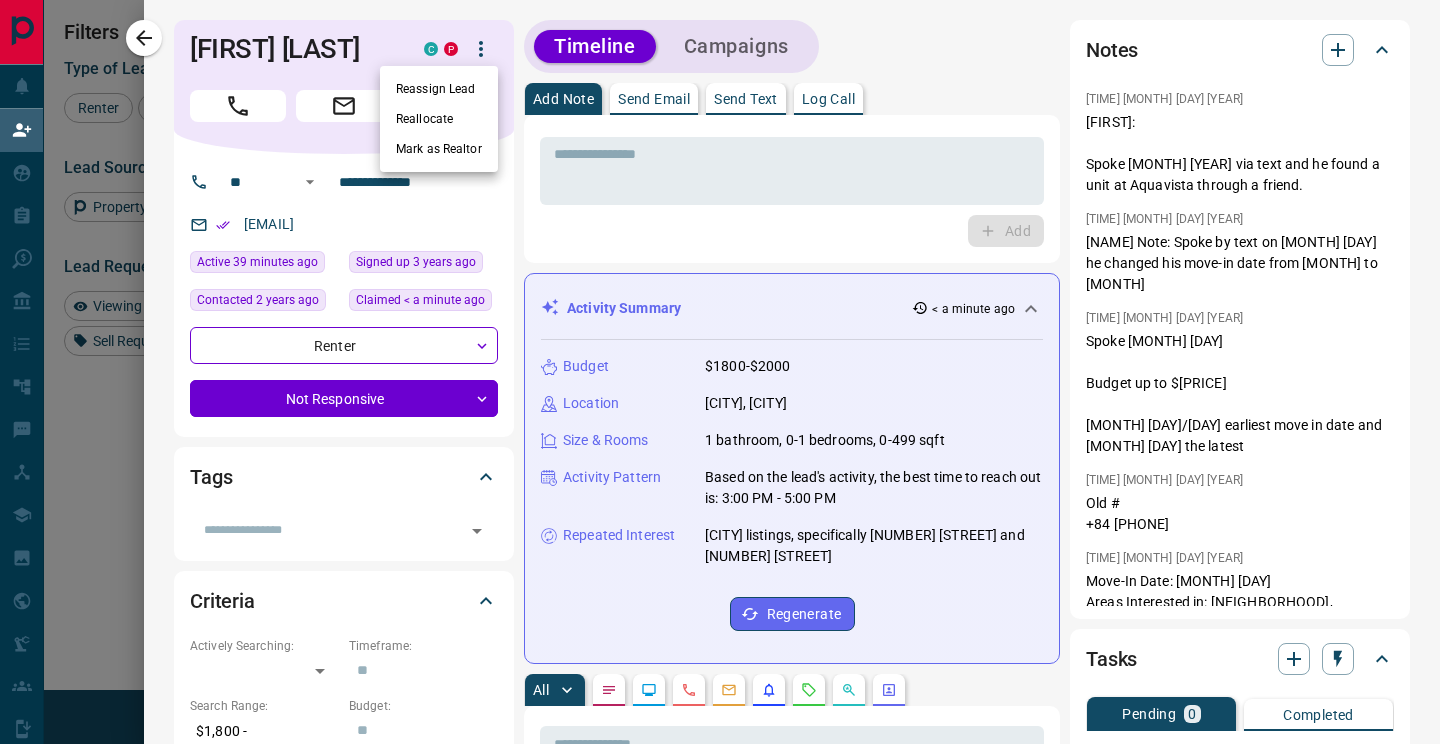 click on "Reassign Lead Reallocate Mark as Realtor" at bounding box center [439, 119] 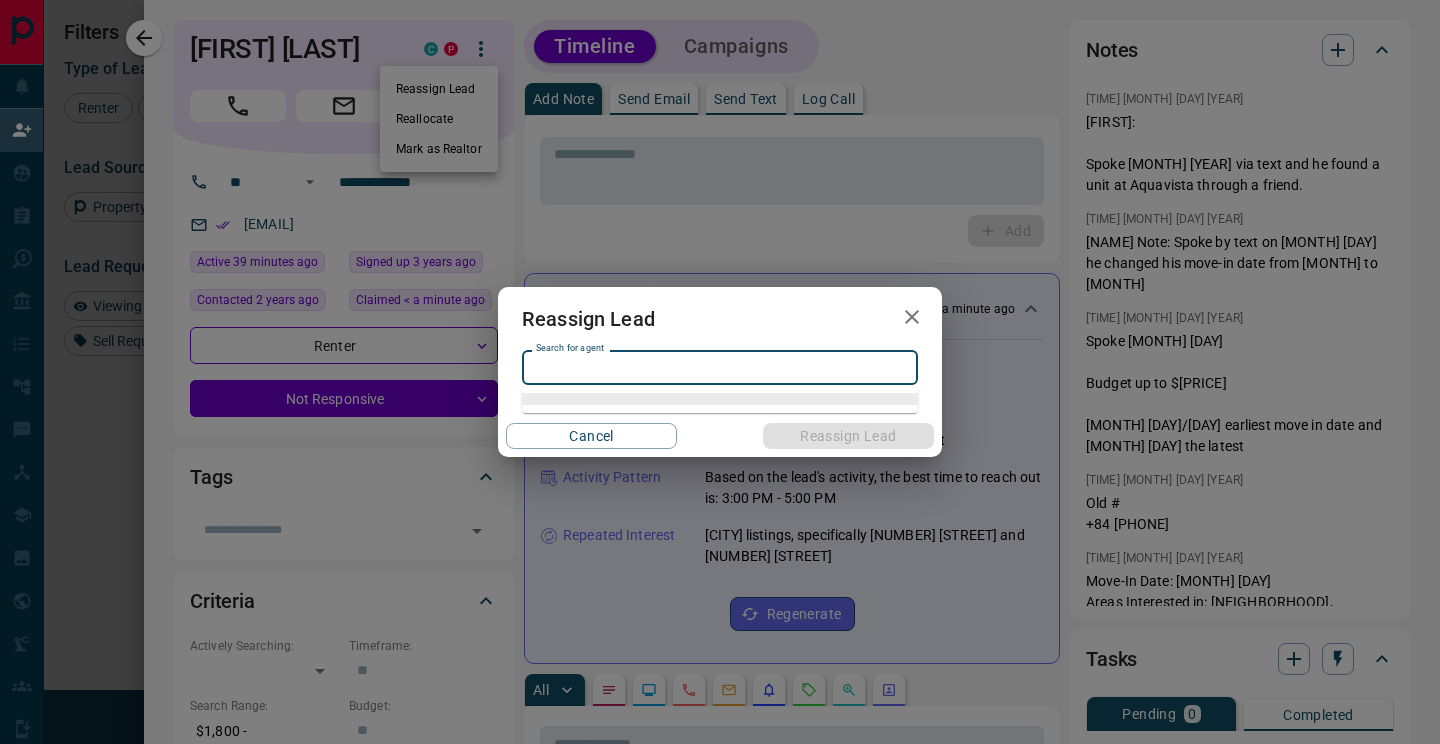 click on "Search for agent" at bounding box center [718, 368] 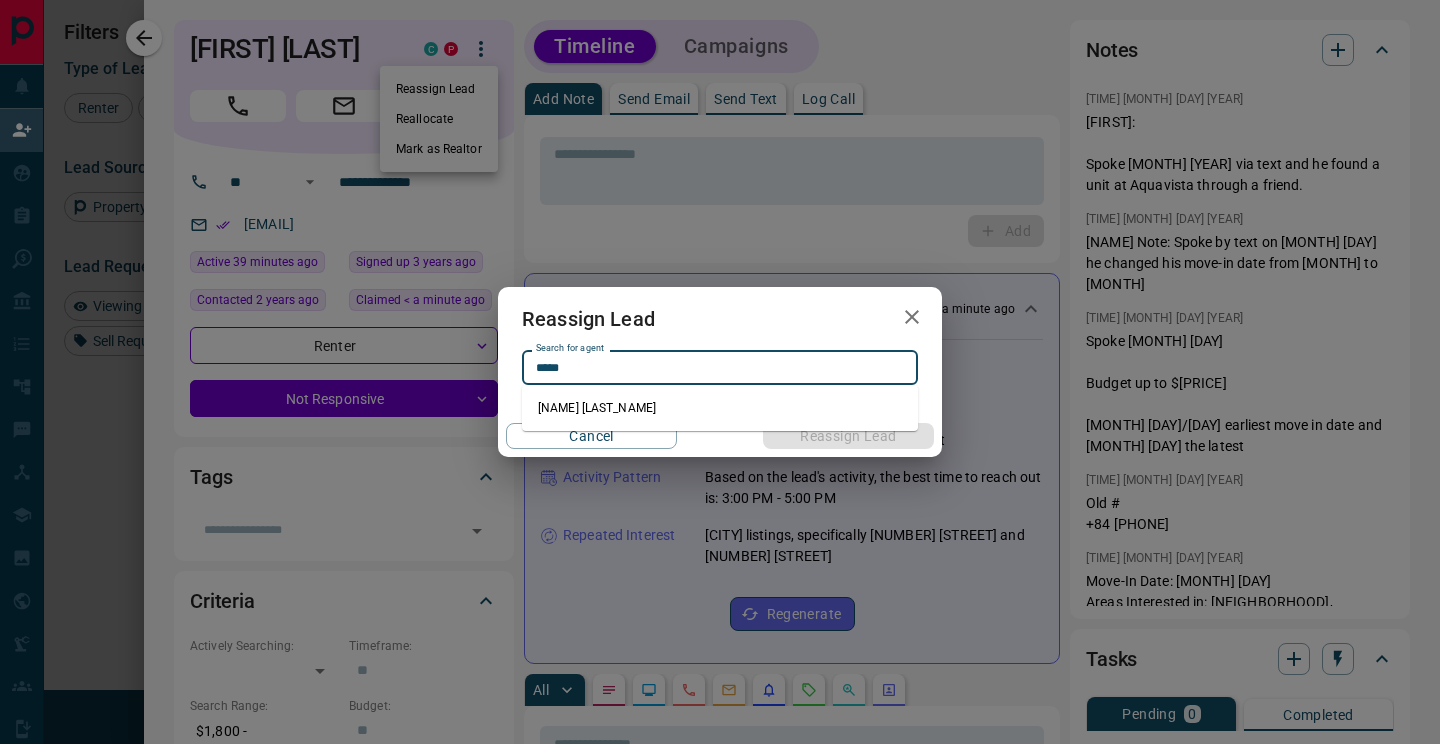 click on "[NAME] [LAST_NAME]" at bounding box center [720, 408] 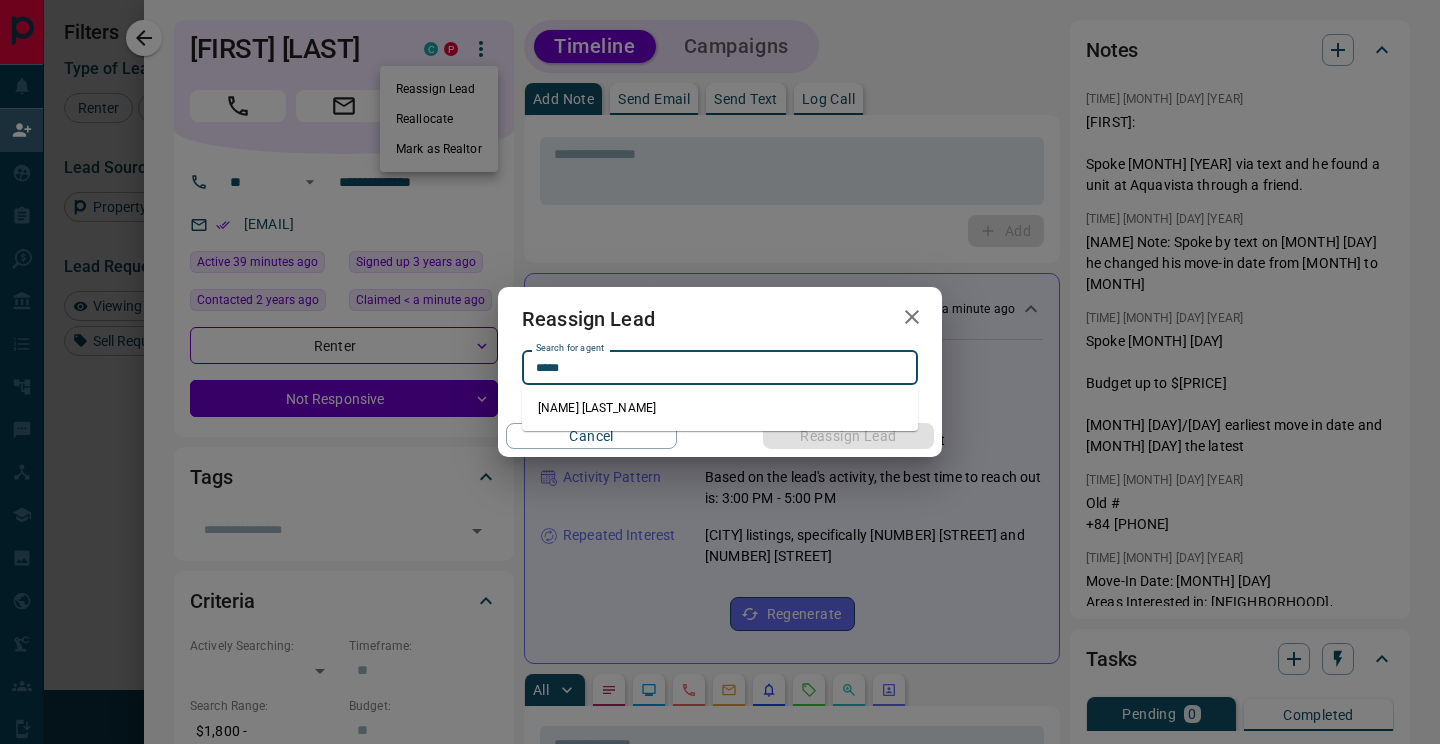 type on "**********" 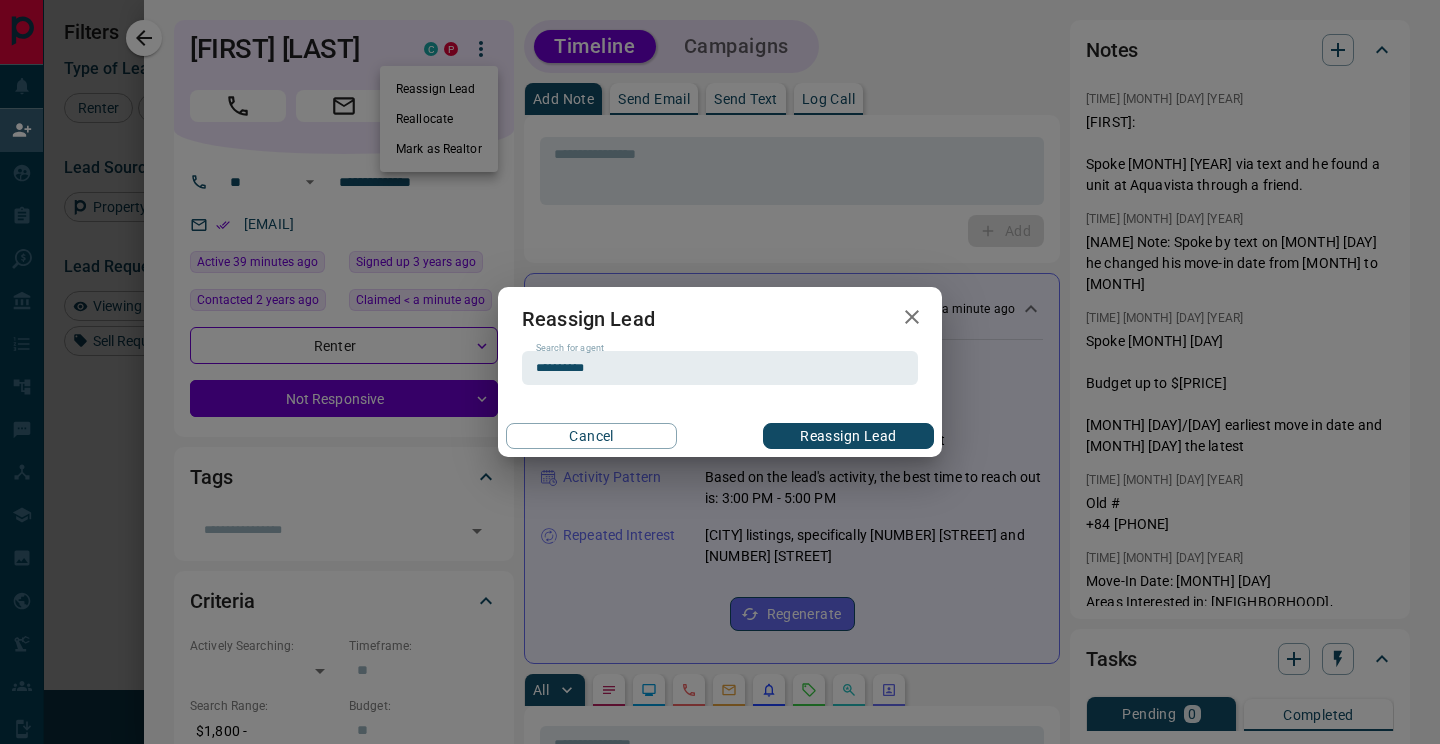 click on "Reassign Lead" at bounding box center (848, 436) 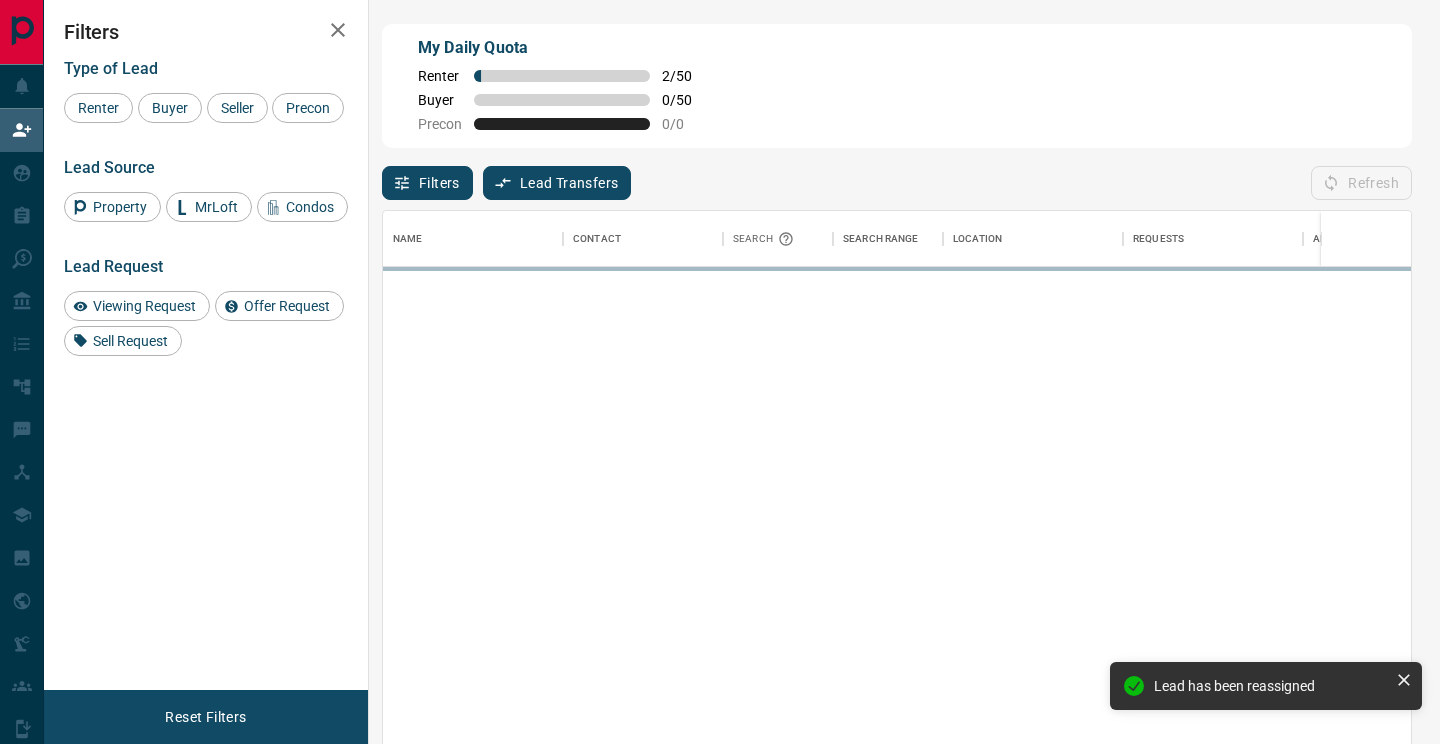 scroll, scrollTop: 563, scrollLeft: 1028, axis: both 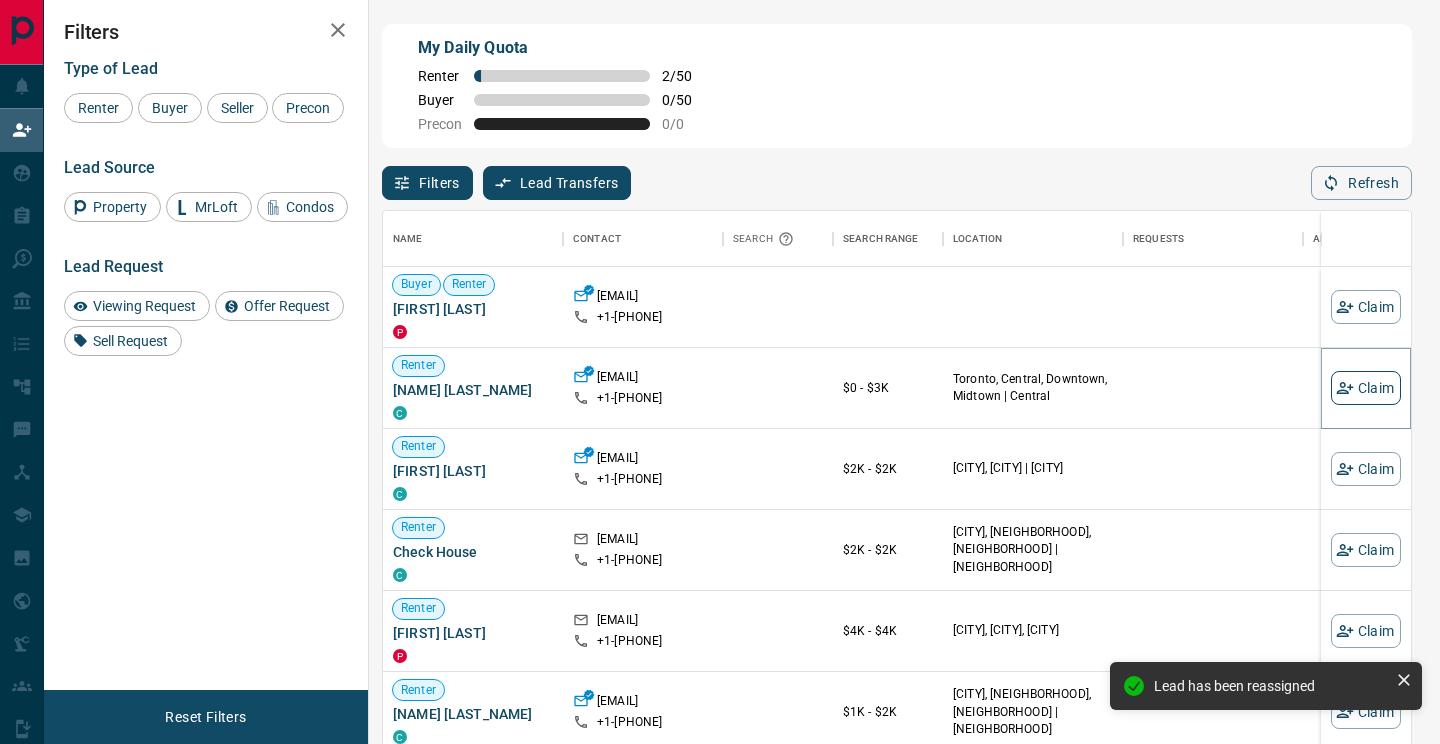 click on "Claim" at bounding box center [1366, 388] 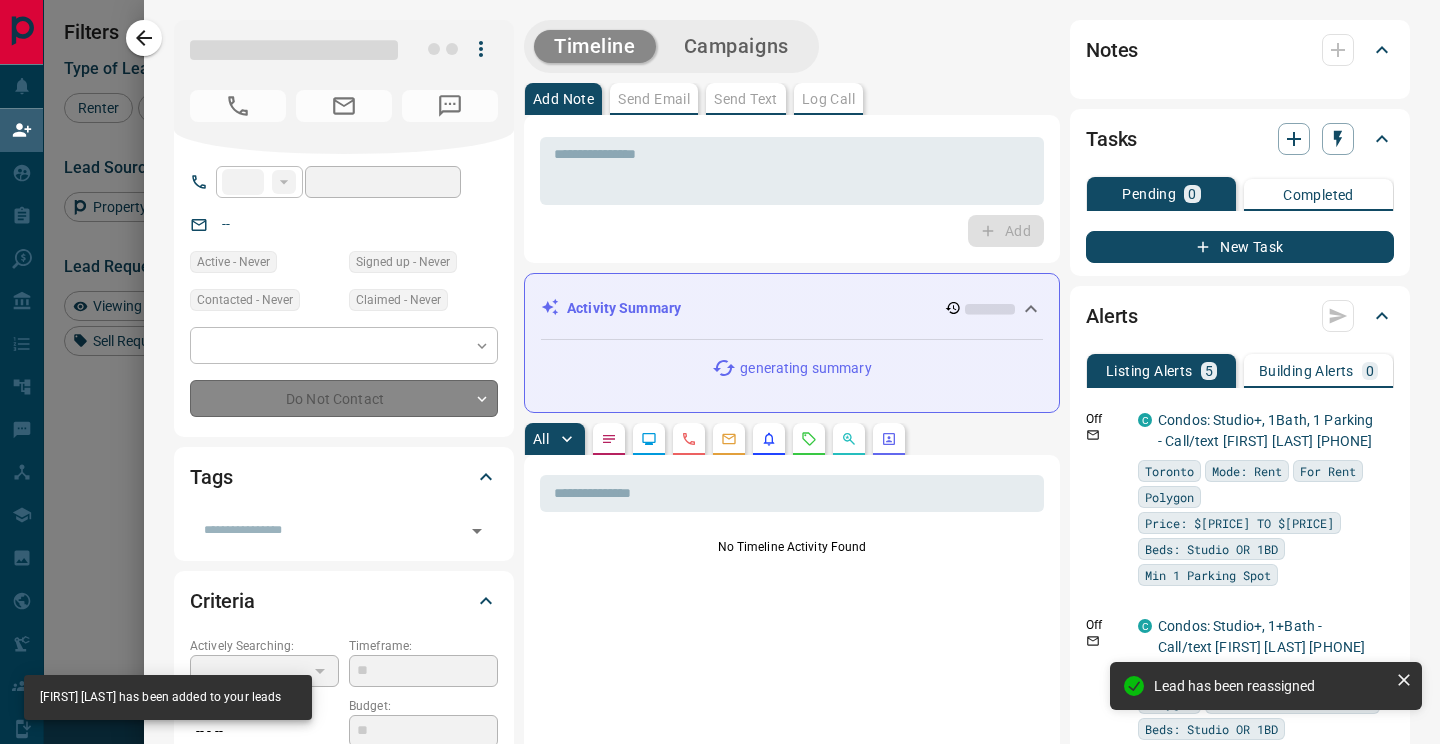 type on "**" 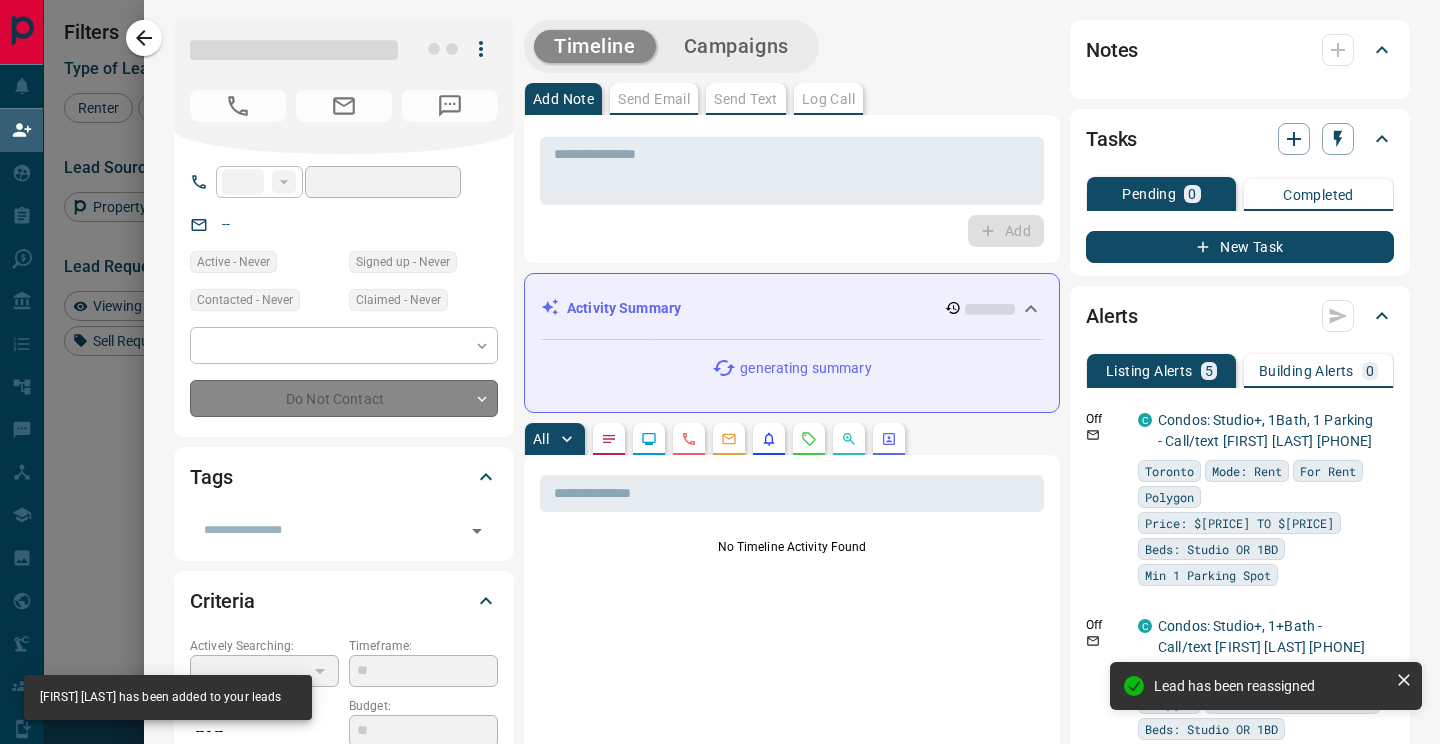 type on "**********" 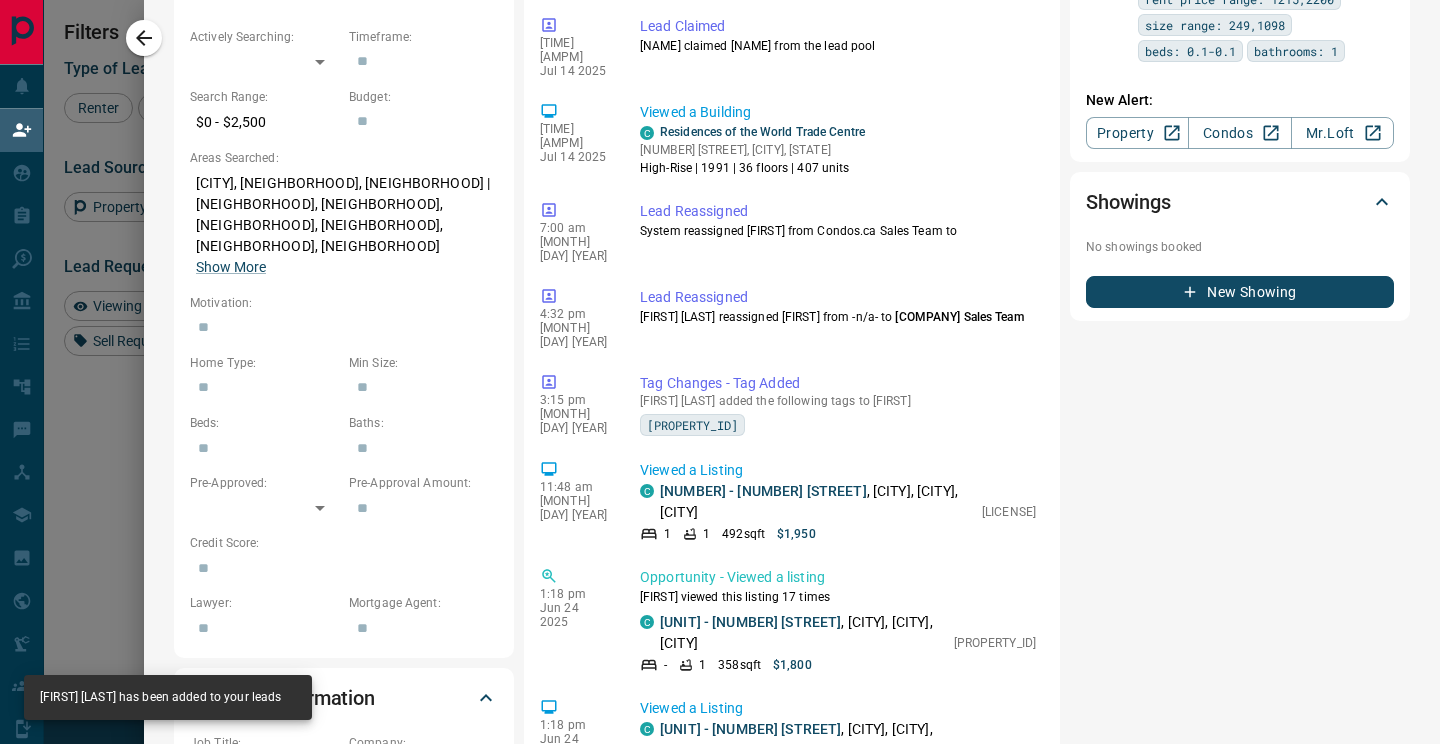 scroll, scrollTop: 410, scrollLeft: 0, axis: vertical 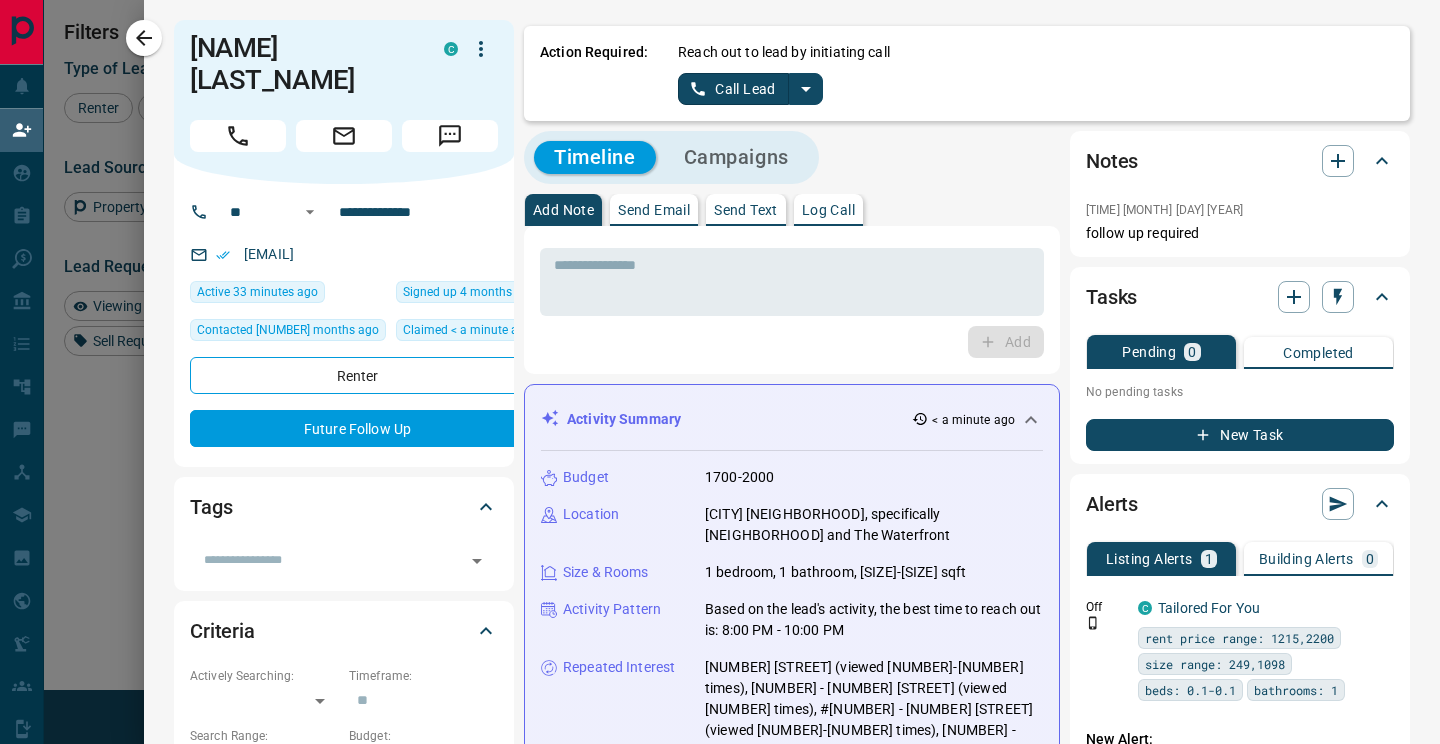 click at bounding box center [806, 89] 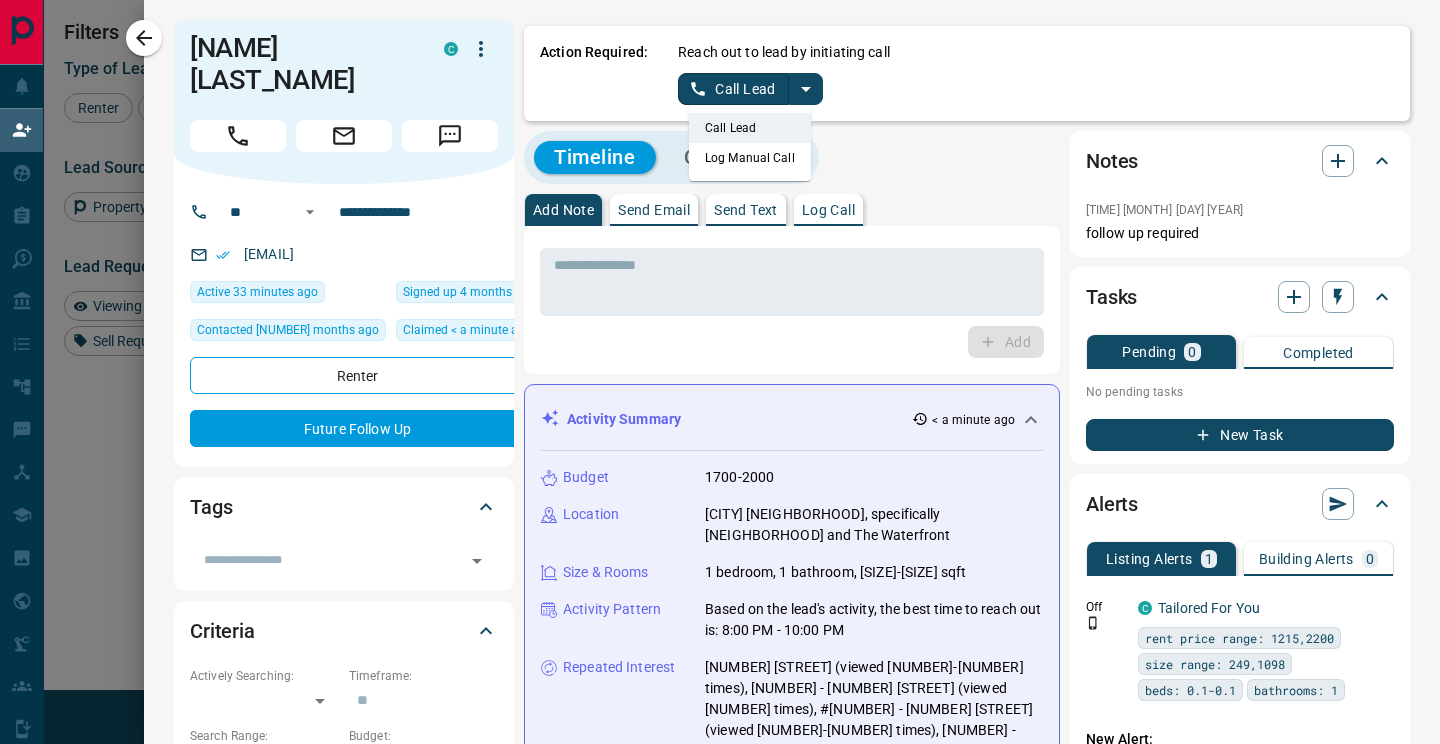 click on "Log Manual Call" at bounding box center [750, 158] 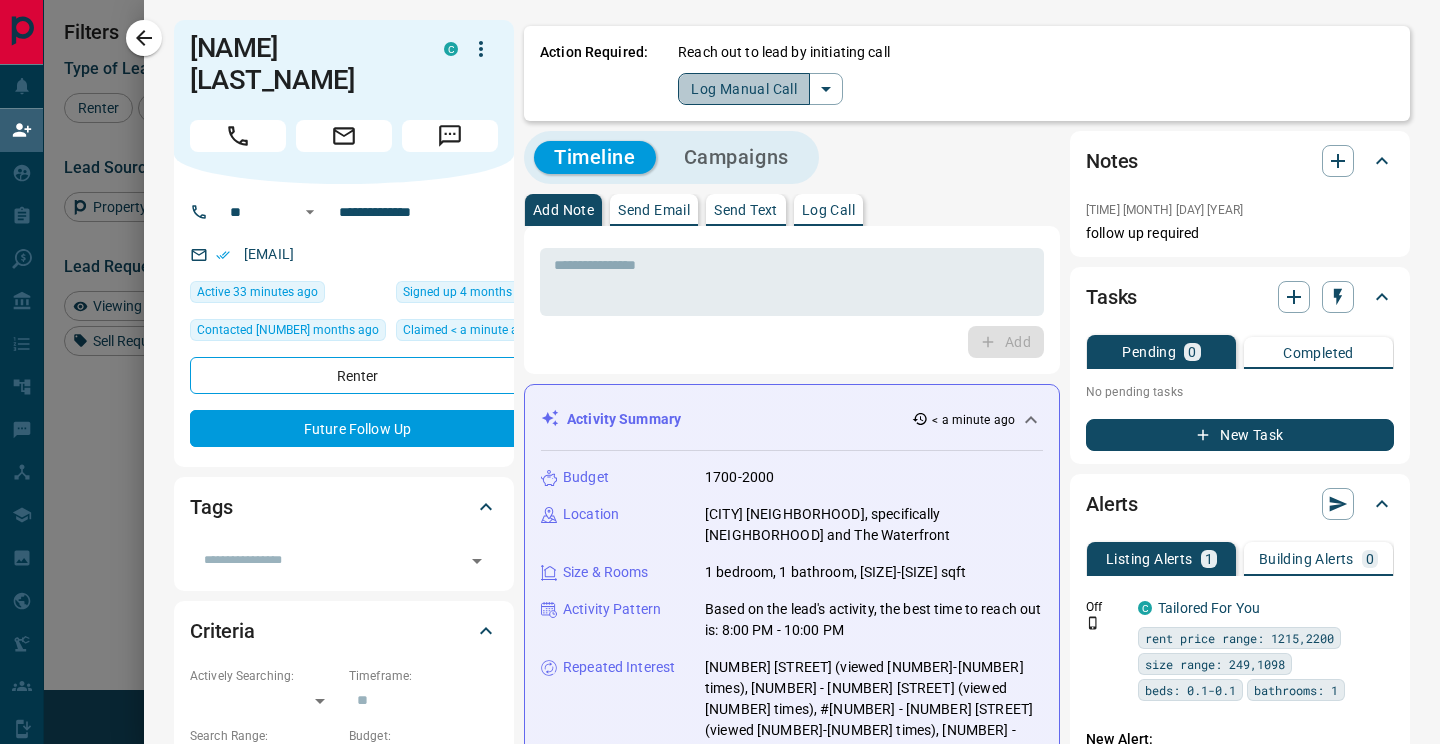 click on "Log Manual Call" at bounding box center (744, 89) 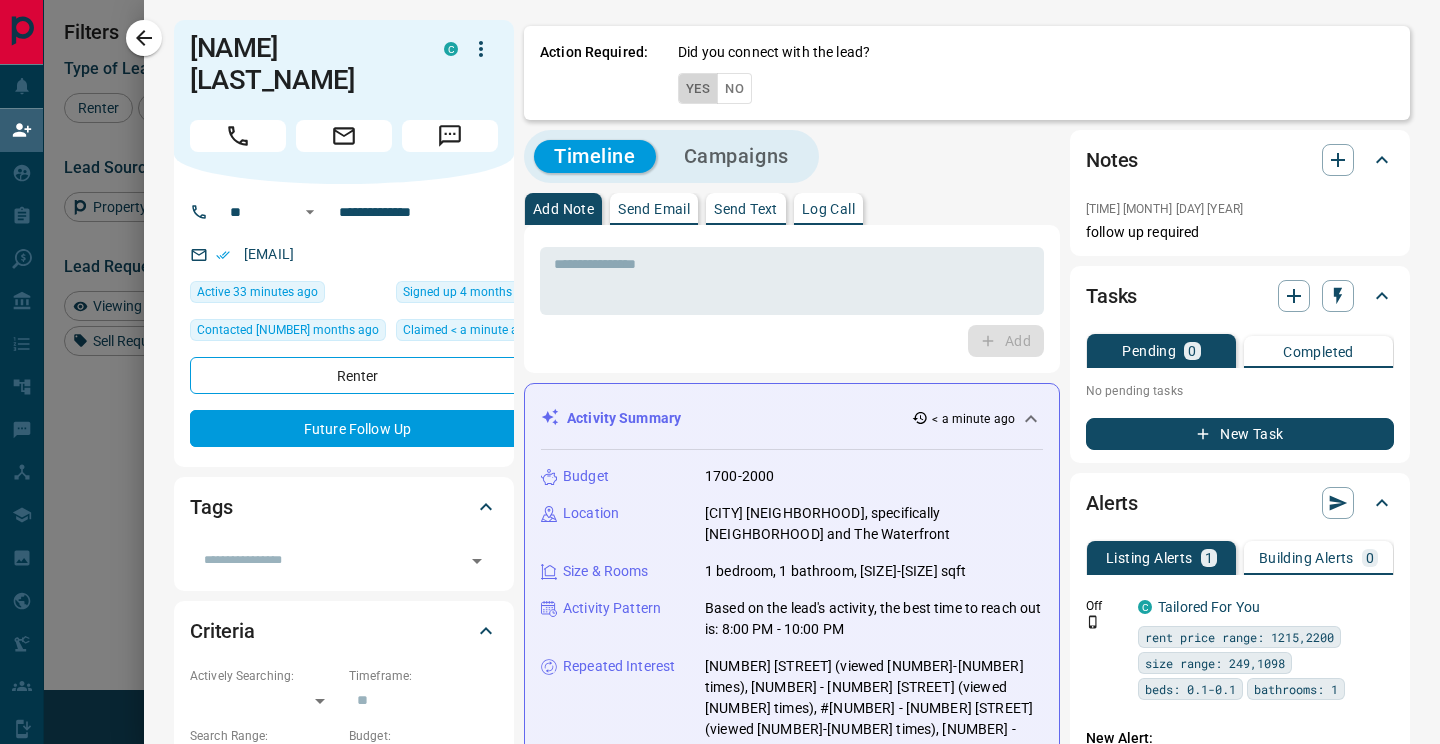 click on "Yes" at bounding box center [698, 88] 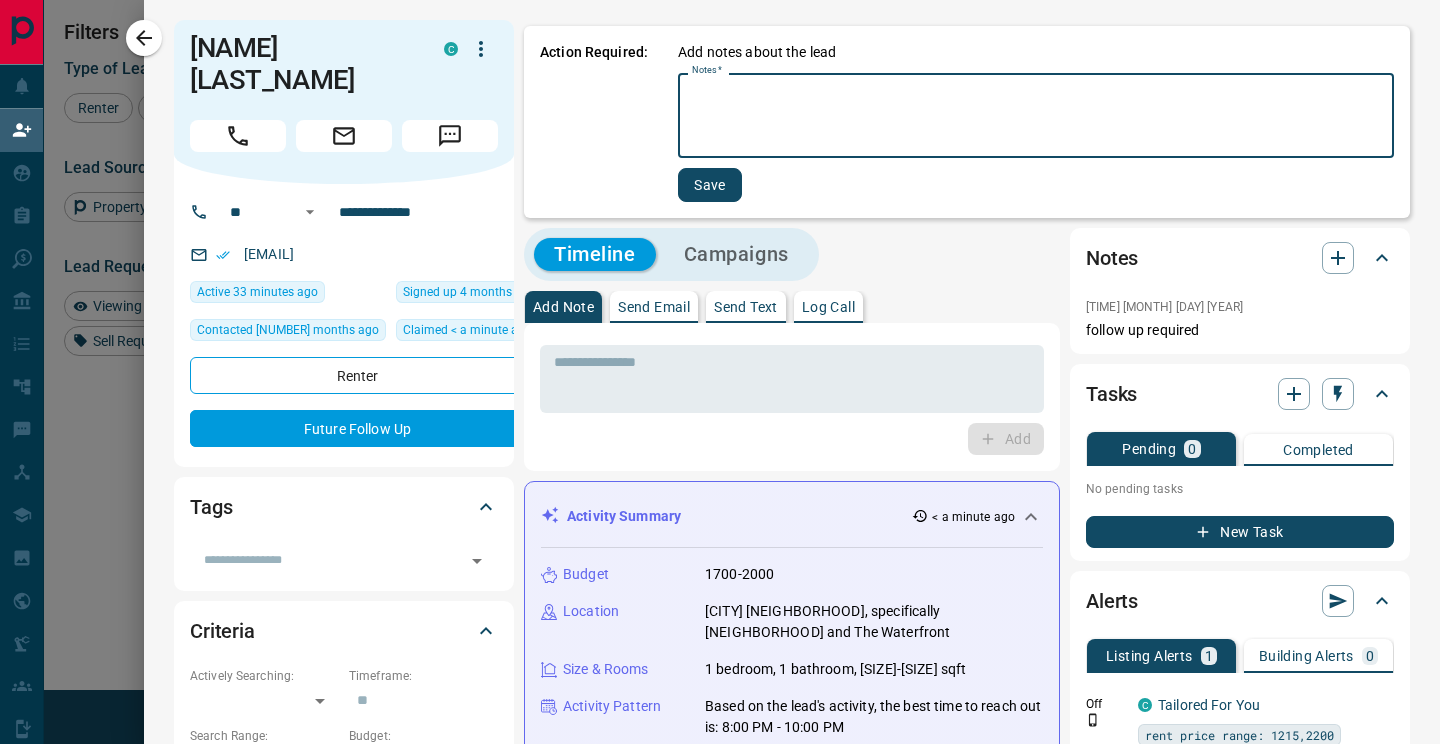 click on "Notes   *" at bounding box center [1036, 116] 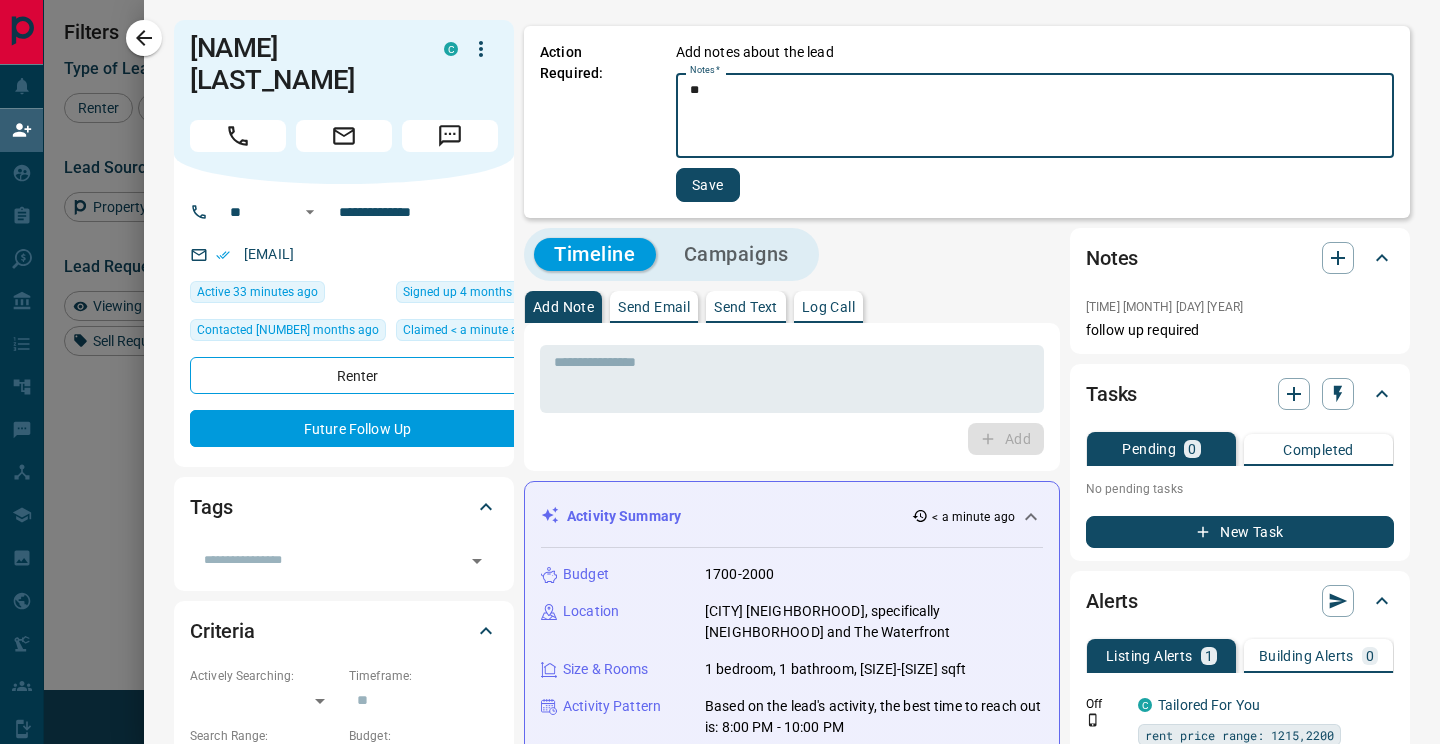 type on "**" 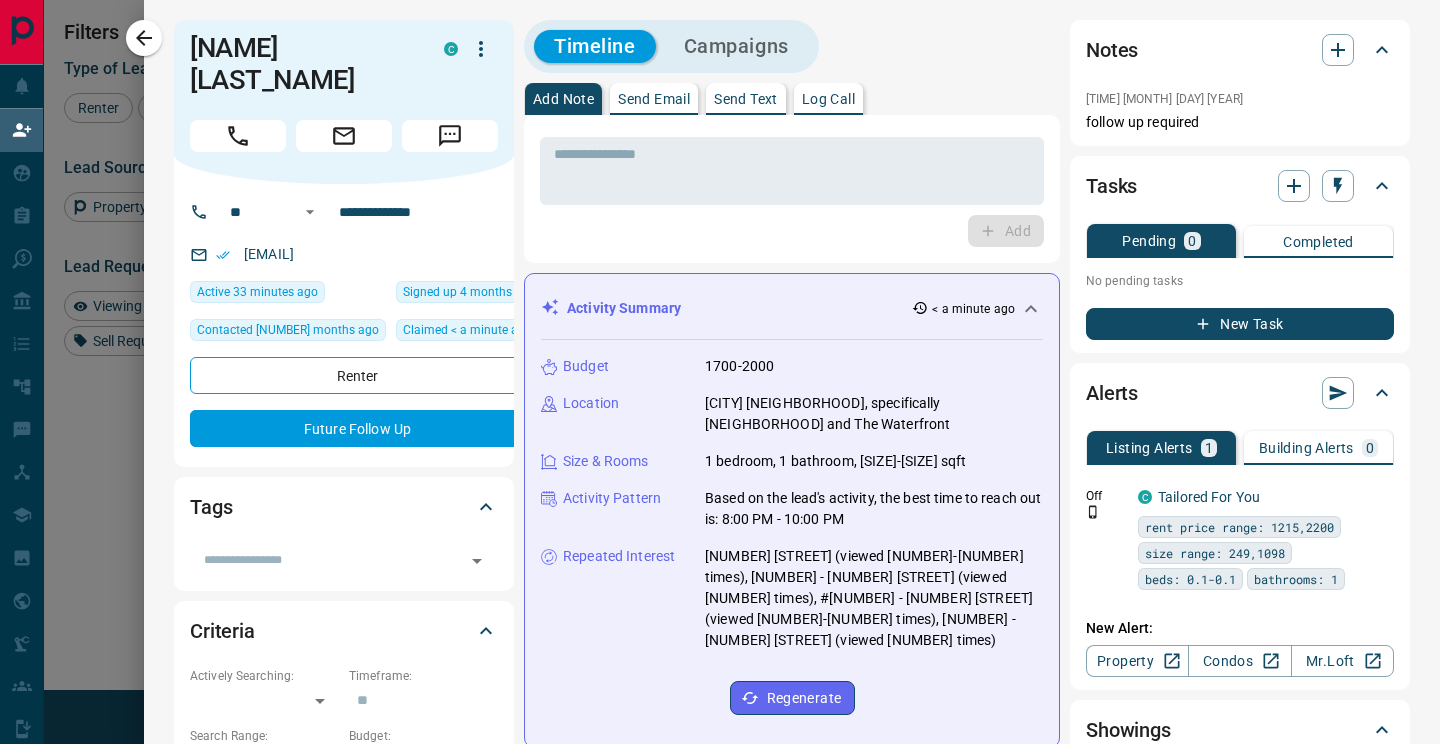 click 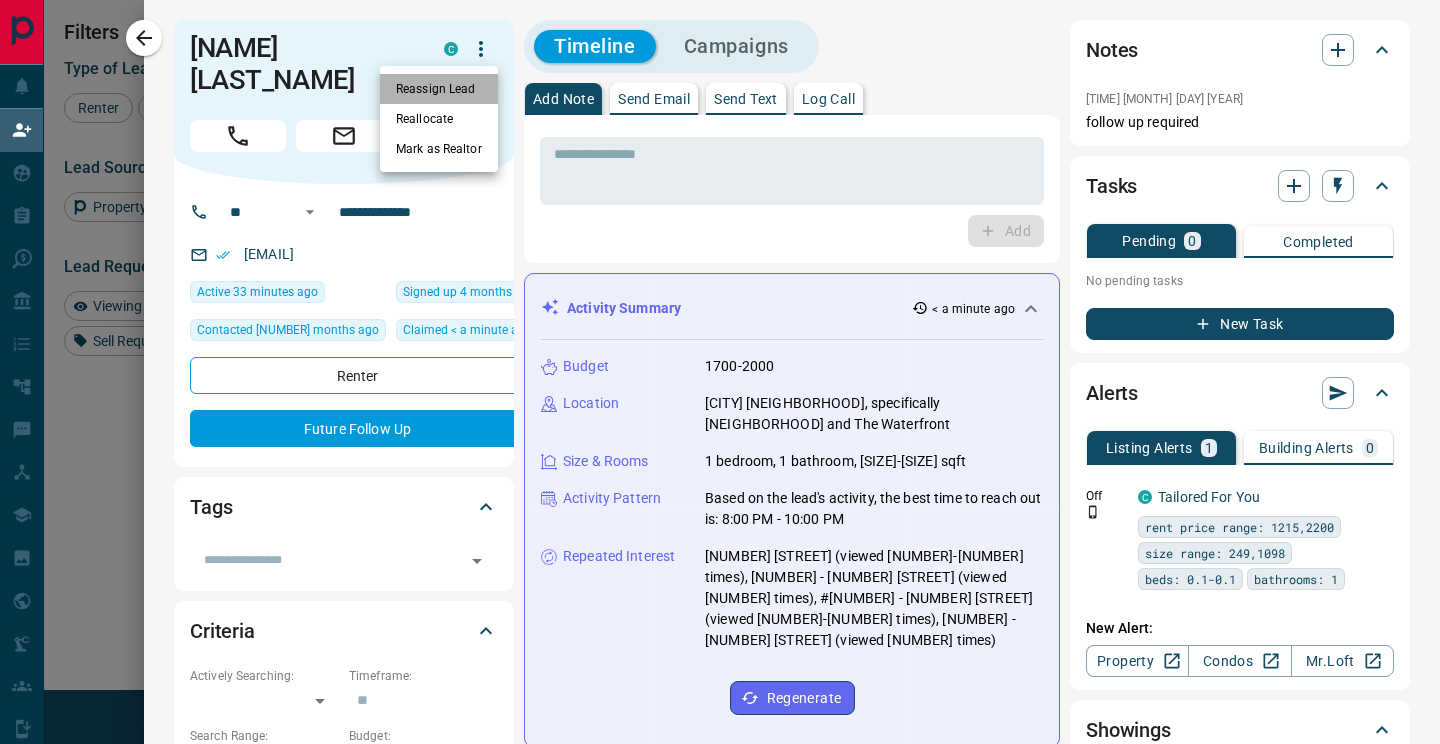 click on "Reassign Lead" at bounding box center (439, 89) 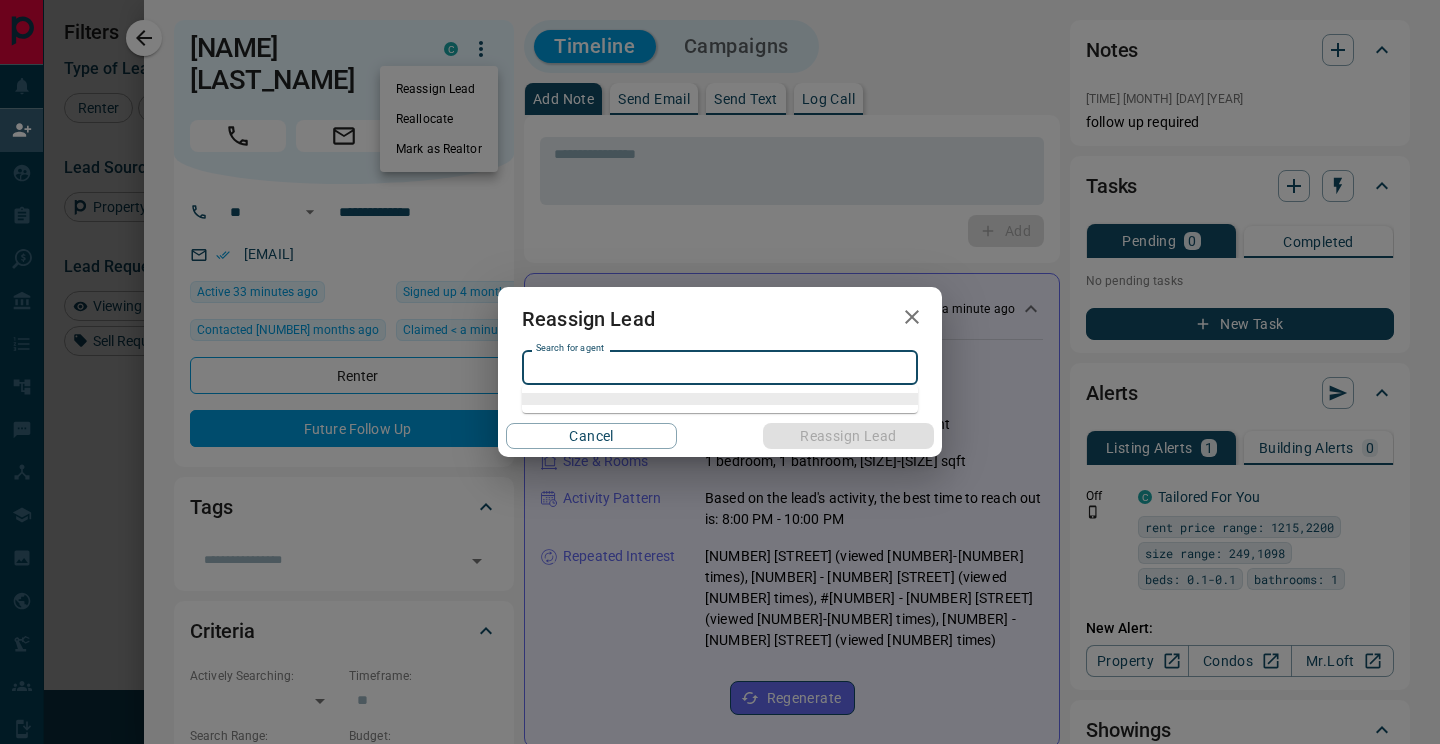 click on "Search for agent" at bounding box center [718, 368] 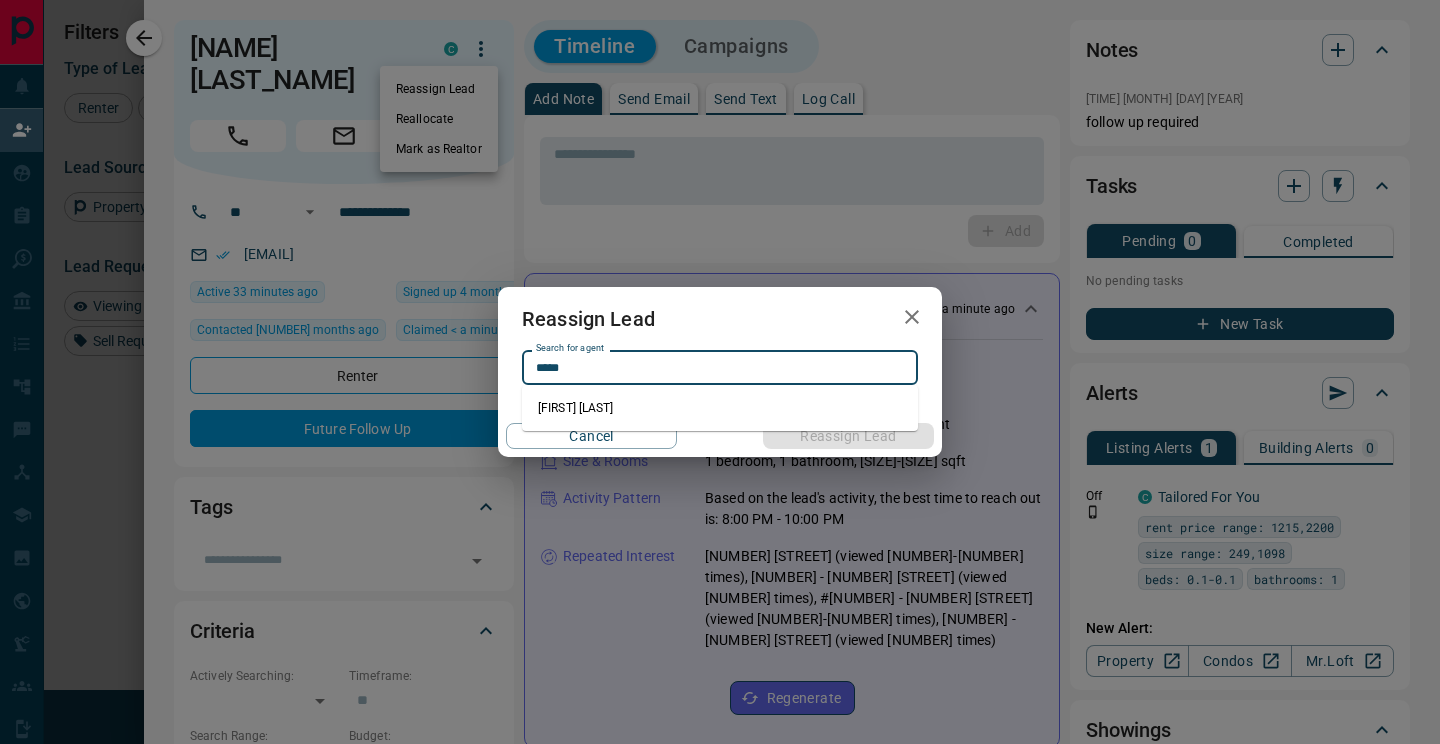 click on "[FIRST] [LAST]" at bounding box center [720, 408] 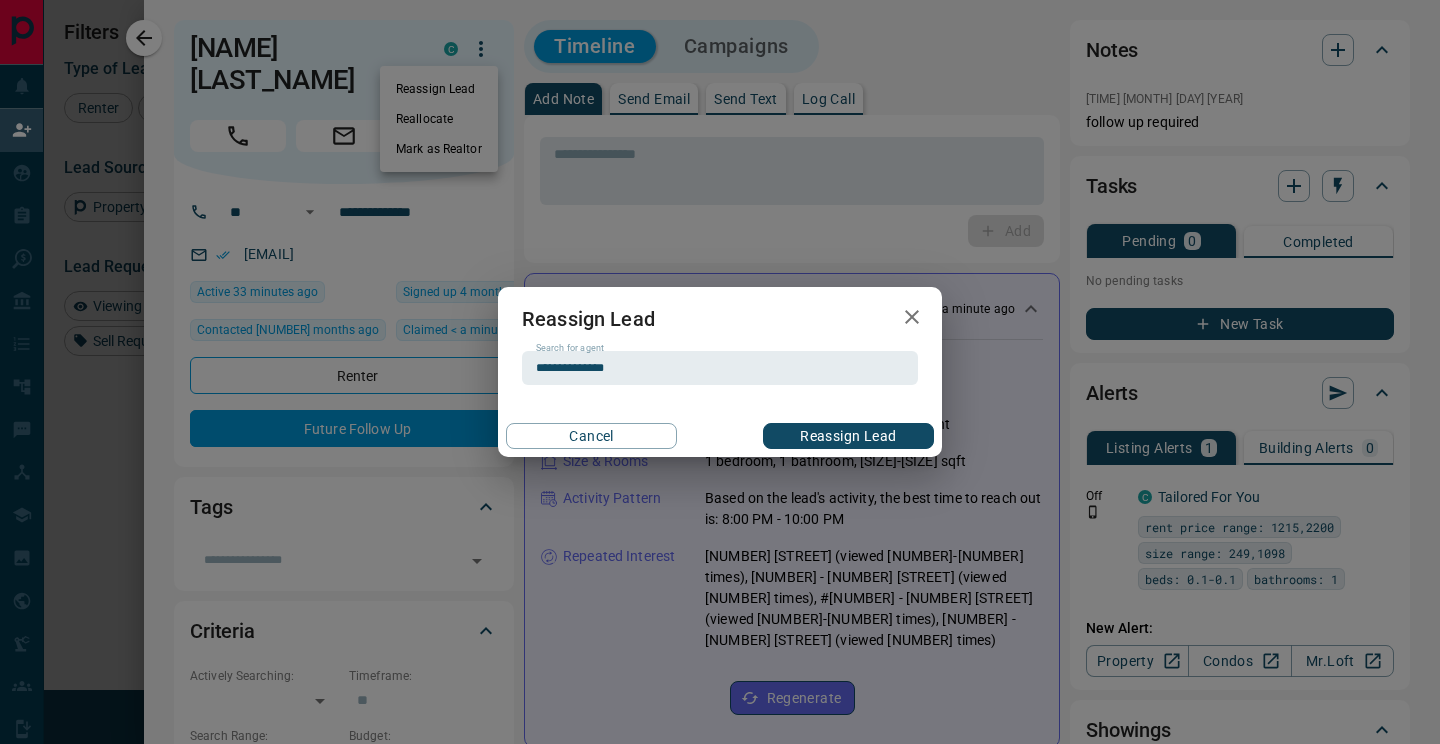 click on "Reassign Lead" at bounding box center (848, 436) 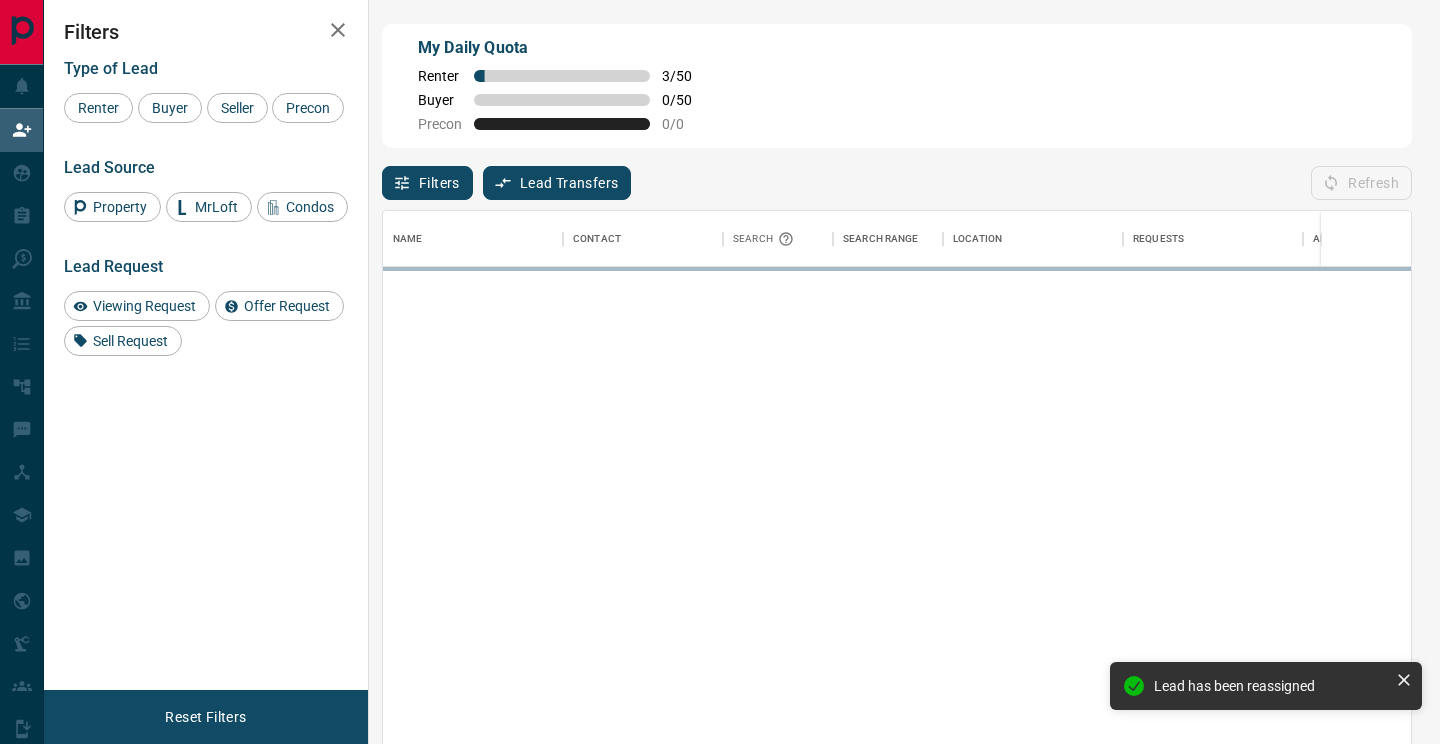 scroll, scrollTop: 1, scrollLeft: 1, axis: both 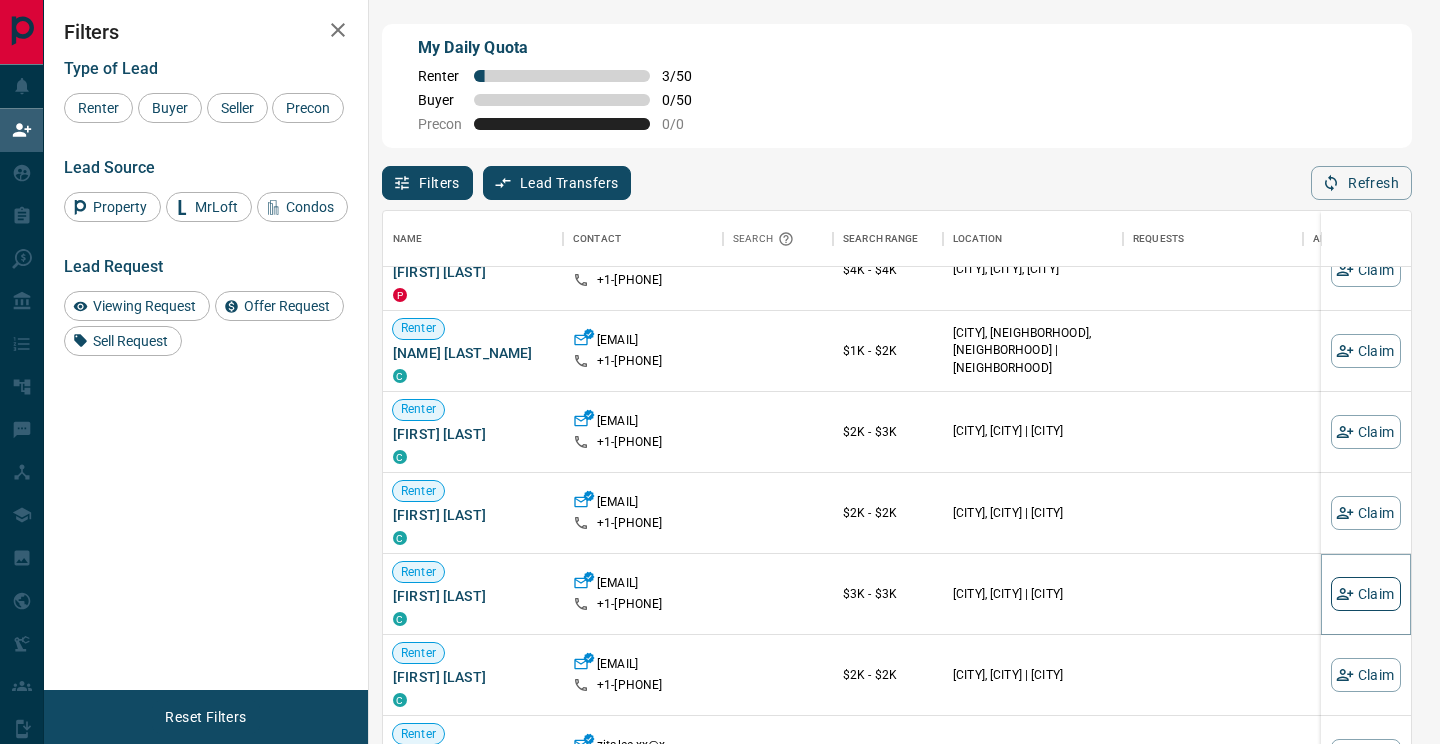 click on "Claim" at bounding box center (1366, 594) 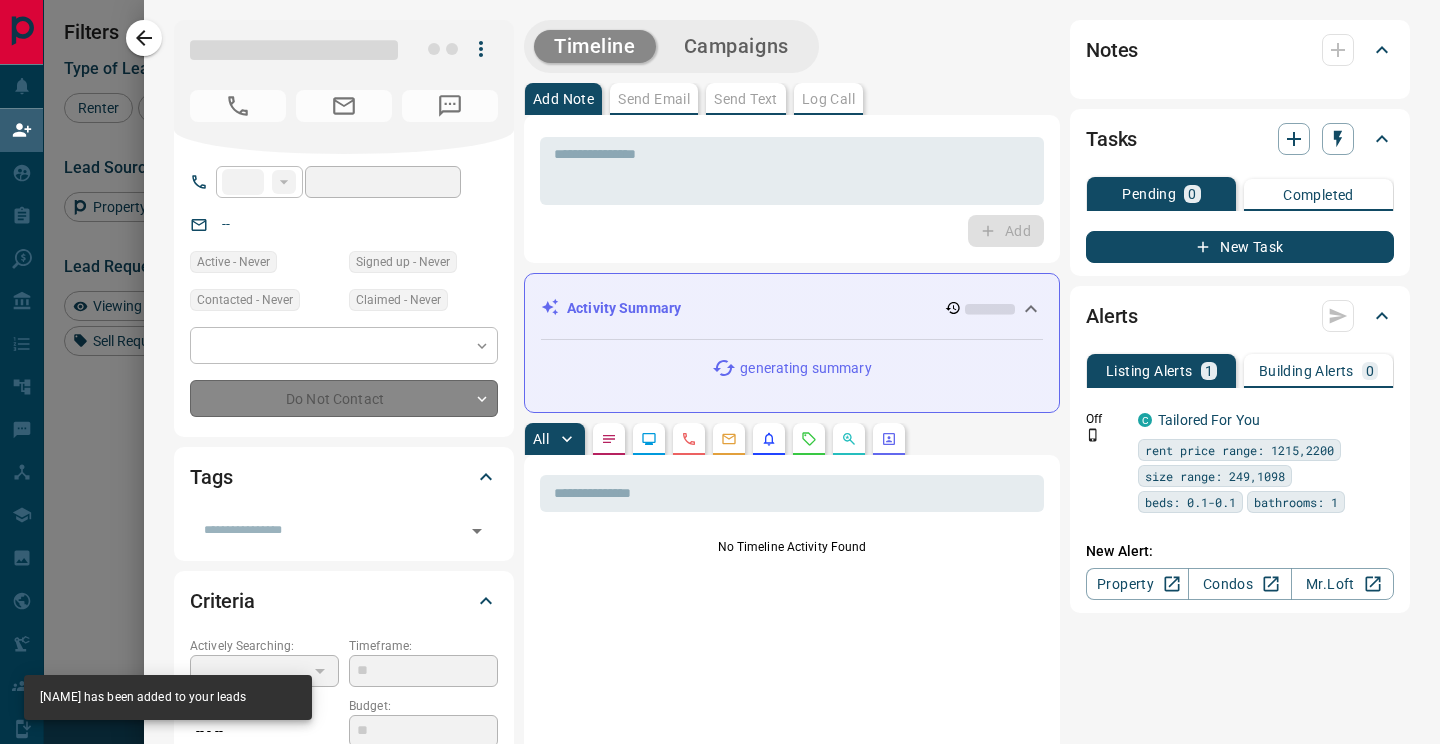 type on "**" 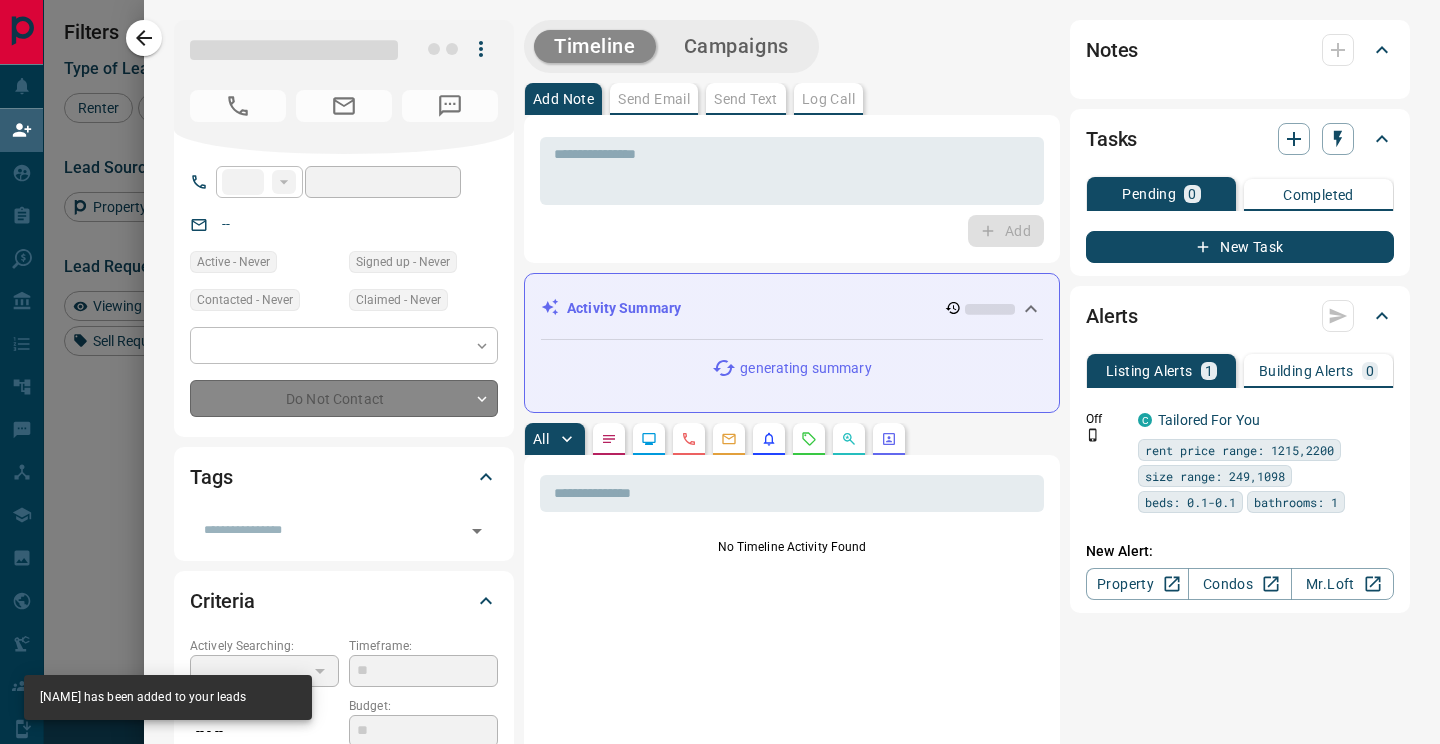 type on "**********" 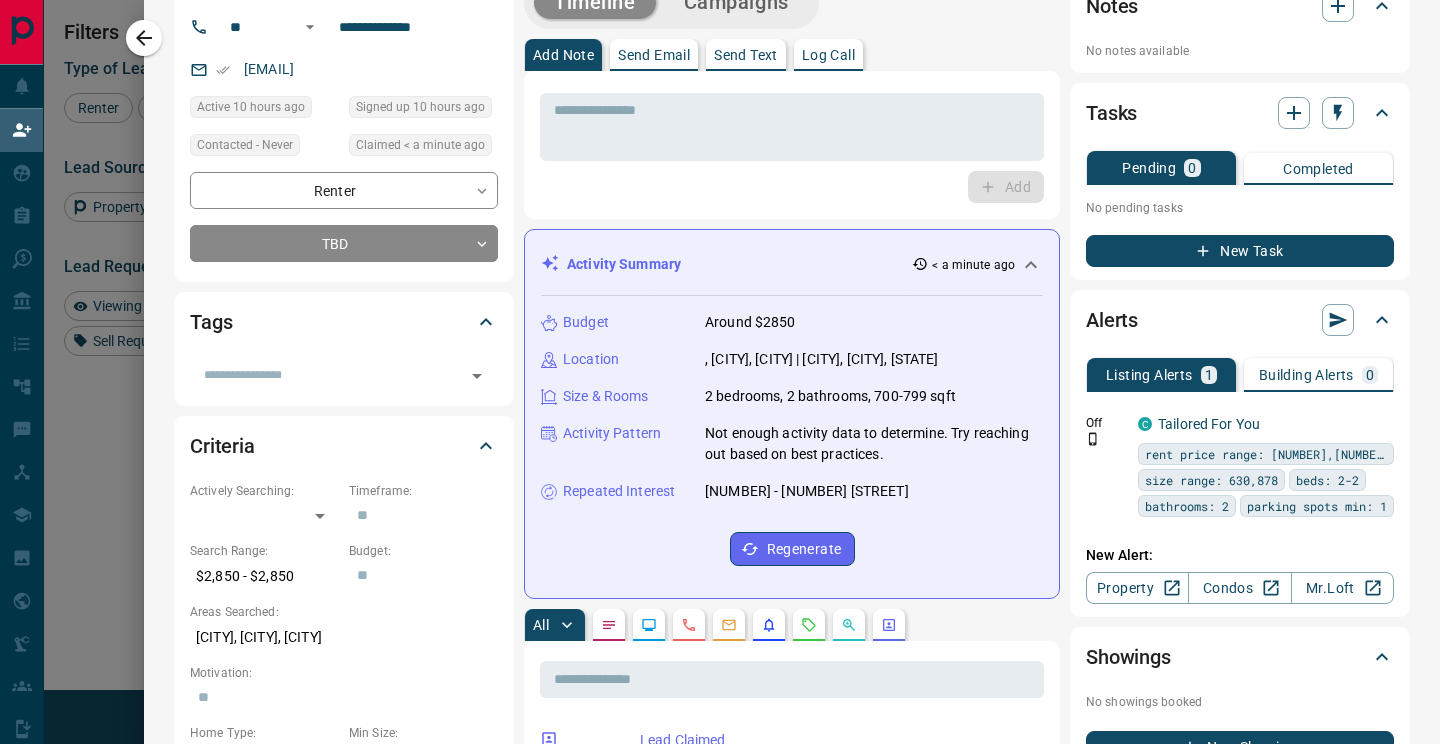 scroll, scrollTop: 0, scrollLeft: 0, axis: both 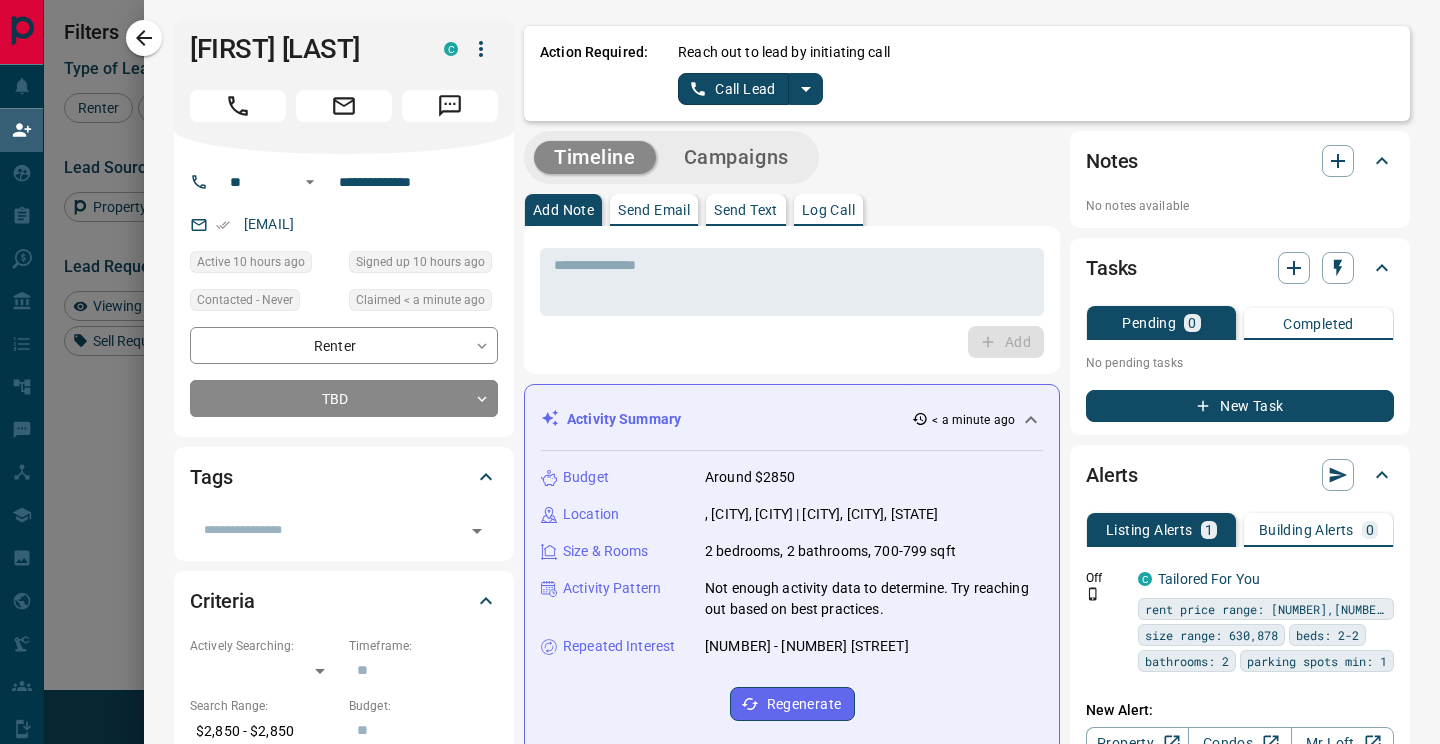 click at bounding box center (806, 89) 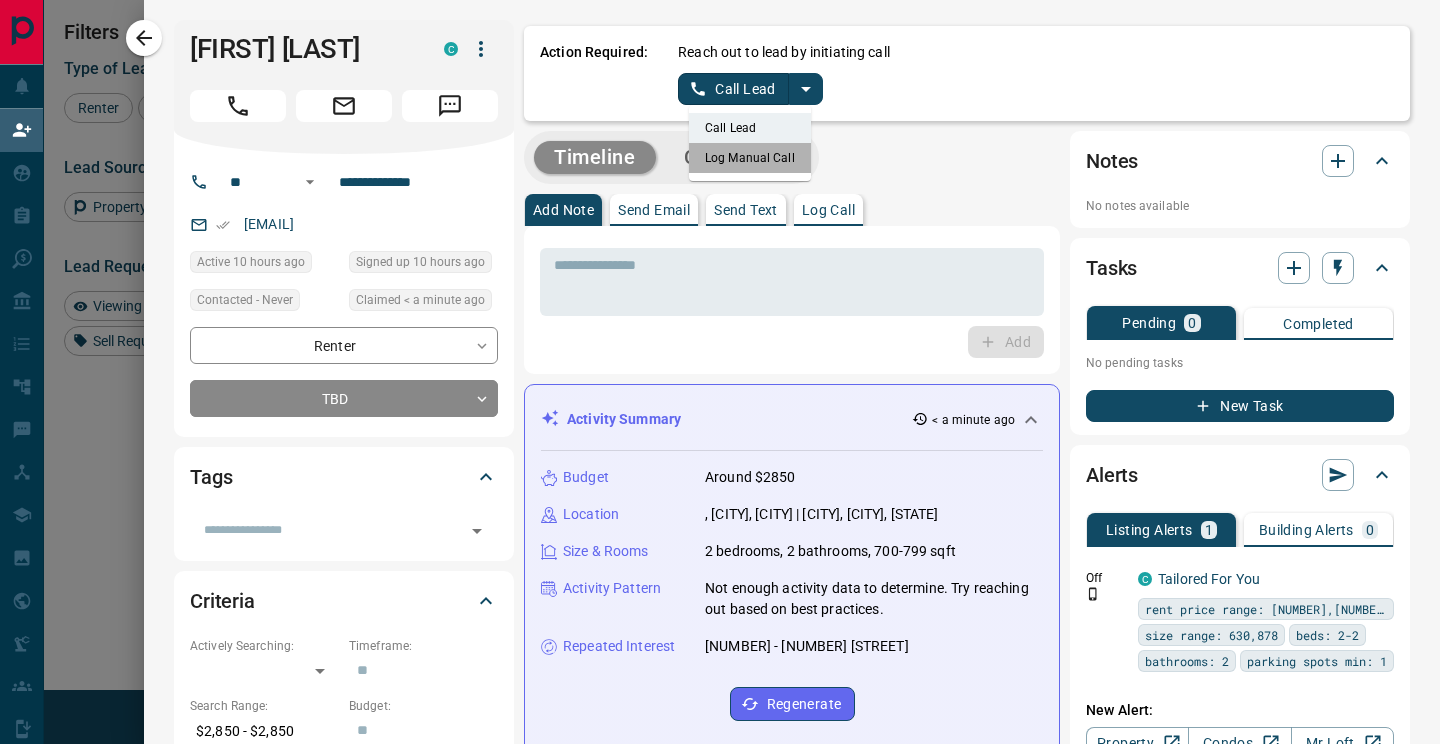 click on "Log Manual Call" at bounding box center [750, 158] 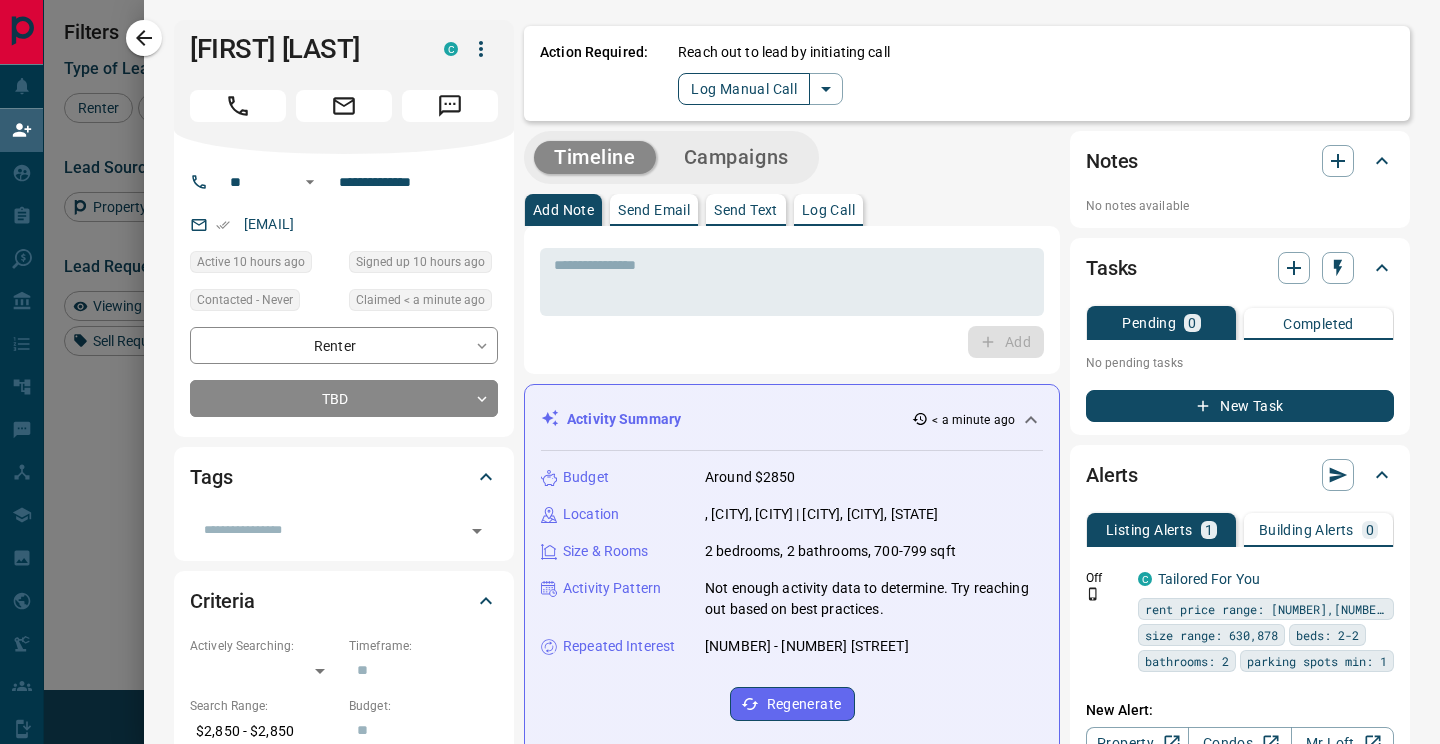 click on "Log Manual Call" at bounding box center (744, 89) 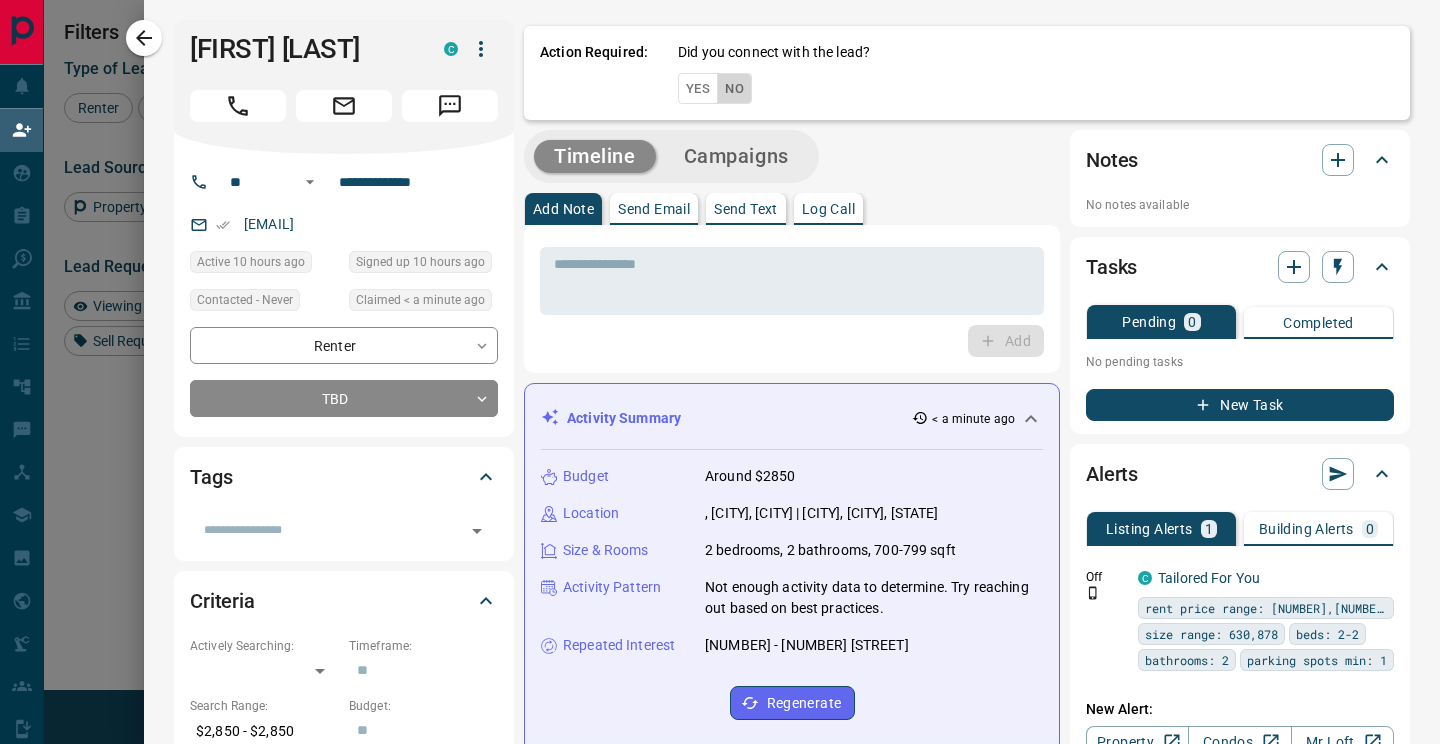 click on "No" at bounding box center (734, 88) 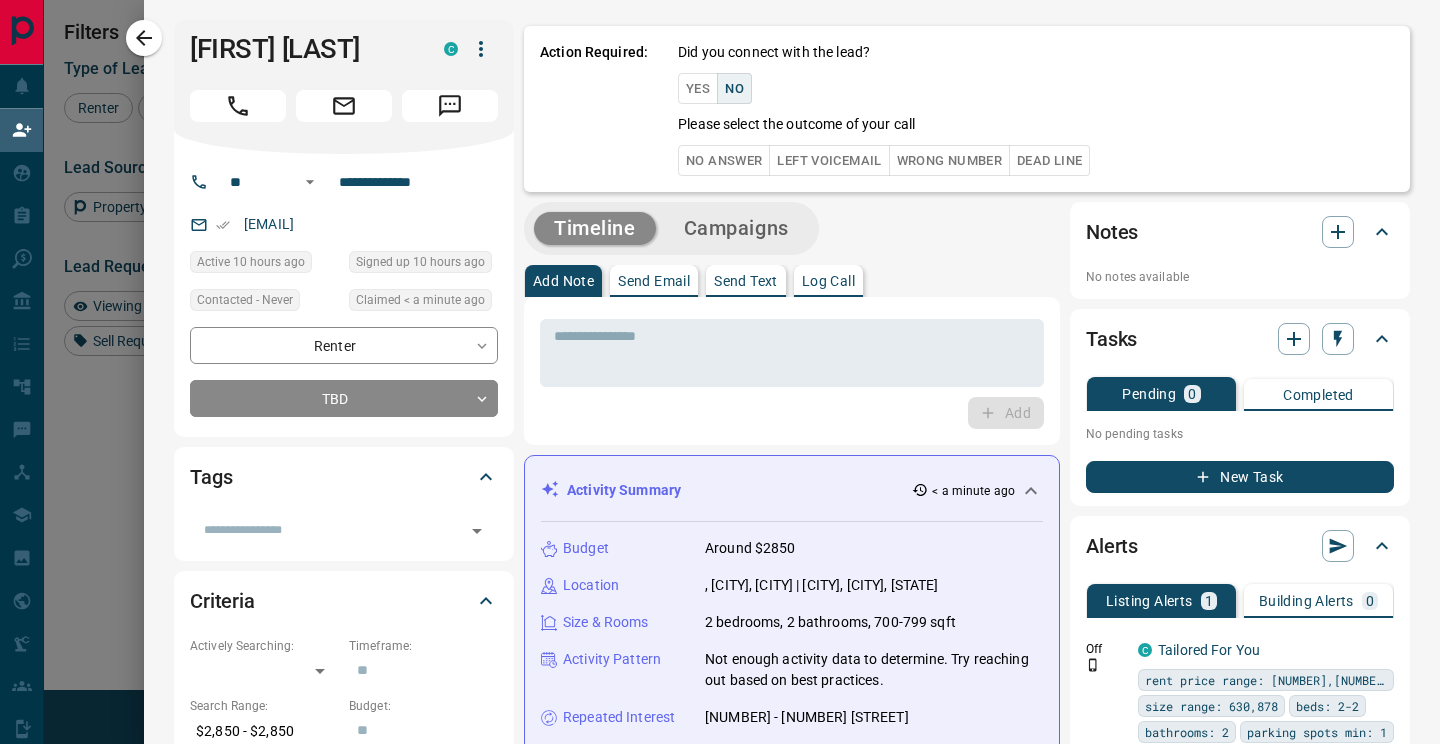 click on "Yes" at bounding box center [698, 88] 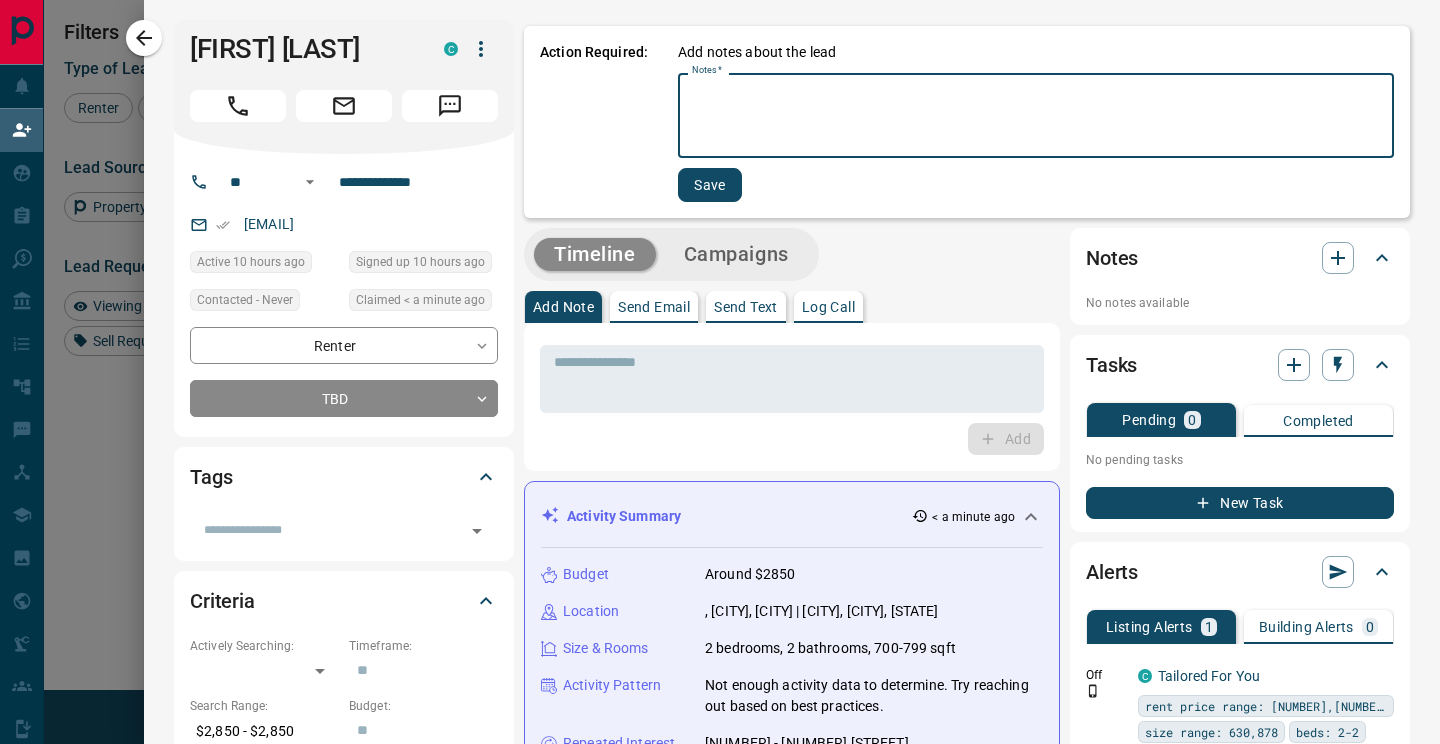 click on "Notes   *" at bounding box center [1036, 116] 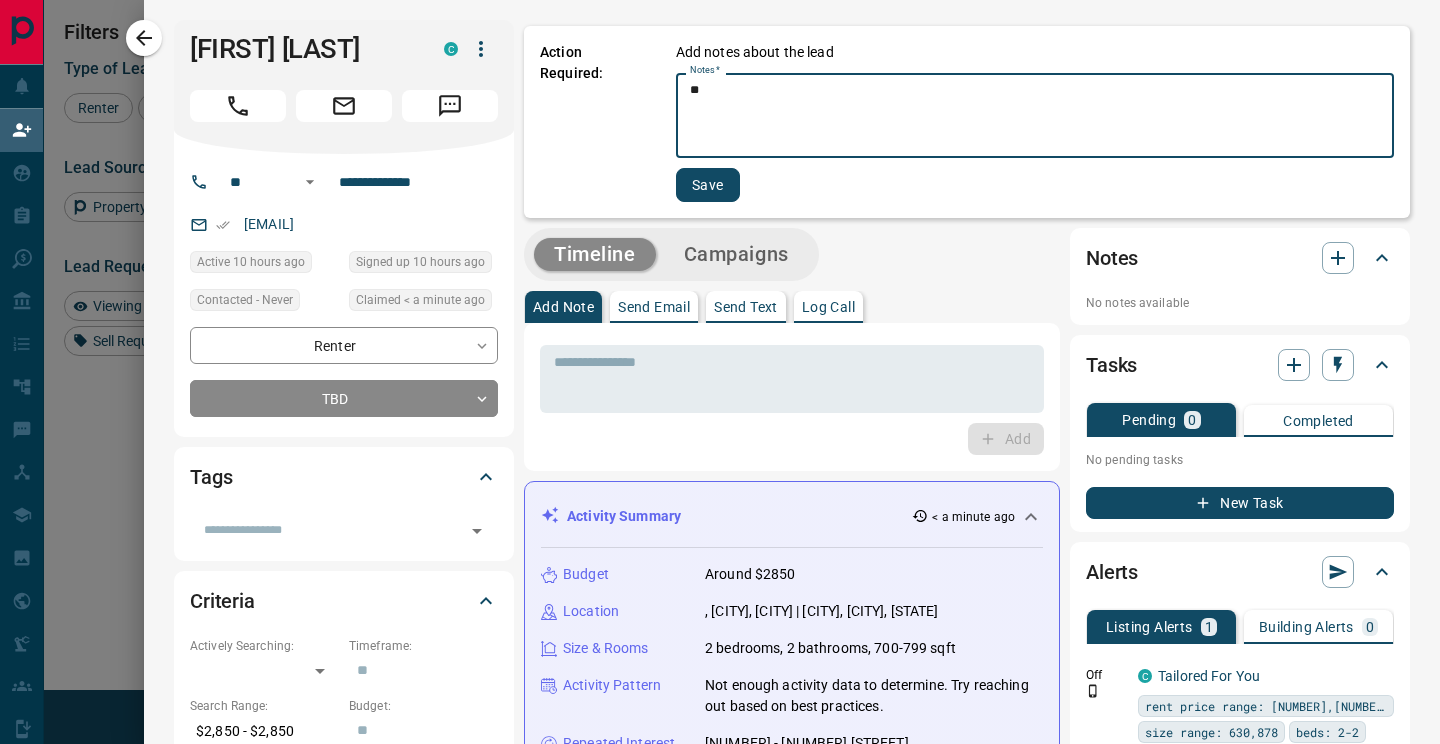 type on "**" 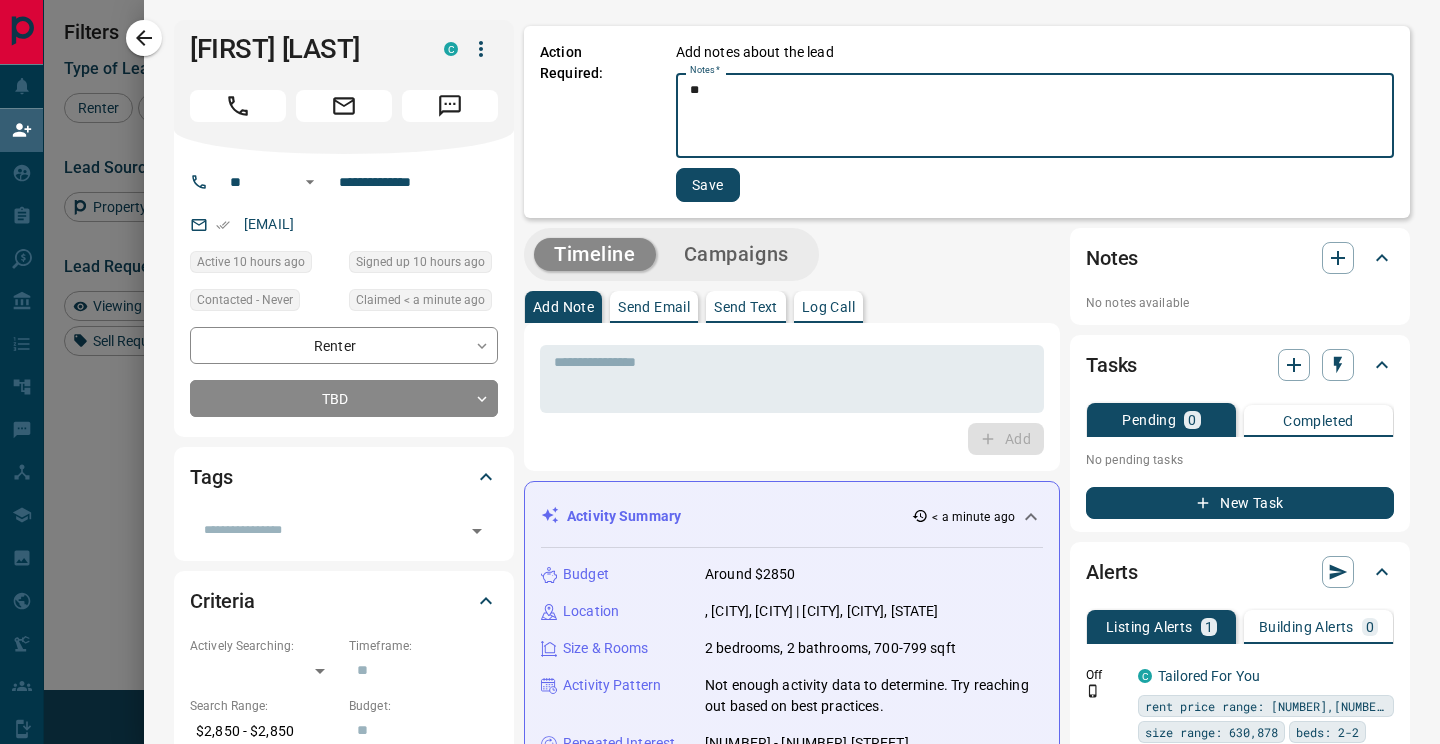 click on "Save" at bounding box center [708, 185] 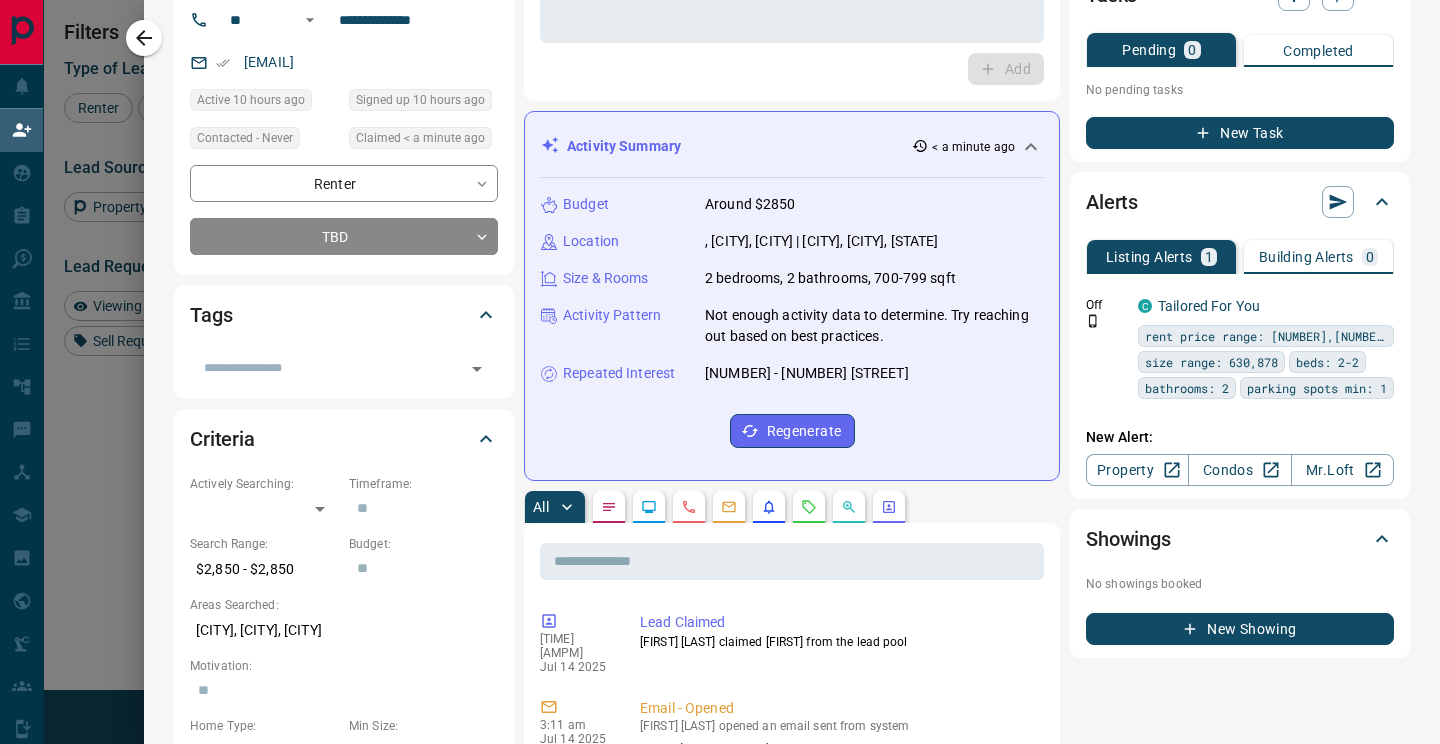 scroll, scrollTop: 0, scrollLeft: 0, axis: both 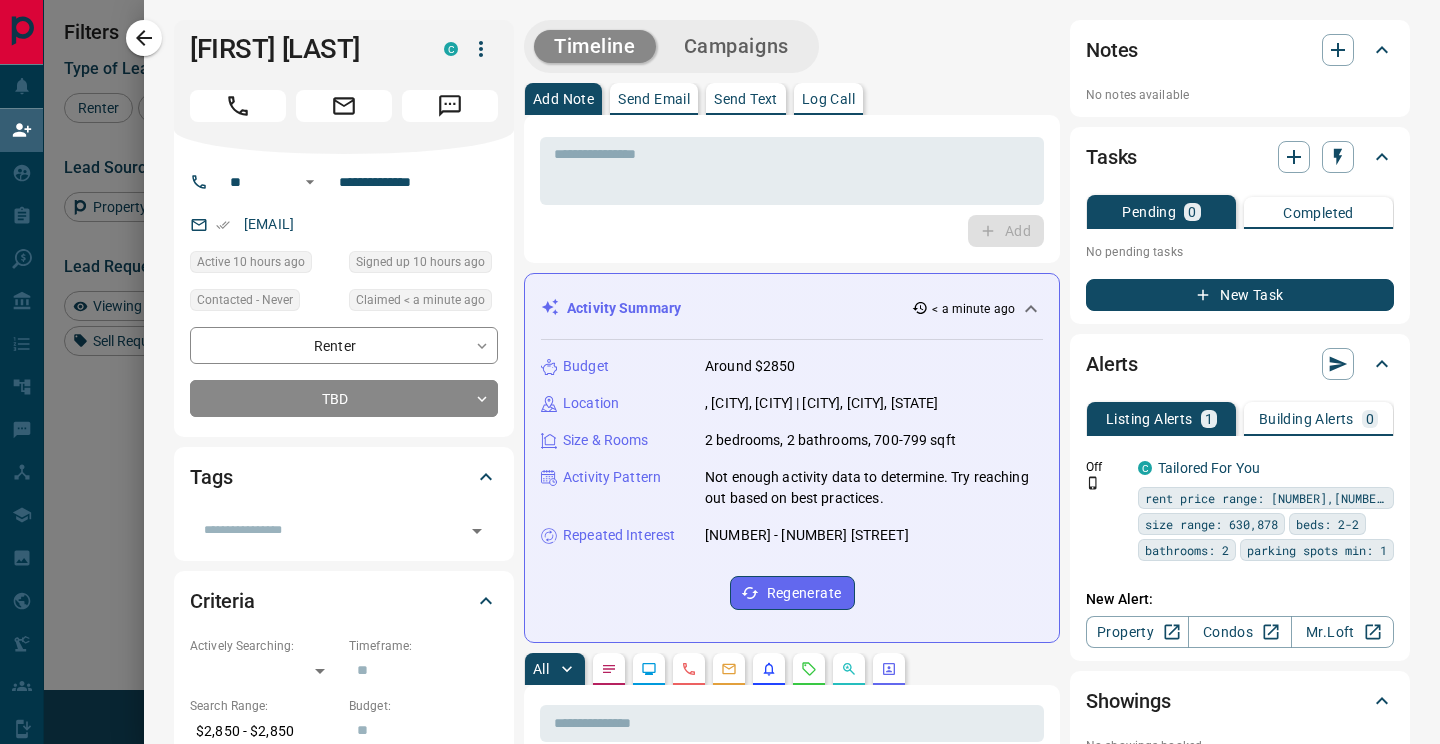 click 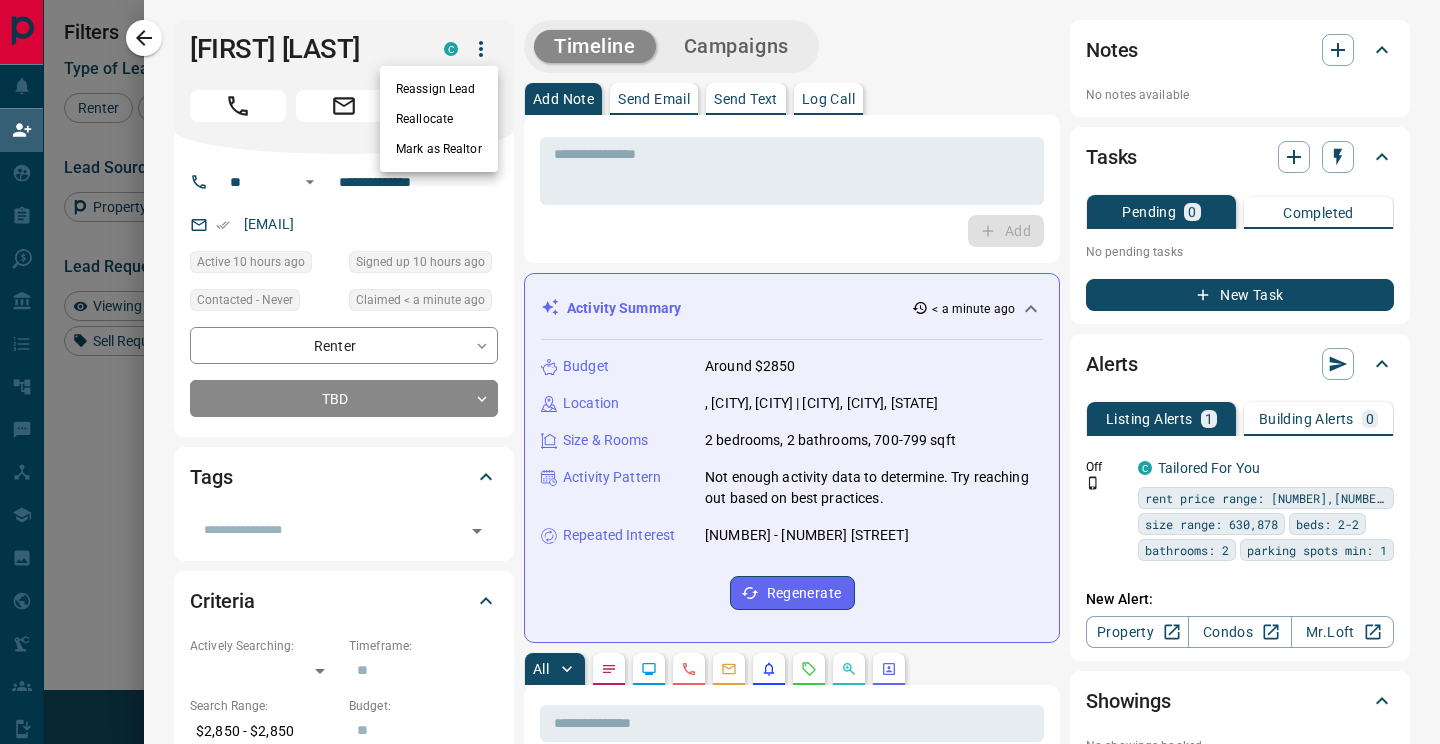 click on "Reassign Lead" at bounding box center (439, 89) 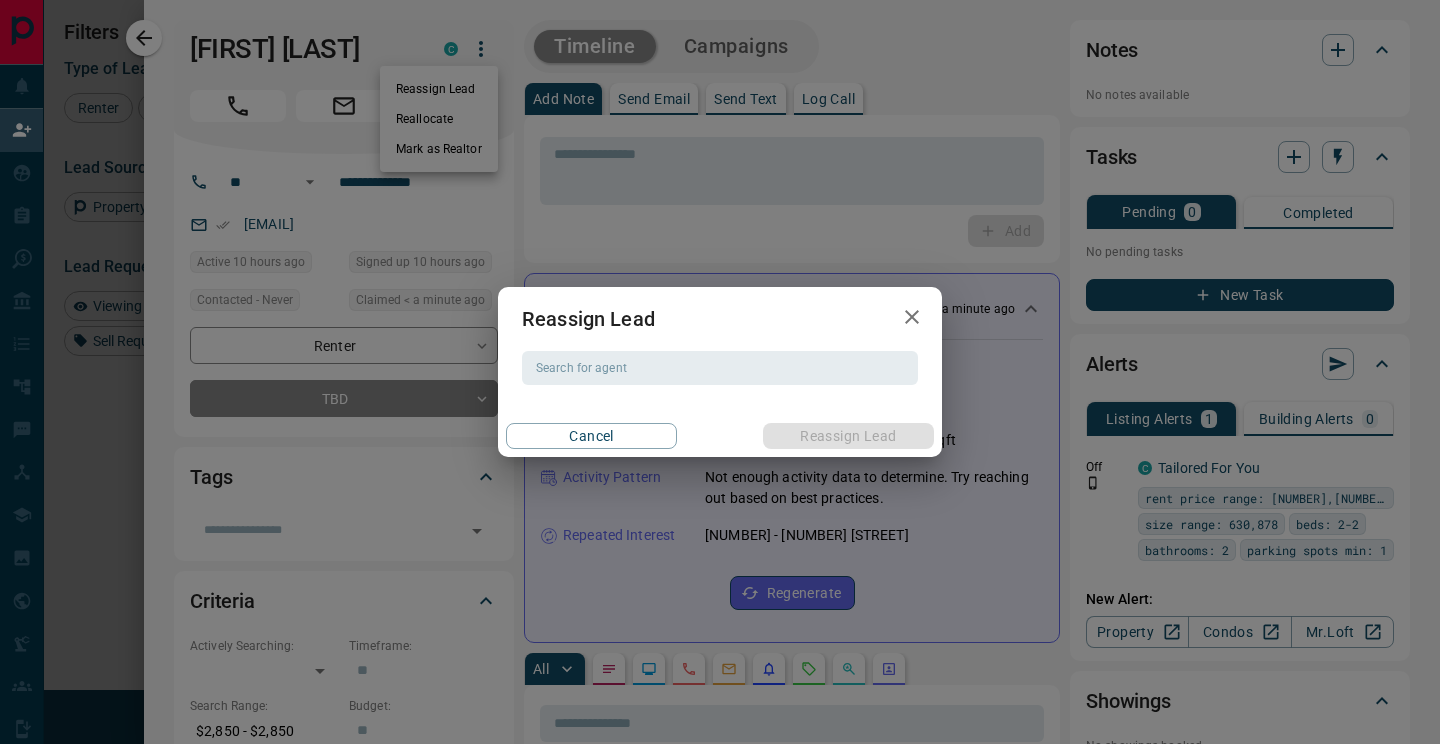 click on "Search for agent" at bounding box center [718, 368] 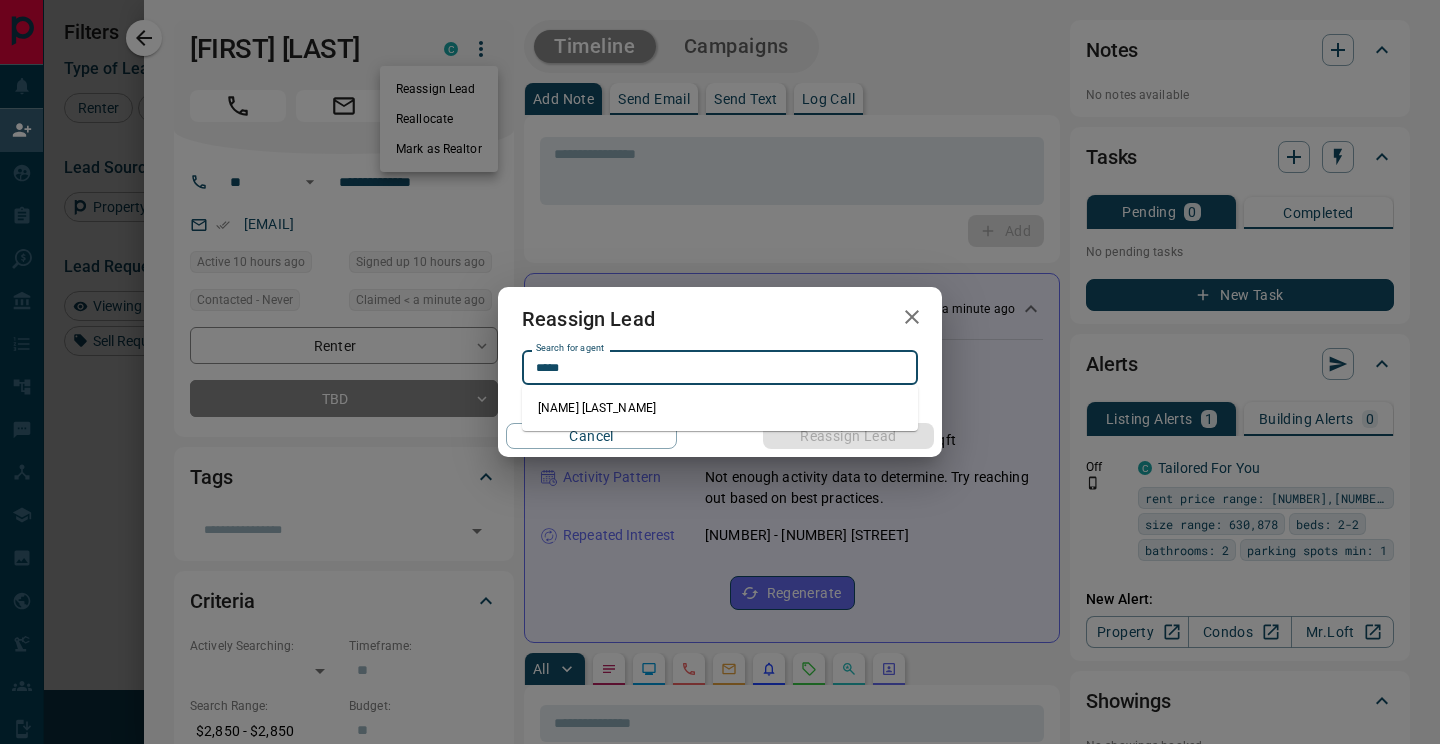 click on "[NAME] [LAST_NAME]" at bounding box center (720, 408) 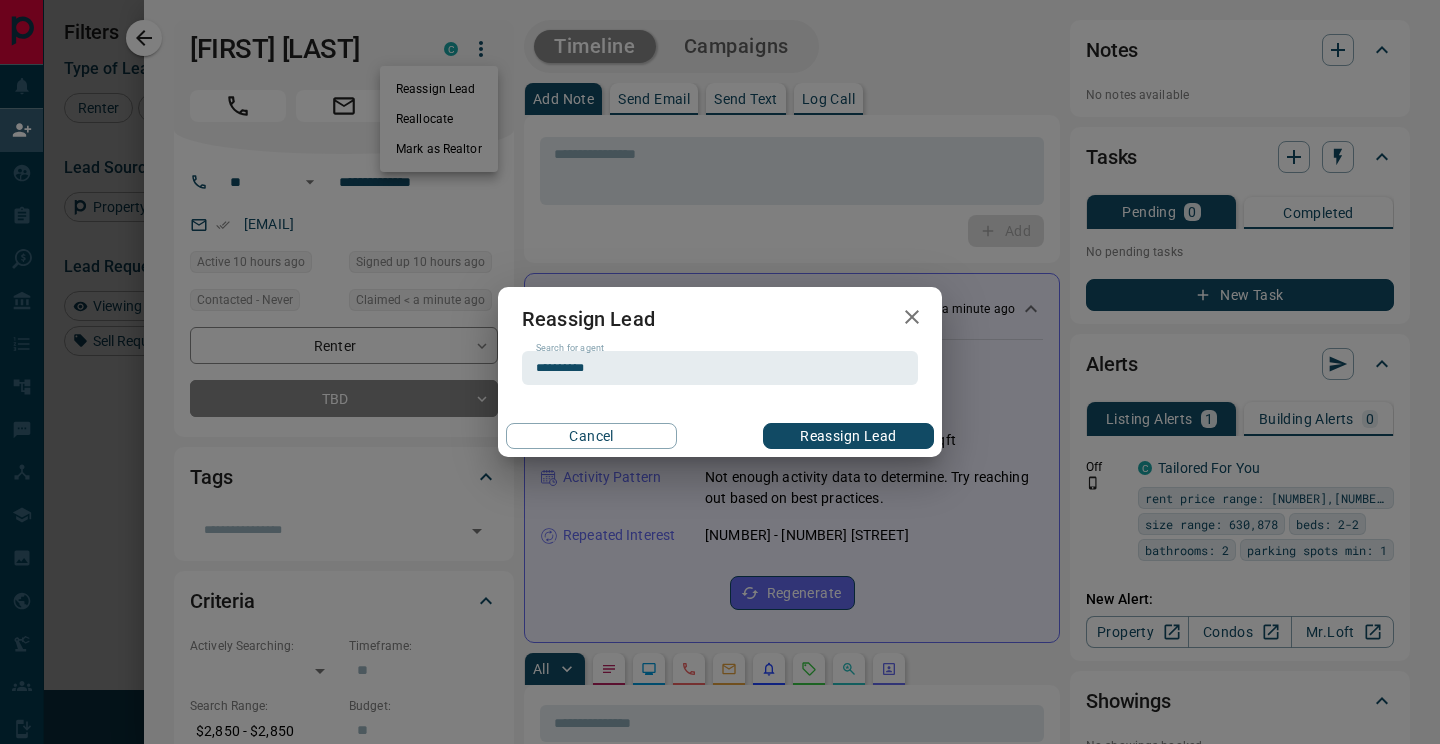 click on "Reassign Lead" at bounding box center (848, 436) 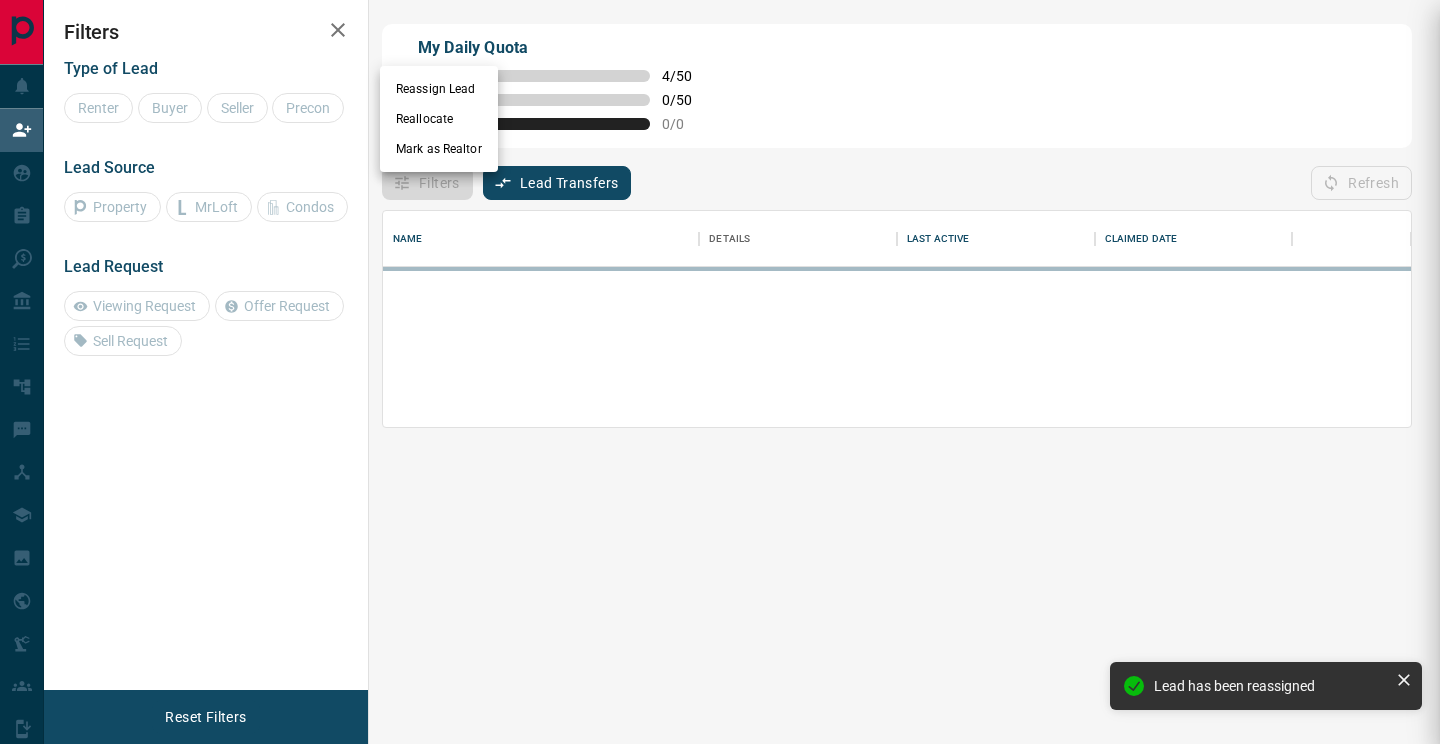 scroll, scrollTop: 0, scrollLeft: 0, axis: both 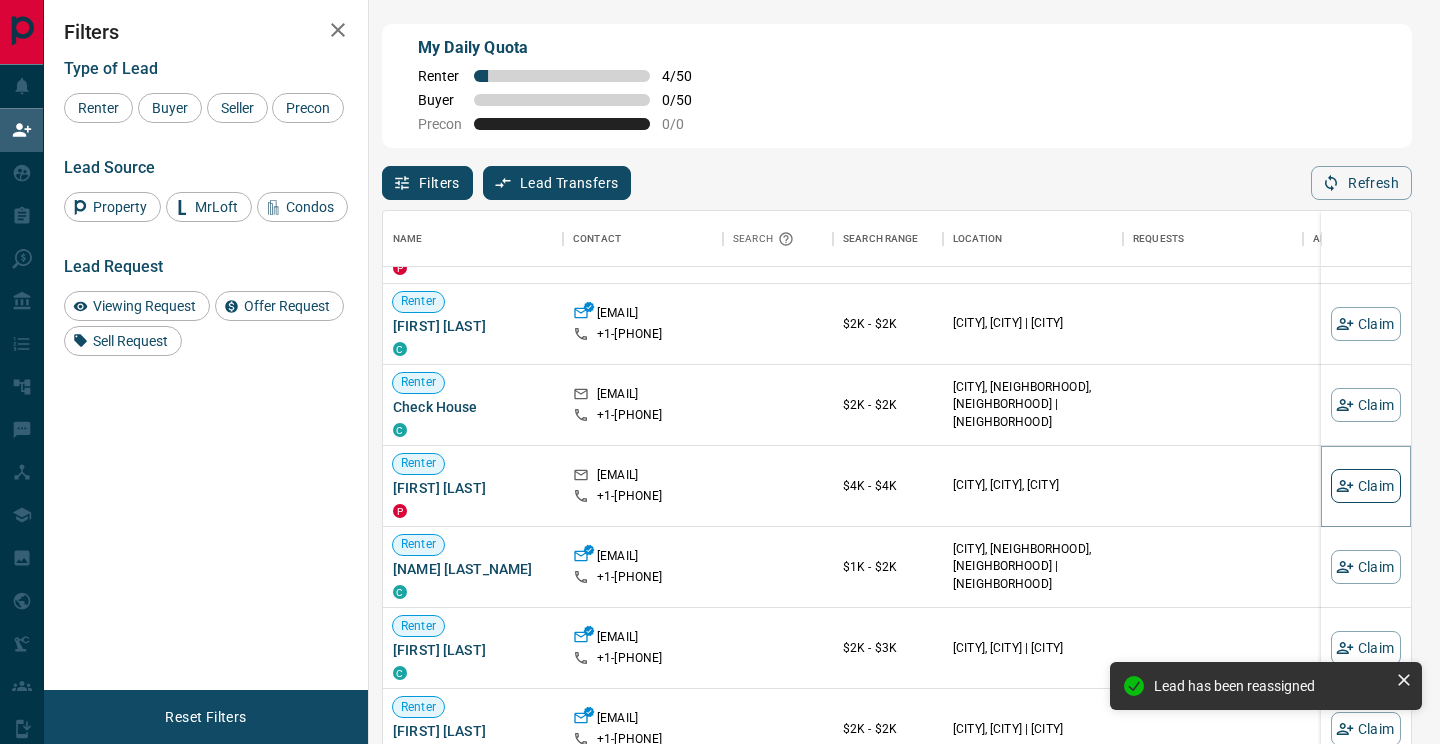 click on "Claim" at bounding box center (1366, 486) 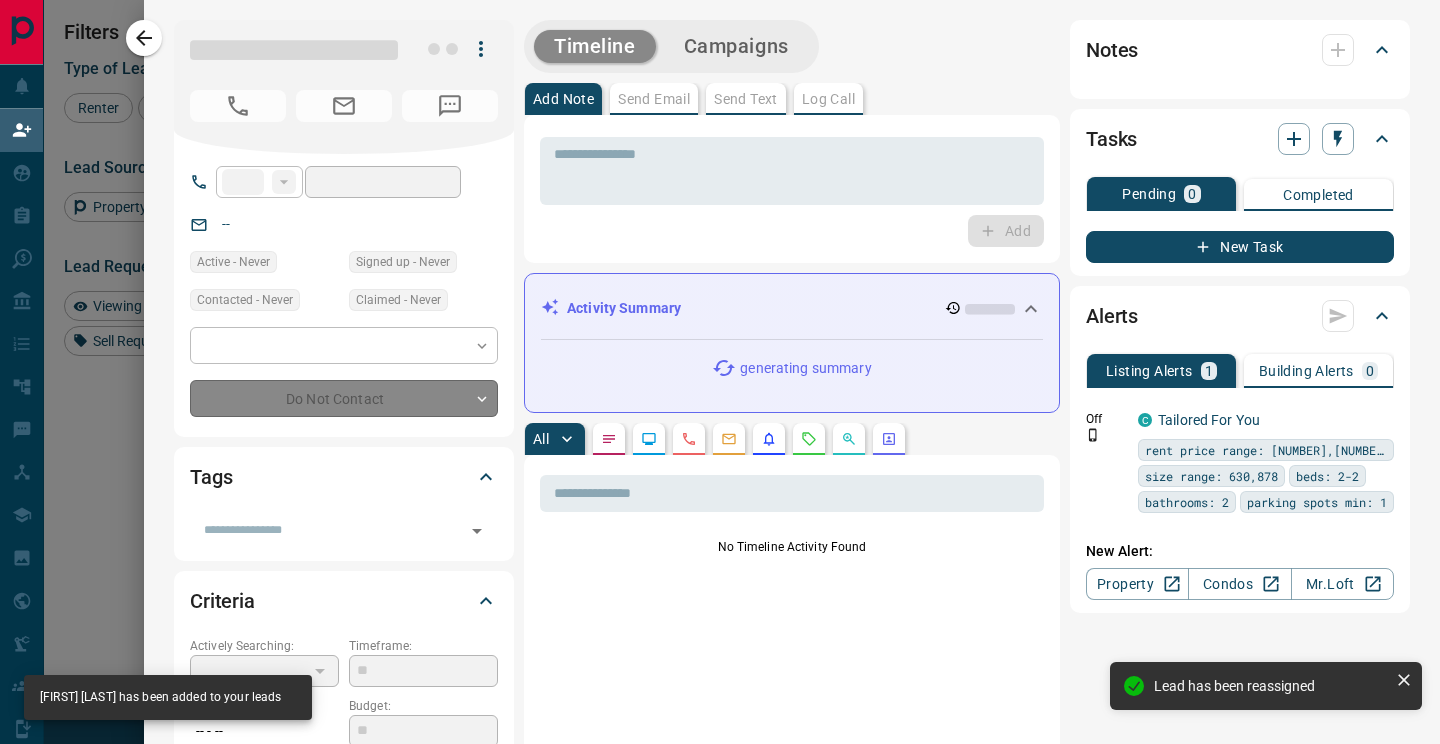 type on "**" 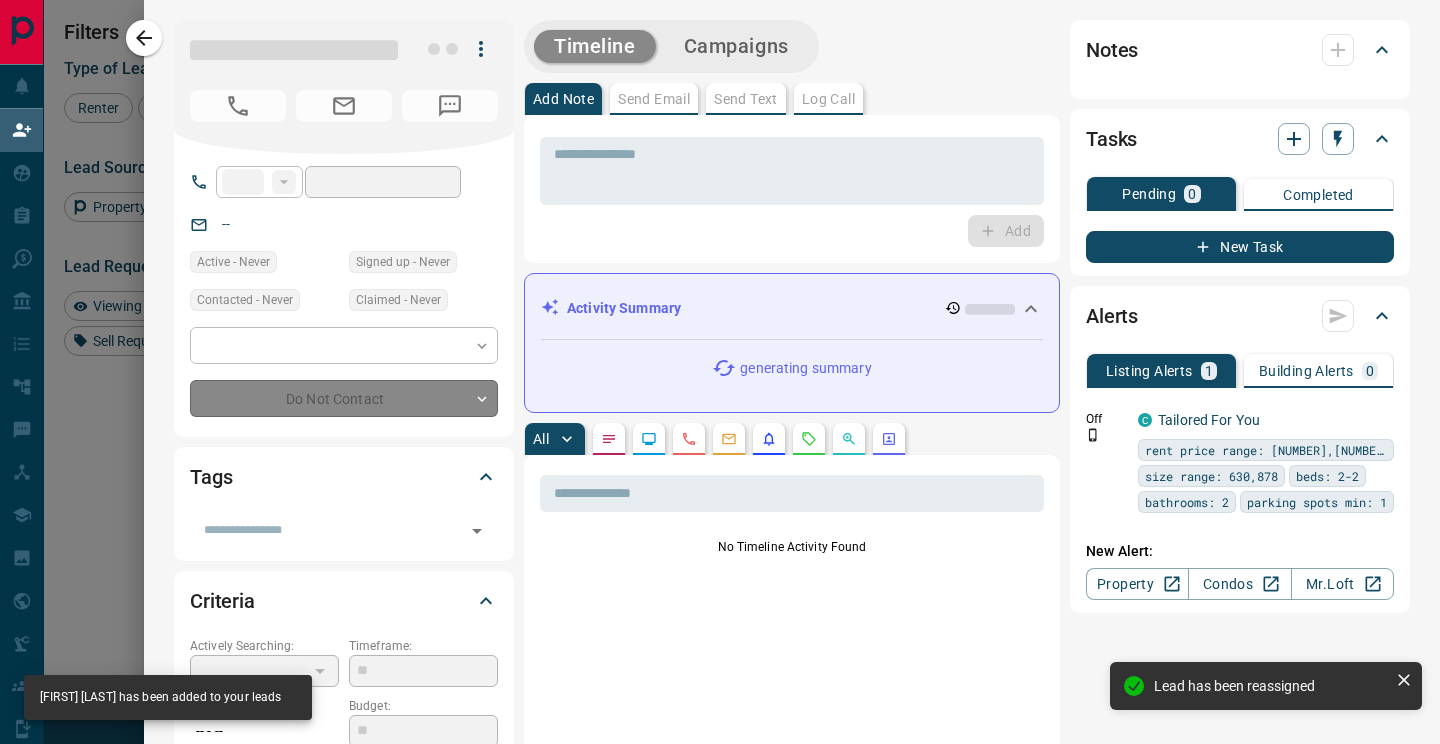 type on "**********" 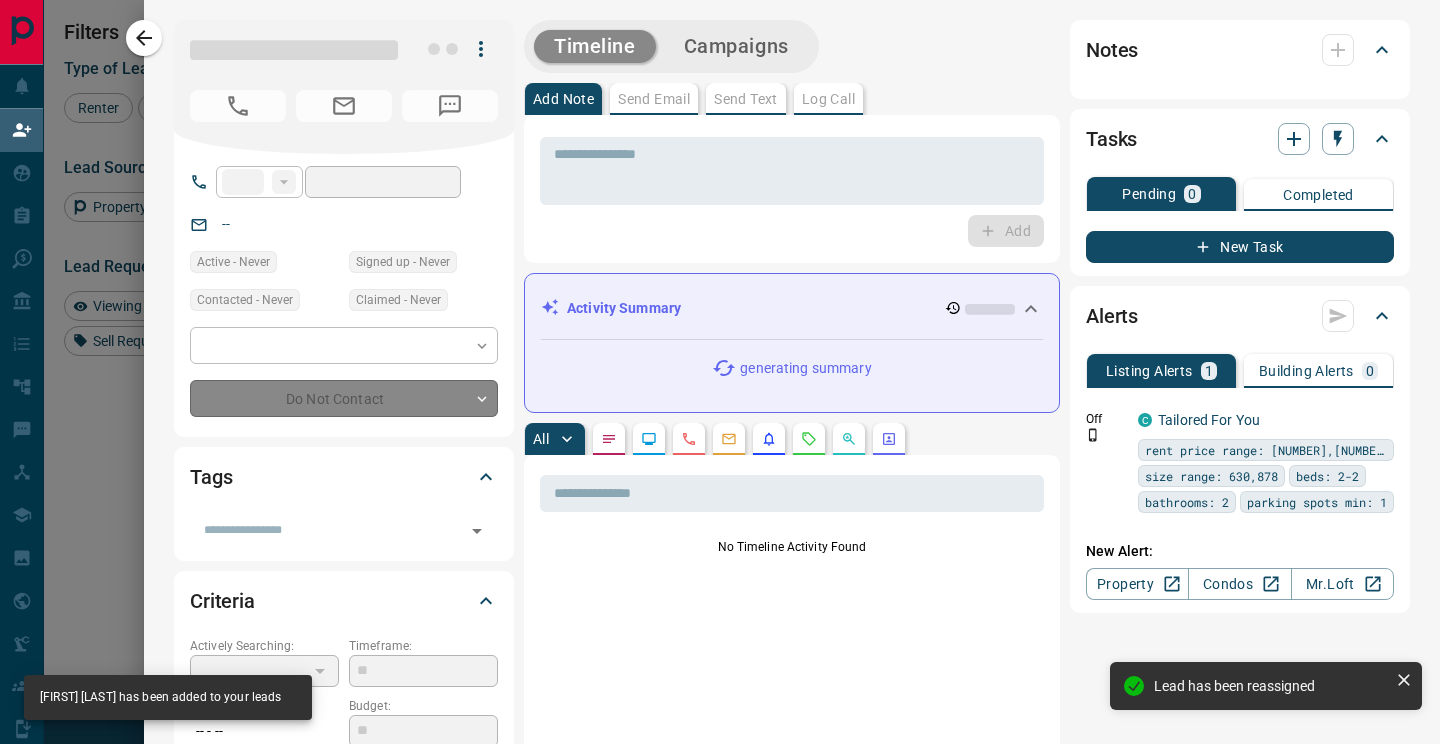 type on "**" 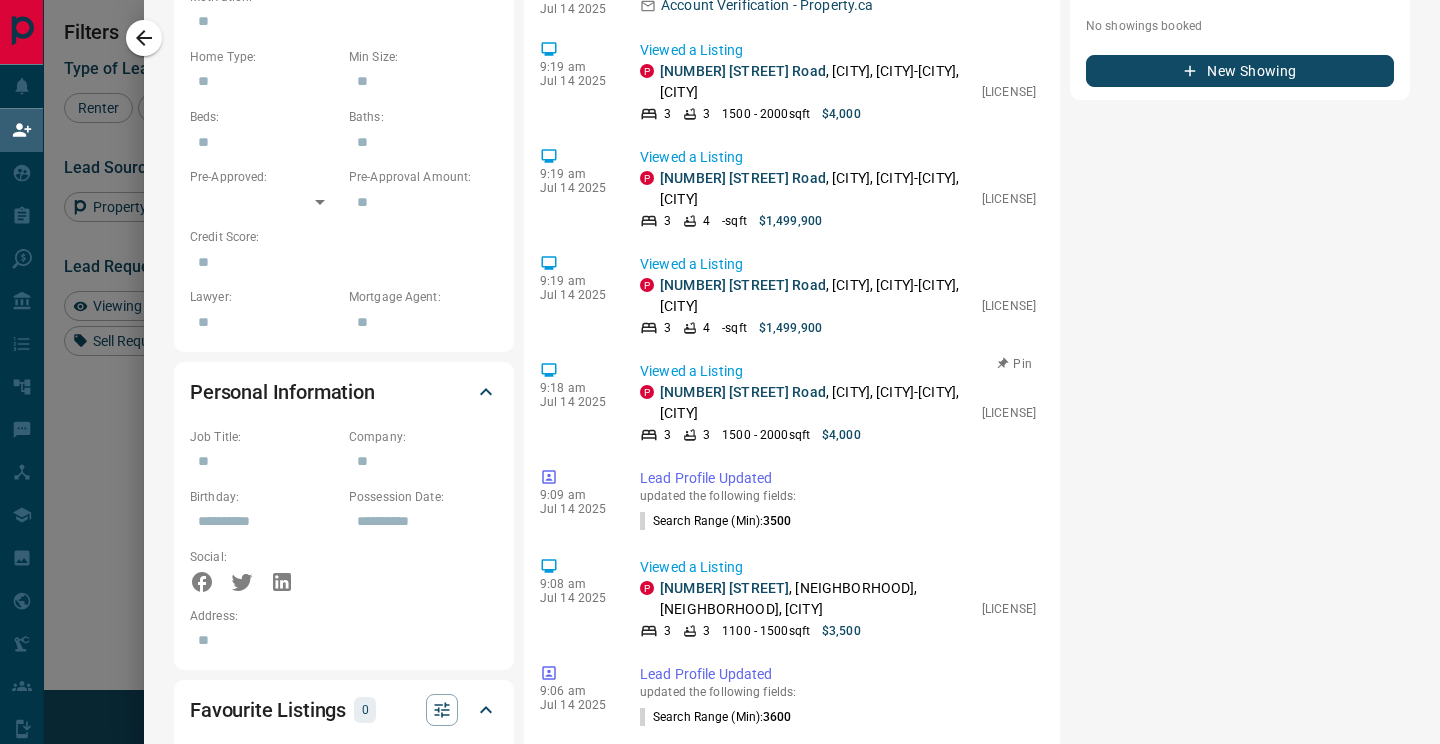 scroll, scrollTop: 868, scrollLeft: 0, axis: vertical 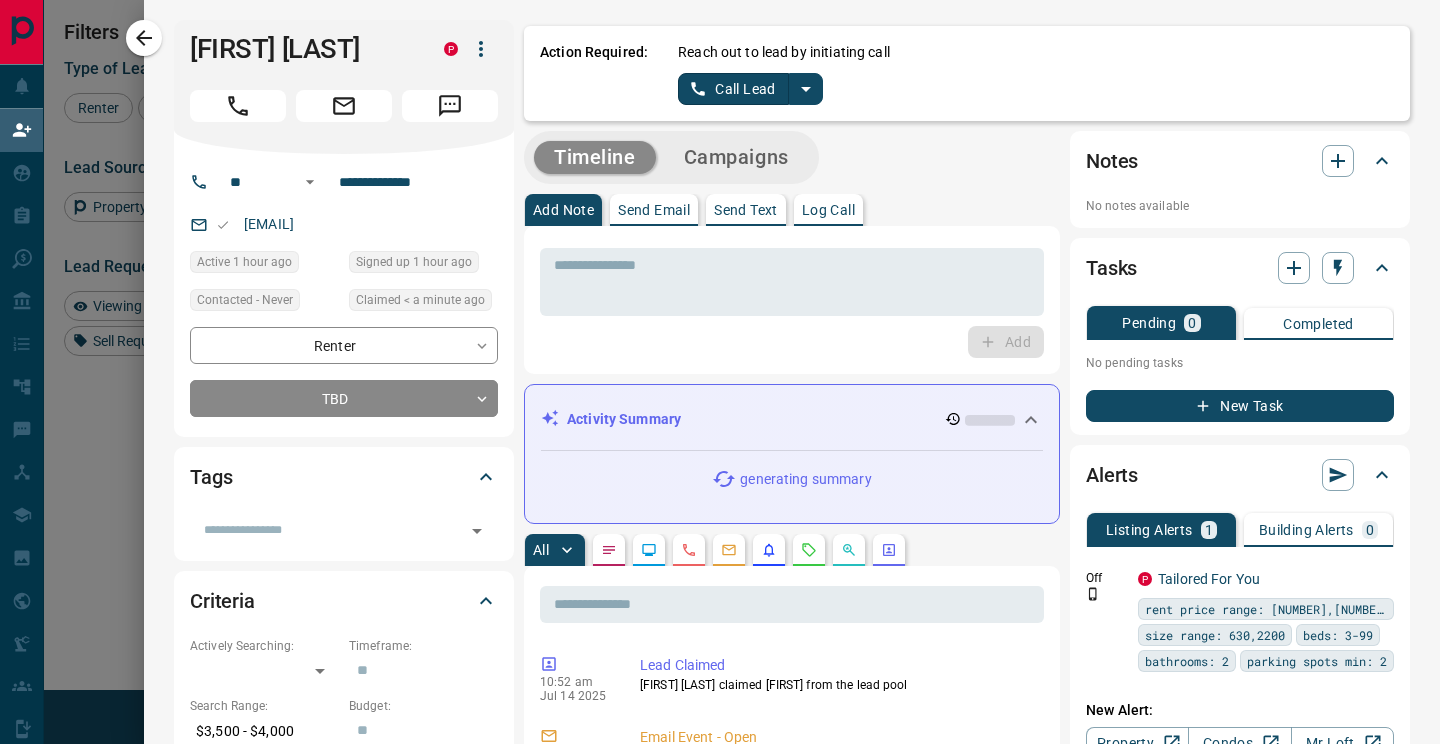 click 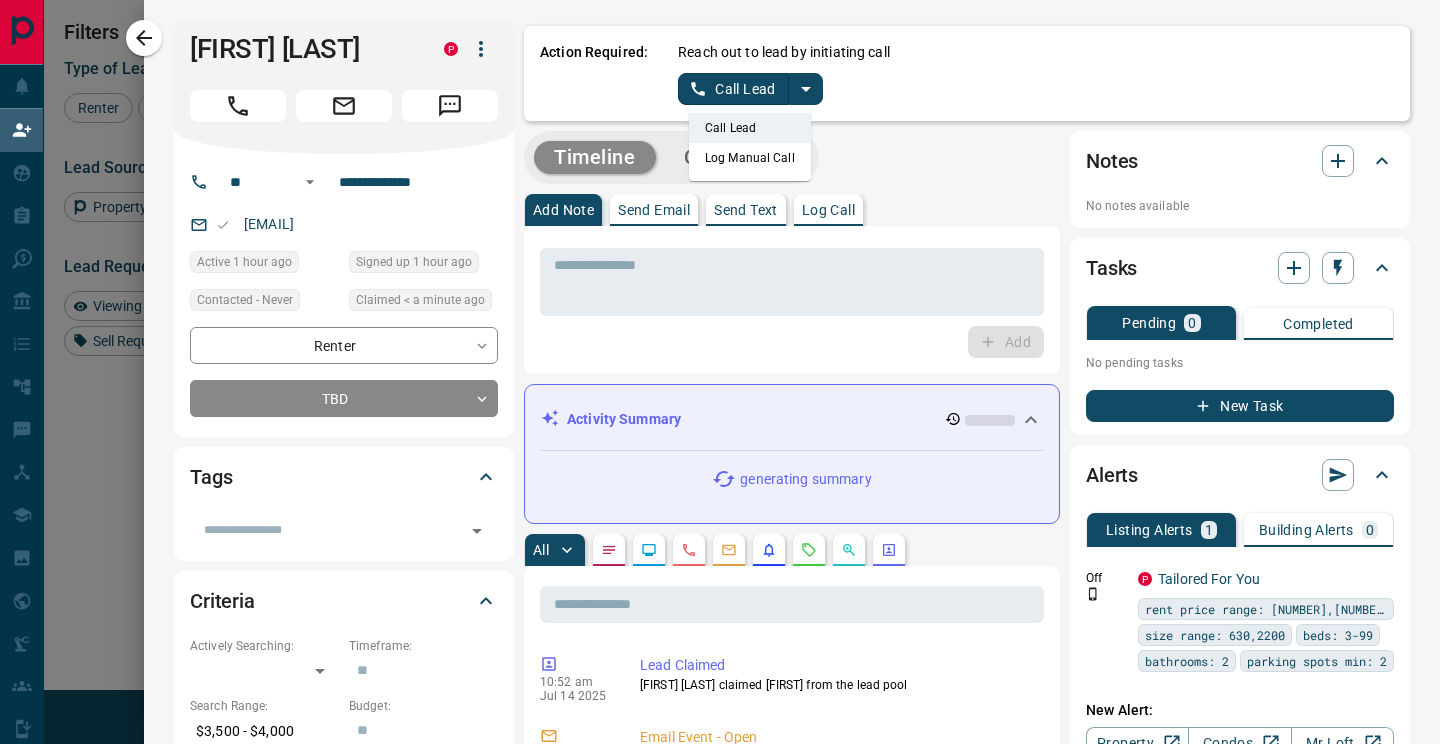 click on "Log Manual Call" at bounding box center (750, 158) 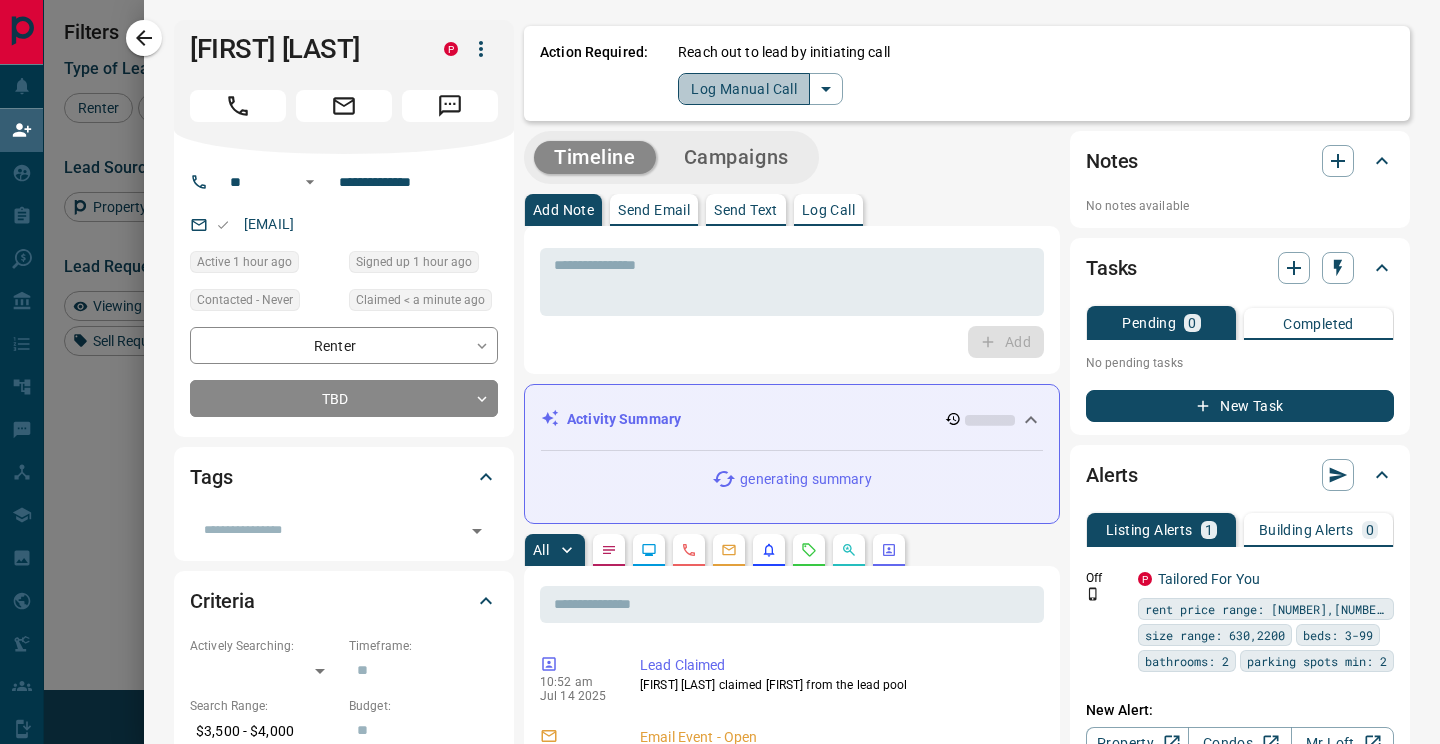 click on "Log Manual Call" at bounding box center [744, 89] 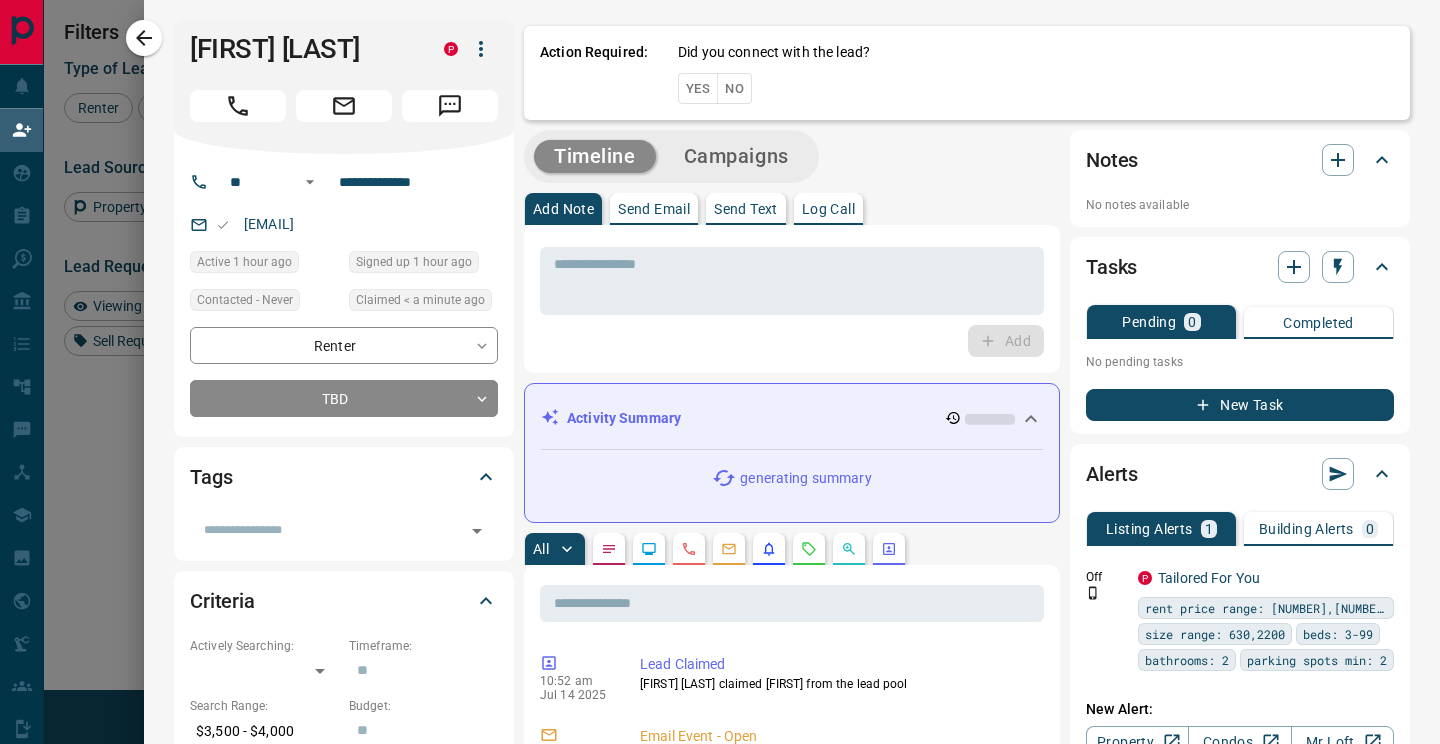 click on "Yes" at bounding box center [698, 88] 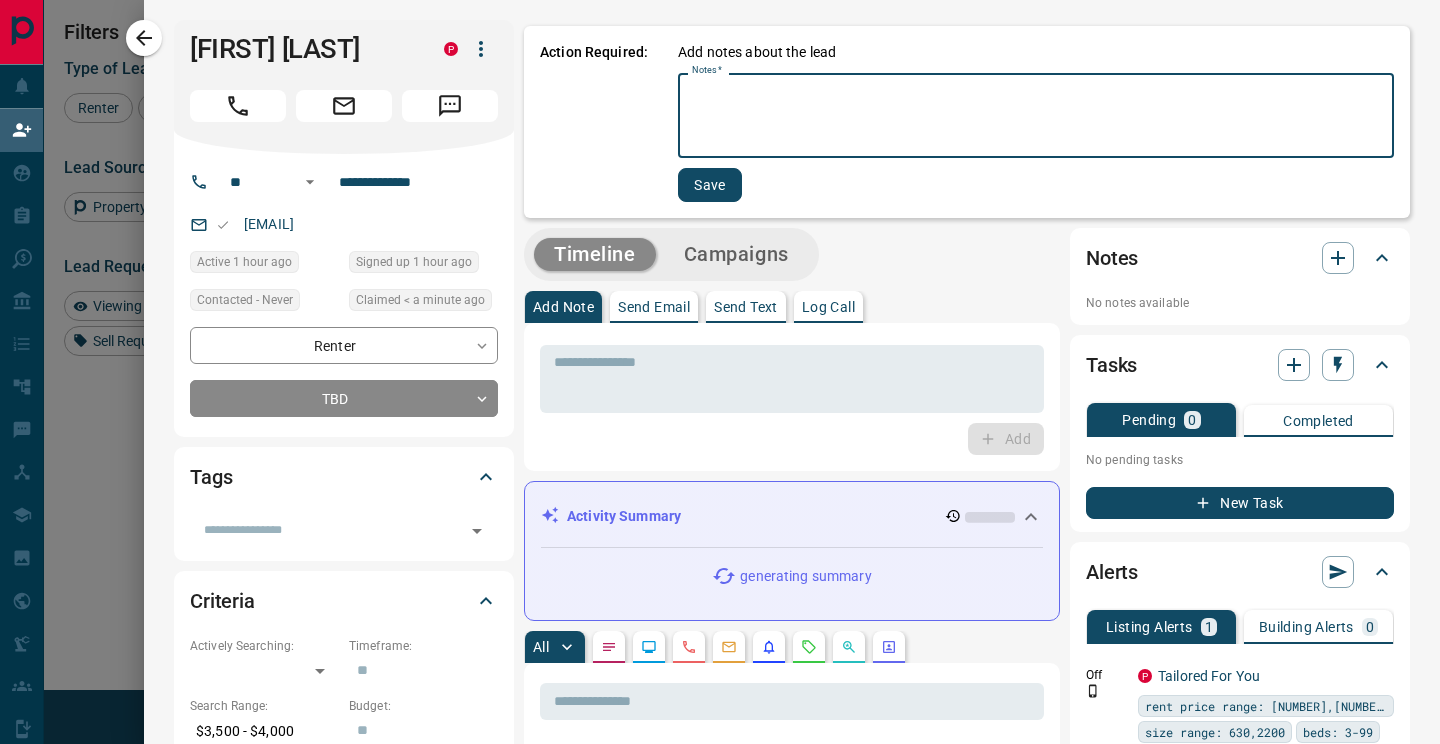 click on "Notes   *" at bounding box center (1036, 116) 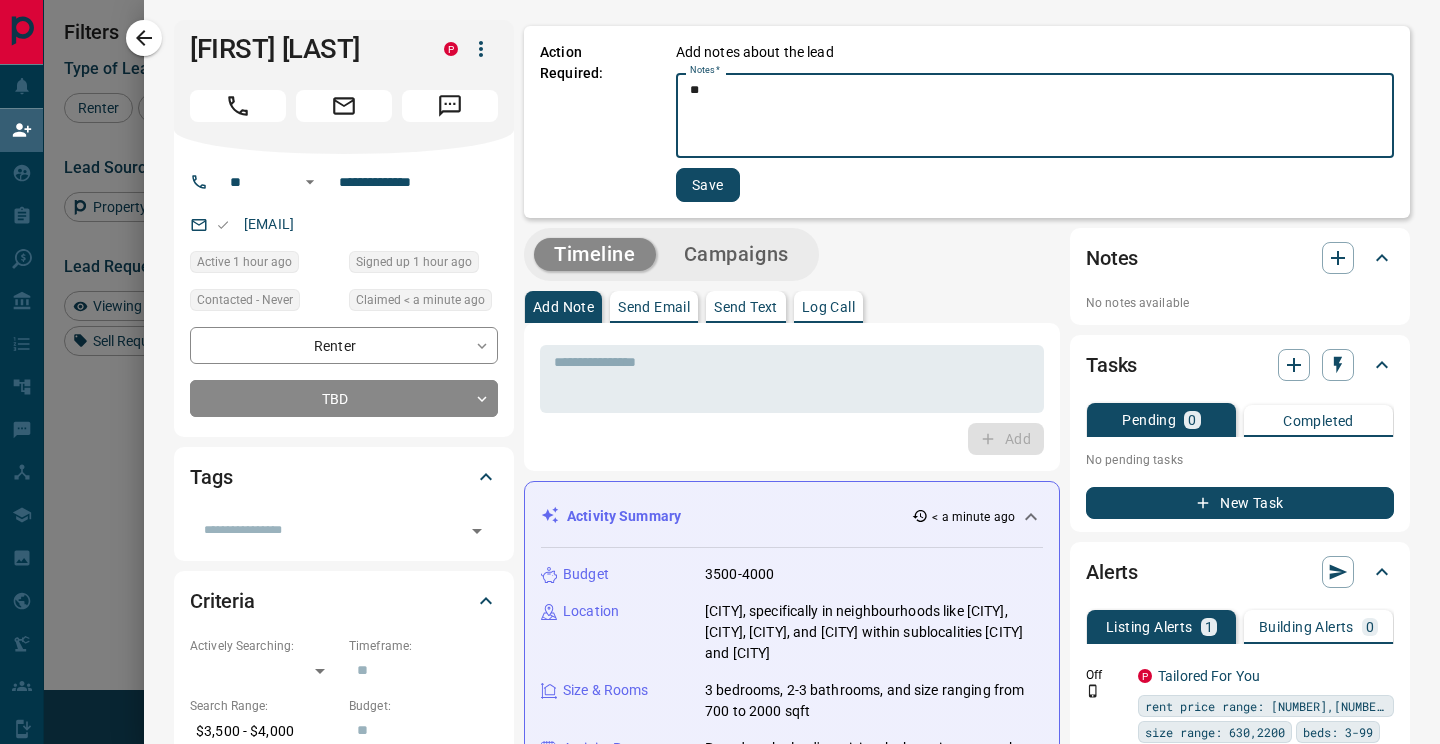 type on "**" 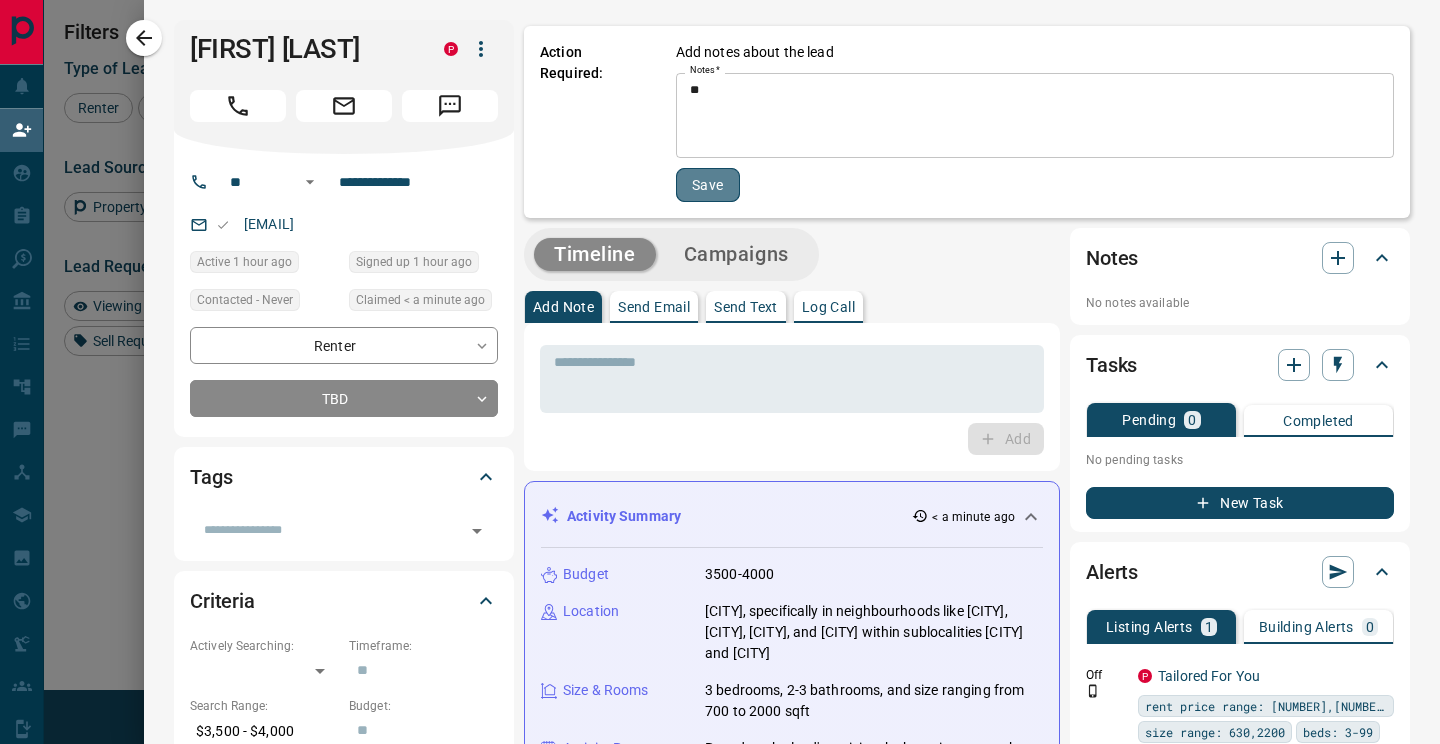 click on "Save" at bounding box center (708, 185) 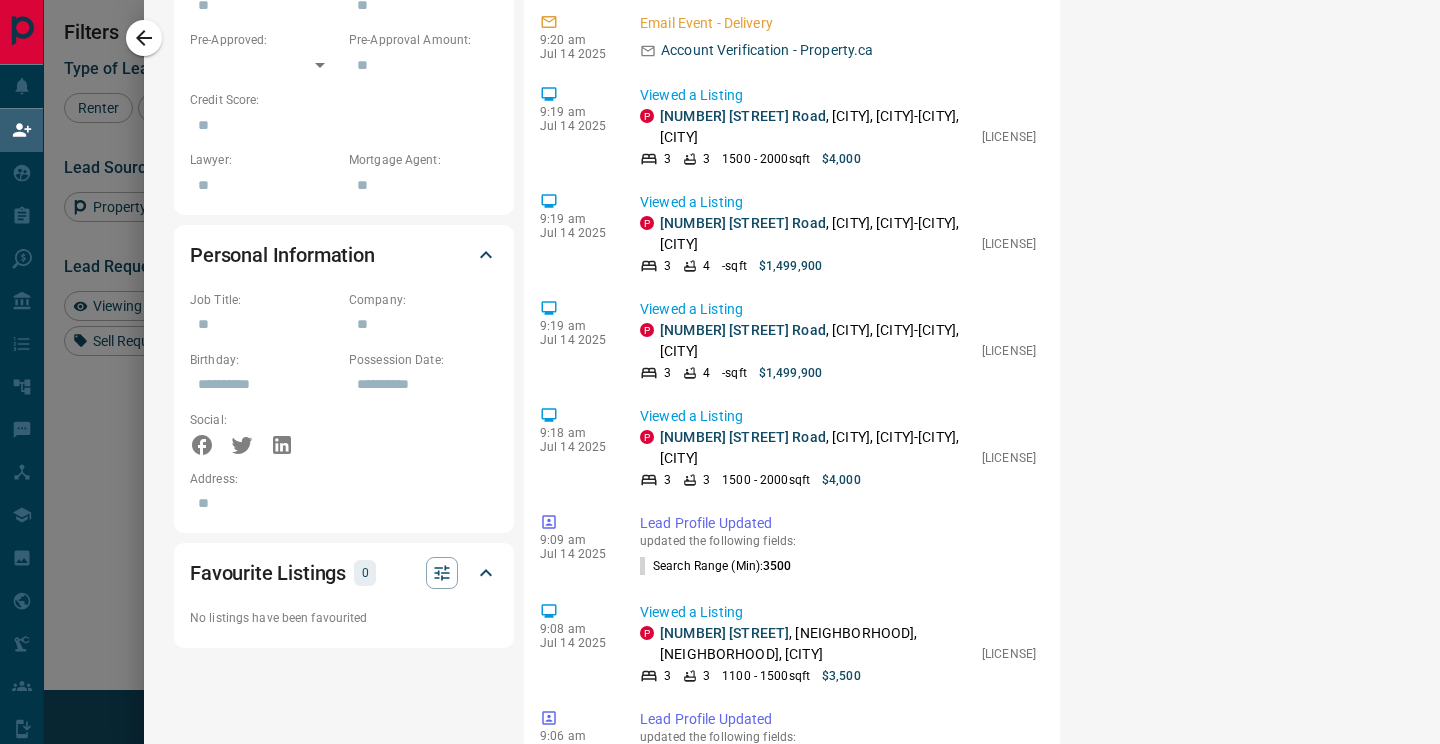 scroll, scrollTop: 0, scrollLeft: 0, axis: both 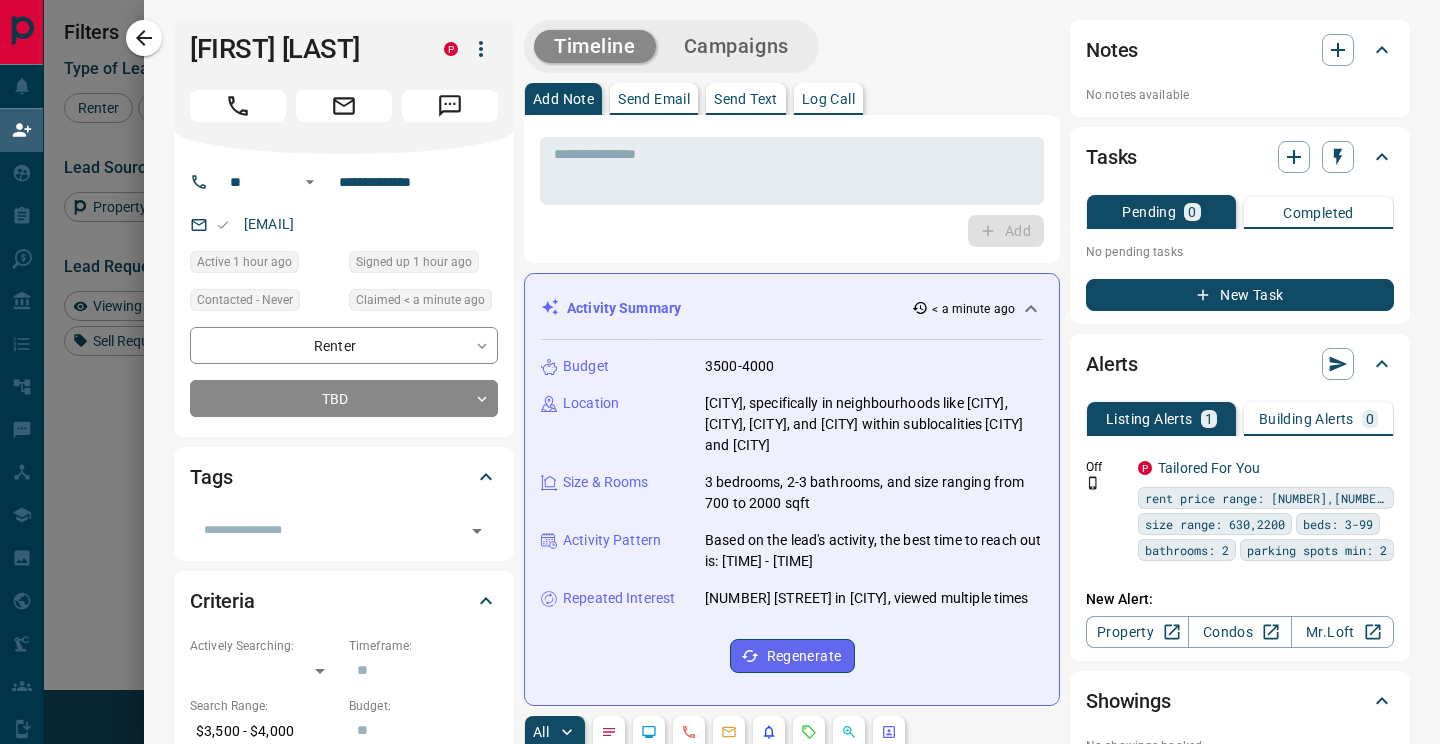 click 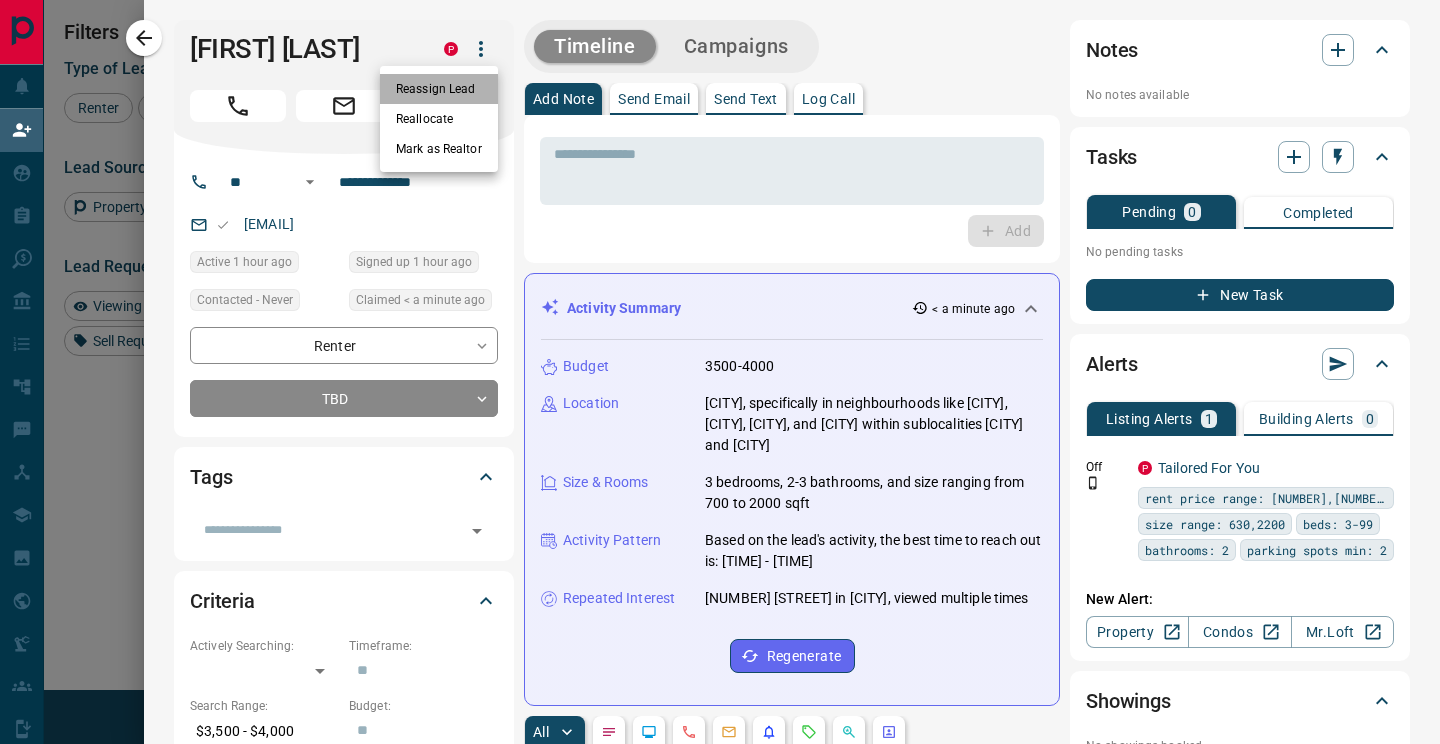 click on "Reassign Lead" at bounding box center [439, 89] 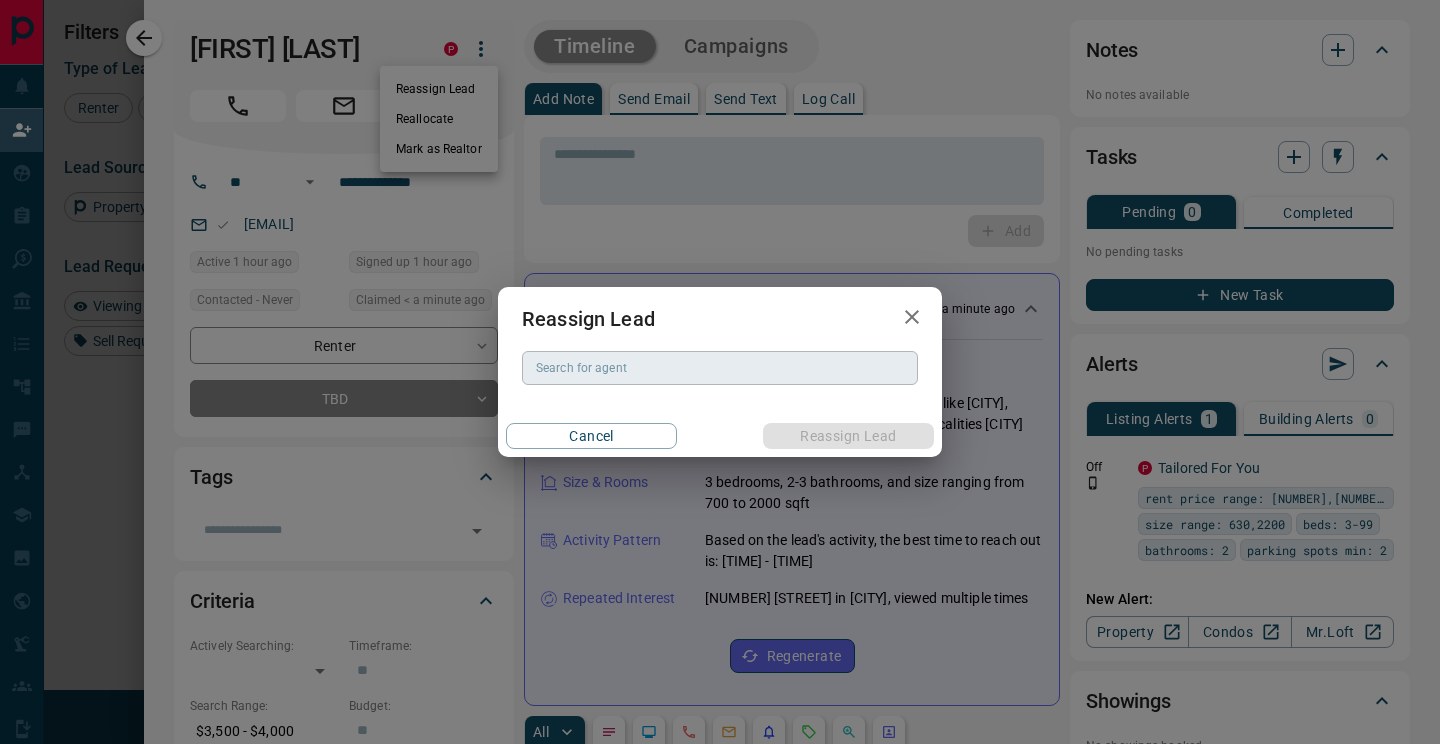 click on "Search for agent" at bounding box center [718, 368] 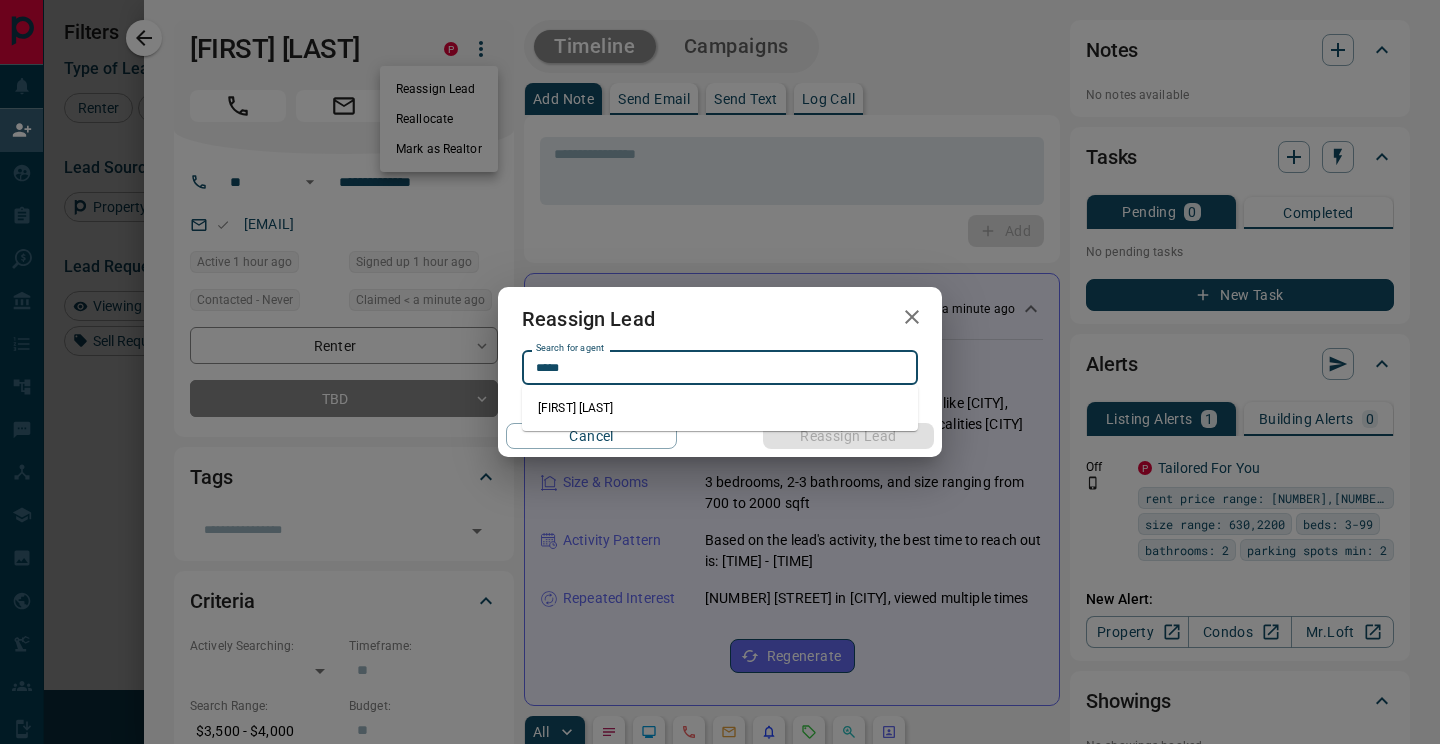 click on "[FIRST] [LAST]" at bounding box center [720, 408] 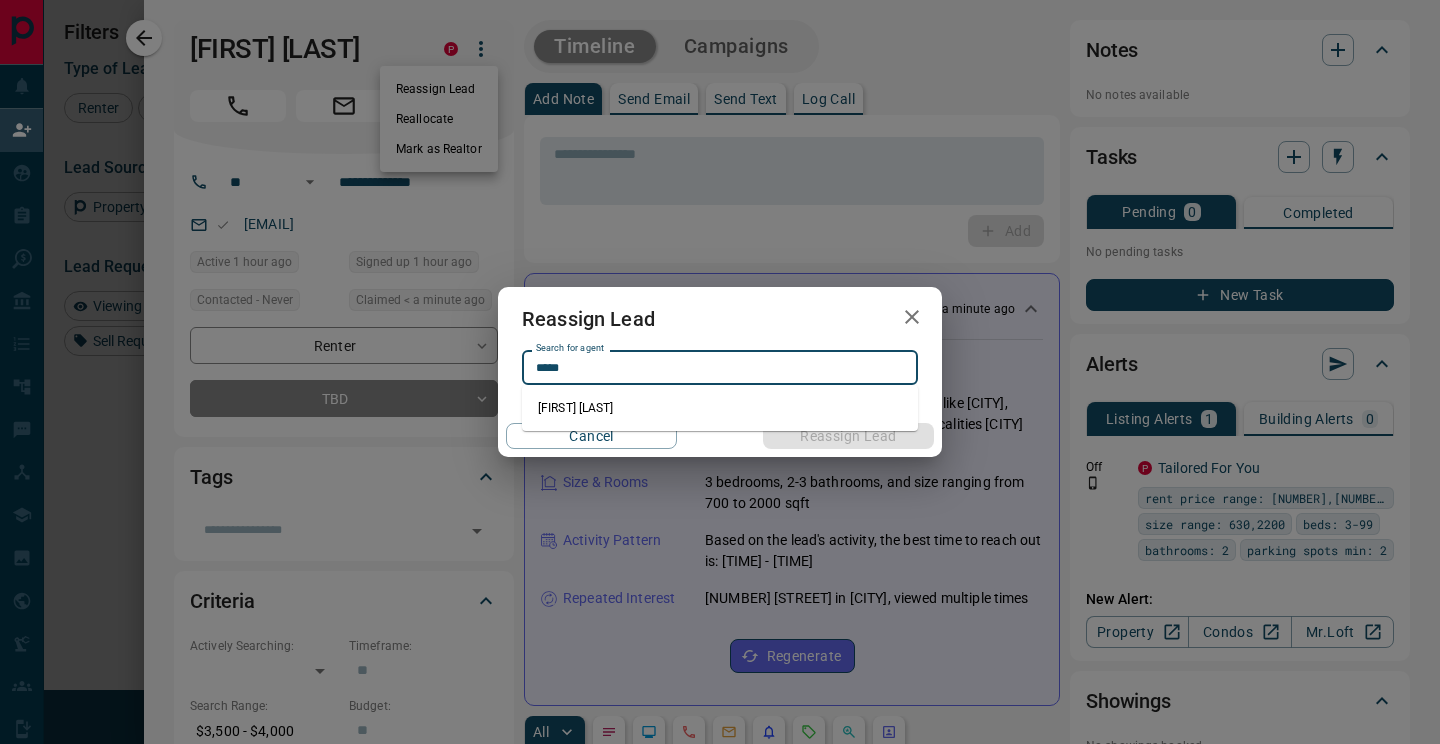 type on "**********" 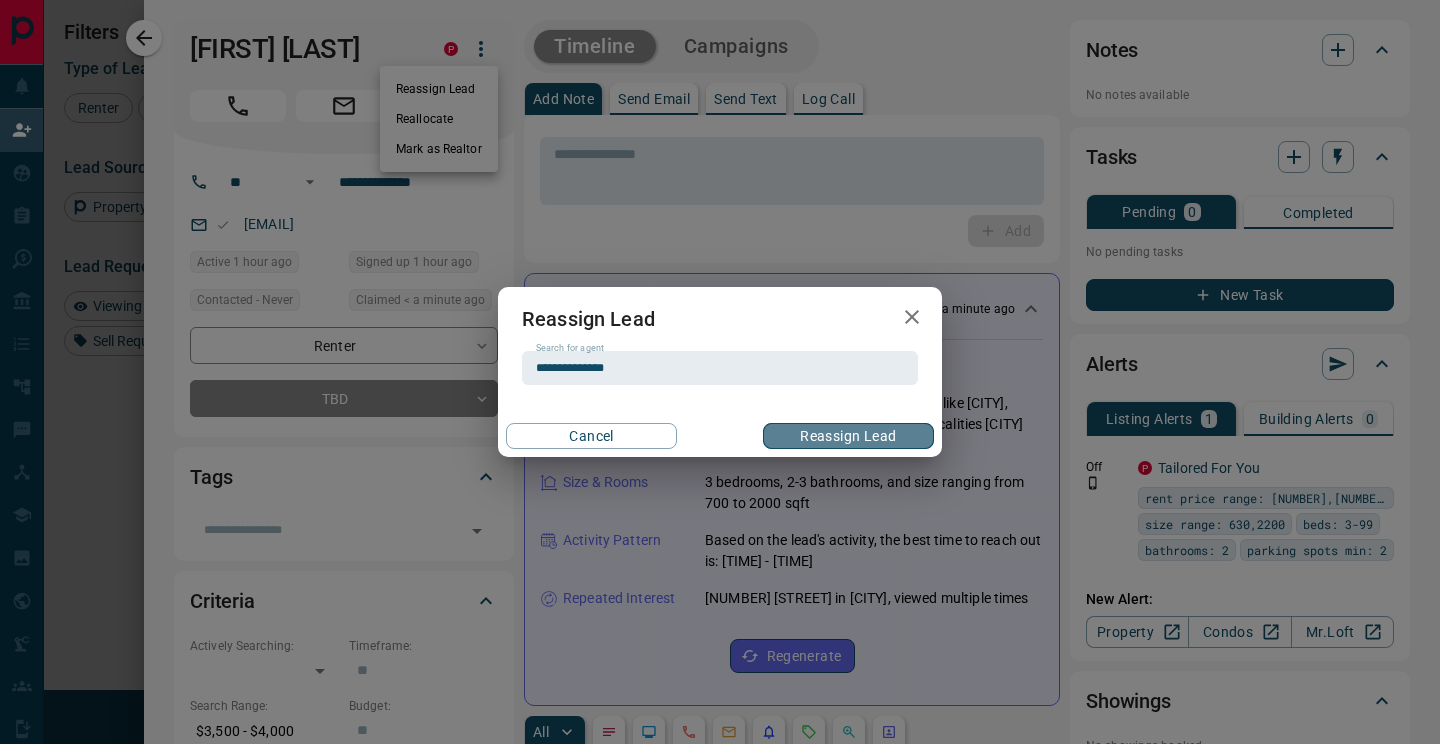 click on "Reassign Lead" at bounding box center [848, 436] 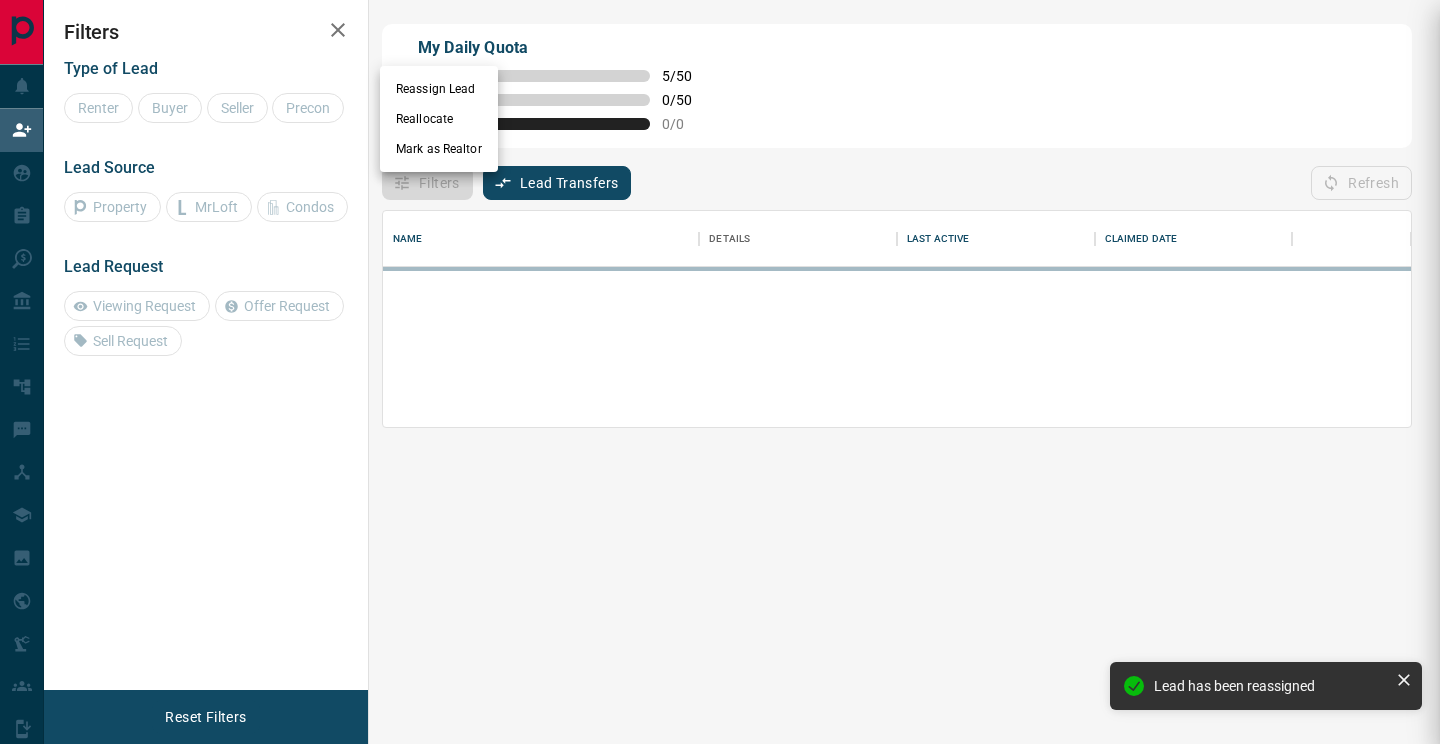scroll, scrollTop: 0, scrollLeft: 0, axis: both 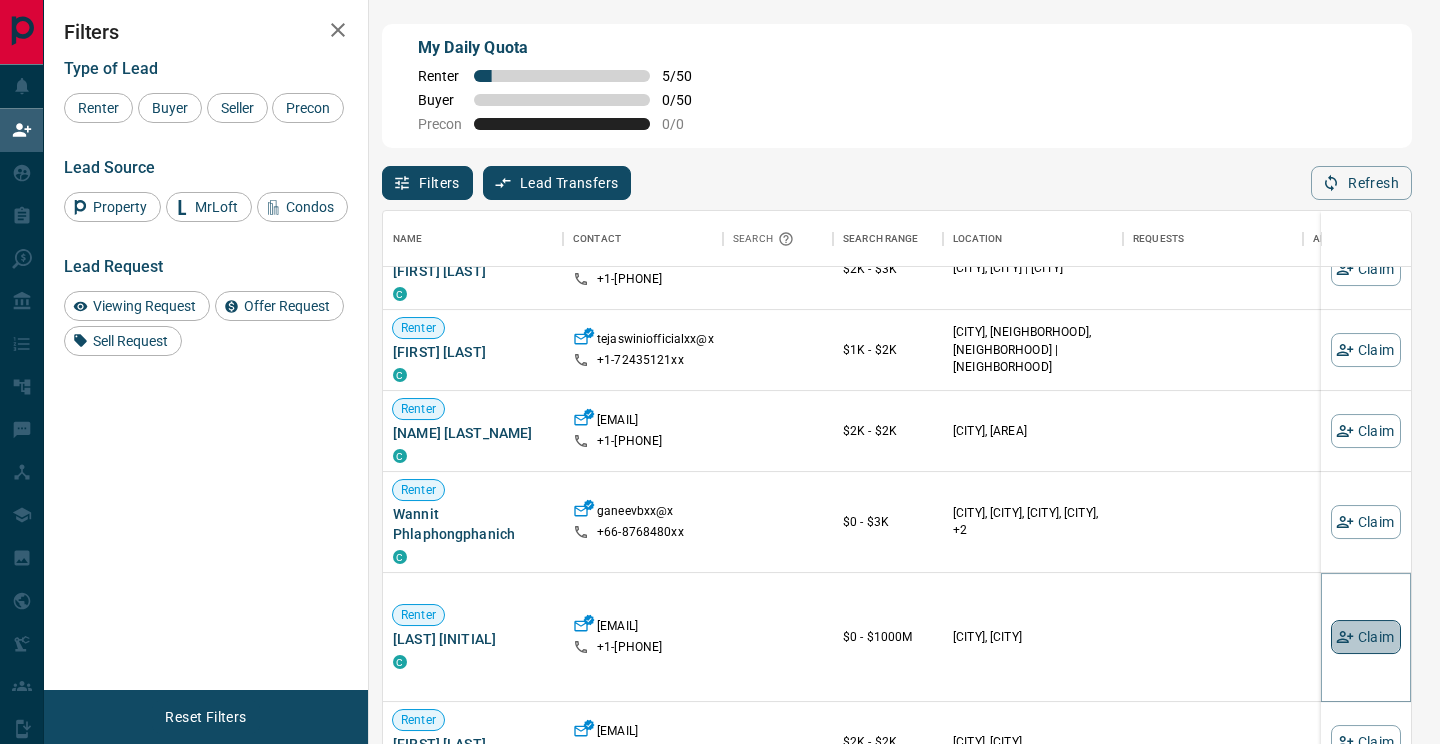 click on "Claim" at bounding box center (1366, 637) 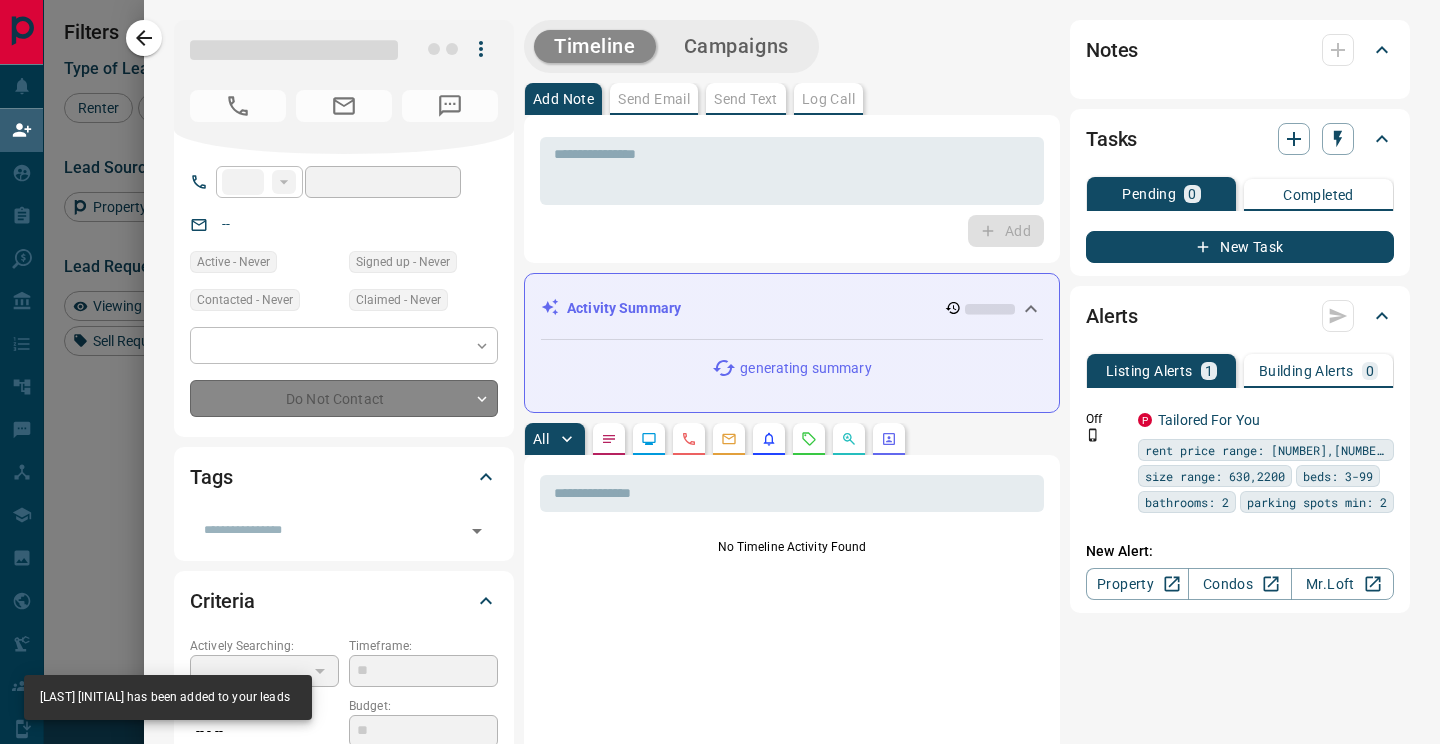 type on "**" 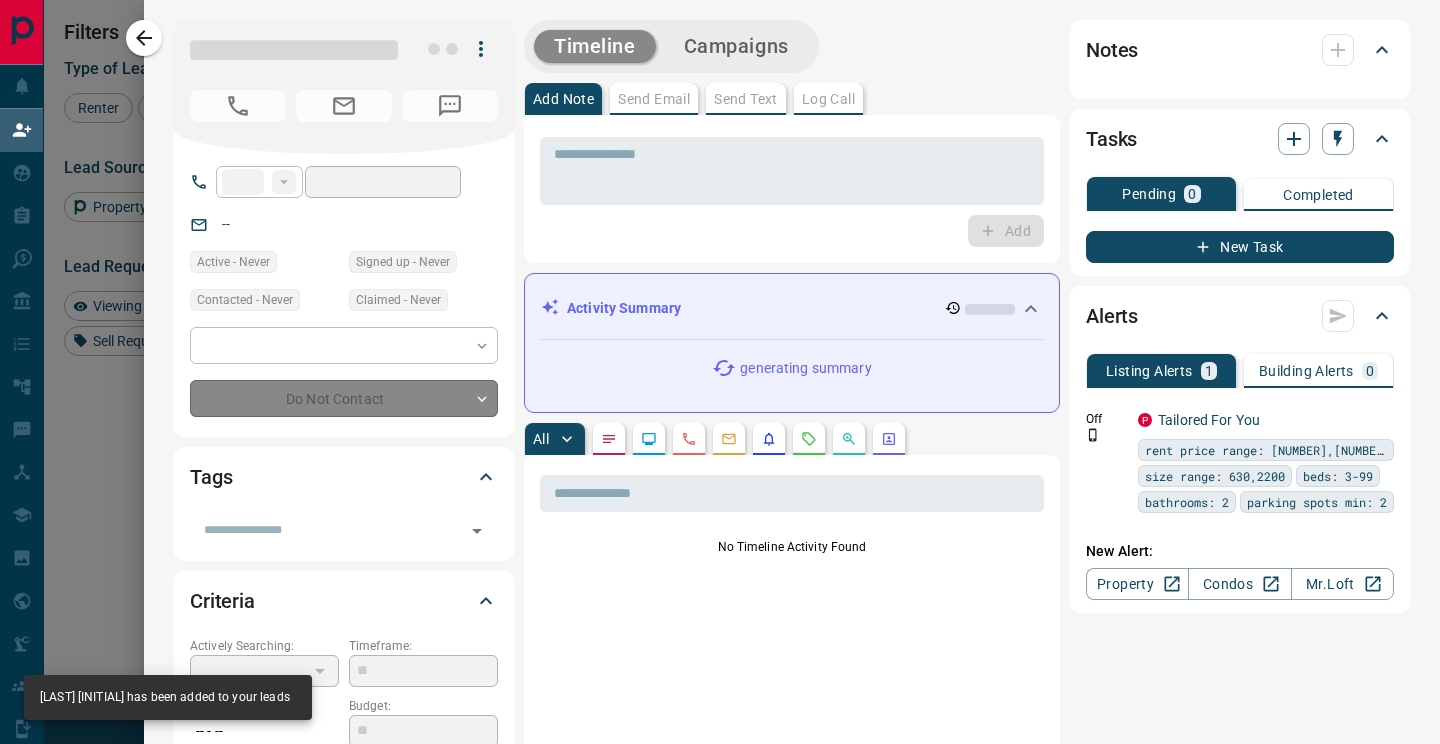 type on "**********" 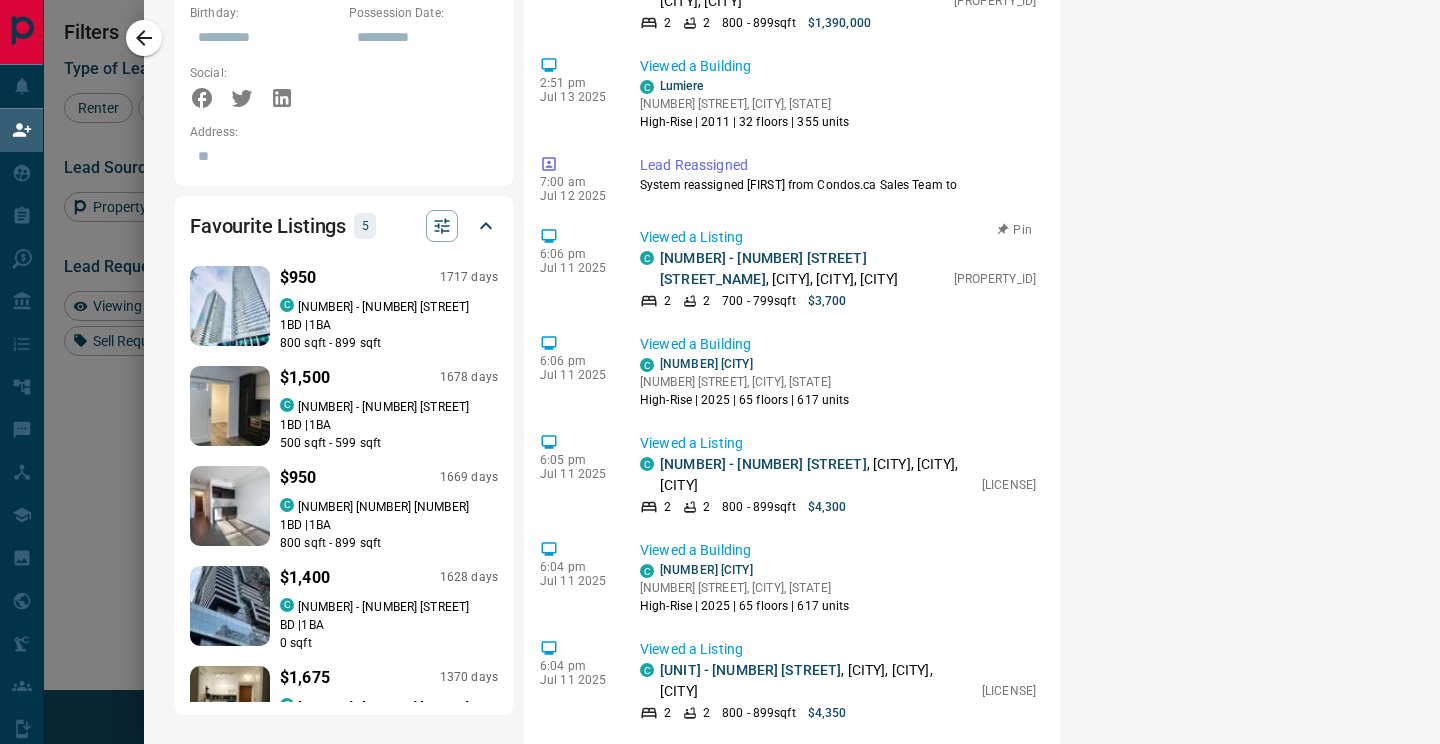scroll, scrollTop: 0, scrollLeft: 0, axis: both 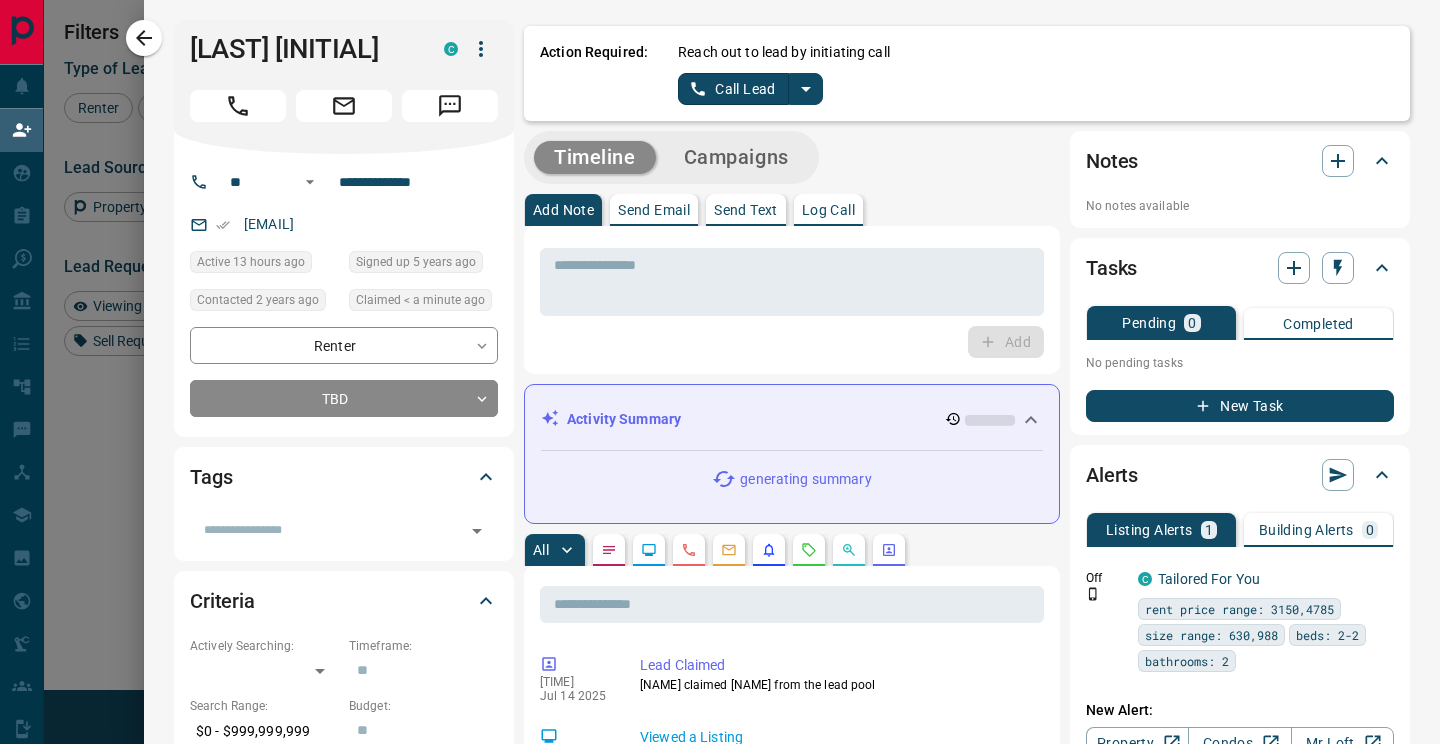 click 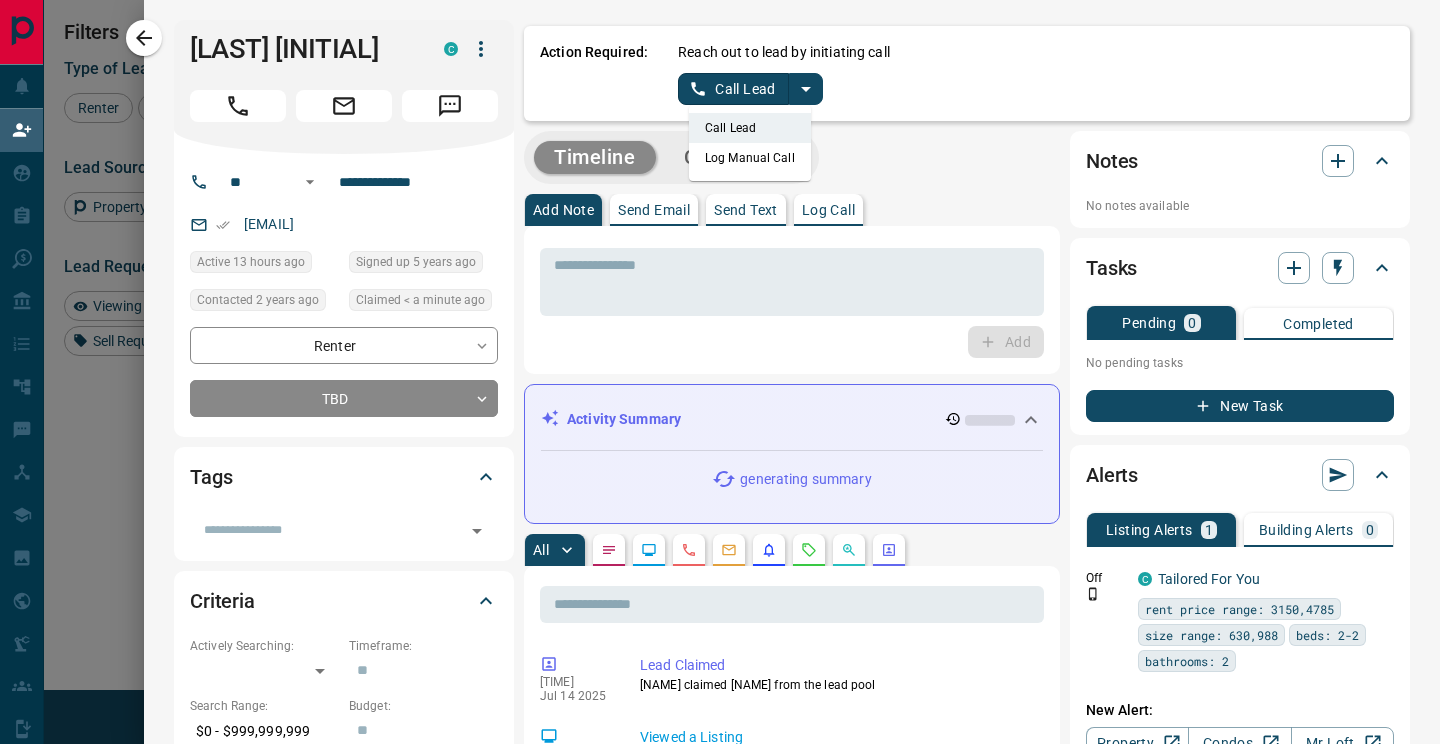 click on "Log Manual Call" at bounding box center [750, 158] 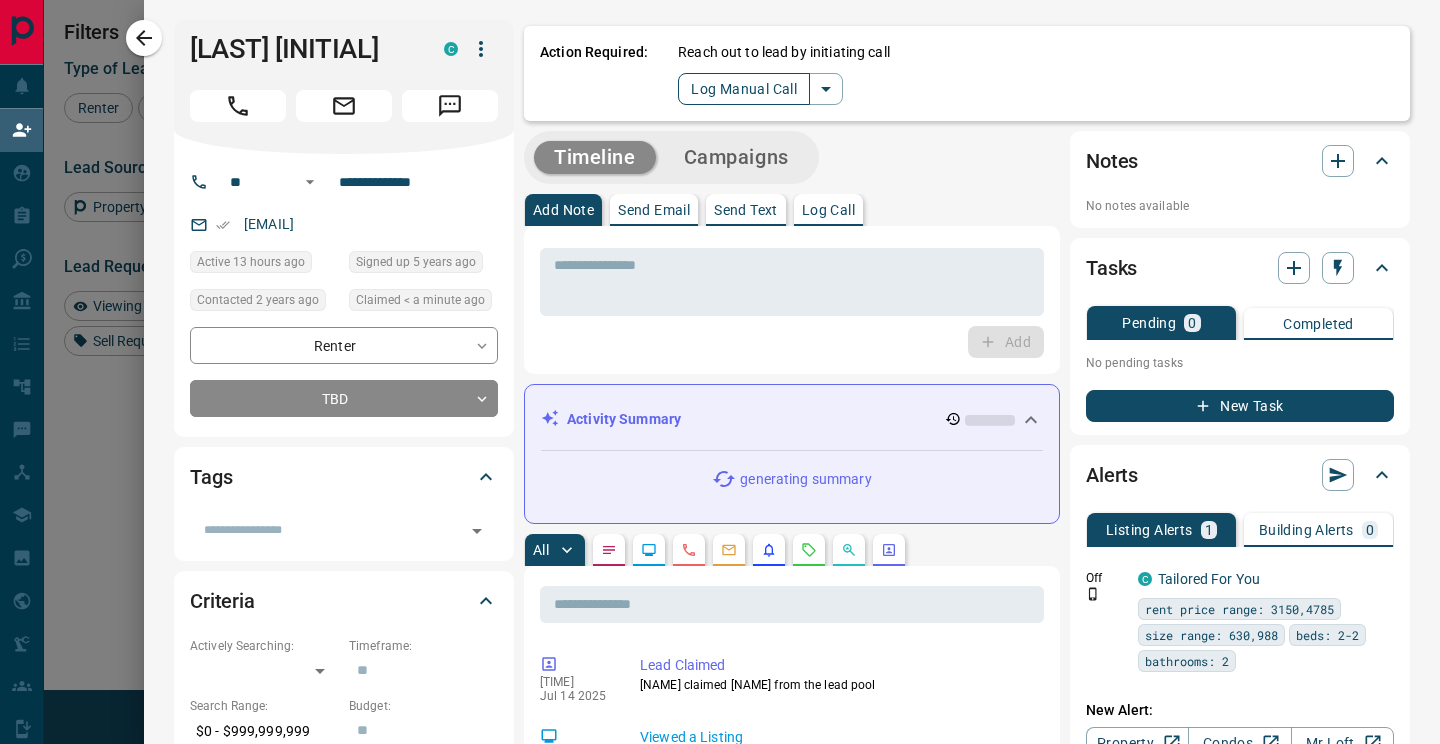 click on "Log Manual Call" at bounding box center (744, 89) 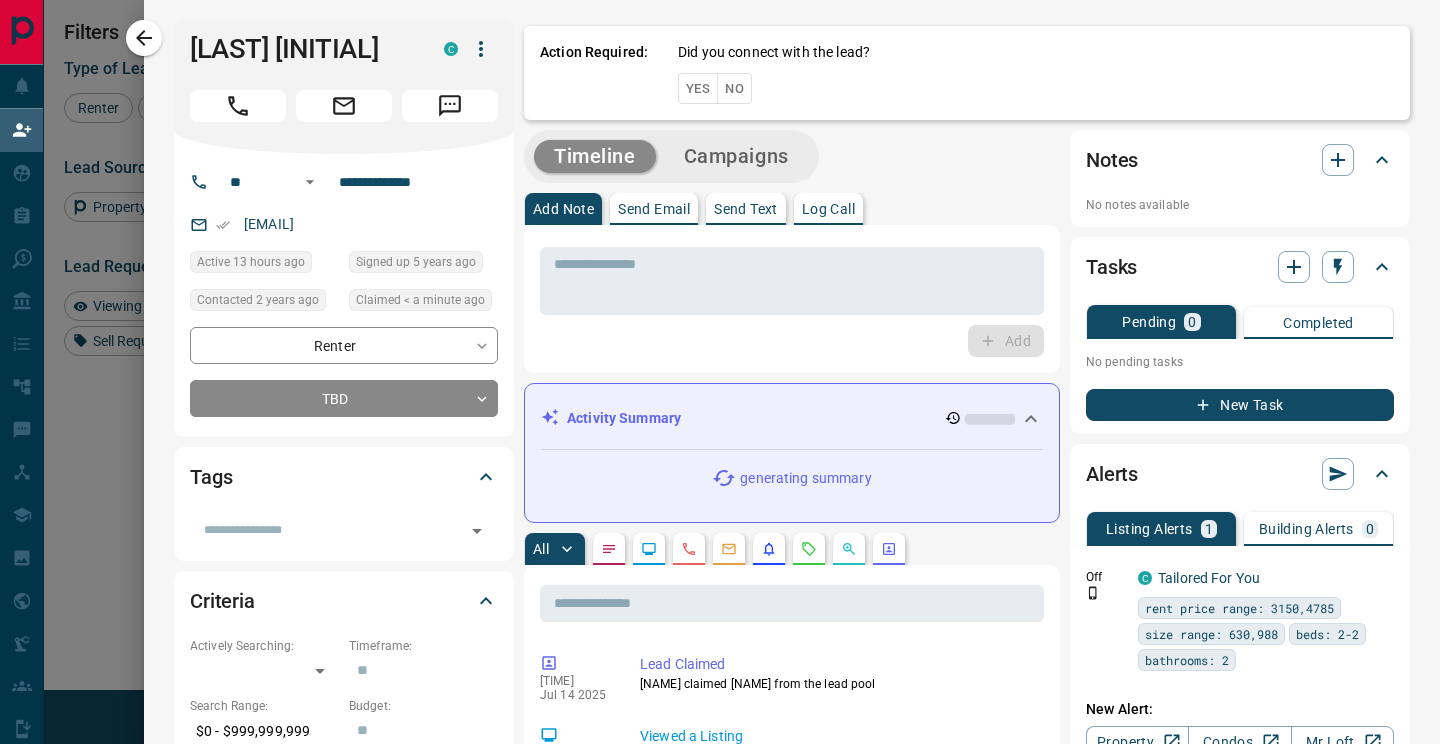 click on "Yes" at bounding box center [698, 88] 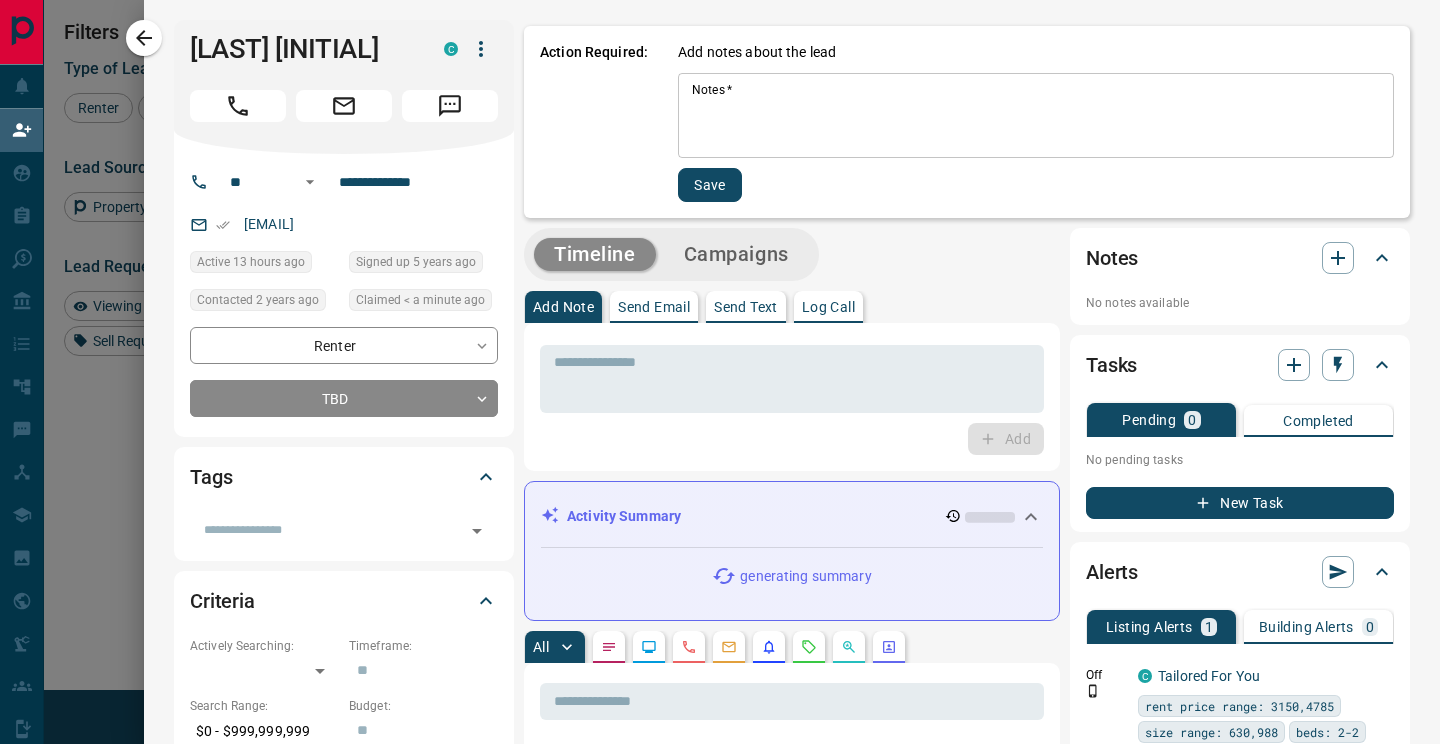 click on "Notes   *" at bounding box center (1036, 116) 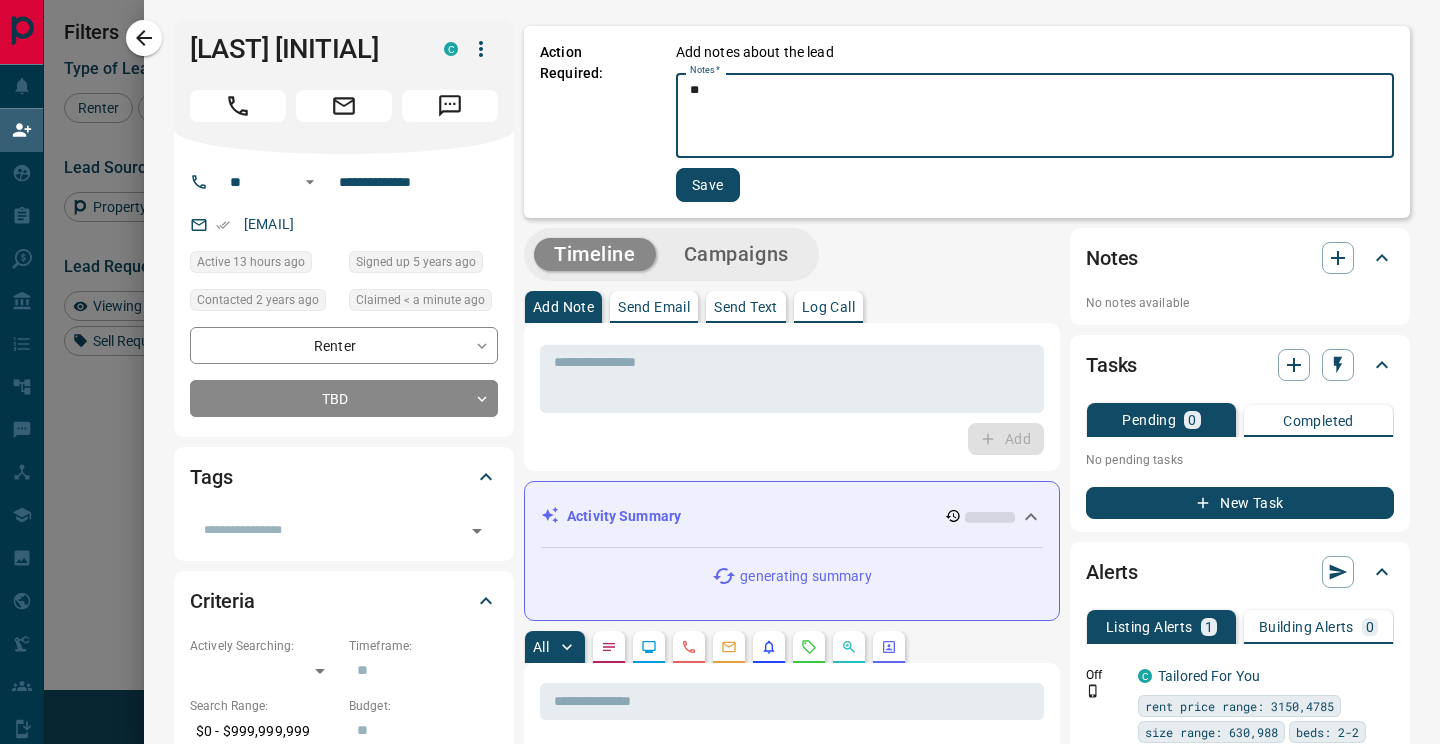 type on "**" 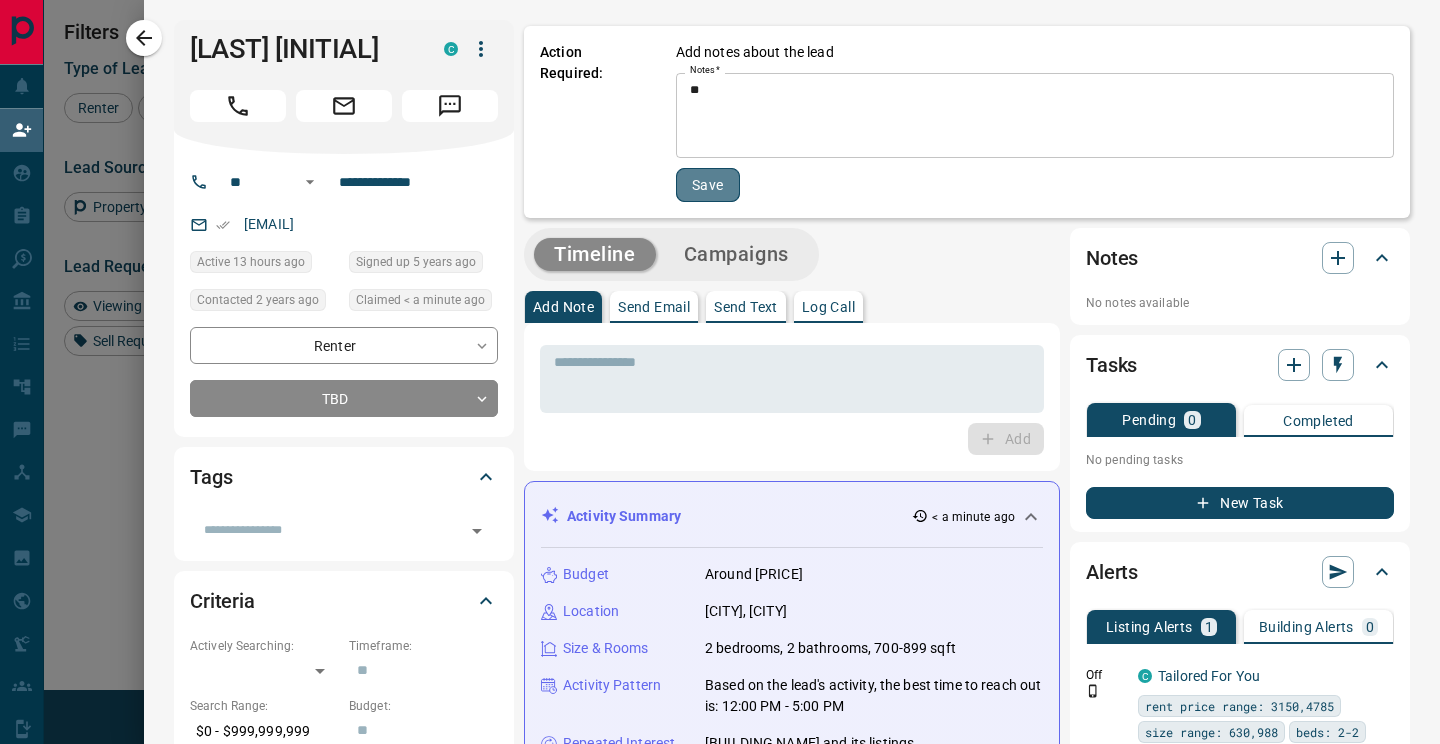 click on "Save" at bounding box center [708, 185] 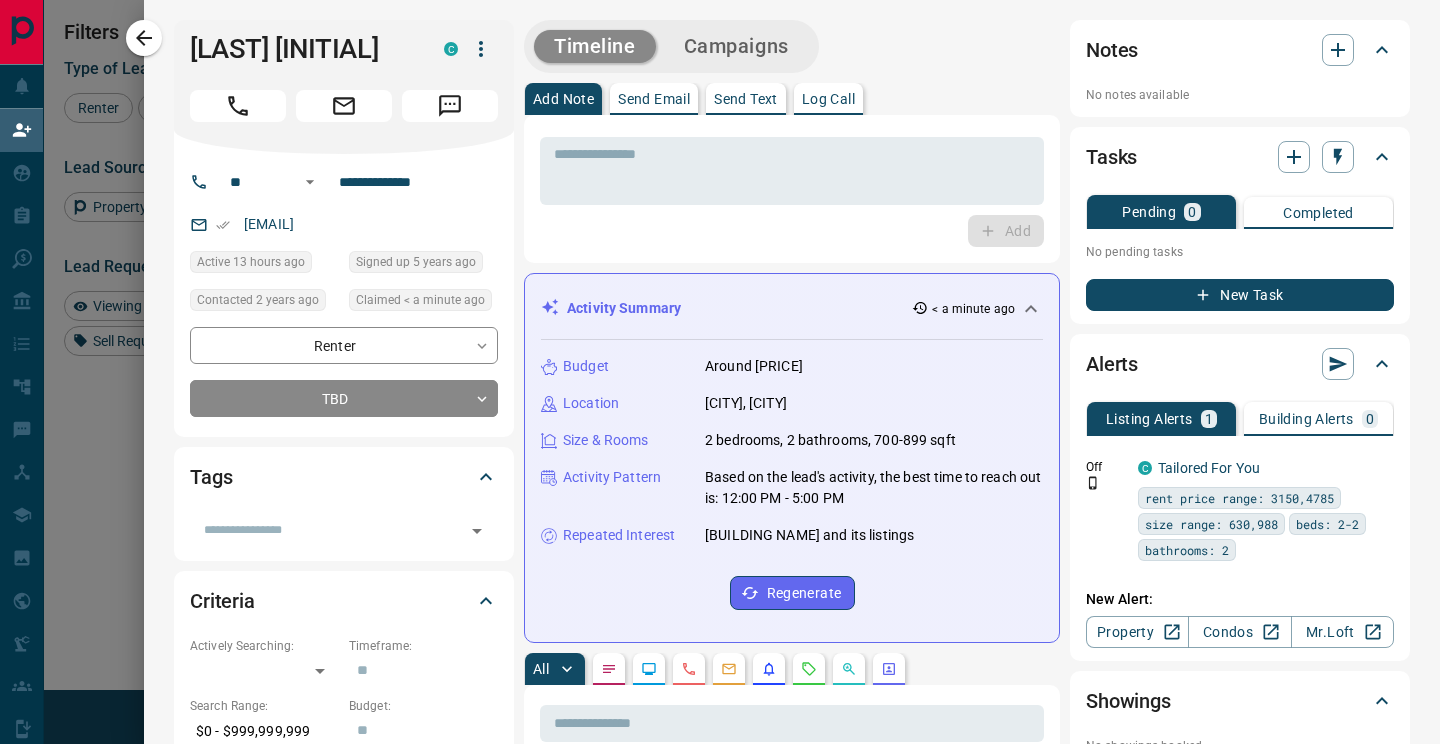 click 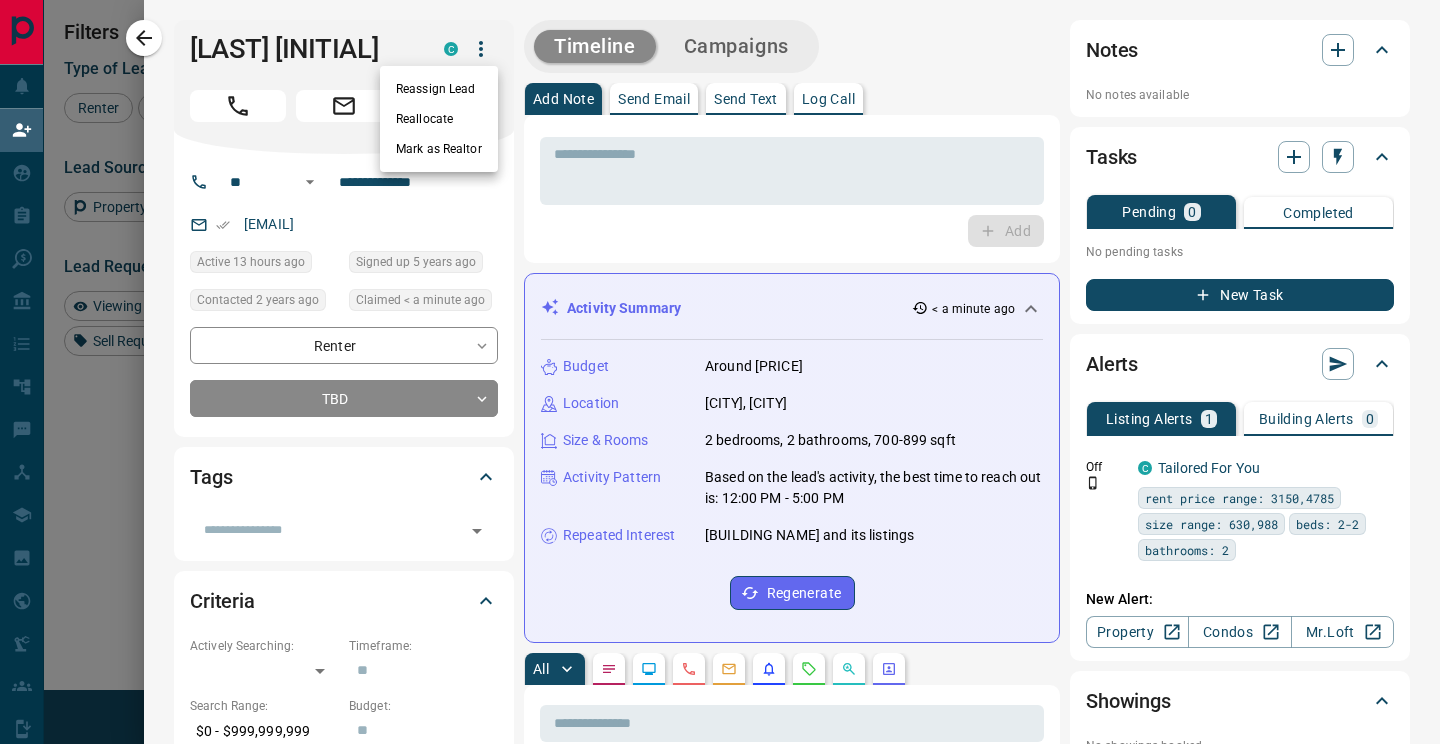 click on "Reassign Lead" at bounding box center [439, 89] 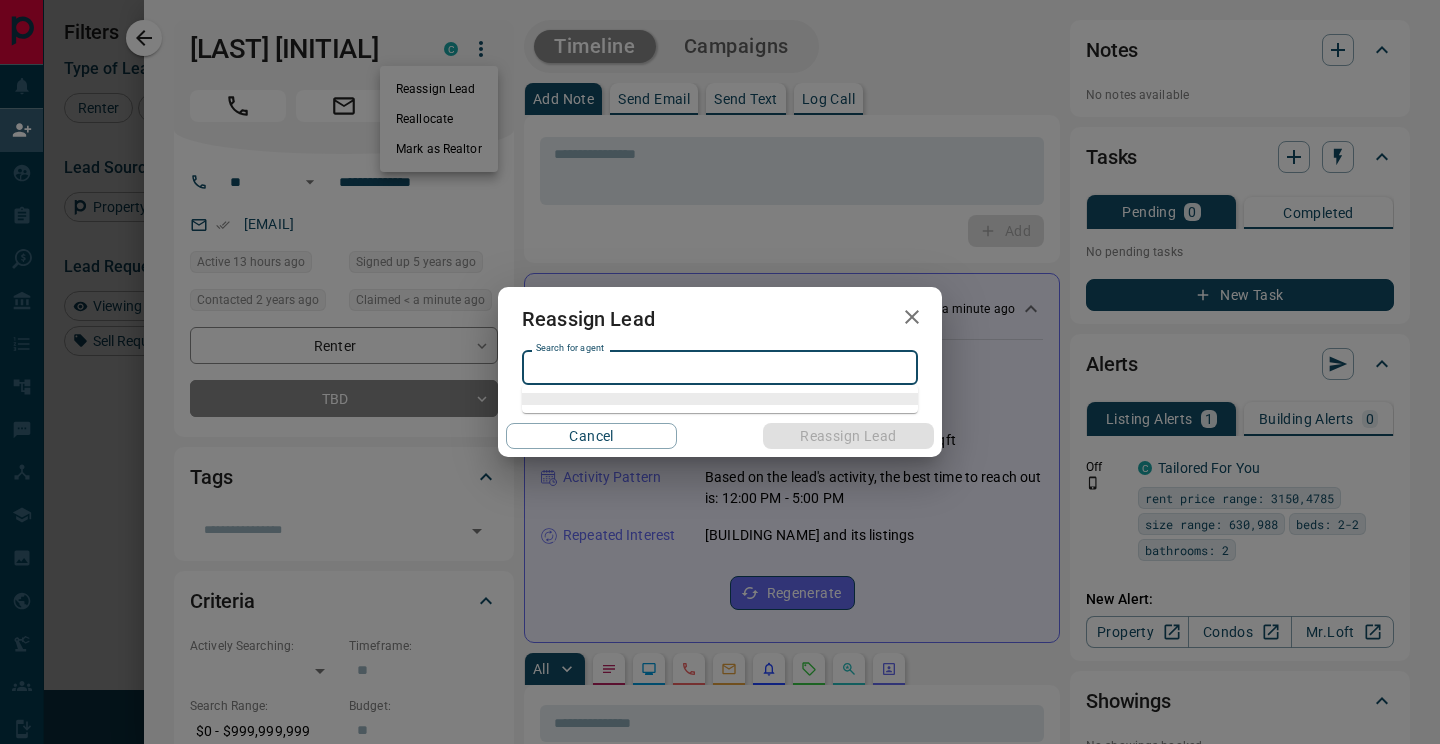 click on "Search for agent" at bounding box center (718, 368) 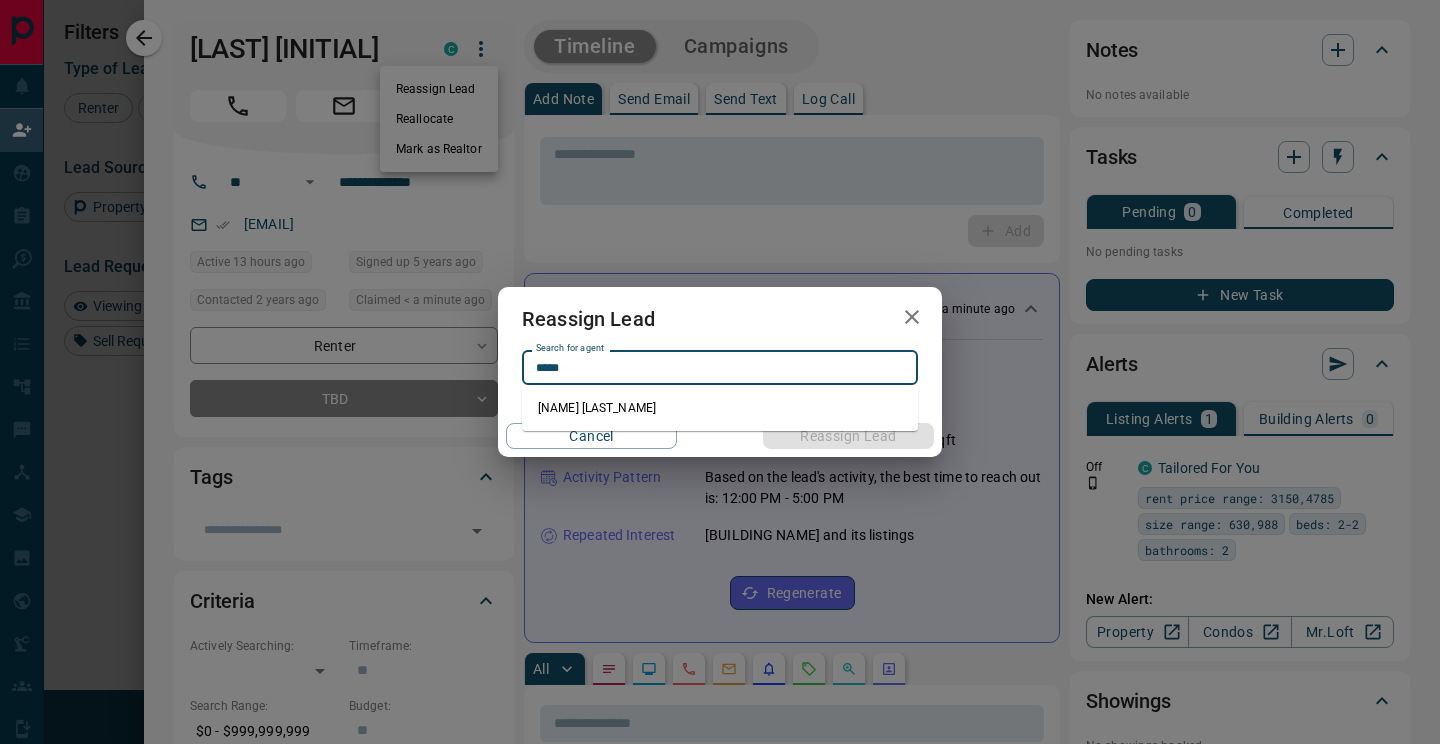 click on "[NAME] [LAST_NAME]" at bounding box center (720, 408) 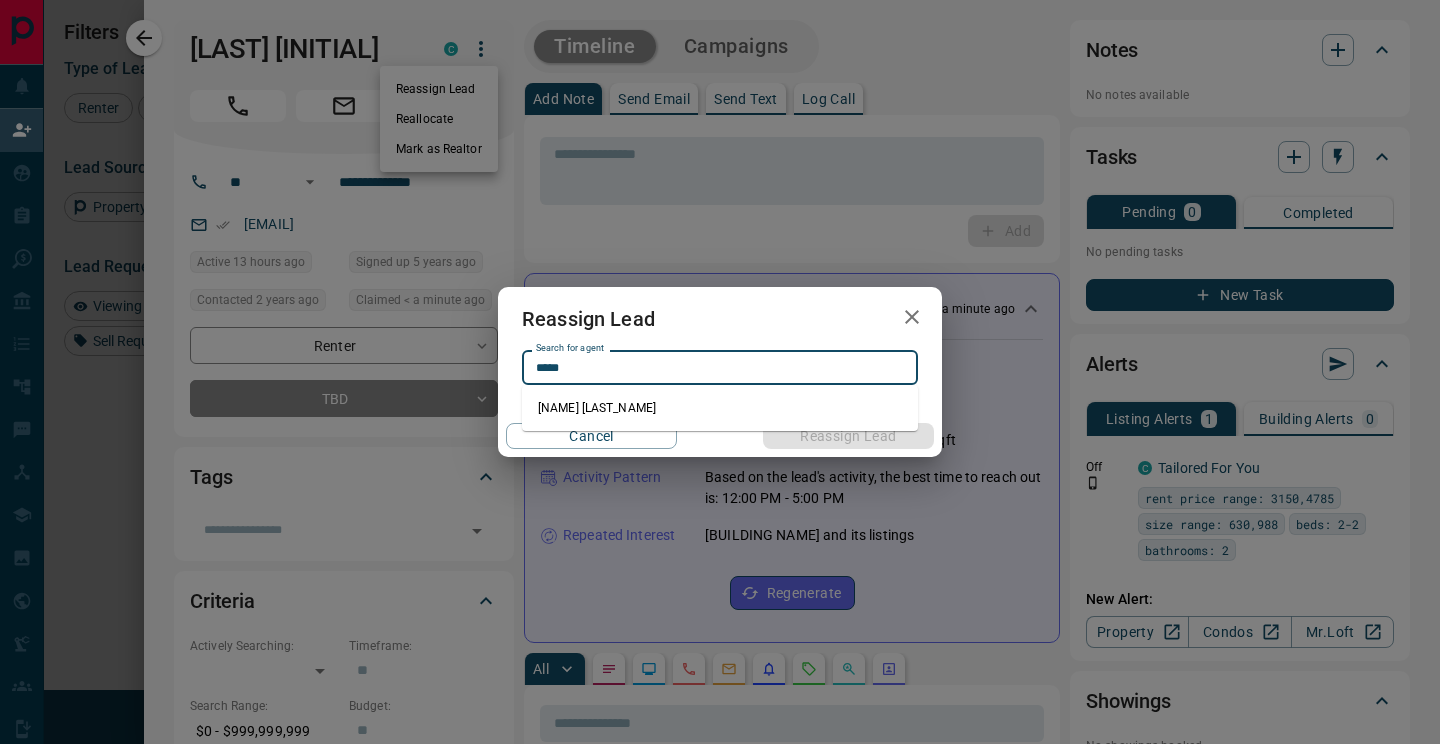 type on "**********" 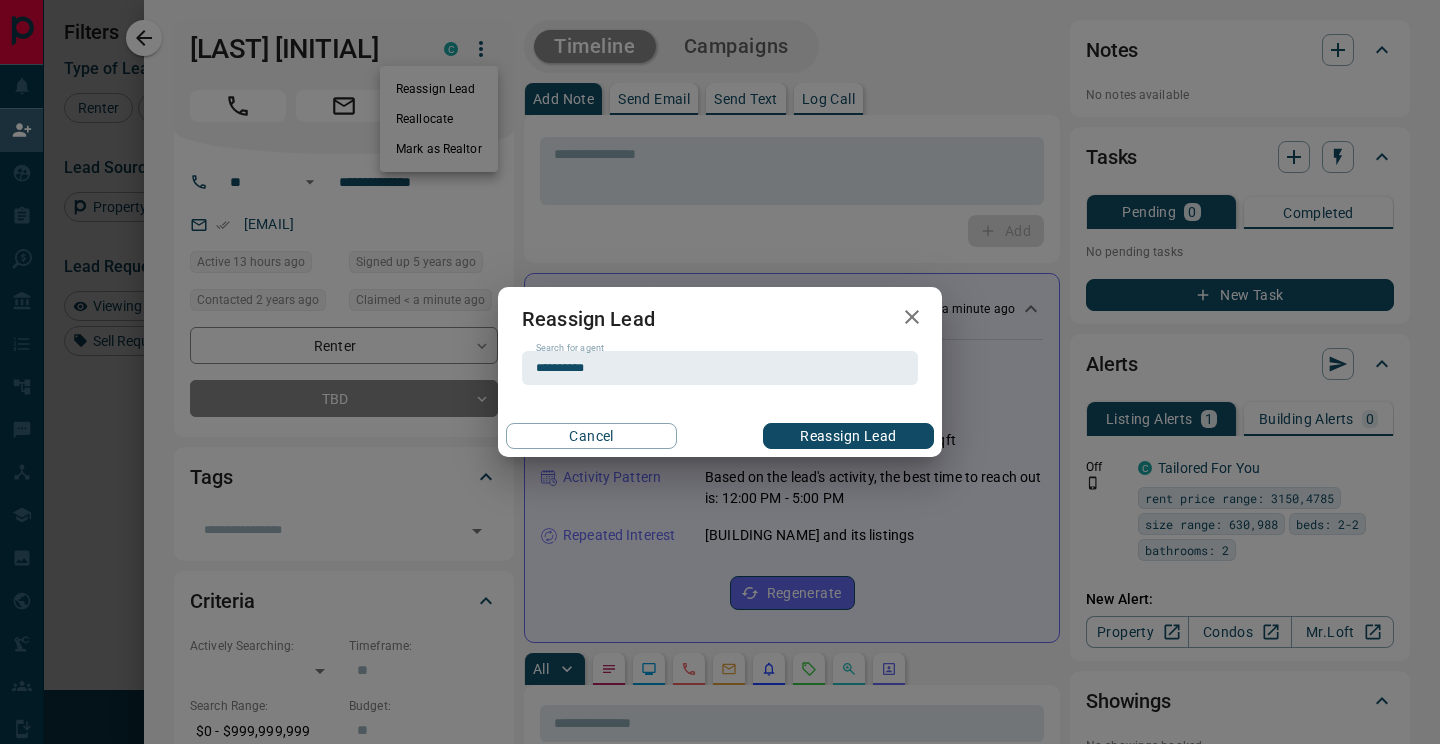 click on "Reassign Lead" at bounding box center [848, 436] 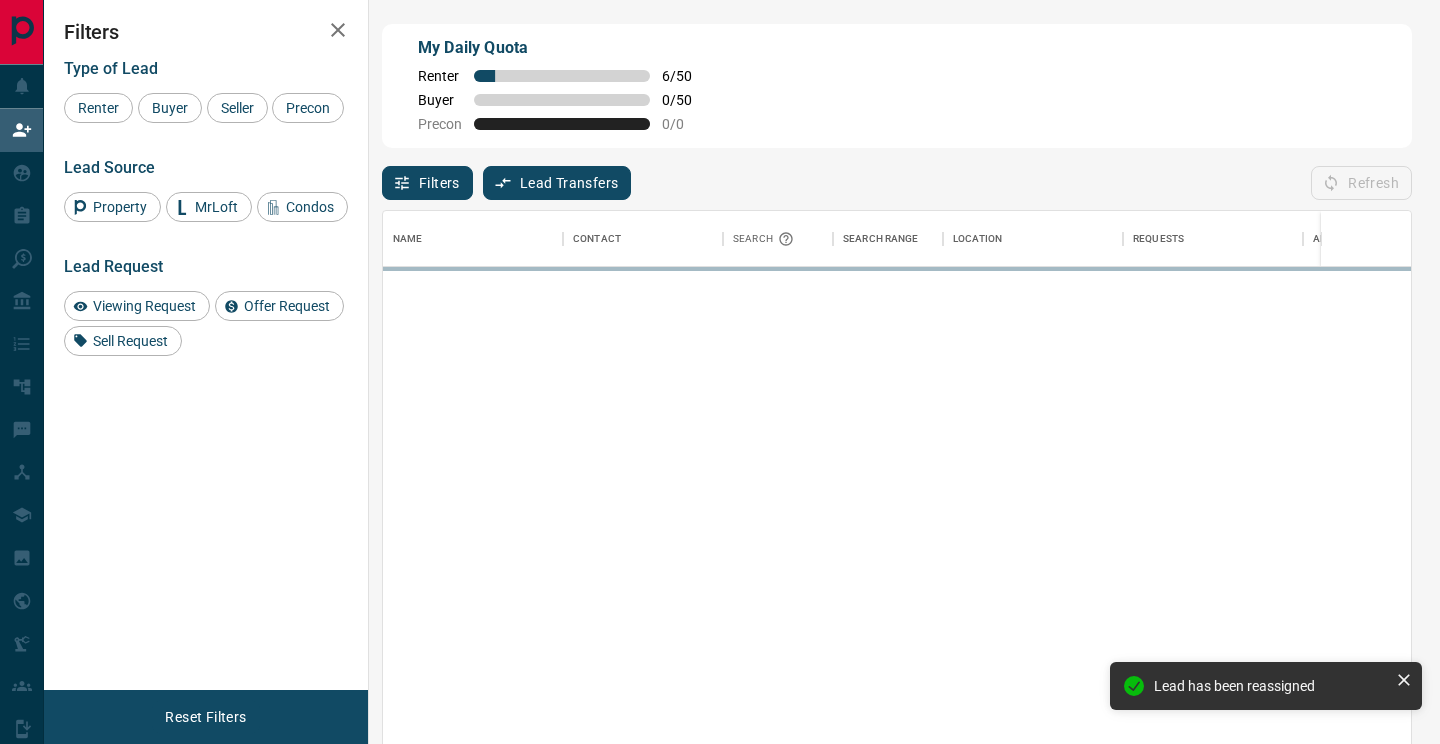 scroll, scrollTop: 1, scrollLeft: 1, axis: both 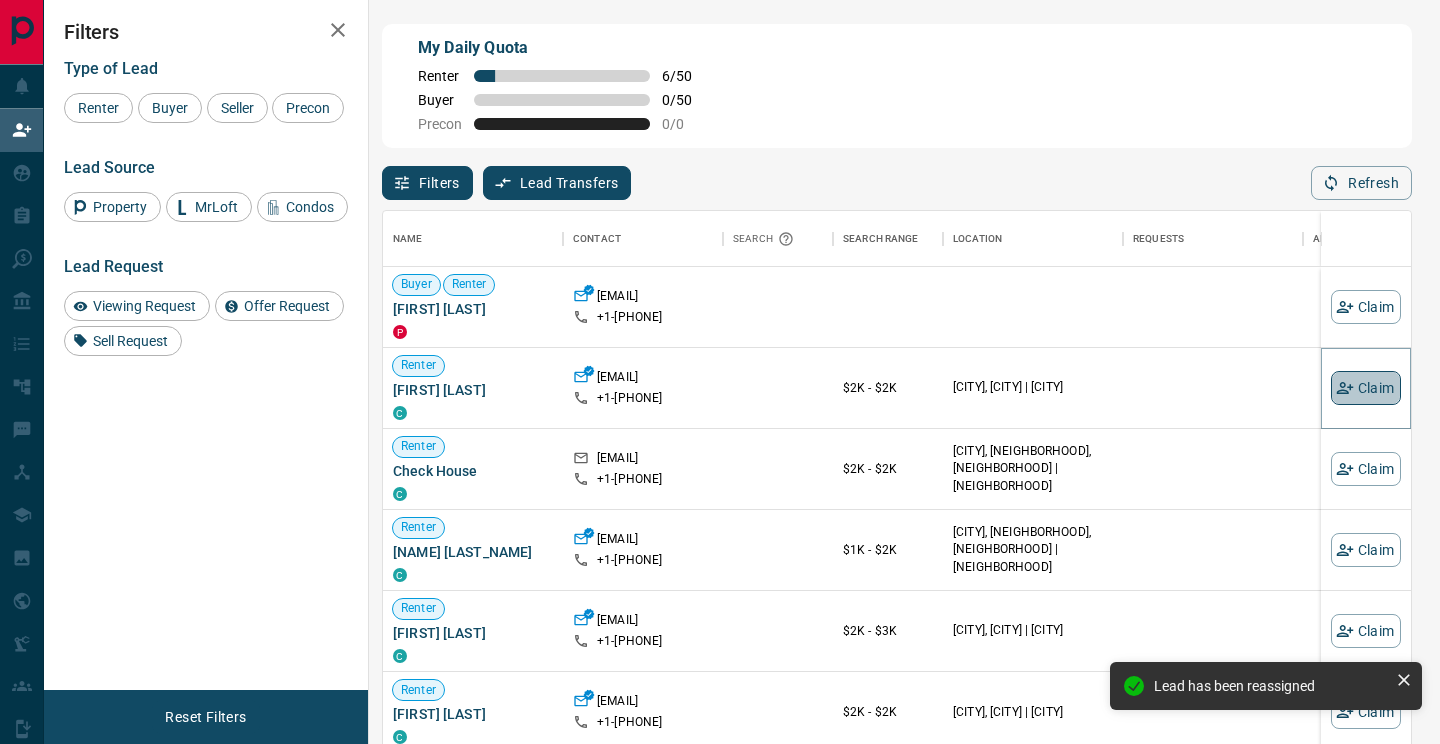 click on "Claim" at bounding box center (1366, 388) 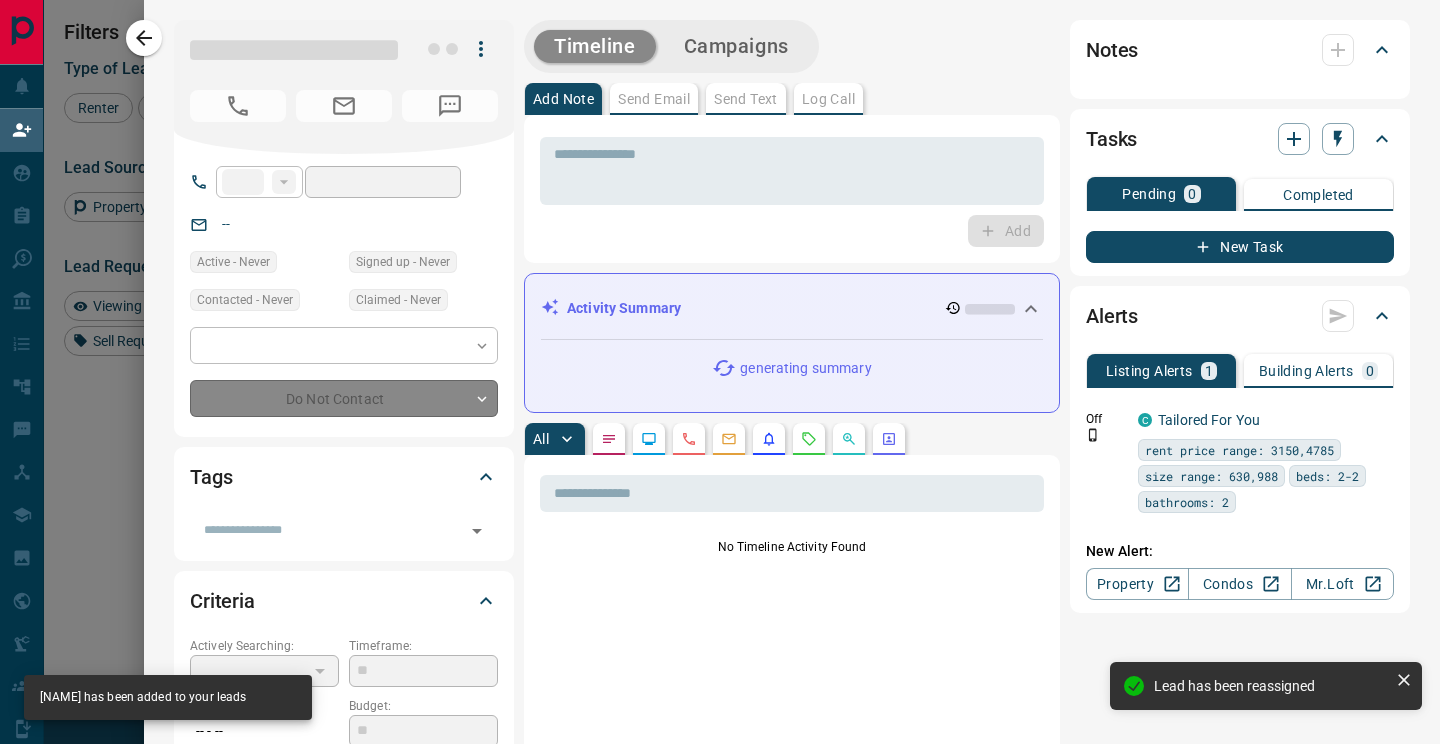 type on "**" 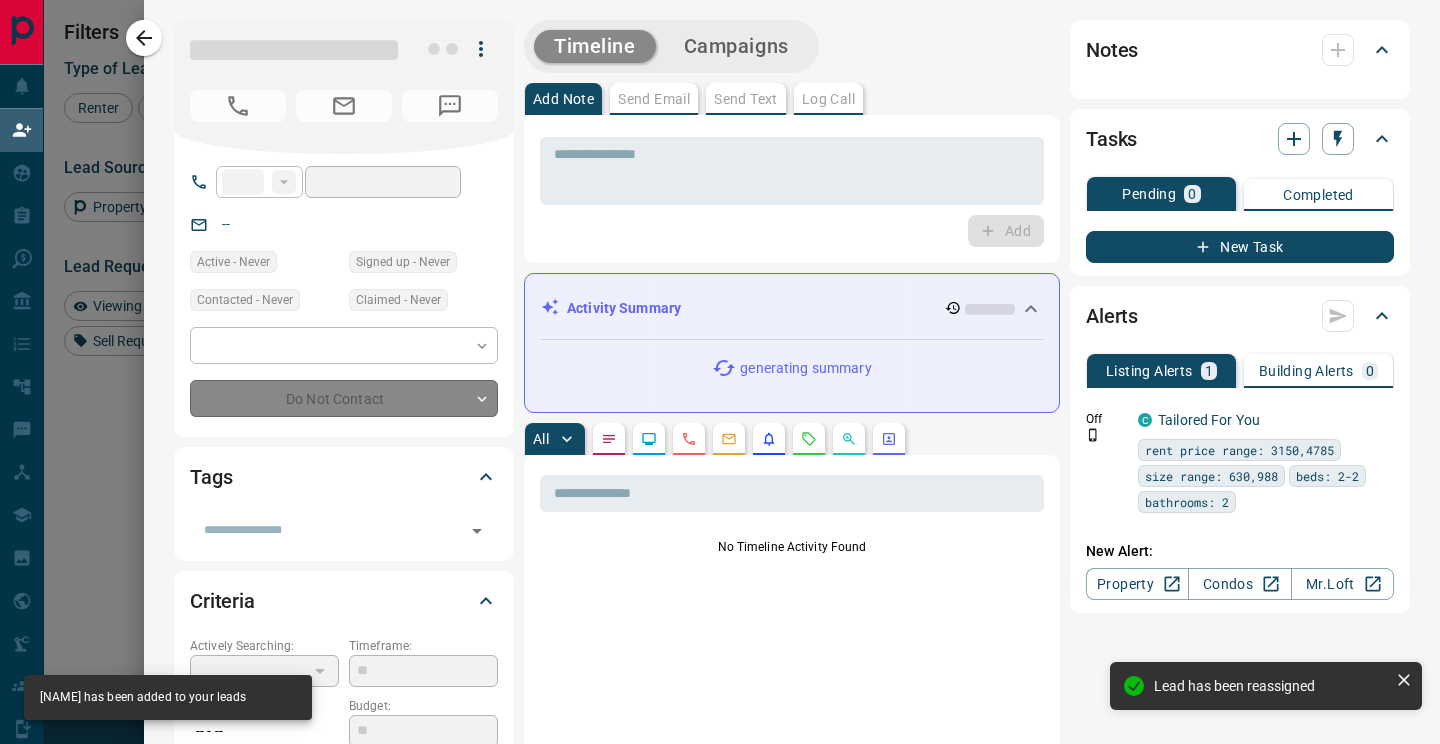type on "**********" 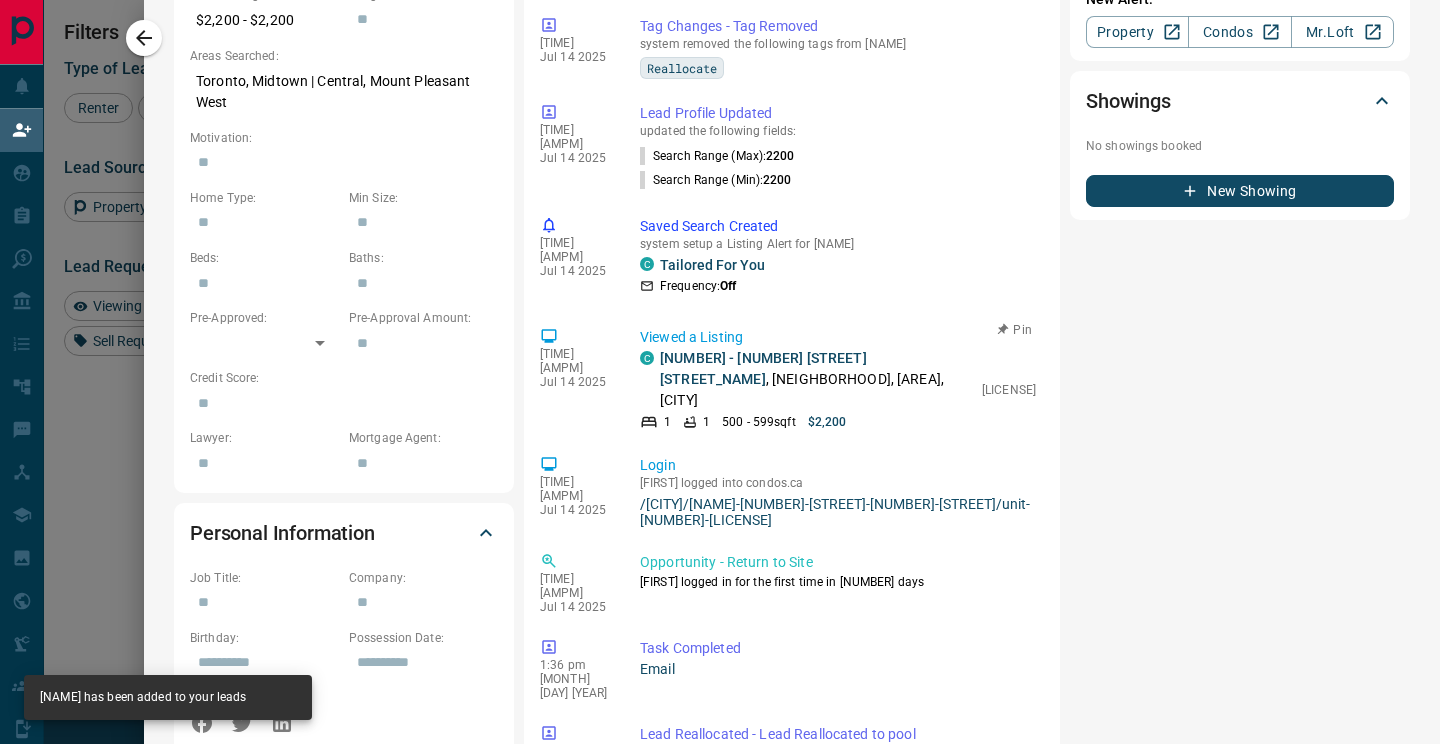 scroll, scrollTop: 0, scrollLeft: 0, axis: both 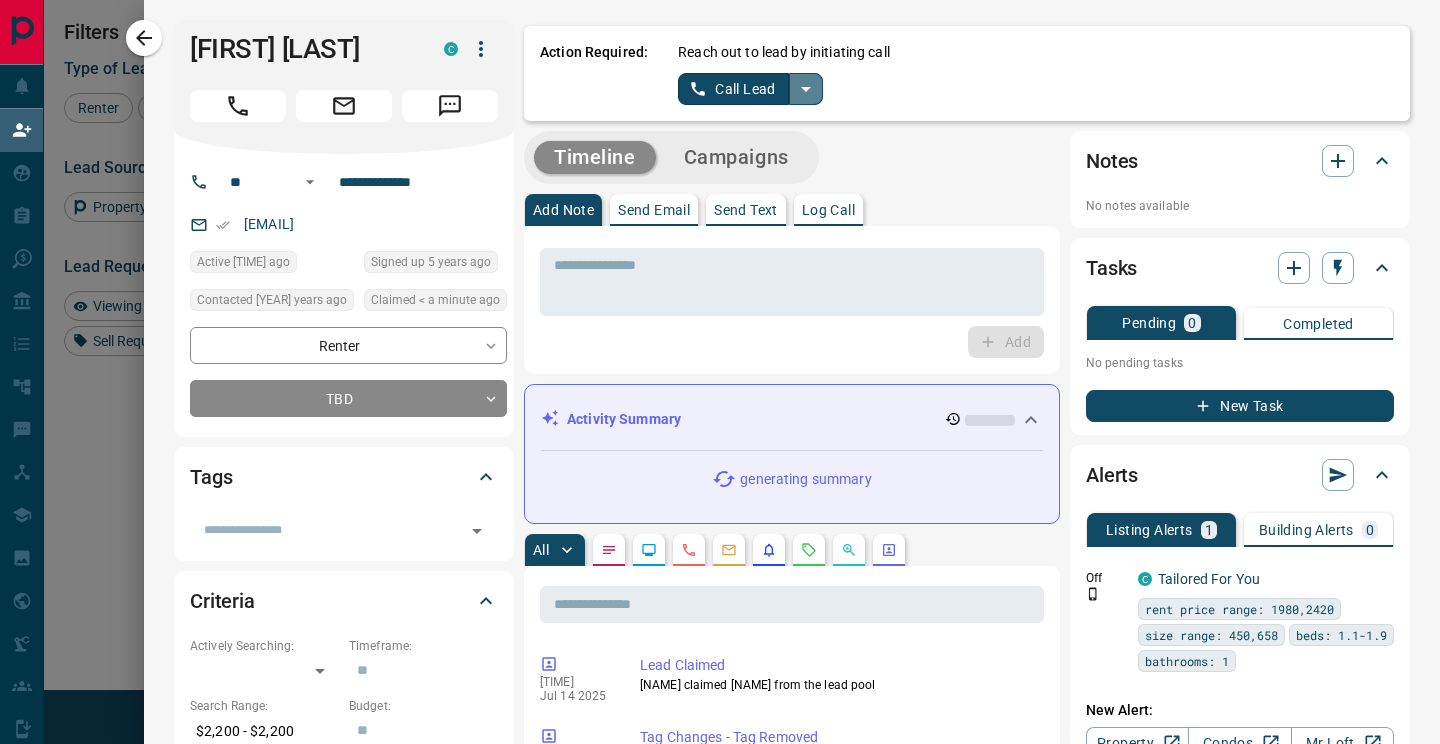 click 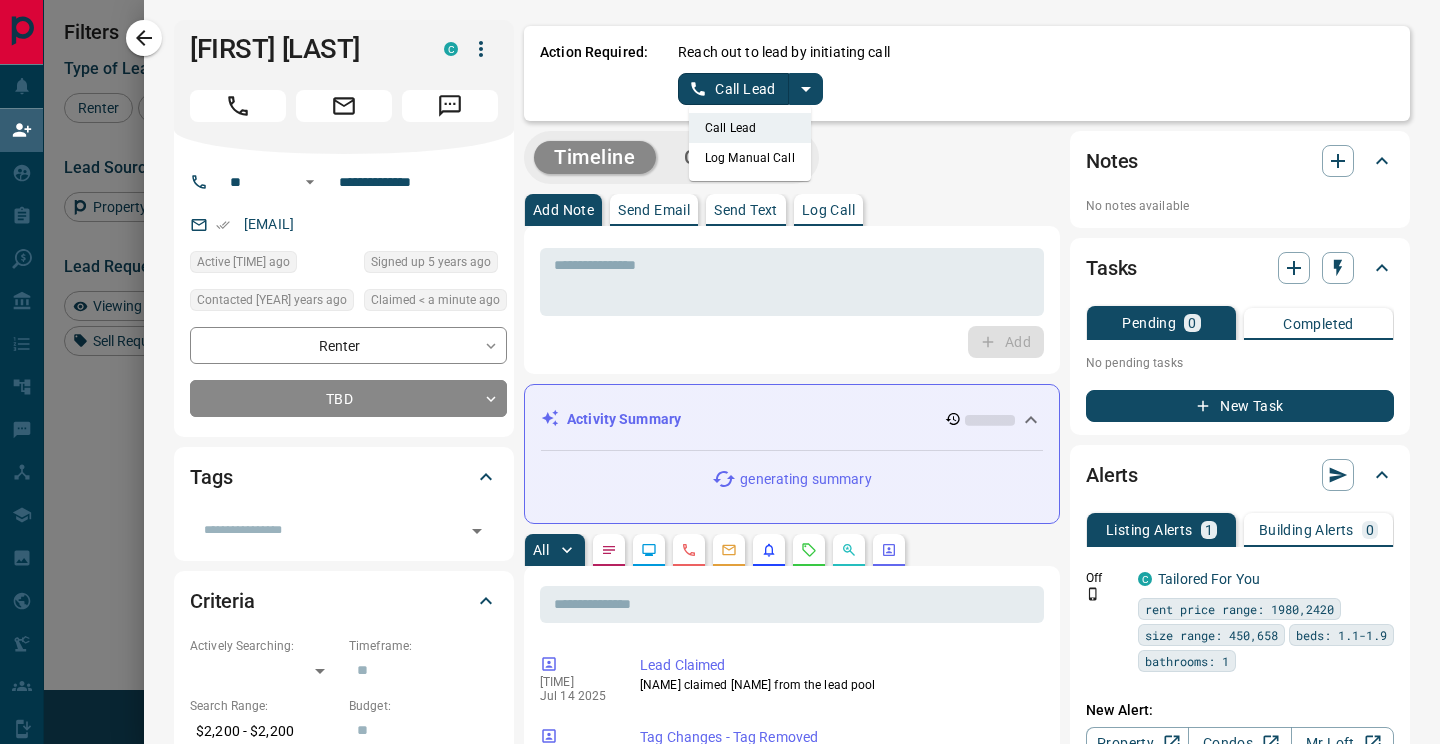 click on "Log Manual Call" at bounding box center [750, 158] 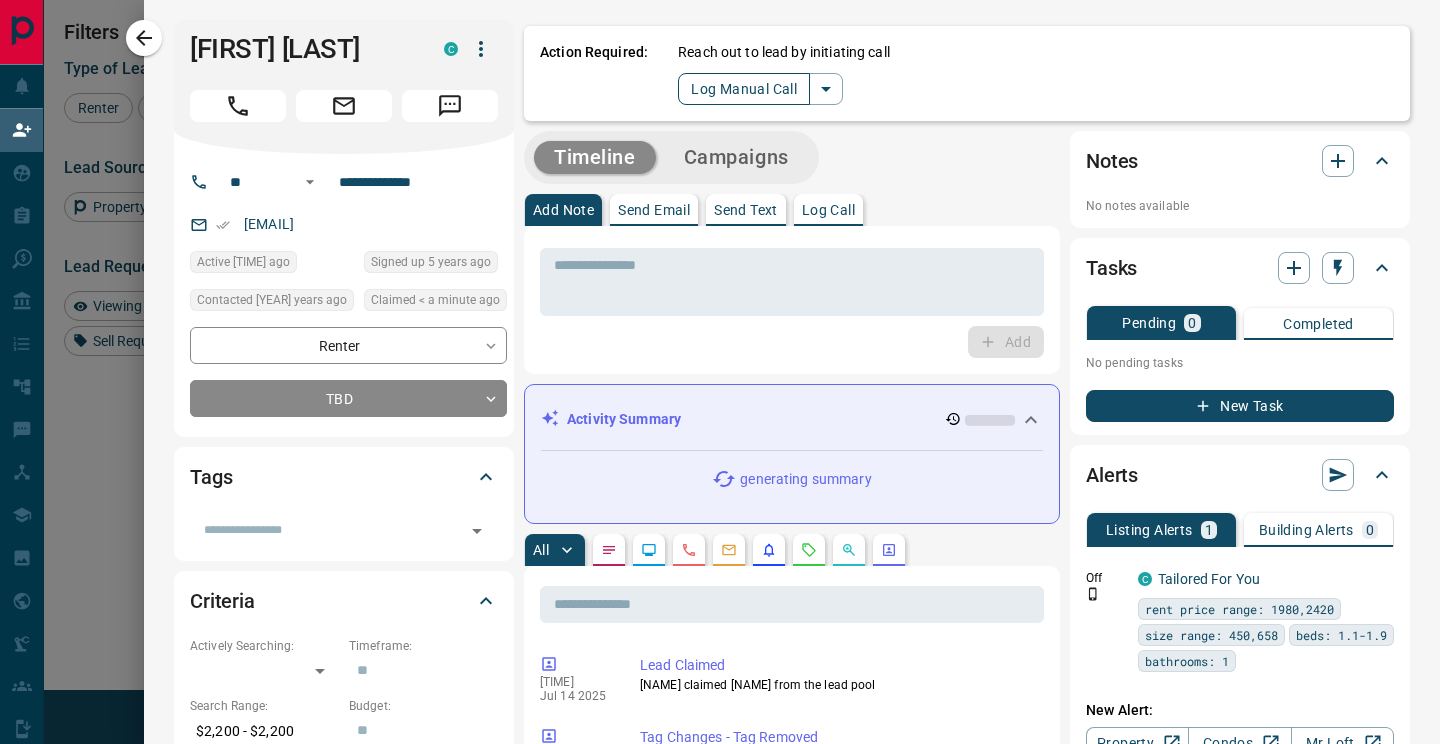 click on "Log Manual Call" at bounding box center (744, 89) 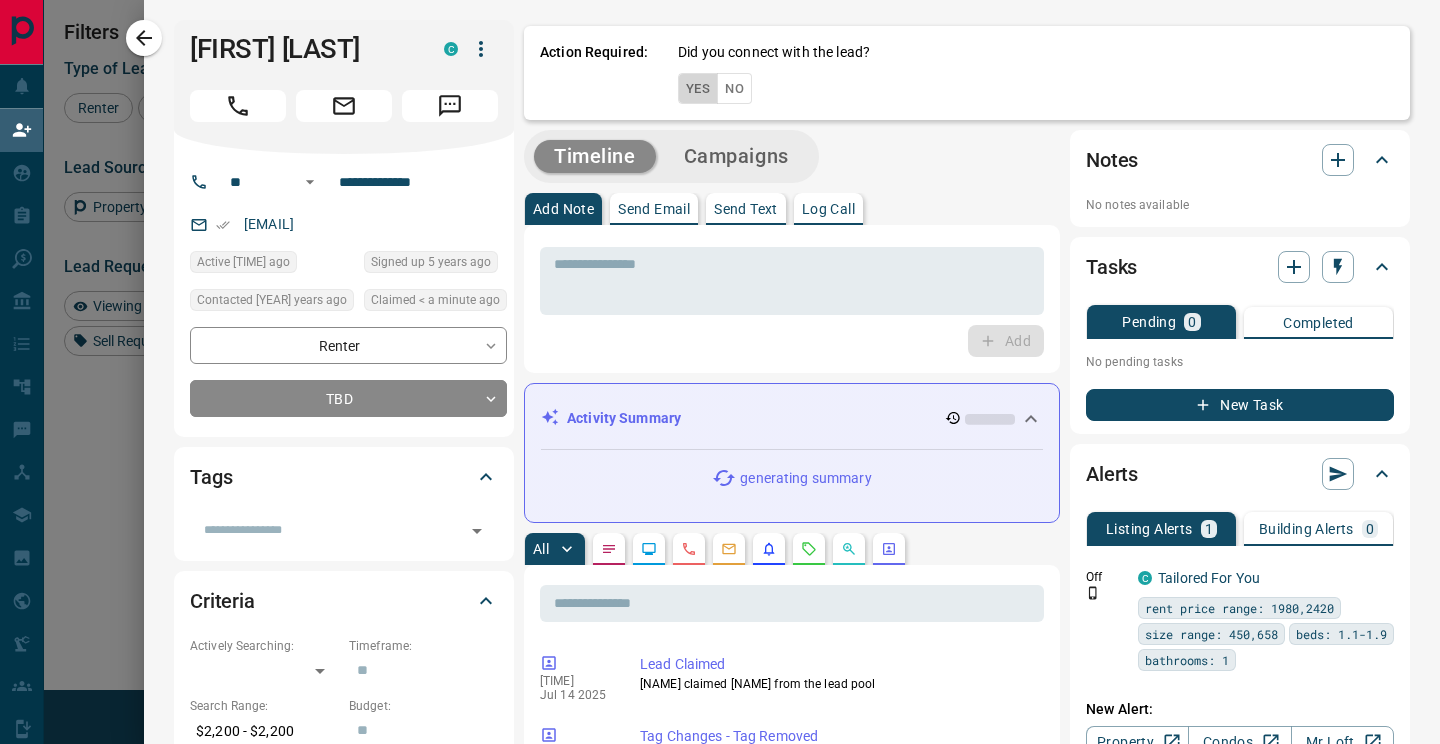 click on "Yes" at bounding box center [698, 88] 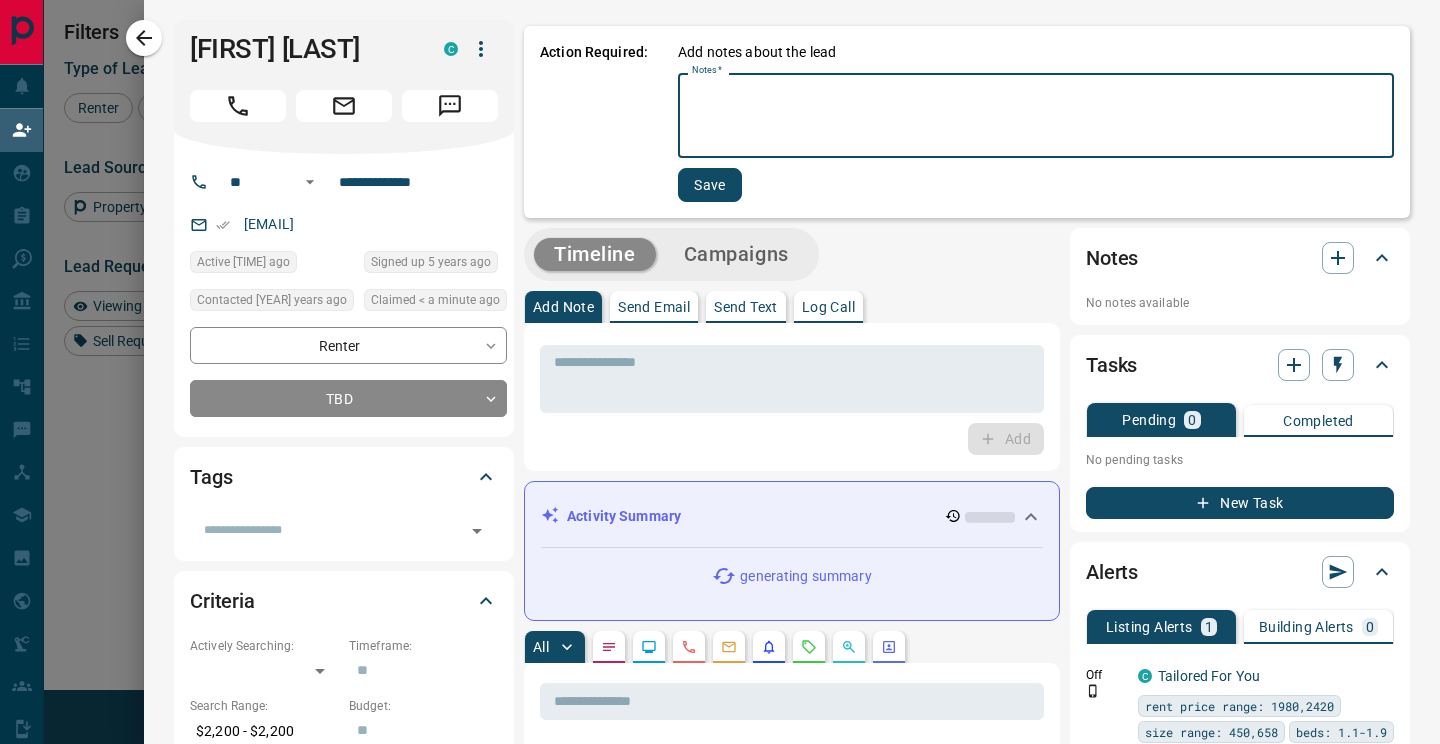 click on "Notes   *" at bounding box center (1036, 116) 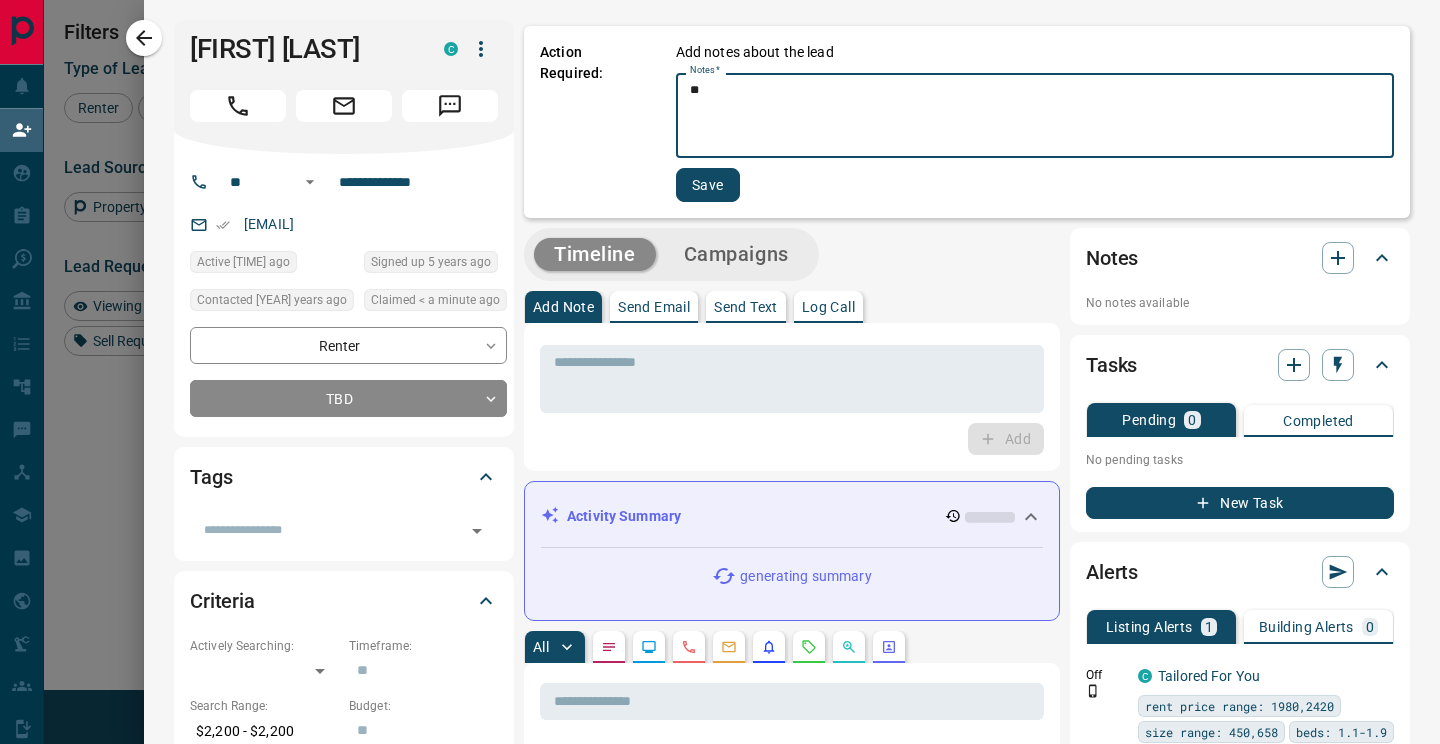 type on "**" 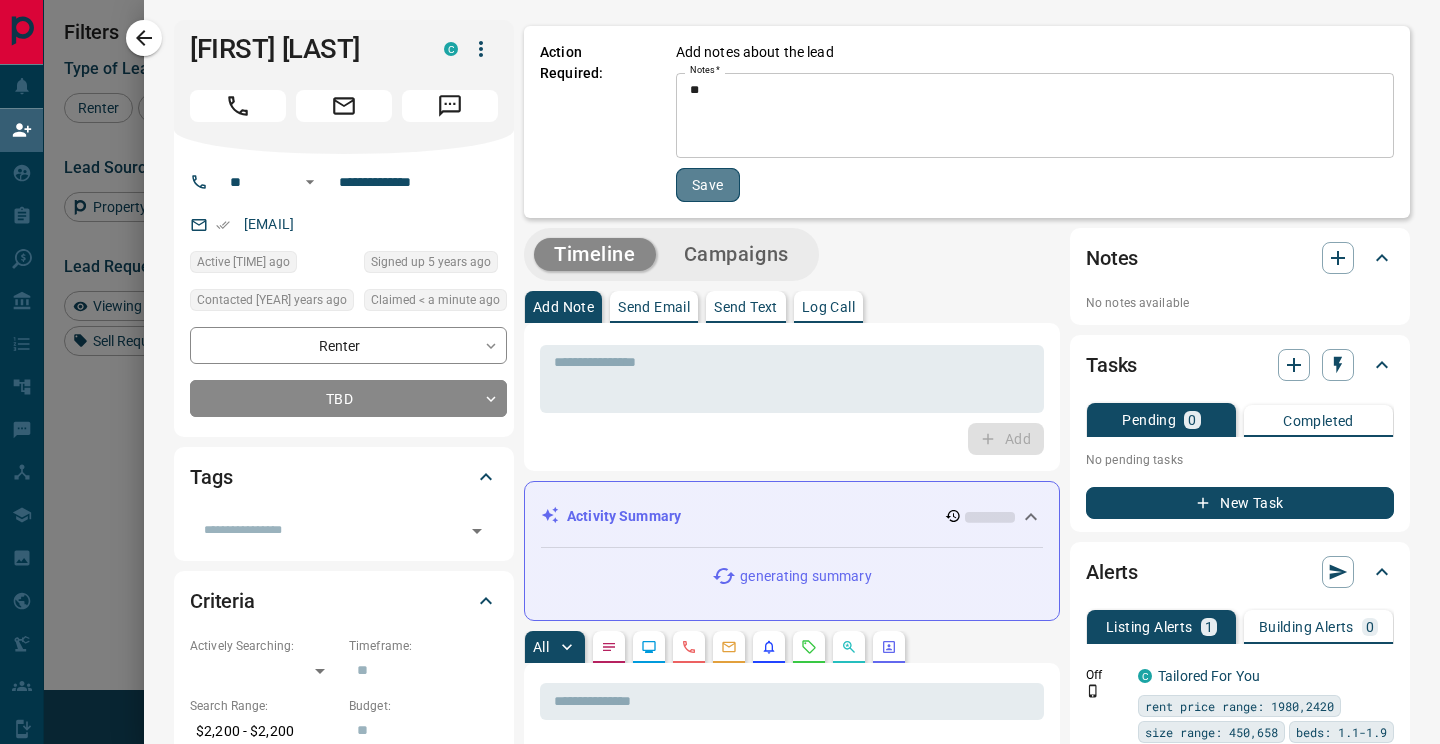 click on "Save" at bounding box center [708, 185] 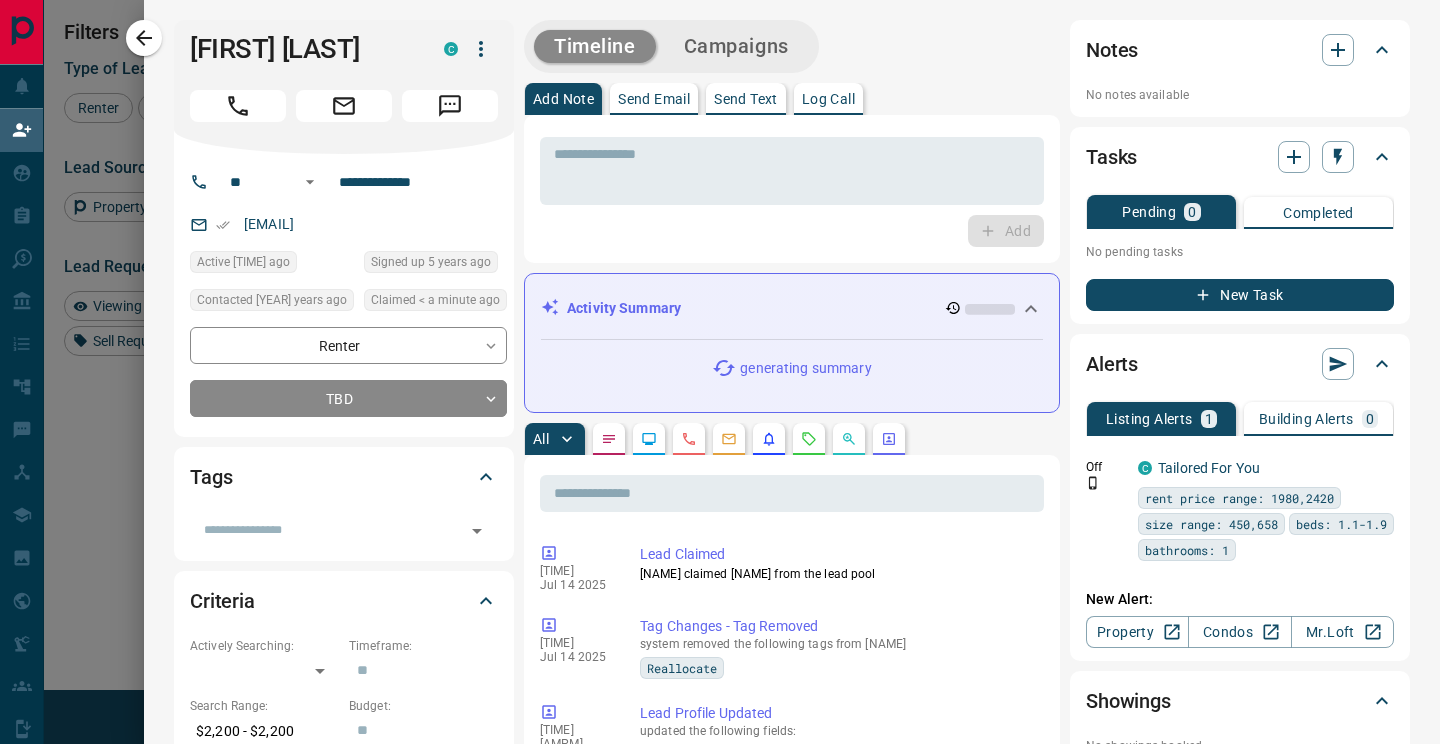 click on "C" at bounding box center (471, 49) 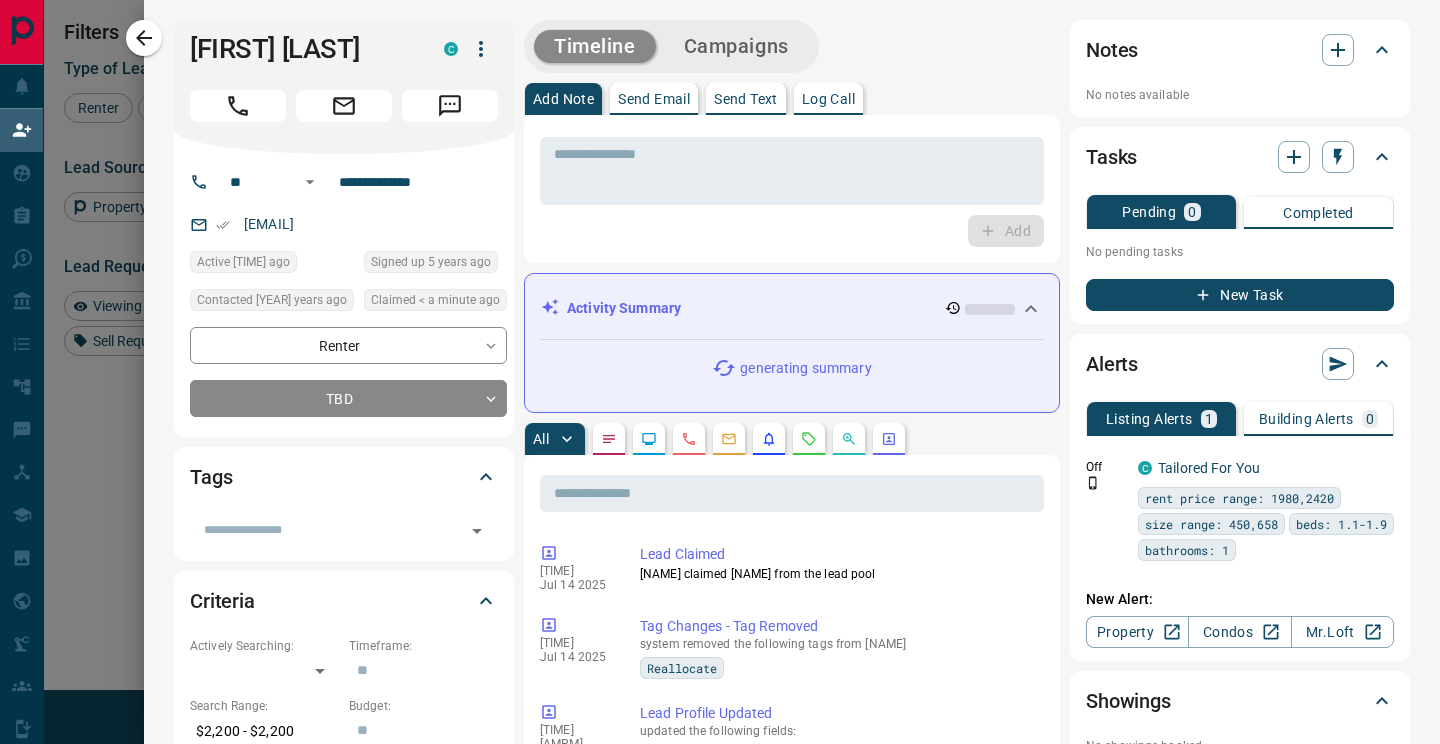 click 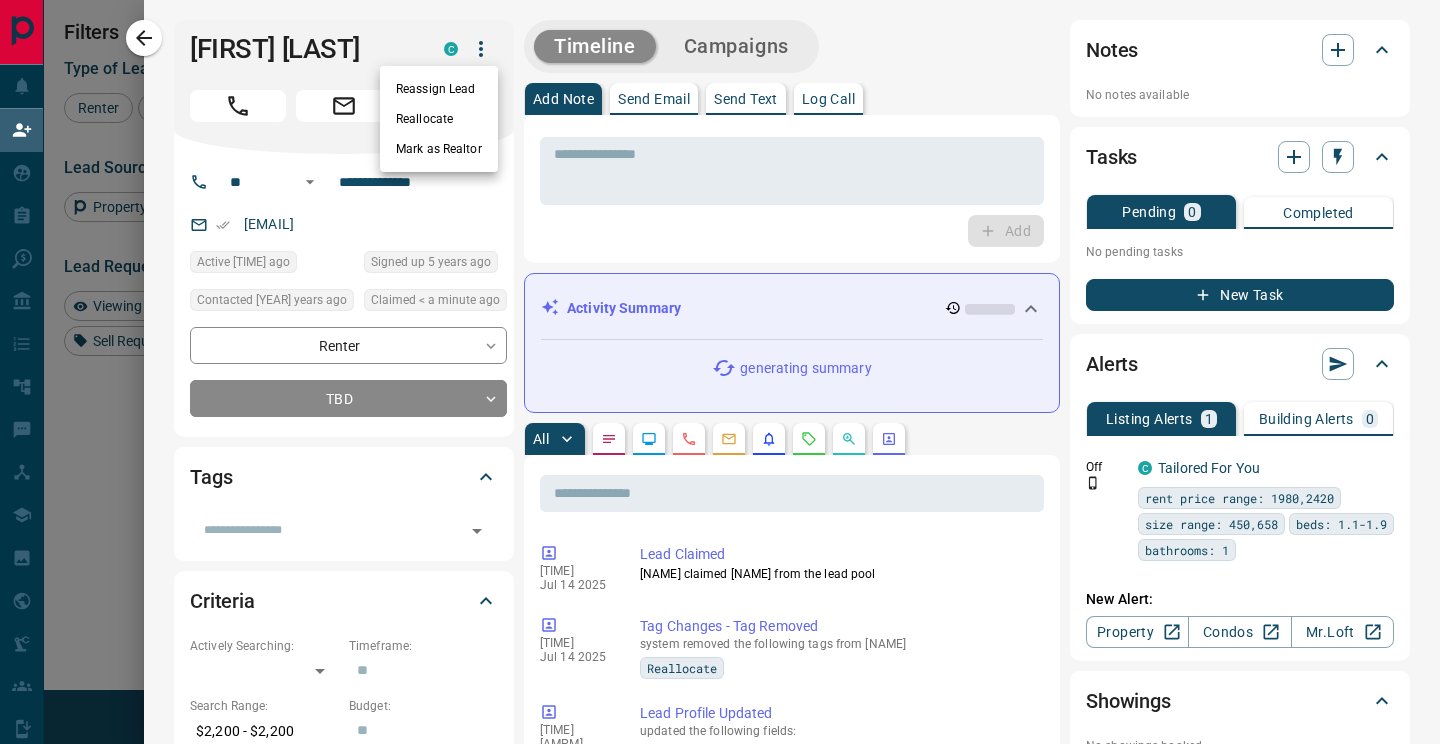 click on "Reassign Lead" at bounding box center [439, 89] 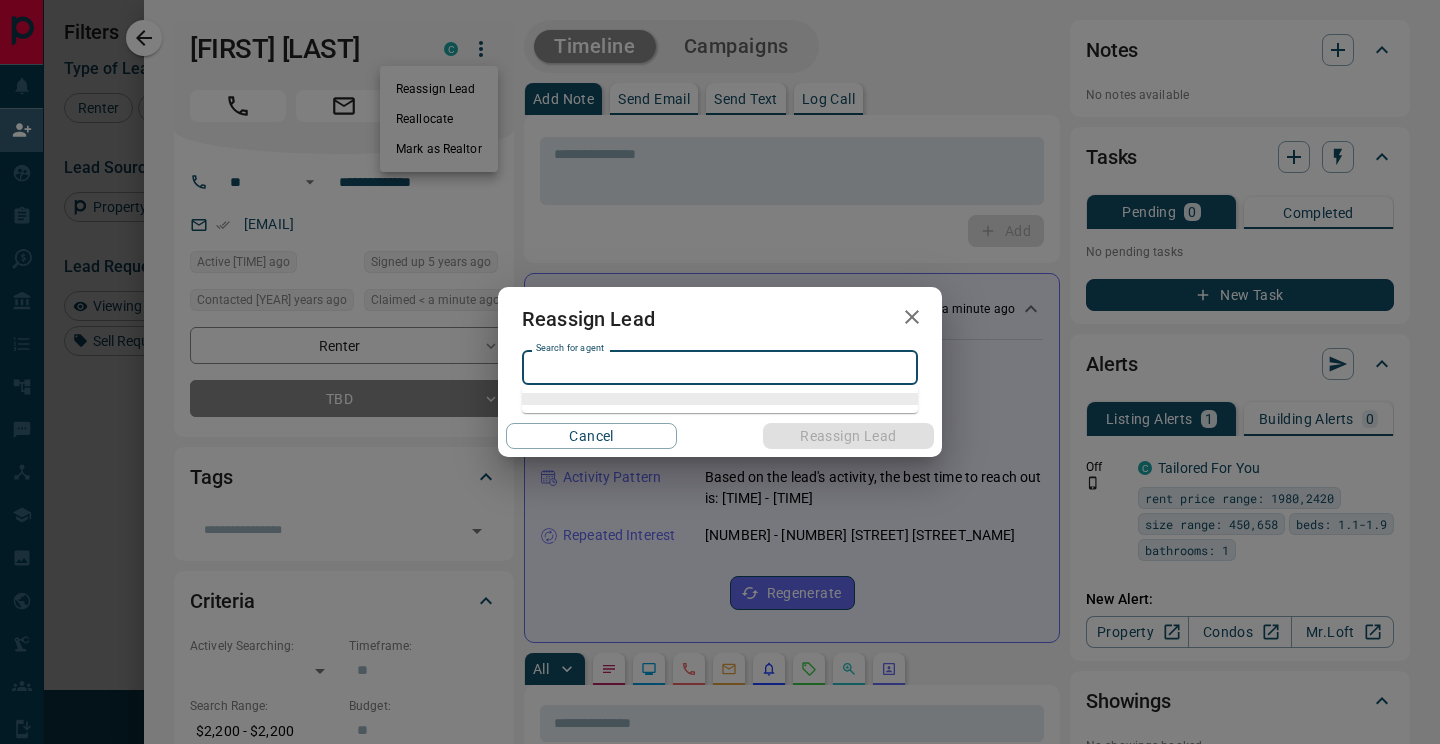 click on "Search for agent" at bounding box center [718, 368] 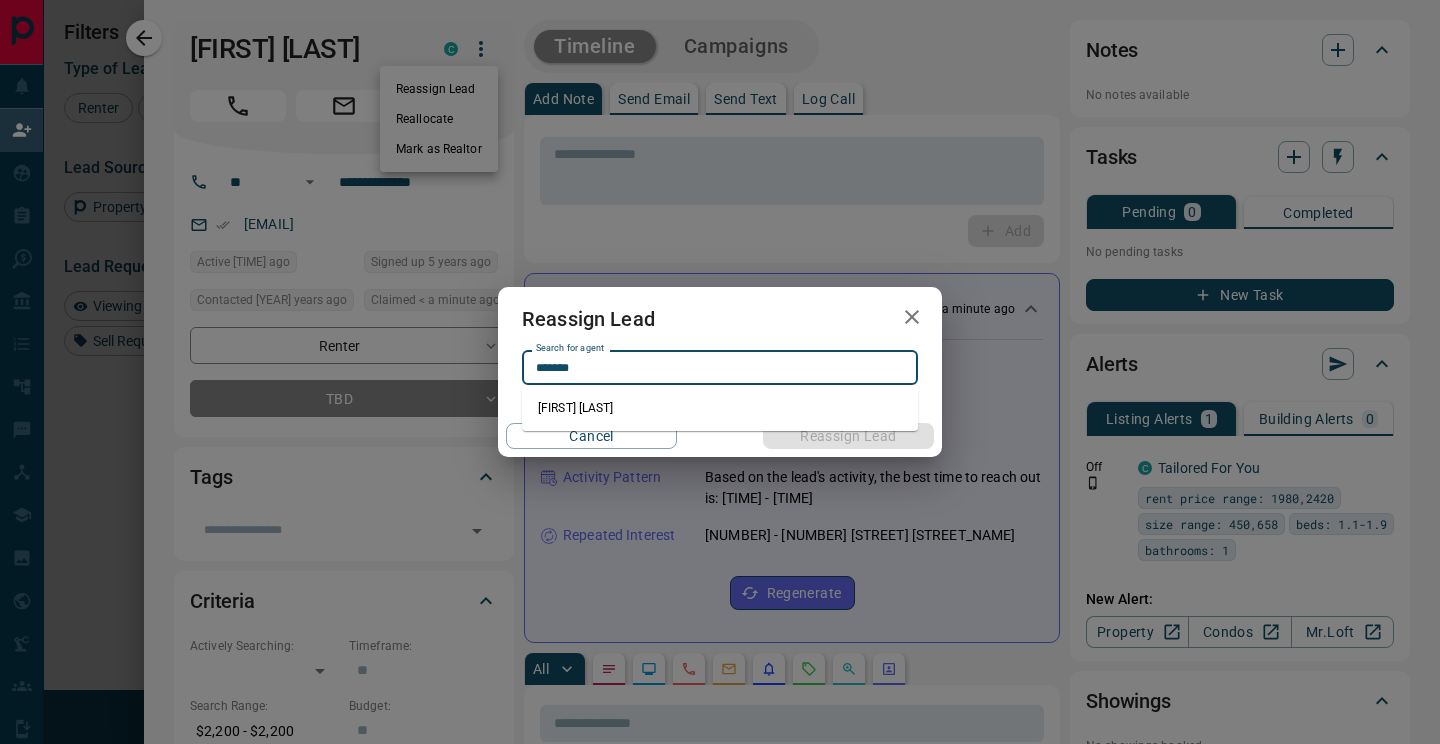 click on "[FIRST] [LAST]" at bounding box center (720, 408) 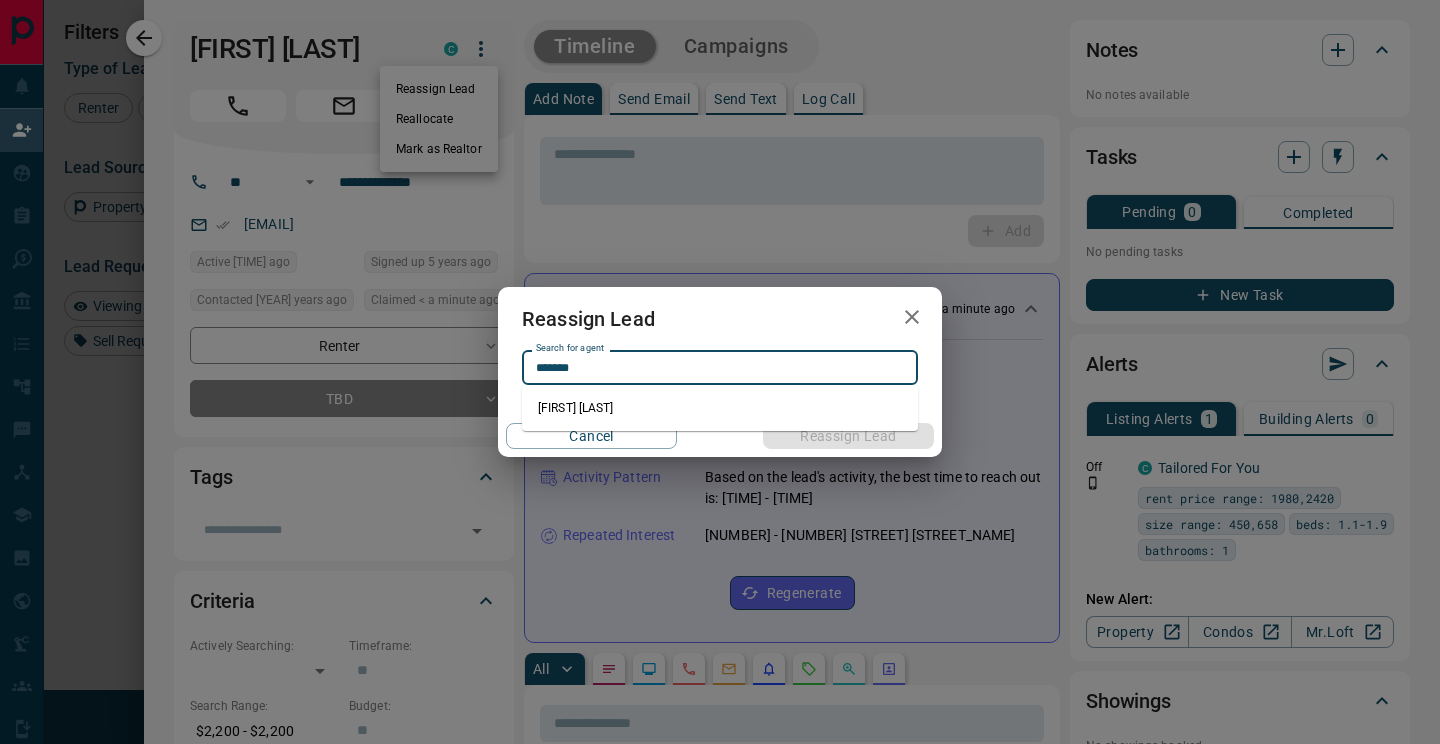 type on "**********" 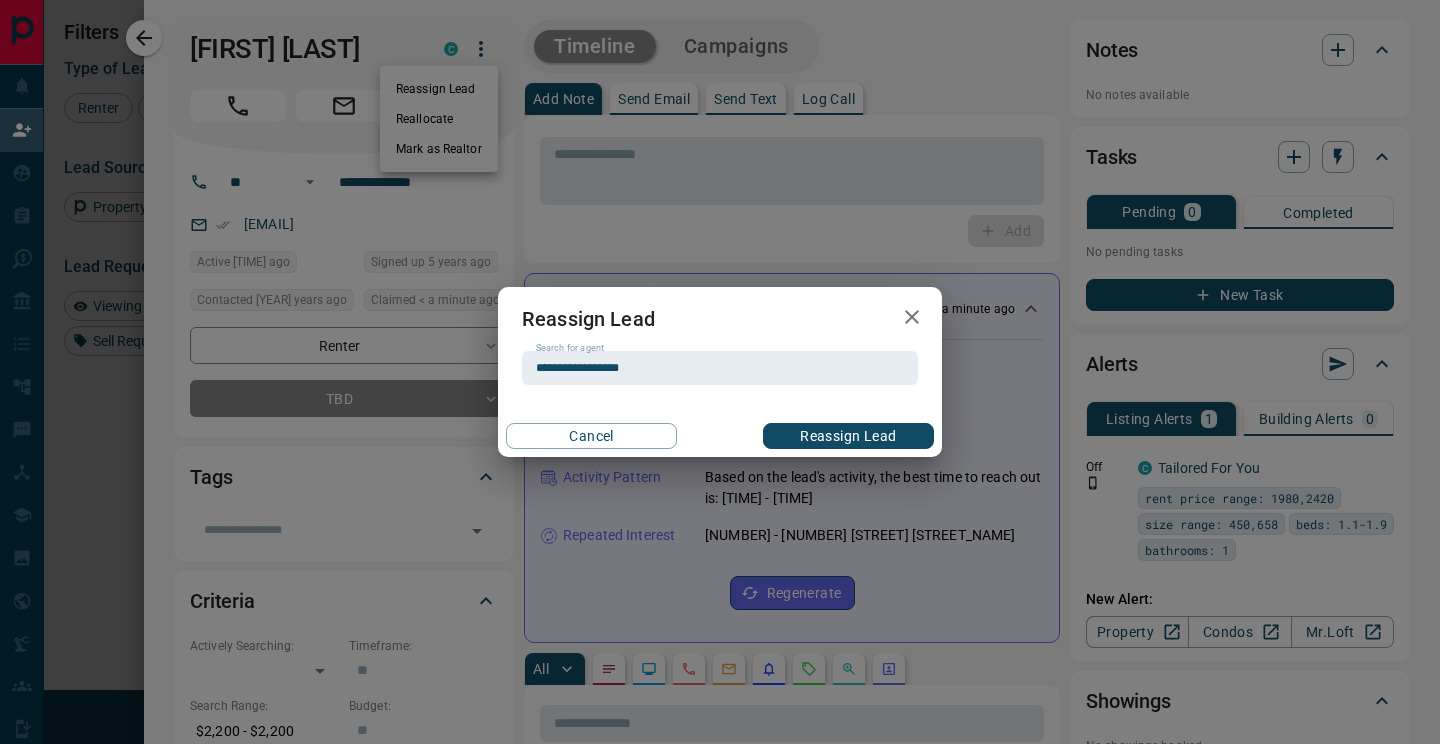 click on "Cancel Reassign Lead" at bounding box center [720, 436] 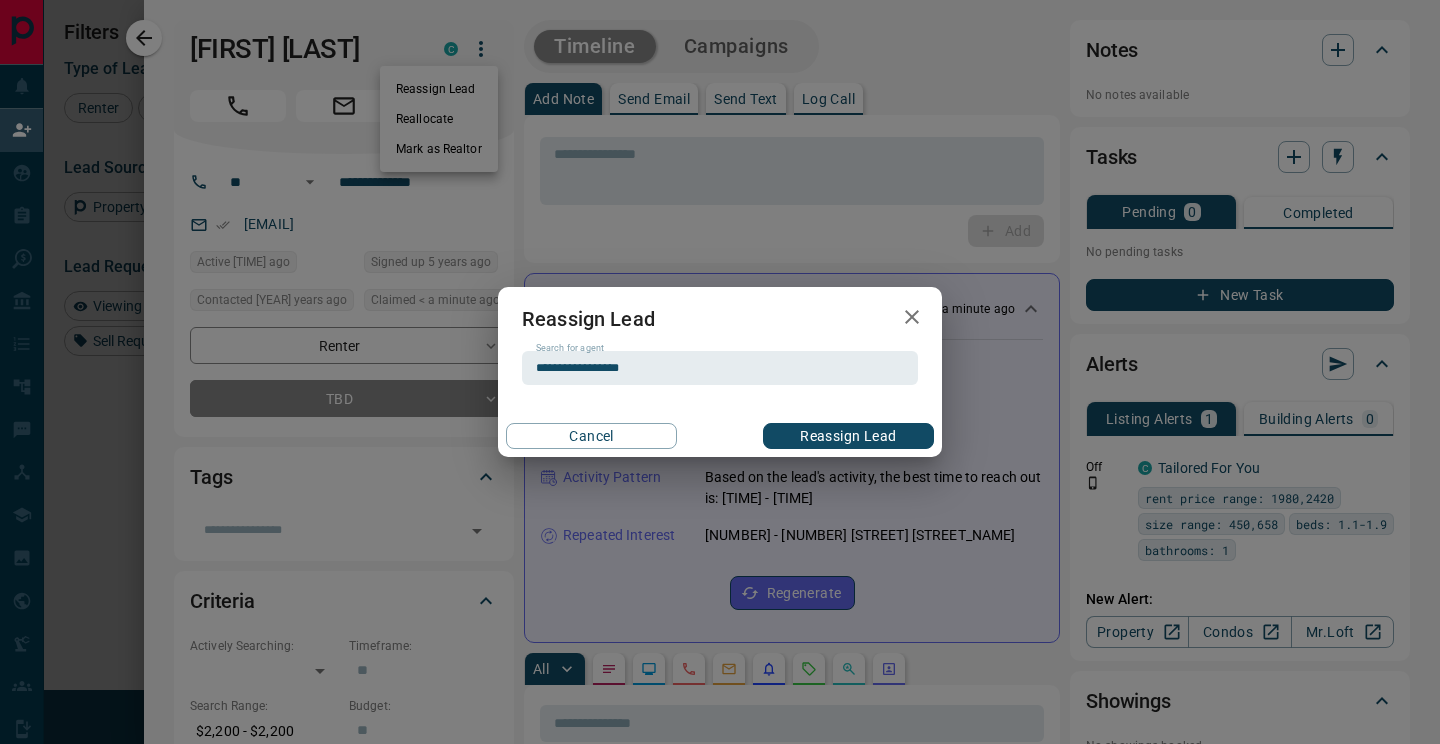 click on "Reassign Lead" at bounding box center (848, 436) 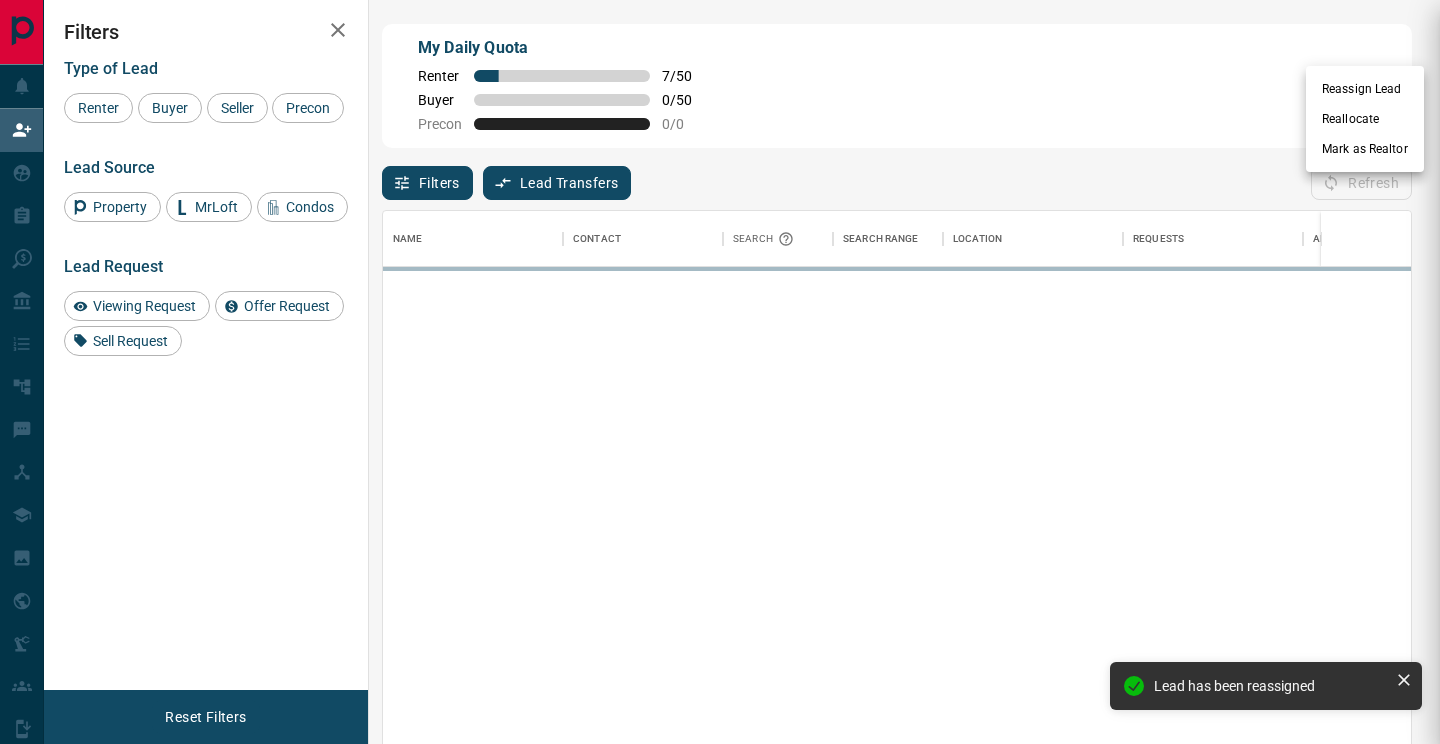 scroll, scrollTop: 1, scrollLeft: 1, axis: both 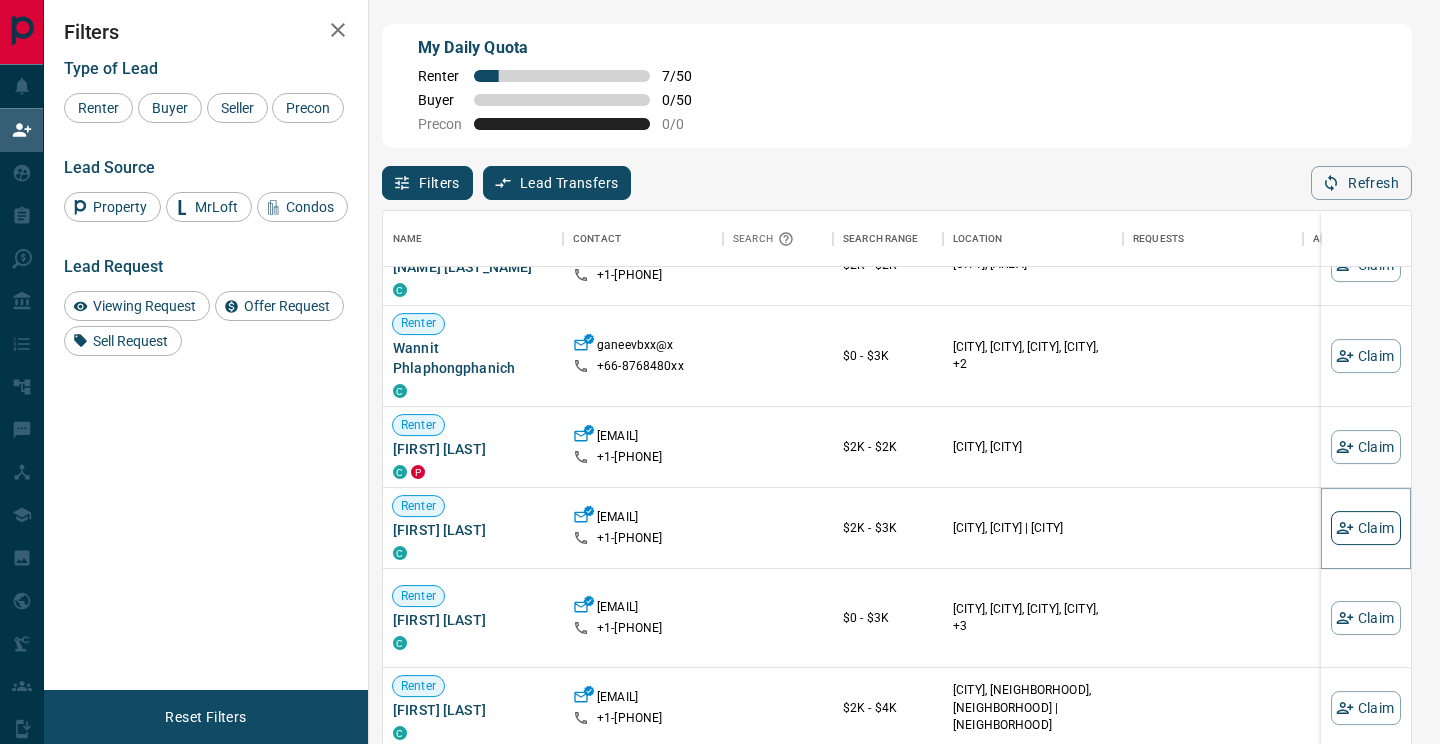 click on "Claim" at bounding box center [1366, 528] 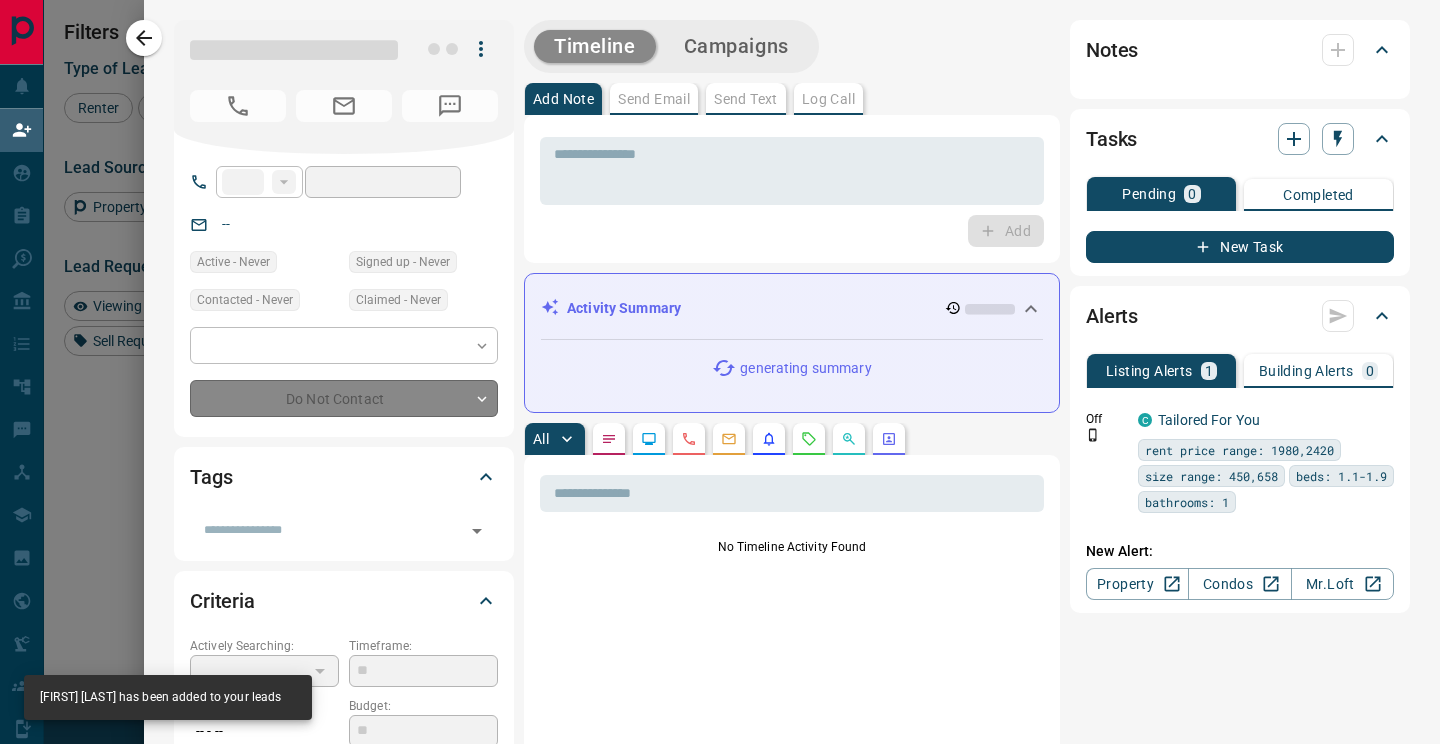 type on "**" 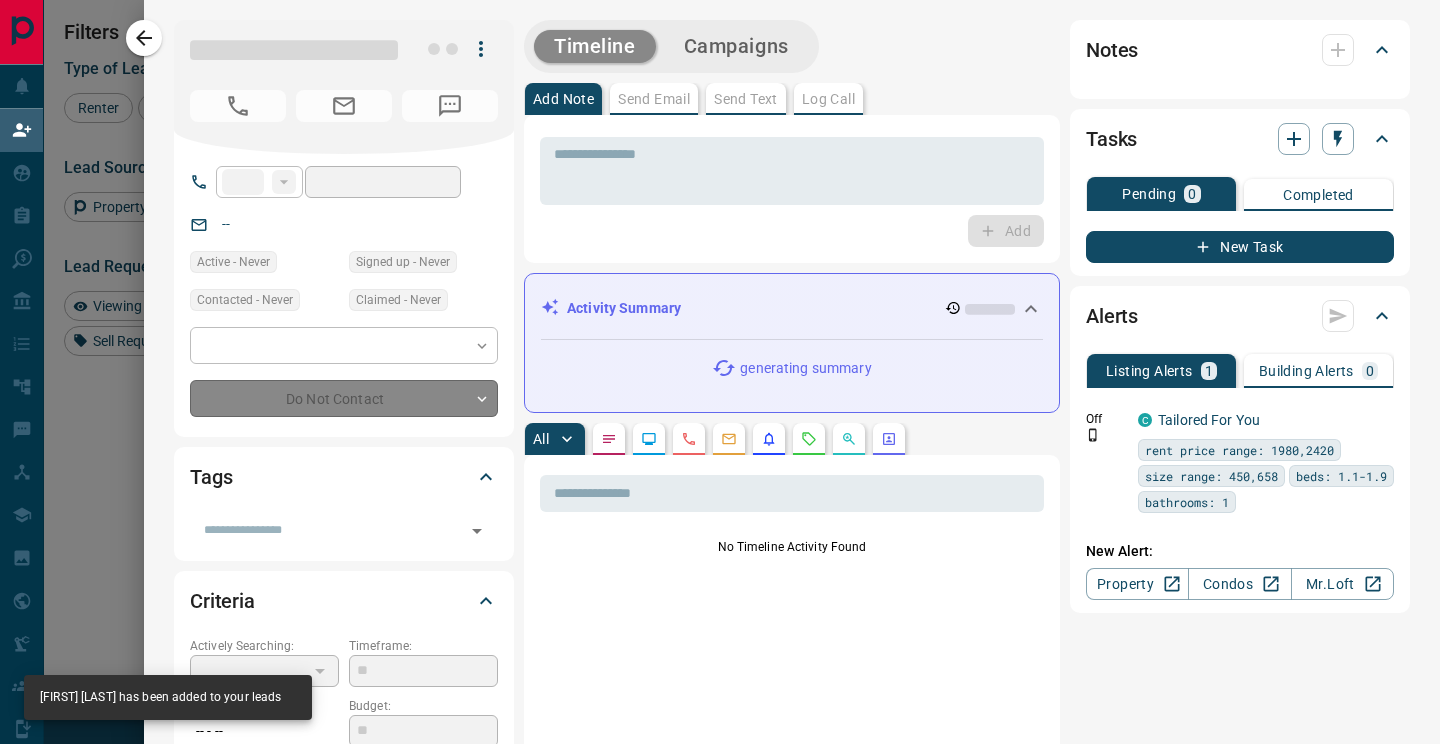 type on "**********" 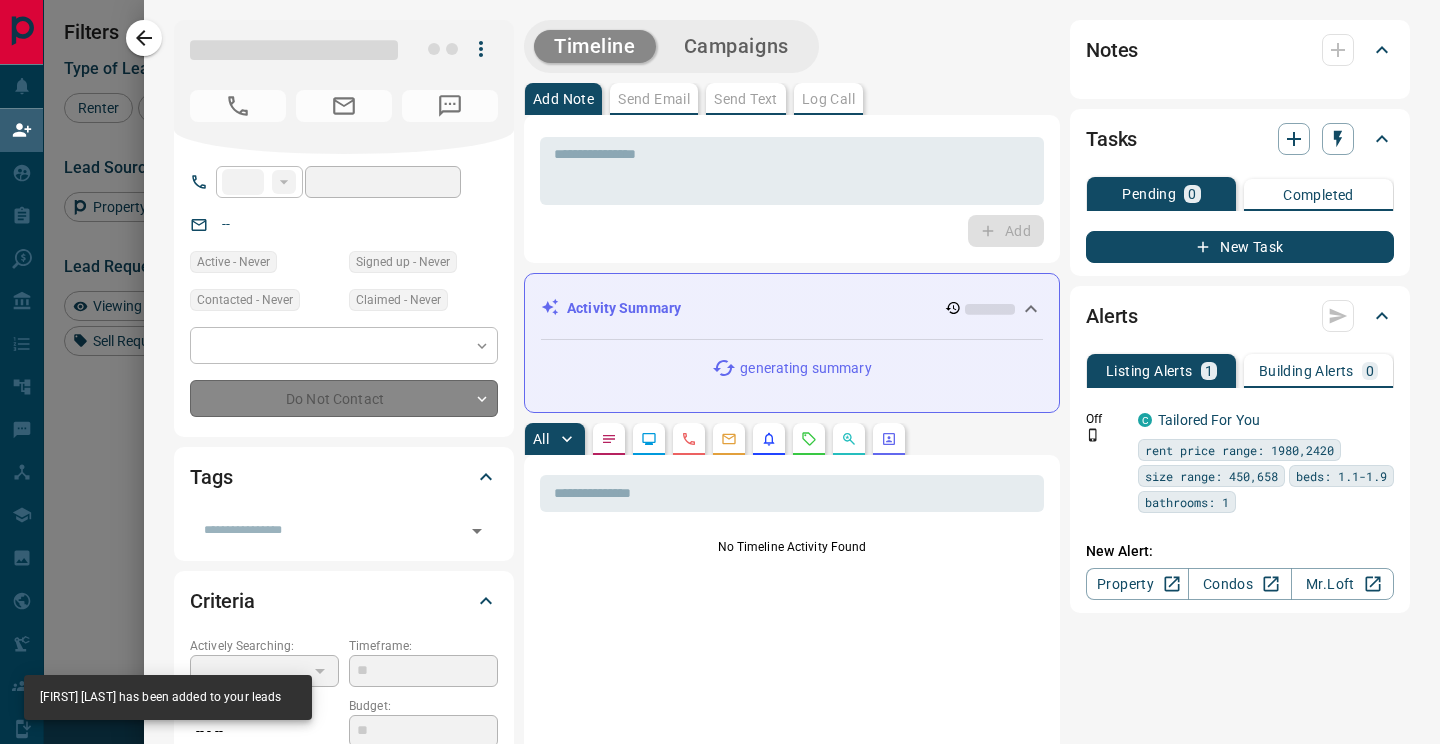 type on "**********" 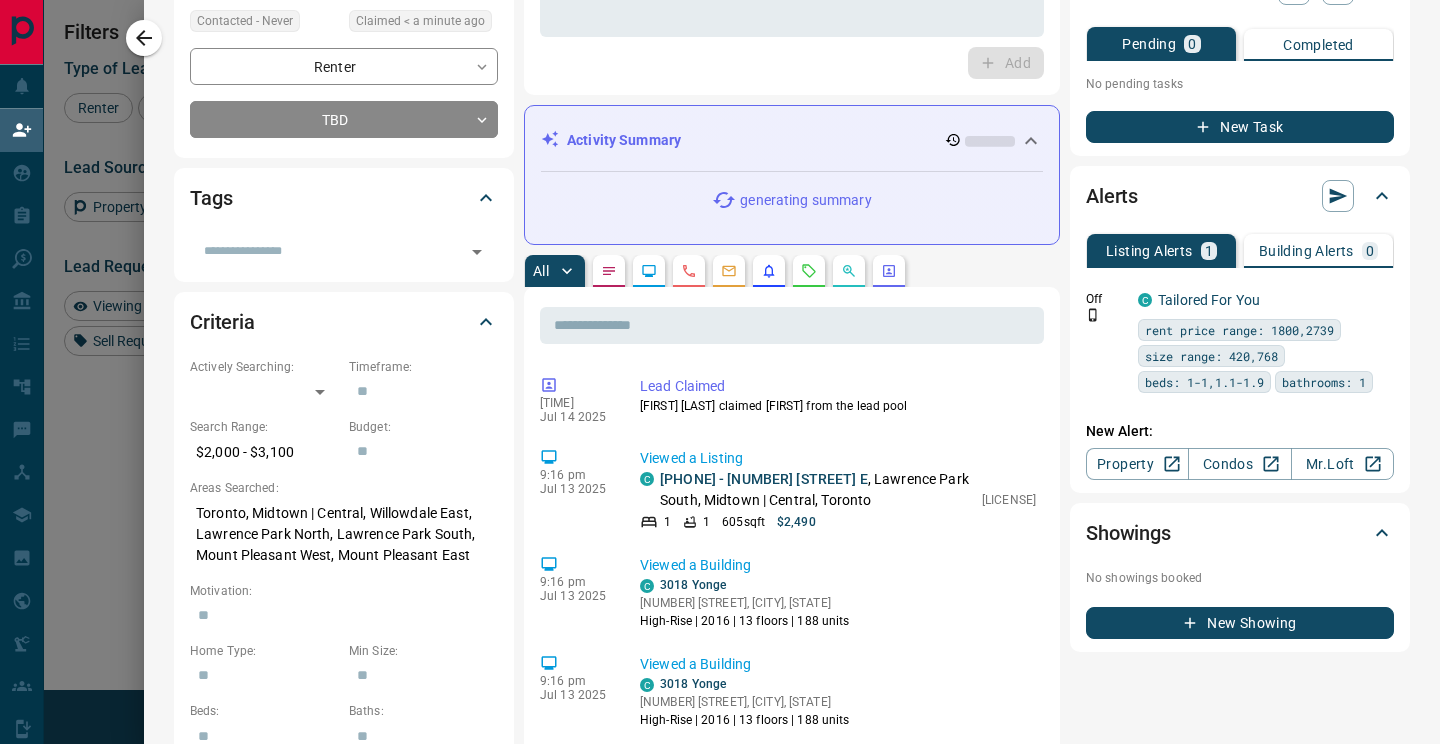 scroll, scrollTop: 0, scrollLeft: 0, axis: both 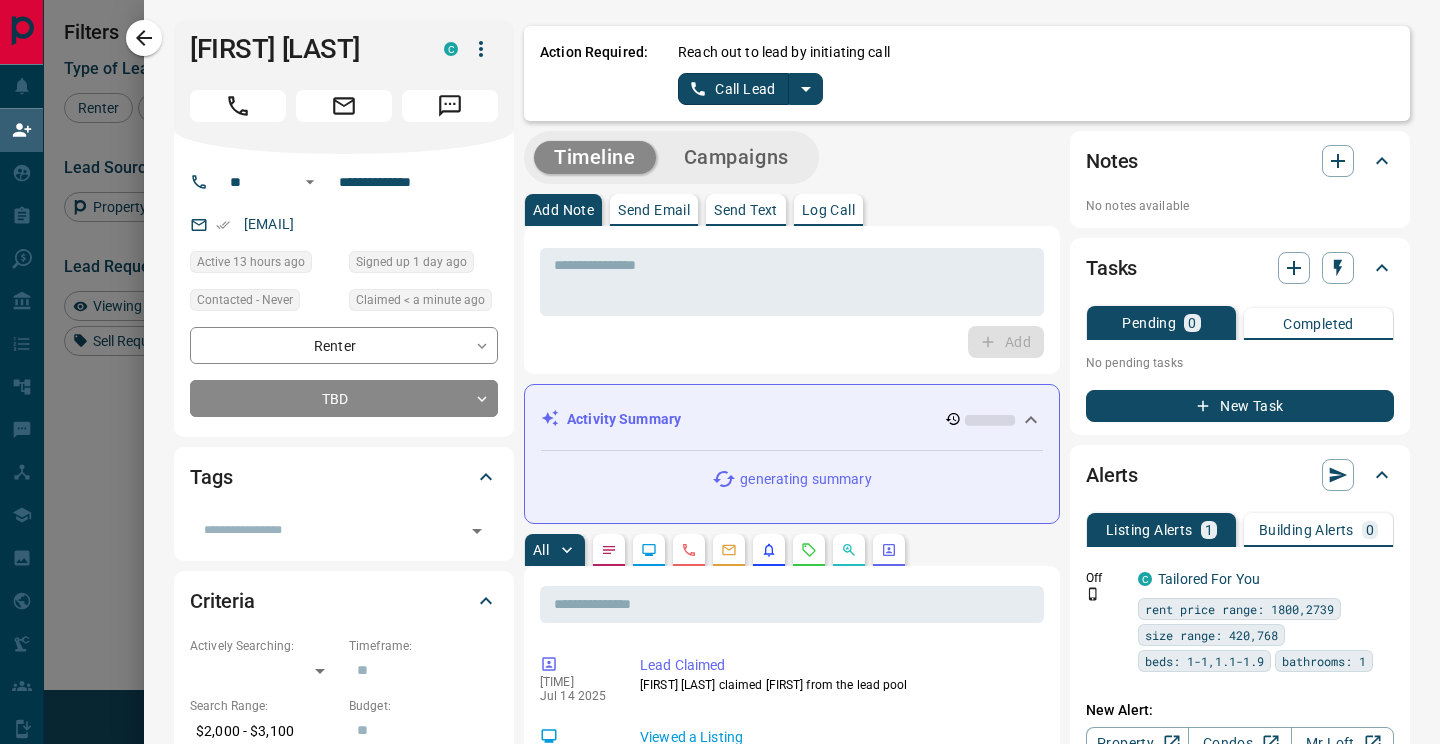 click 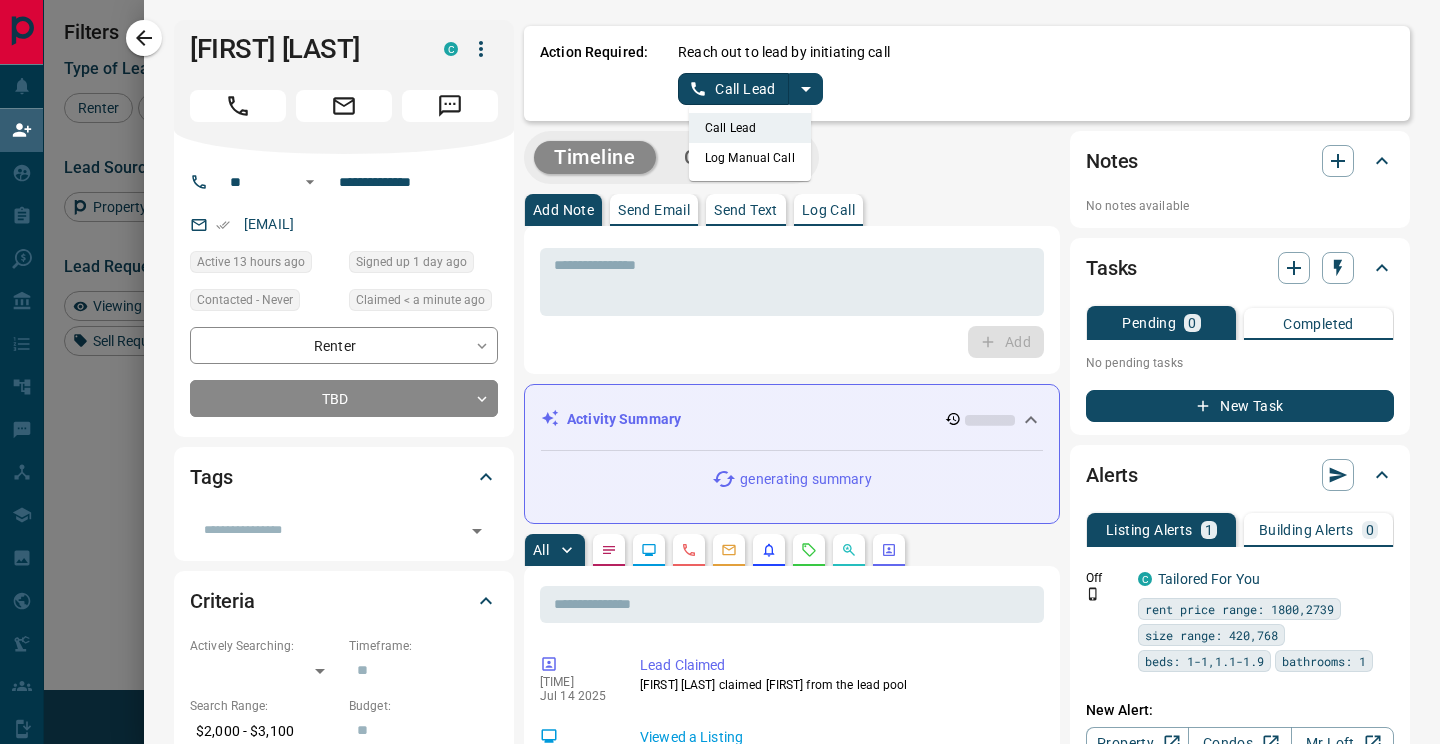 click on "Log Manual Call" at bounding box center (750, 158) 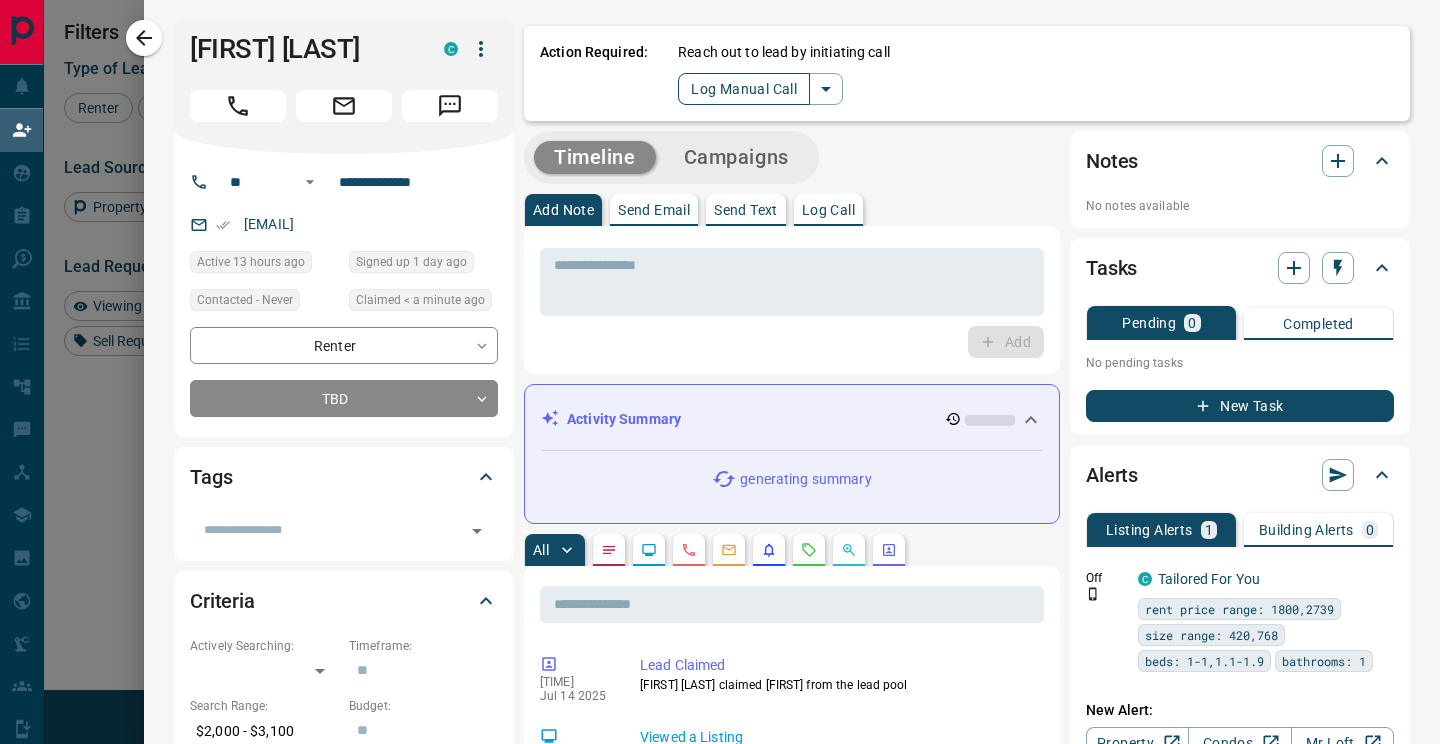 click on "Log Manual Call" at bounding box center (744, 89) 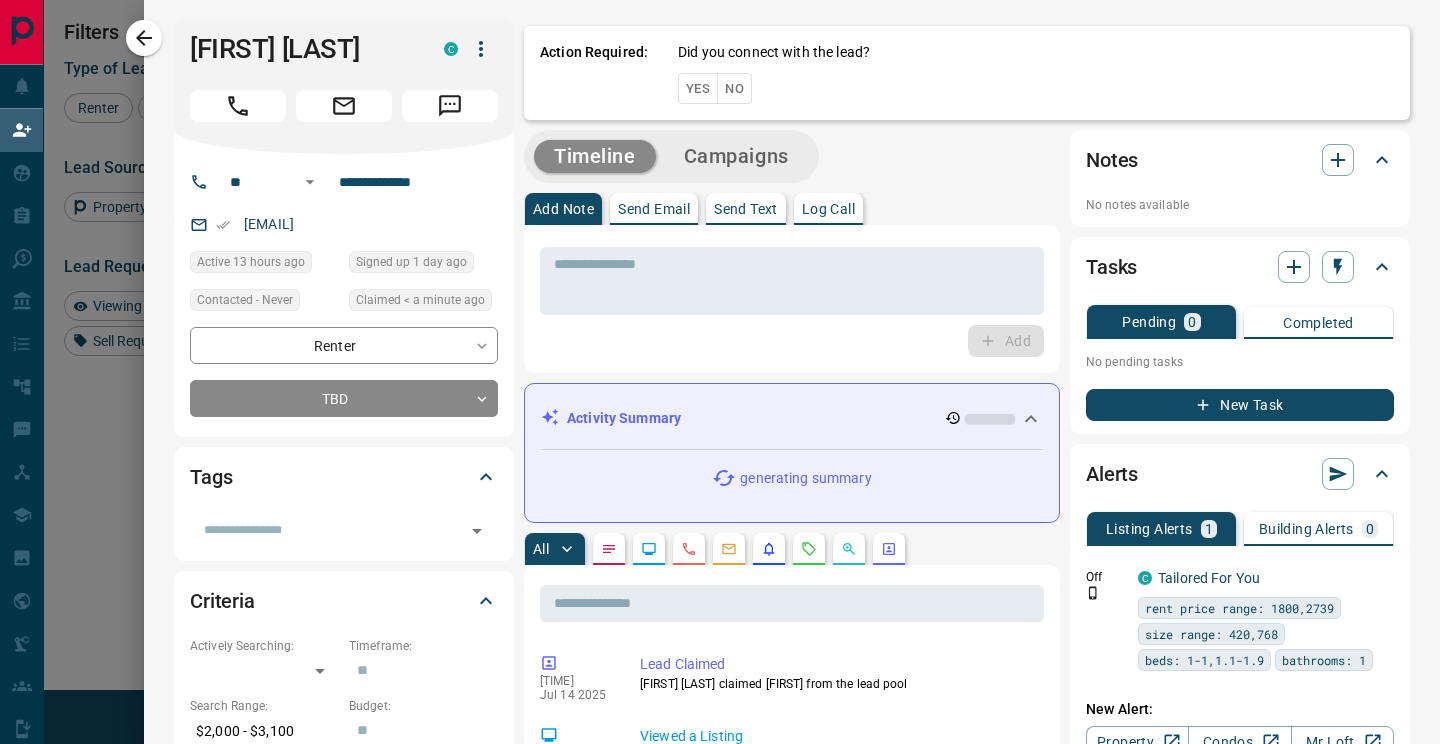 click on "Yes" at bounding box center (698, 88) 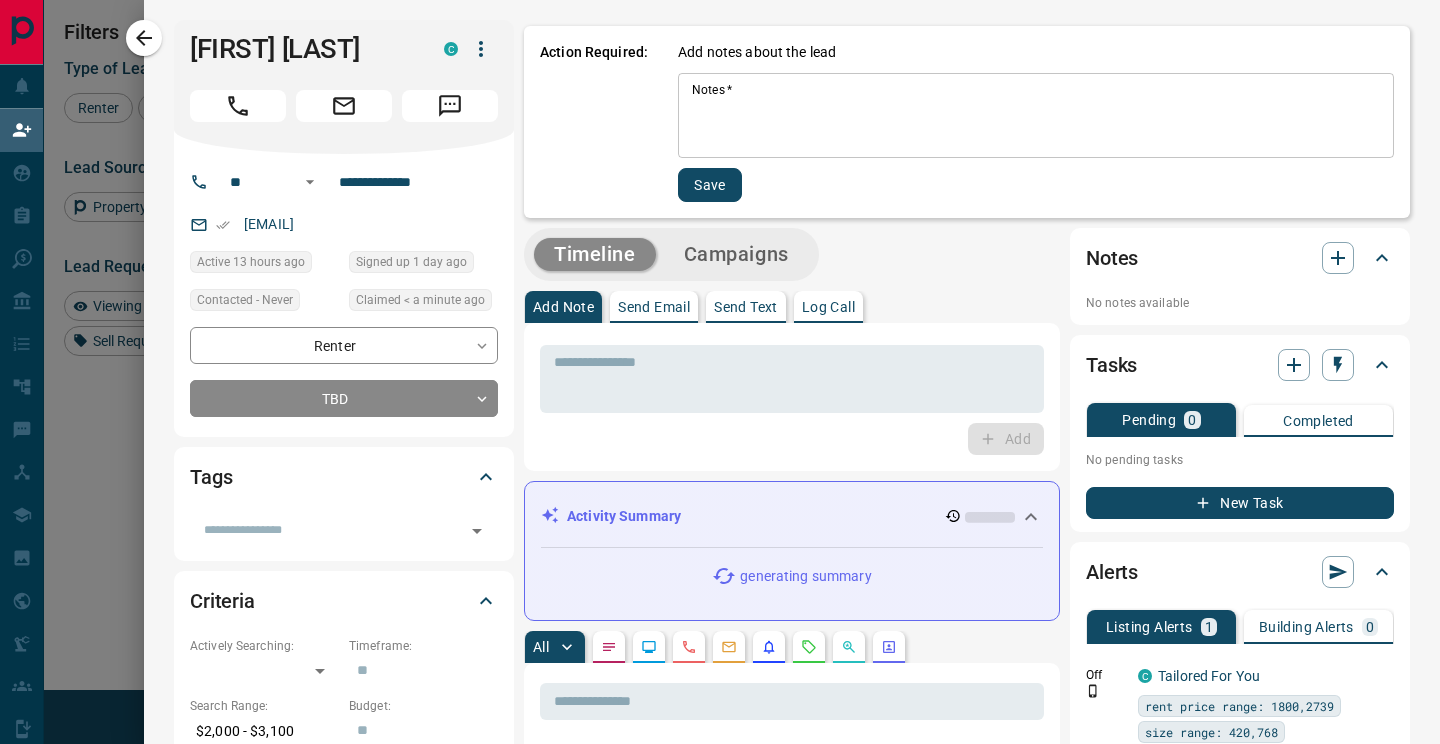 click on "Notes   *" at bounding box center (1036, 116) 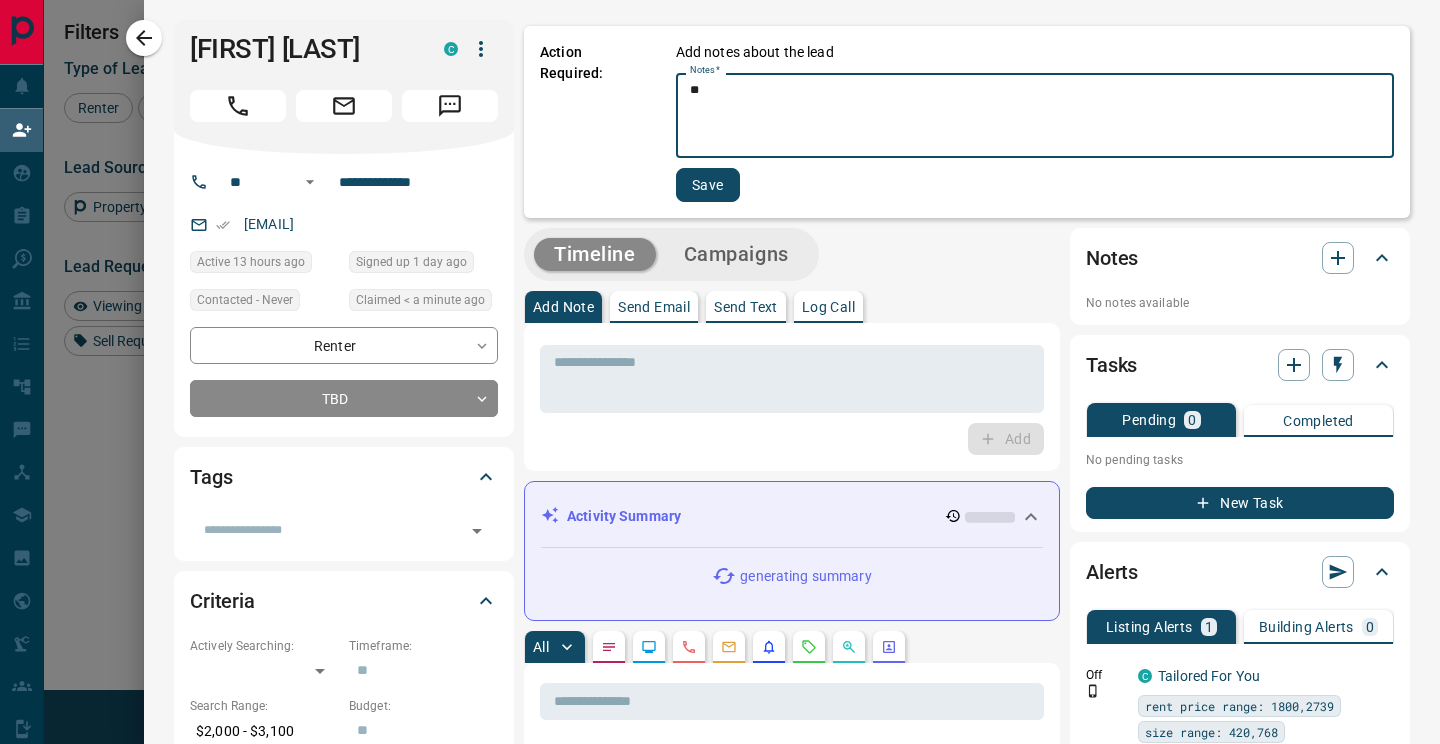 type on "**" 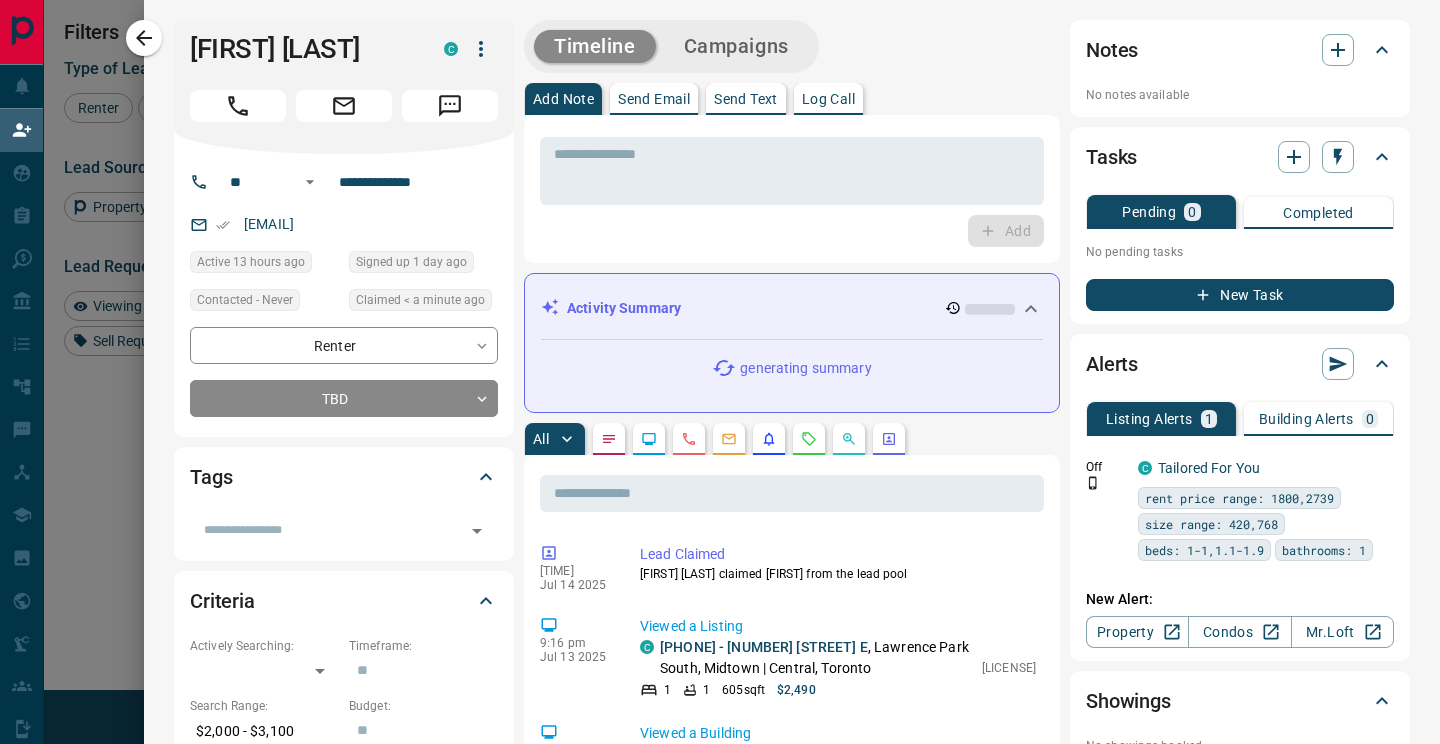 click 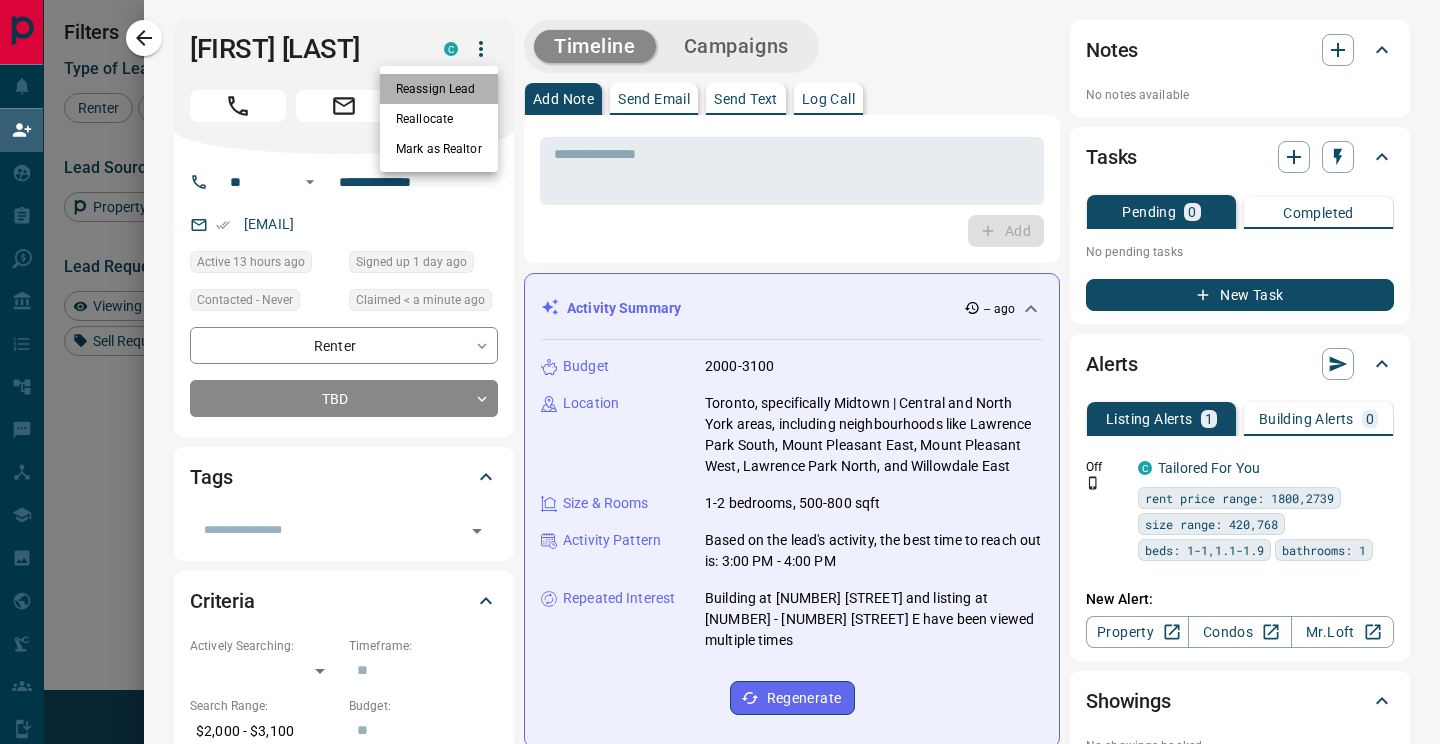 click on "Reassign Lead" at bounding box center [439, 89] 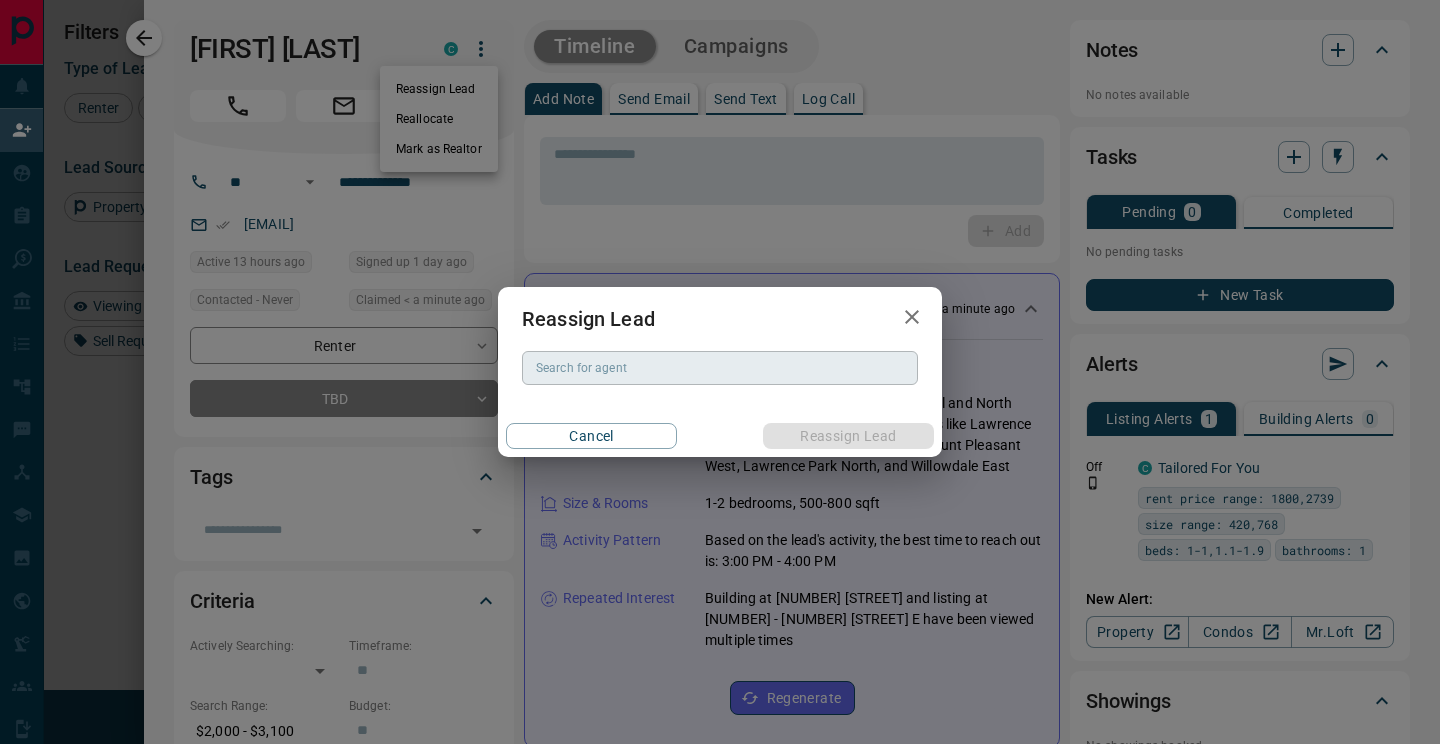click on "Search for agent" at bounding box center (718, 368) 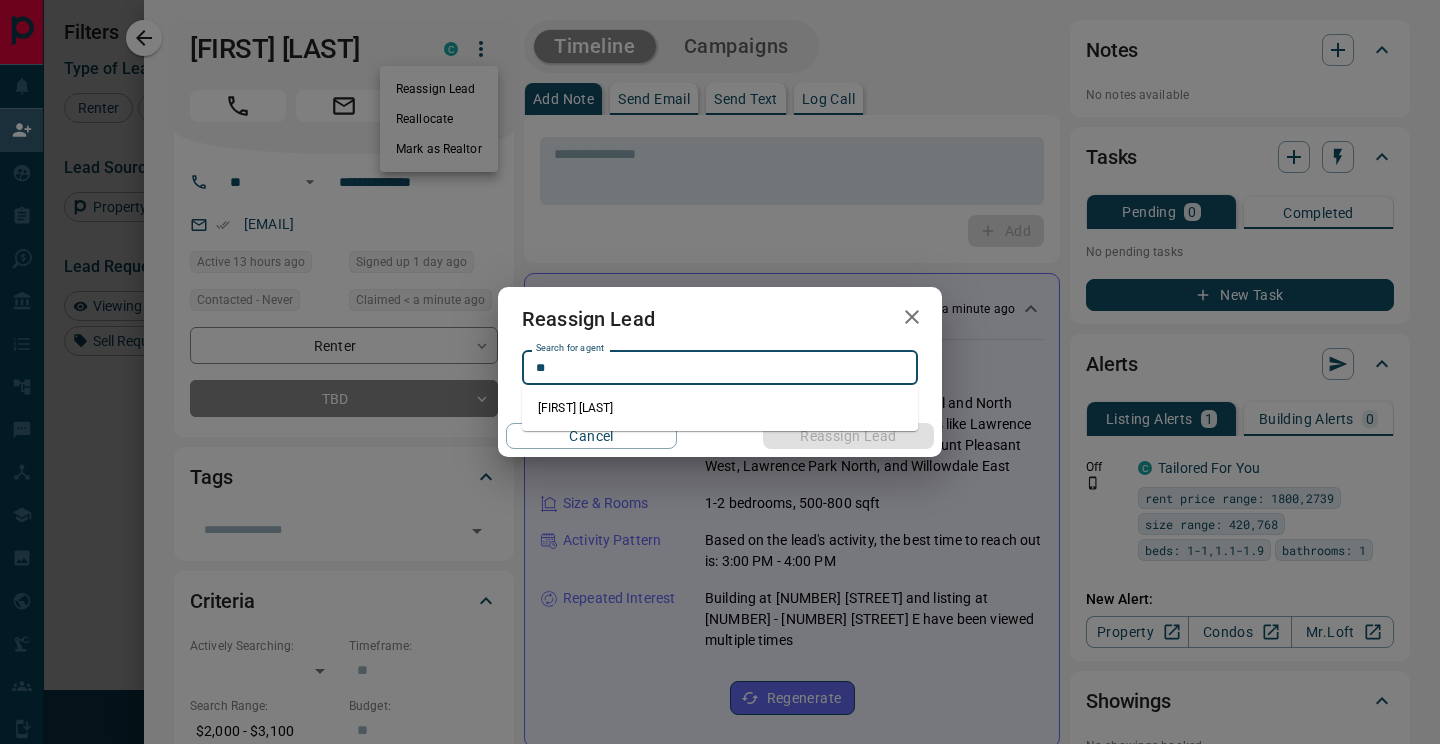 type on "*" 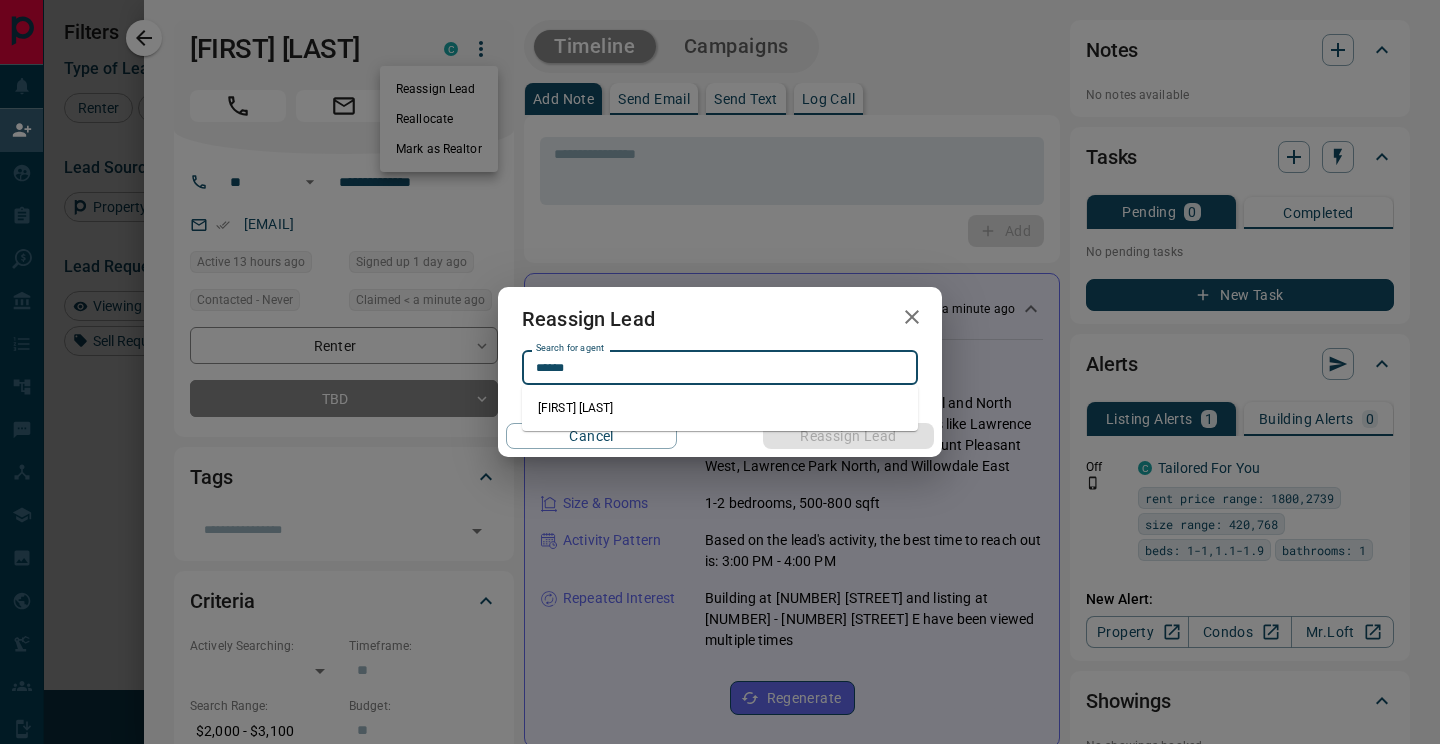 click on "[FIRST] [LAST]" at bounding box center [720, 408] 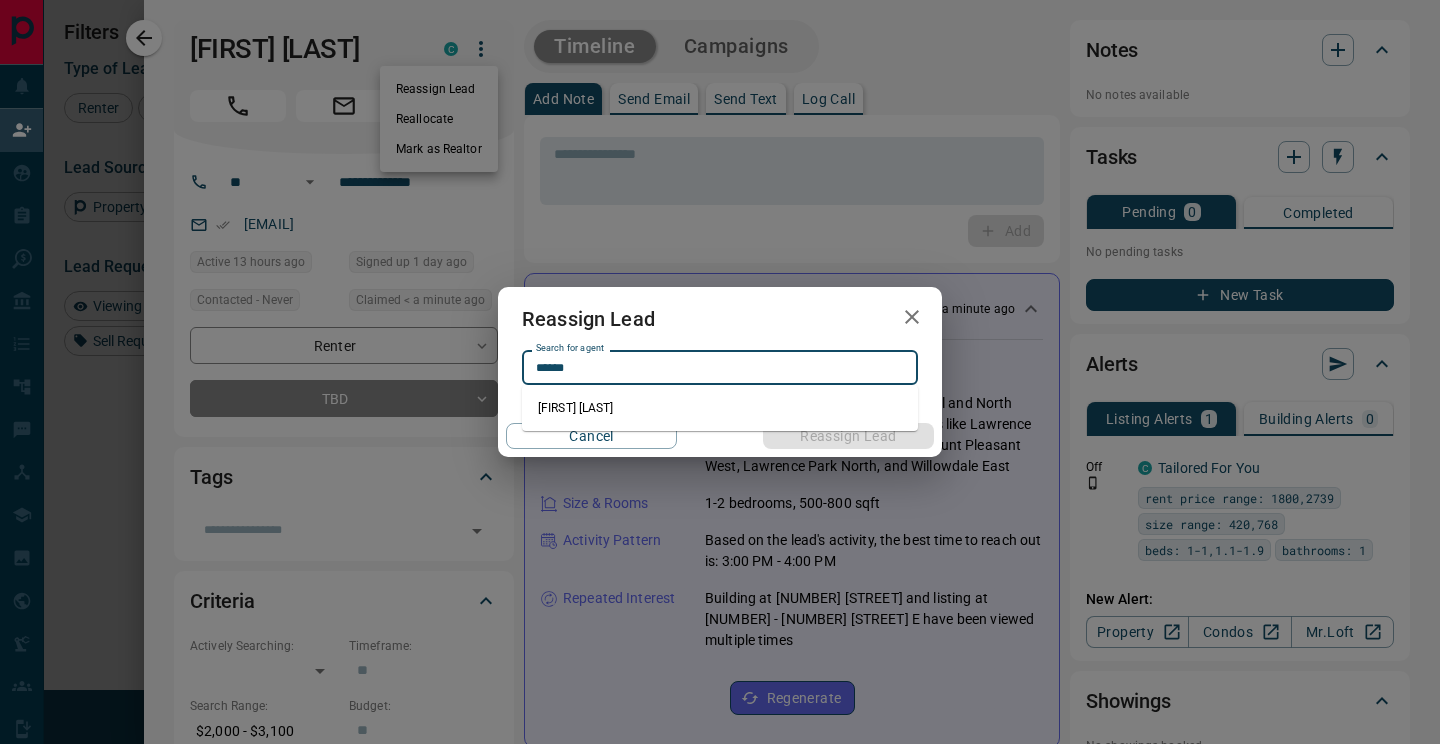 type on "**********" 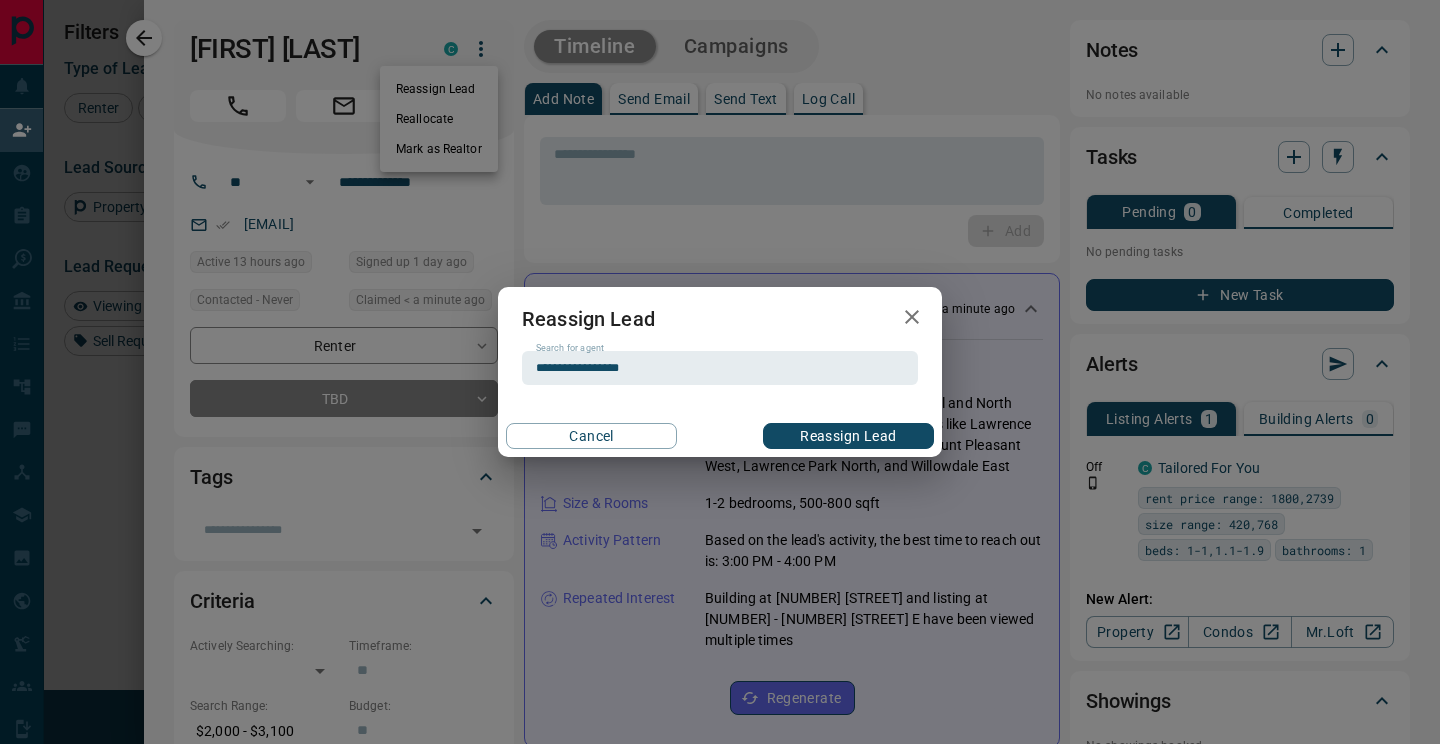 click on "Reassign Lead" at bounding box center (848, 436) 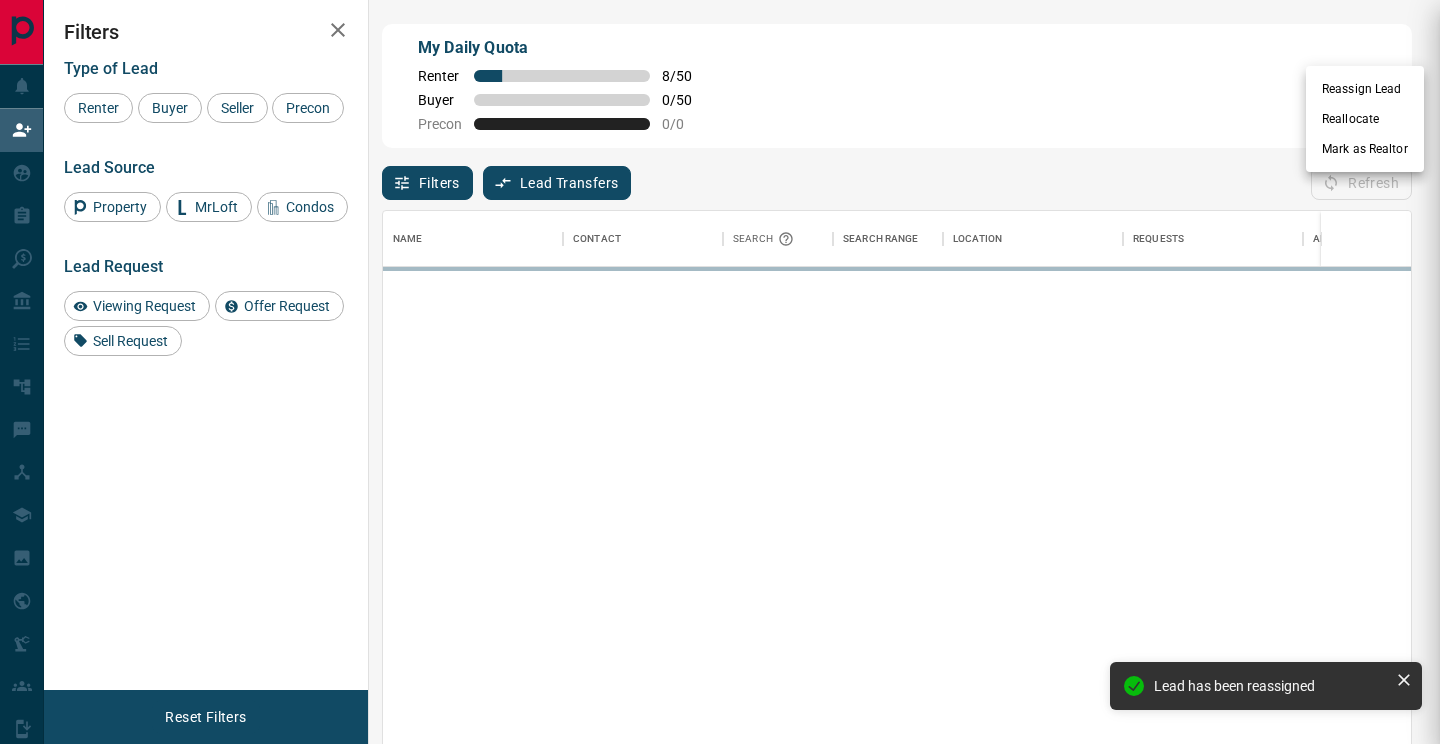 scroll, scrollTop: 1, scrollLeft: 1, axis: both 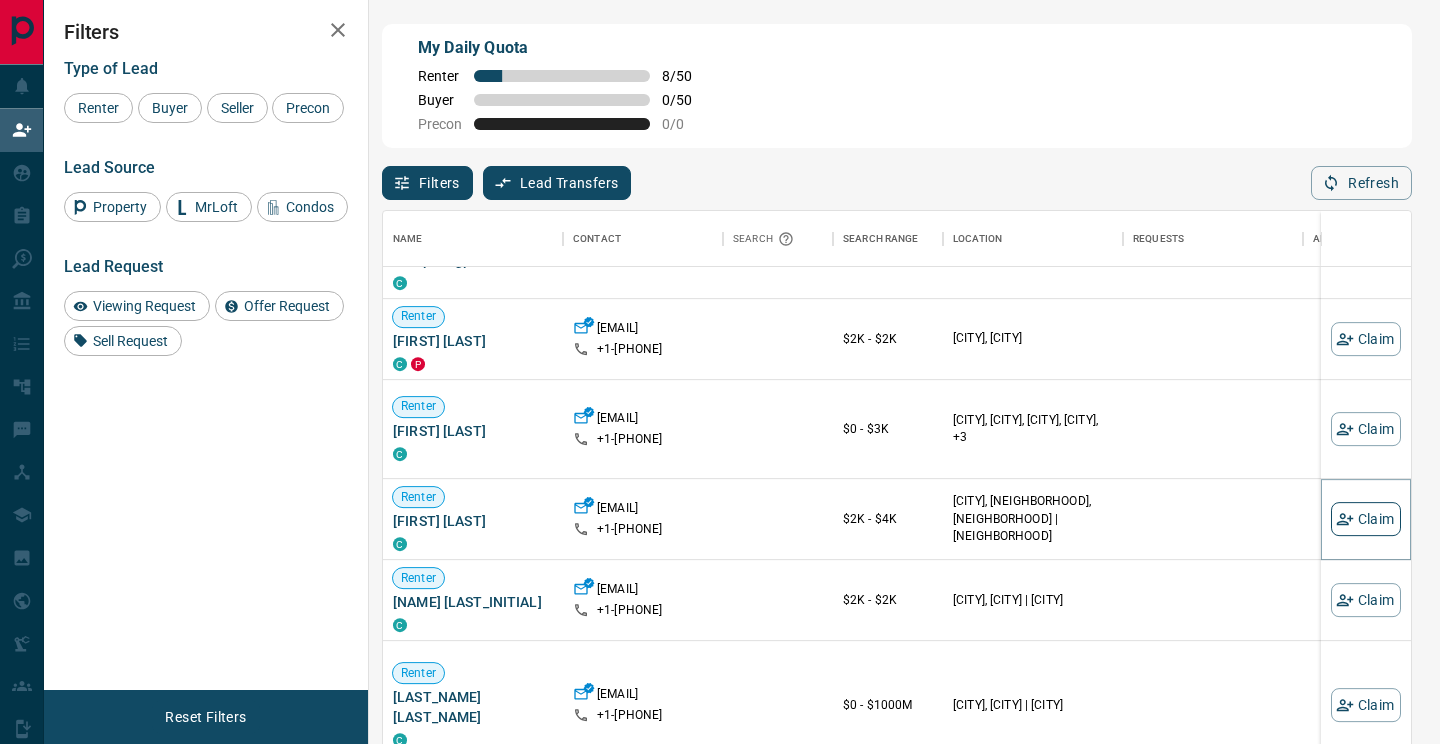 click on "Claim" at bounding box center (1366, 519) 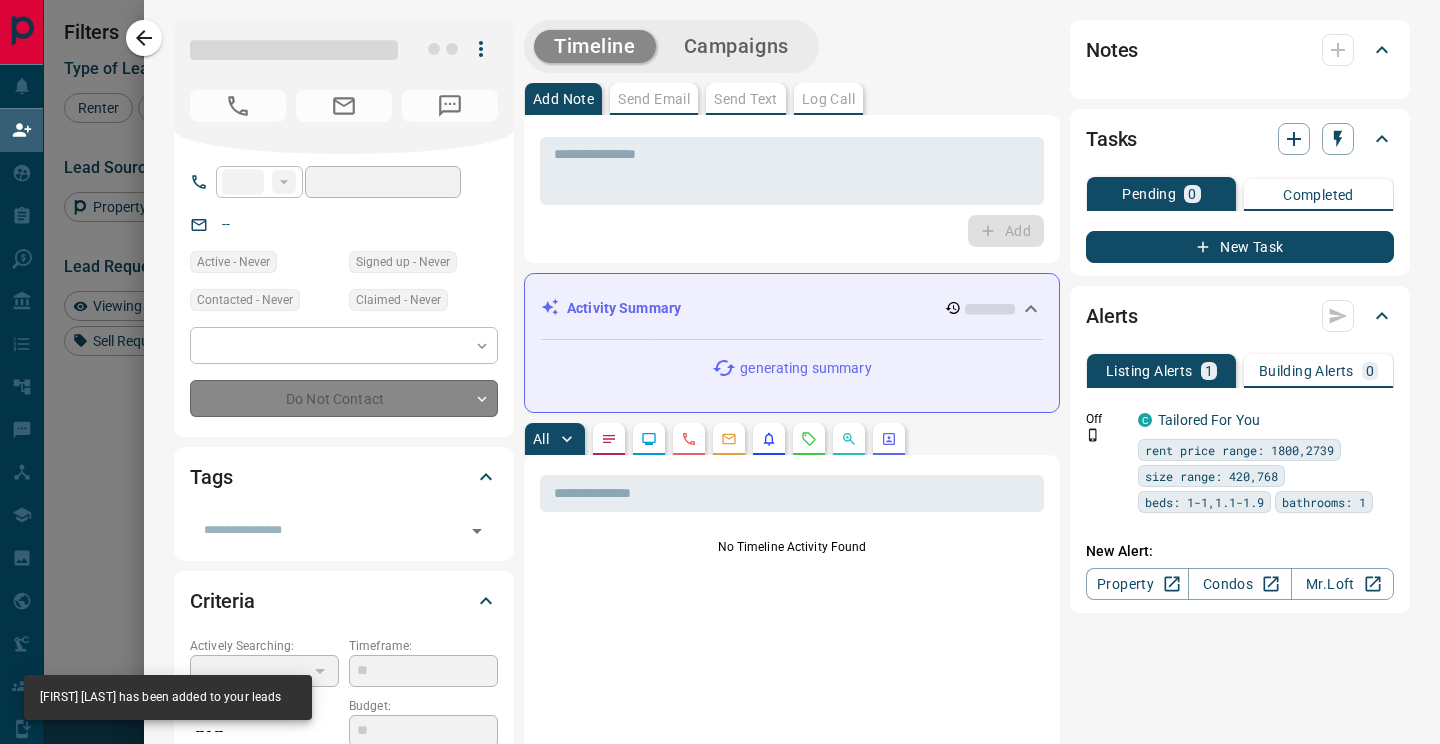 type on "**" 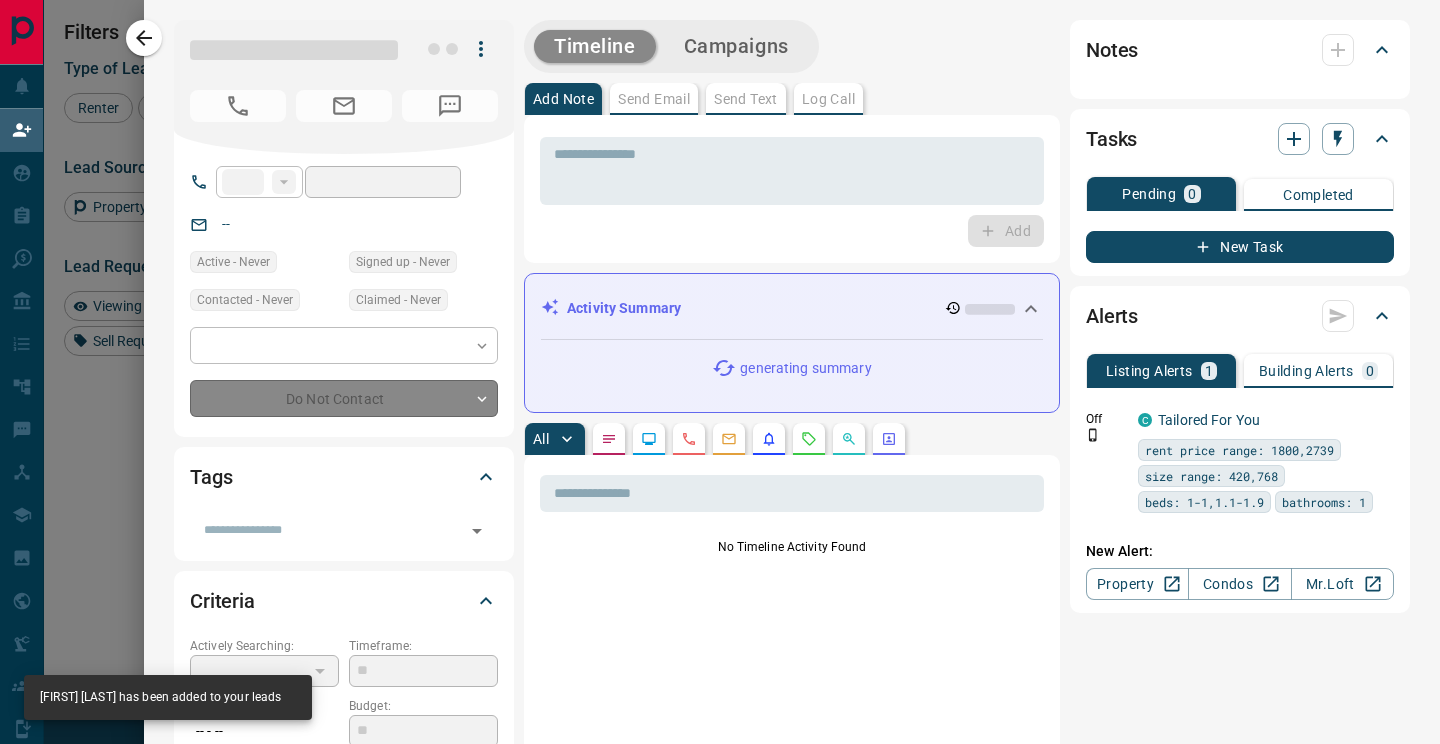 type on "**********" 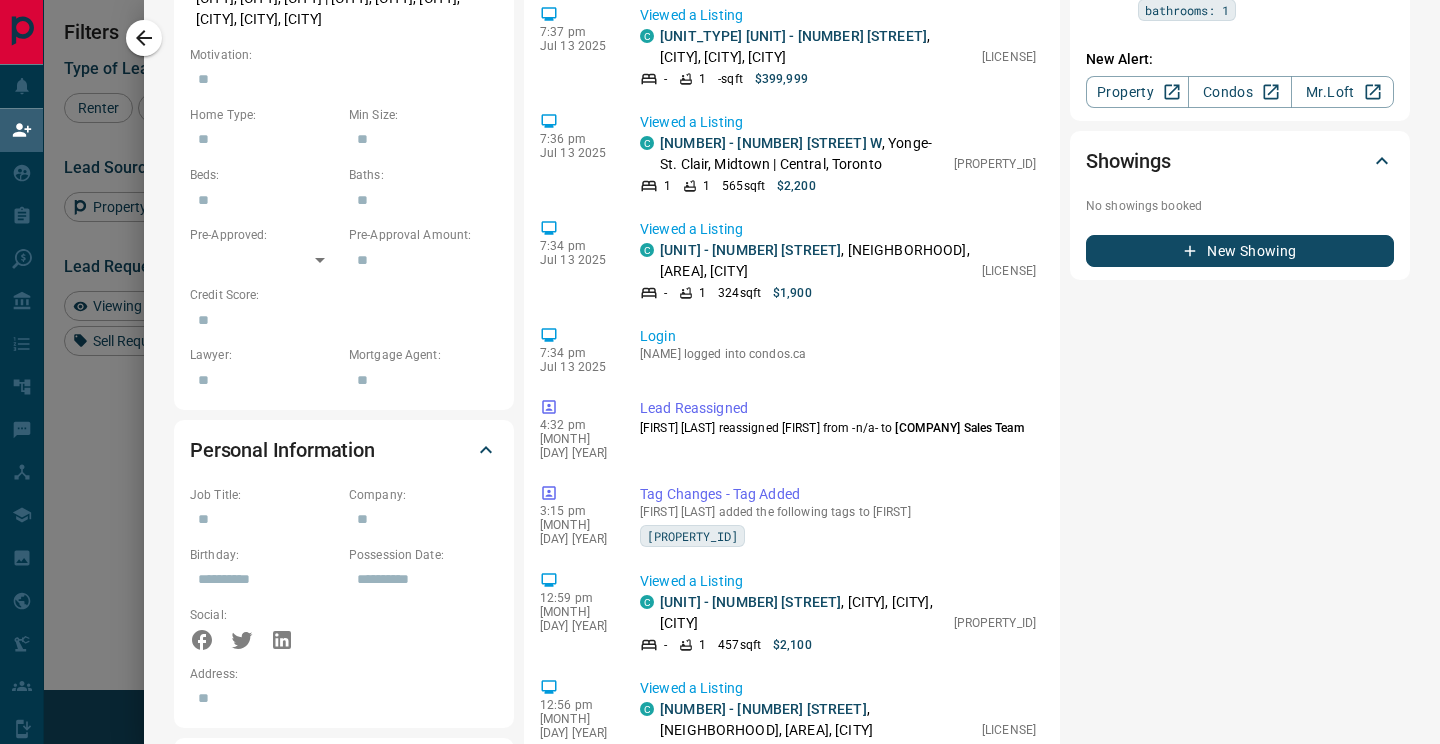 scroll, scrollTop: 0, scrollLeft: 0, axis: both 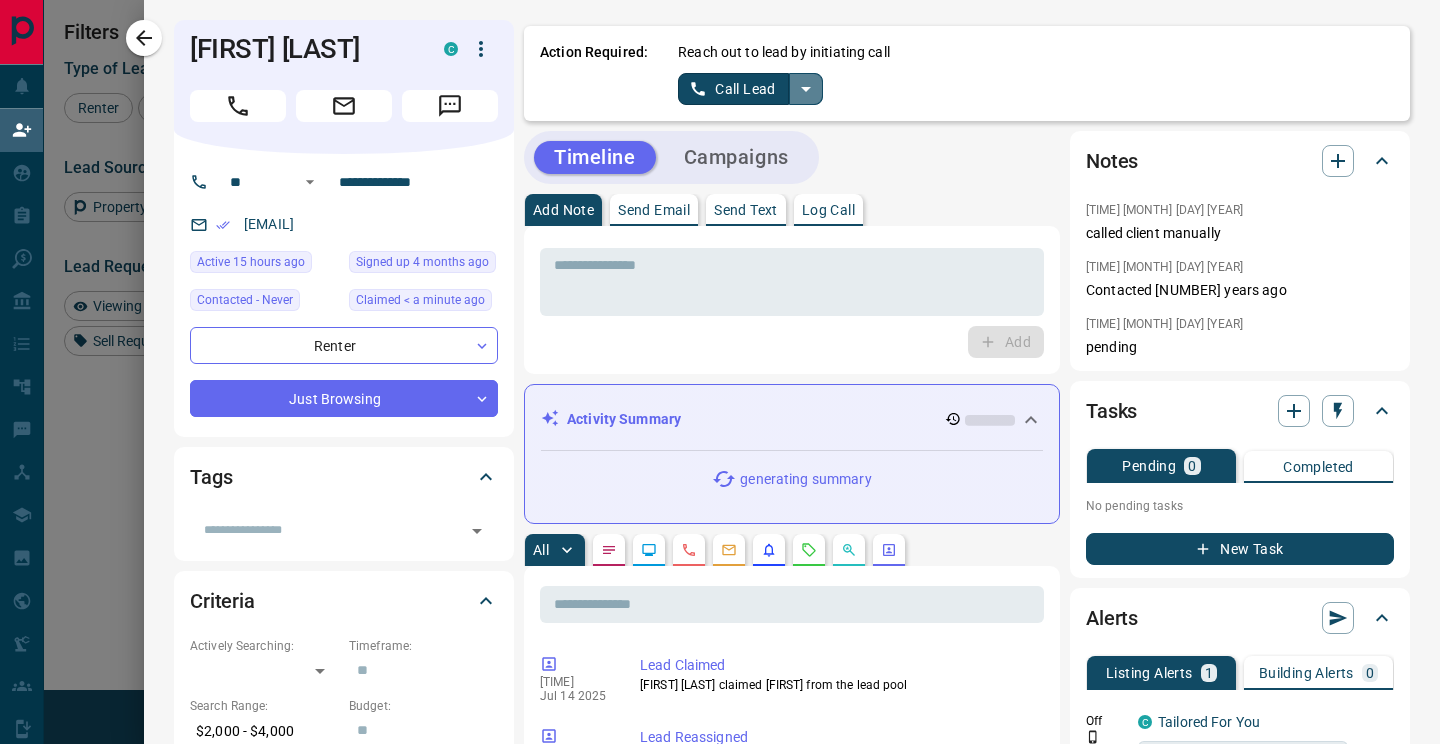 click at bounding box center [806, 89] 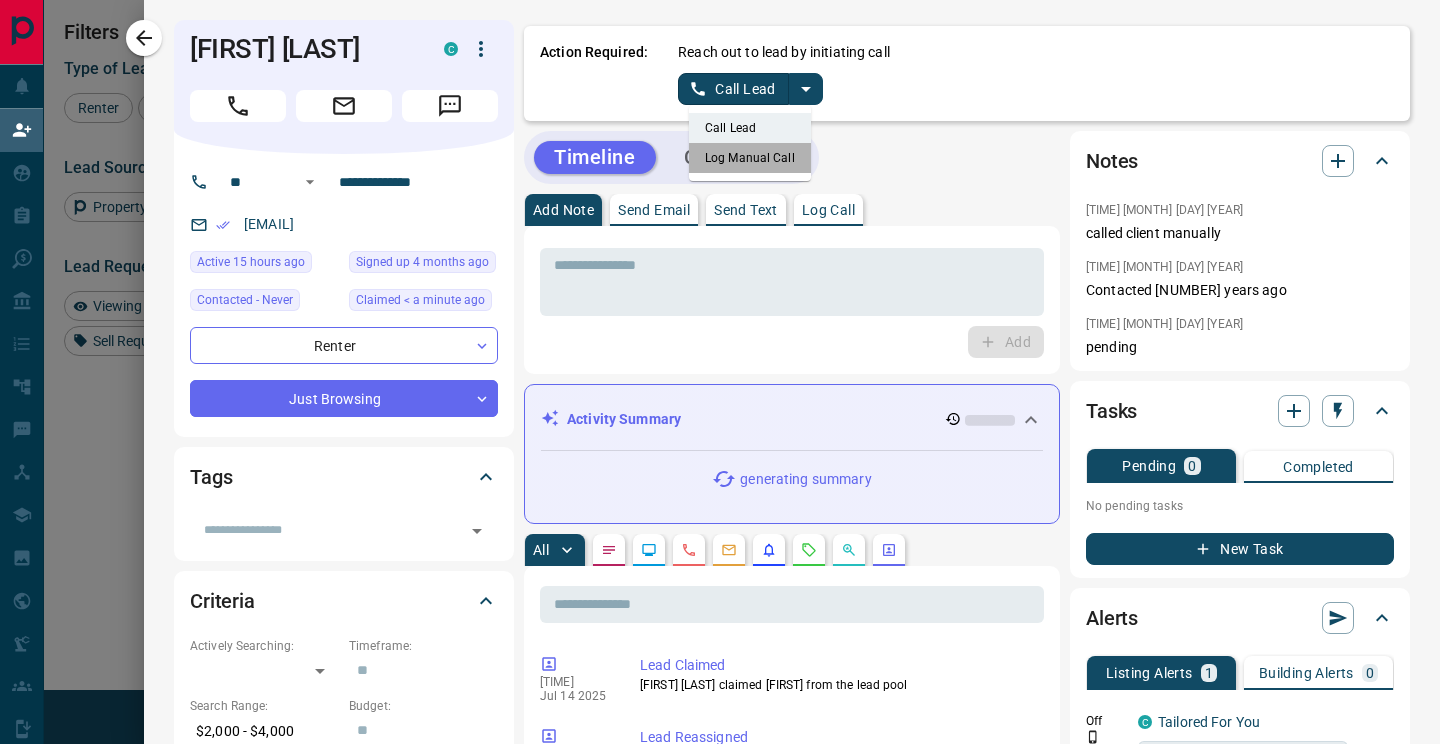 click on "Log Manual Call" at bounding box center [750, 158] 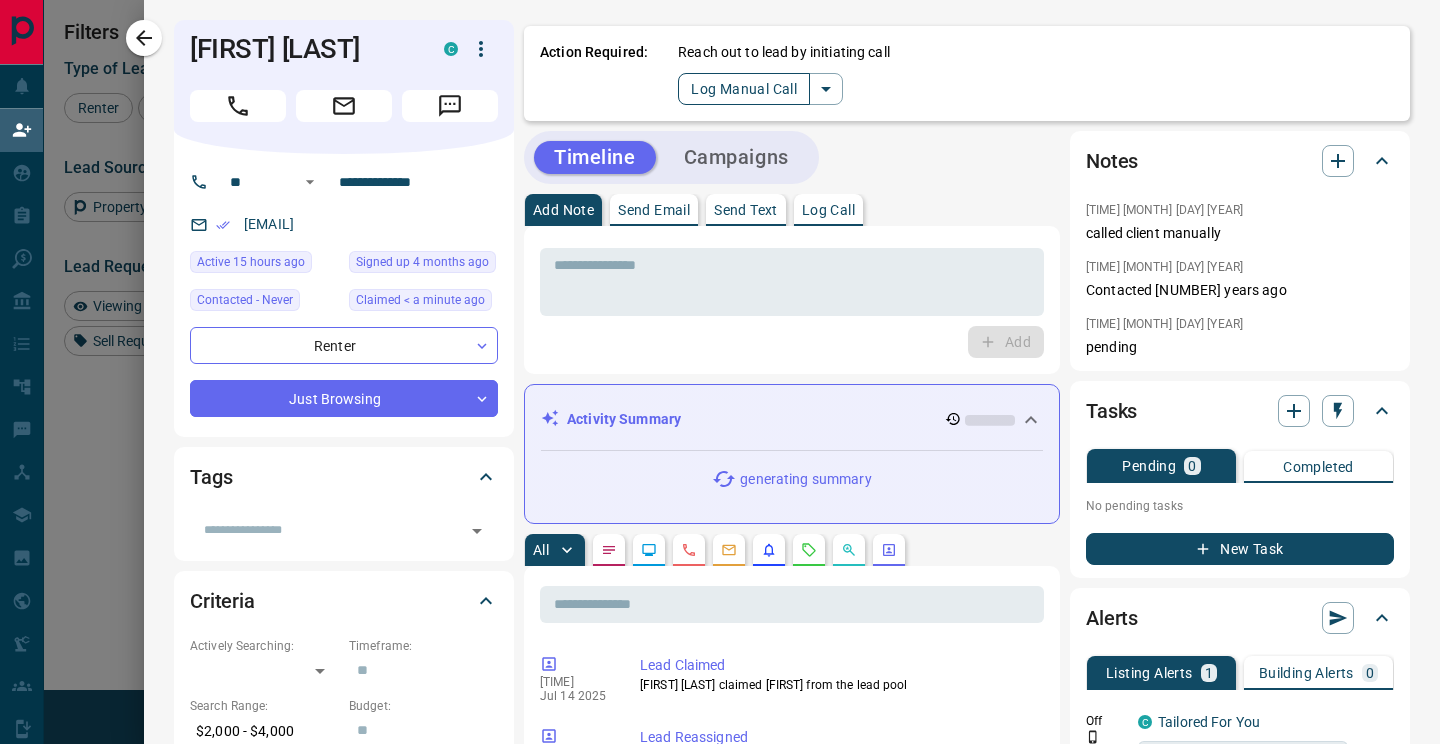 click on "Log Manual Call" at bounding box center (744, 89) 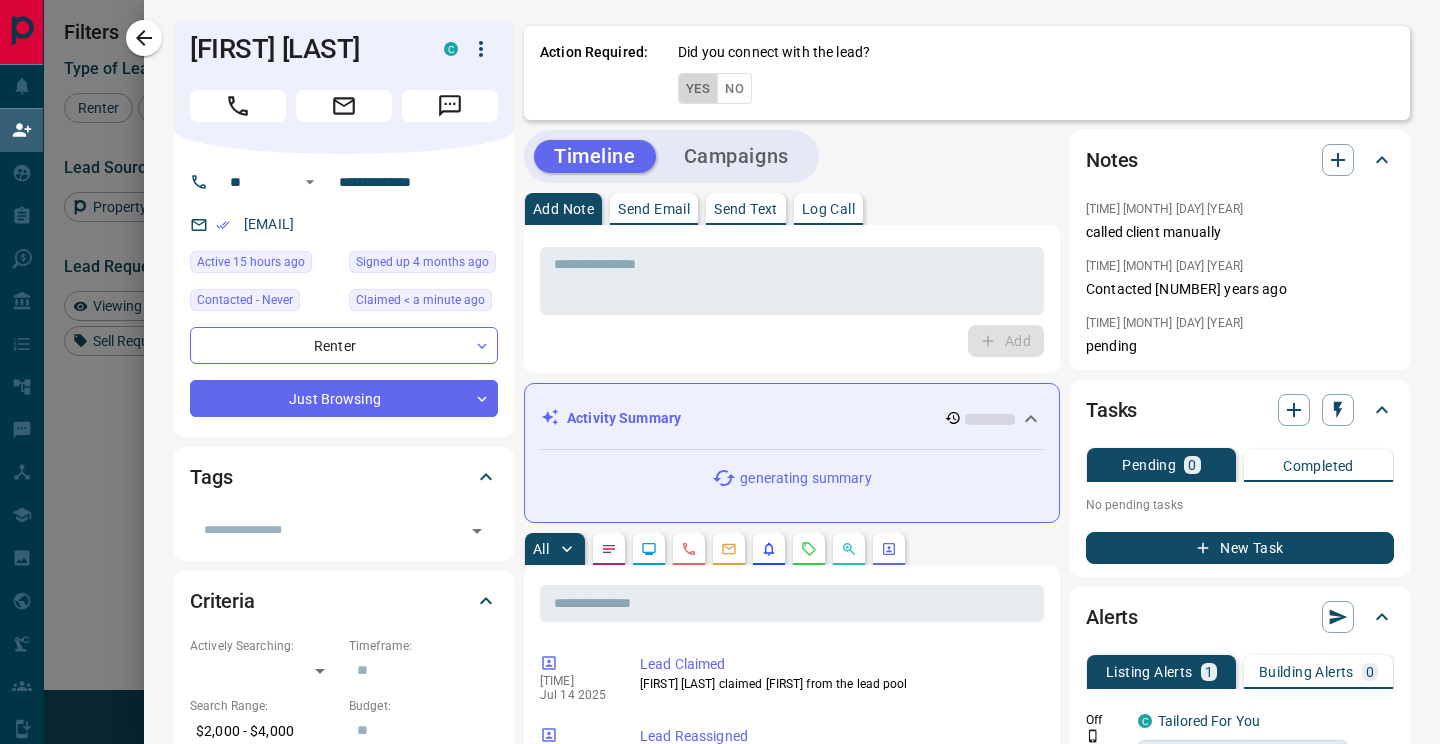 click on "Yes" at bounding box center (698, 88) 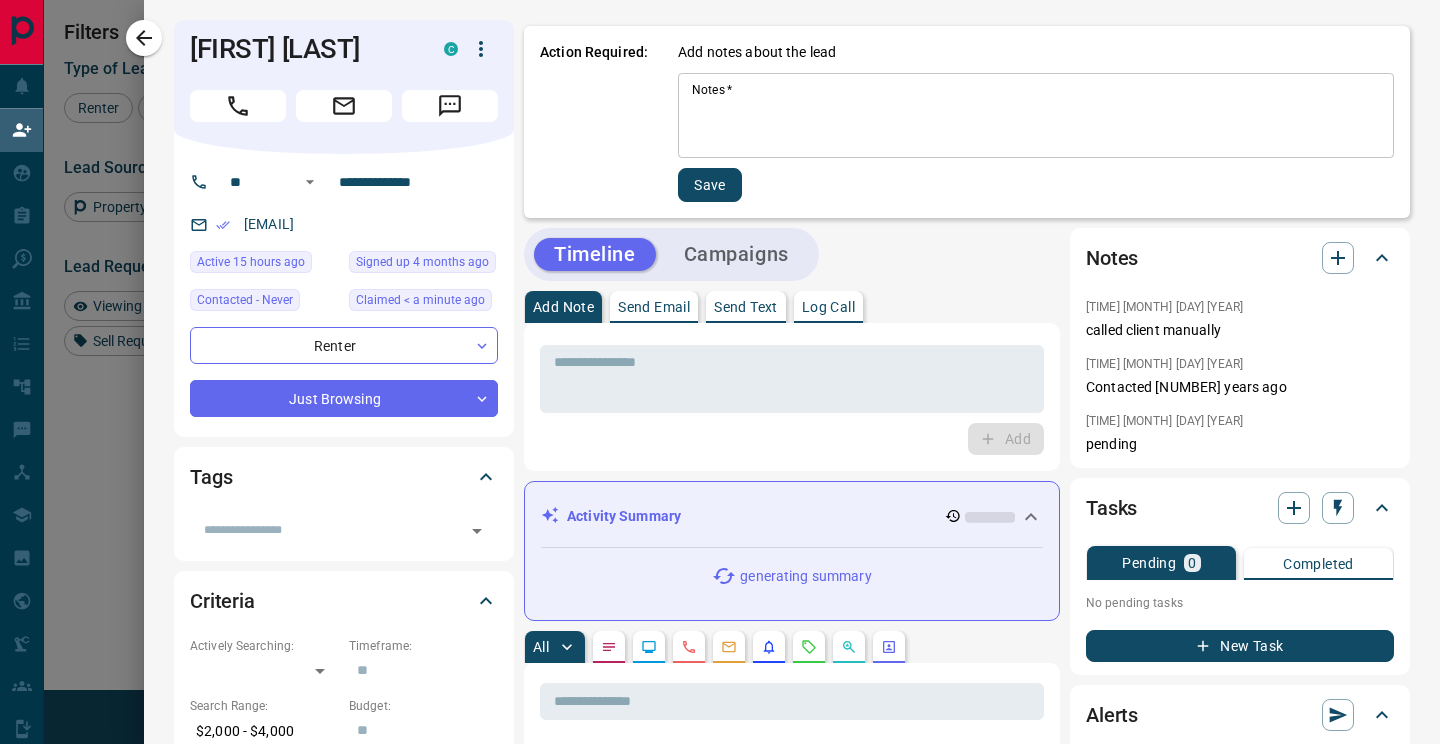 click on "Notes   *" at bounding box center [1036, 116] 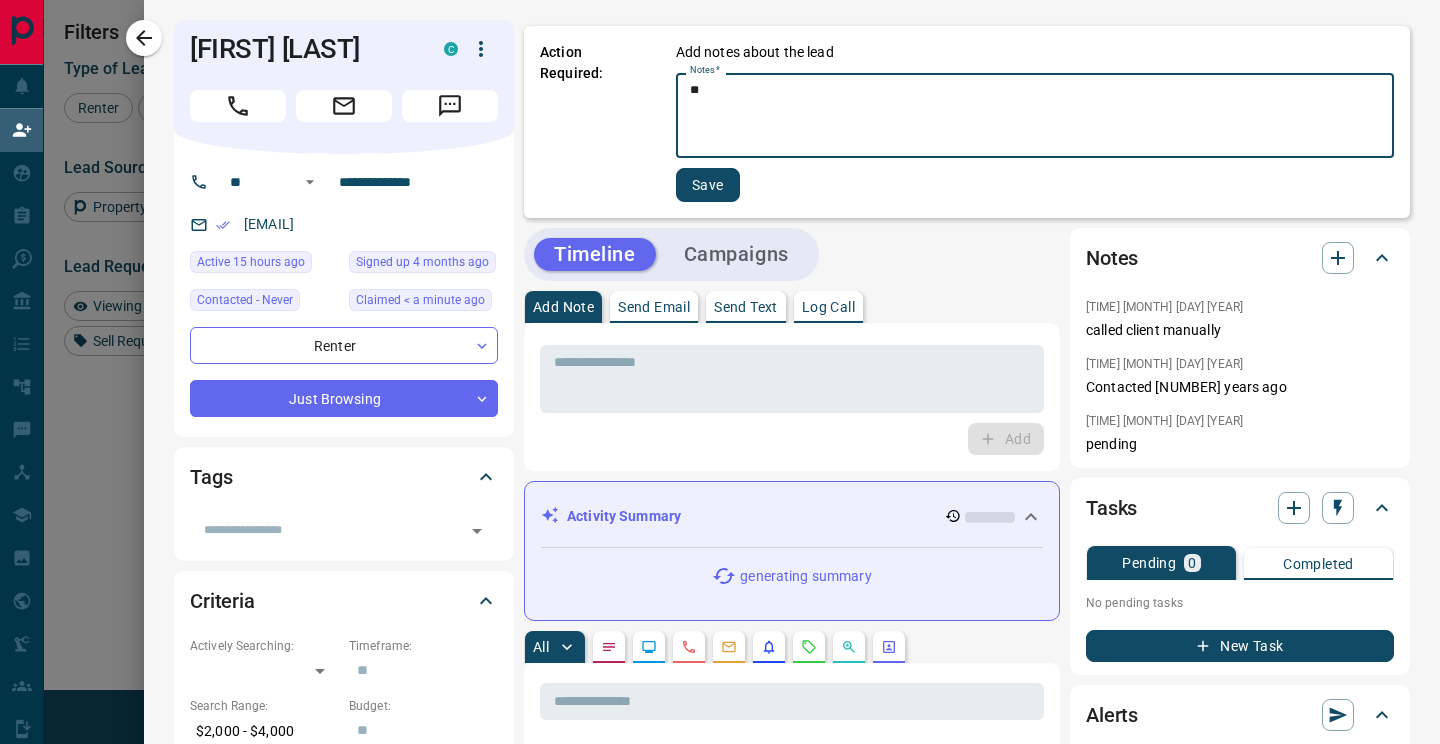 type on "**" 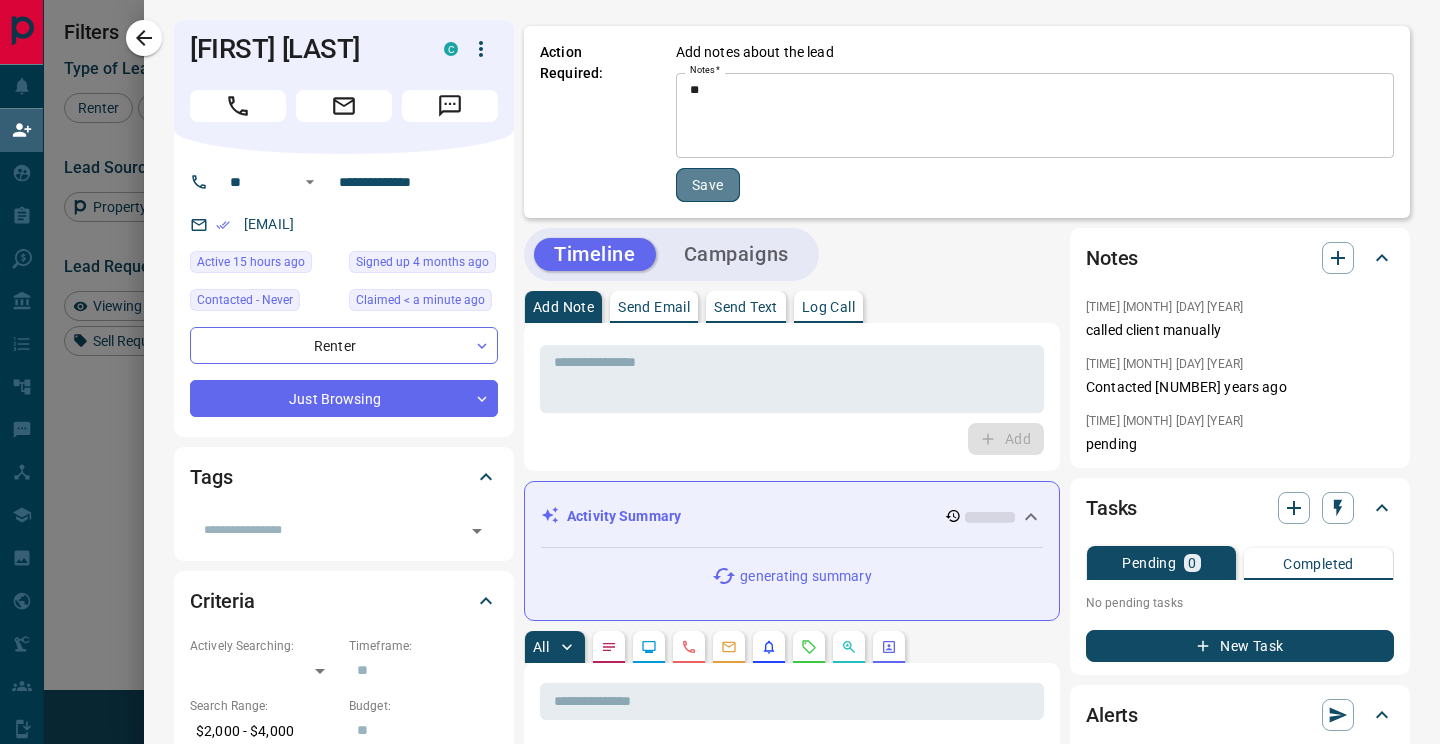 click on "Save" at bounding box center [708, 185] 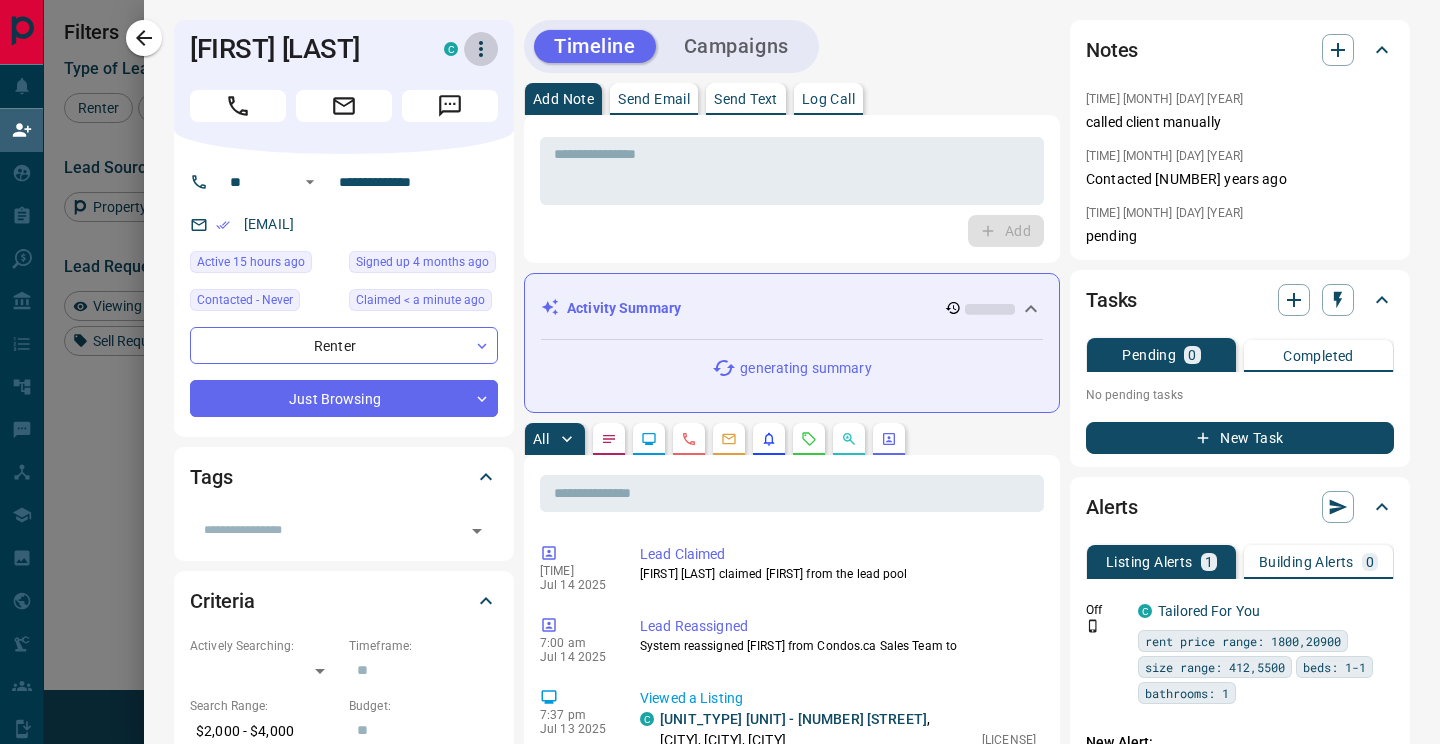 click 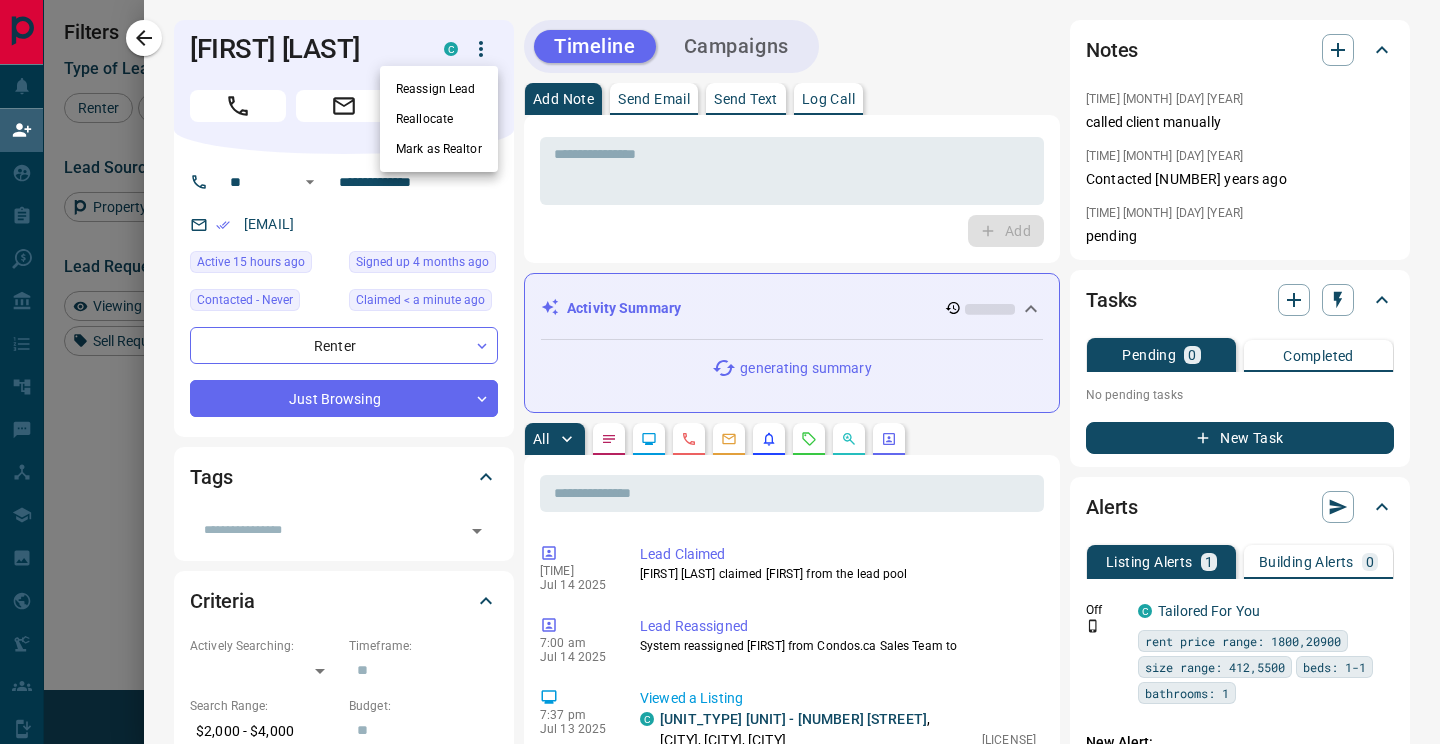 click on "Reassign Lead" at bounding box center (439, 89) 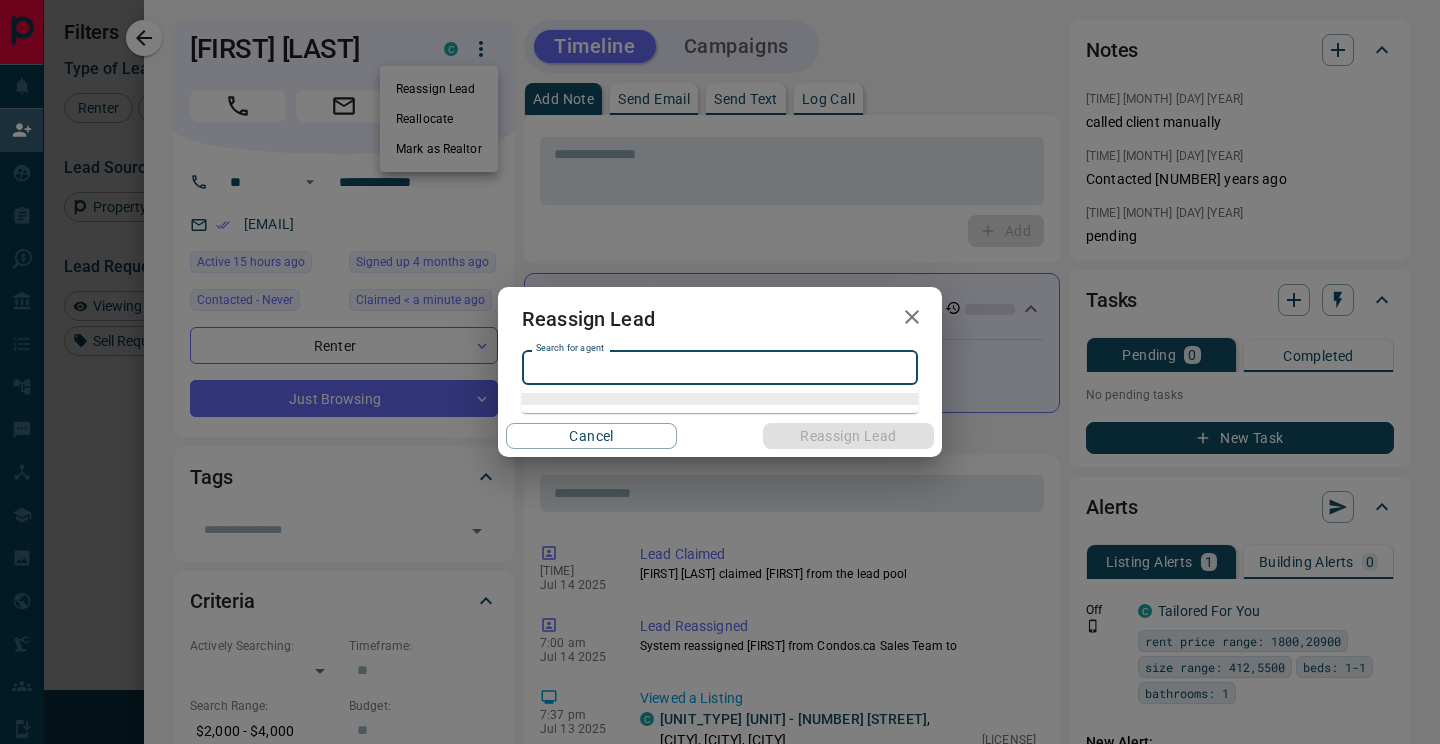 click on "Search for agent" at bounding box center [718, 368] 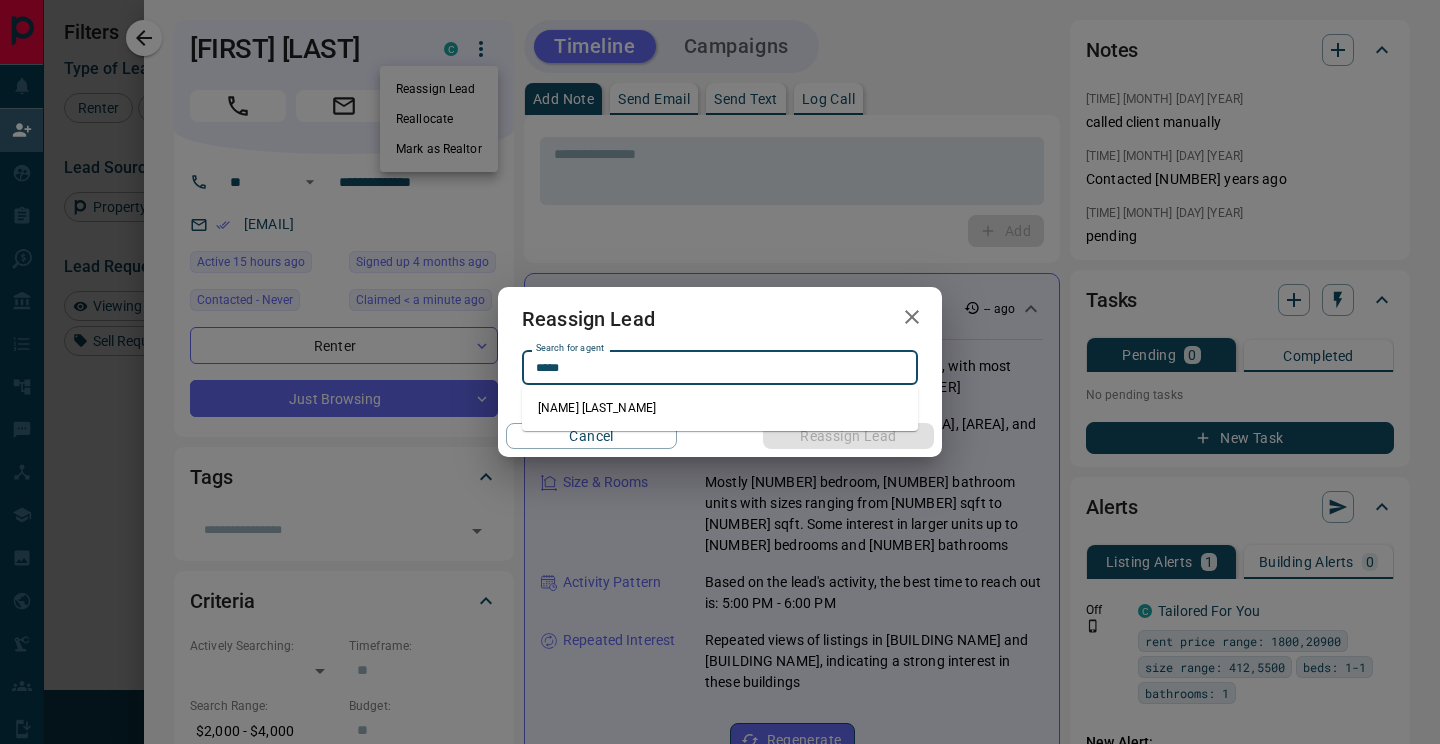 click on "[NAME] [LAST_NAME]" at bounding box center [720, 408] 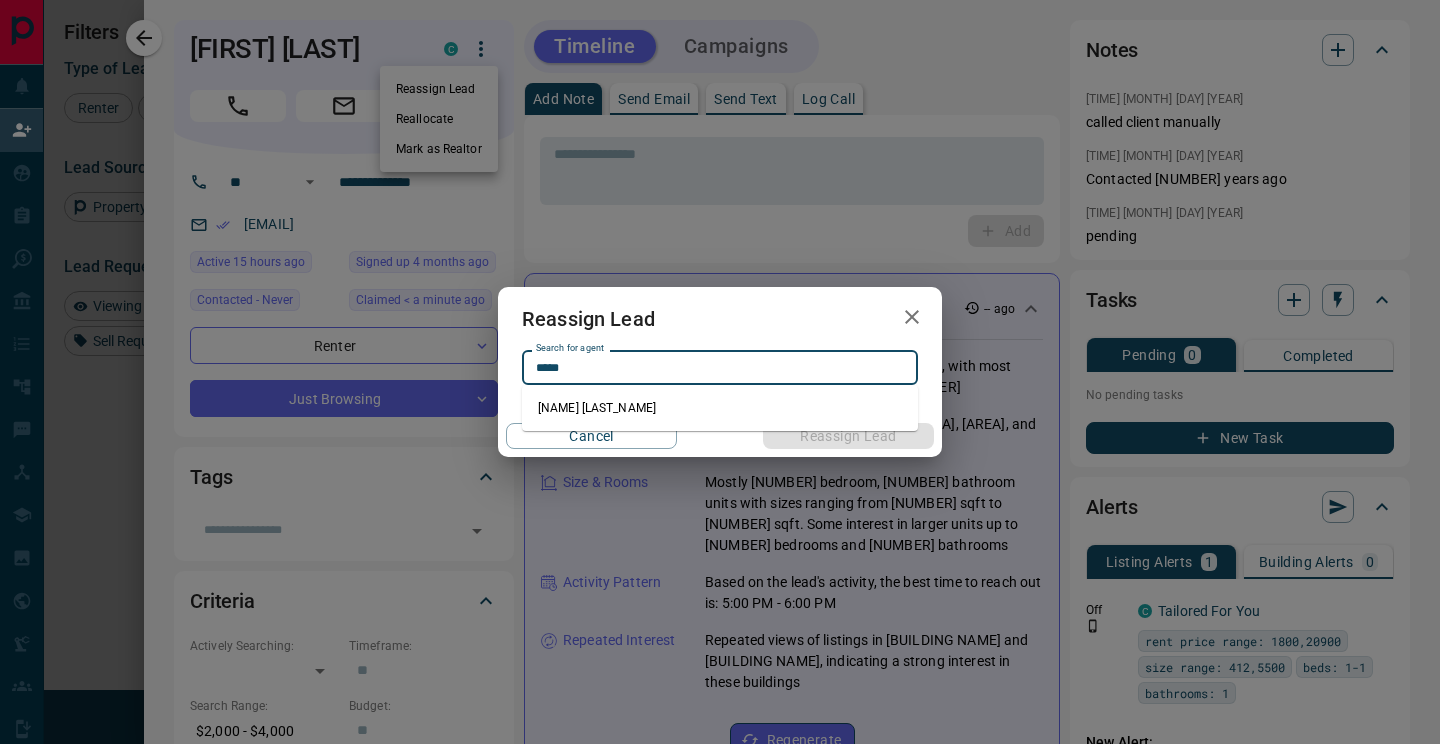 type on "**********" 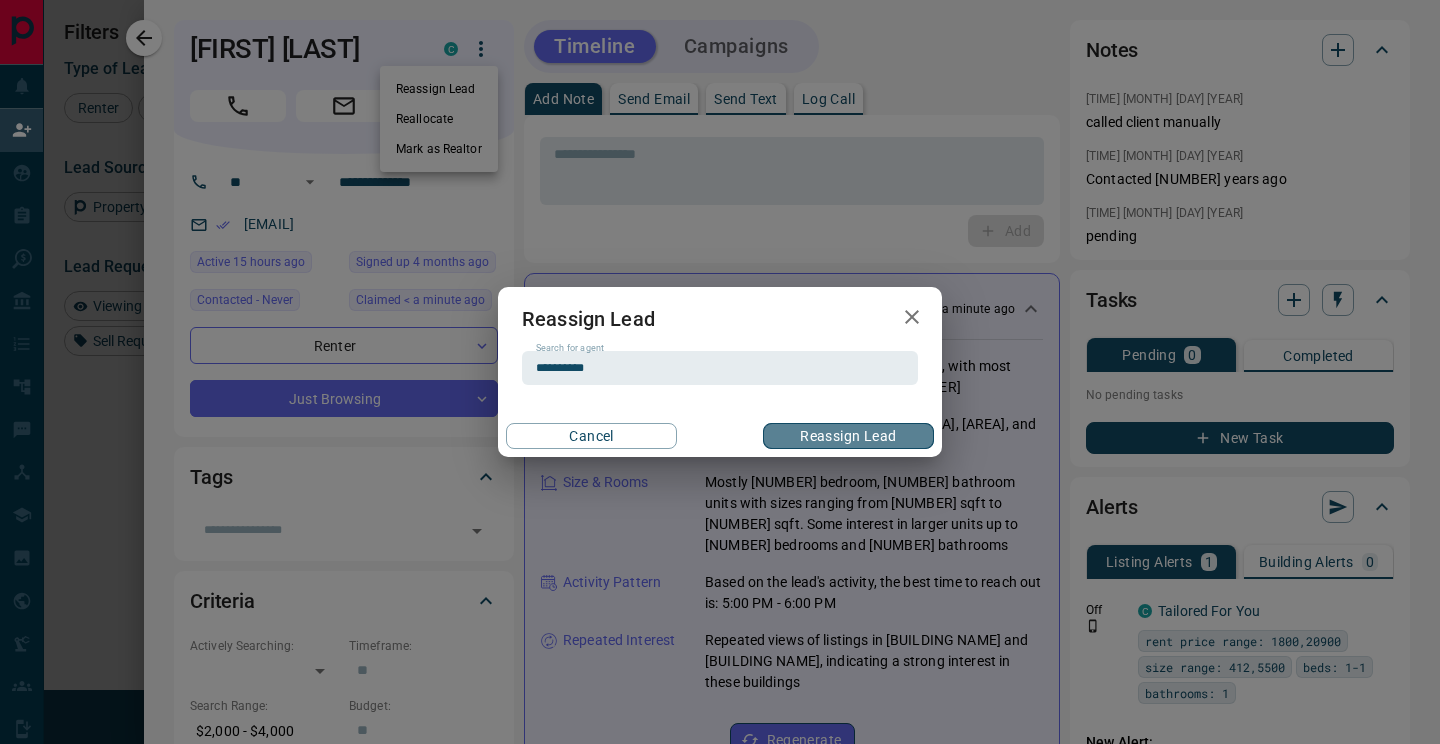 click on "Reassign Lead" at bounding box center (848, 436) 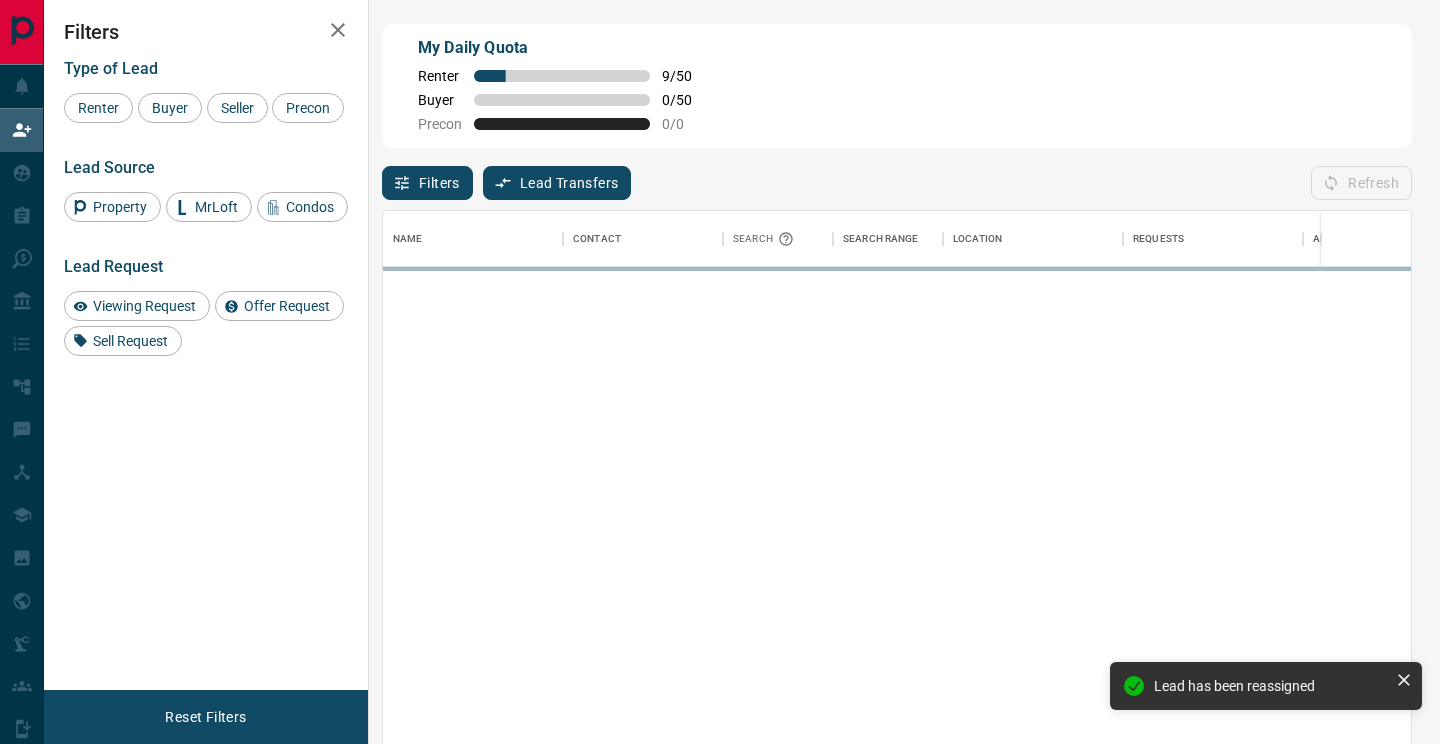scroll, scrollTop: 1, scrollLeft: 1, axis: both 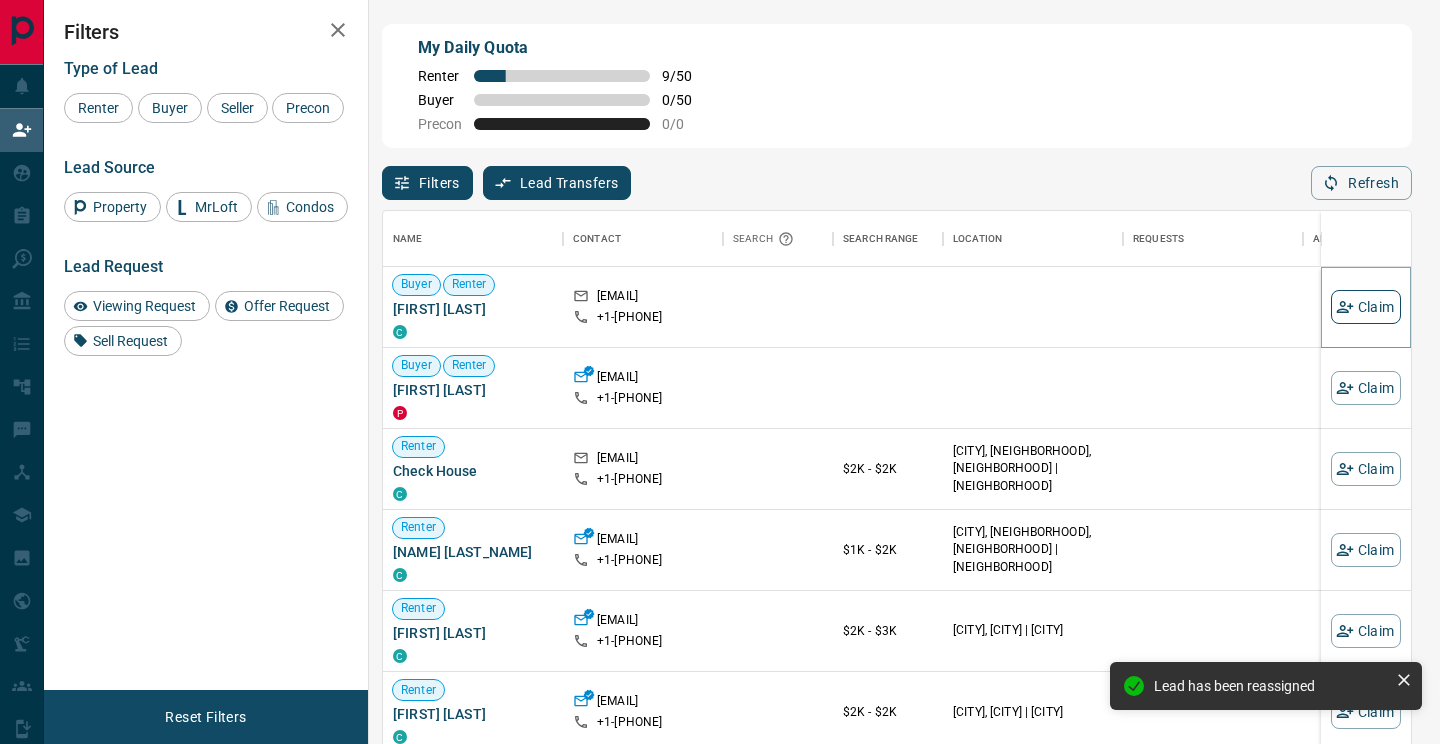 click on "Claim" at bounding box center (1366, 307) 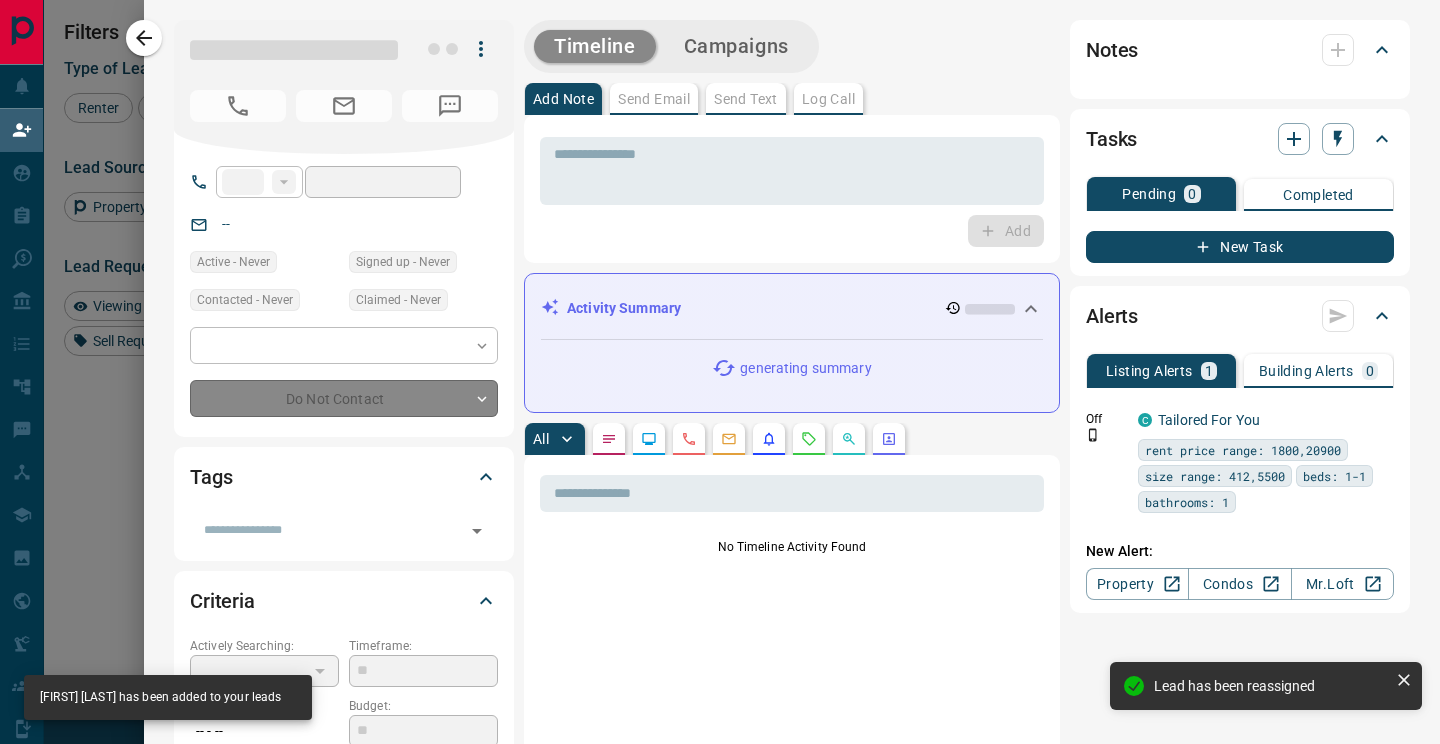 type on "**" 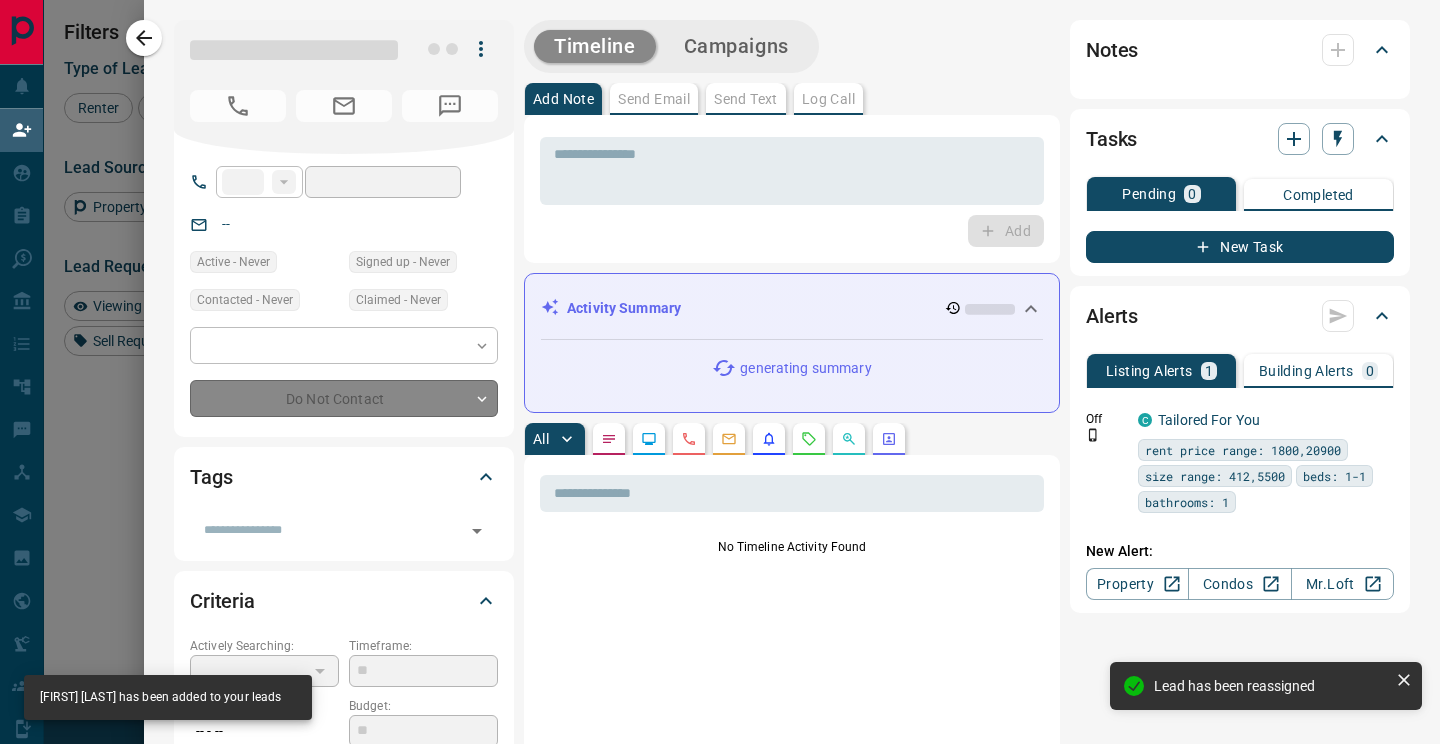 type on "**********" 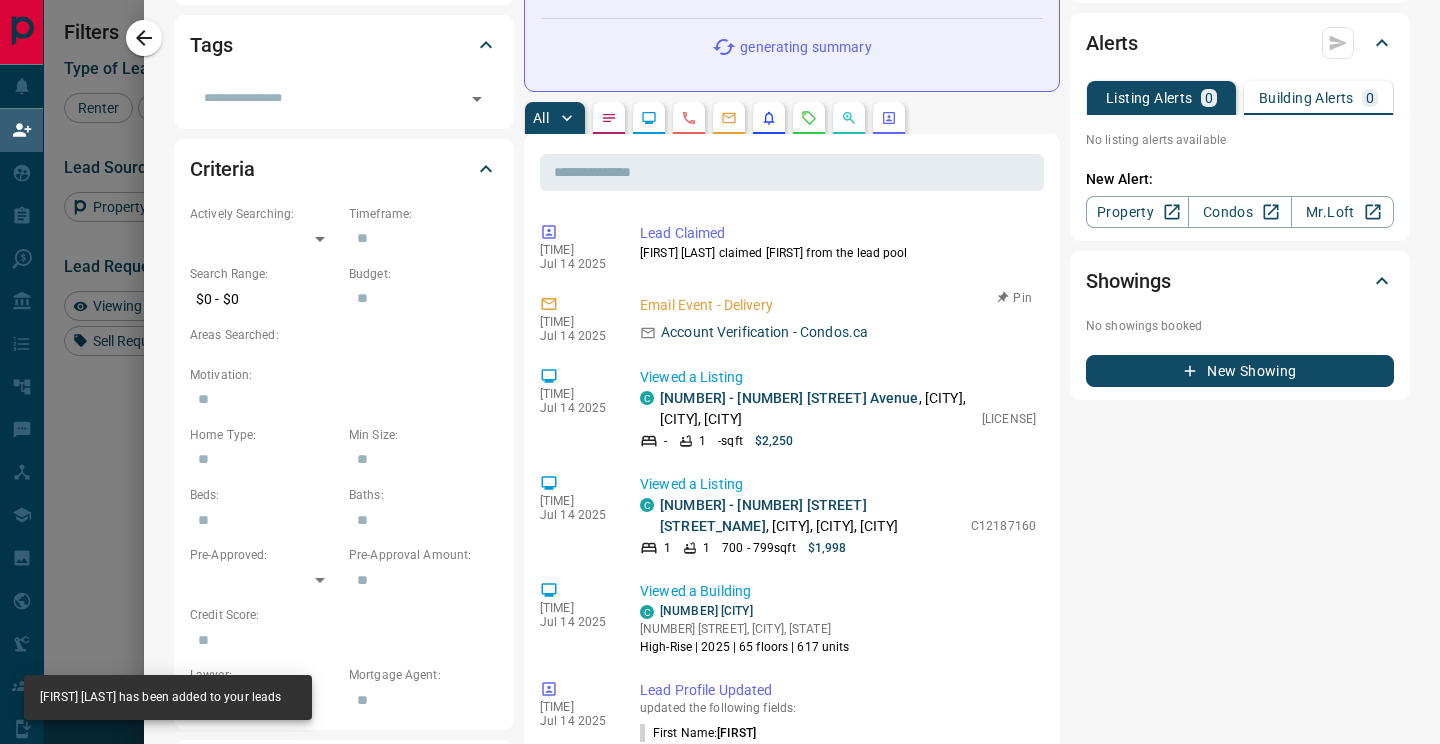 scroll, scrollTop: 0, scrollLeft: 0, axis: both 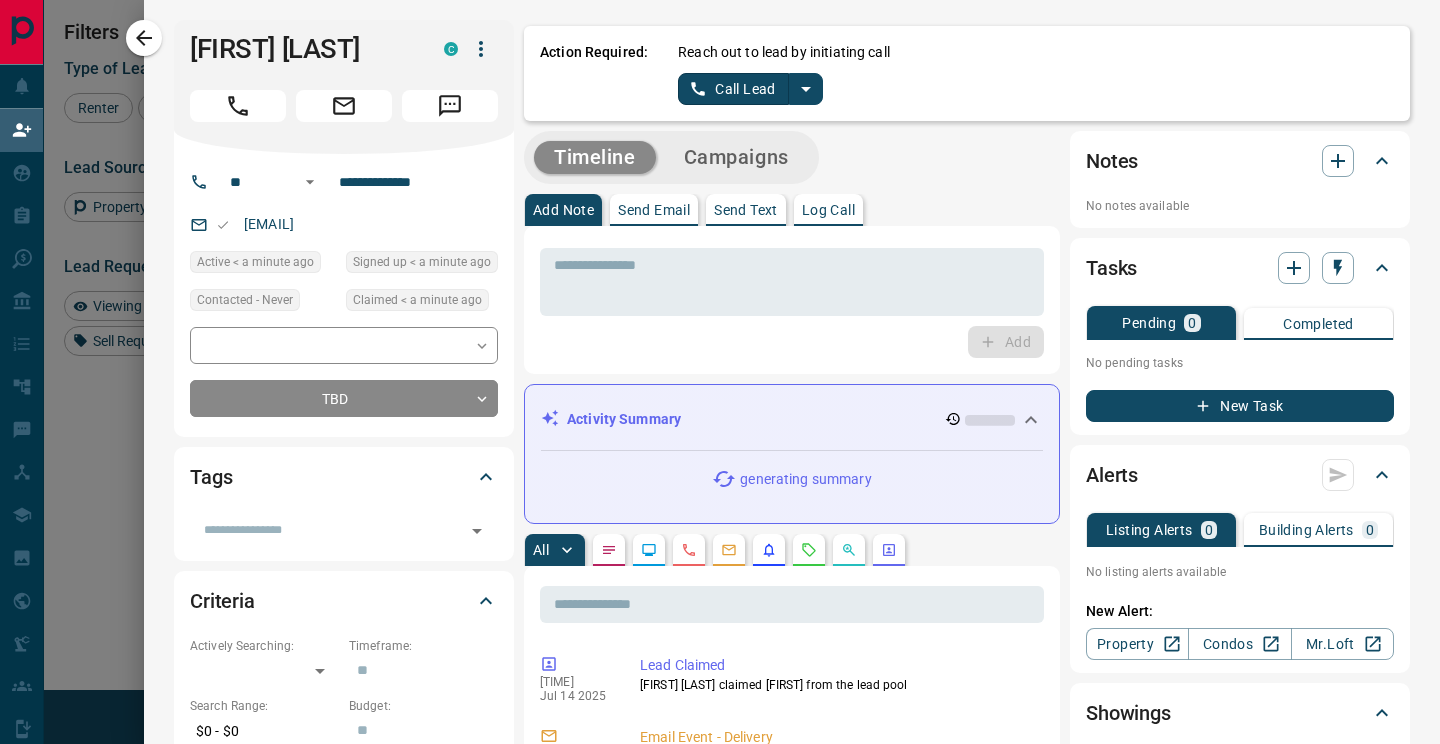 click 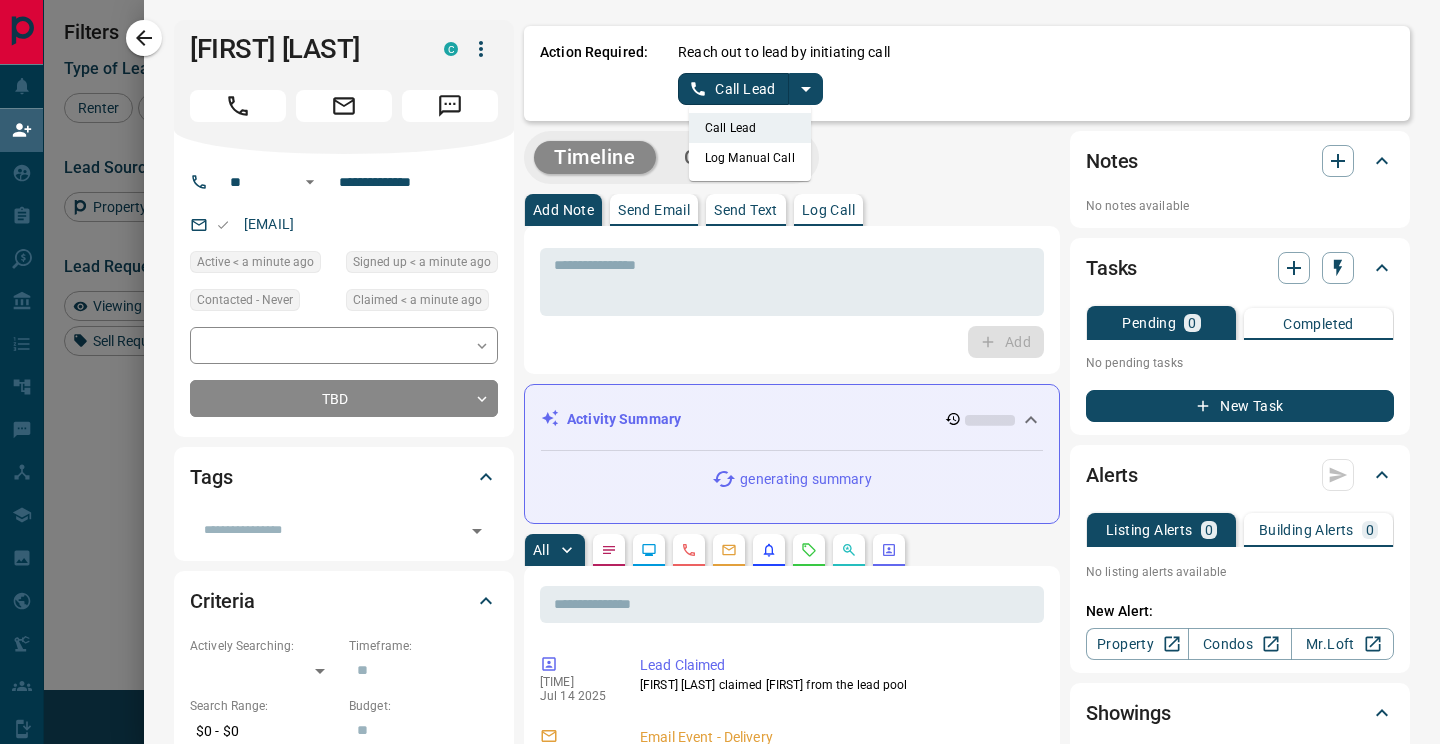 click on "Log Manual Call" at bounding box center (750, 158) 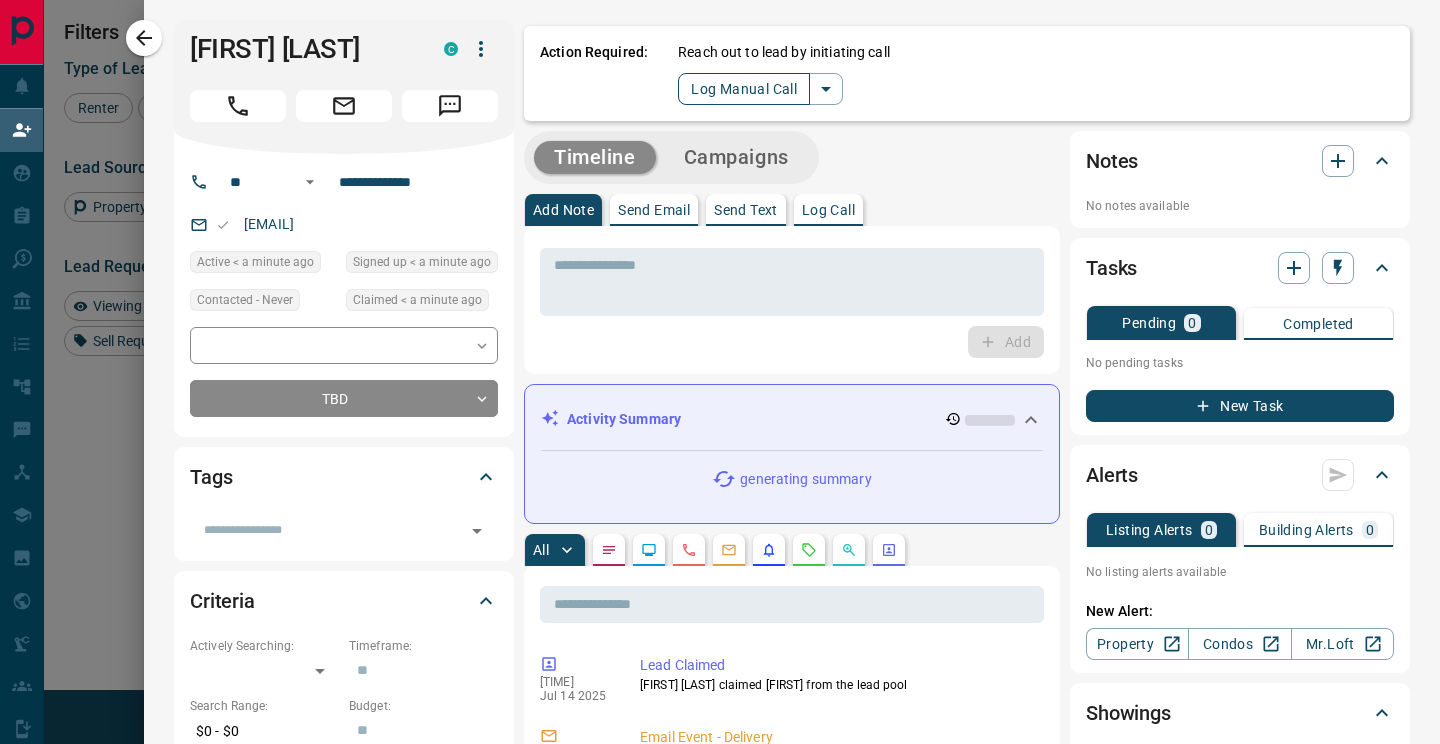 click on "Log Manual Call" at bounding box center (744, 89) 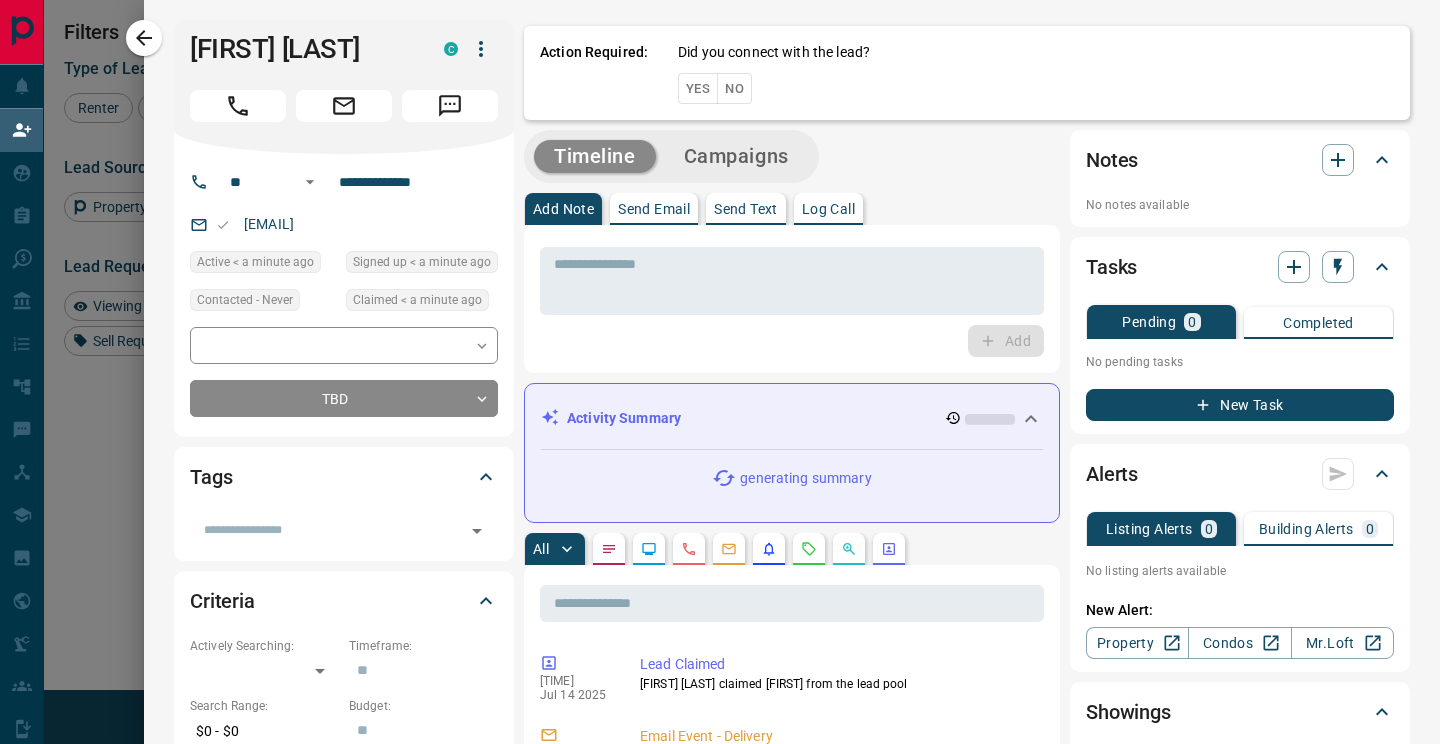 click on "Yes" at bounding box center [698, 88] 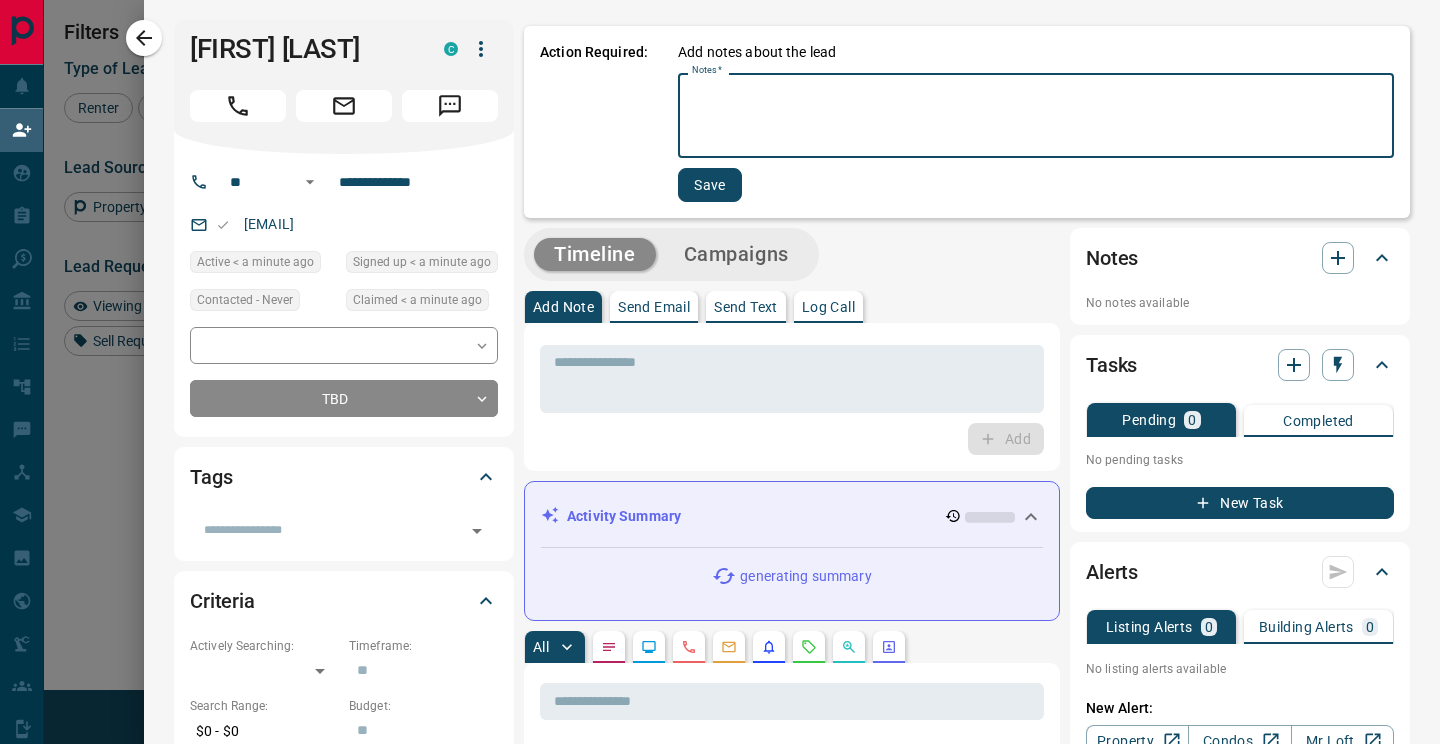 click on "Notes   *" at bounding box center [1036, 116] 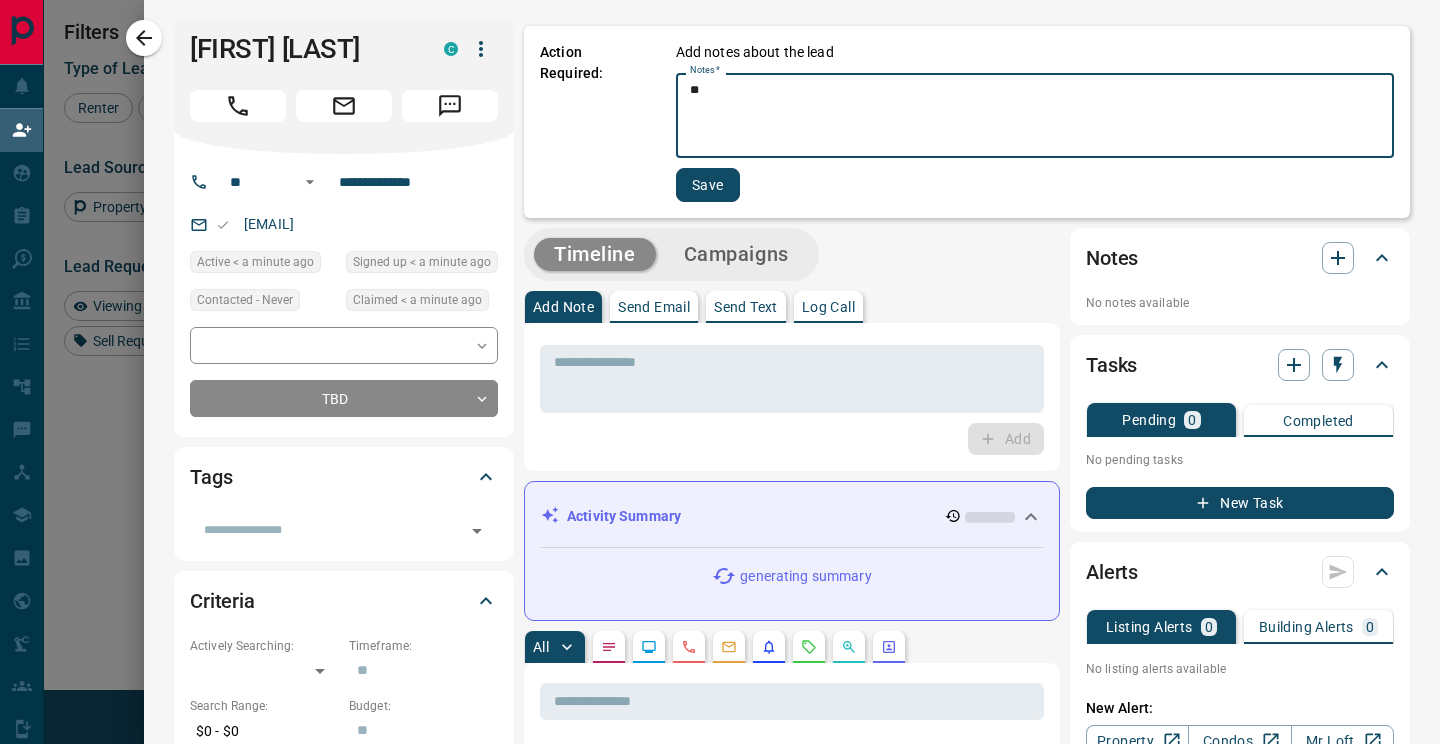 type on "**" 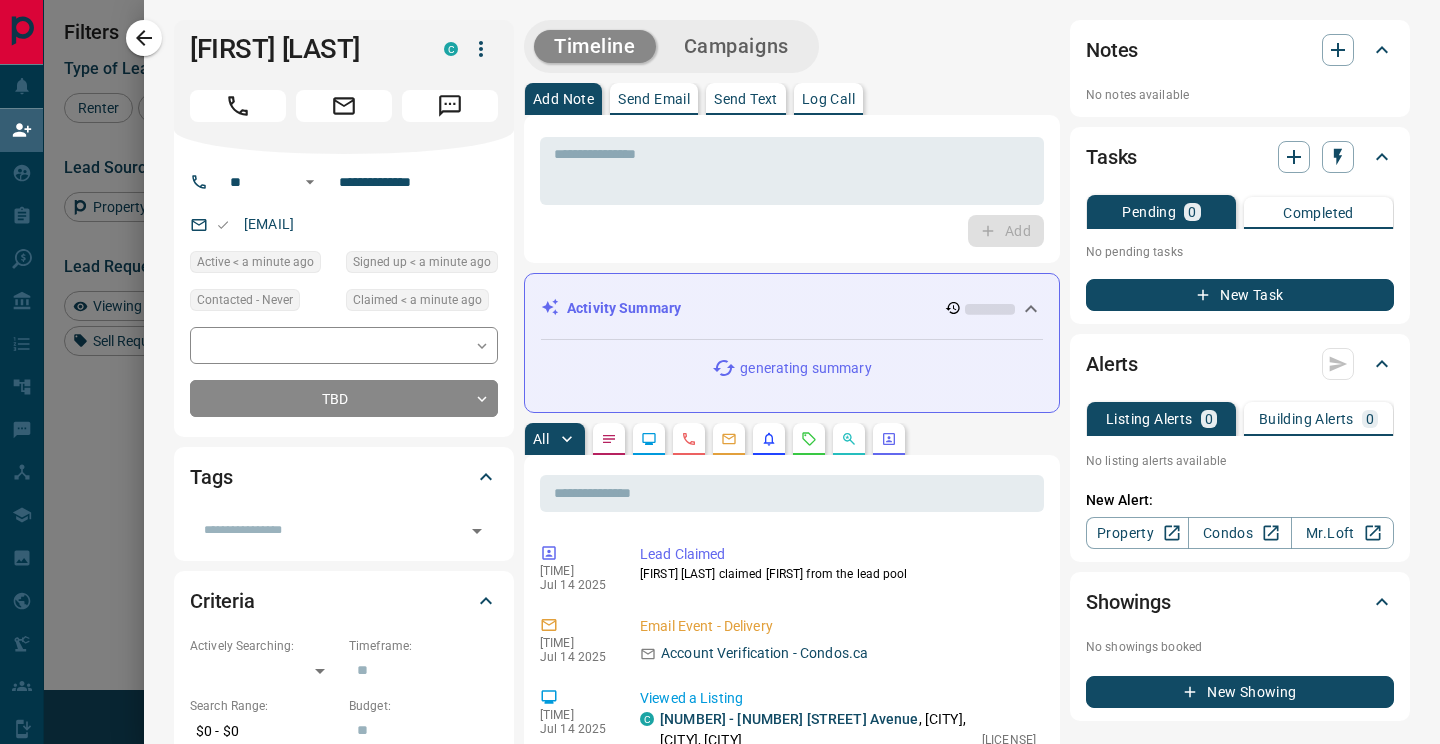 click 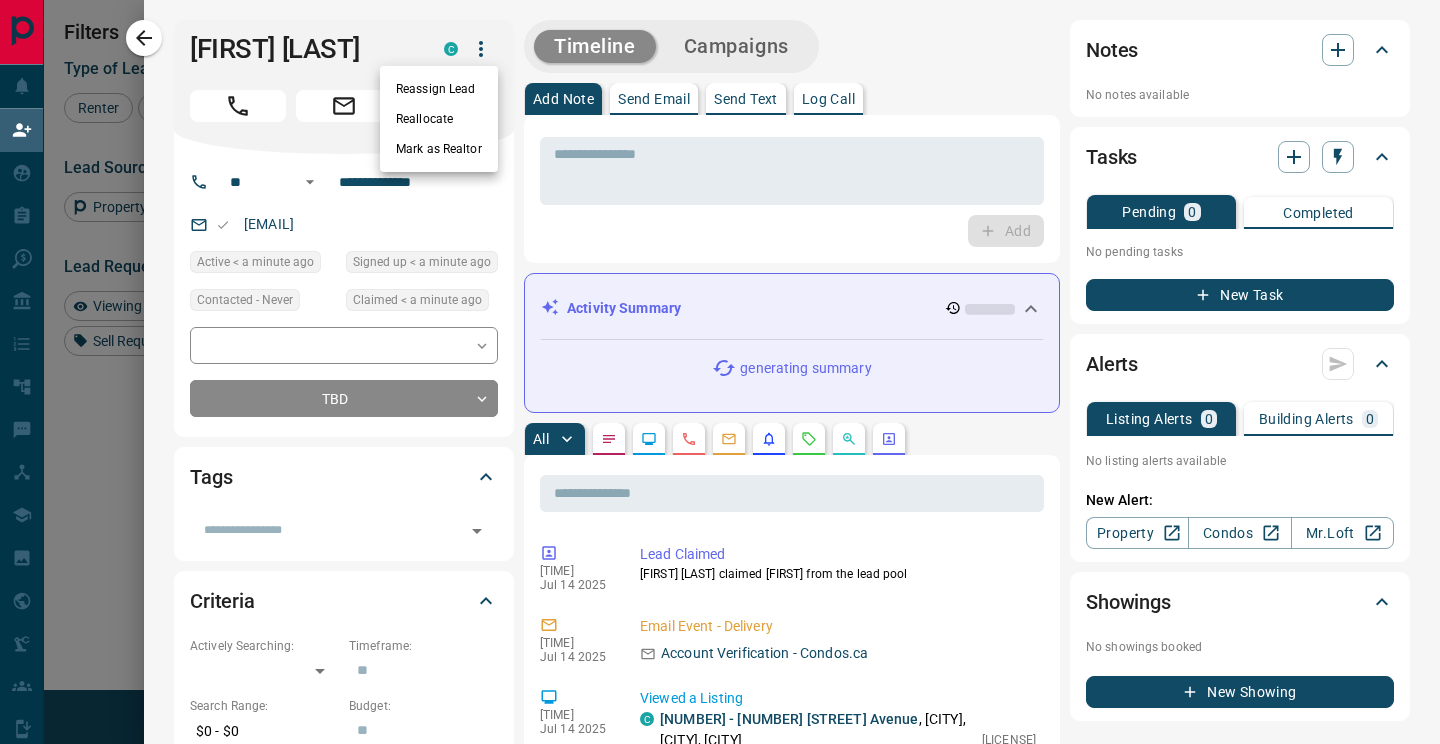 click on "Reassign Lead" at bounding box center [439, 89] 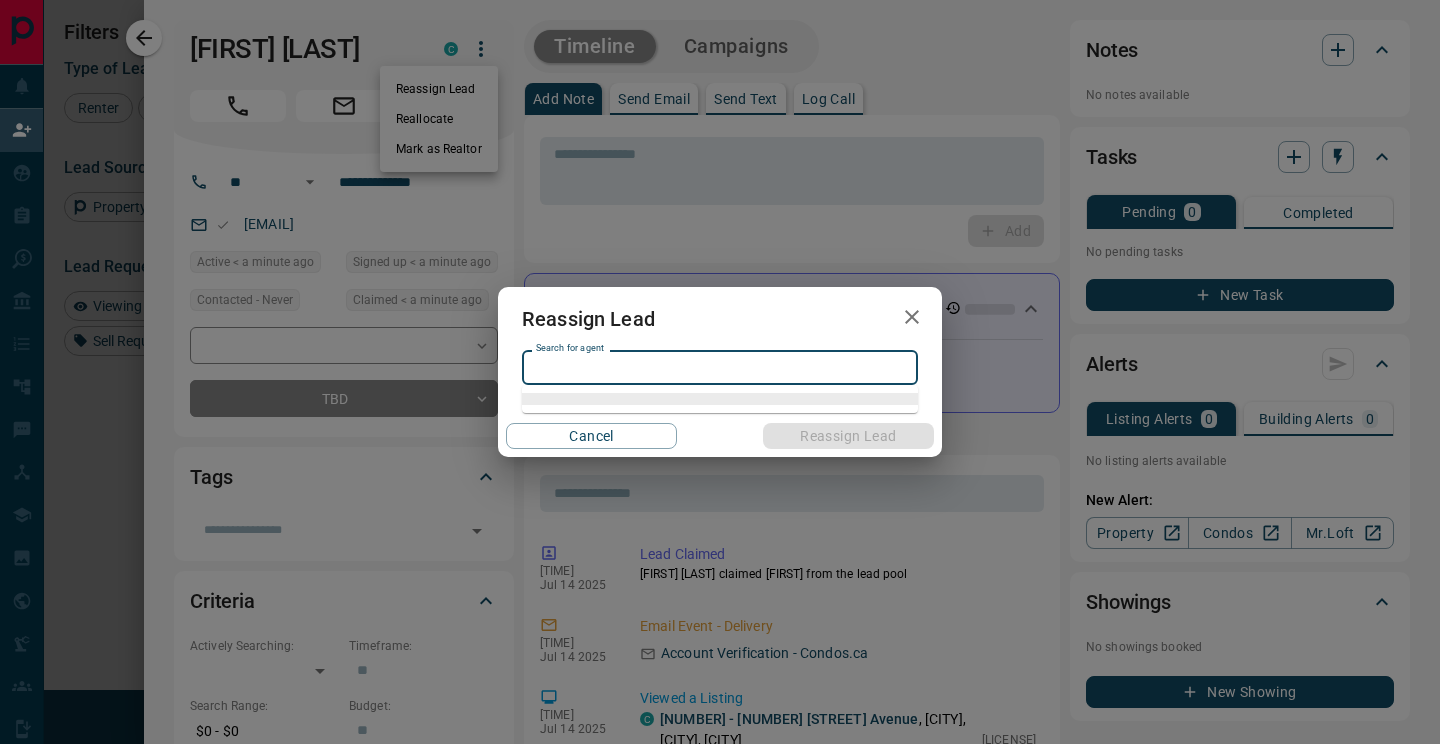 click on "Search for agent" at bounding box center (718, 368) 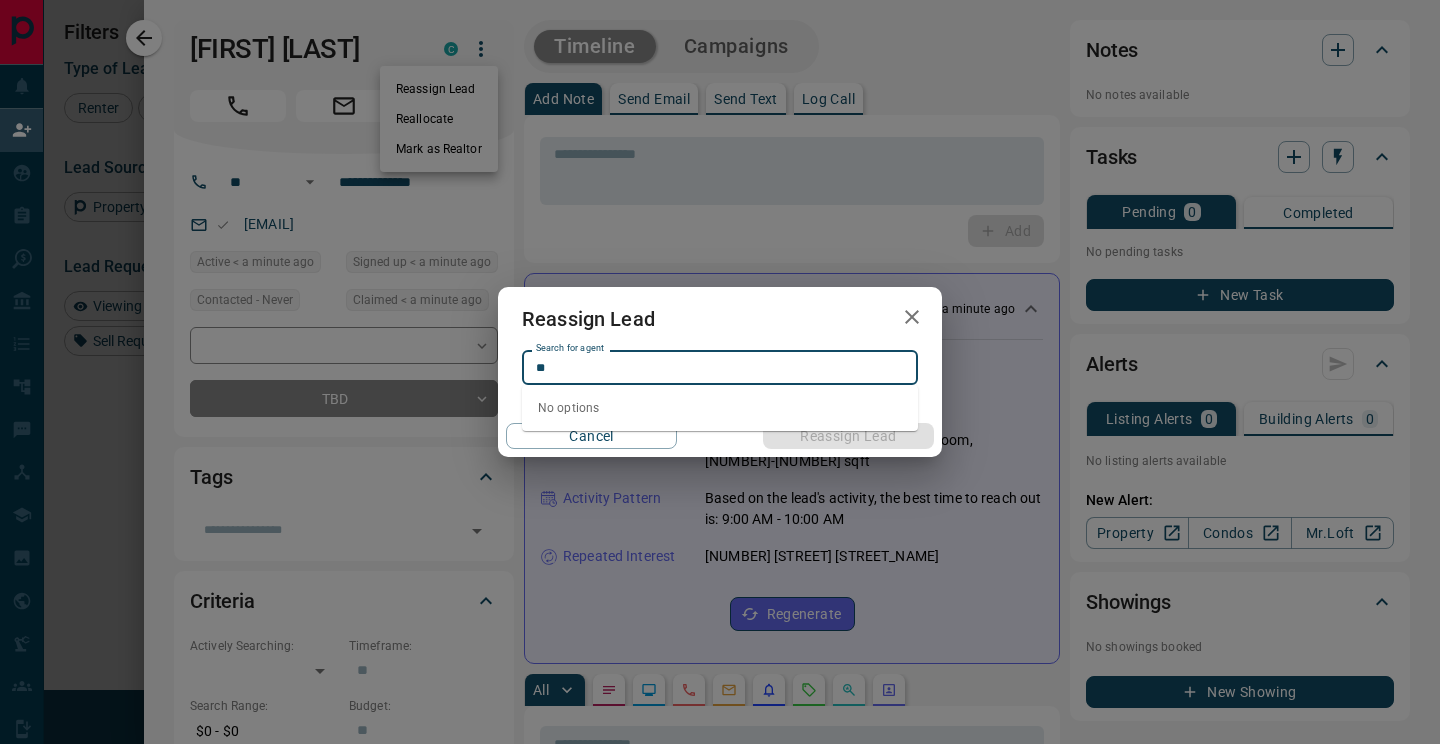 type on "*" 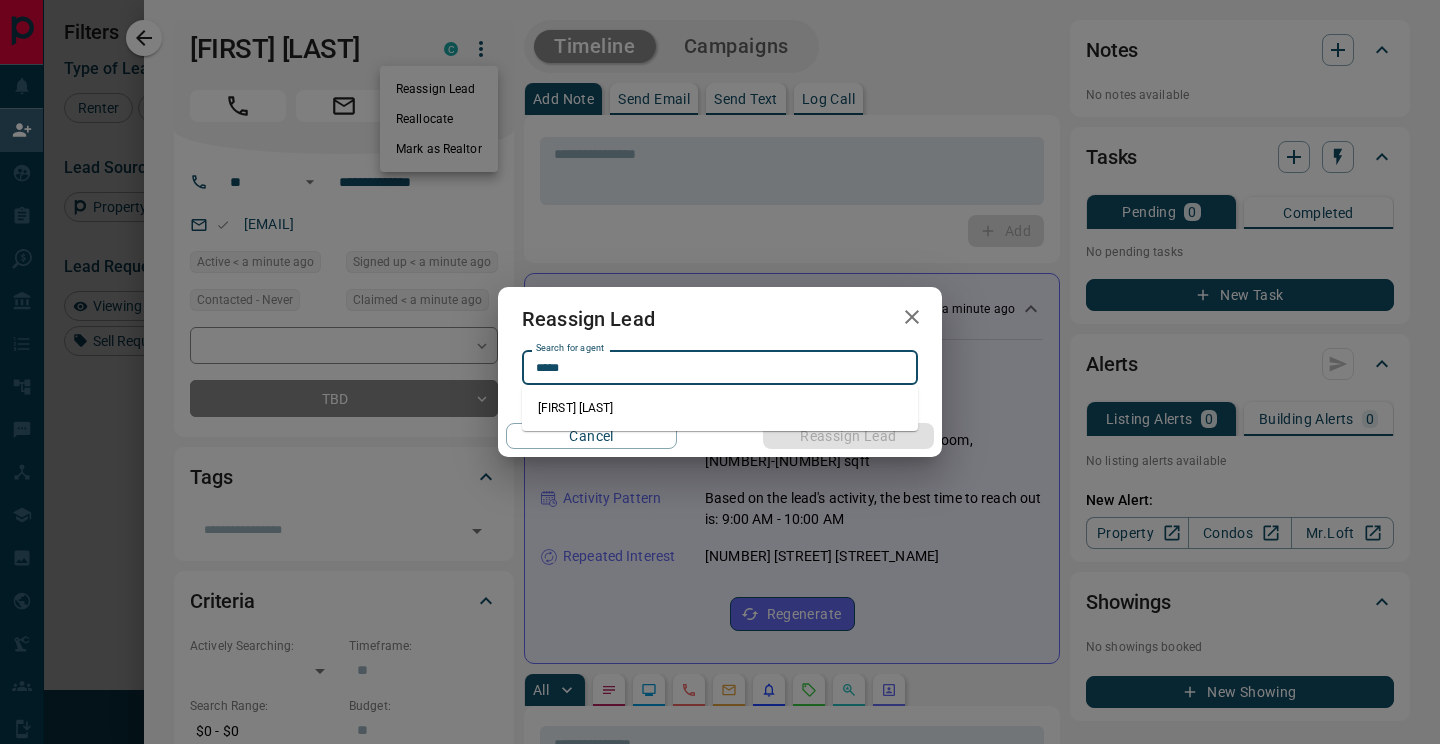 click on "[FIRST] [LAST]" at bounding box center [720, 408] 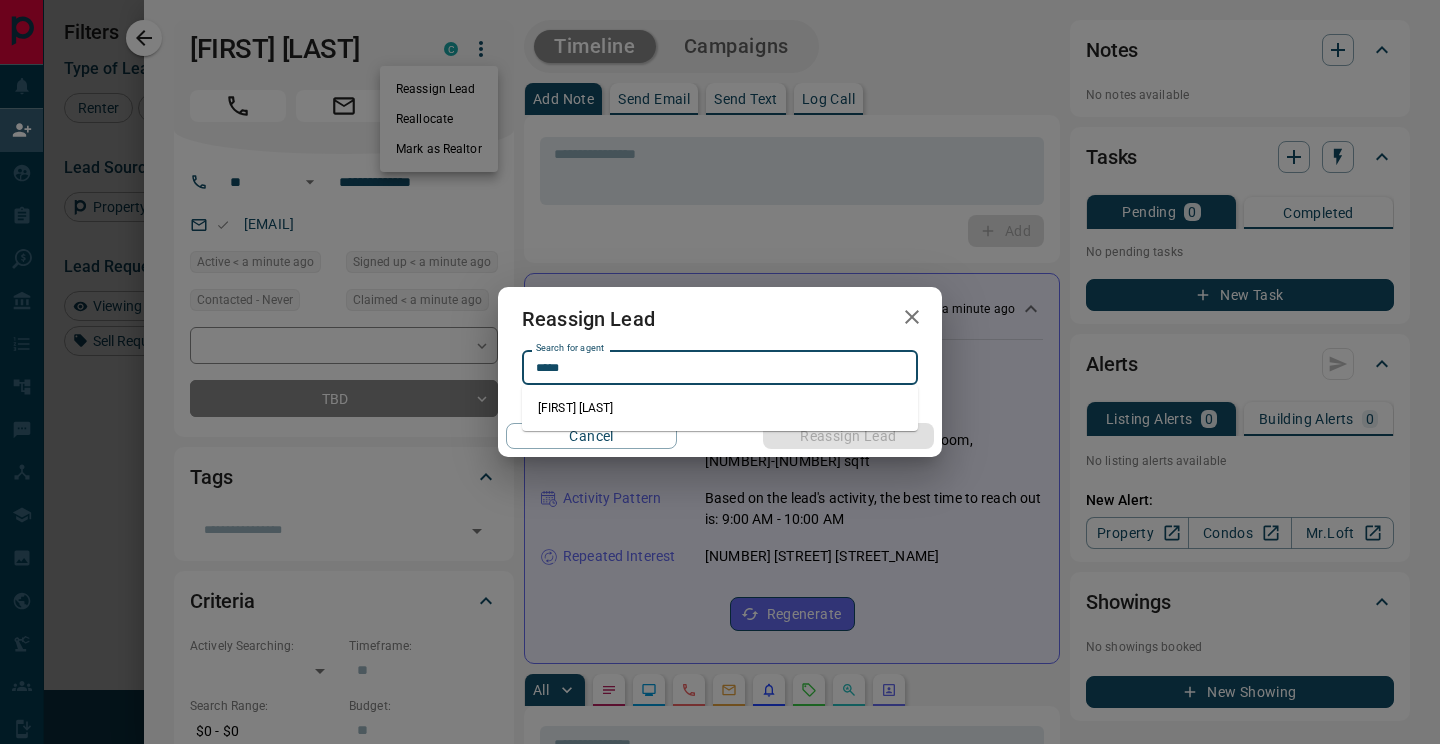 type on "**********" 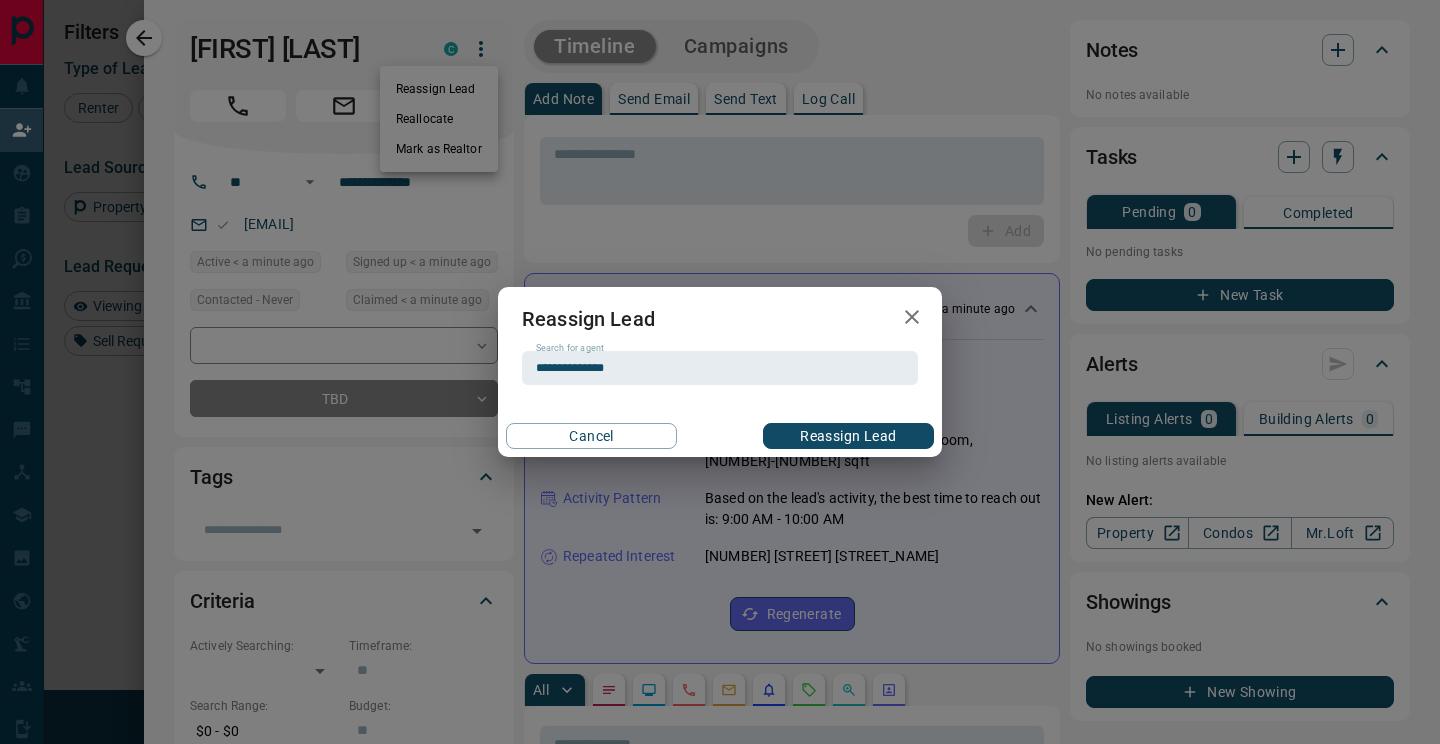 click on "Reassign Lead" at bounding box center (848, 436) 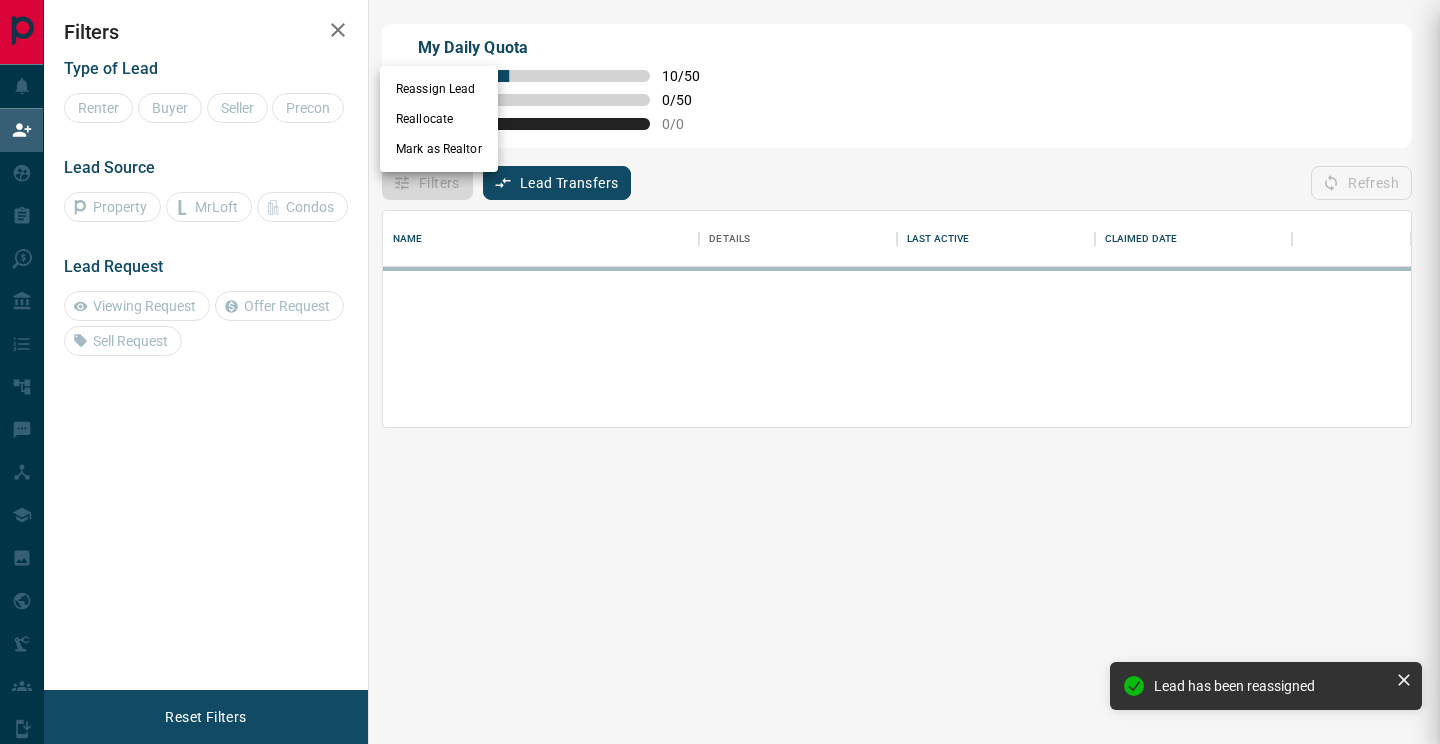 scroll, scrollTop: 0, scrollLeft: 0, axis: both 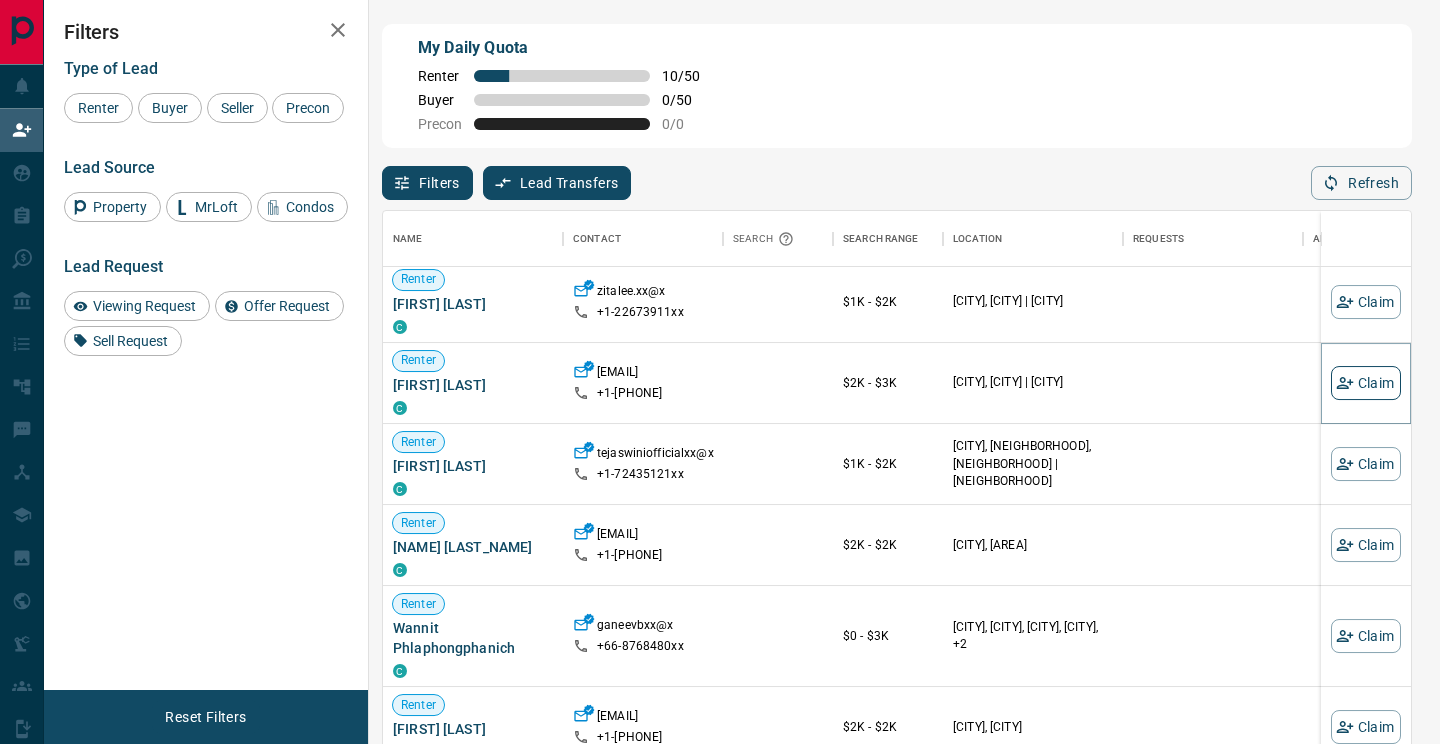 click 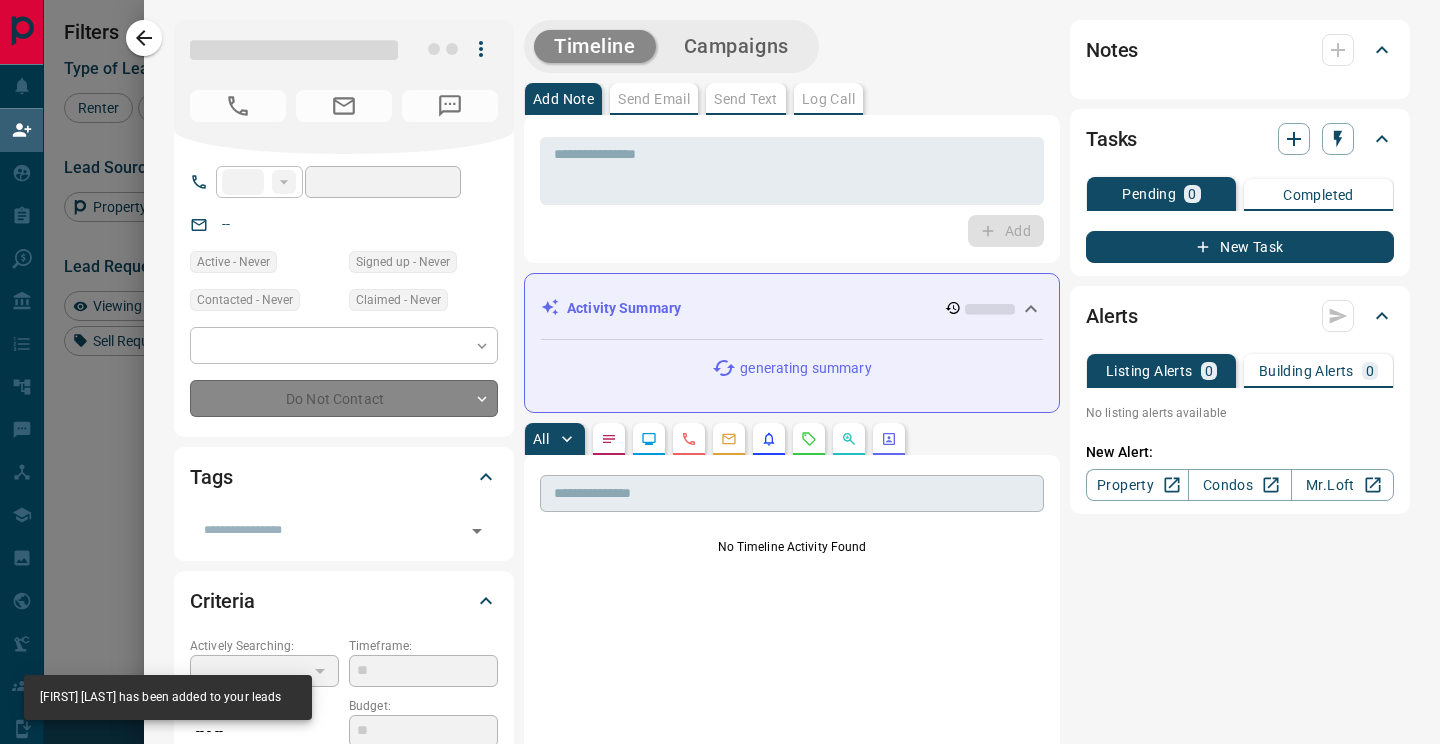 type on "**" 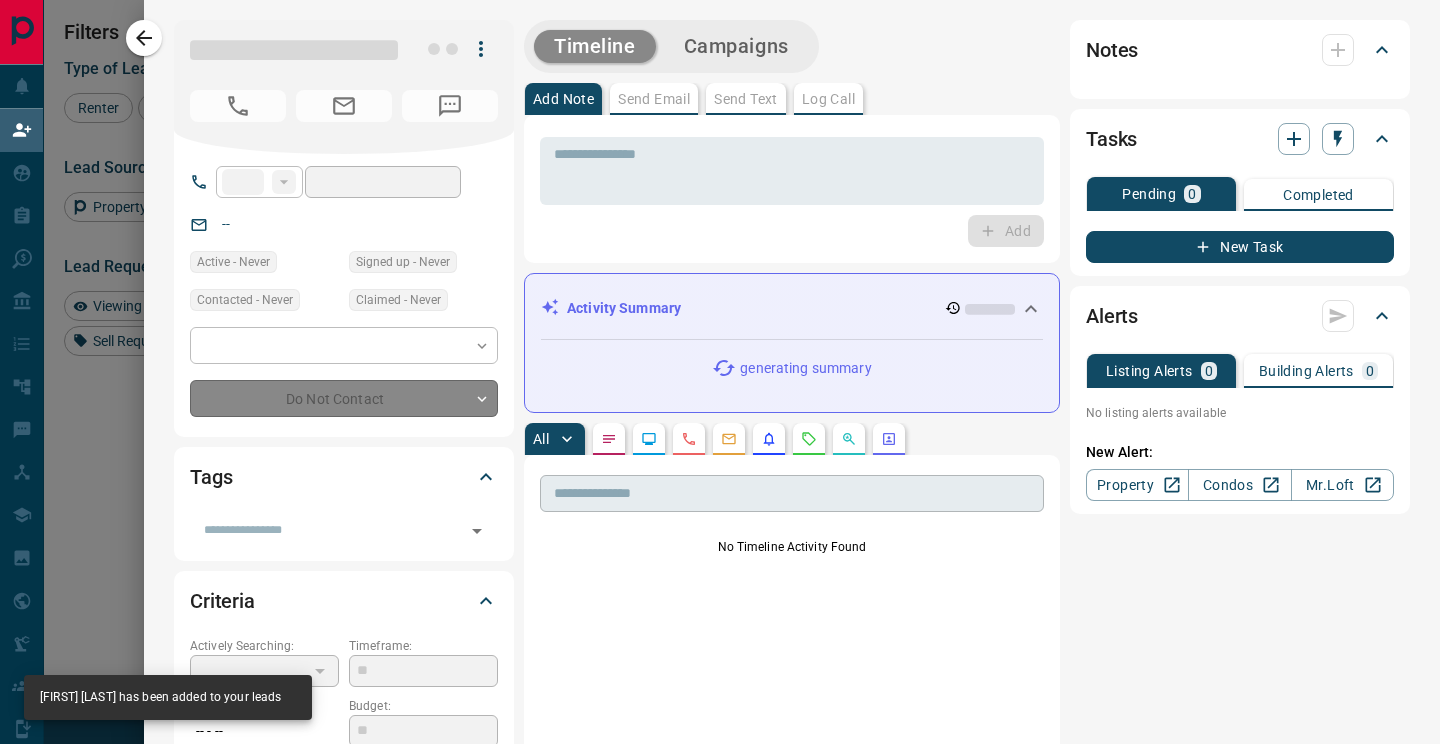 type on "**********" 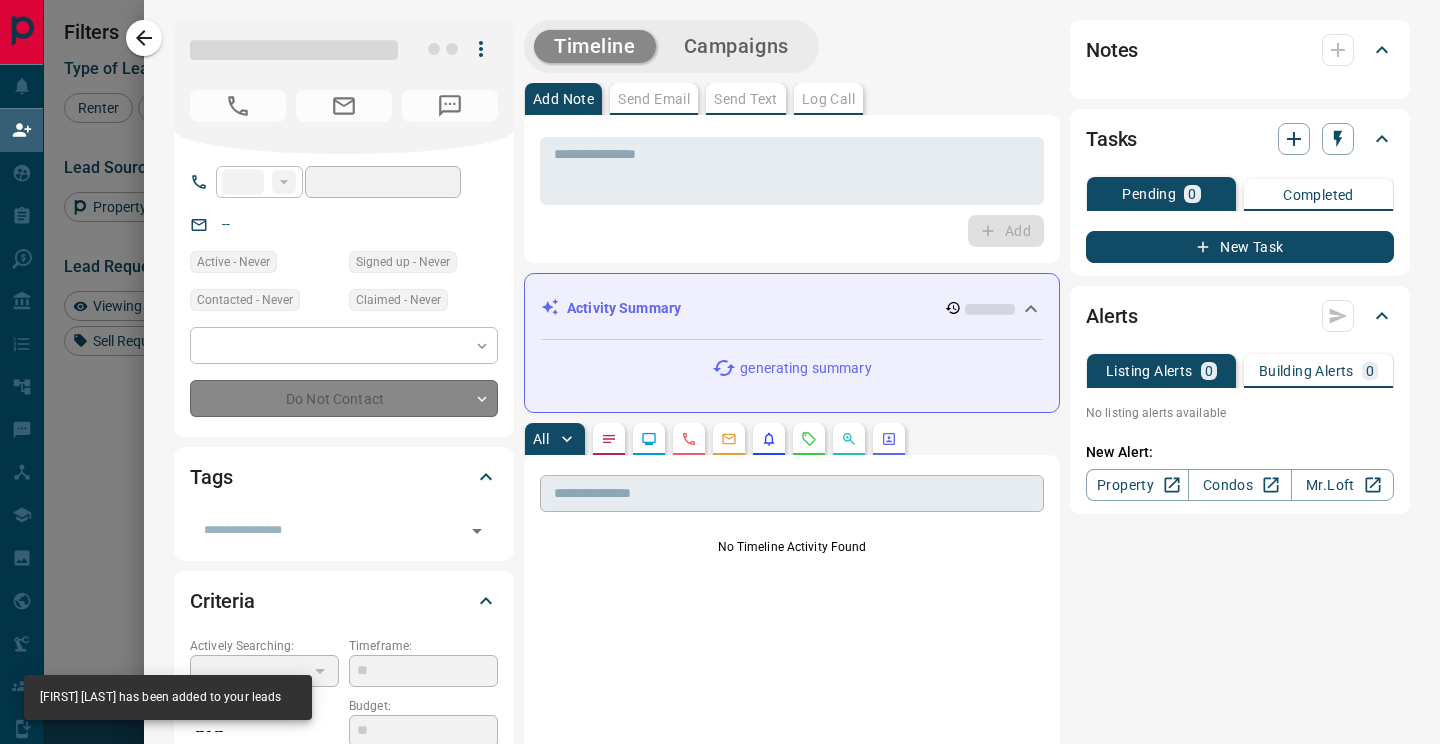 type on "**********" 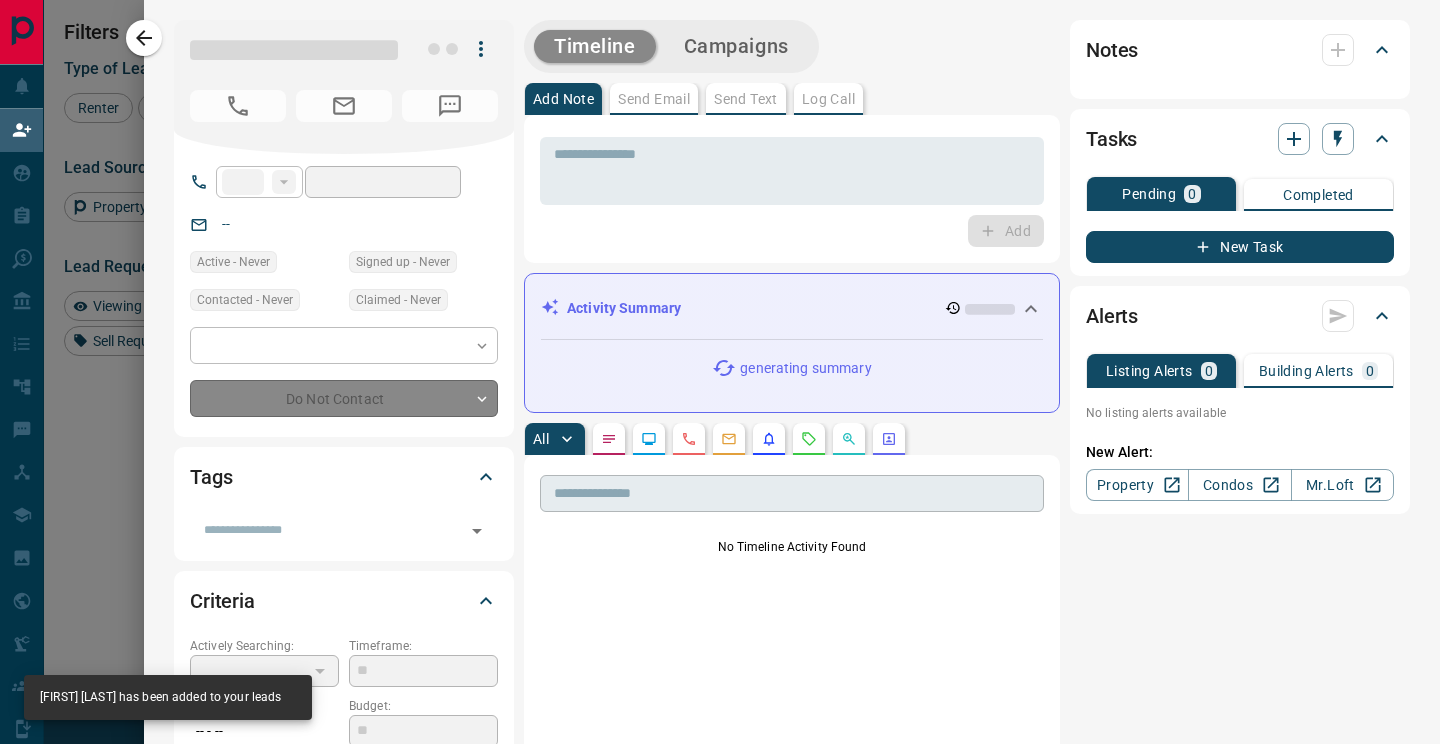 type on "**" 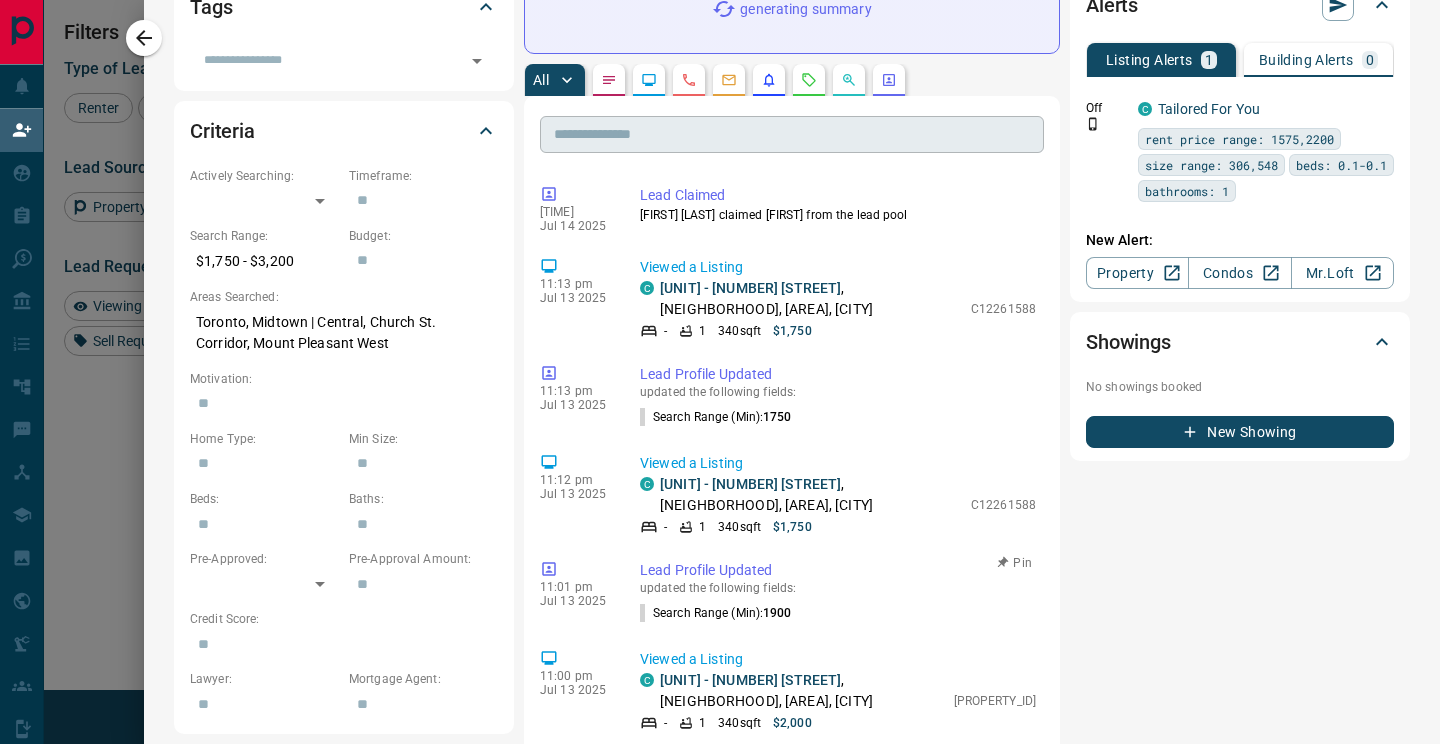 scroll, scrollTop: 0, scrollLeft: 0, axis: both 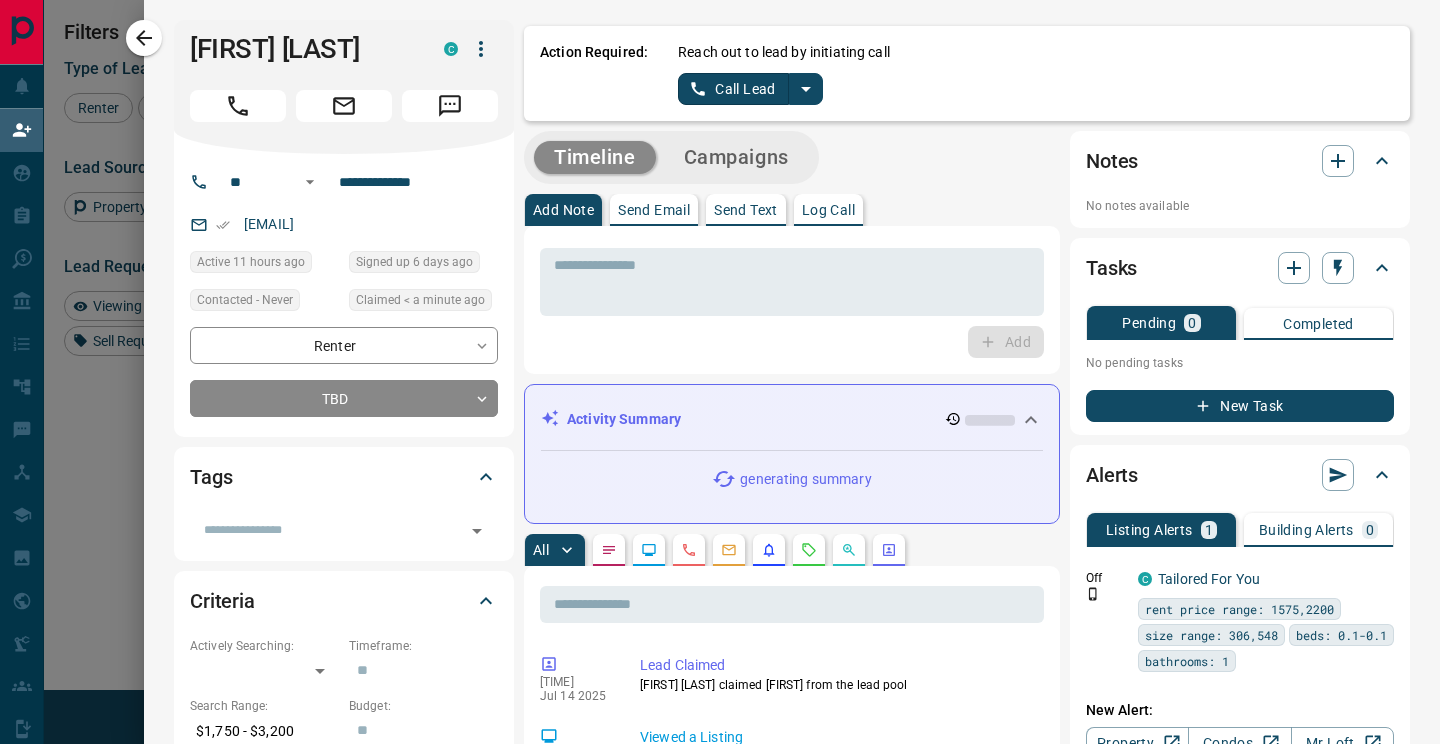 click 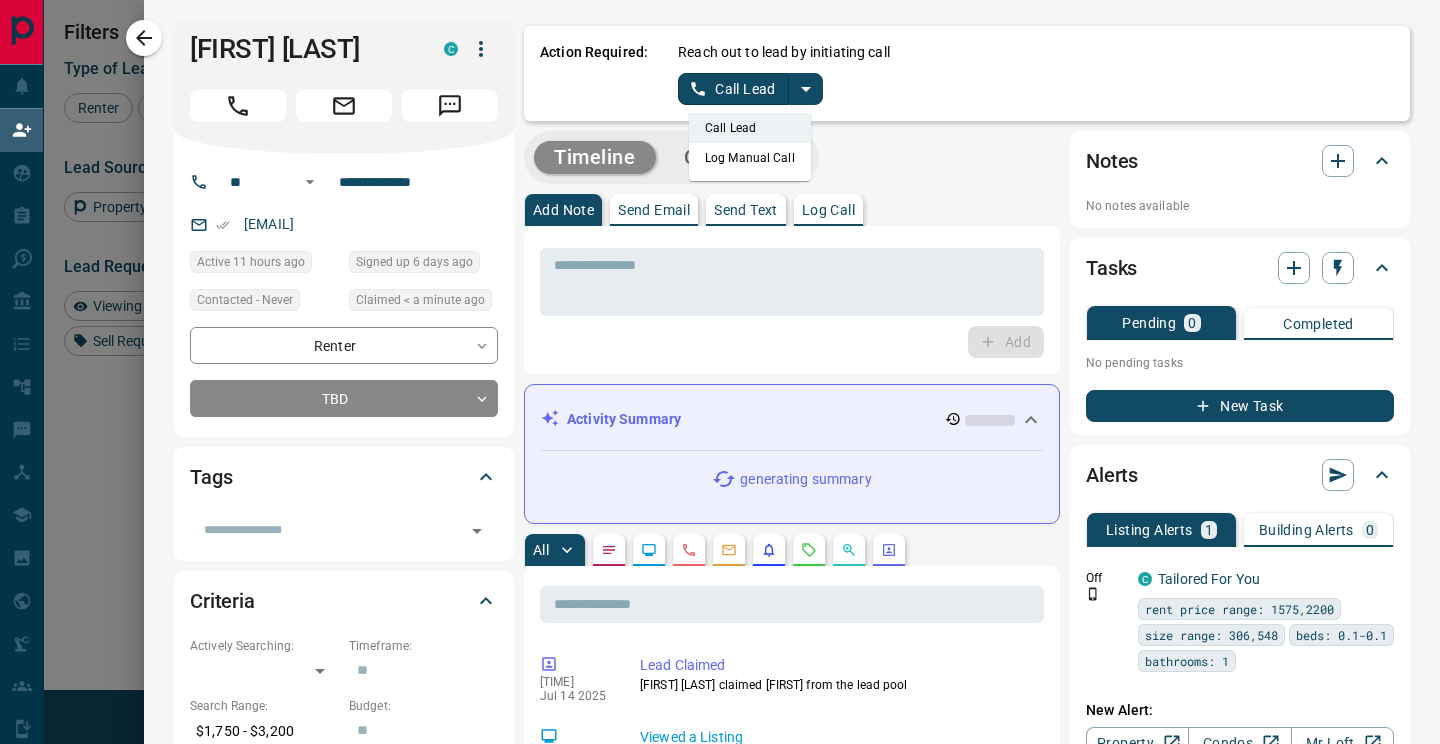 click on "Log Manual Call" at bounding box center [750, 158] 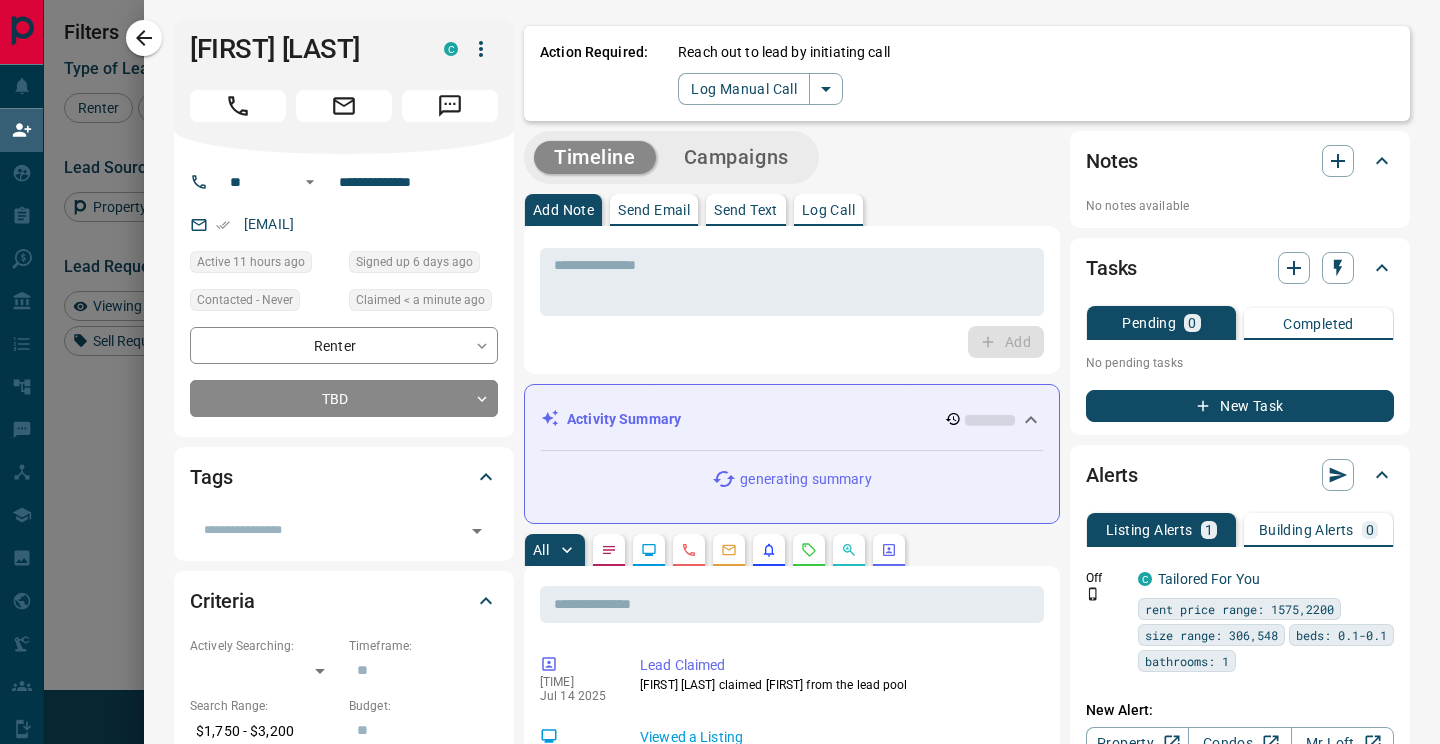 click on "Reach out to lead by initiating call Log Manual Call" at bounding box center (1036, 73) 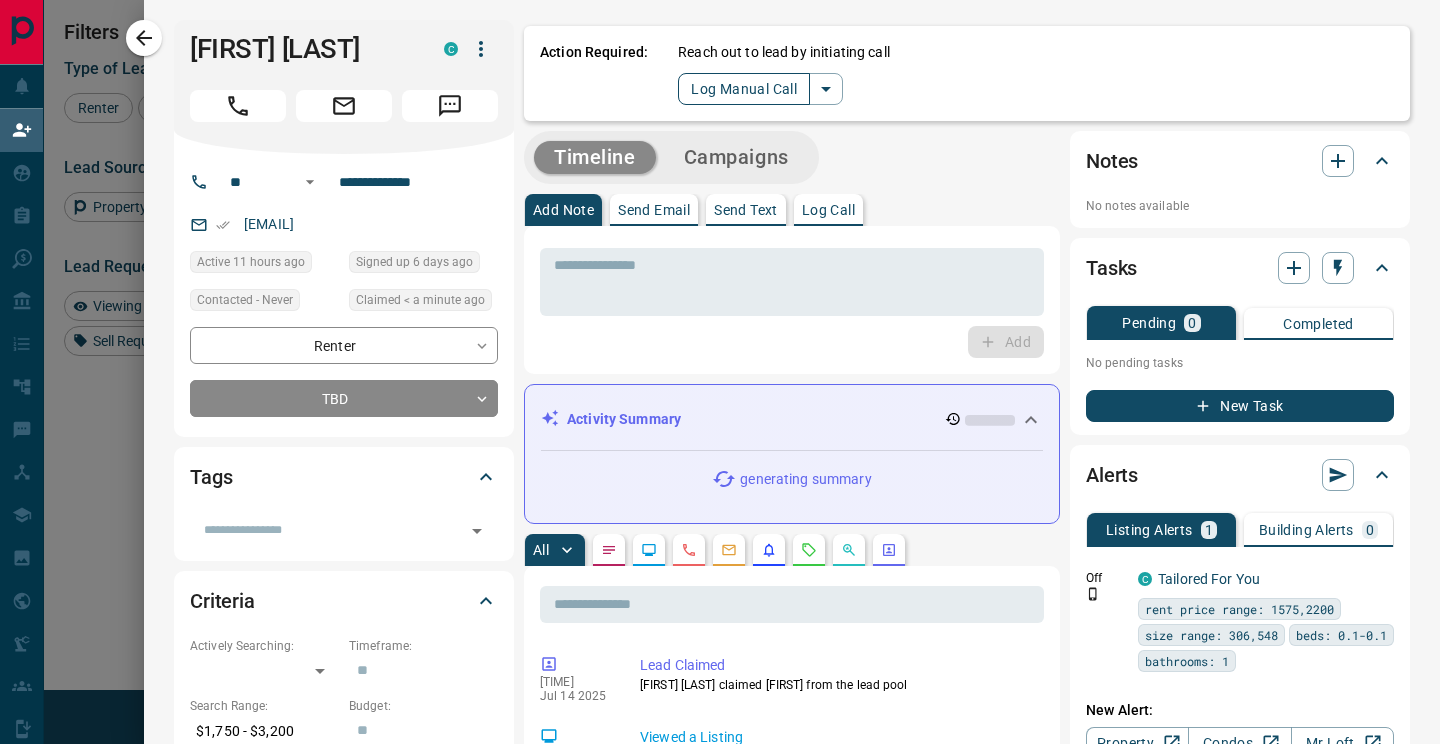 click on "Log Manual Call" at bounding box center [744, 89] 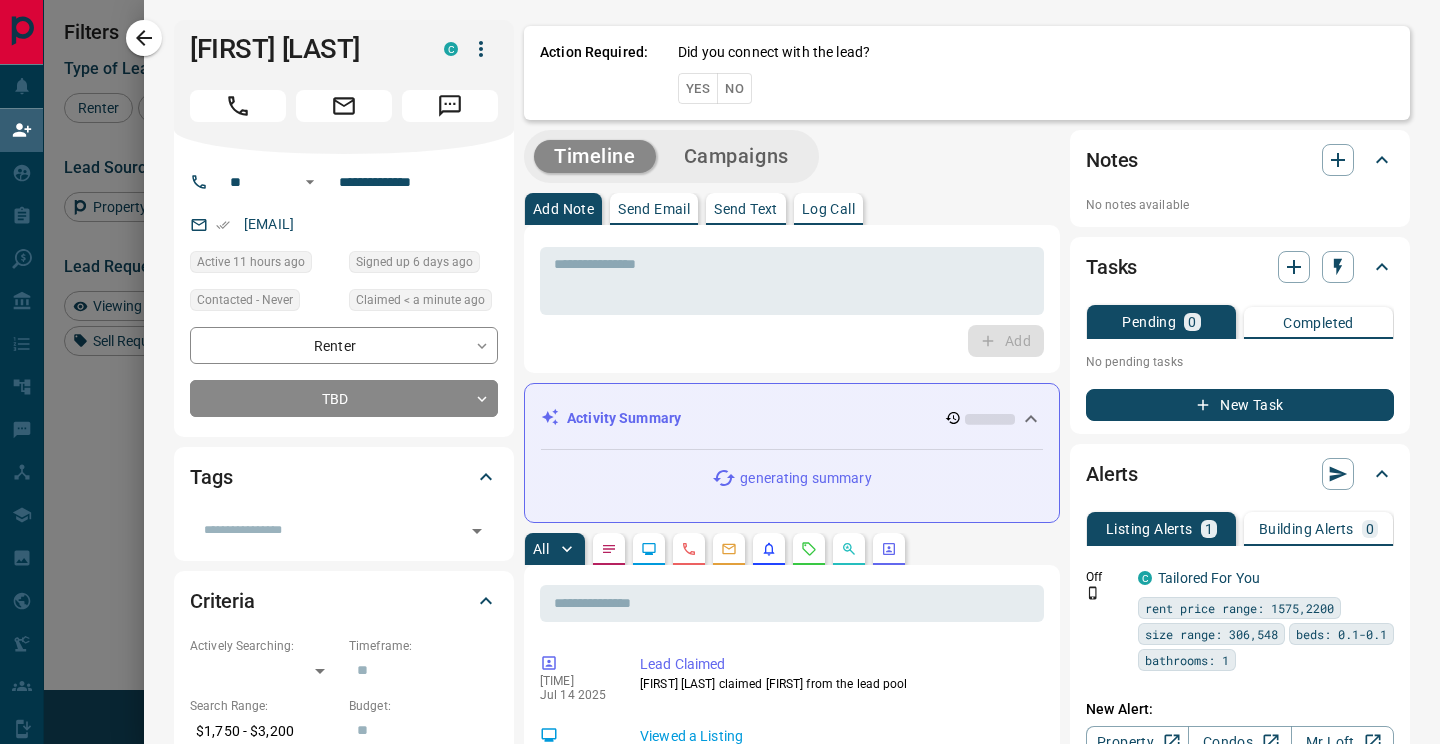 click on "Yes" at bounding box center [698, 88] 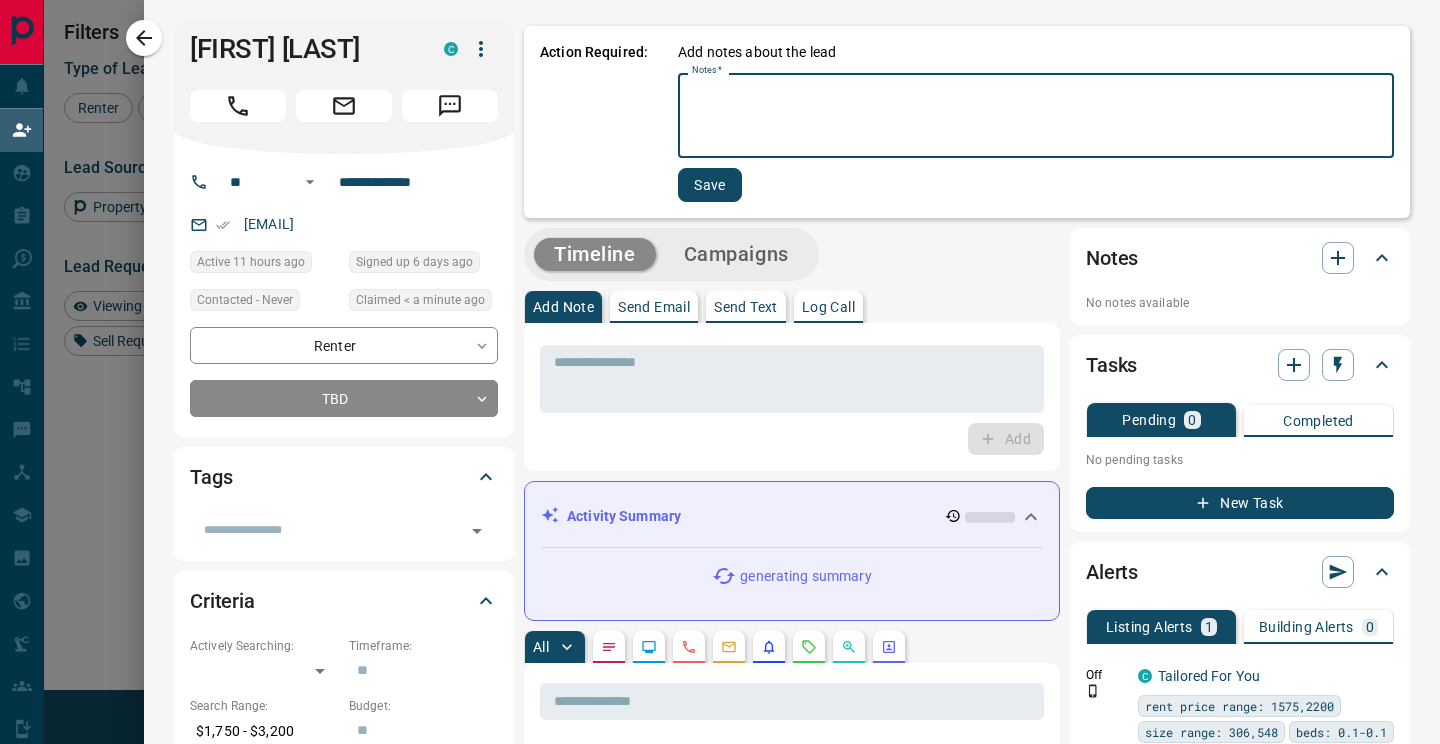 click on "Notes   *" at bounding box center [1036, 116] 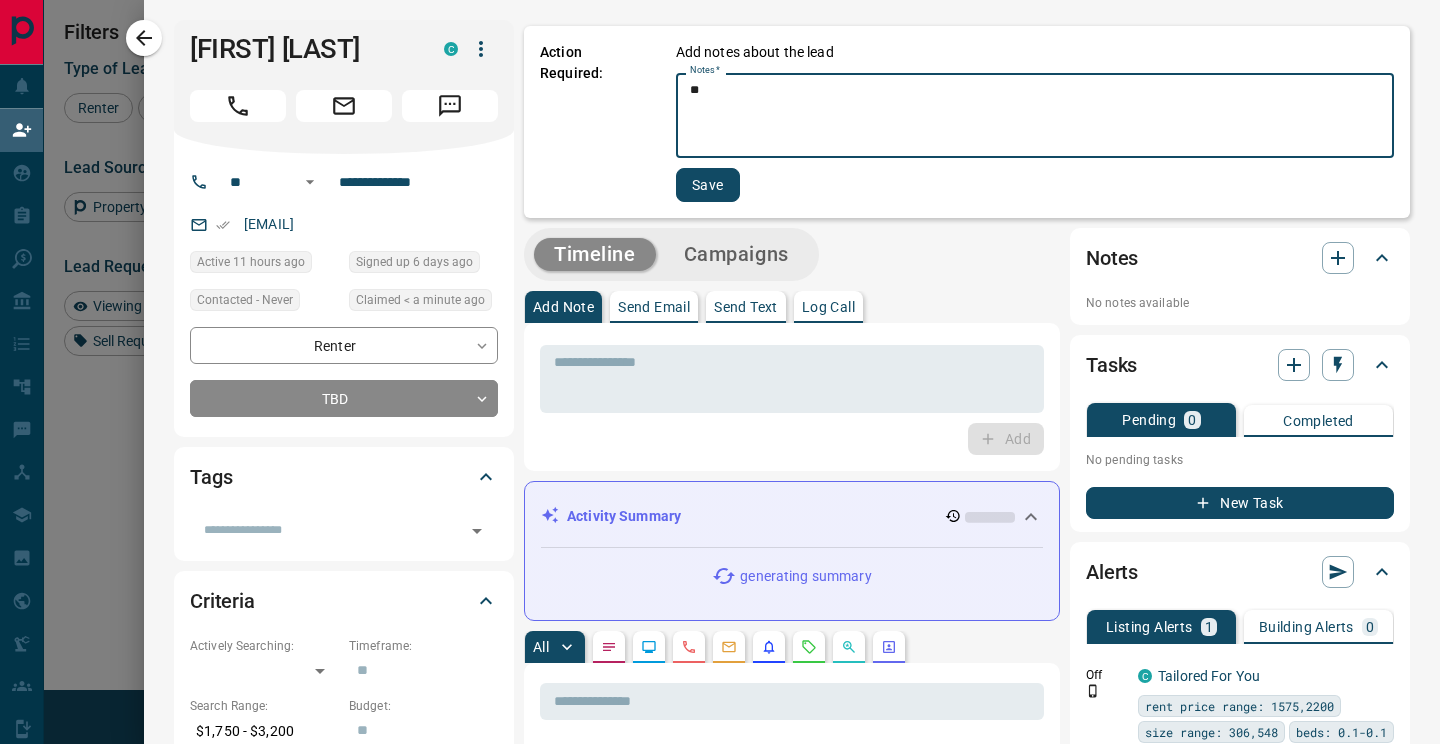 type on "**" 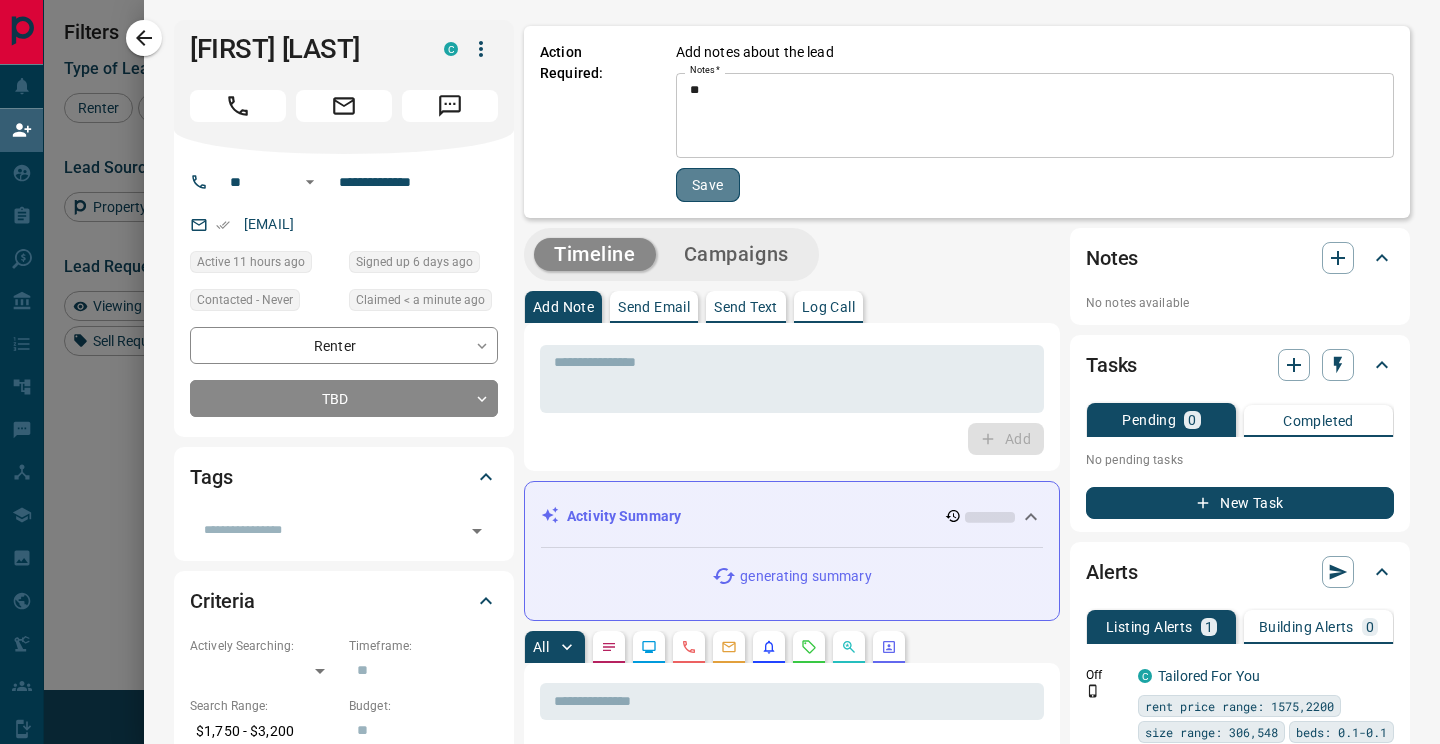 click on "Save" at bounding box center (708, 185) 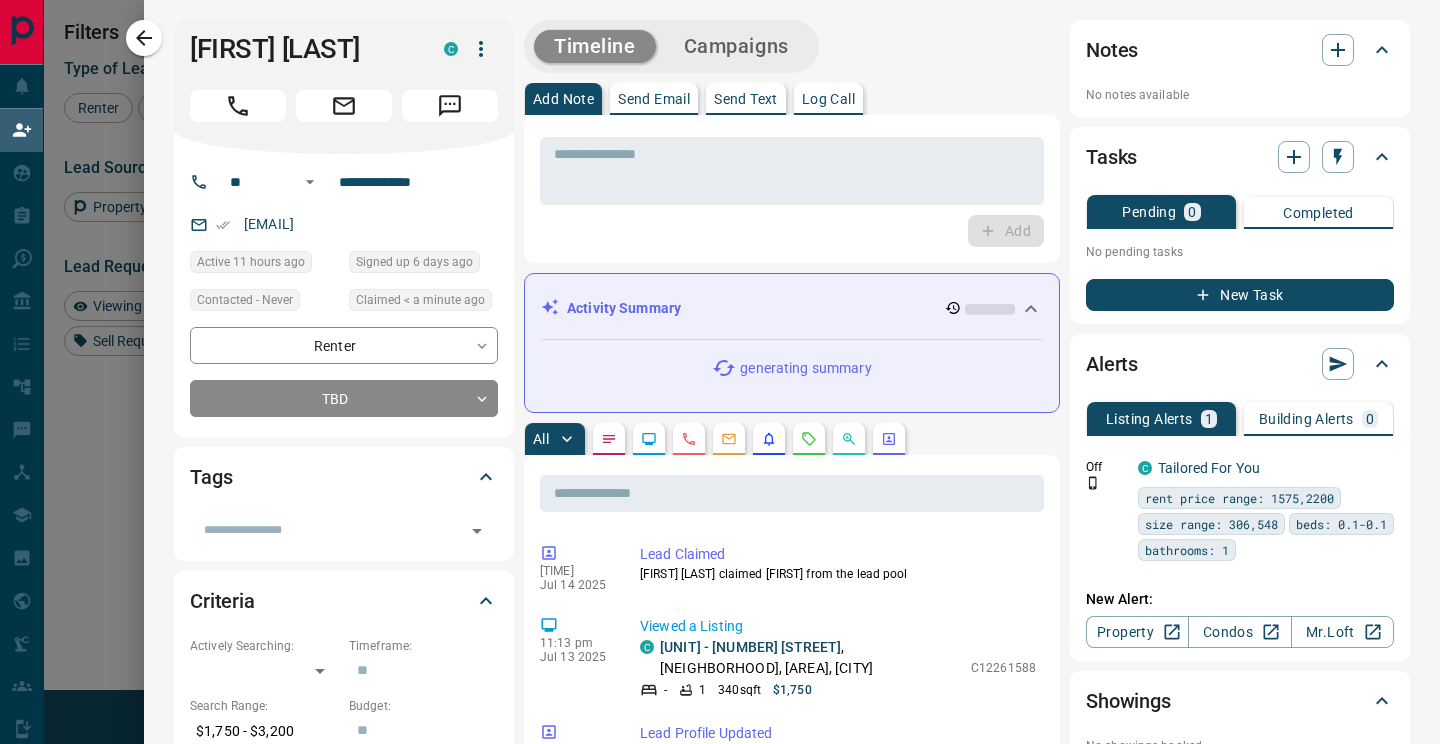 click on "[NAME] [LAST_NAME] [INITIAL]" at bounding box center [344, 87] 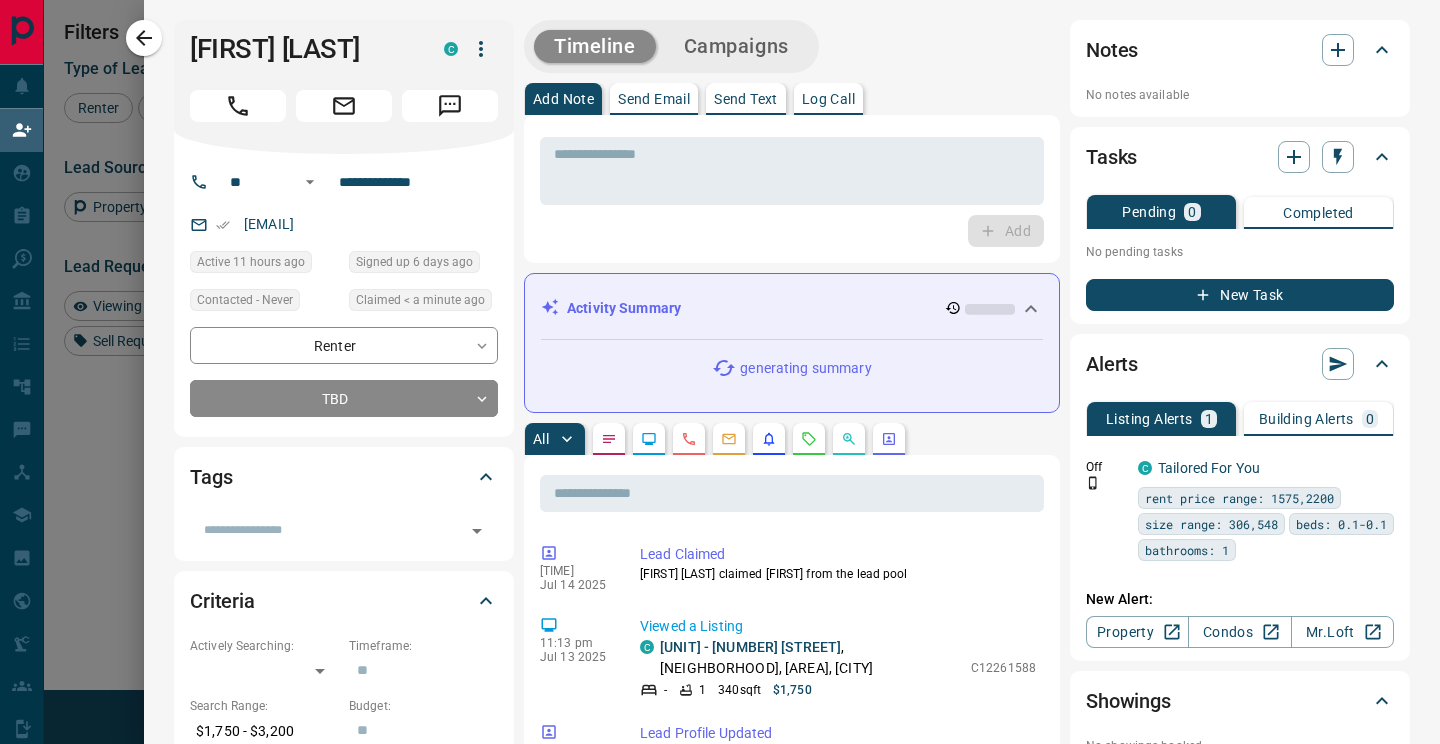 click at bounding box center [481, 49] 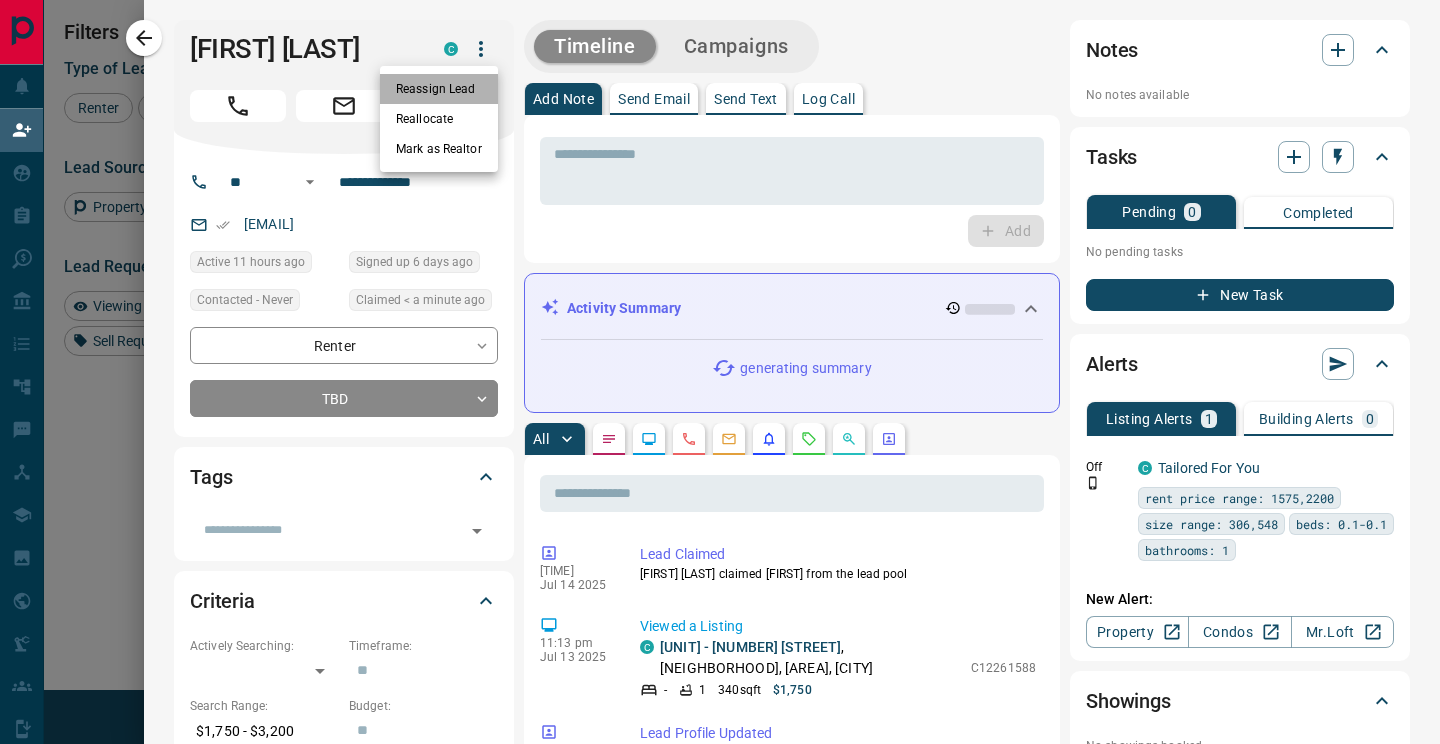 click on "Reassign Lead" at bounding box center (439, 89) 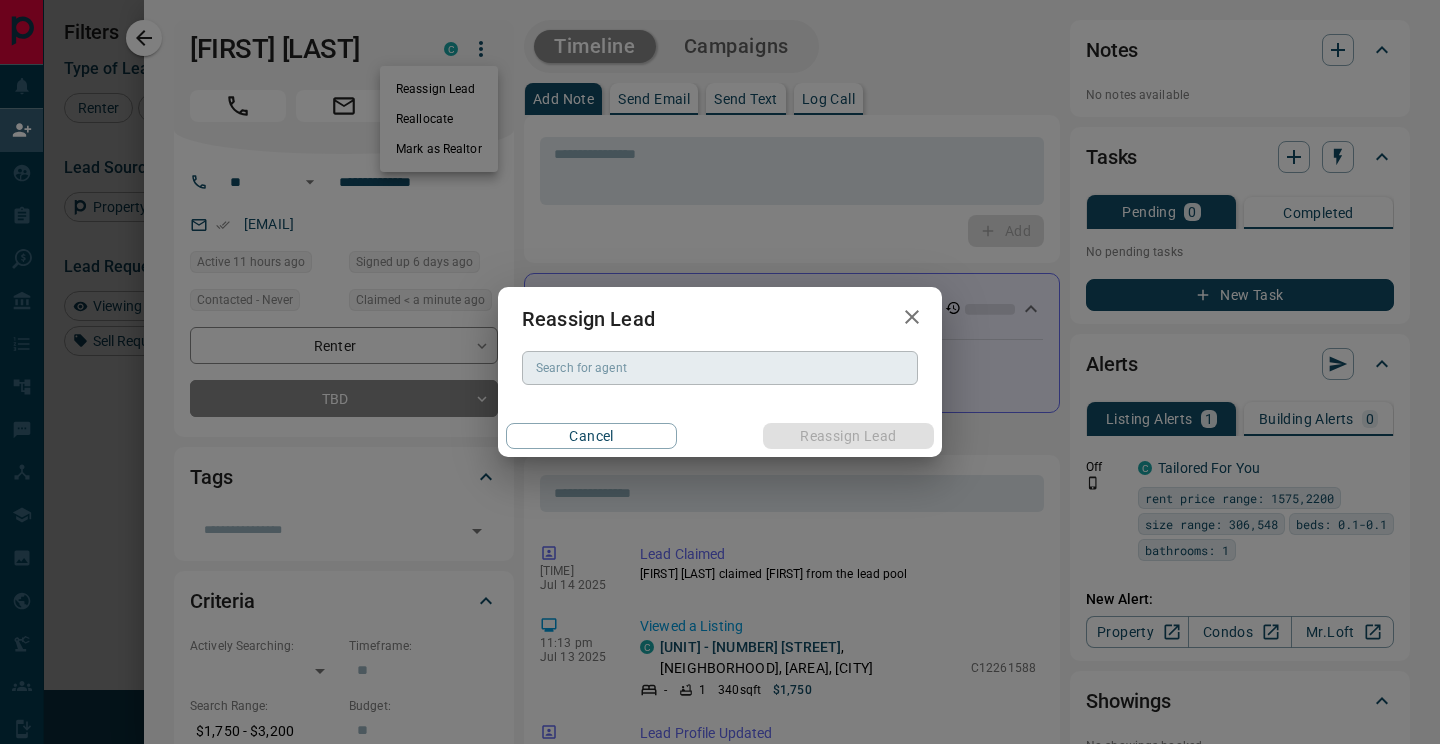 click on "Search for agent" at bounding box center [718, 368] 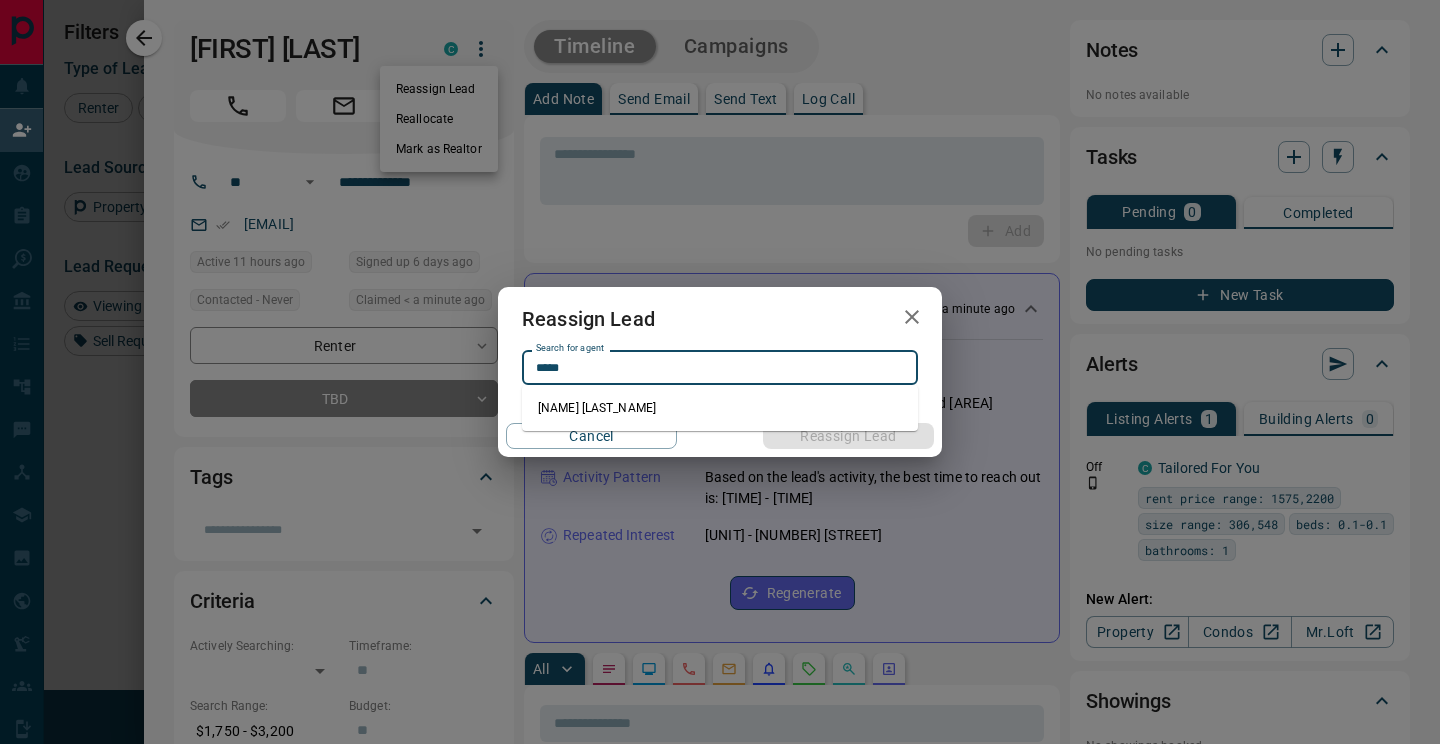 click on "[NAME] [LAST_NAME]" at bounding box center [720, 408] 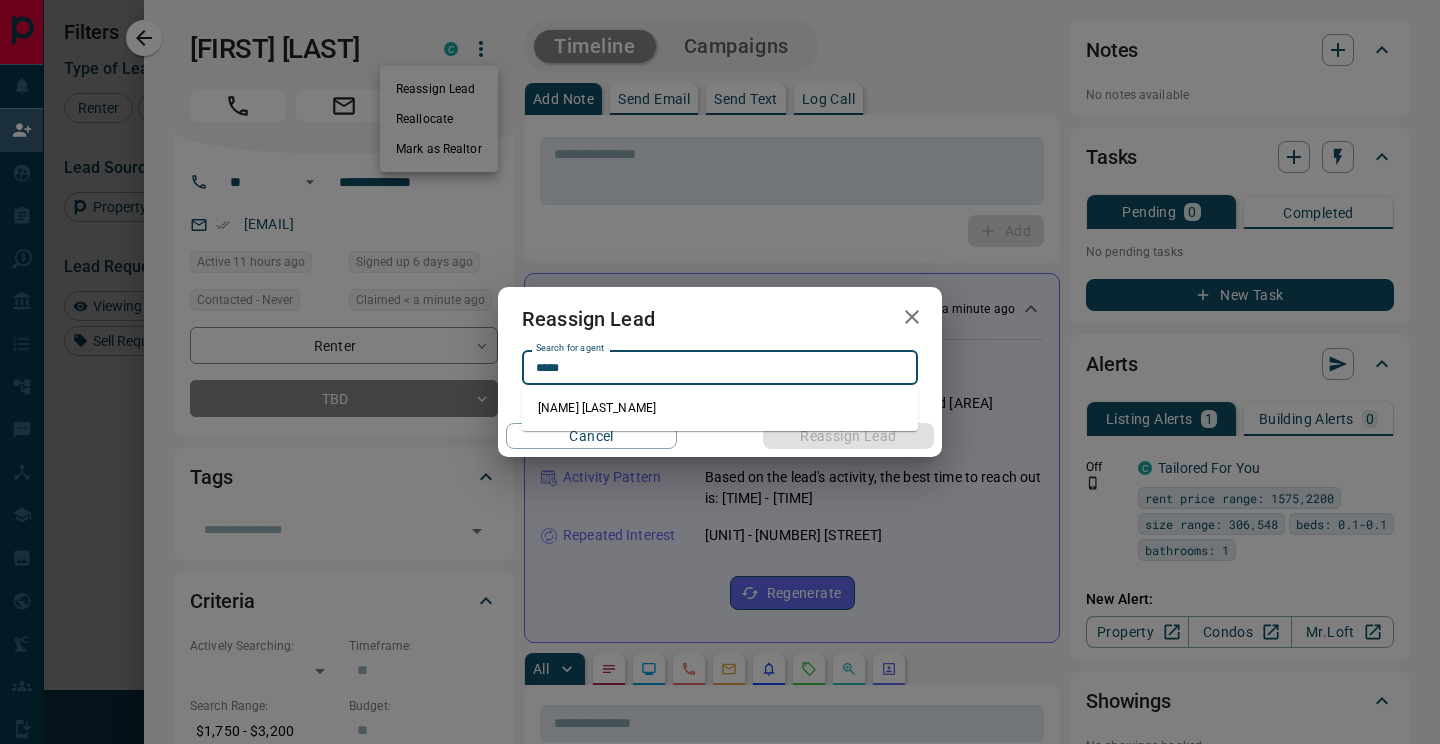 type on "**********" 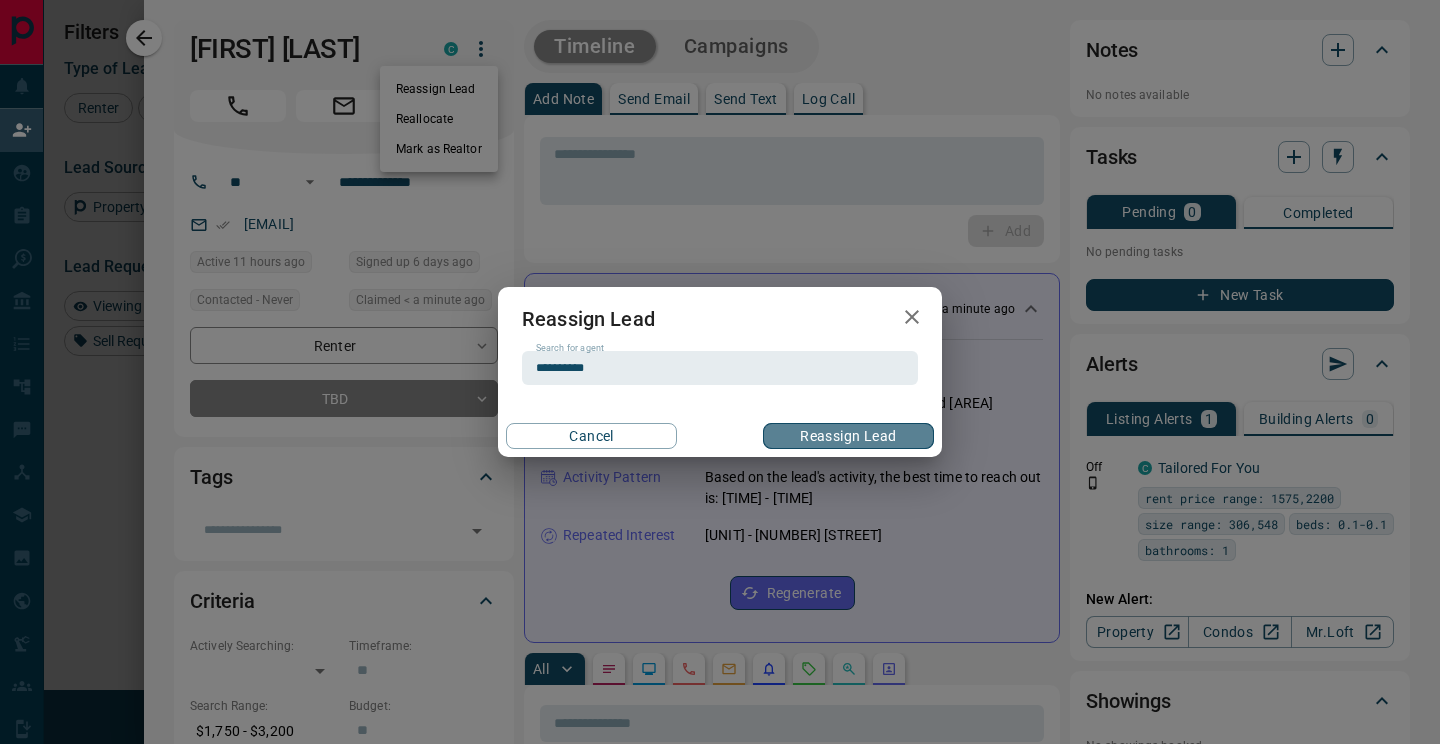 click on "Reassign Lead" at bounding box center (848, 436) 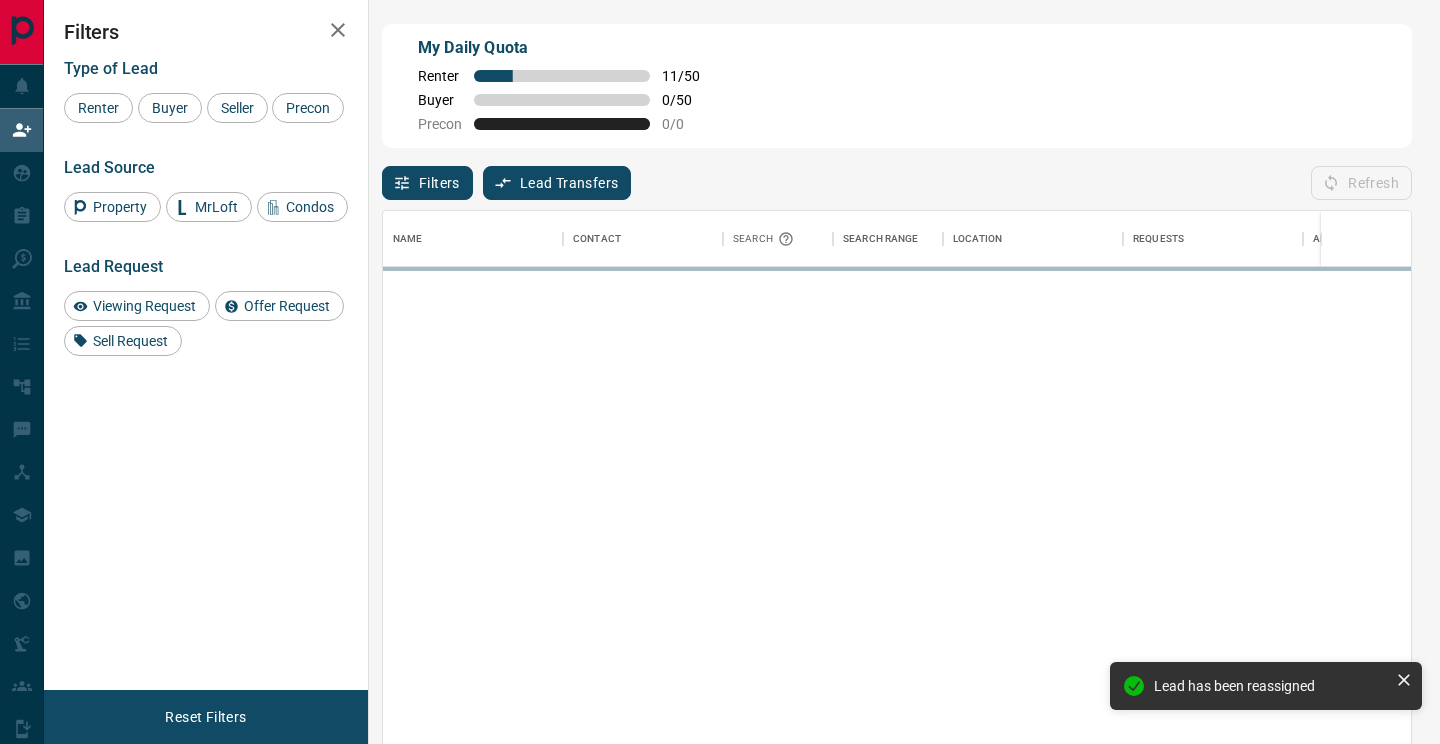 scroll, scrollTop: 1, scrollLeft: 1, axis: both 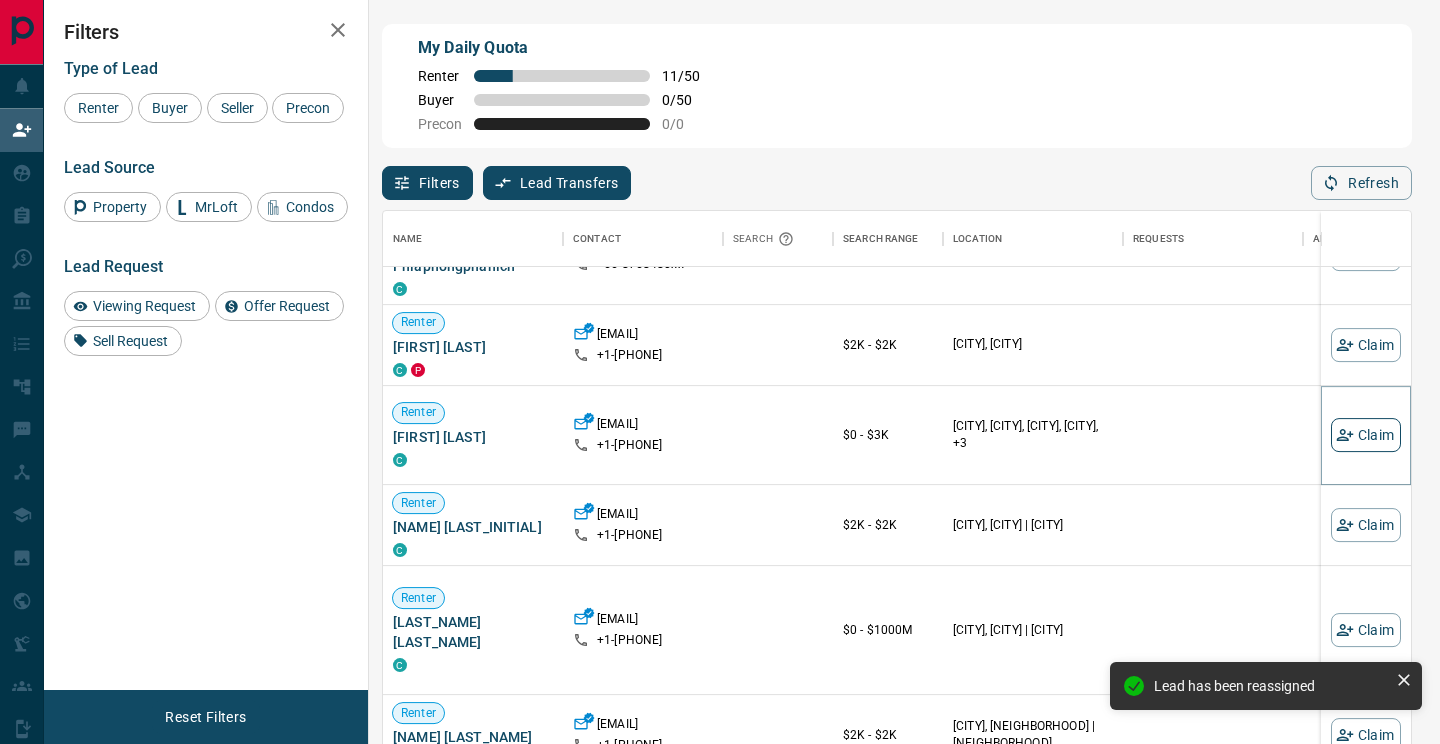click on "Claim" at bounding box center [1366, 435] 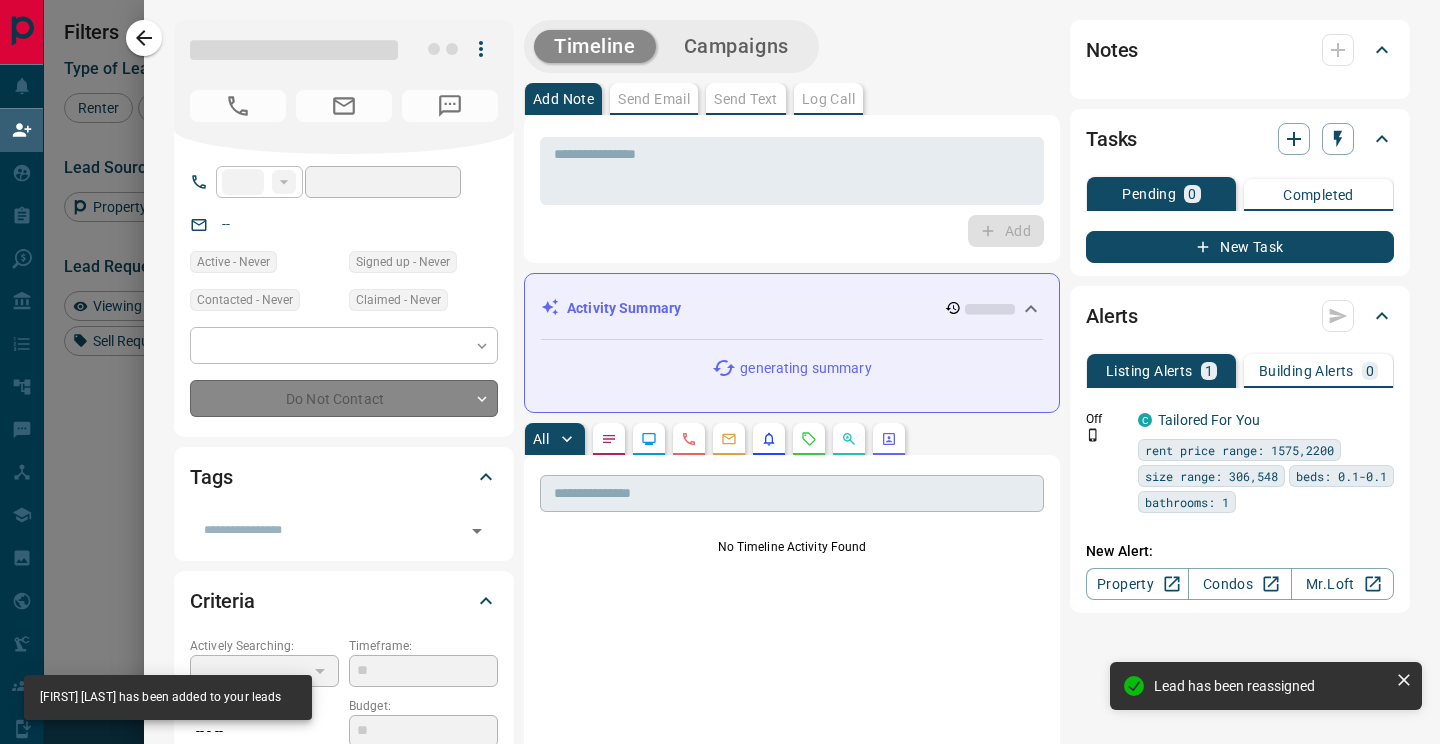 type on "**" 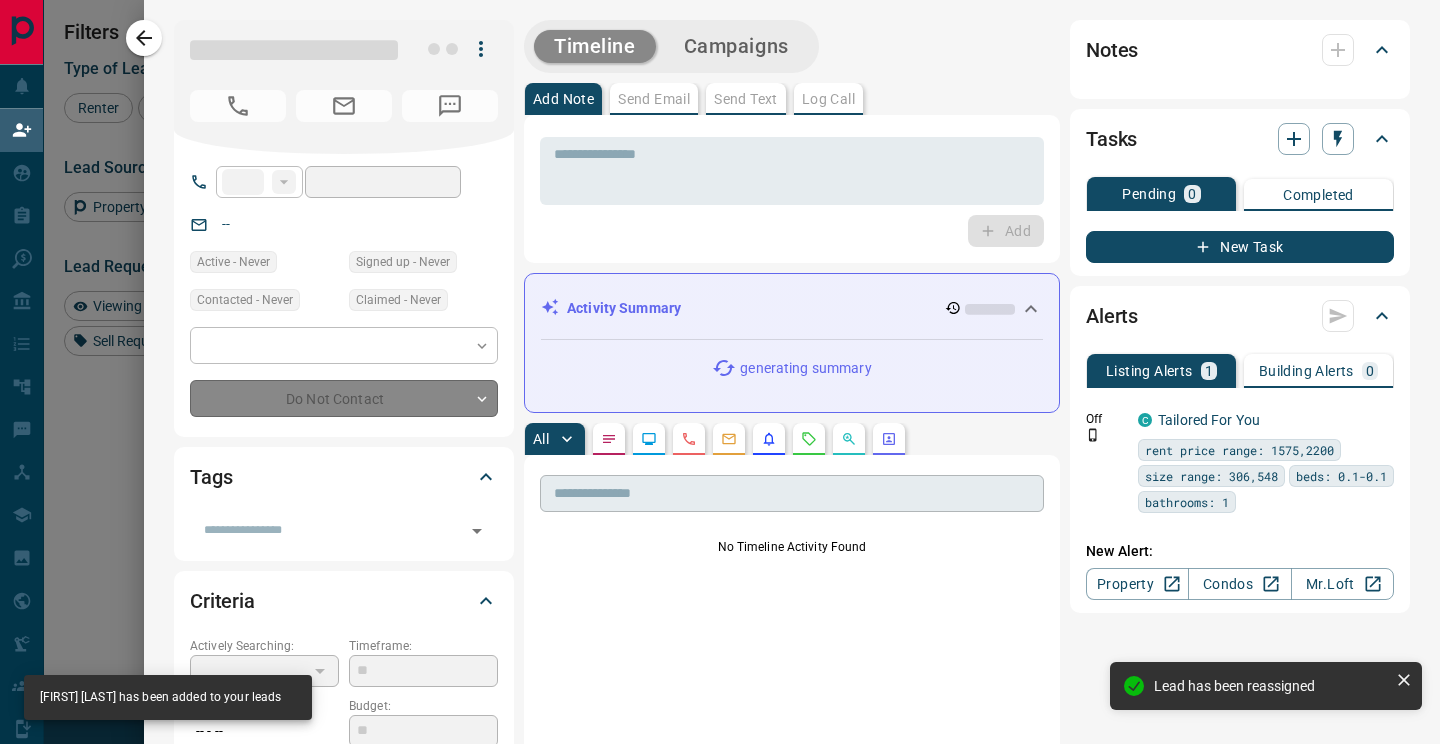 type on "**********" 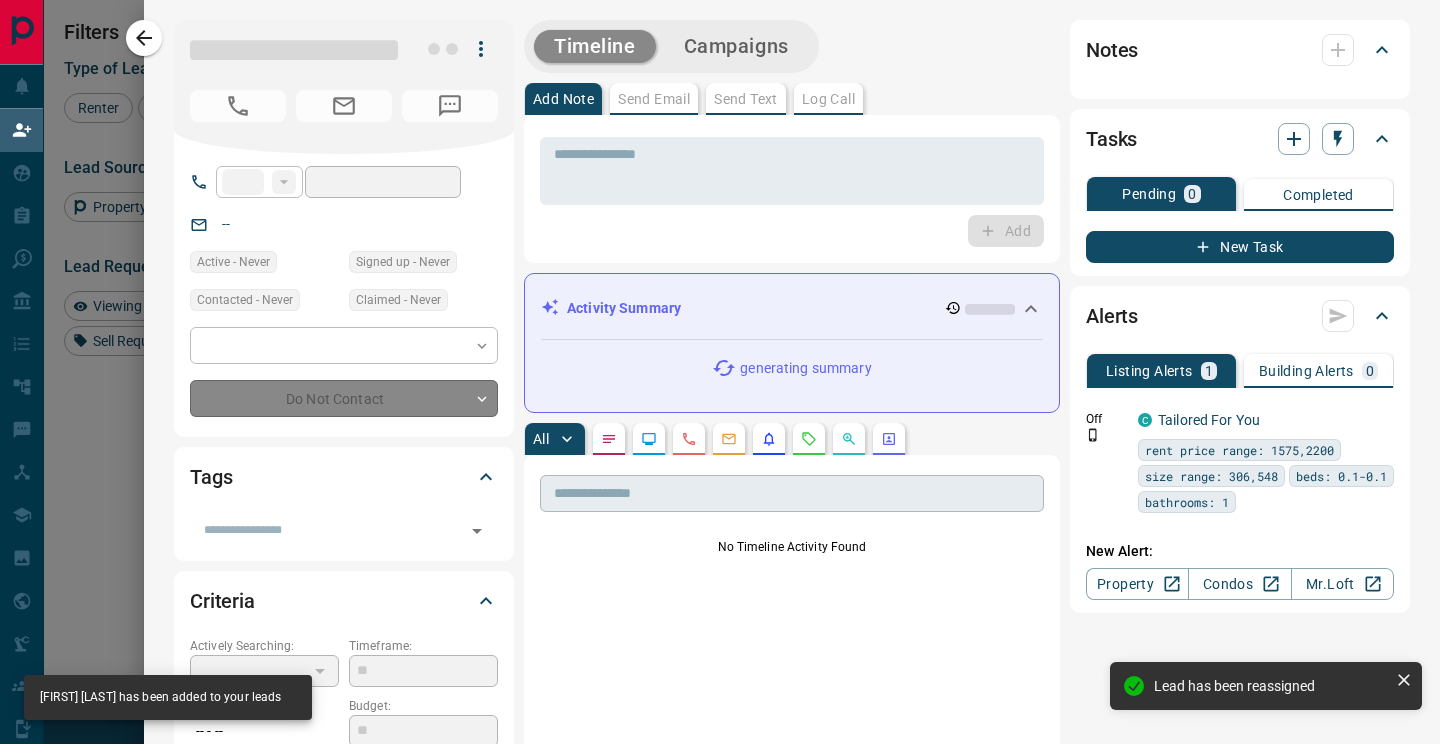 type on "**********" 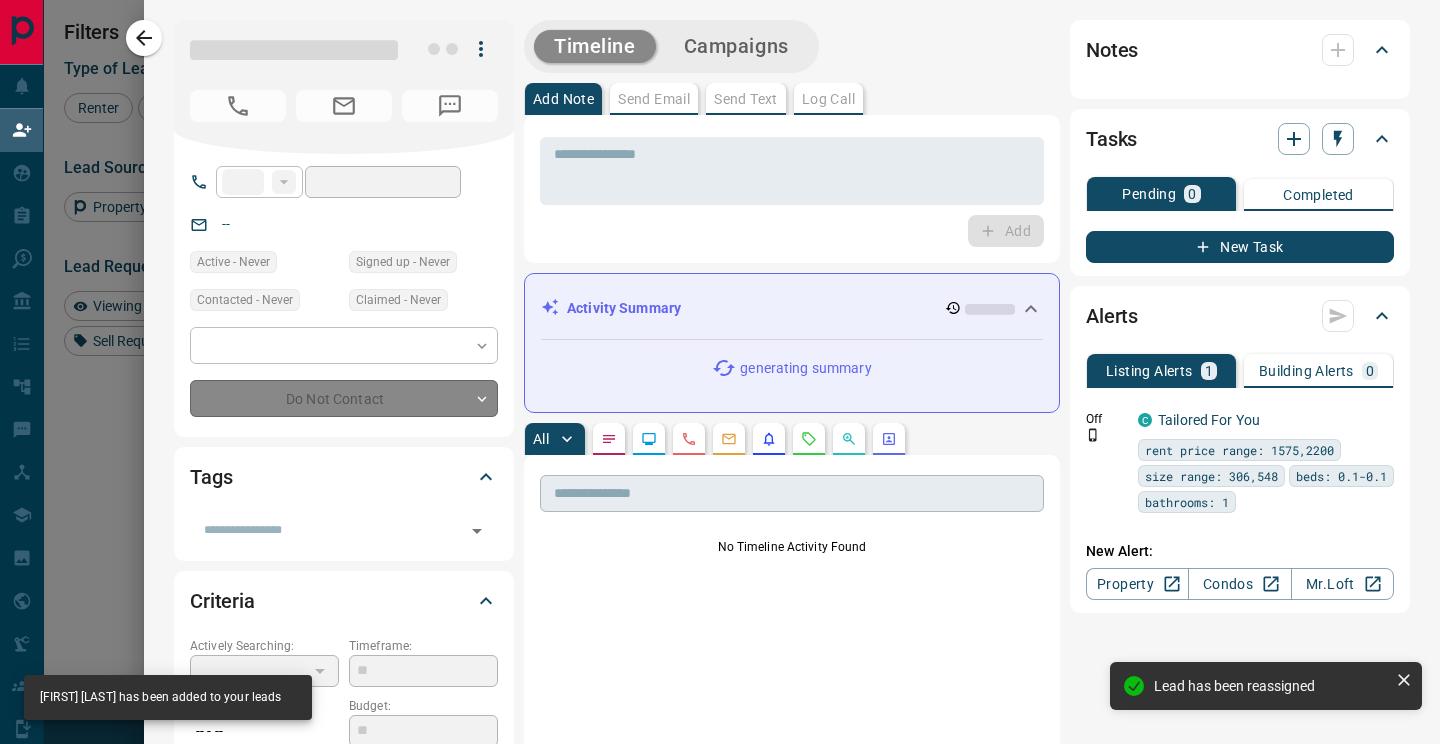 type on "**" 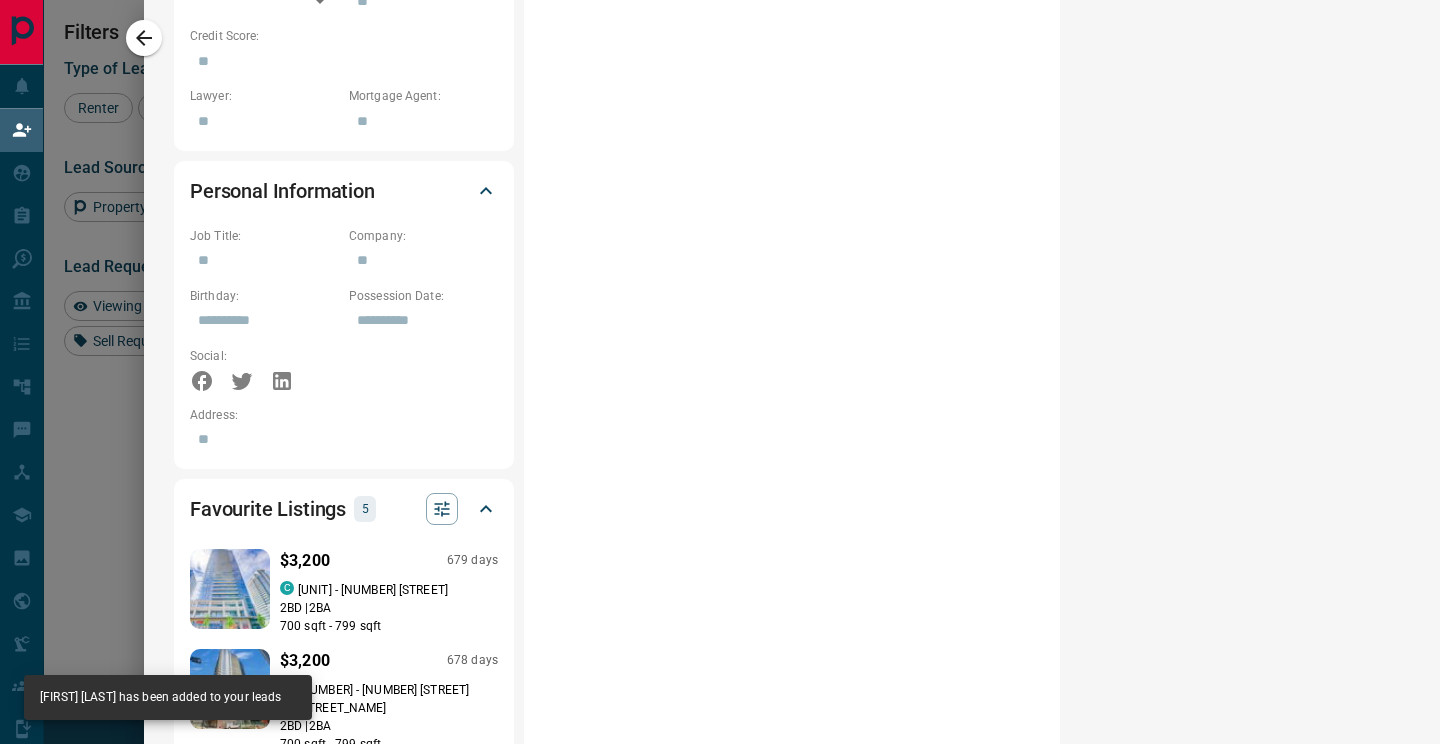 scroll, scrollTop: 1076, scrollLeft: 0, axis: vertical 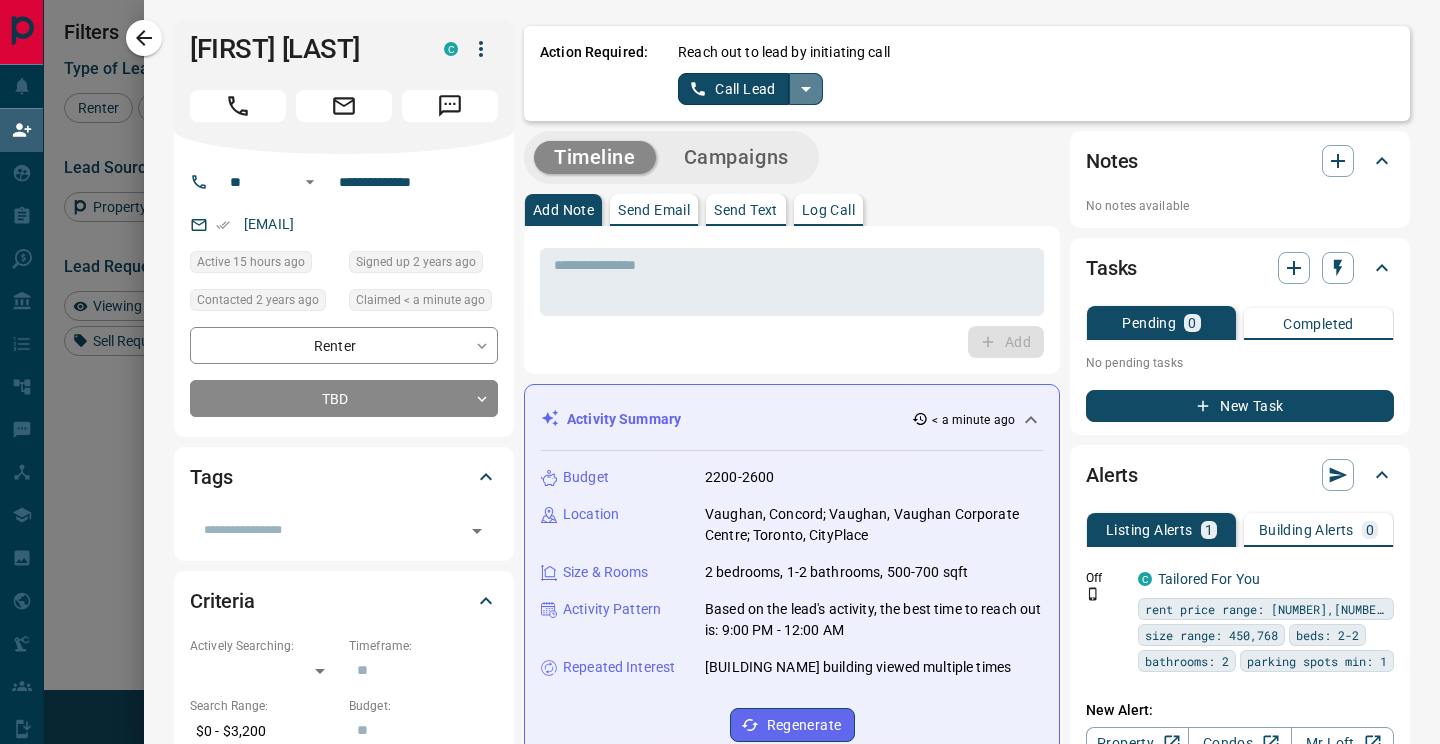 click 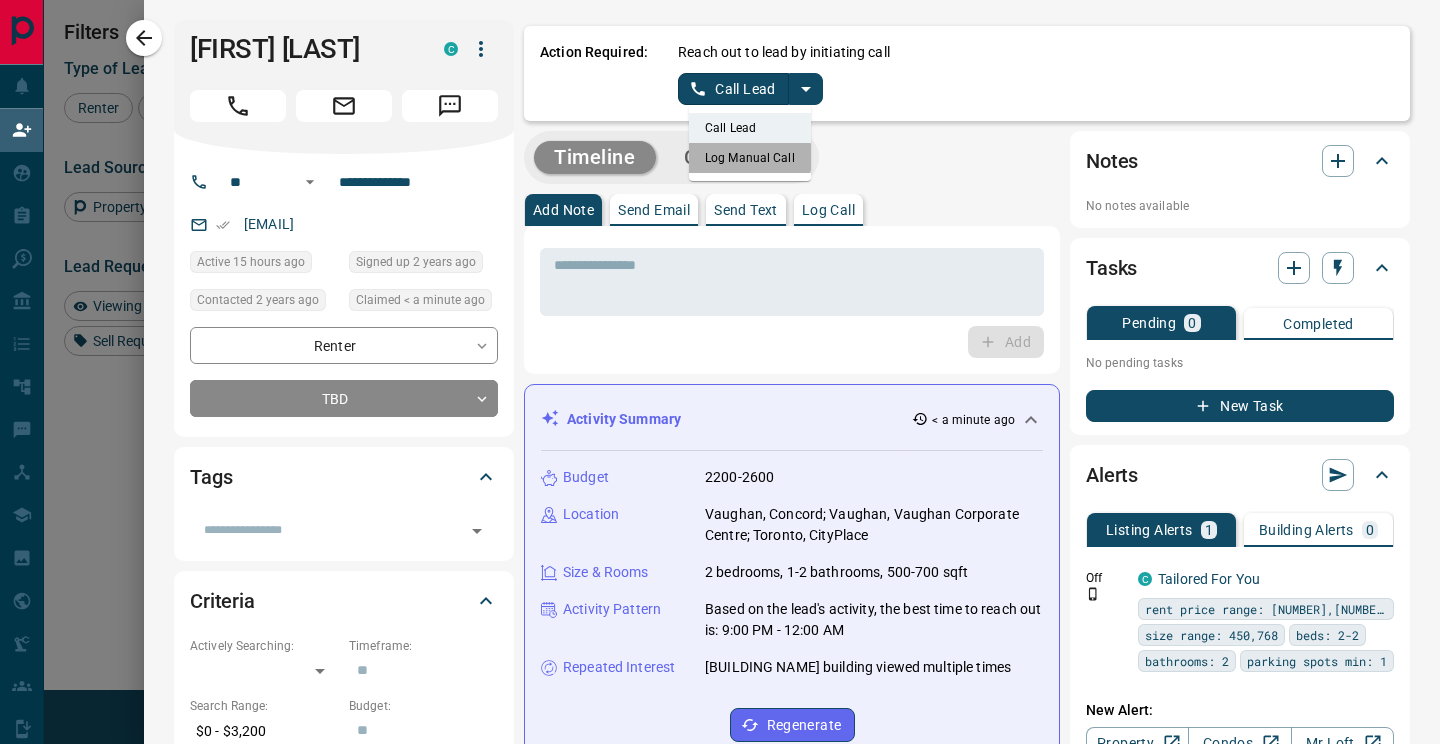 click on "Log Manual Call" at bounding box center [750, 158] 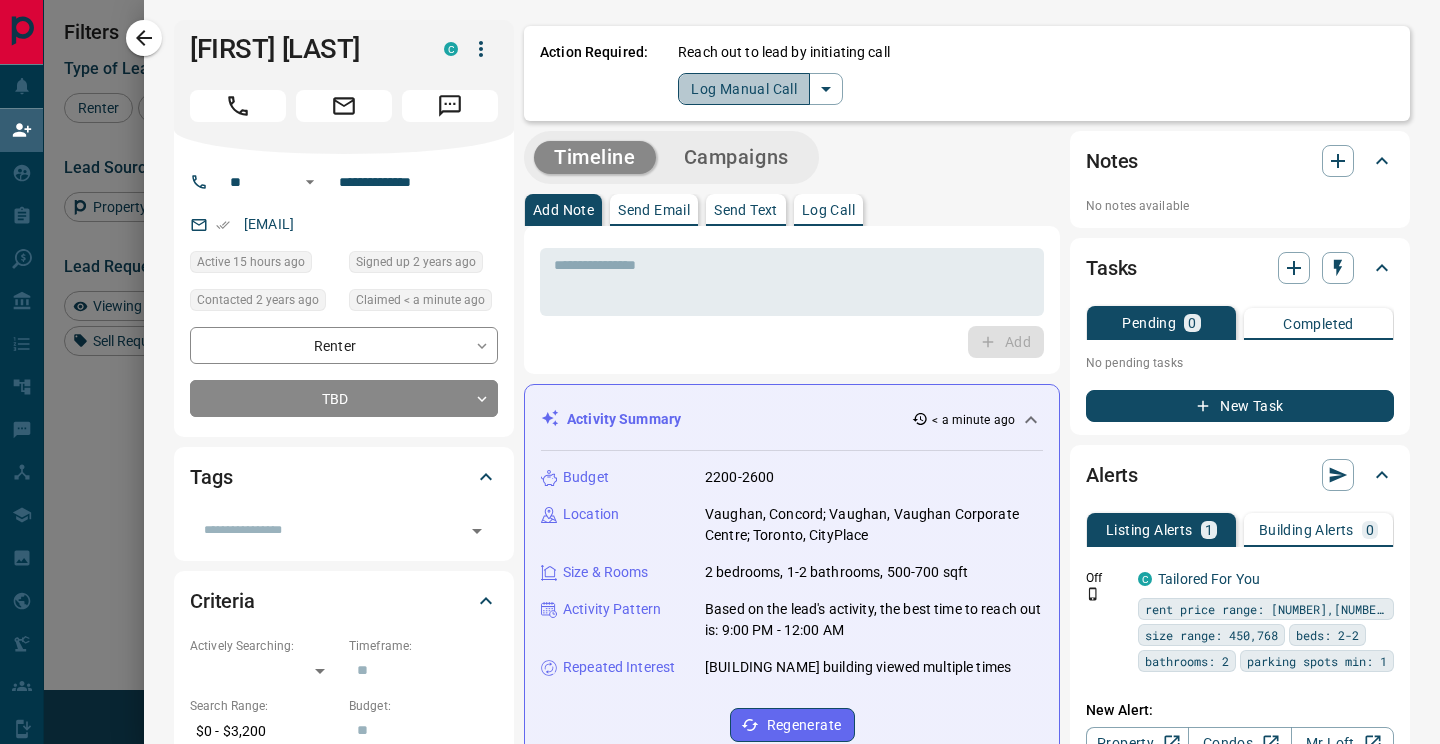 click on "Log Manual Call" at bounding box center [744, 89] 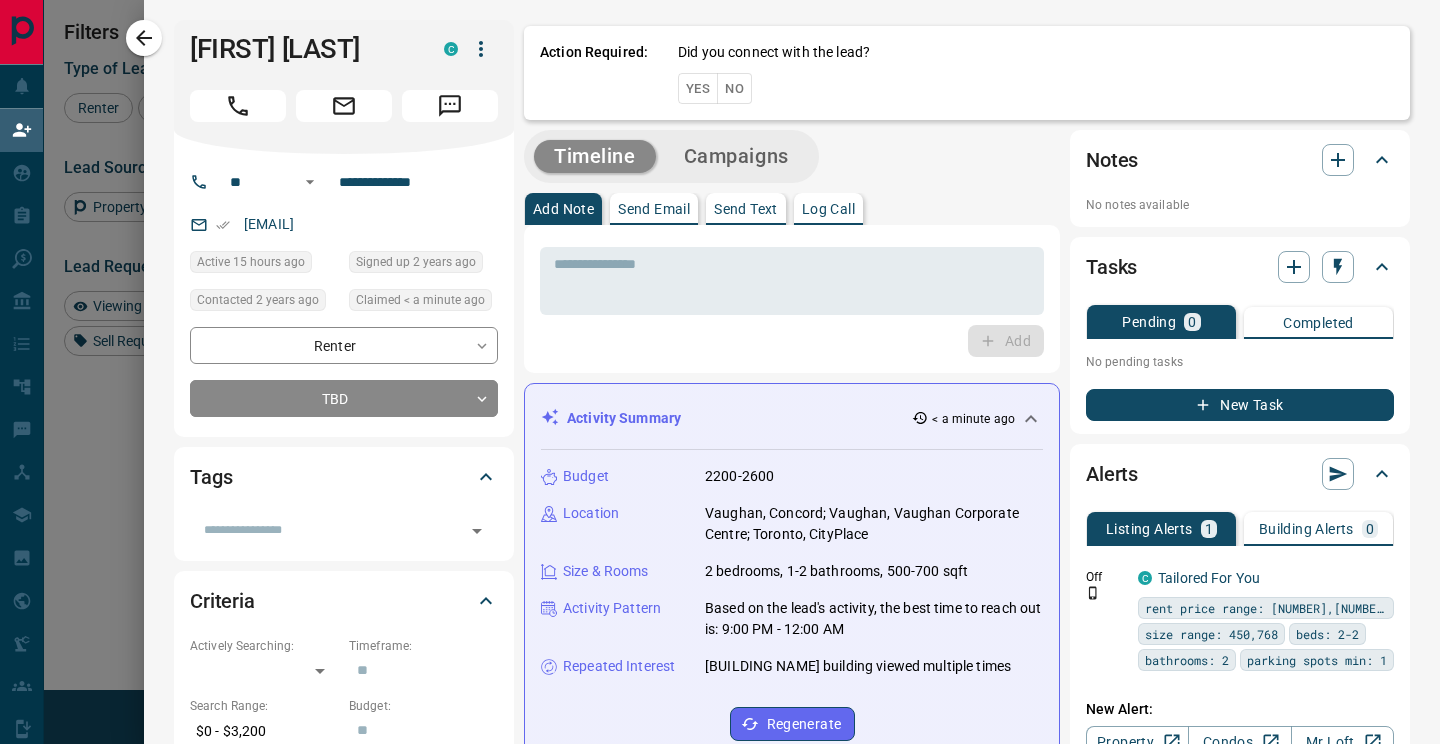 click on "Yes" at bounding box center [698, 88] 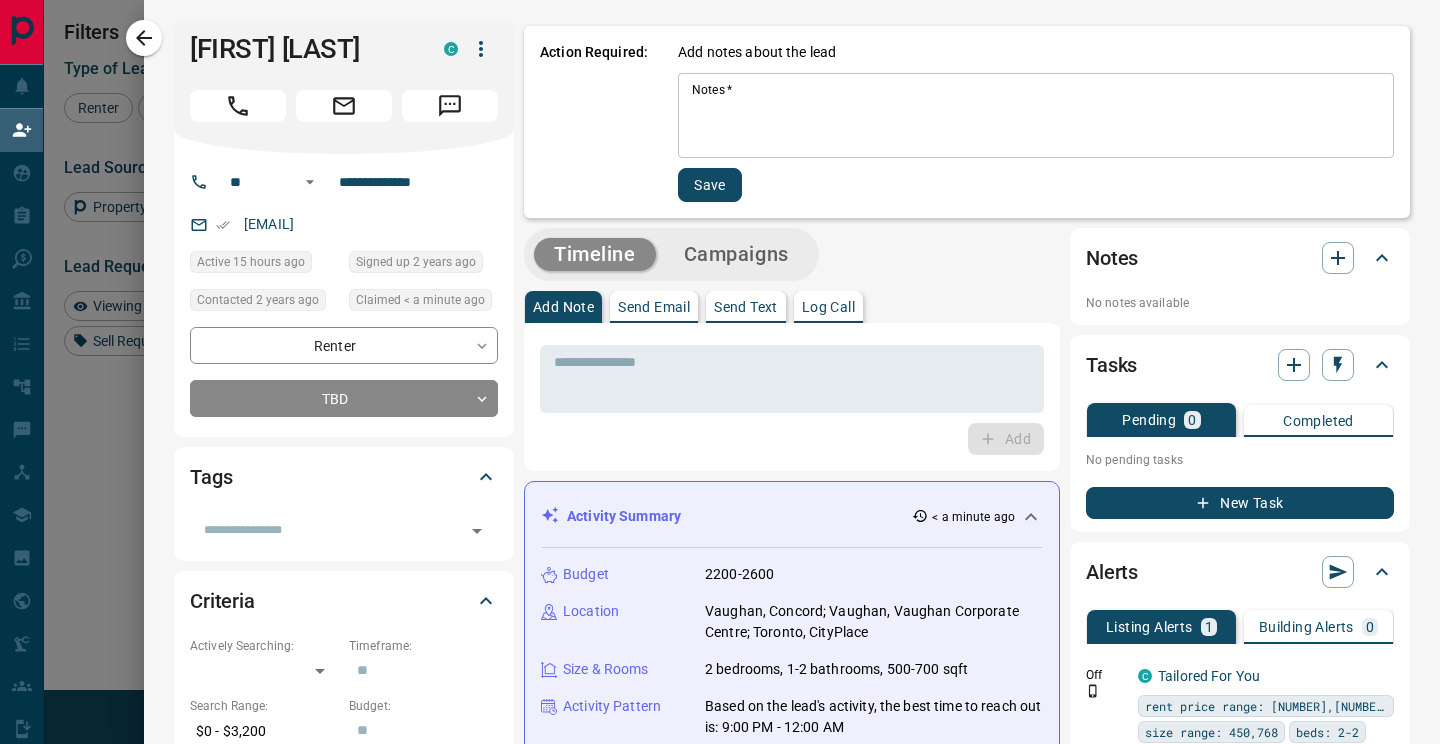 click on "Notes   *" at bounding box center [1036, 116] 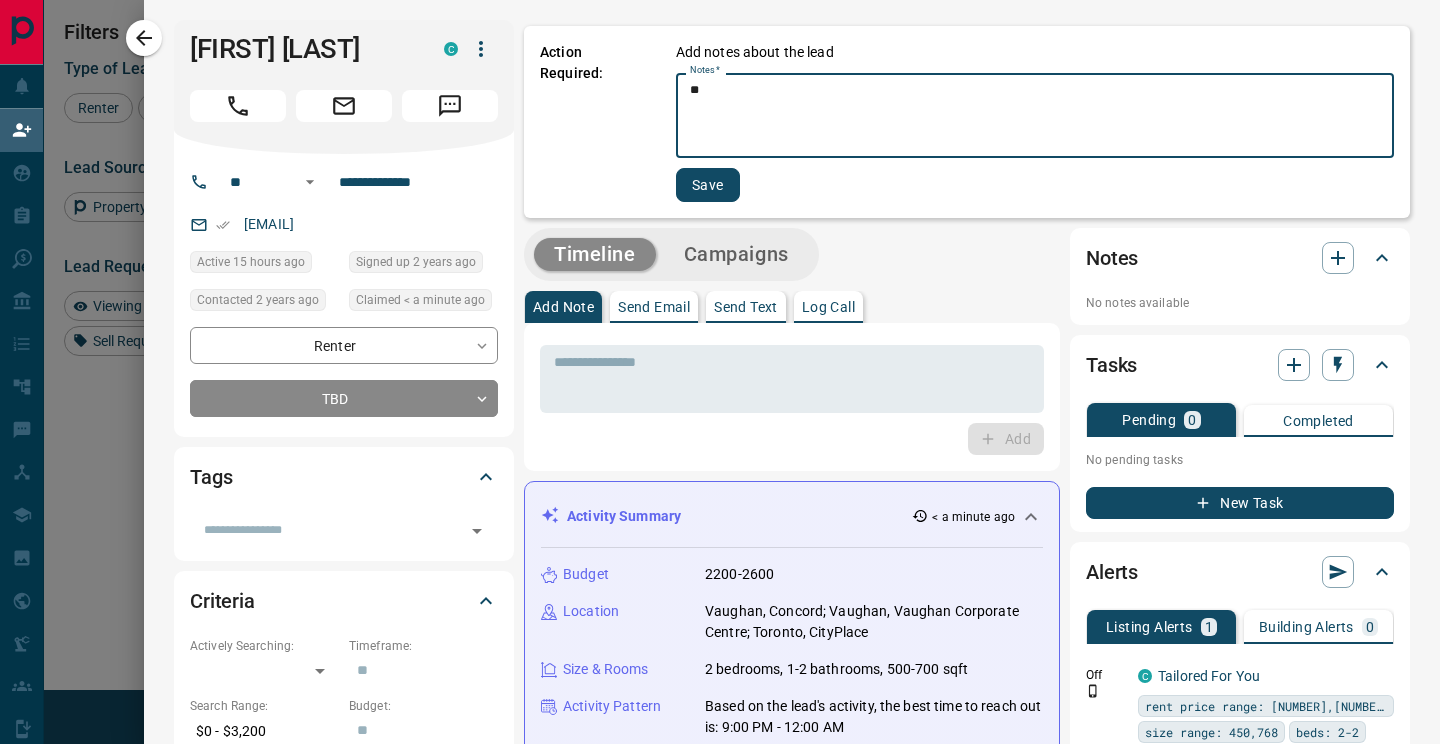 type on "**" 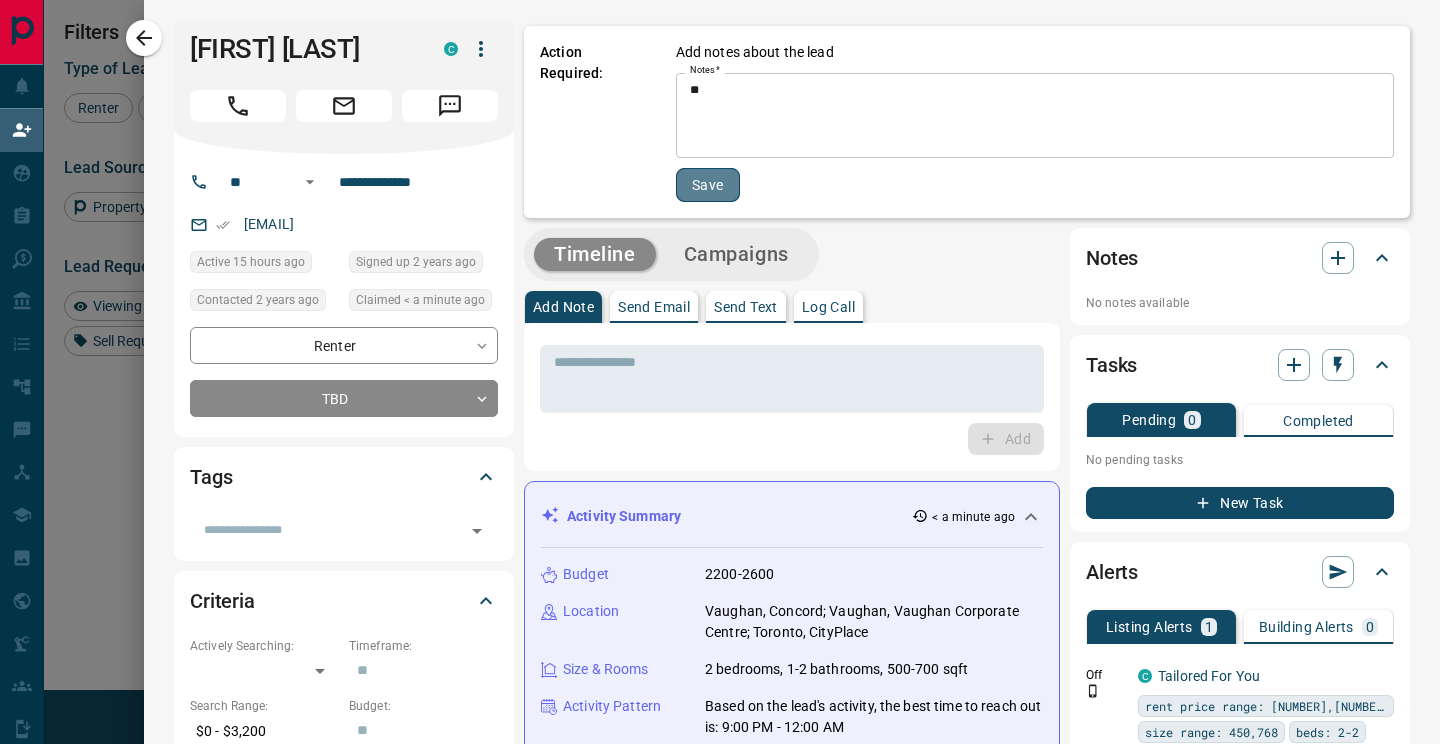 click on "Save" at bounding box center [708, 185] 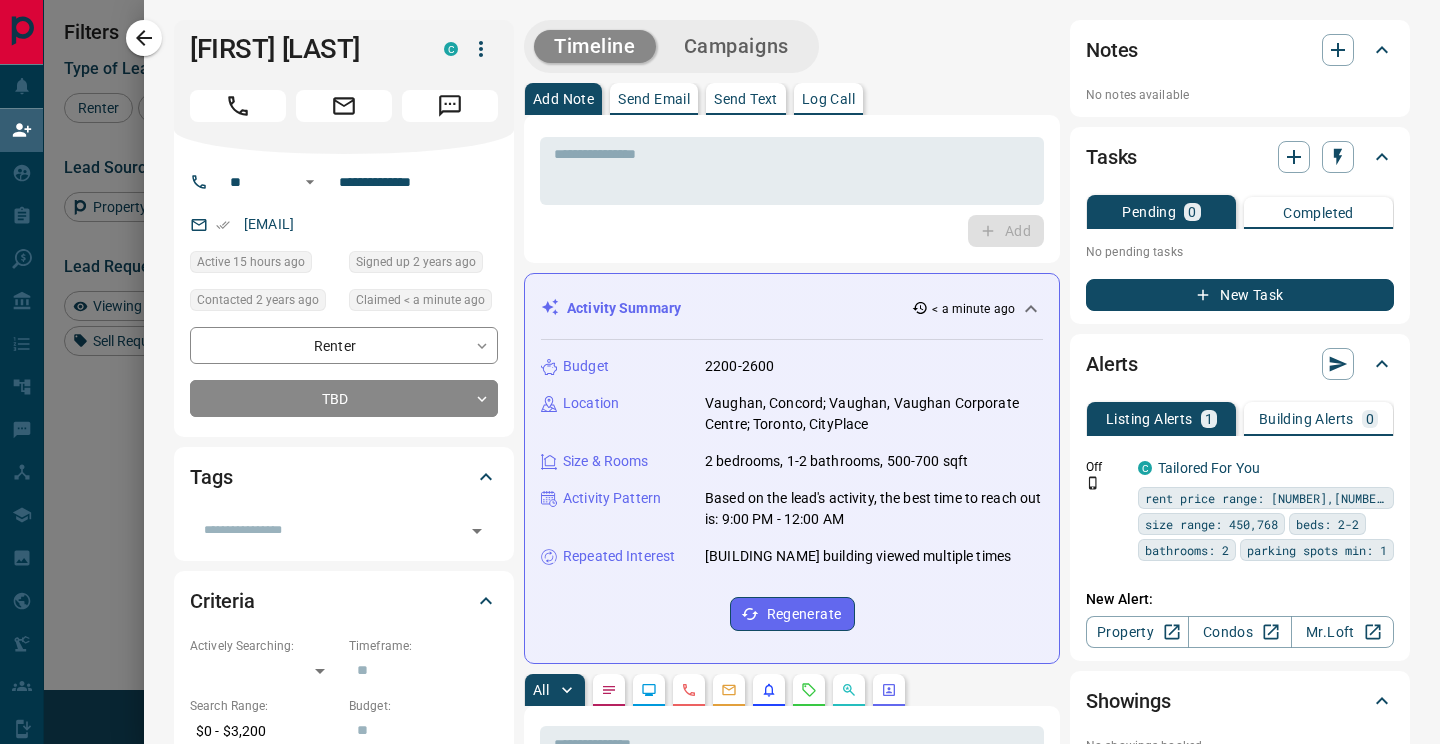 click 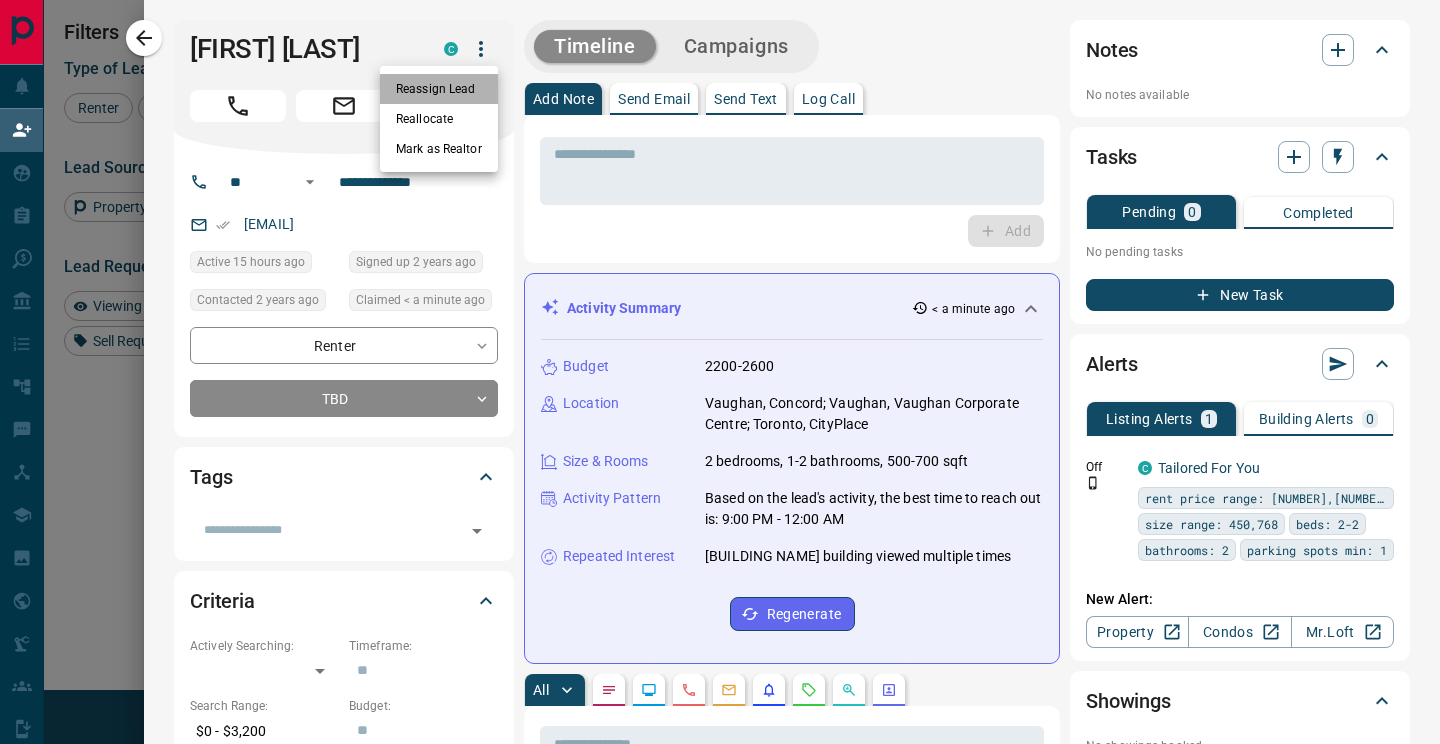 click on "Reassign Lead" at bounding box center (439, 89) 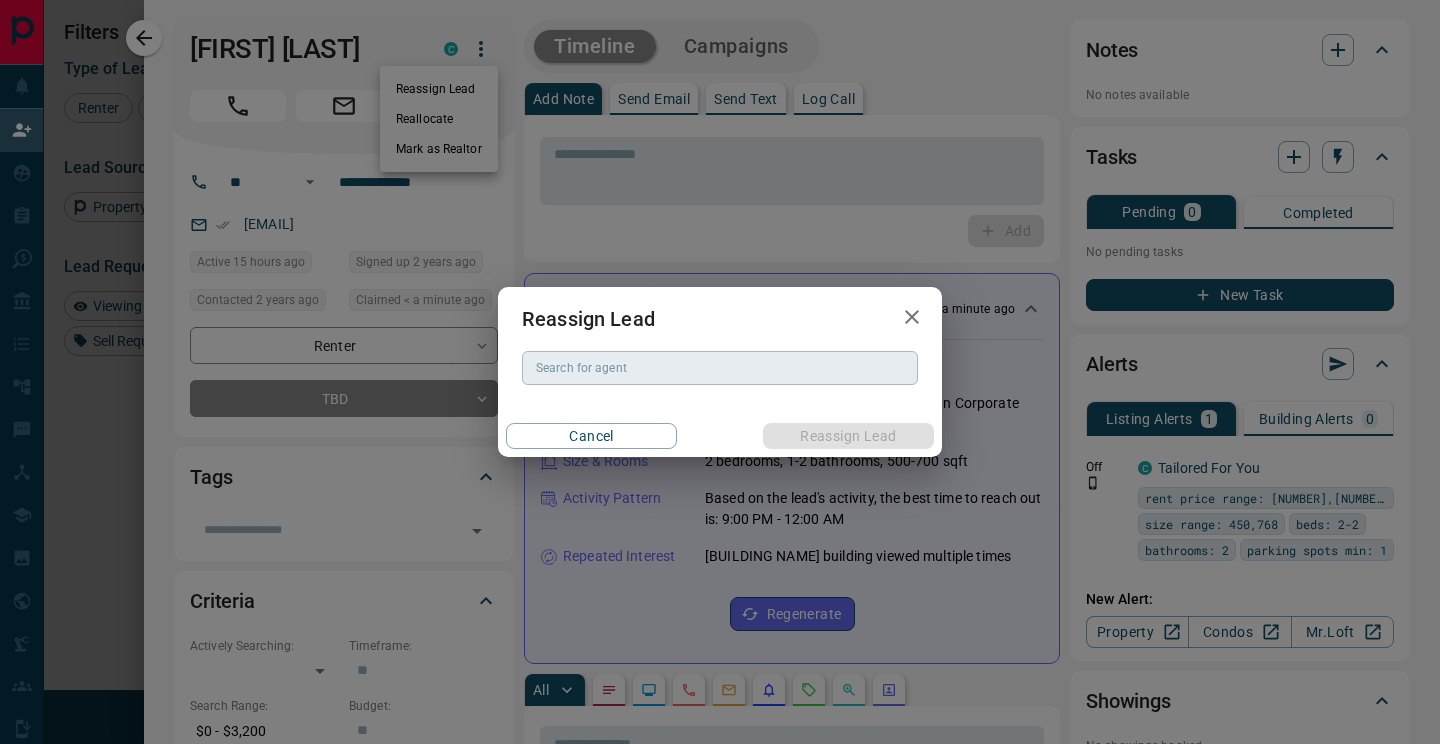 click on "Search for agent" at bounding box center [720, 368] 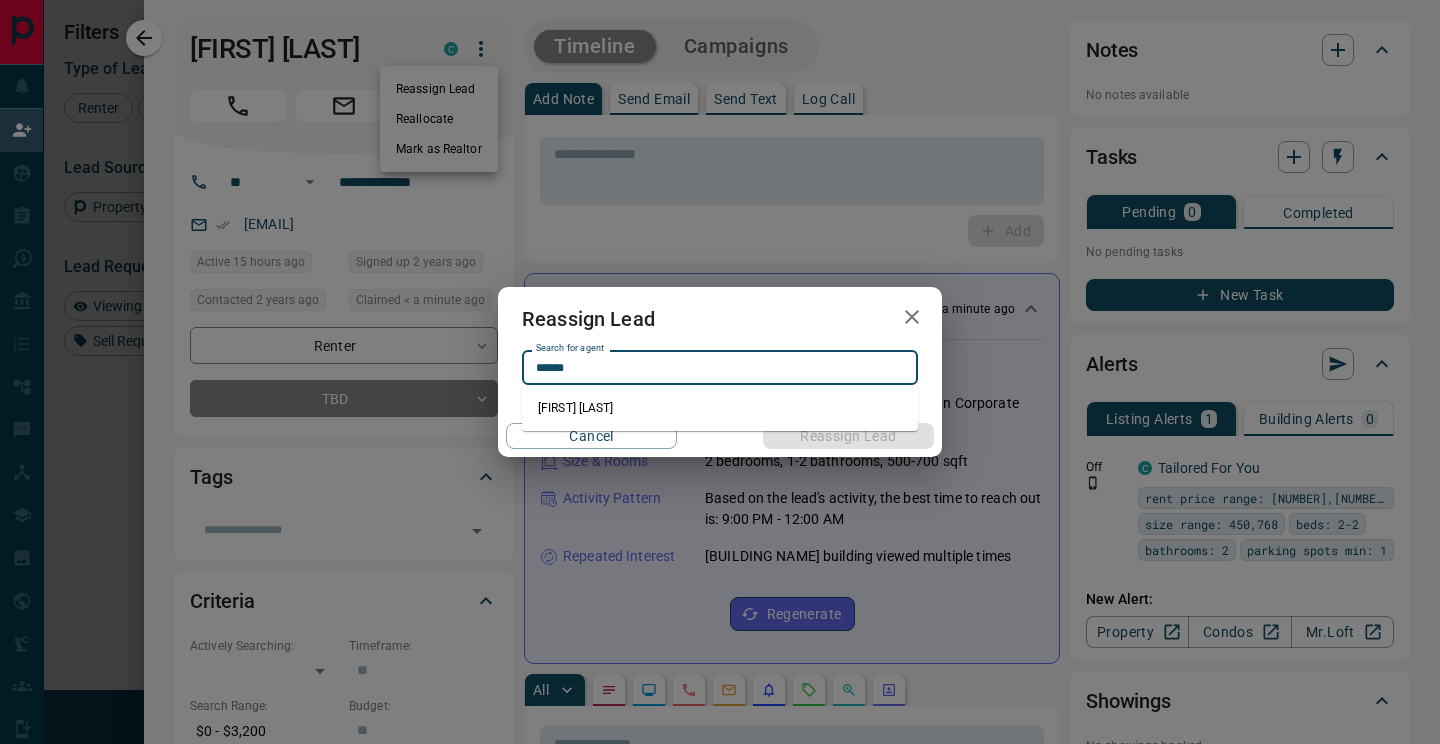 click on "[FIRST] [LAST]" at bounding box center (720, 408) 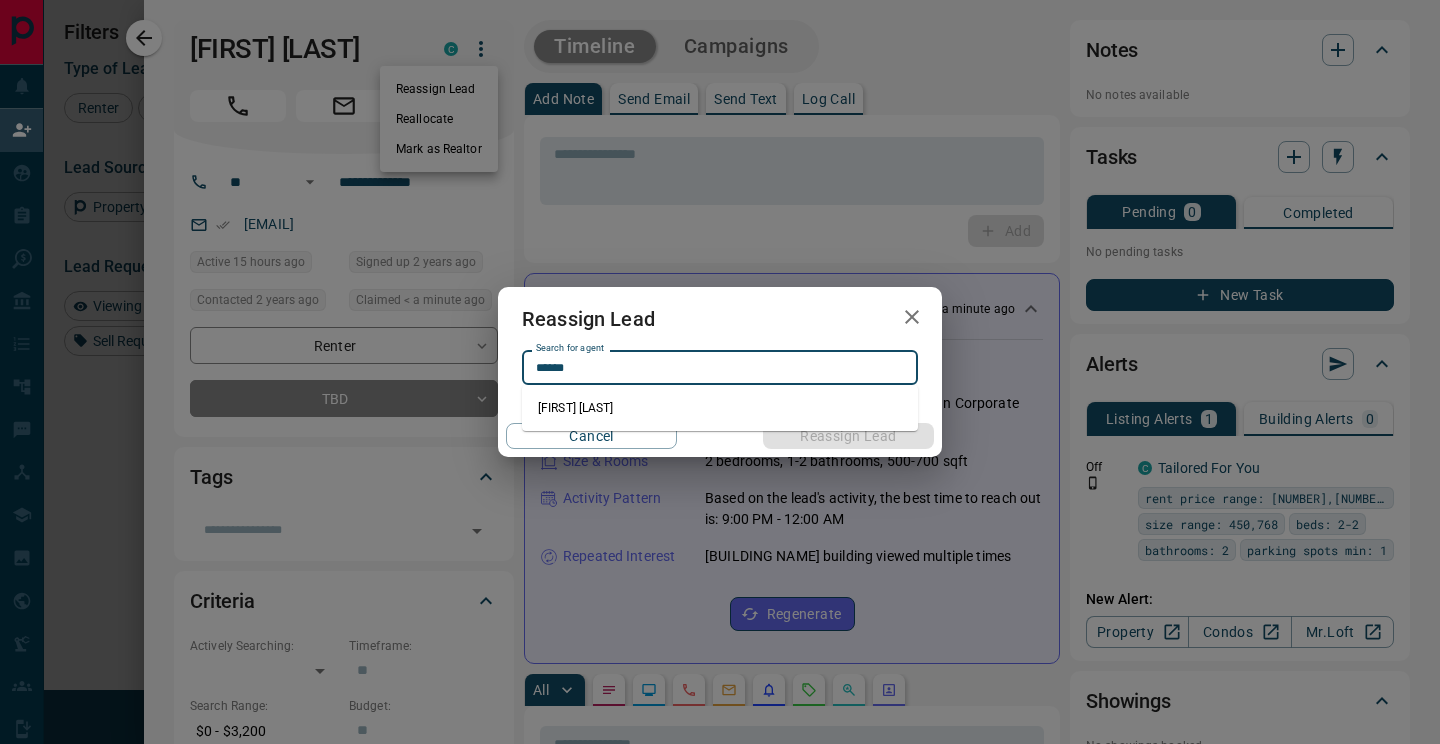 type on "**********" 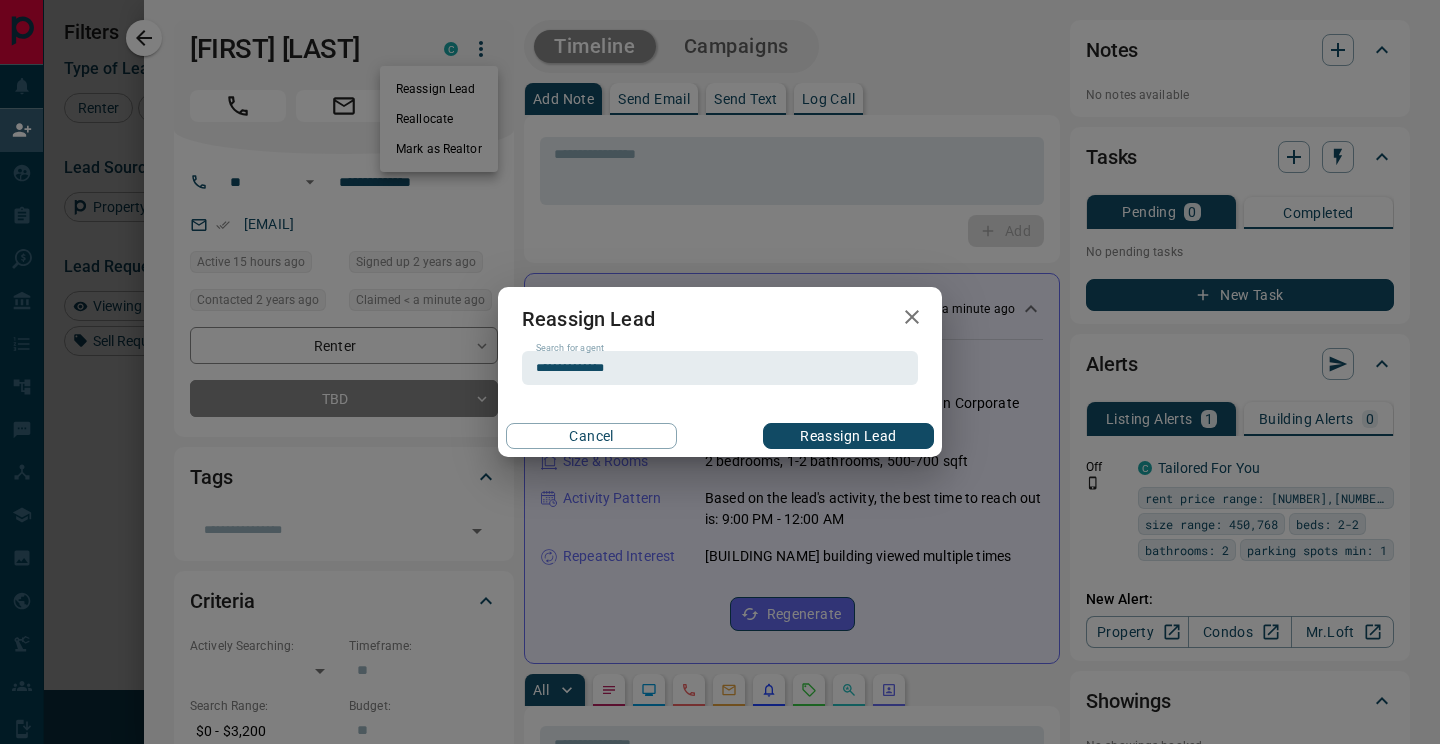 click on "Reassign Lead" at bounding box center (848, 436) 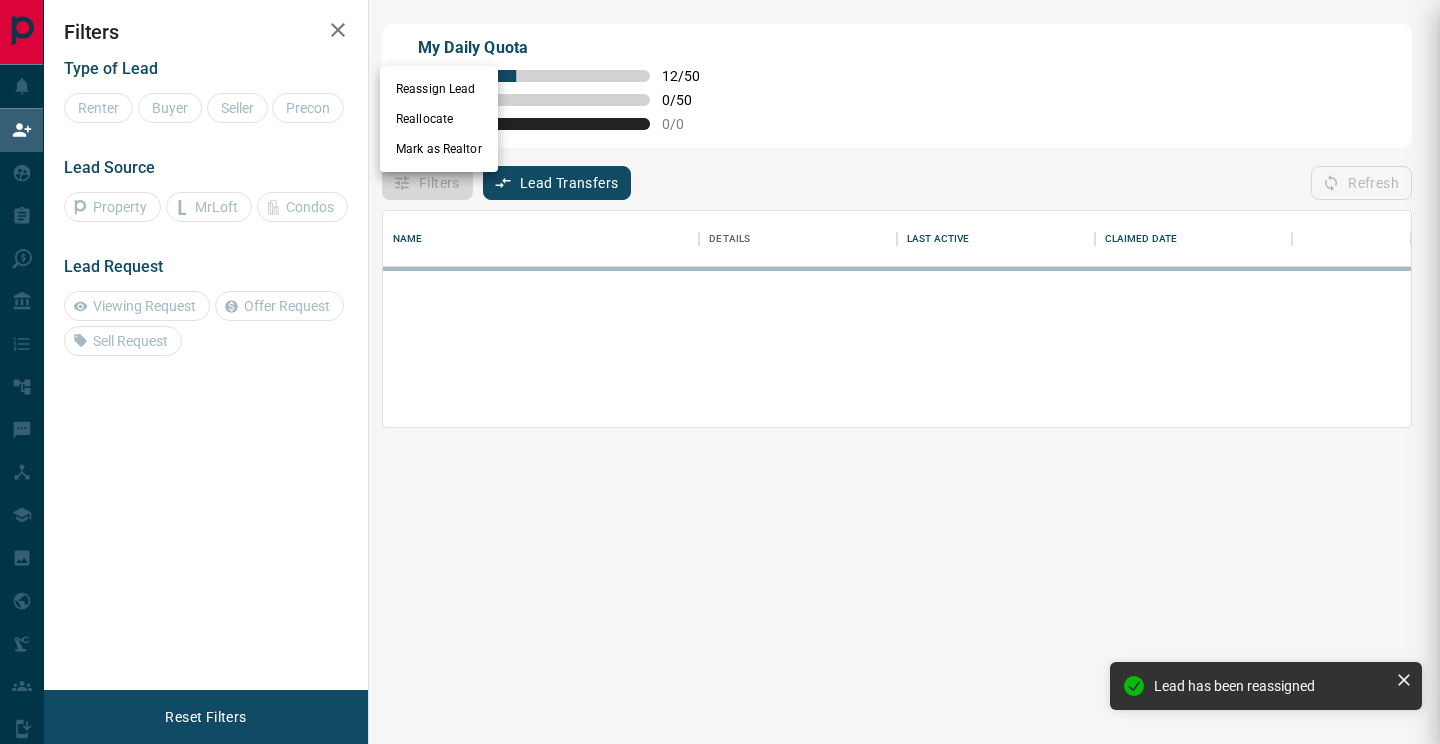click on "Name Details Last Active Claimed Date" at bounding box center [897, 487] 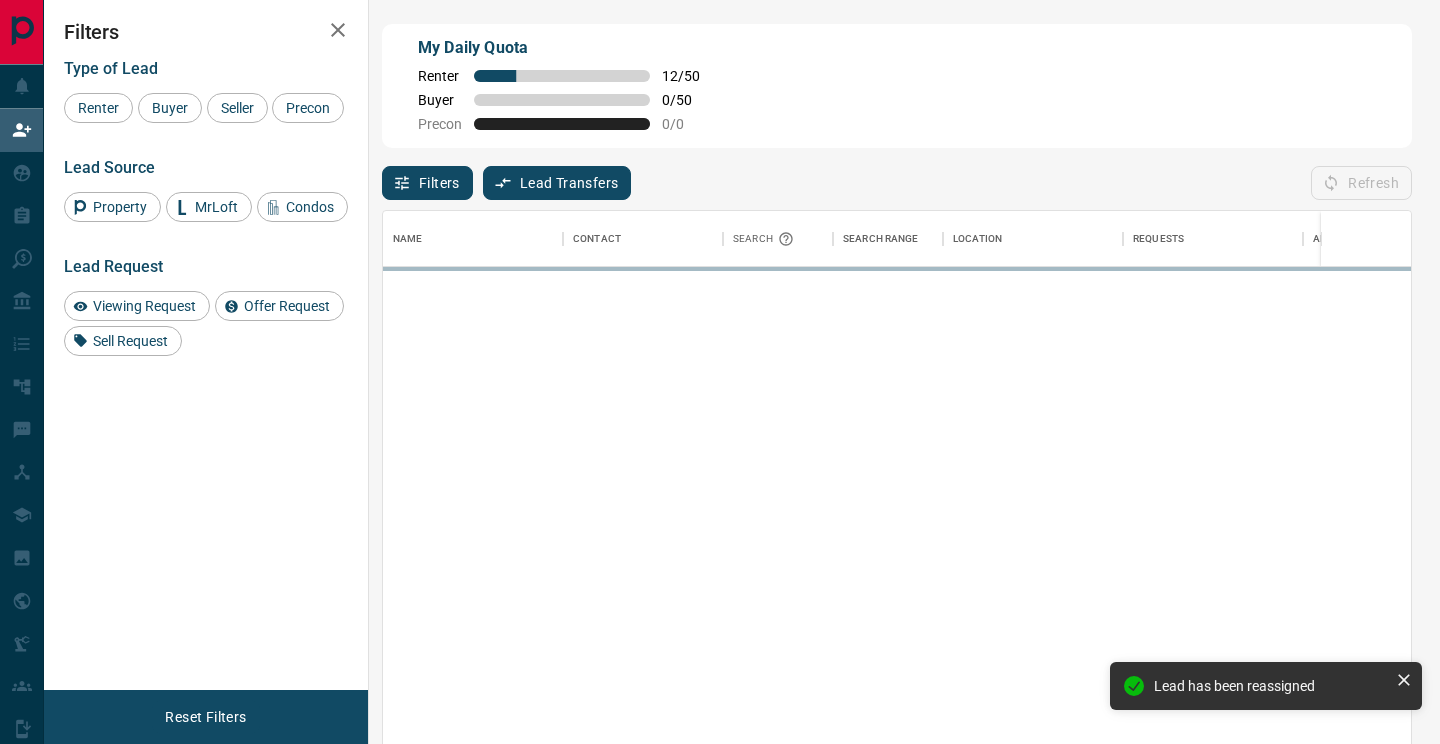 scroll, scrollTop: 1, scrollLeft: 1, axis: both 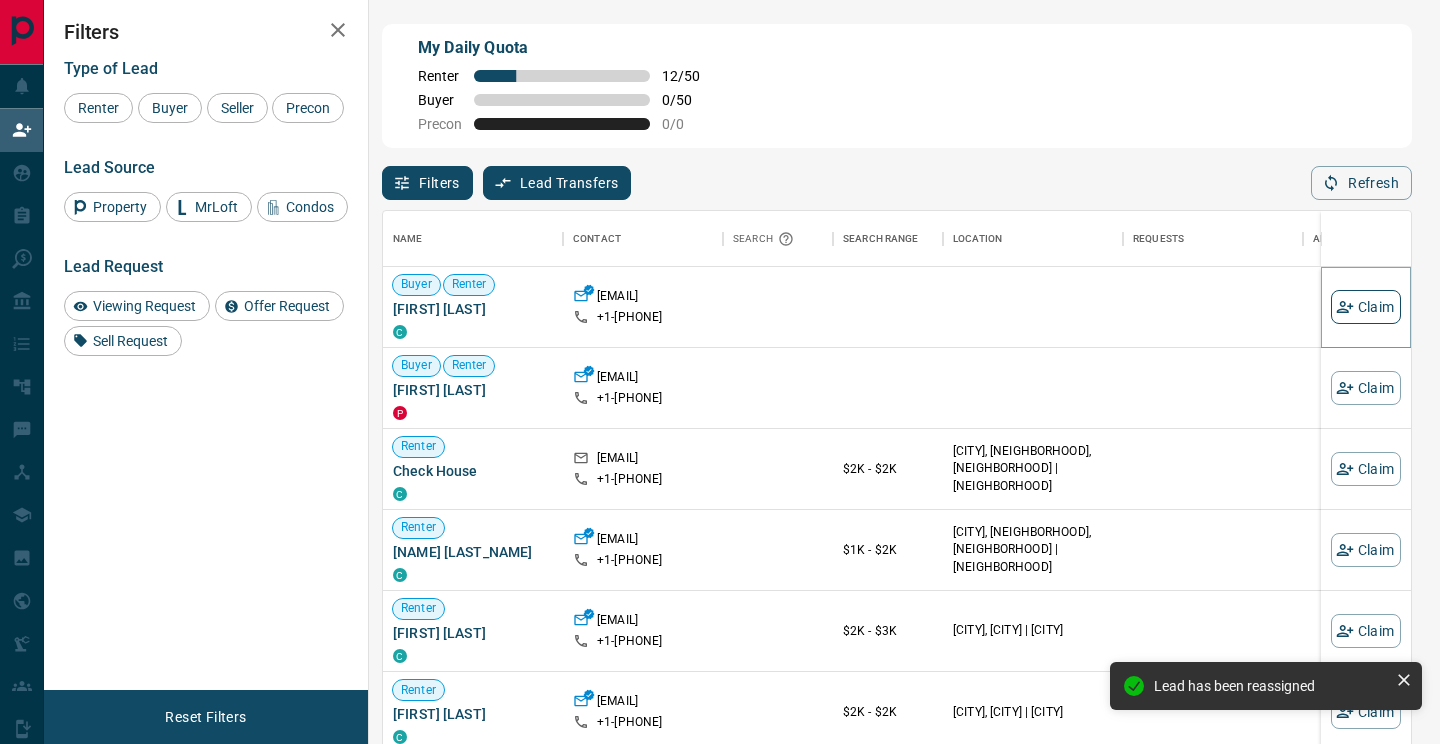 click on "Claim" at bounding box center (1366, 307) 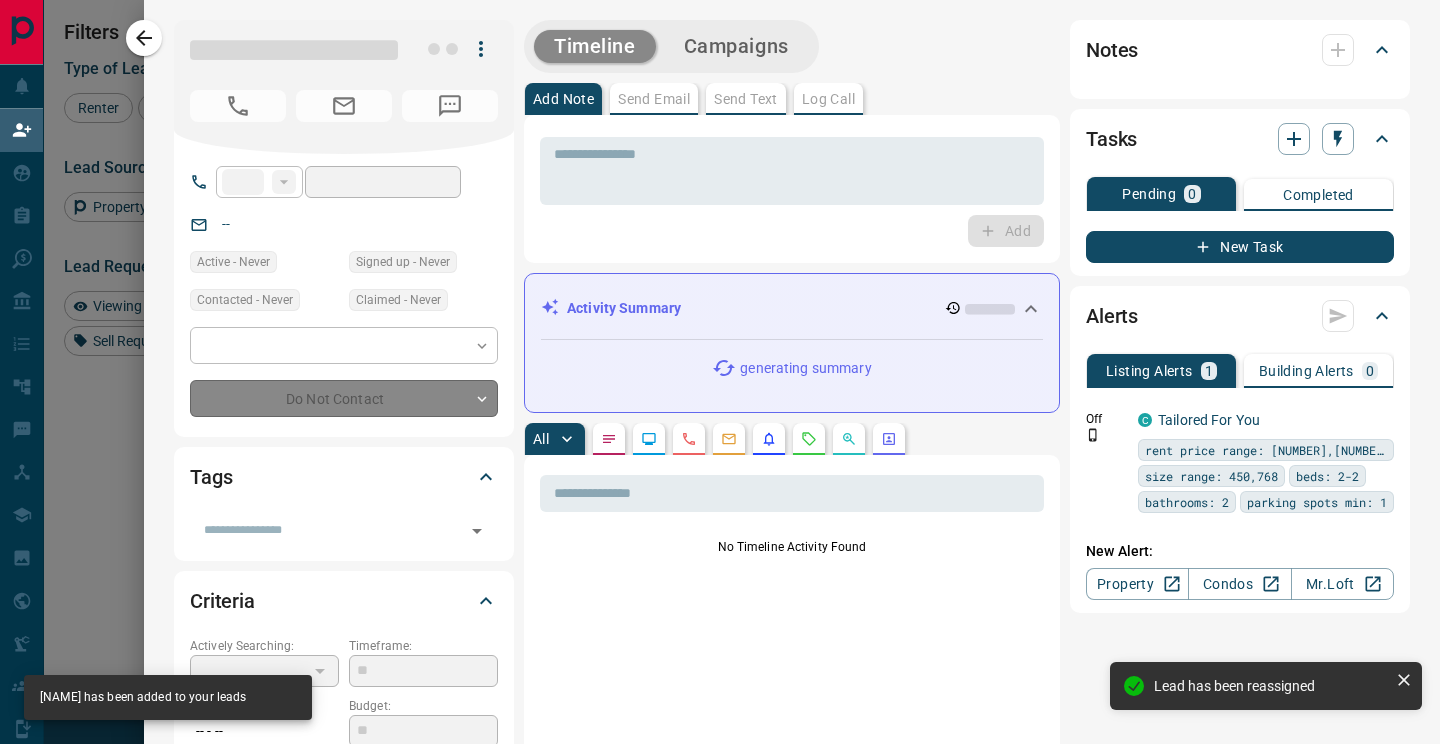 type on "**" 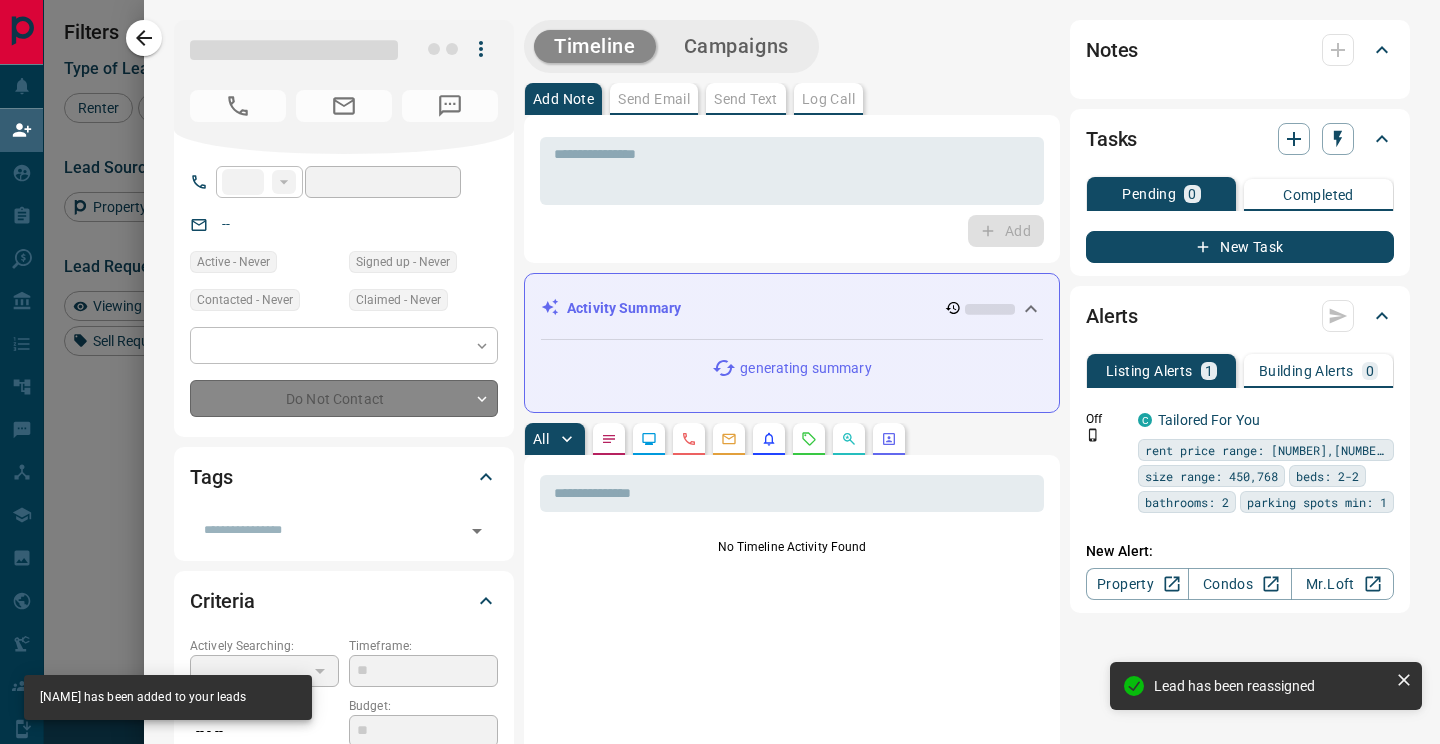 type on "**********" 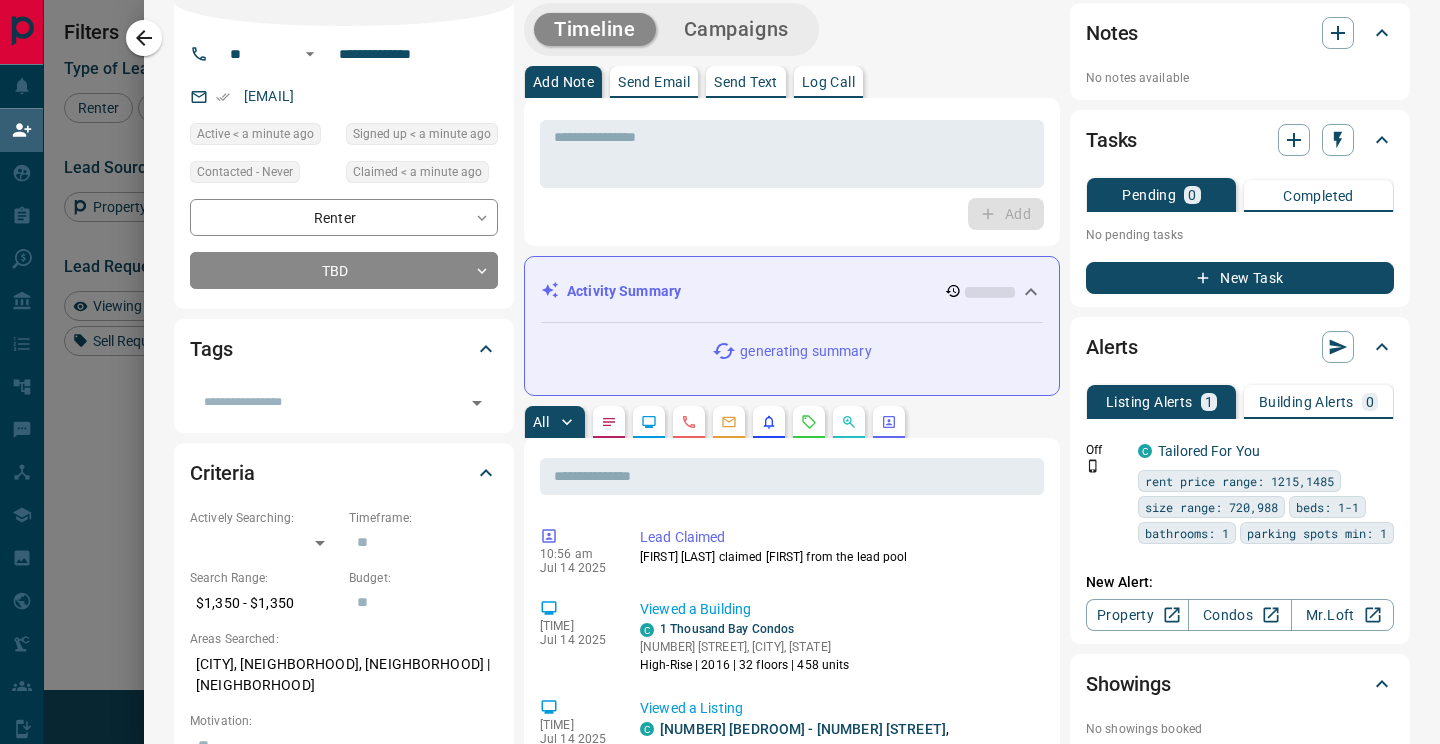 scroll, scrollTop: 0, scrollLeft: 0, axis: both 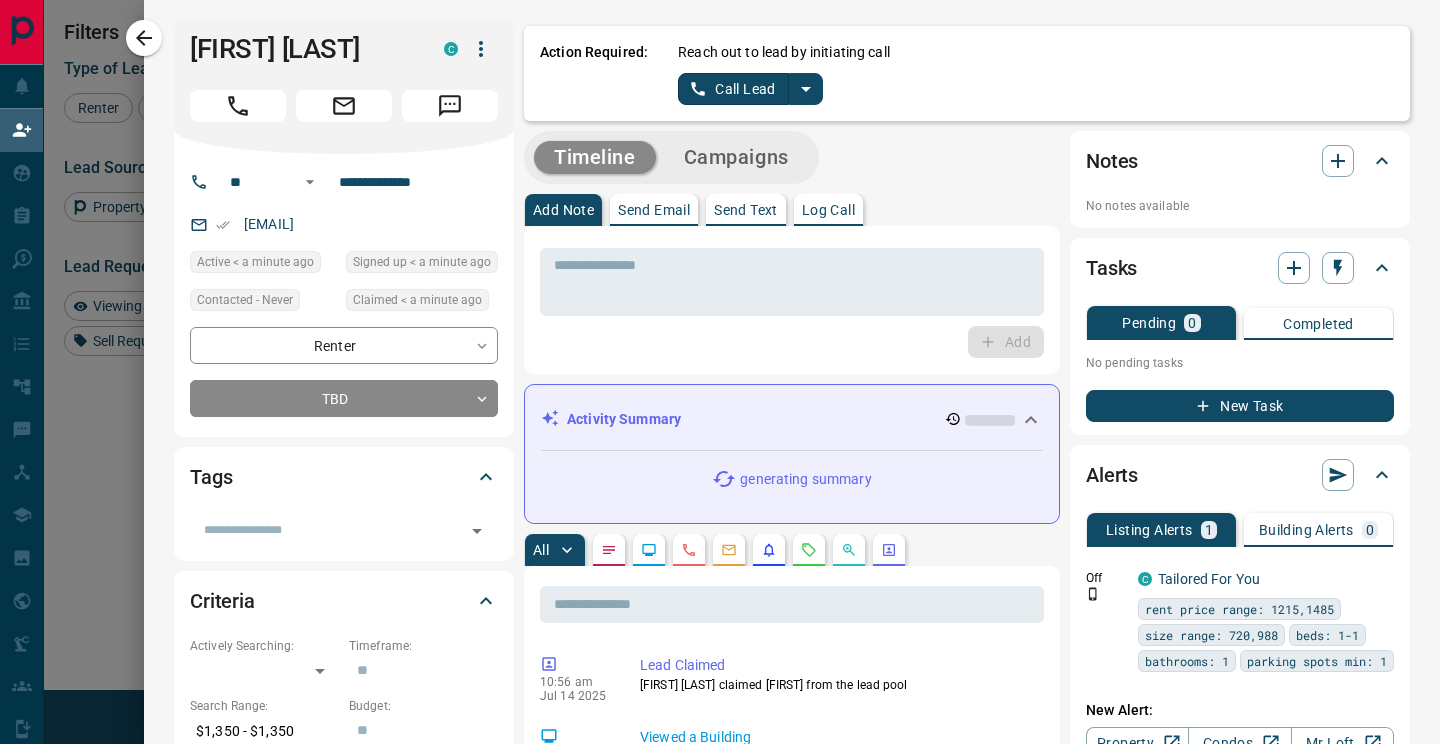 click 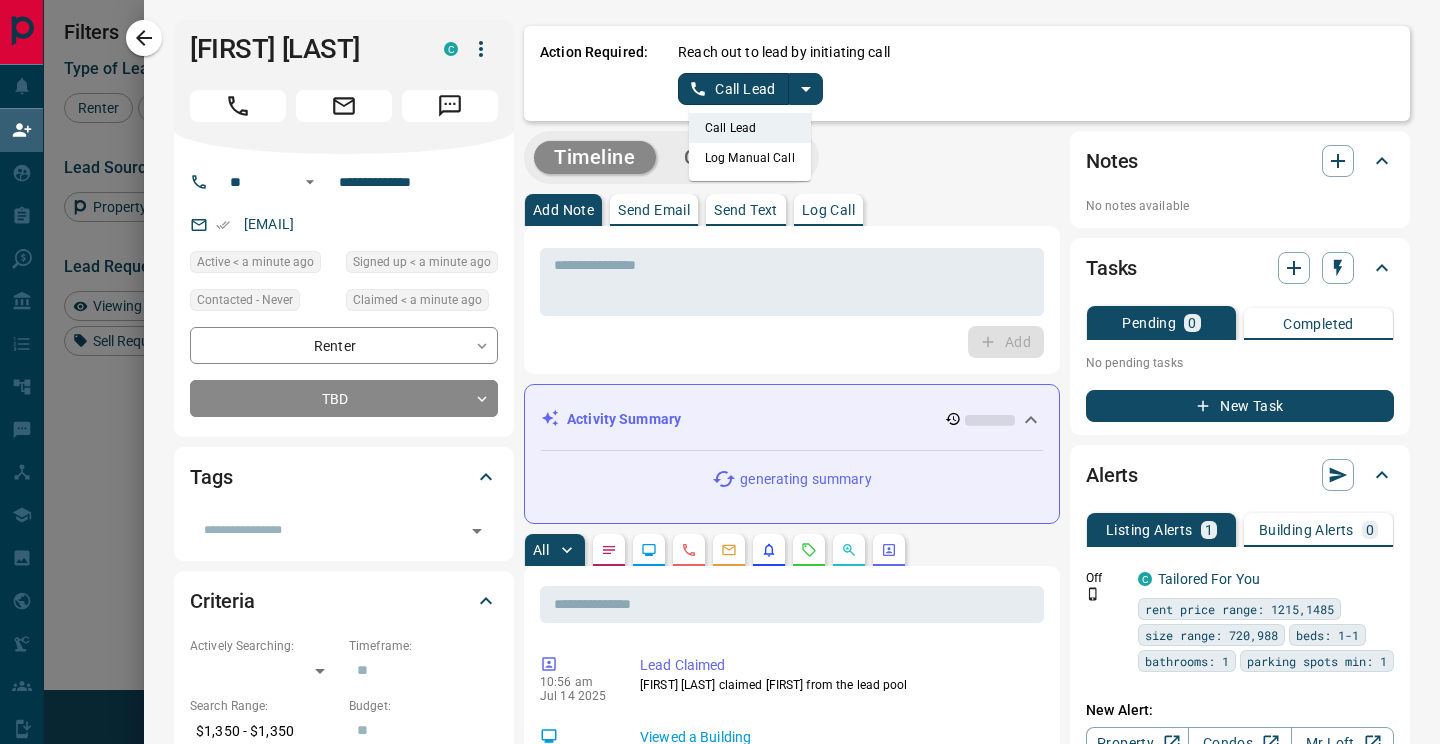 click on "Log Manual Call" at bounding box center [750, 158] 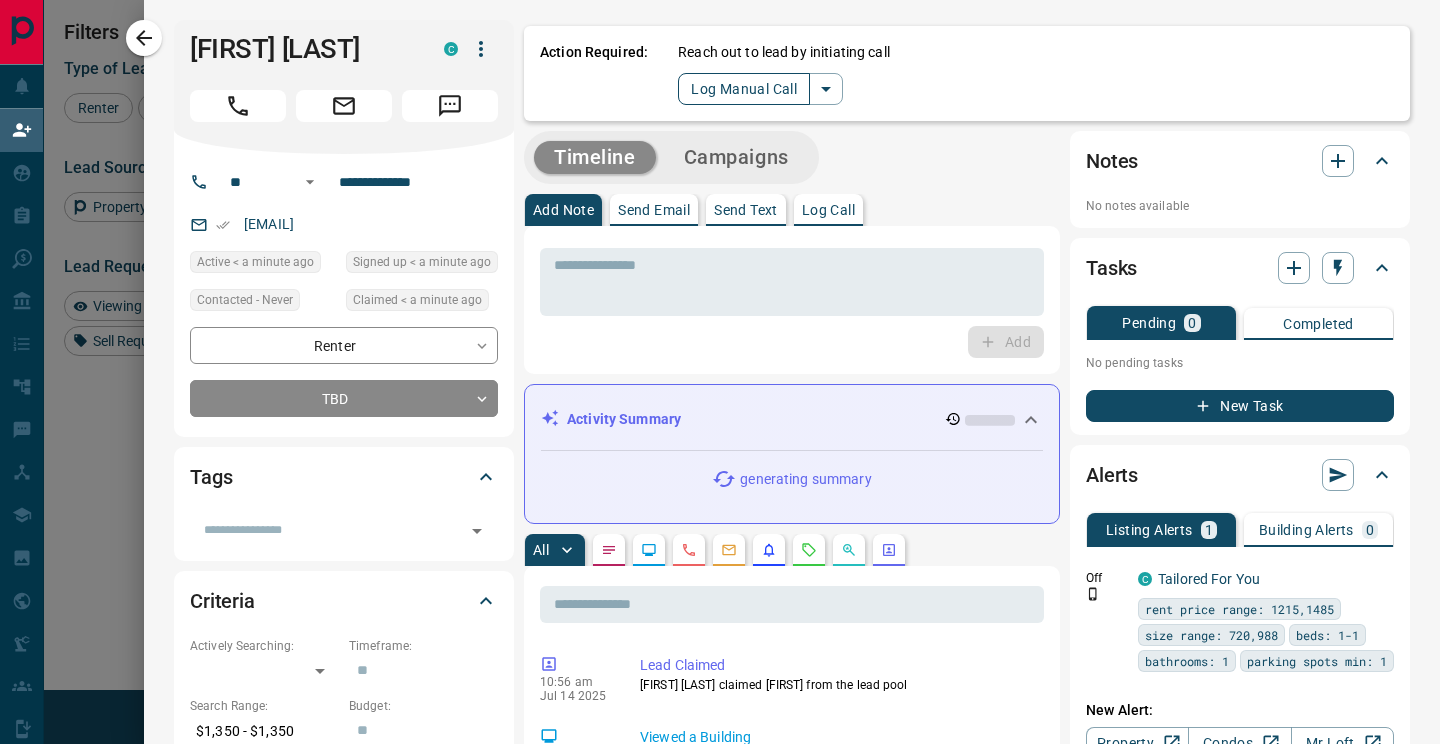 click on "Log Manual Call" at bounding box center [744, 89] 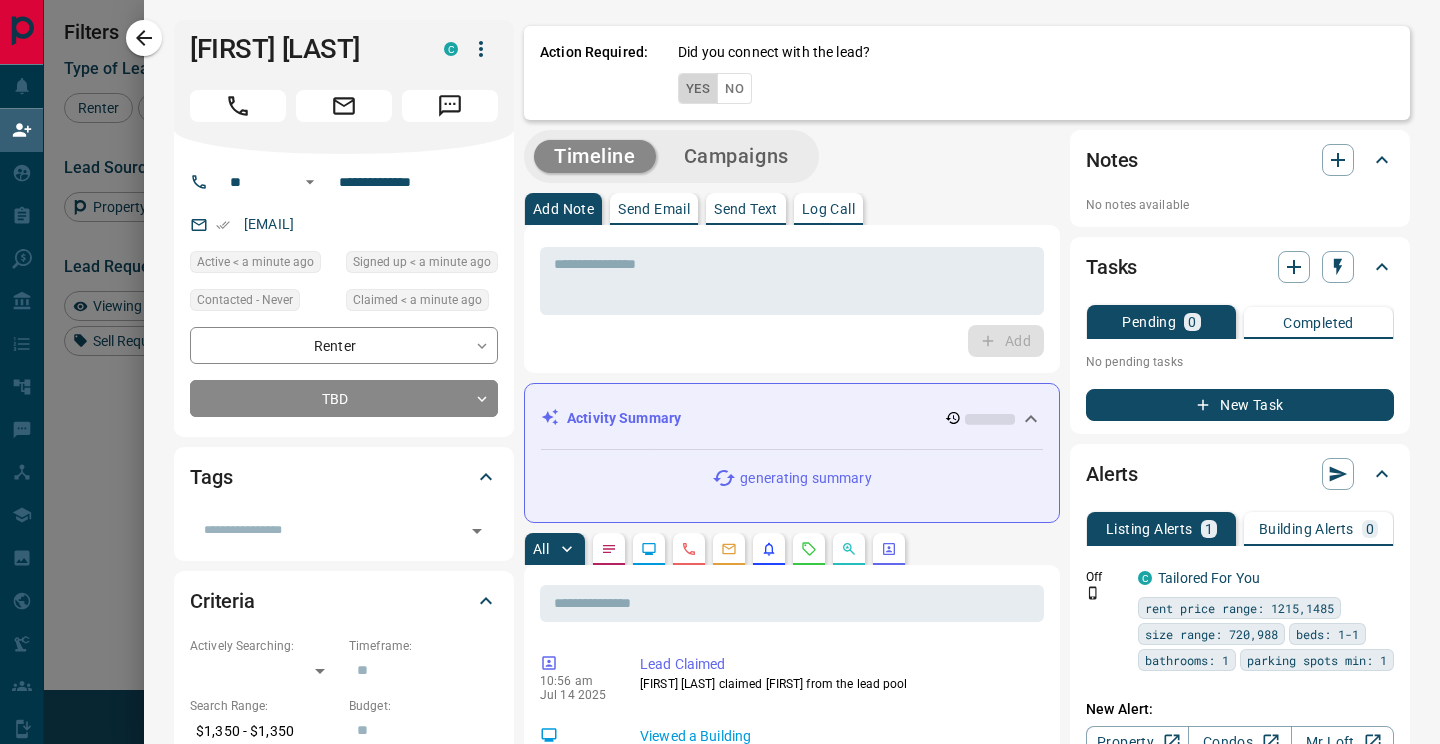 click on "Yes" at bounding box center (698, 88) 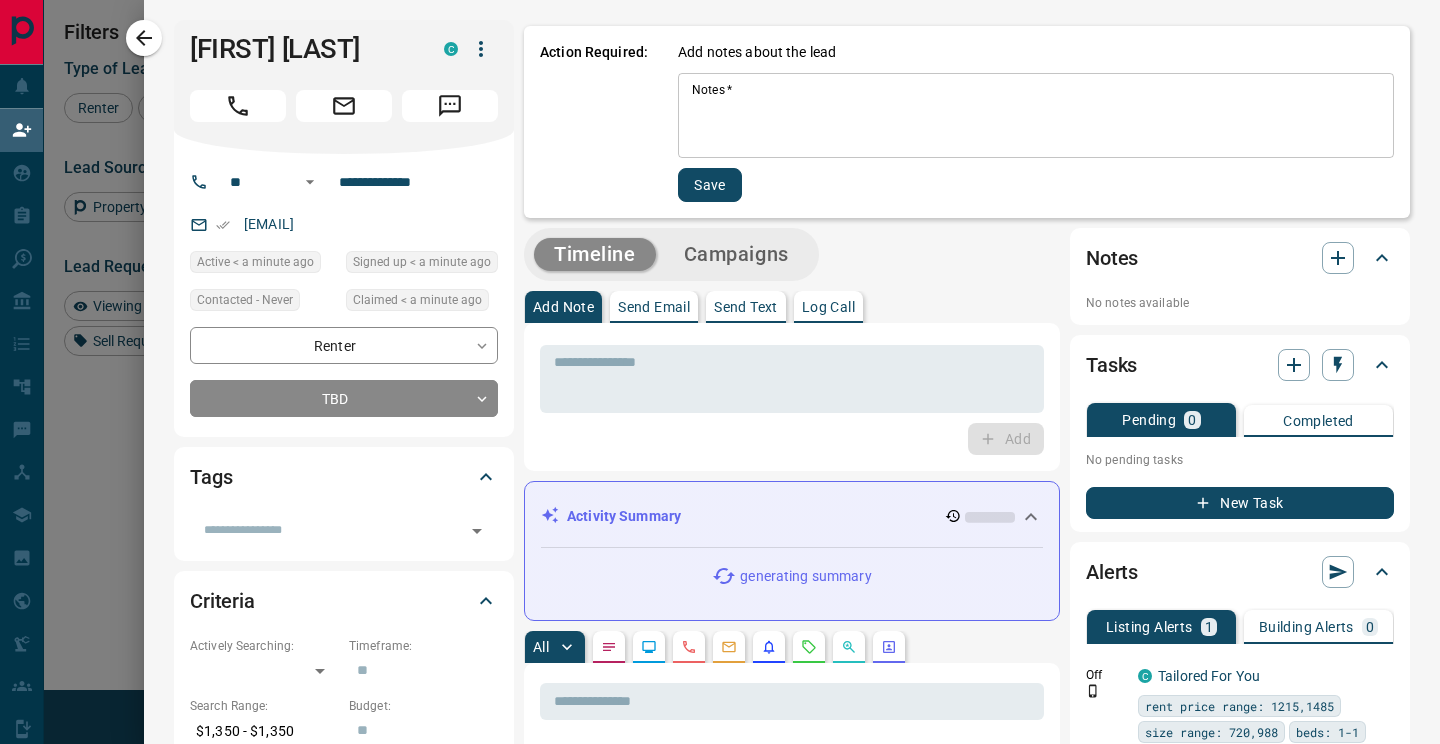 click on "Notes   *" at bounding box center (1036, 116) 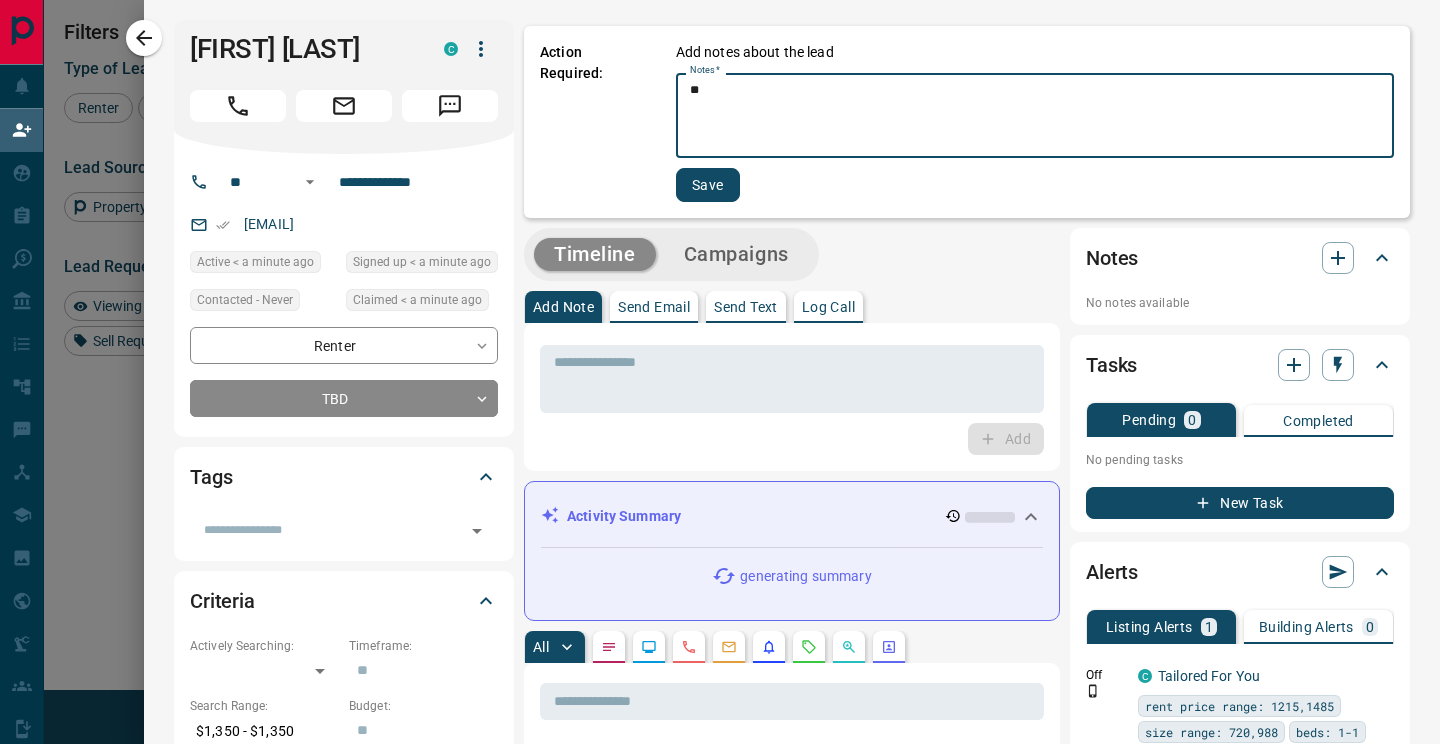 type on "**" 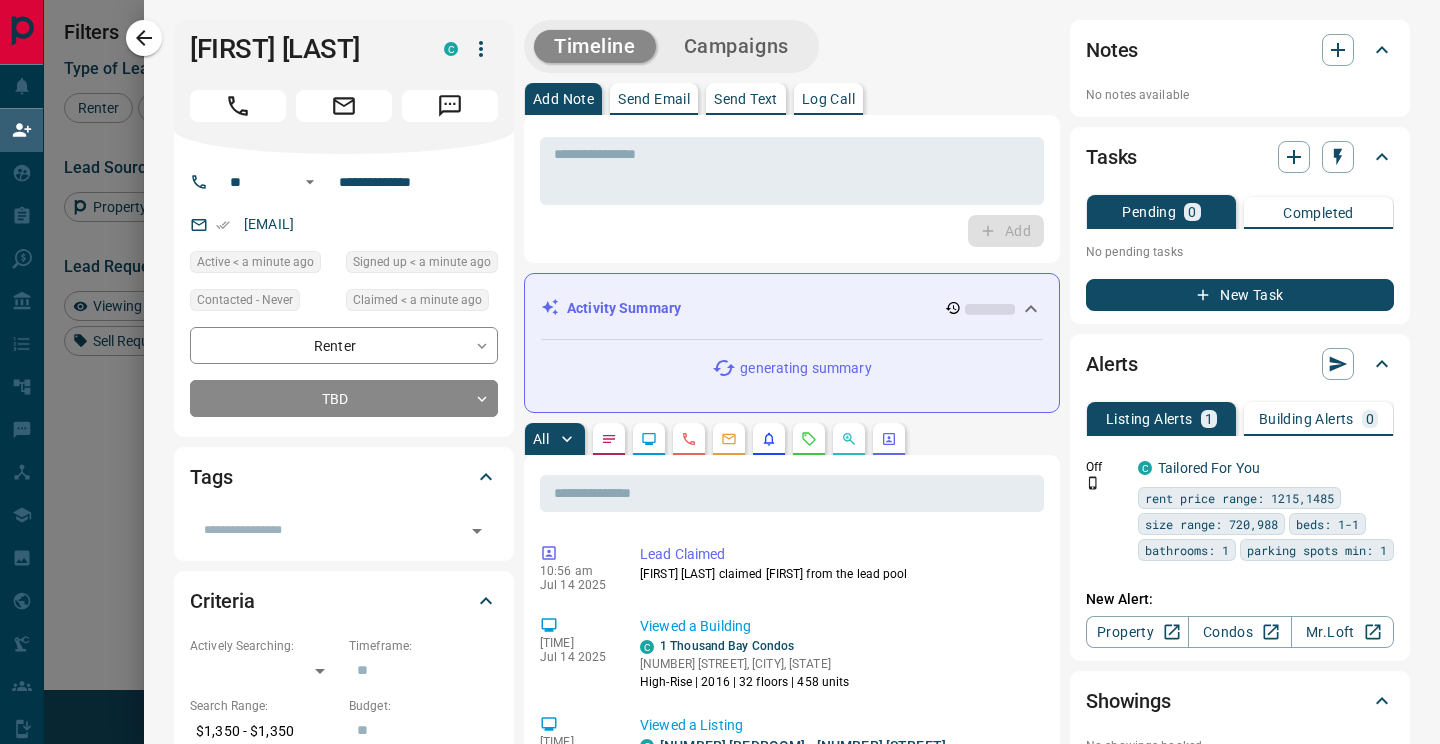 click 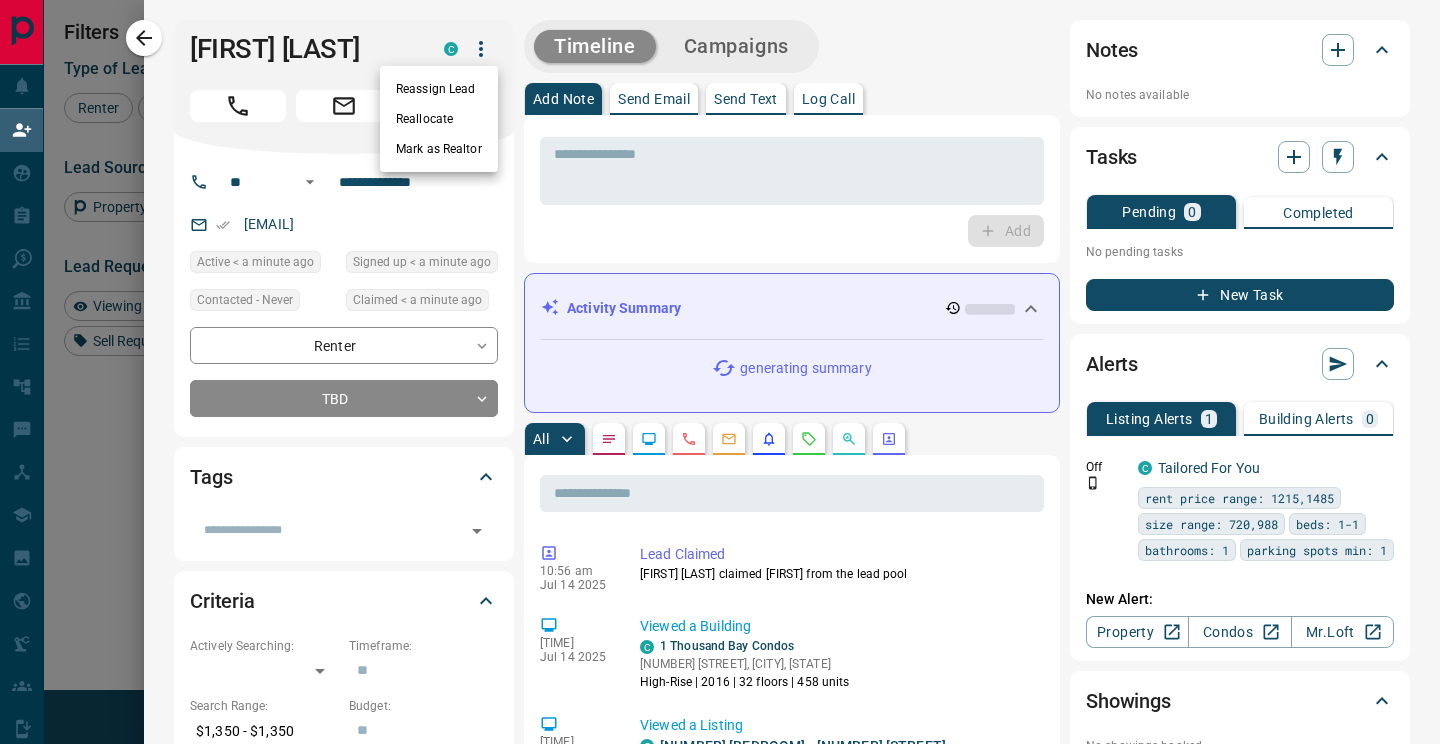 click on "Reassign Lead" at bounding box center [439, 89] 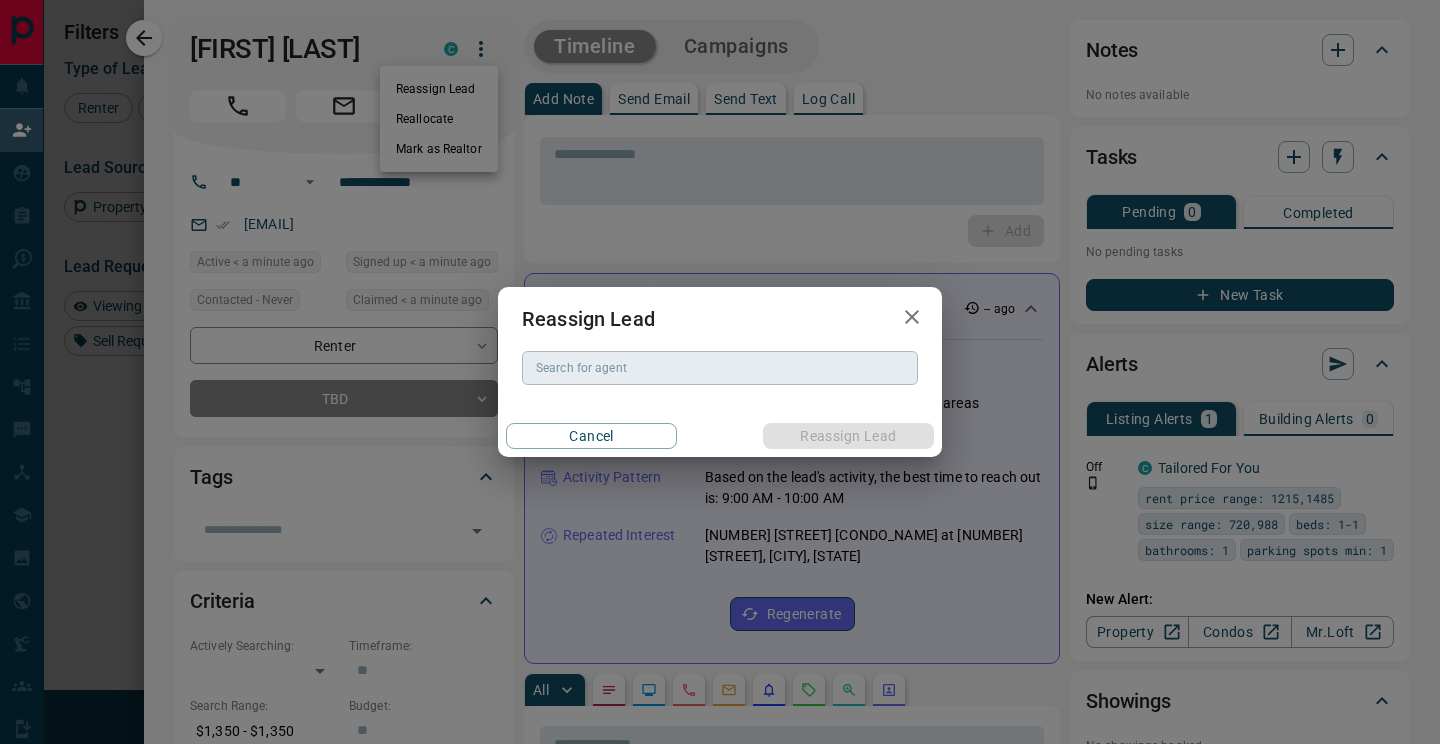 click on "Search for agent" at bounding box center (718, 368) 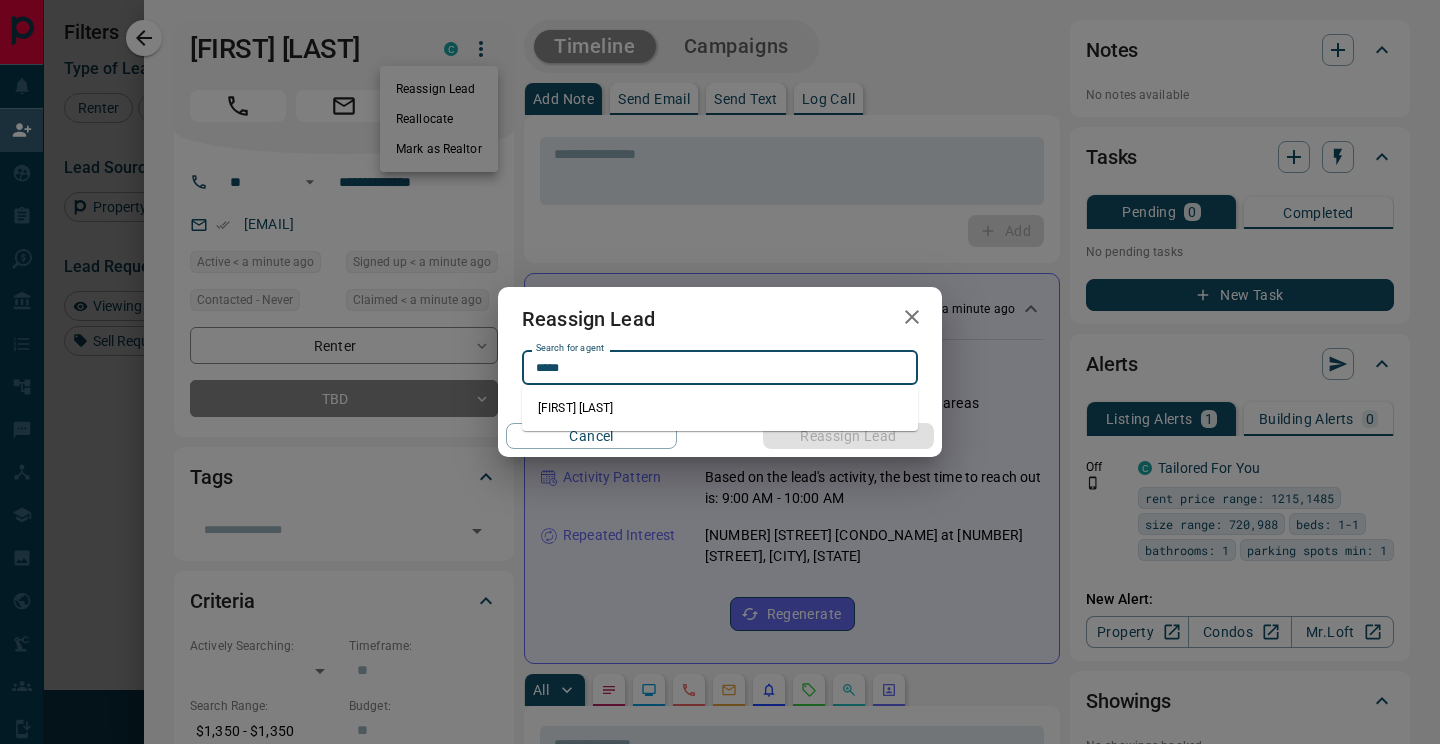 click on "[FIRST] [LAST]" at bounding box center (720, 408) 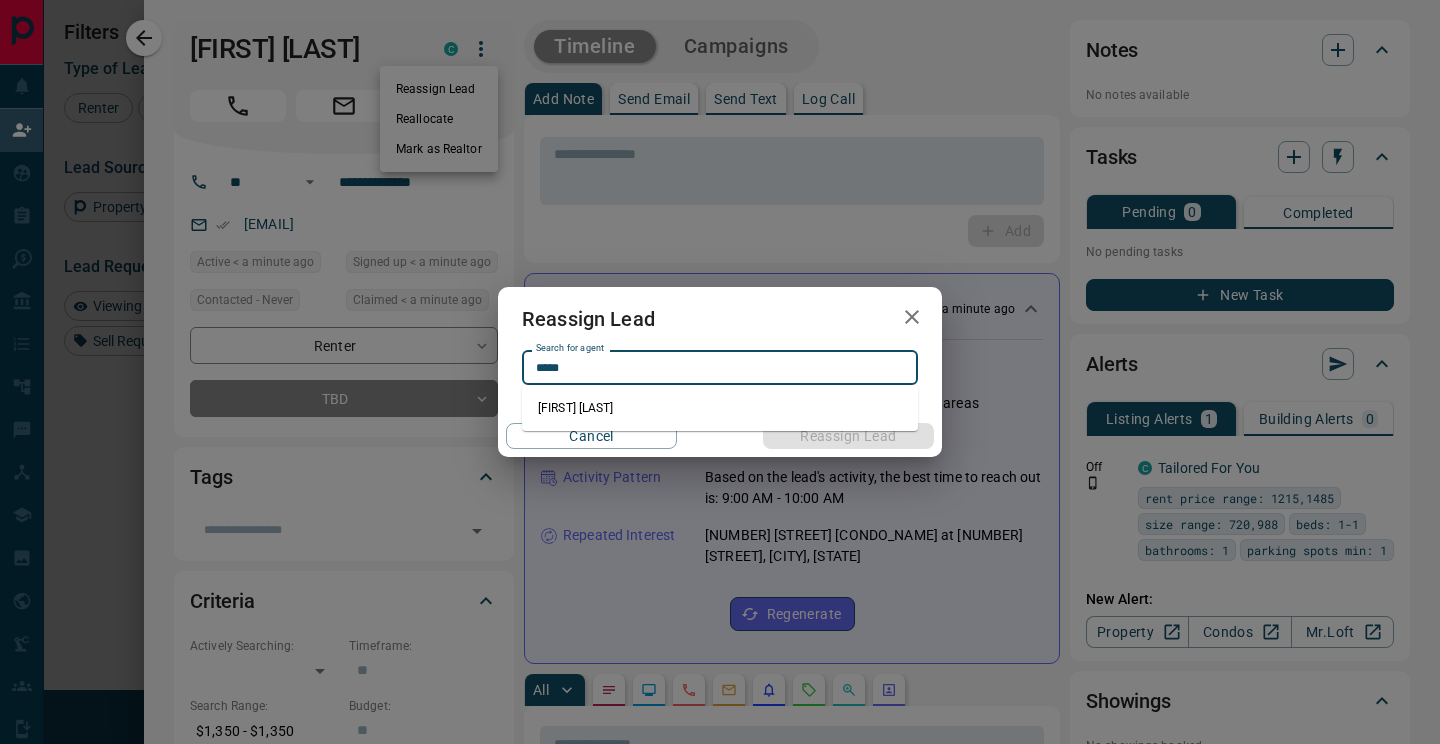 type on "**********" 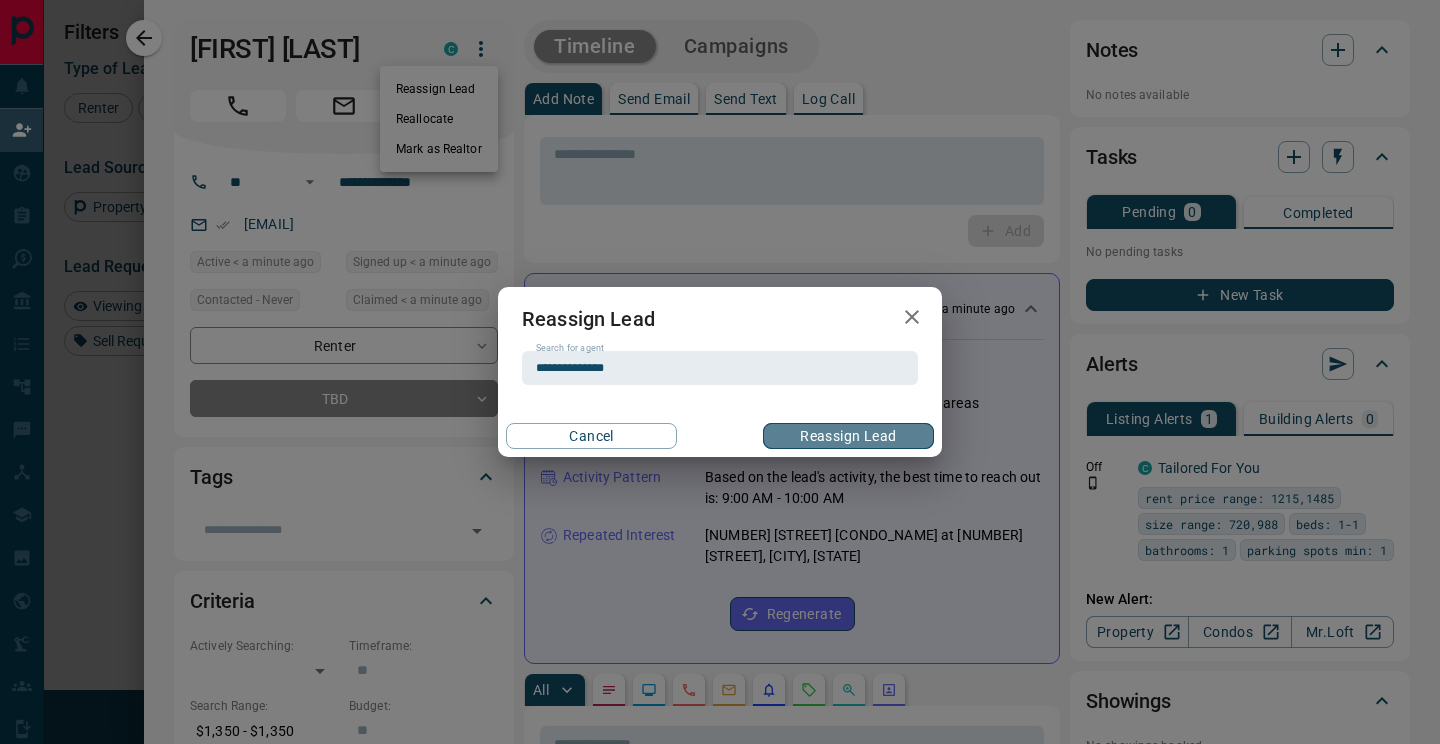 click on "Reassign Lead" at bounding box center (848, 436) 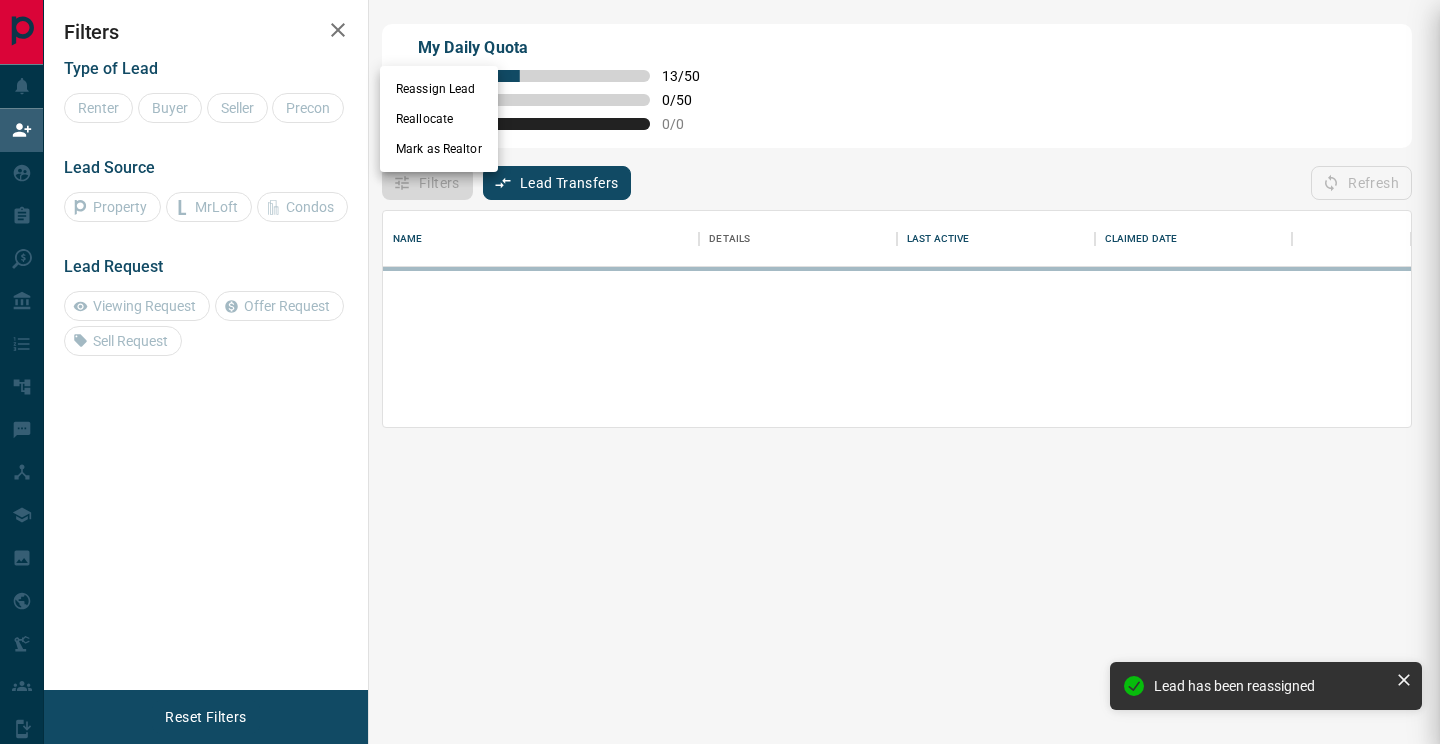 scroll, scrollTop: 0, scrollLeft: 0, axis: both 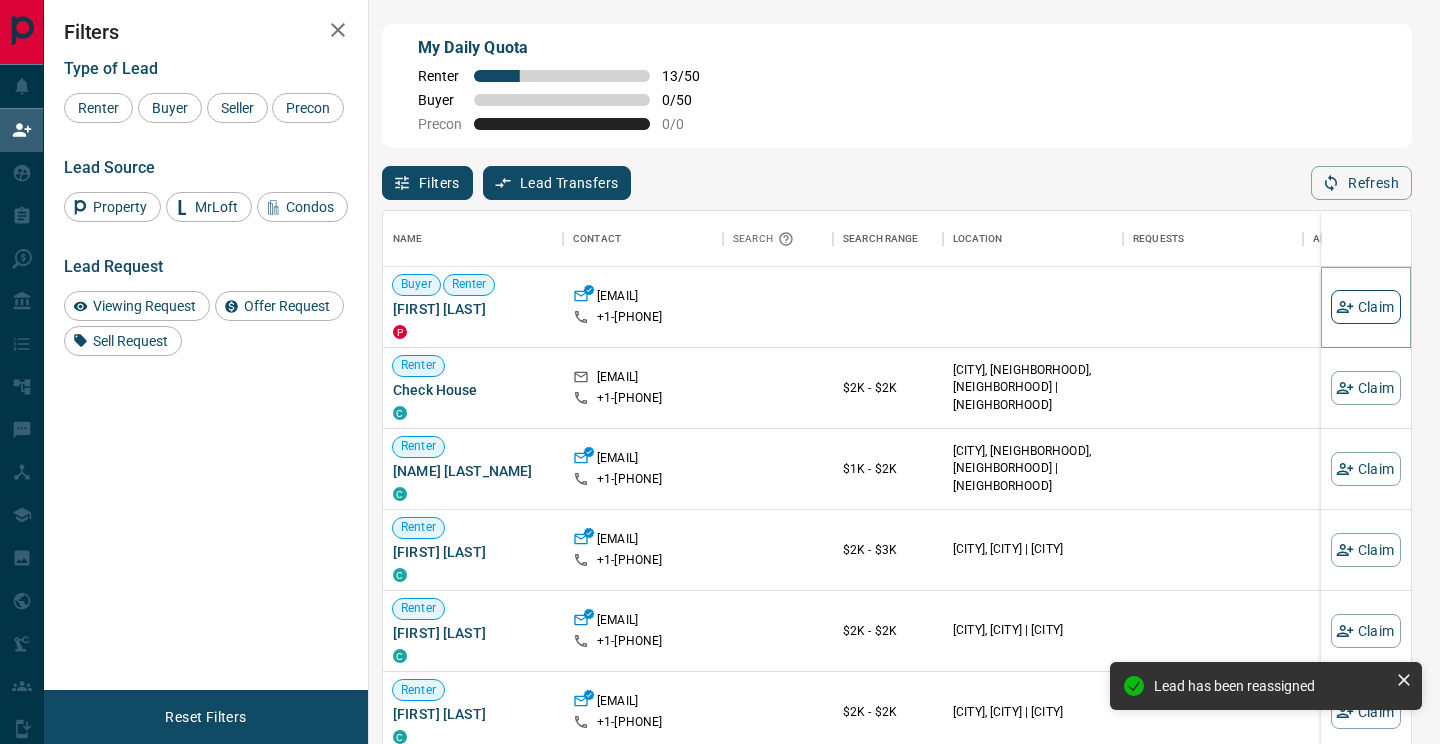 click on "Claim" at bounding box center [1366, 307] 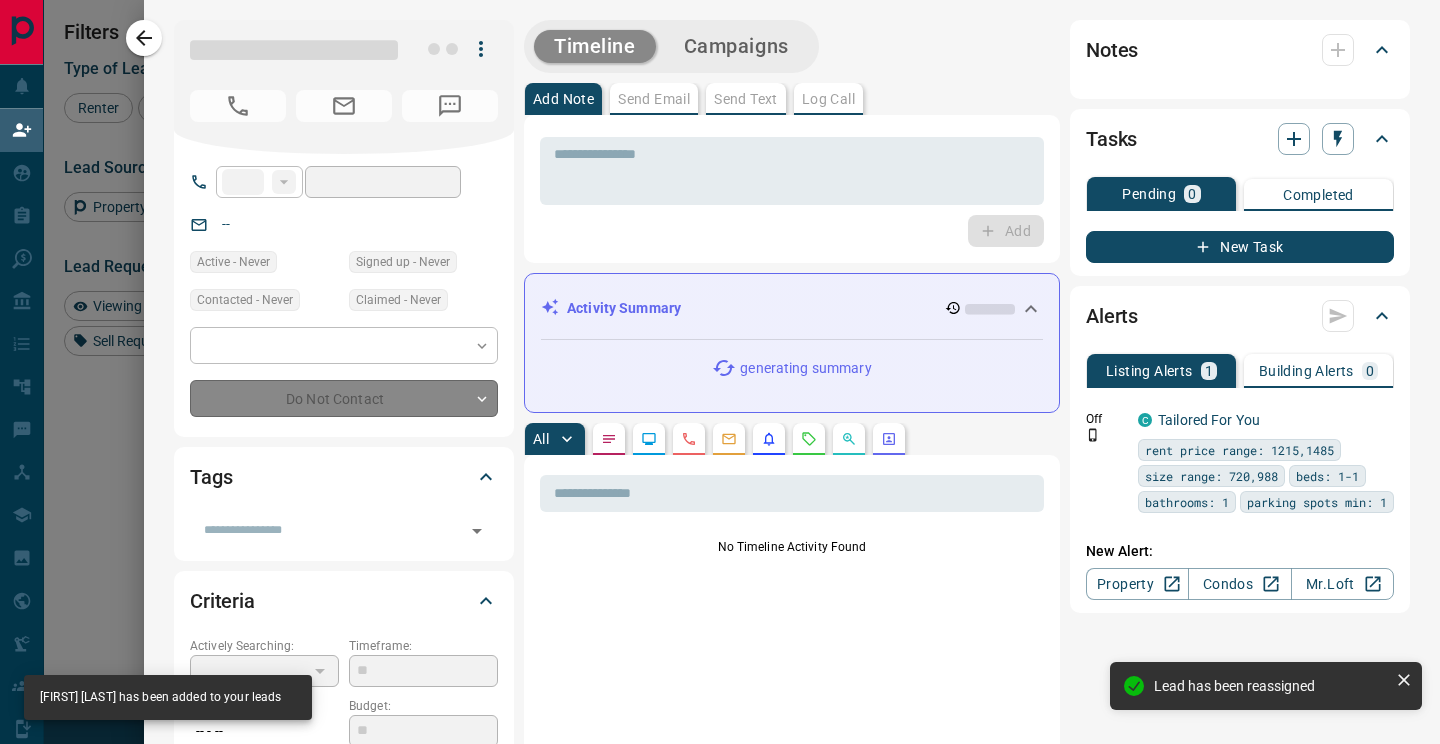 type on "**" 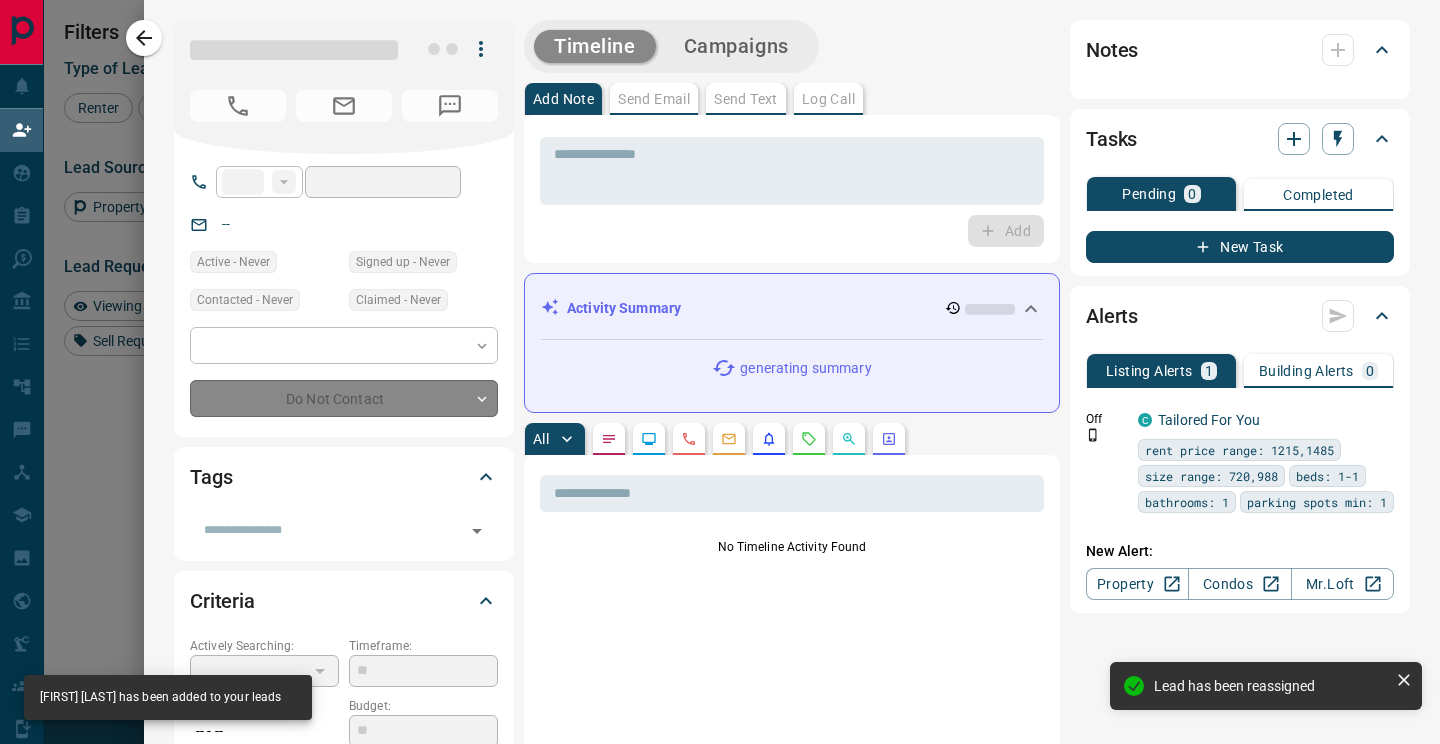 type on "**********" 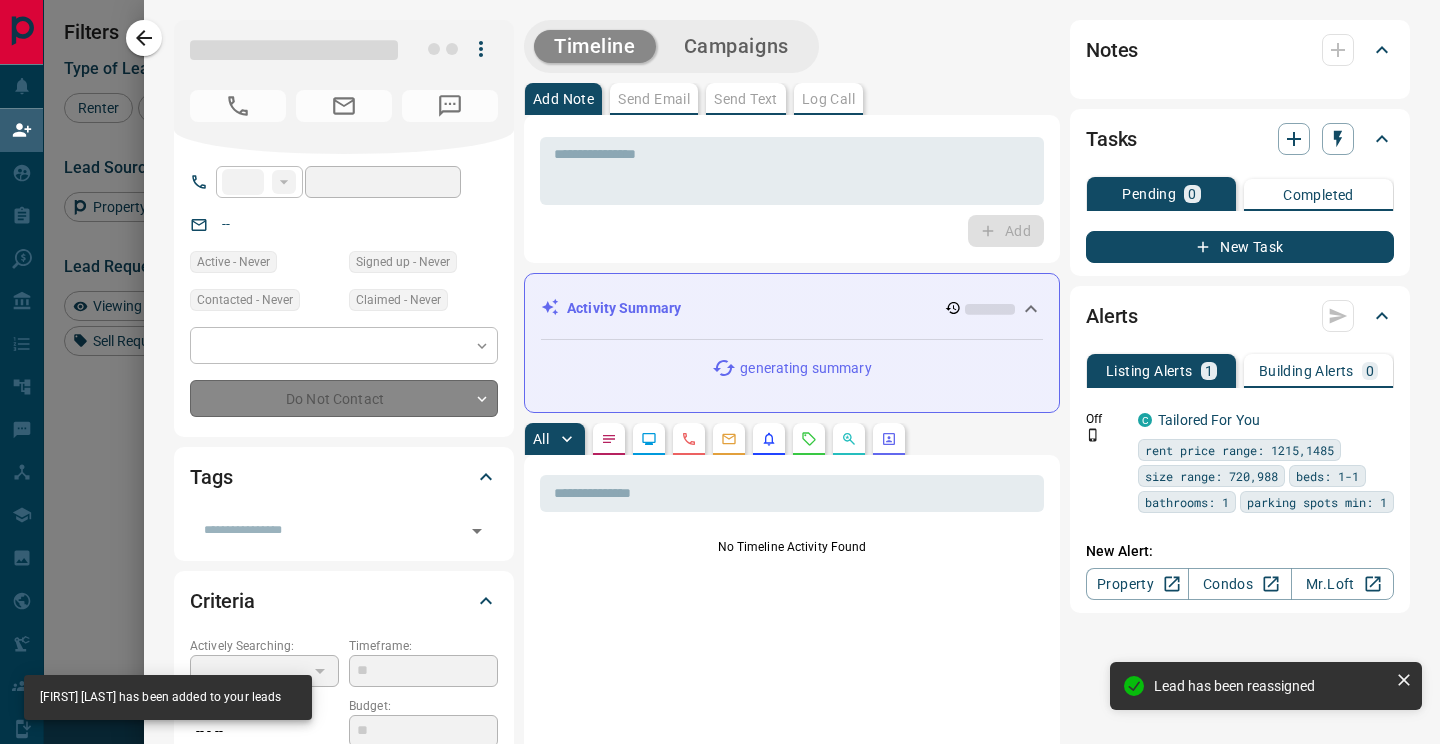 type on "**" 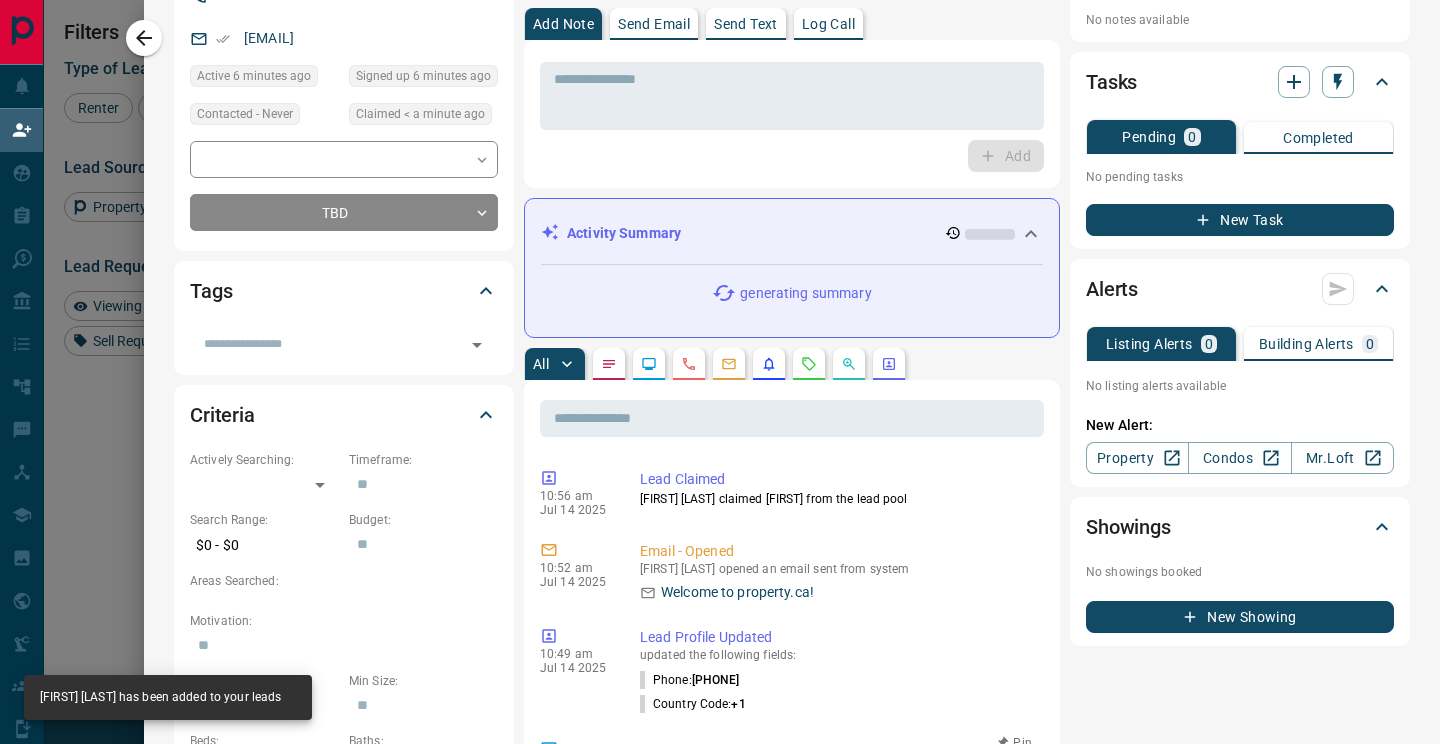 scroll, scrollTop: 0, scrollLeft: 0, axis: both 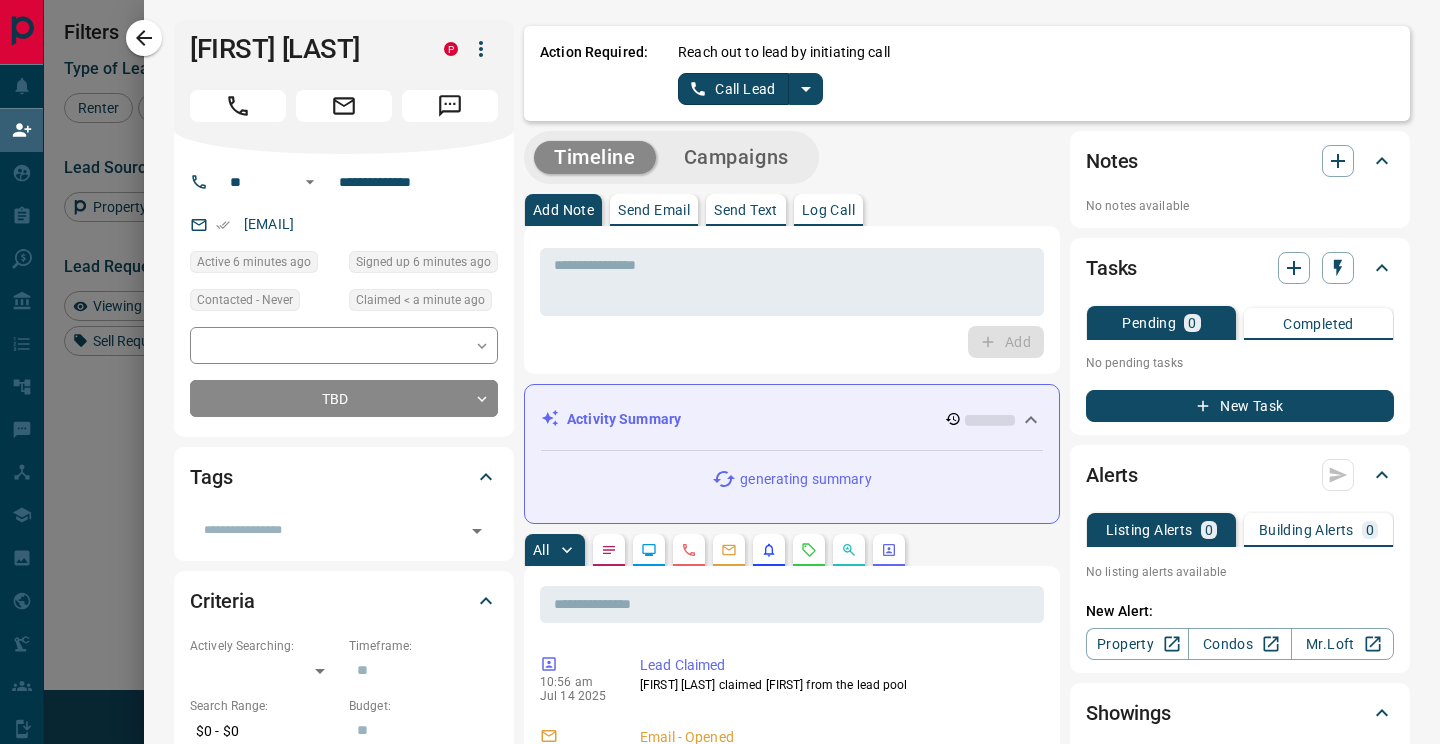 click 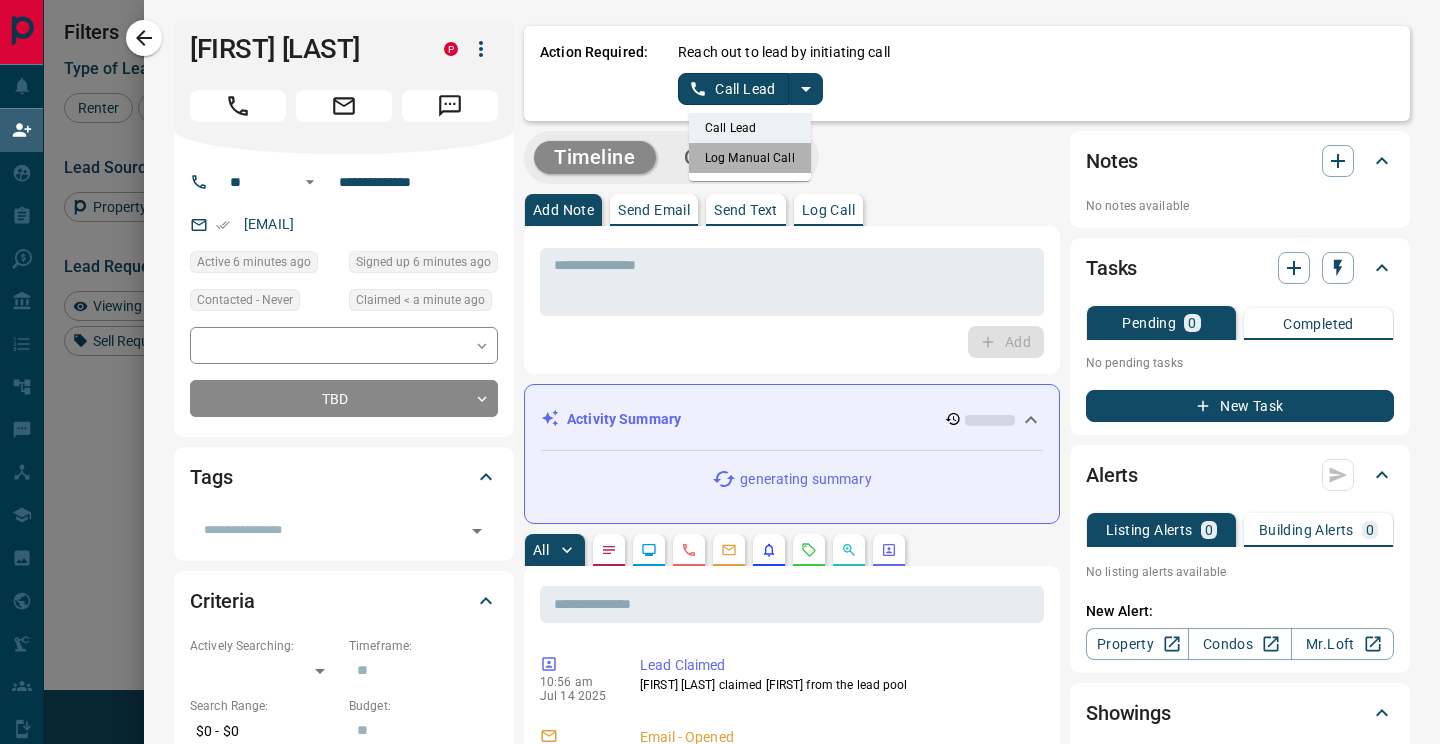 click on "Log Manual Call" at bounding box center [750, 158] 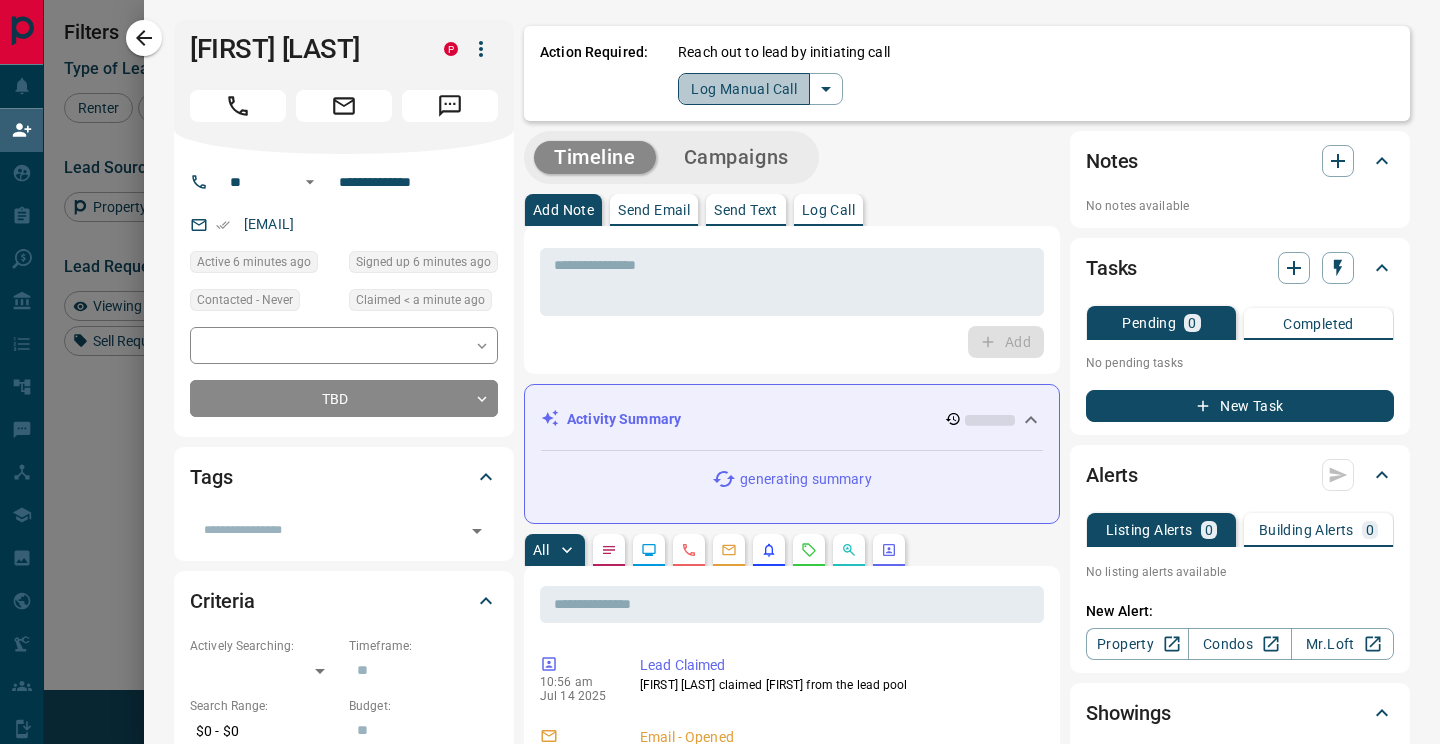 click on "Log Manual Call" at bounding box center (744, 89) 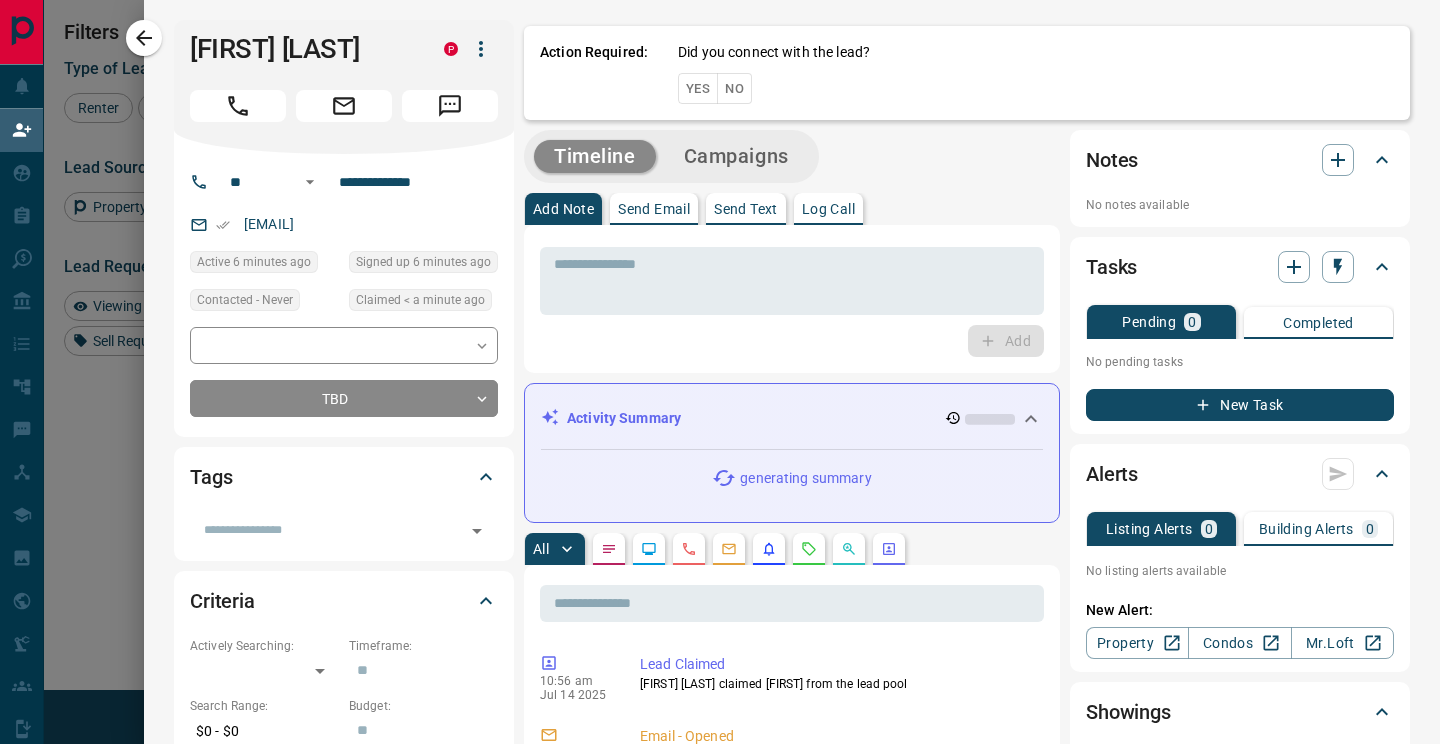click on "Yes" at bounding box center [698, 88] 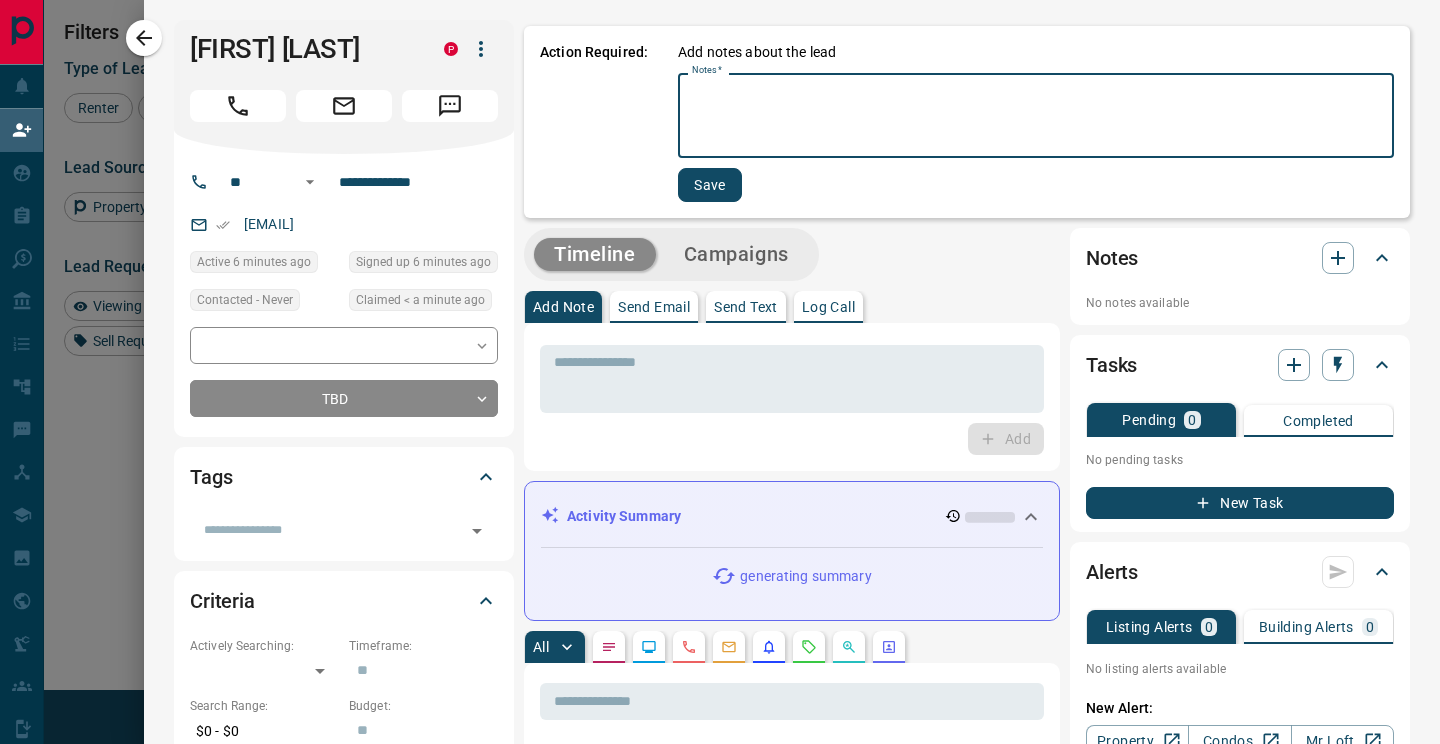 click on "Notes   *" at bounding box center [1036, 116] 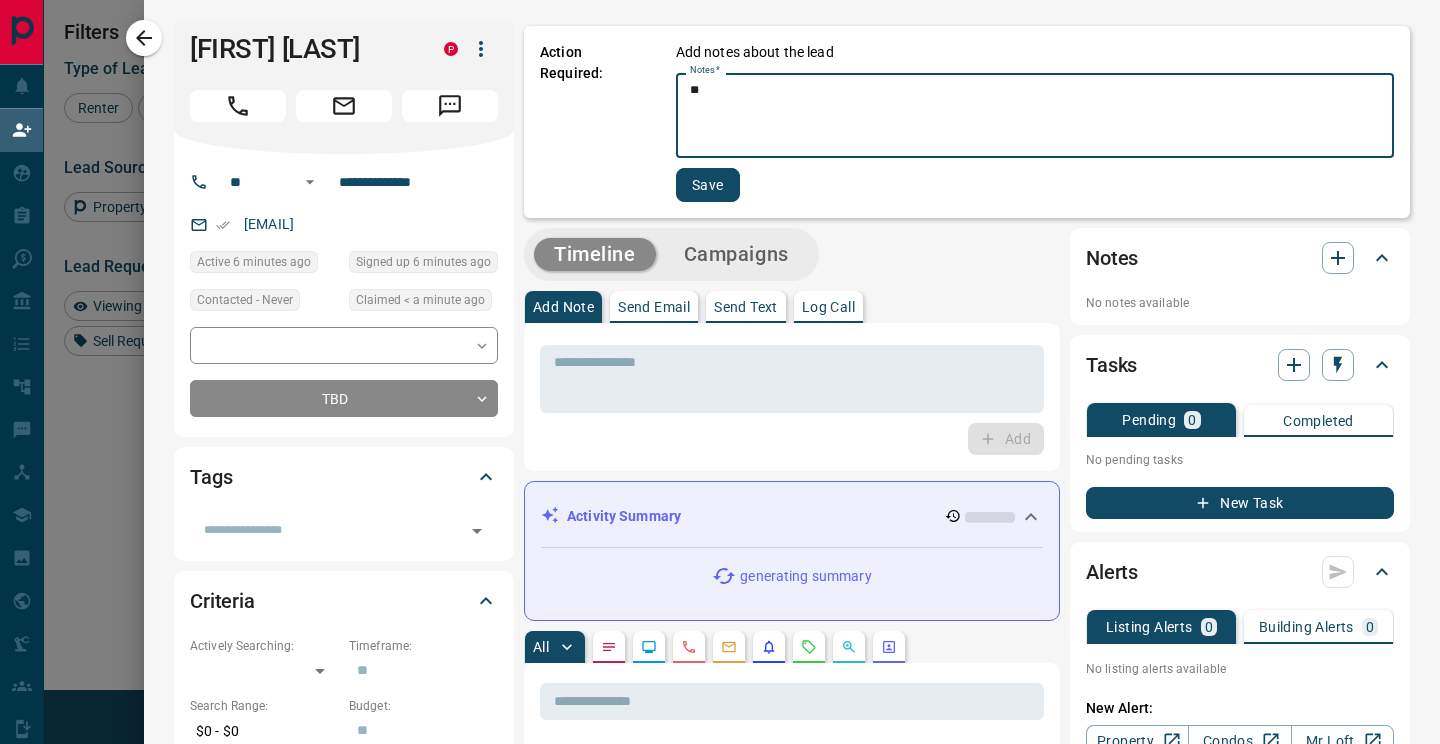 type on "**" 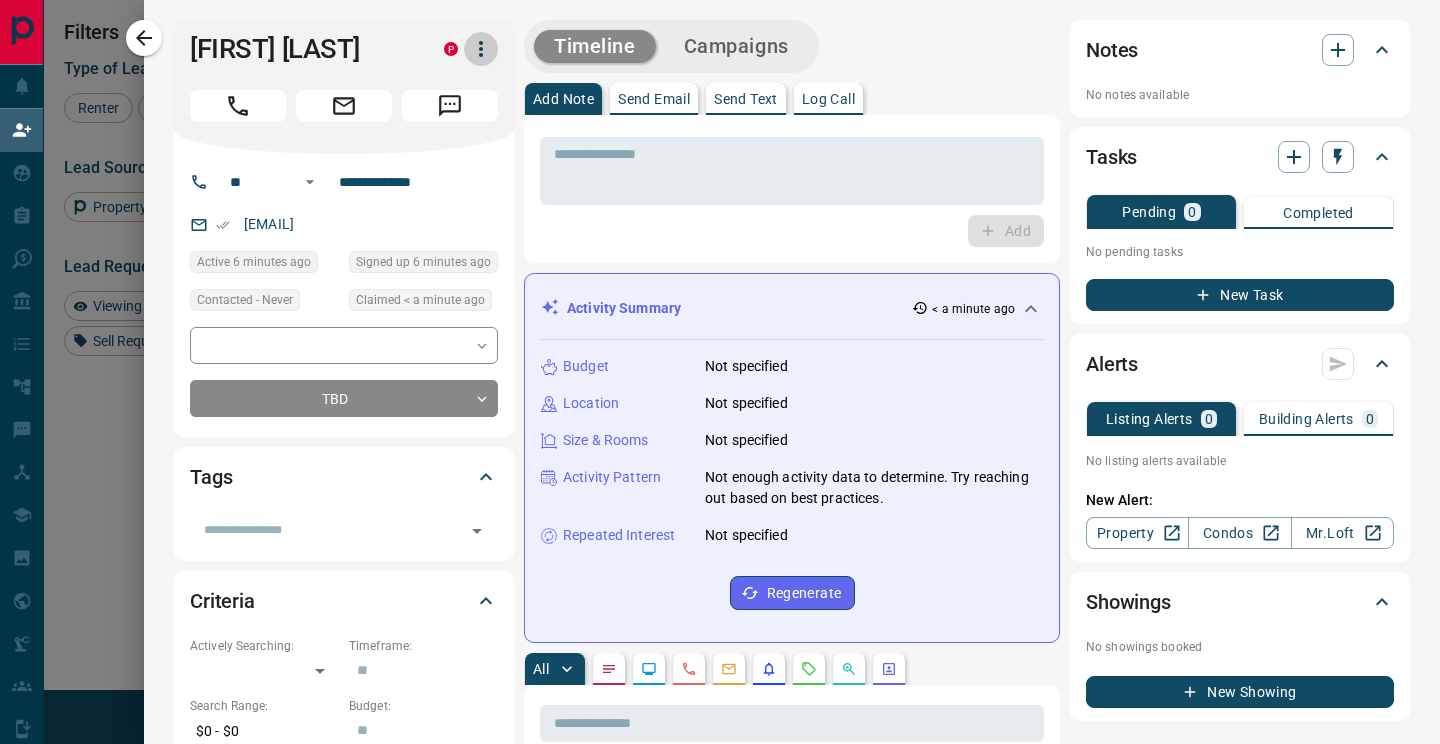 click 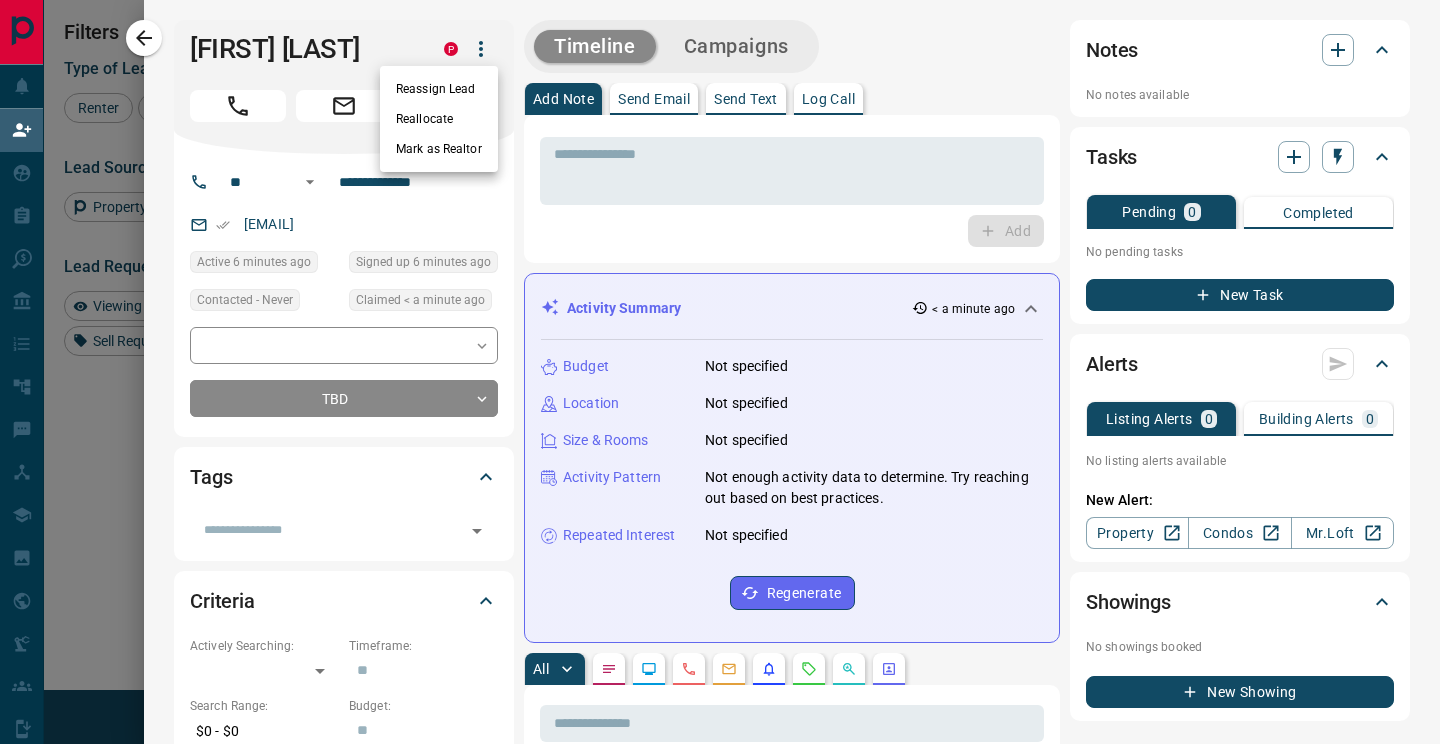 click on "Reassign Lead" at bounding box center [439, 89] 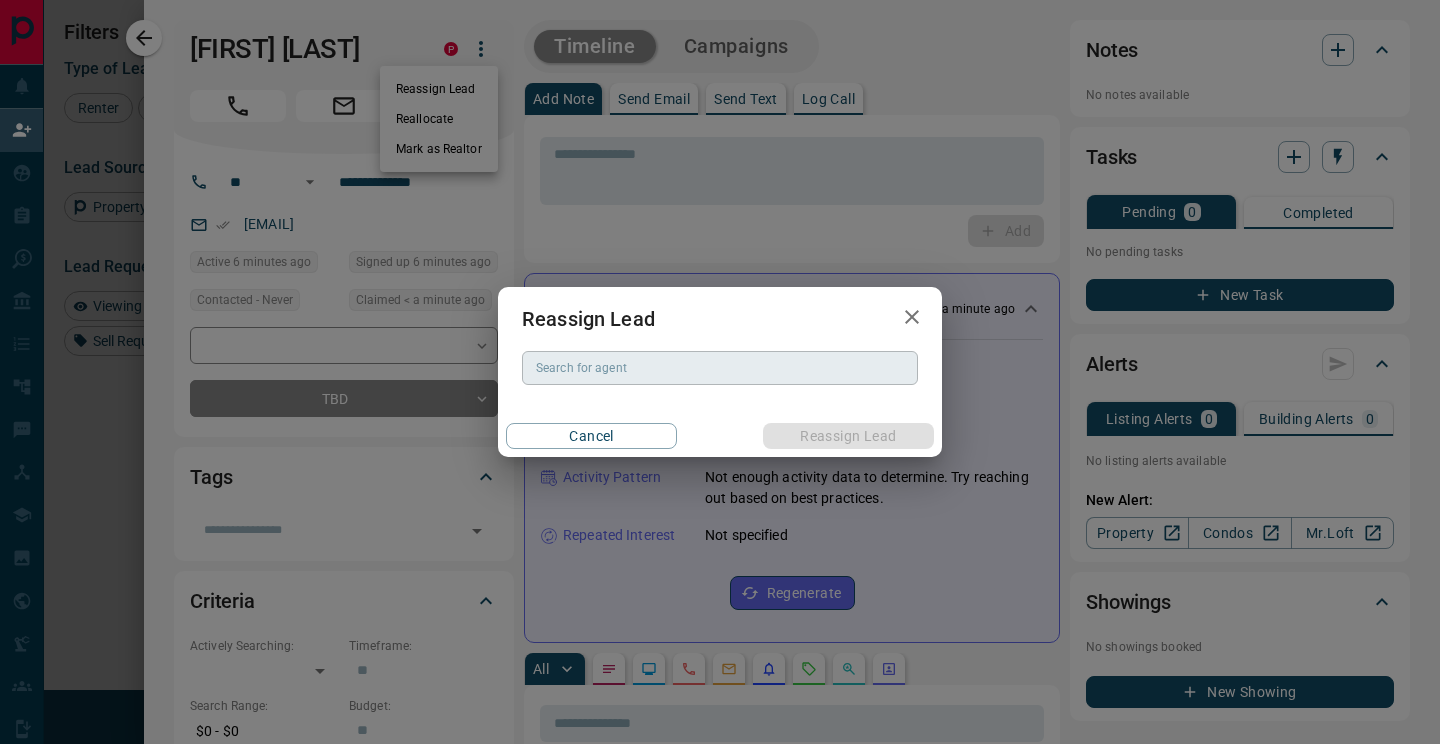 click on "Search for agent" at bounding box center [718, 368] 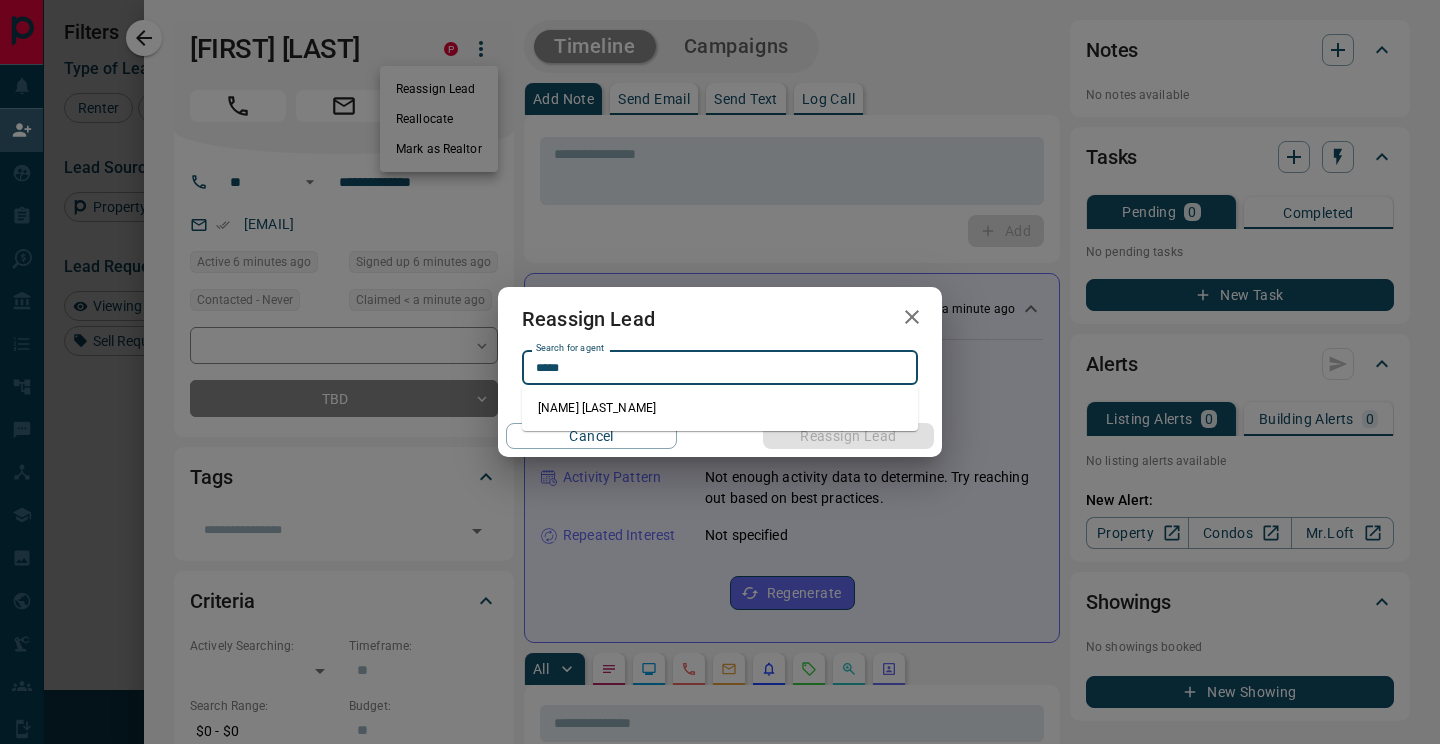 click on "[NAME] [LAST_NAME]" at bounding box center (720, 408) 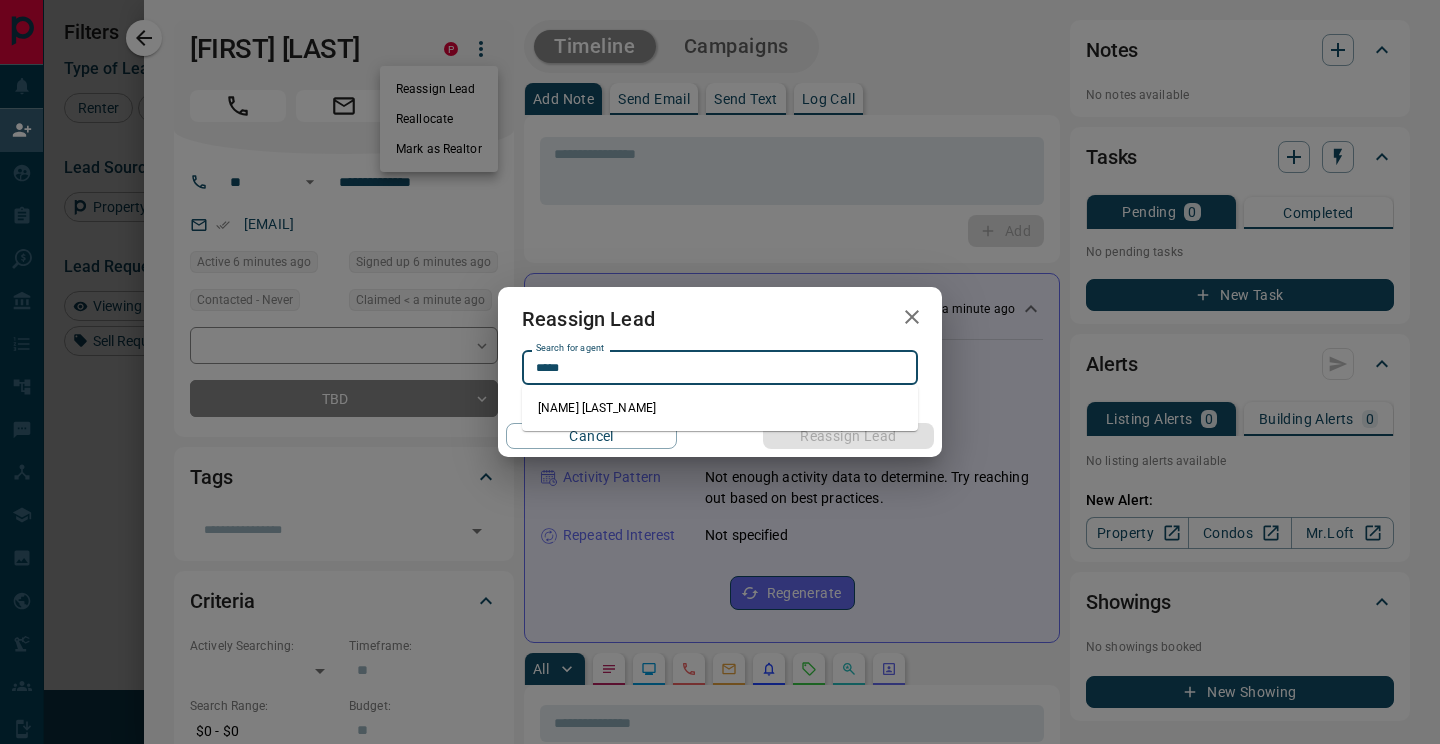 type on "**********" 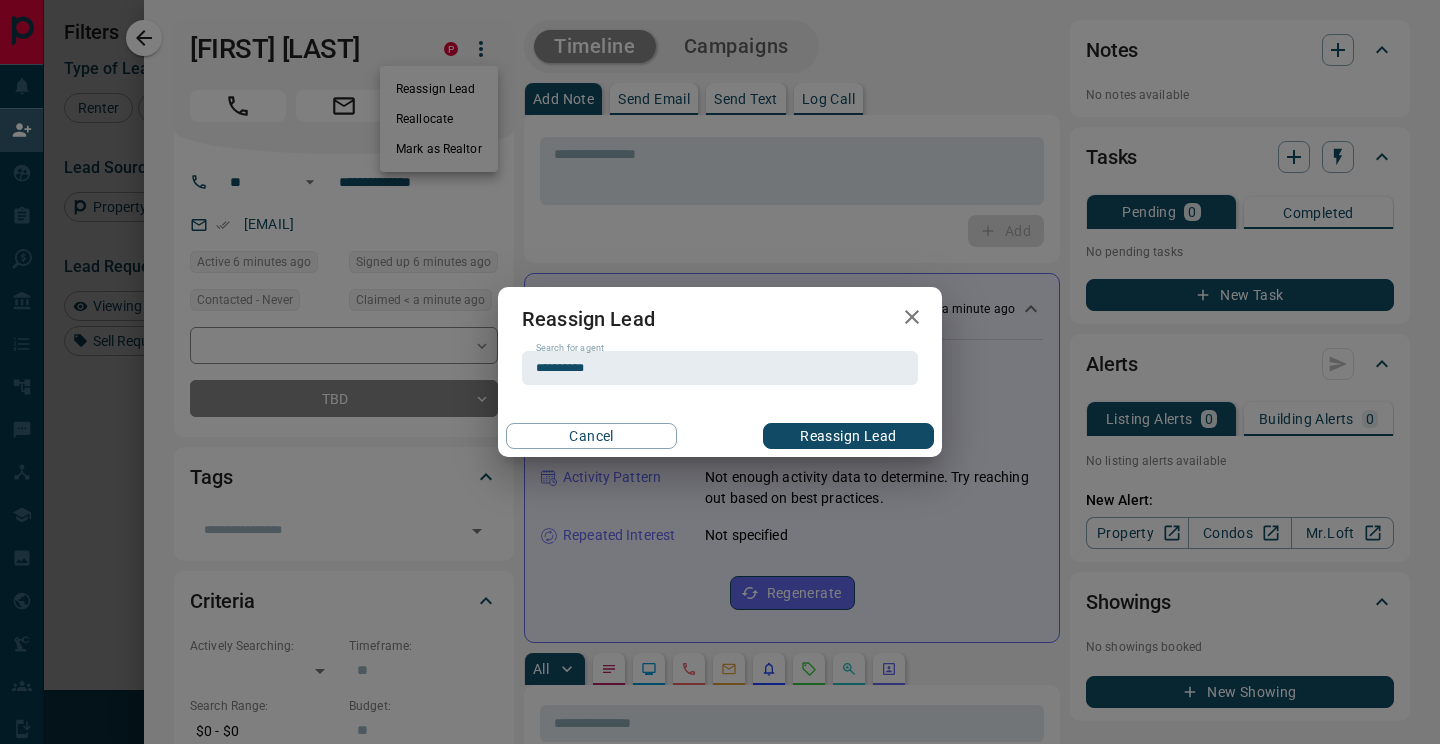 click on "Reassign Lead" at bounding box center (848, 436) 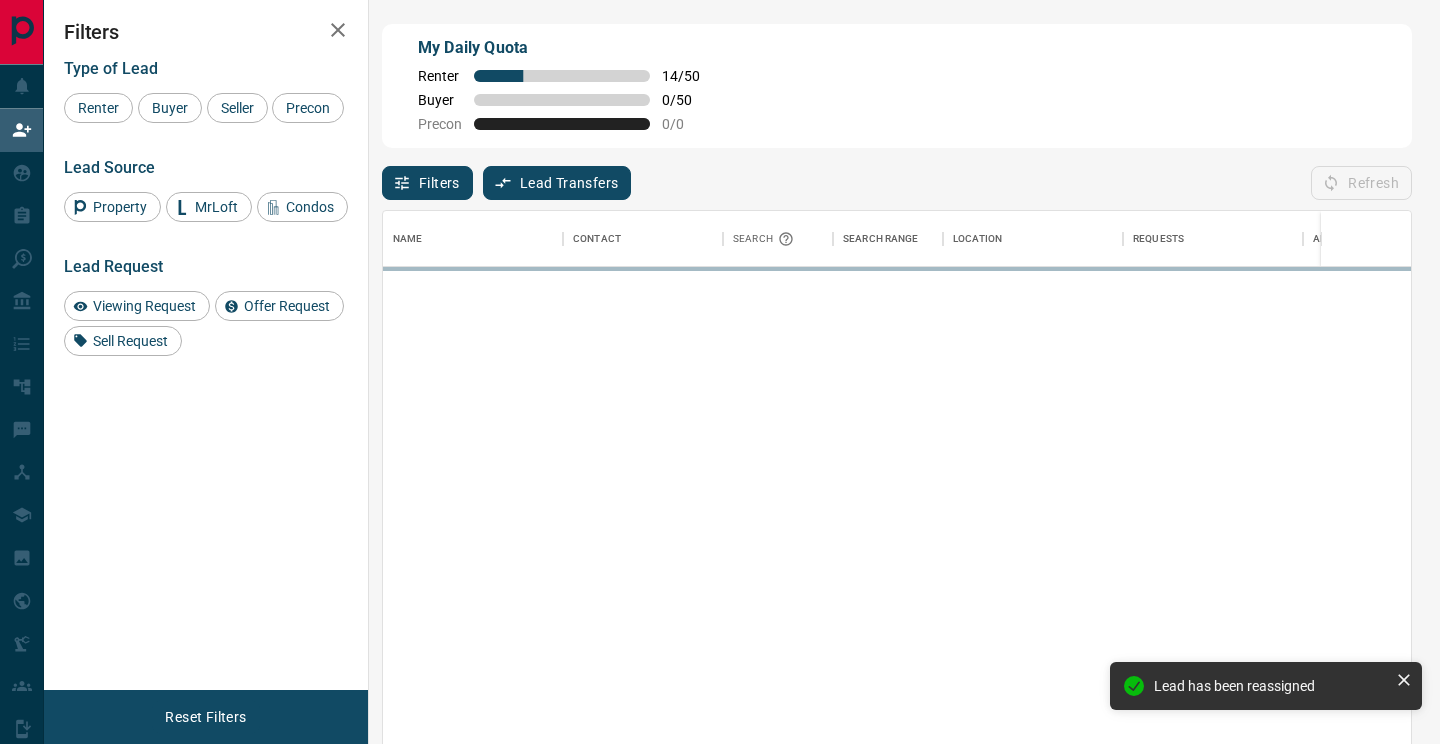 scroll, scrollTop: 1, scrollLeft: 1, axis: both 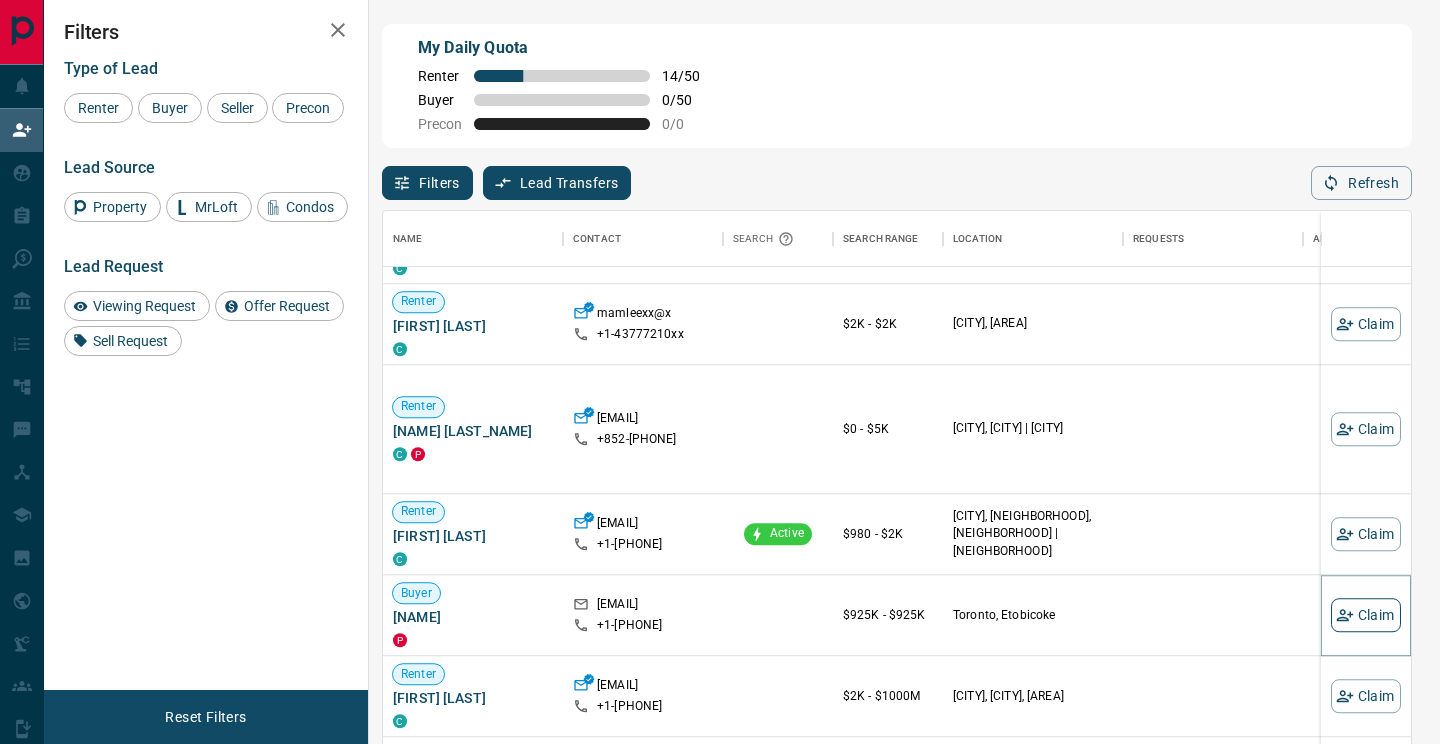 click on "Claim" at bounding box center (1366, 615) 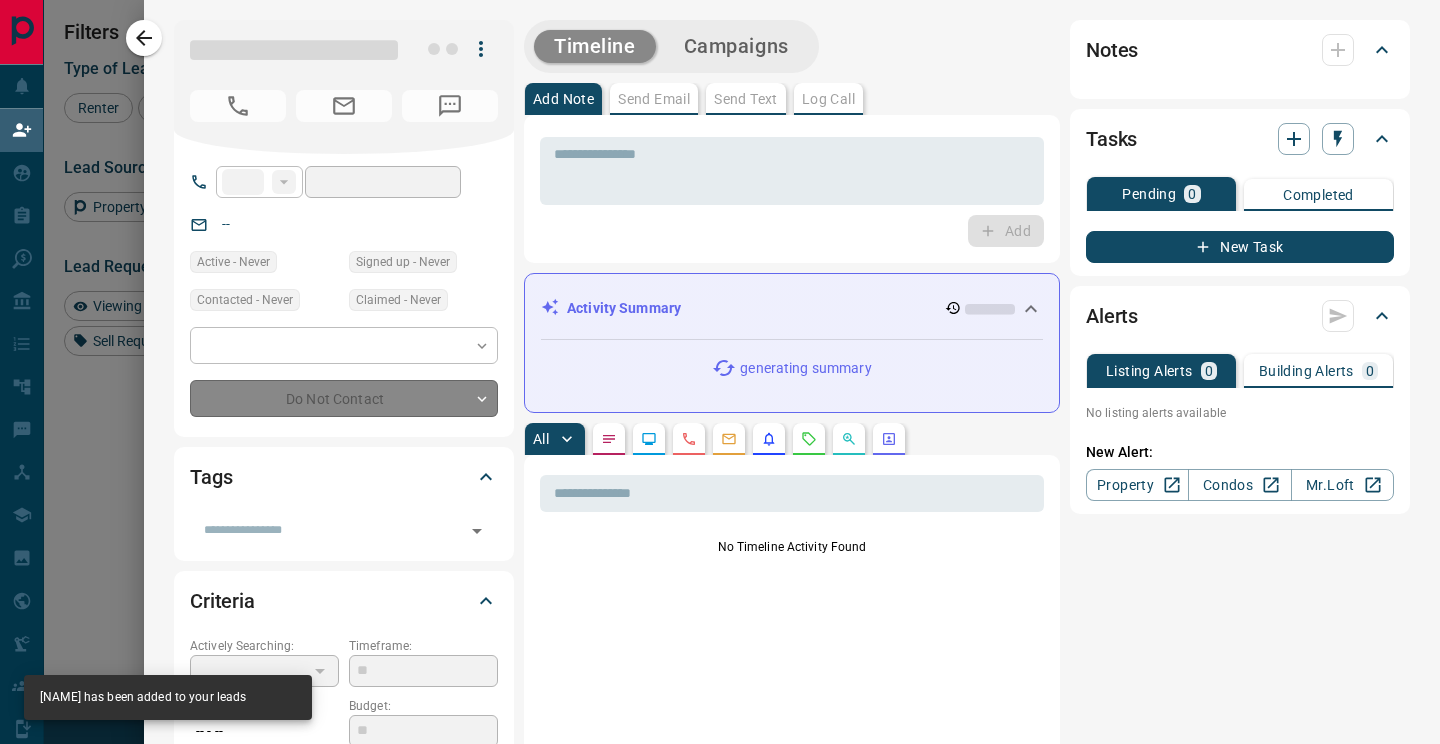 type on "**" 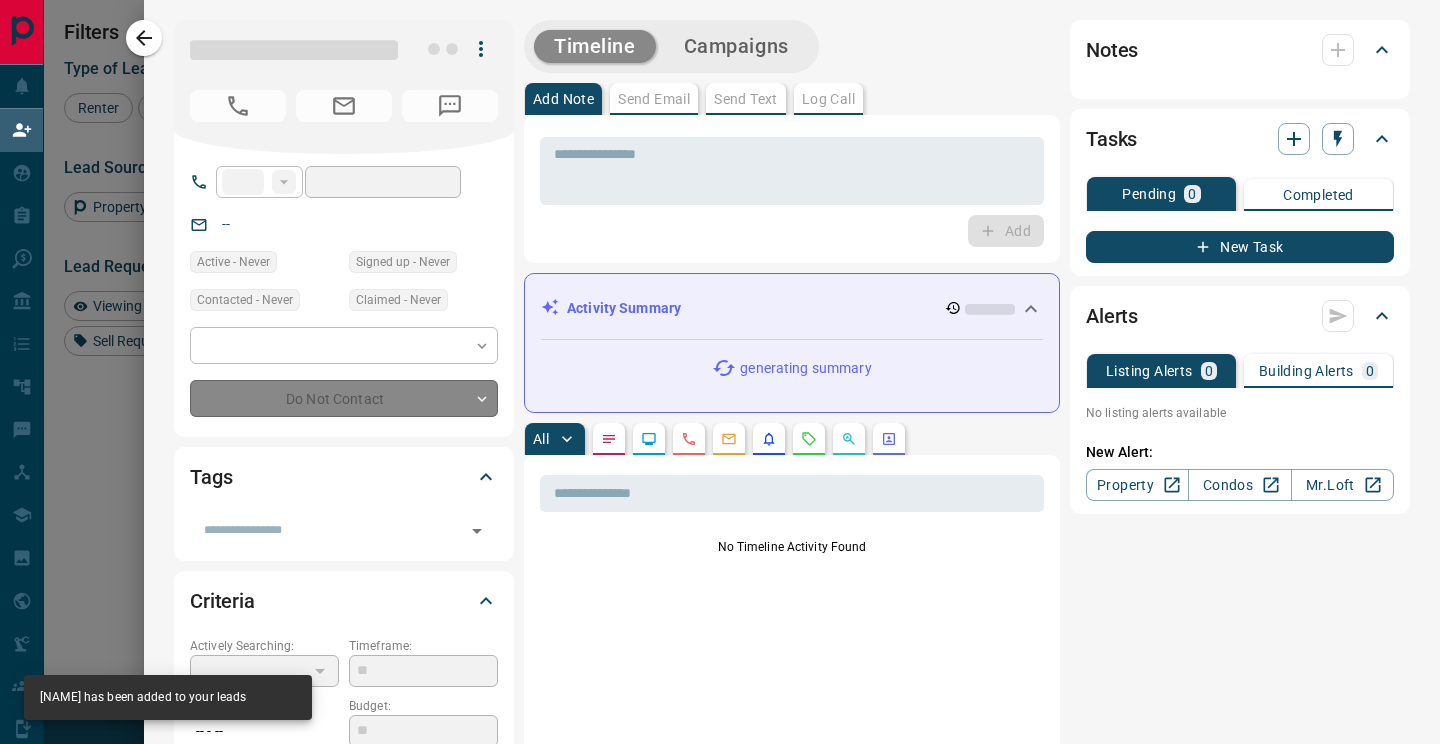 type on "**********" 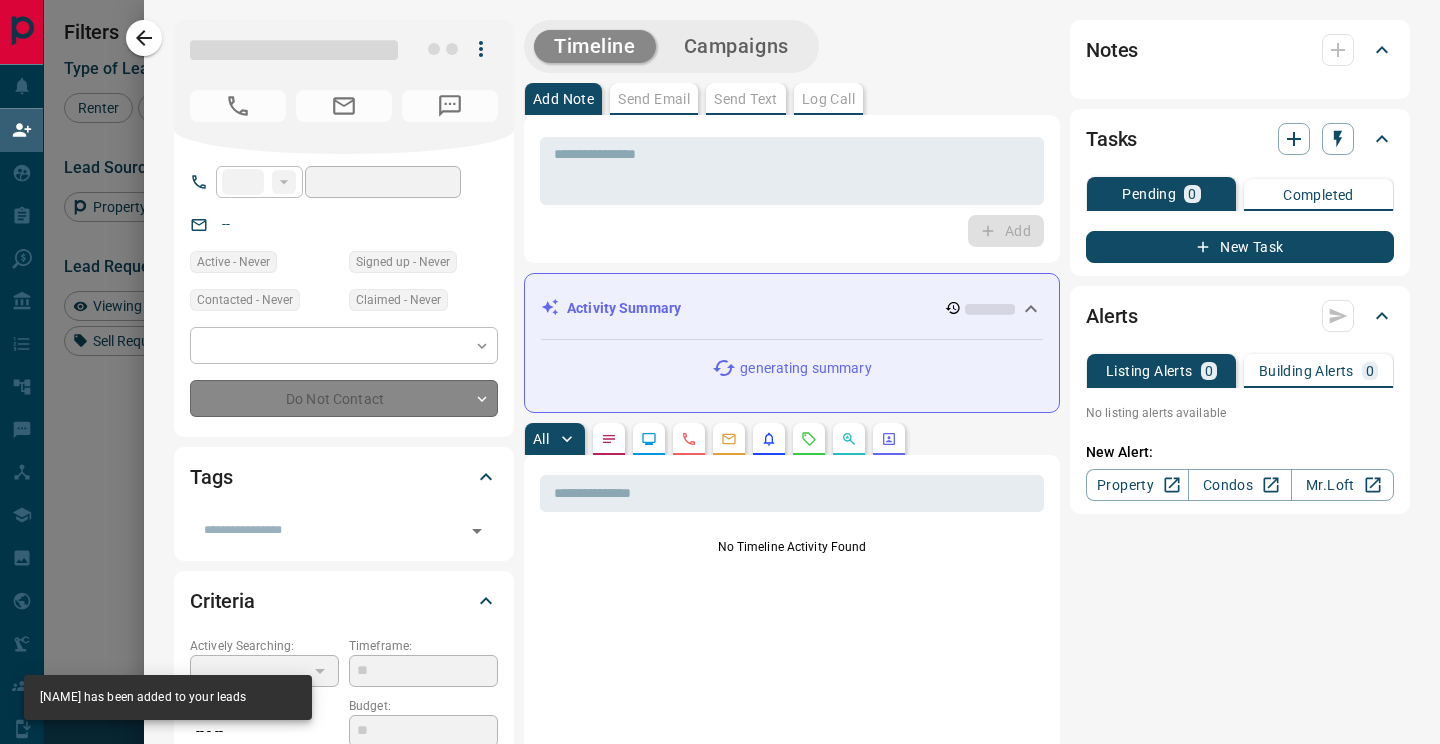 type on "**" 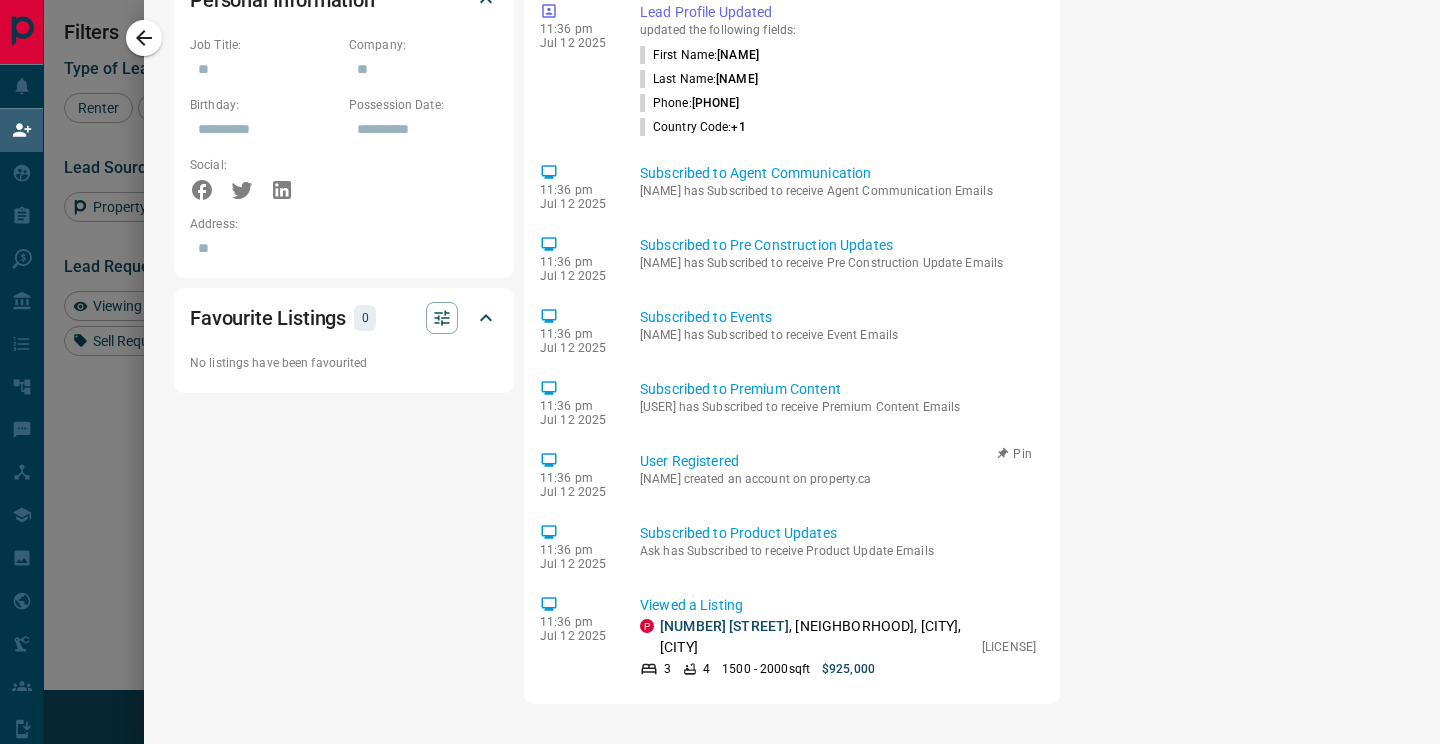 scroll, scrollTop: 0, scrollLeft: 0, axis: both 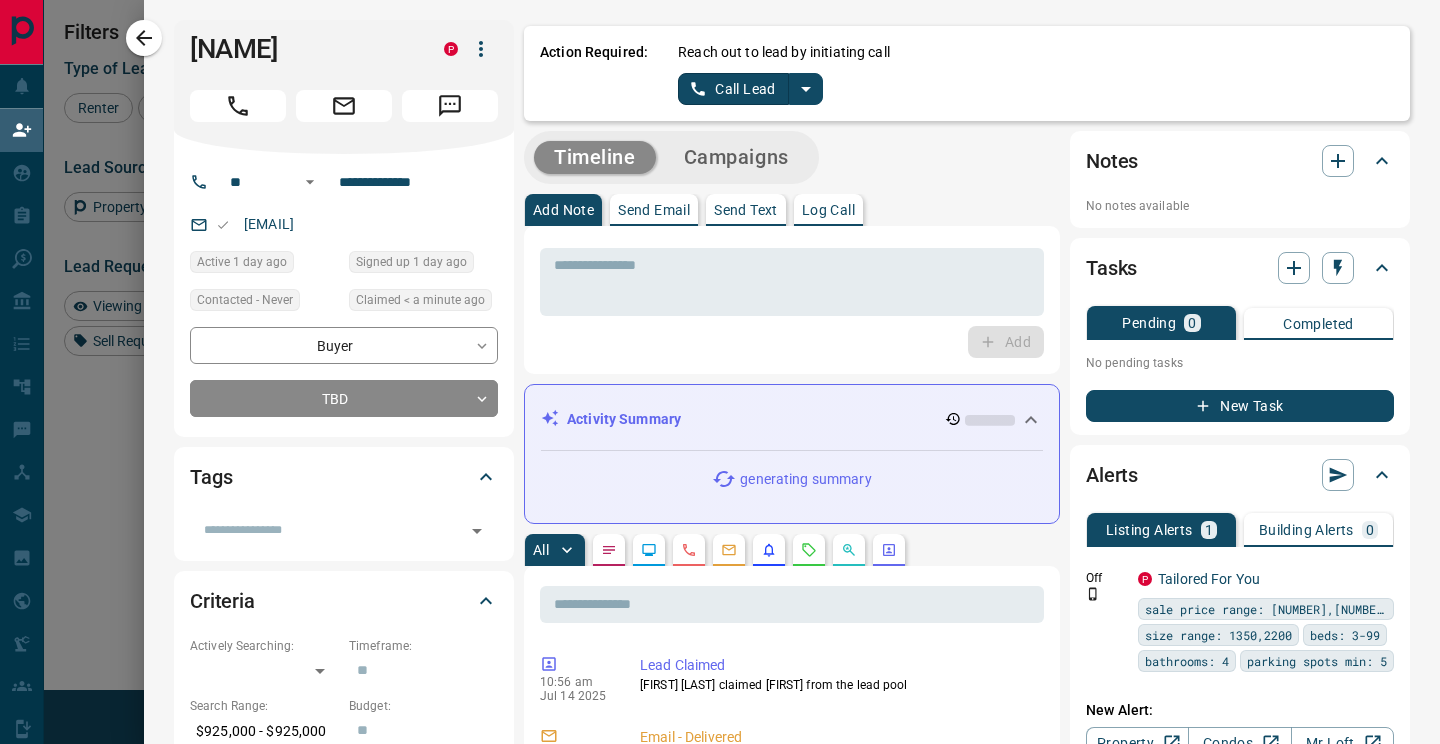 click 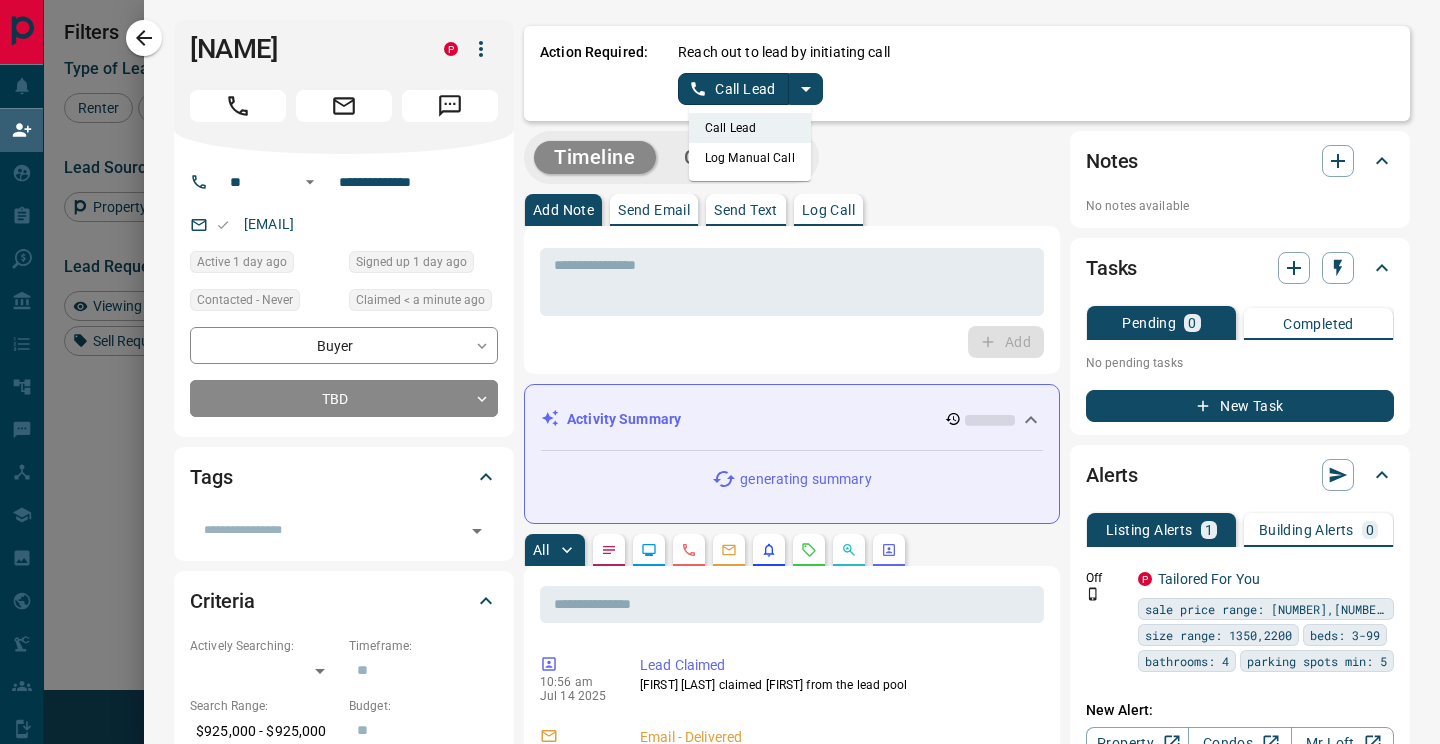 click on "Log Manual Call" at bounding box center [750, 158] 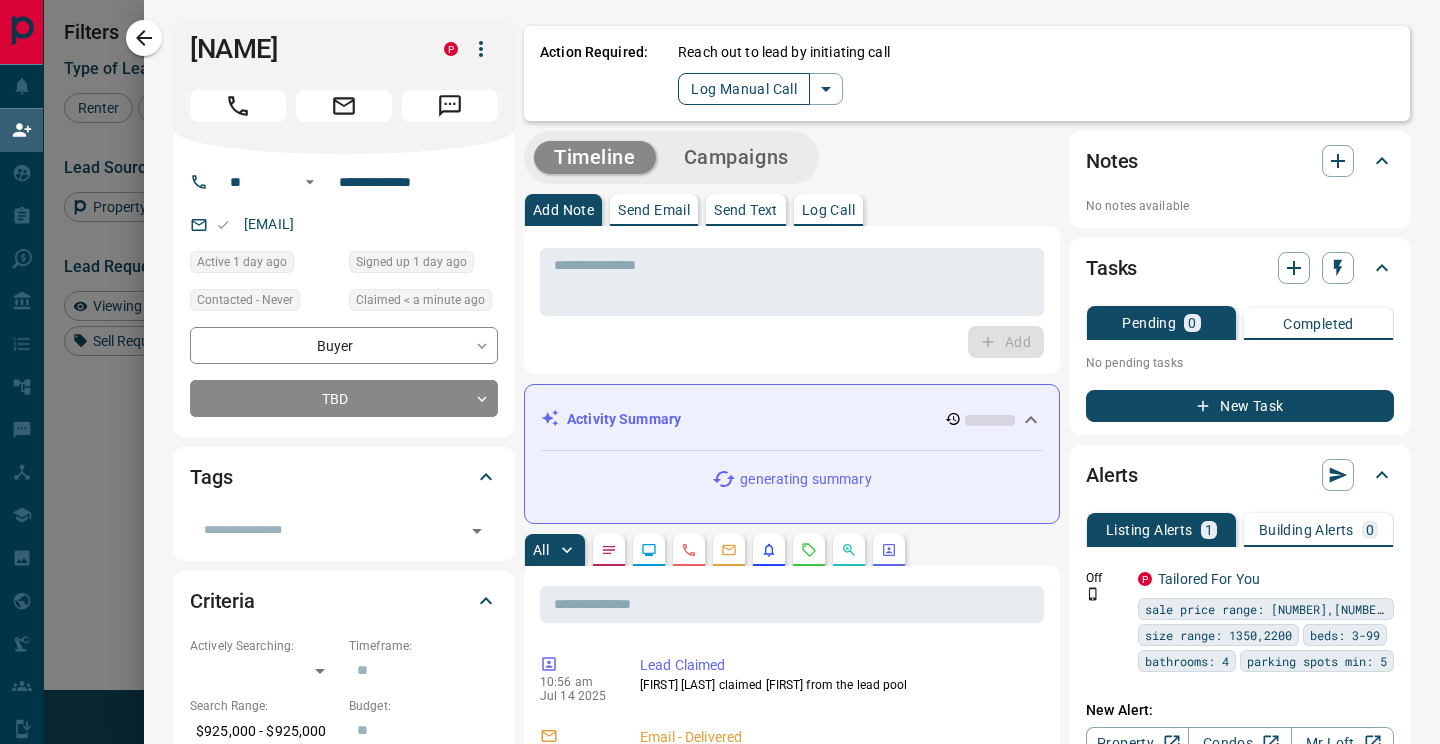 click on "Log Manual Call" at bounding box center [744, 89] 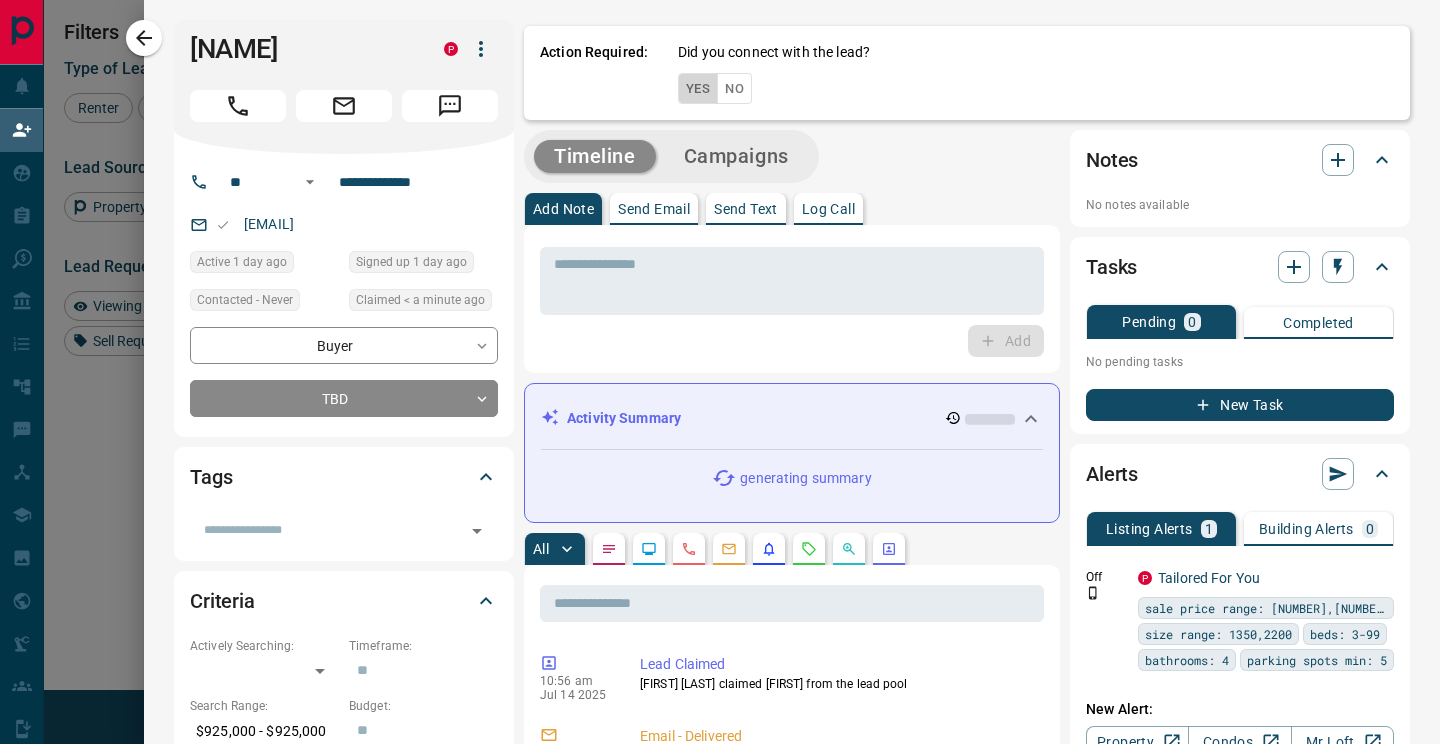 click on "Yes" at bounding box center [698, 88] 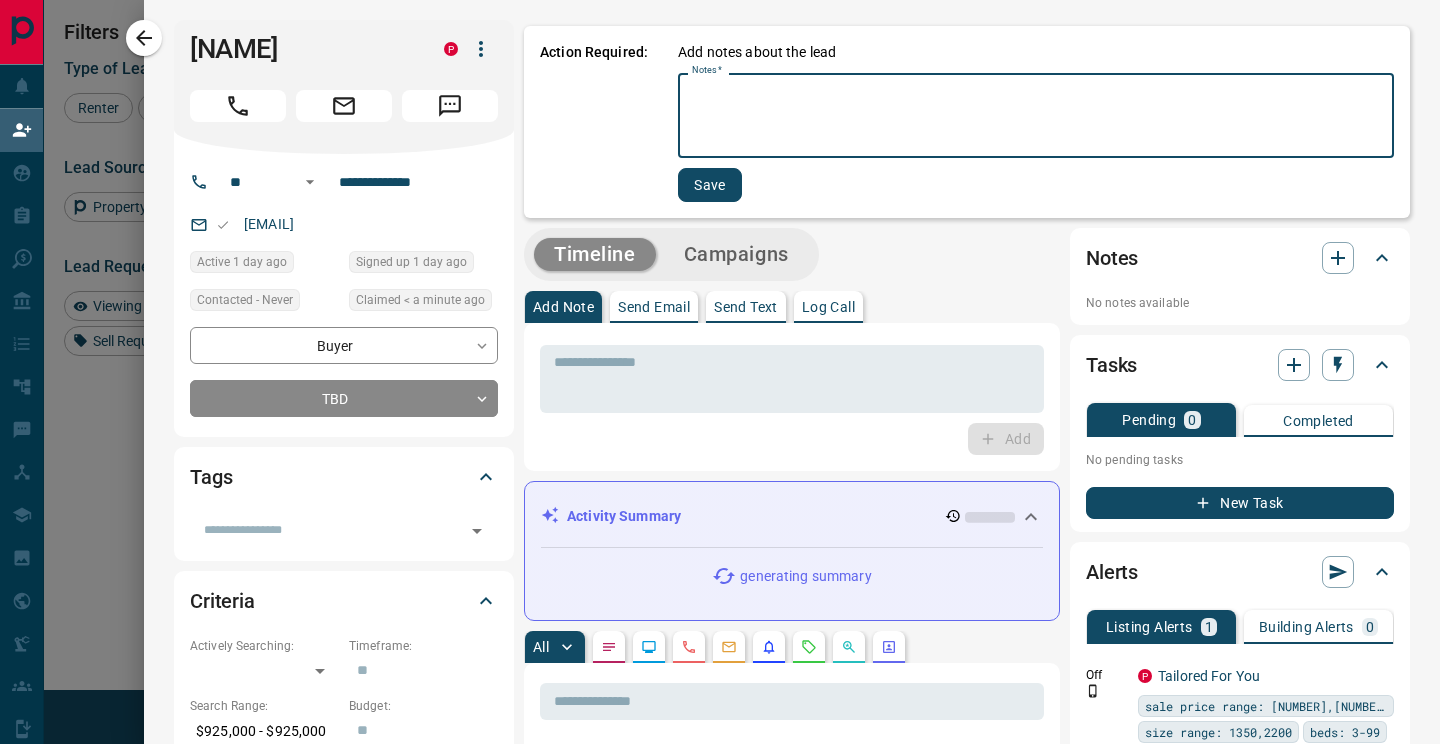 click on "Notes   *" at bounding box center (1036, 116) 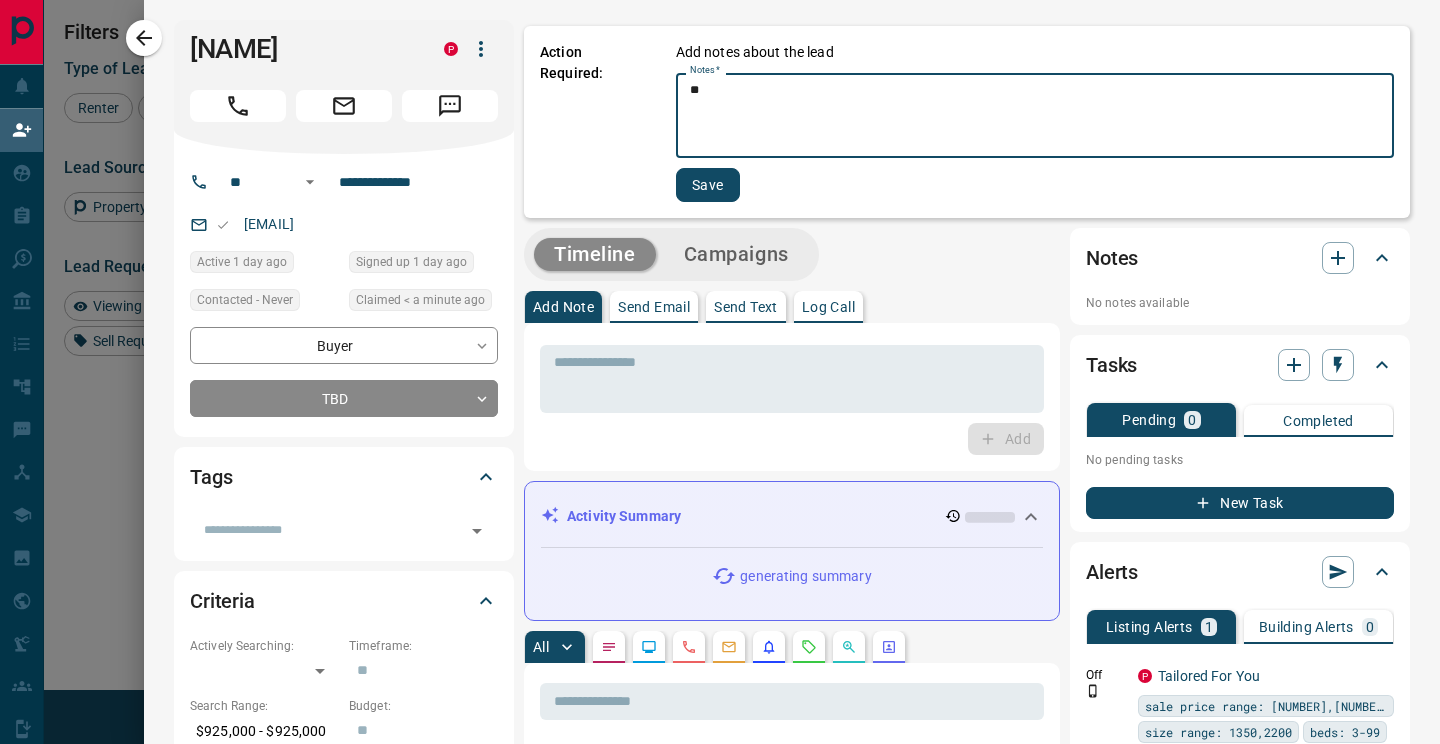 type on "**" 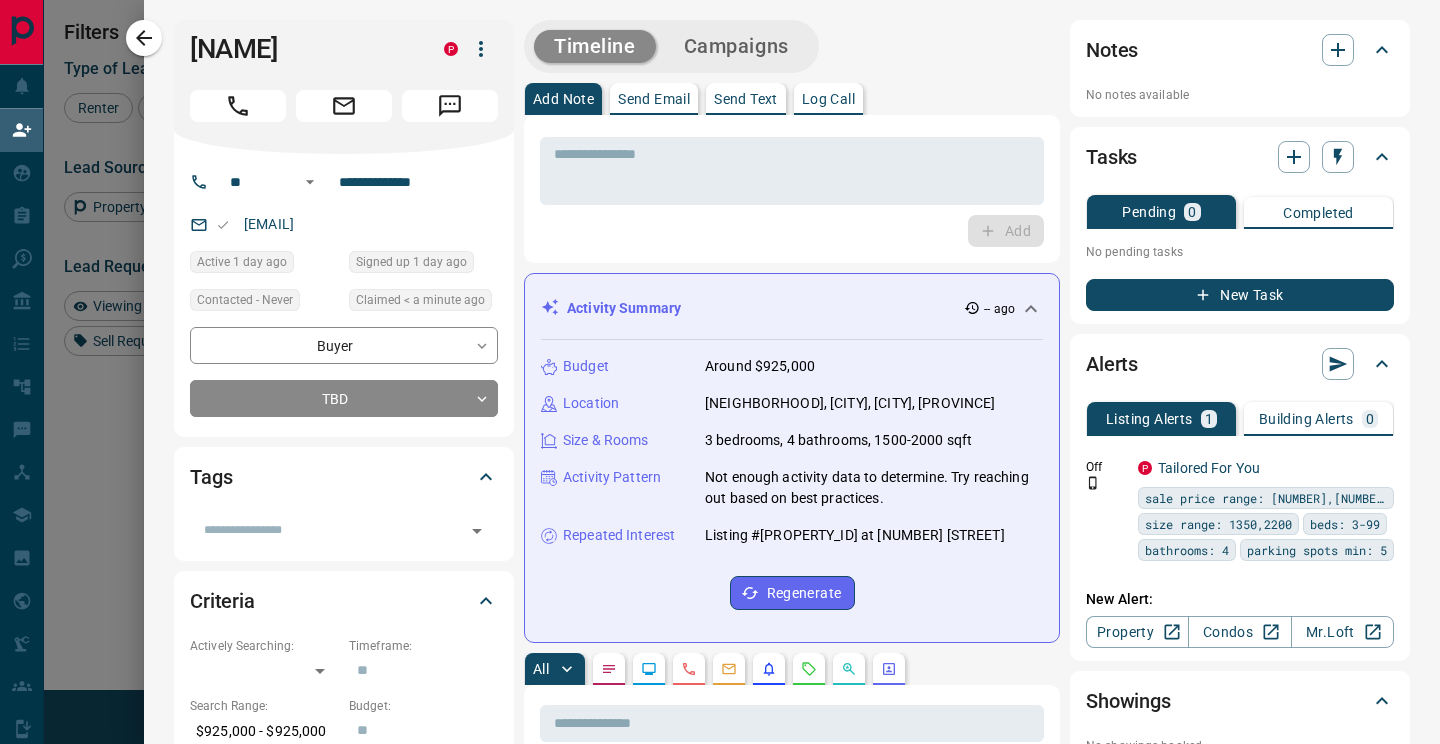 click 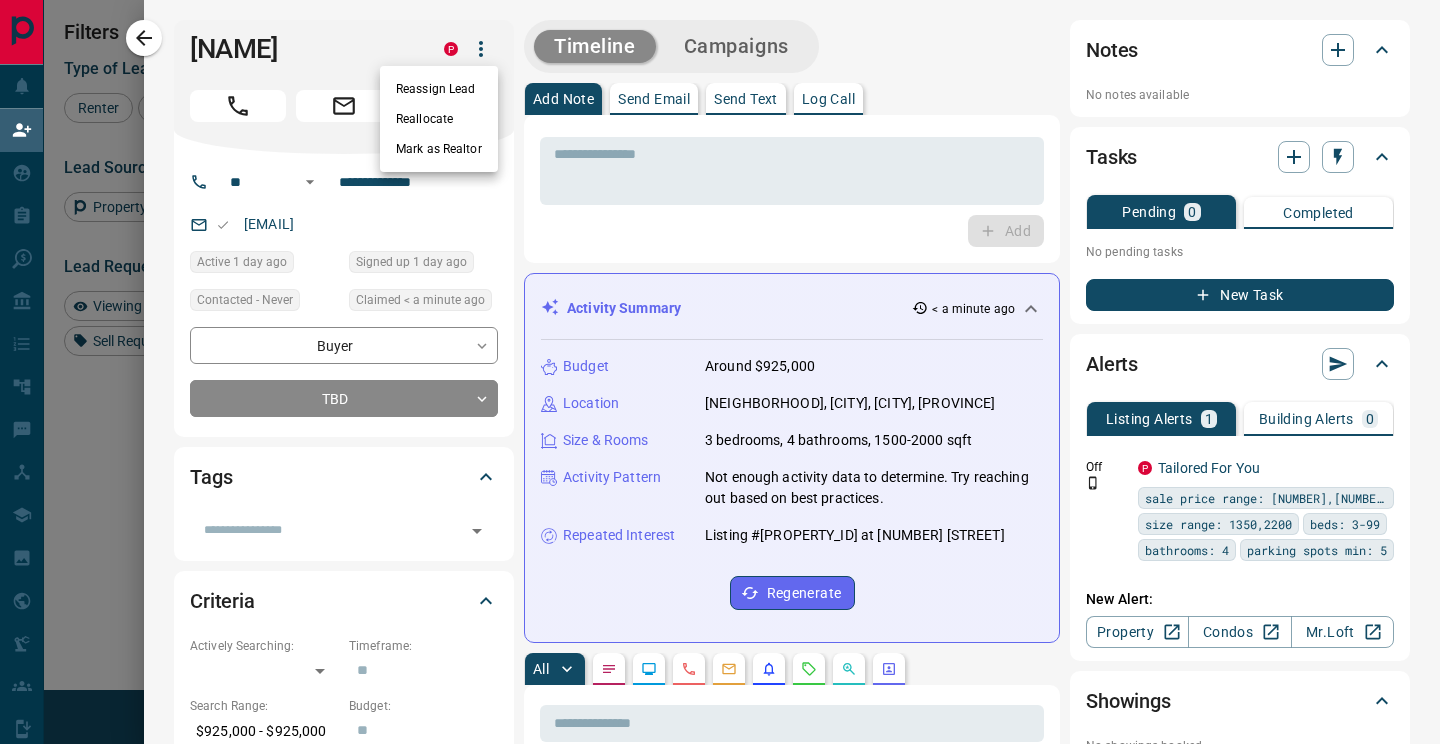 click on "Reassign Lead" at bounding box center [439, 89] 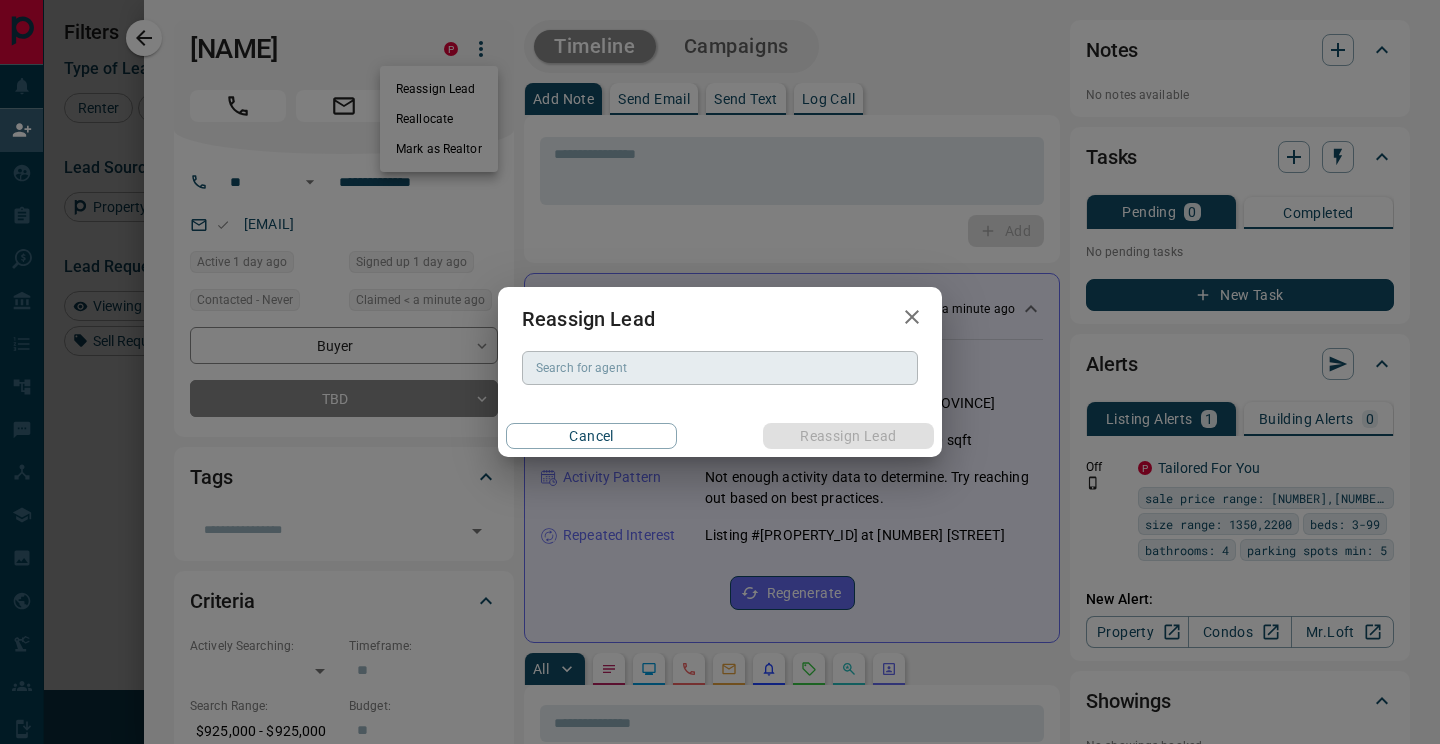 click on "Search for agent Search for agent" at bounding box center [720, 368] 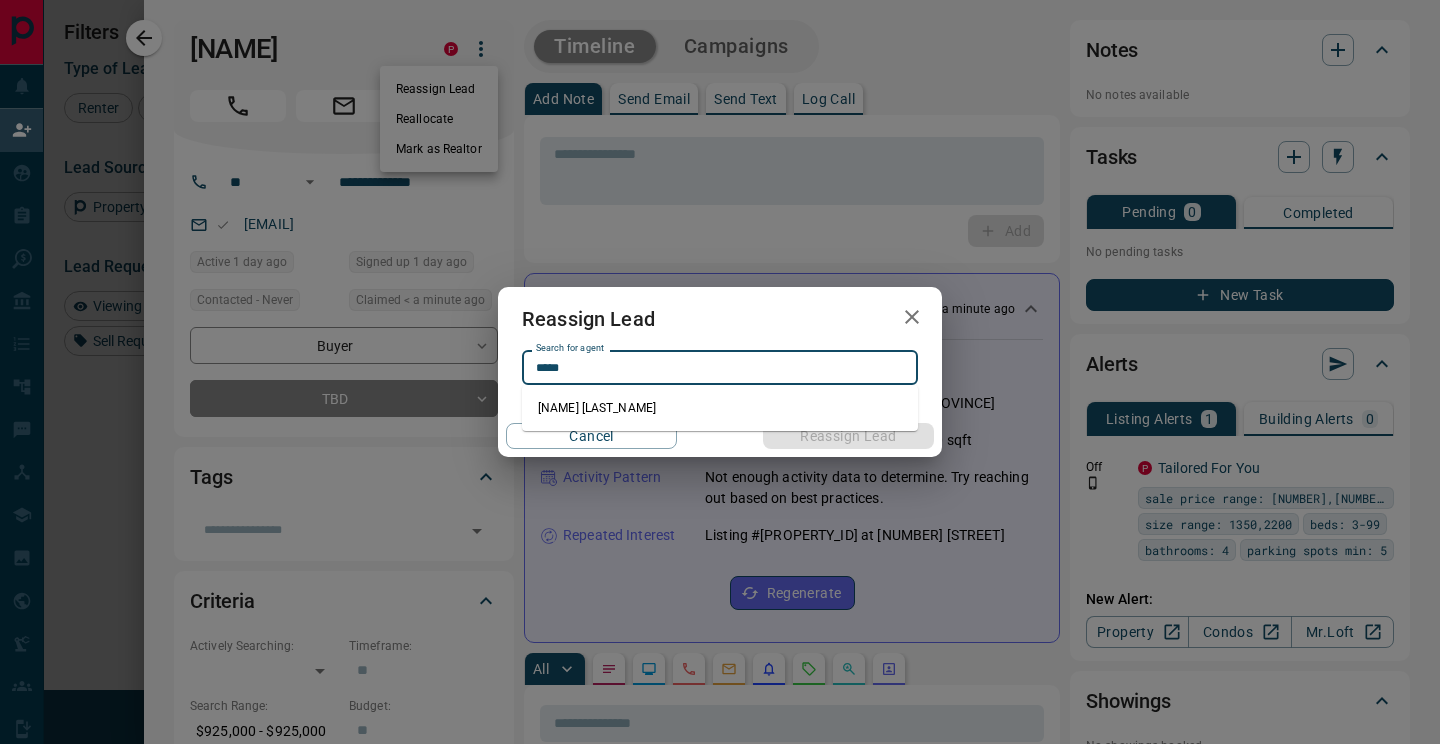 click on "[NAME] [LAST_NAME]" at bounding box center [720, 408] 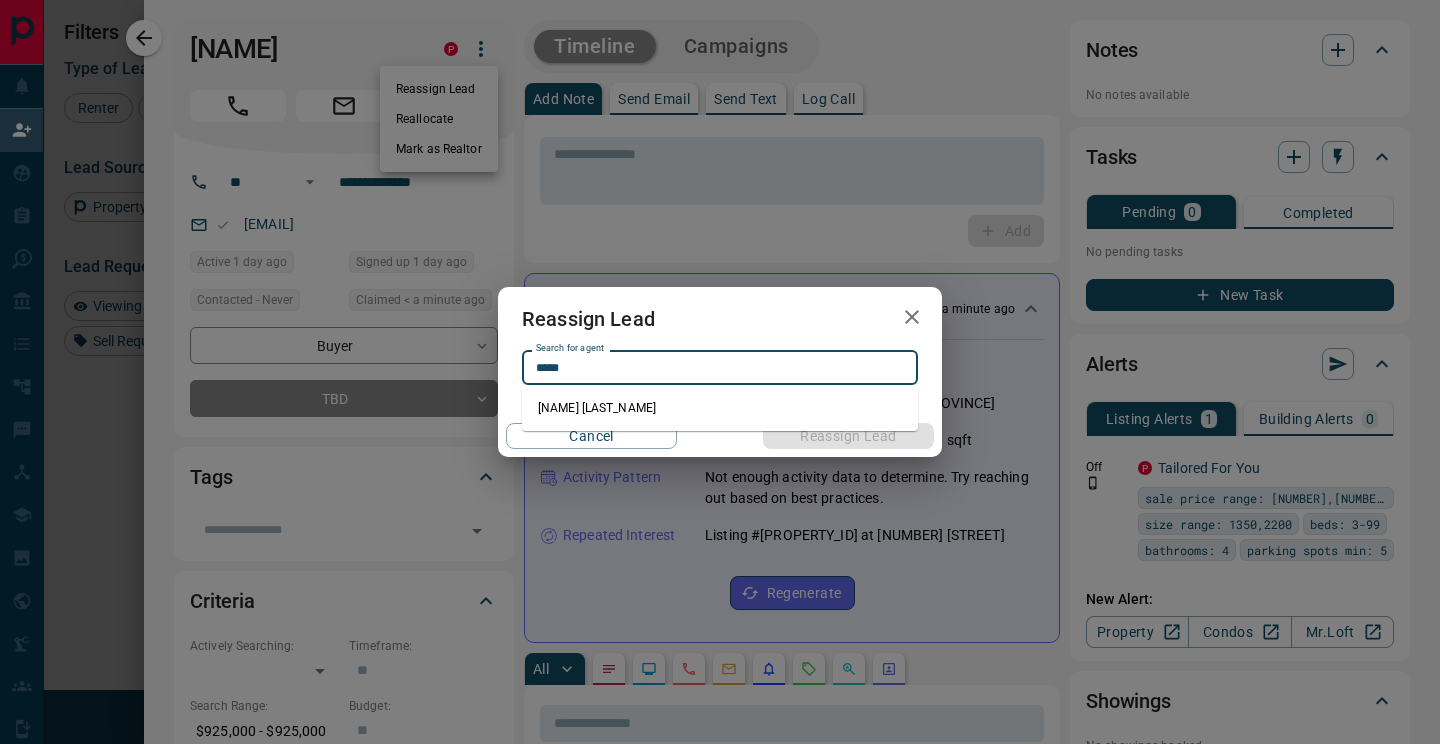 type on "**********" 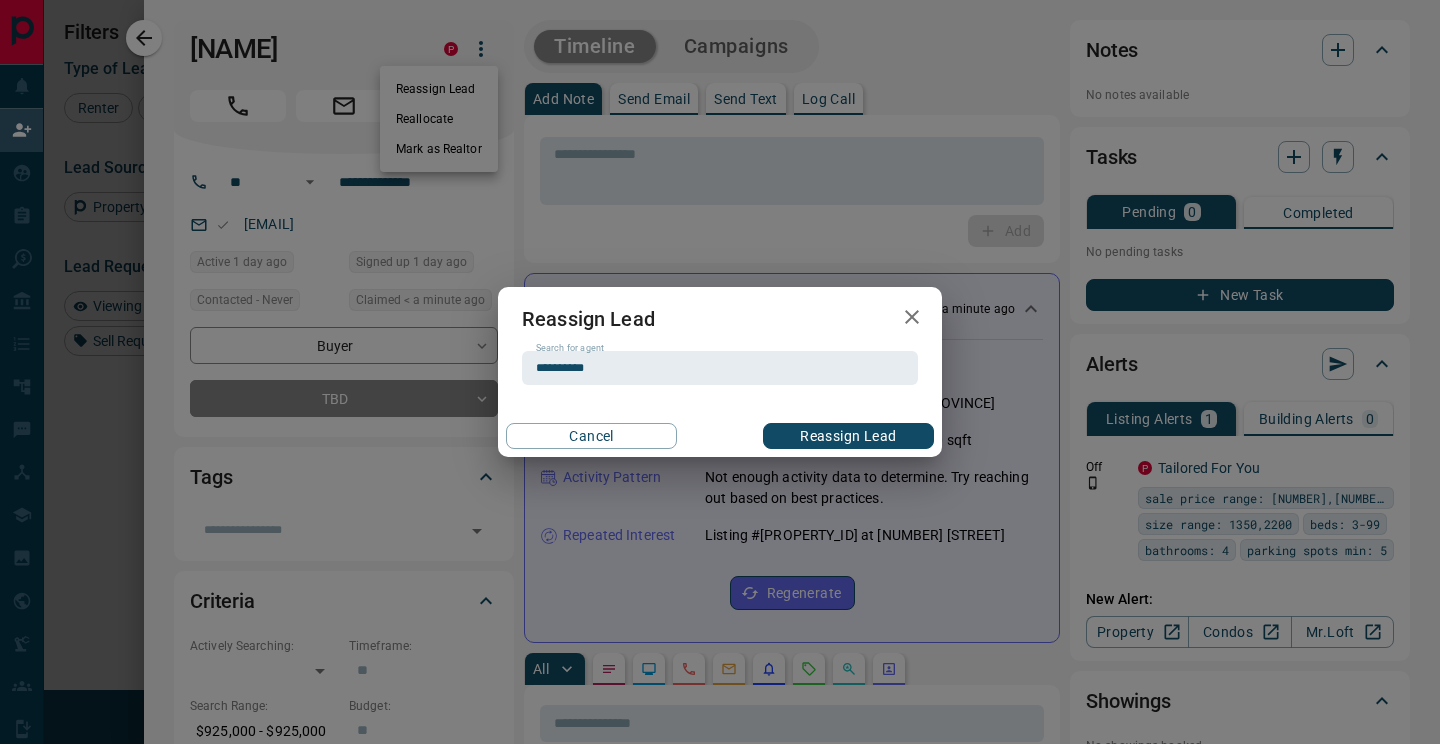 click on "Reassign Lead" at bounding box center [848, 436] 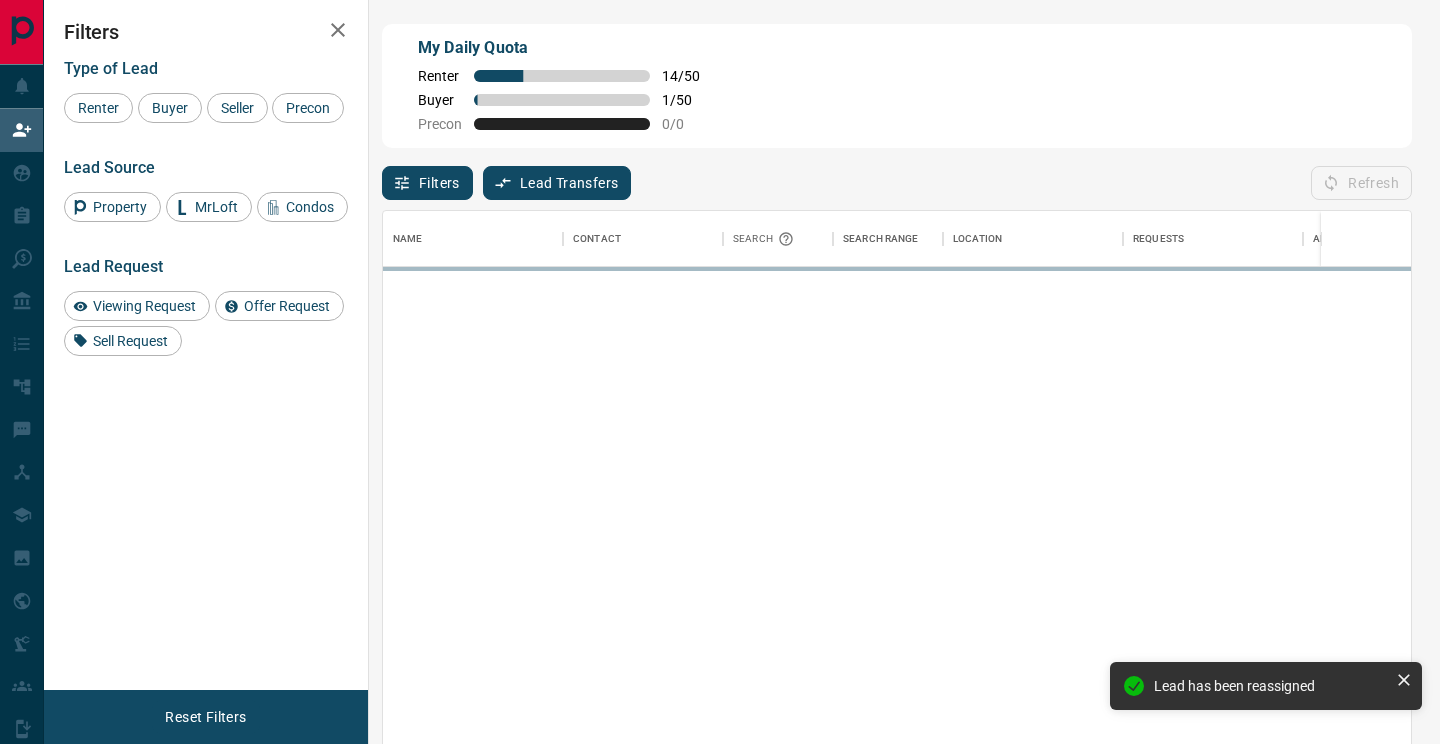 scroll, scrollTop: 1, scrollLeft: 1, axis: both 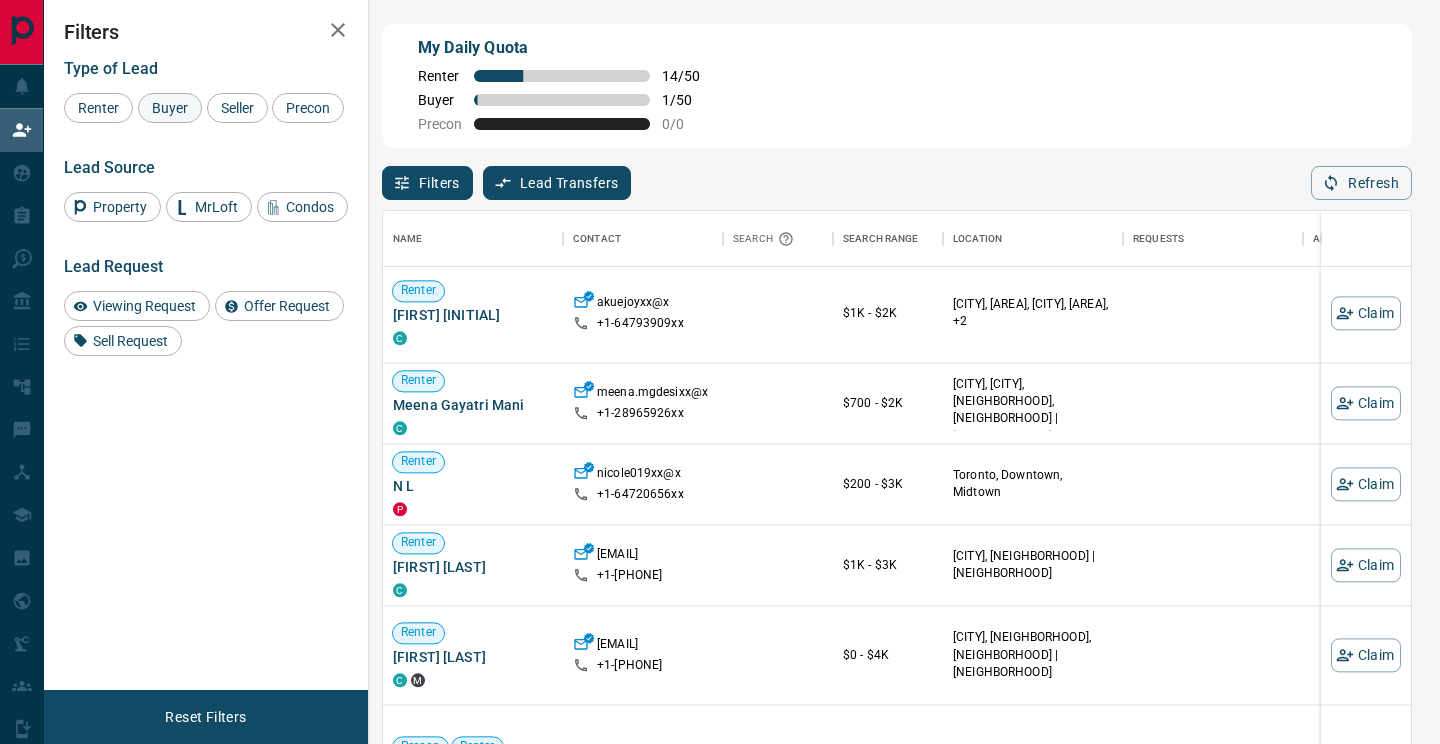 click on "Buyer" at bounding box center (170, 108) 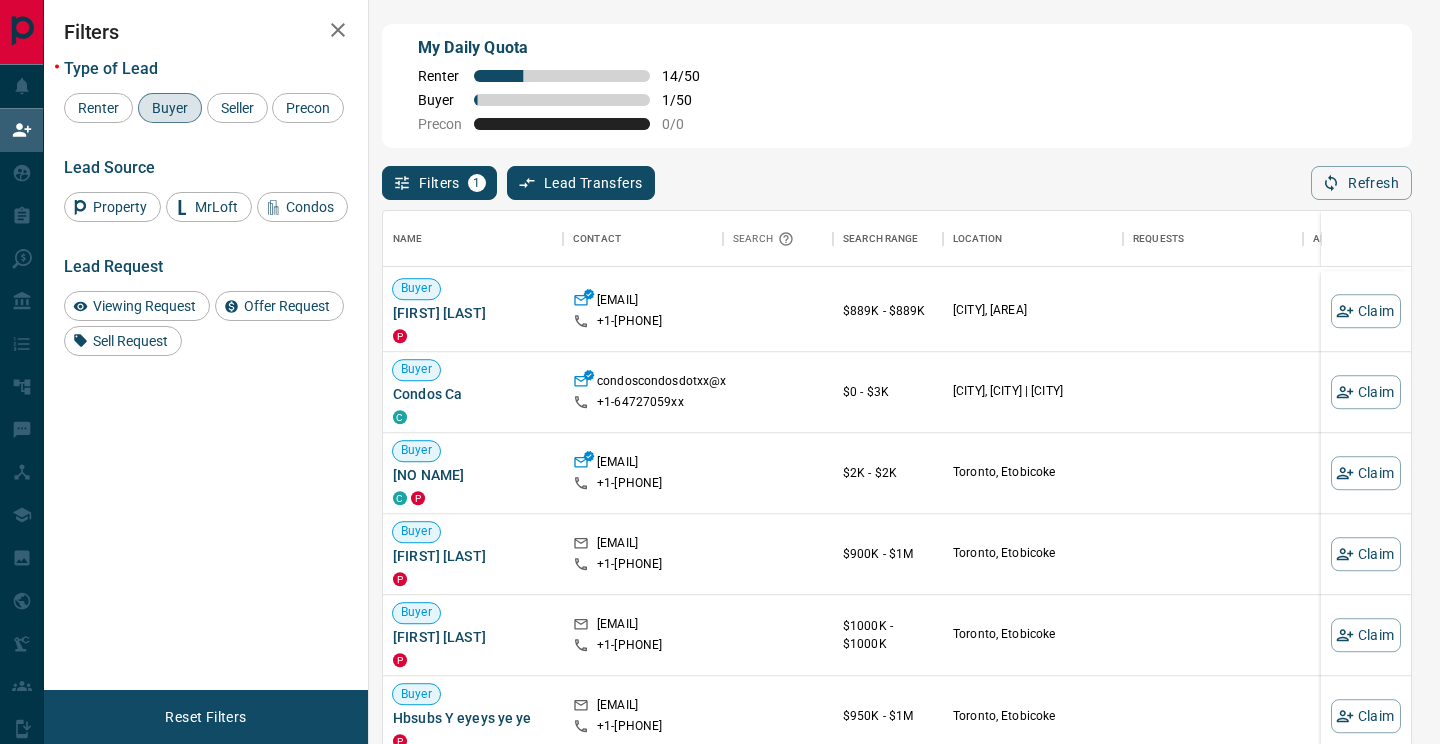 scroll, scrollTop: 1503, scrollLeft: 0, axis: vertical 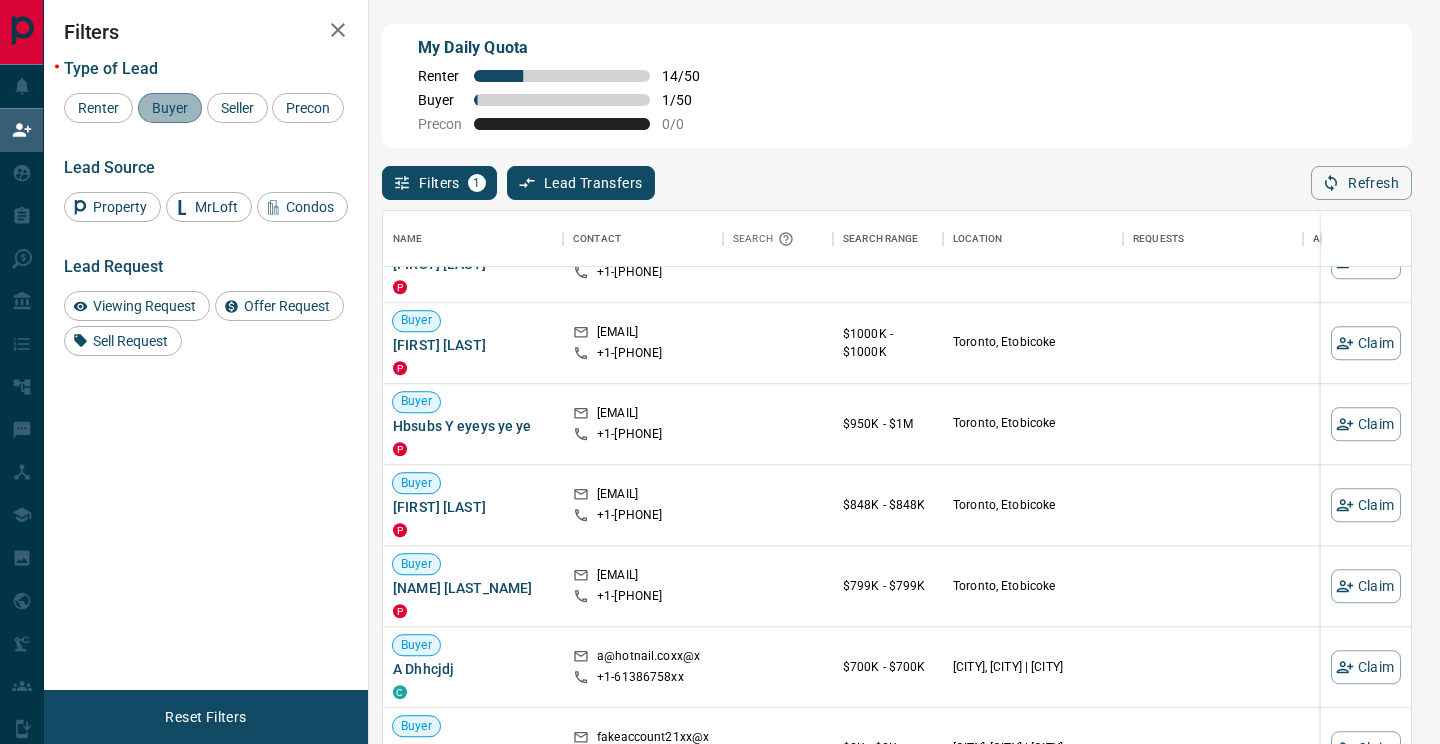 click on "Buyer" at bounding box center (170, 108) 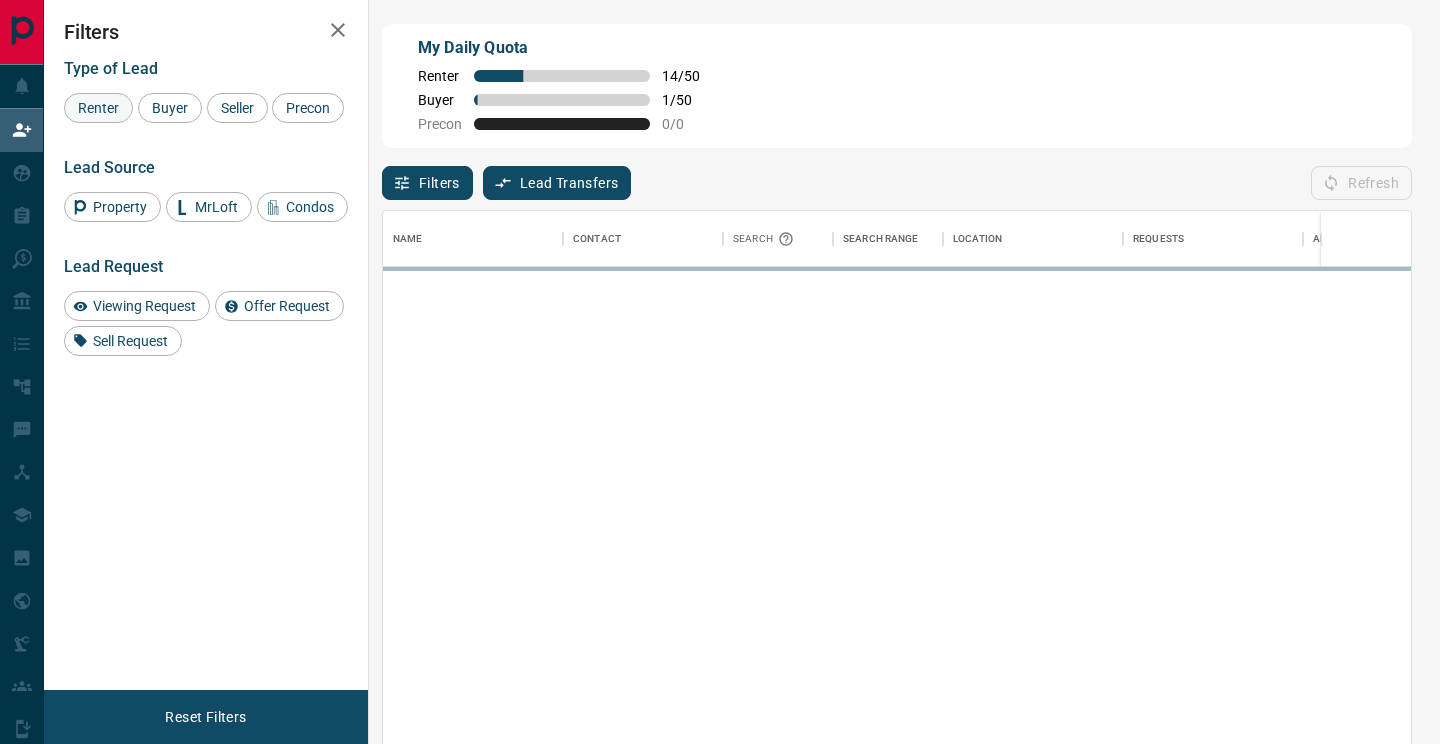 scroll, scrollTop: 0, scrollLeft: 0, axis: both 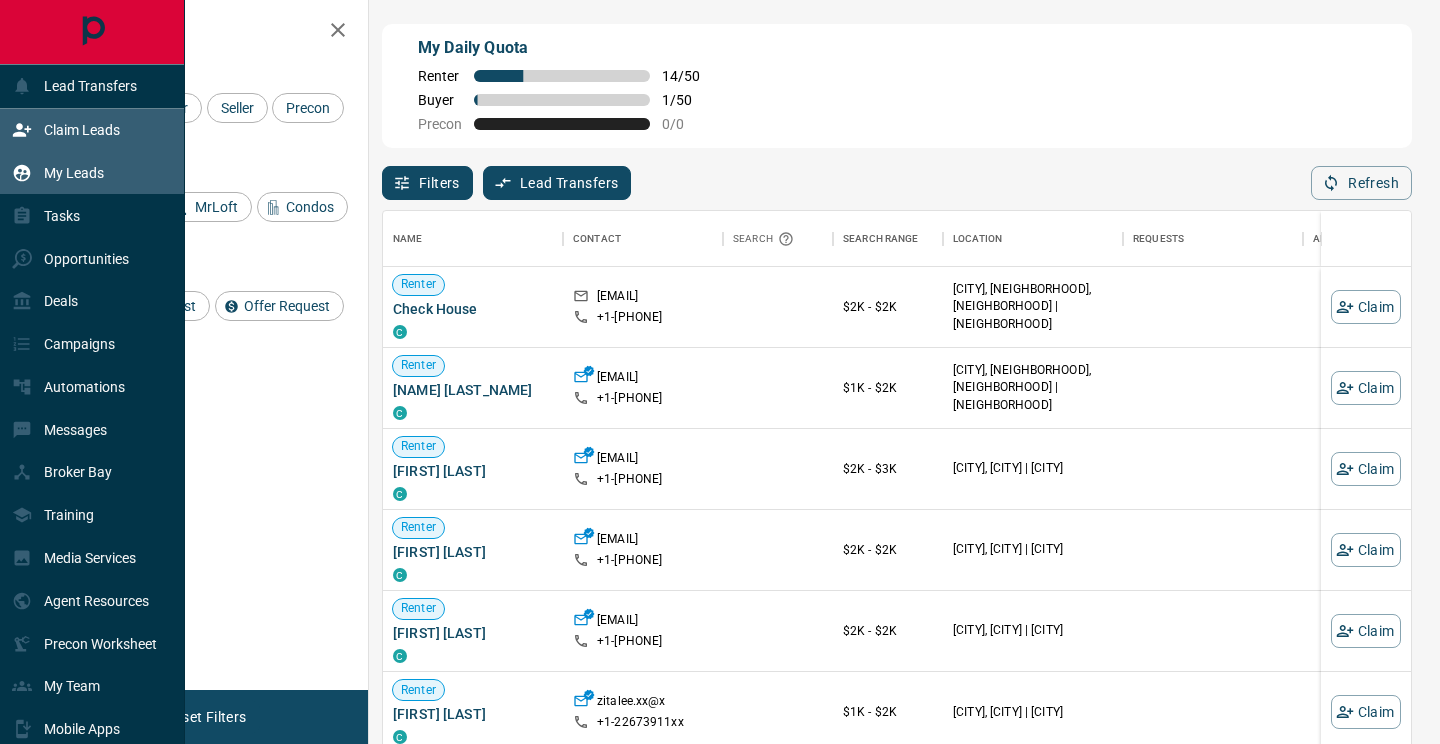 click 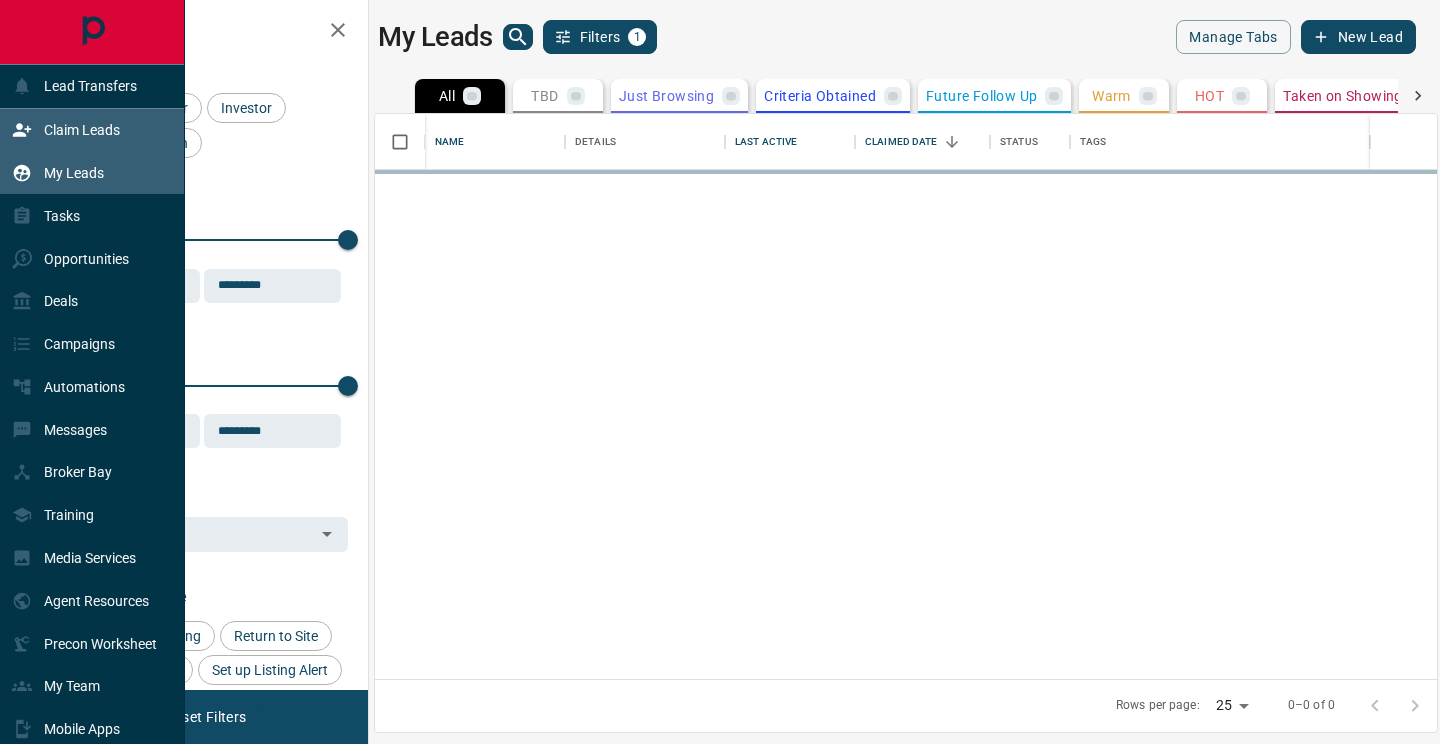scroll, scrollTop: 1, scrollLeft: 1, axis: both 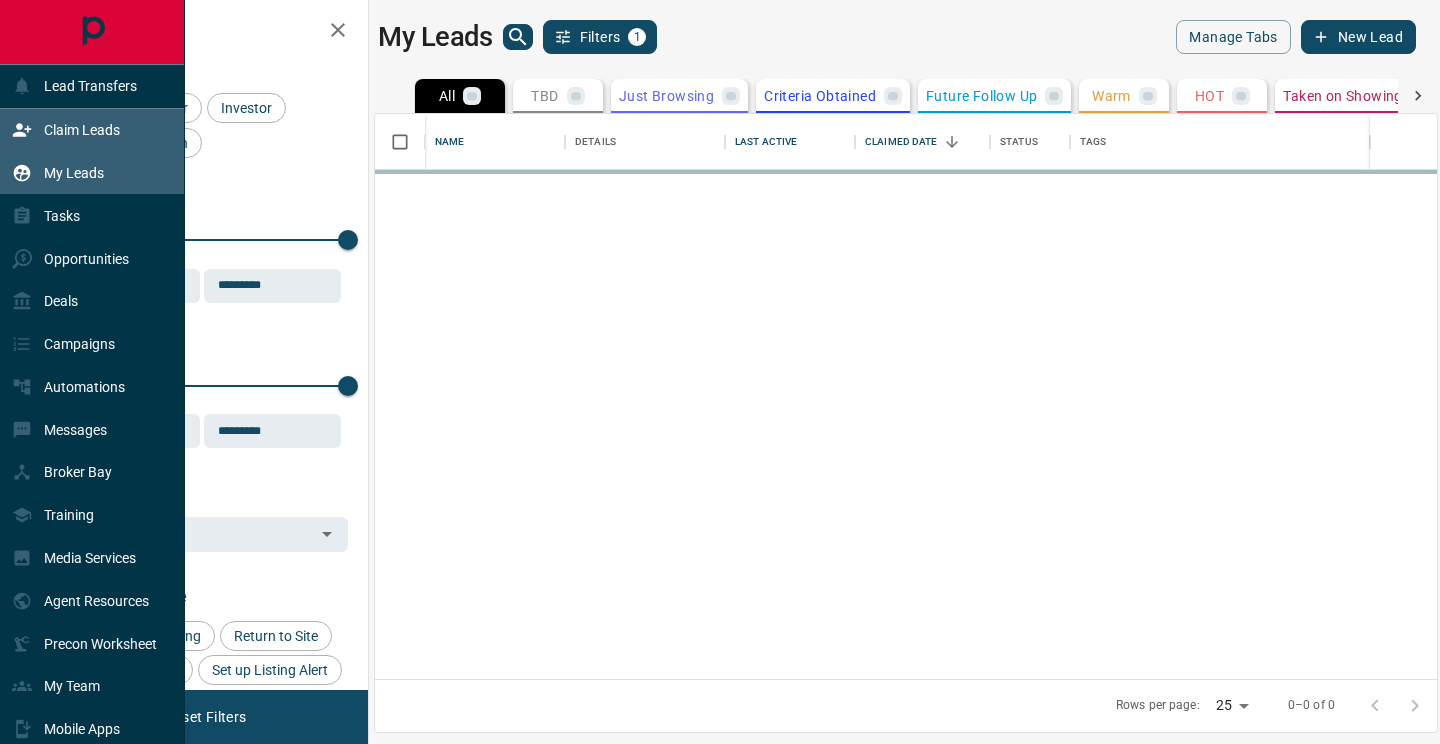 click on "Claim Leads" at bounding box center [66, 130] 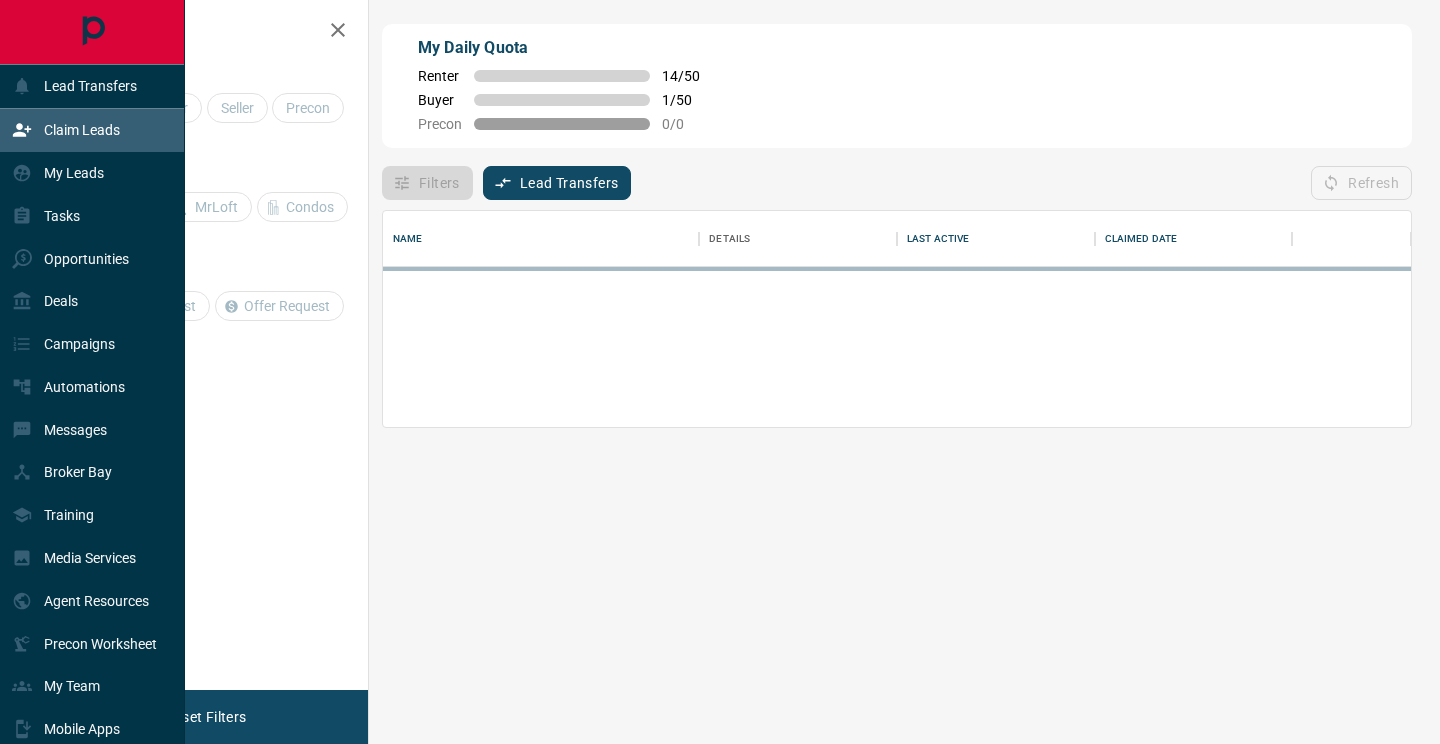 scroll, scrollTop: 0, scrollLeft: 0, axis: both 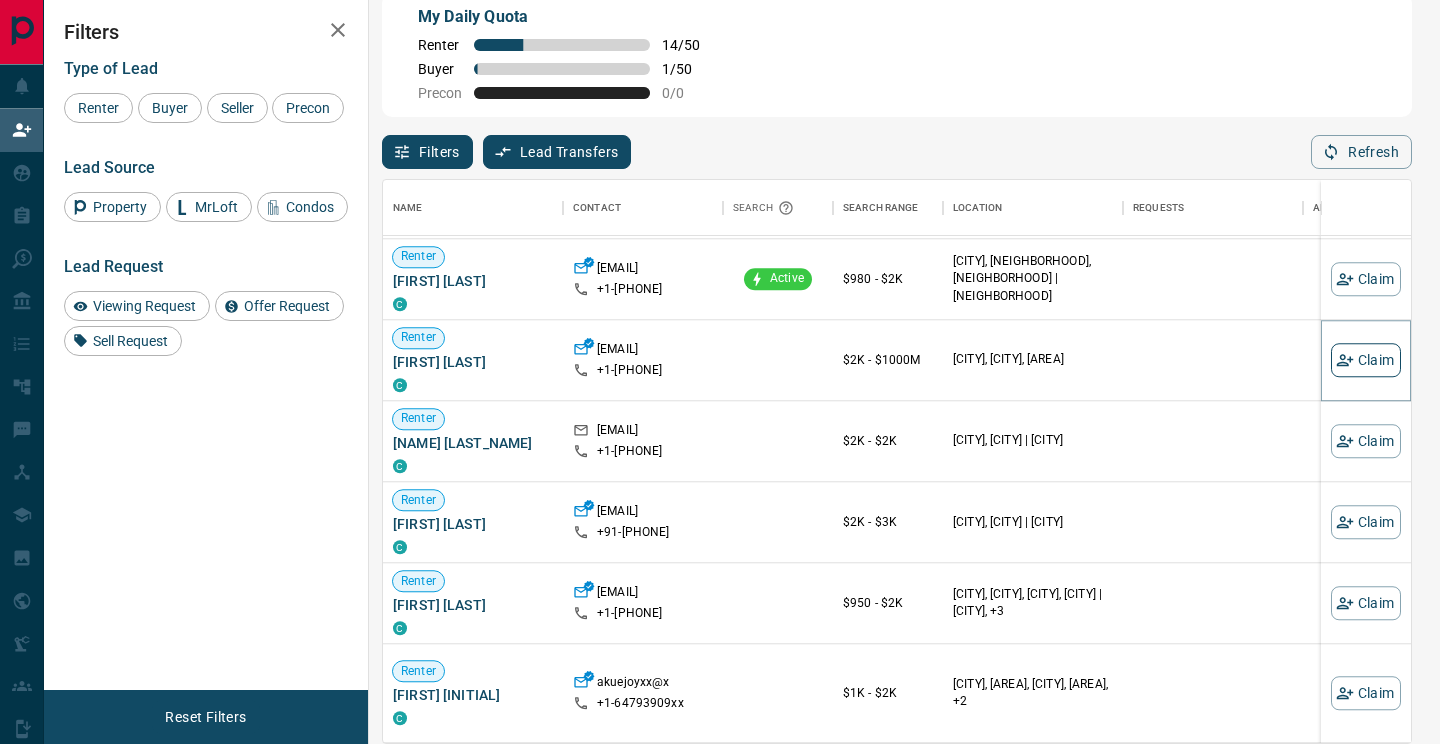 click on "Claim" at bounding box center [1366, 360] 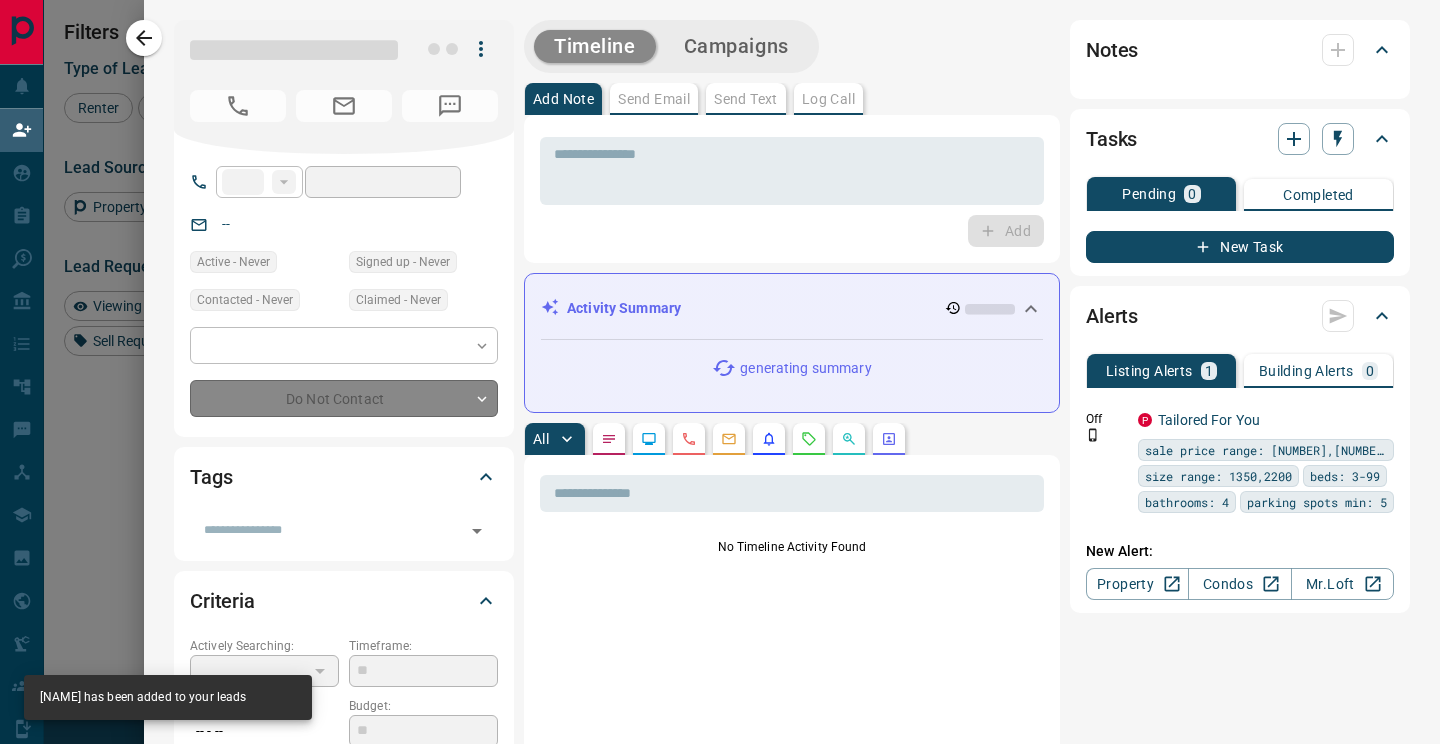 type on "**" 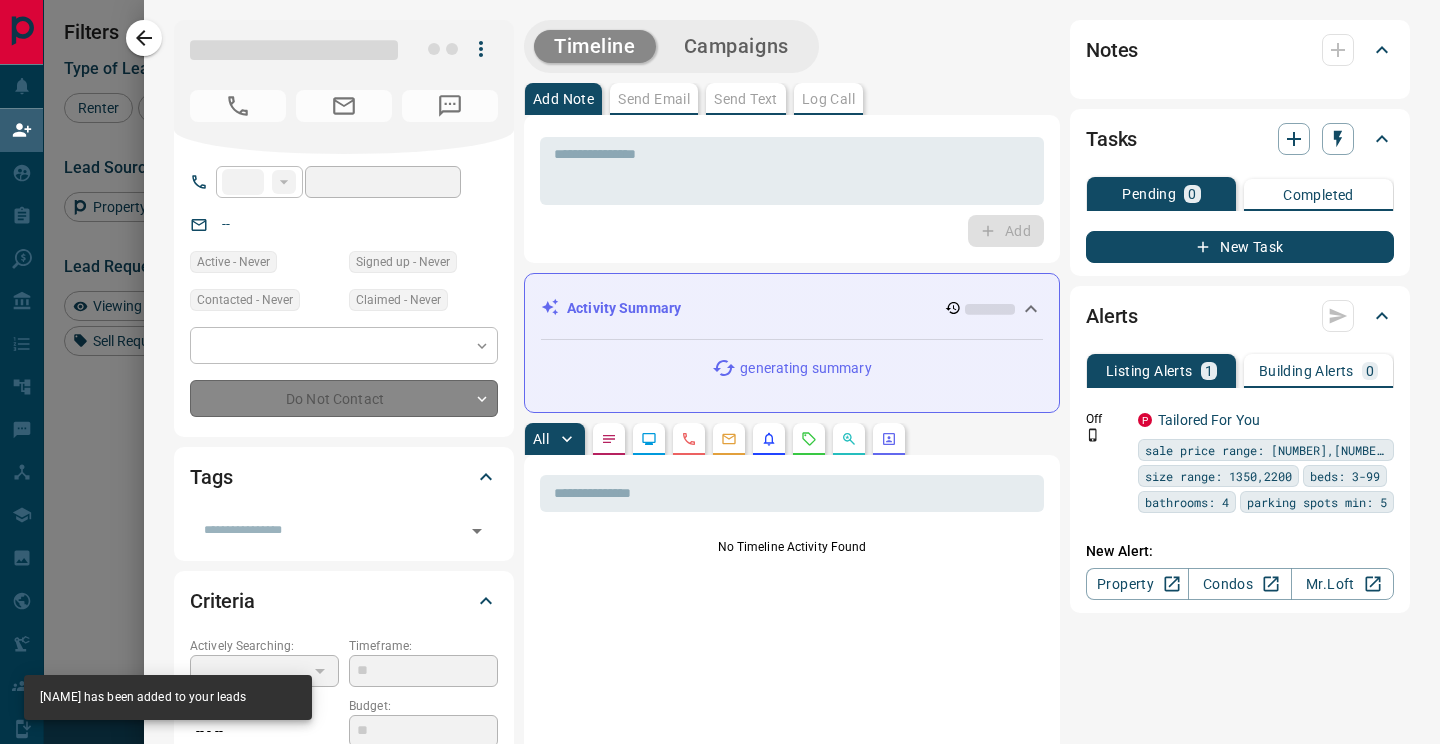 type on "**********" 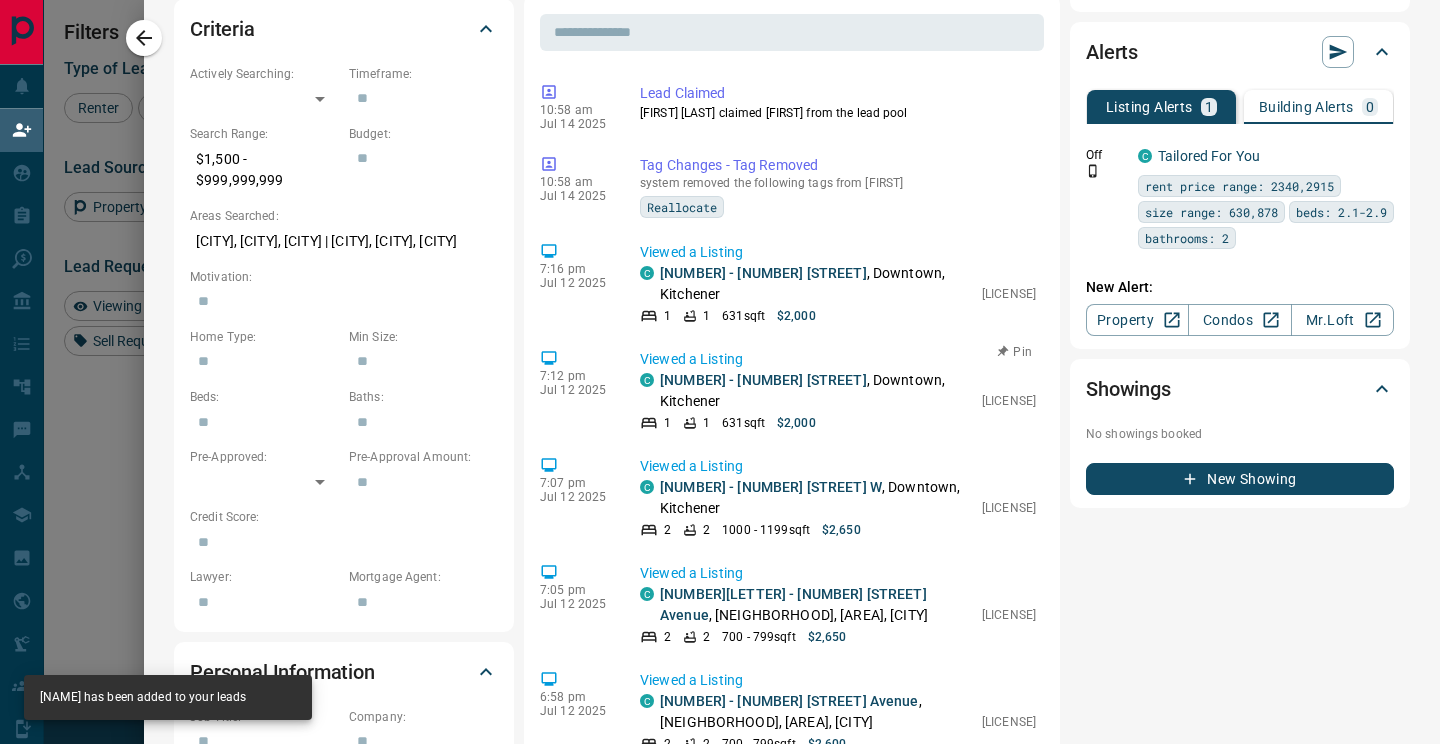 scroll, scrollTop: 449, scrollLeft: 0, axis: vertical 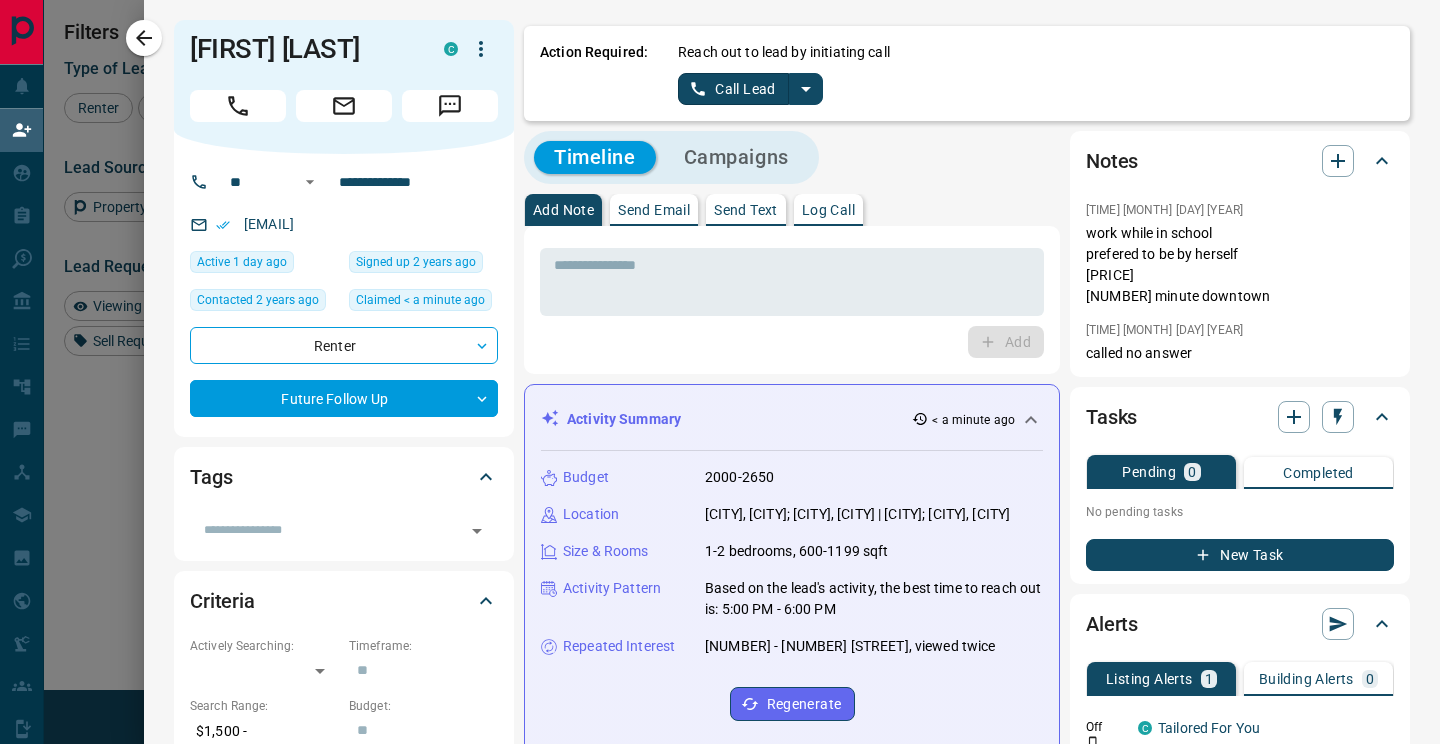 click 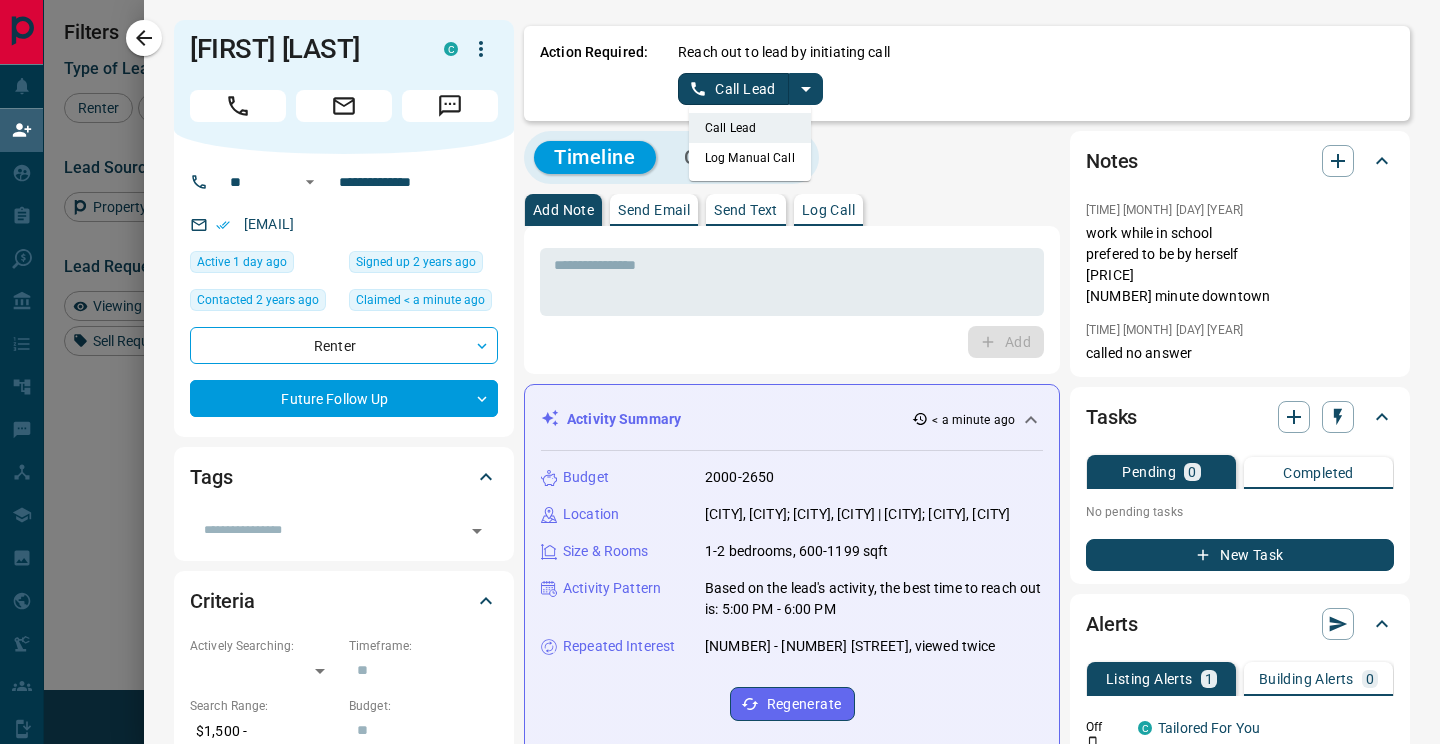 click on "Log Manual Call" at bounding box center (750, 158) 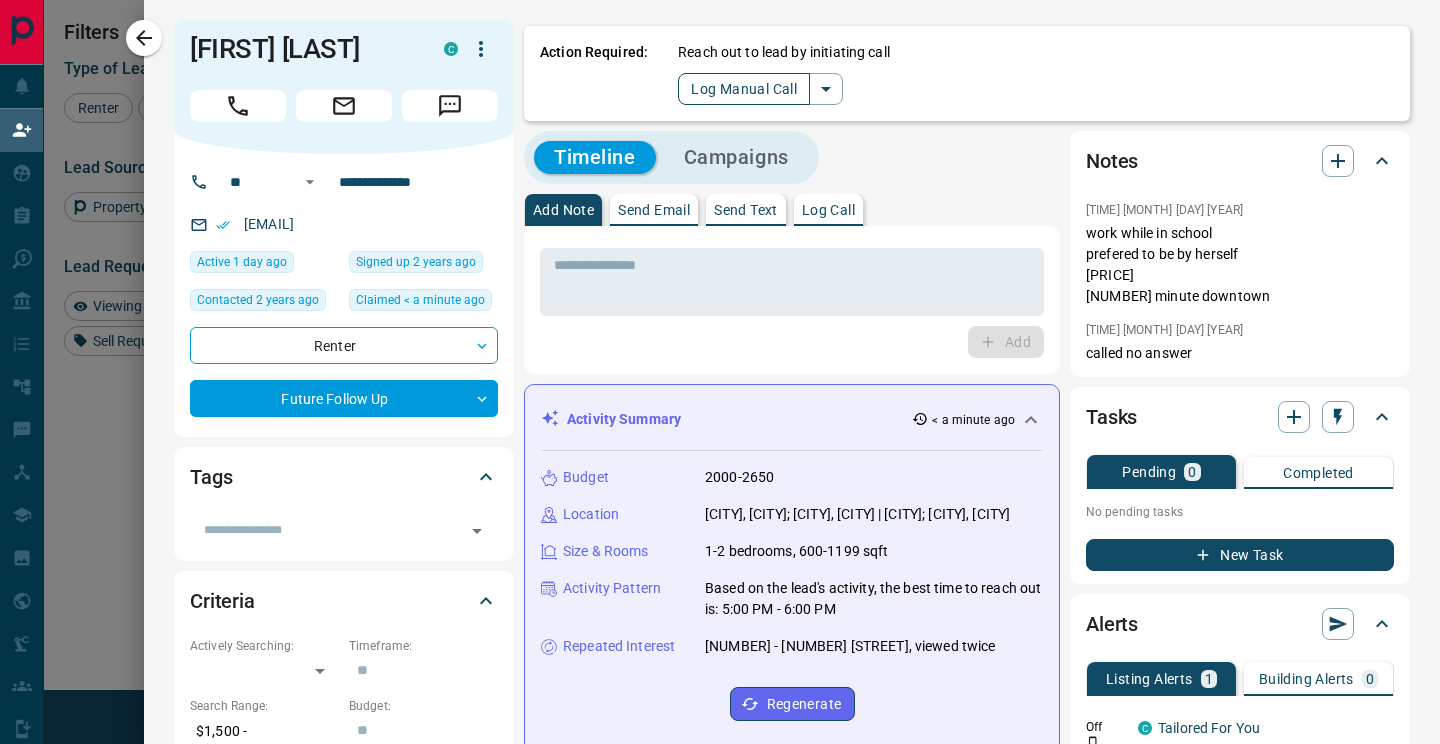 click on "Log Manual Call" at bounding box center (744, 89) 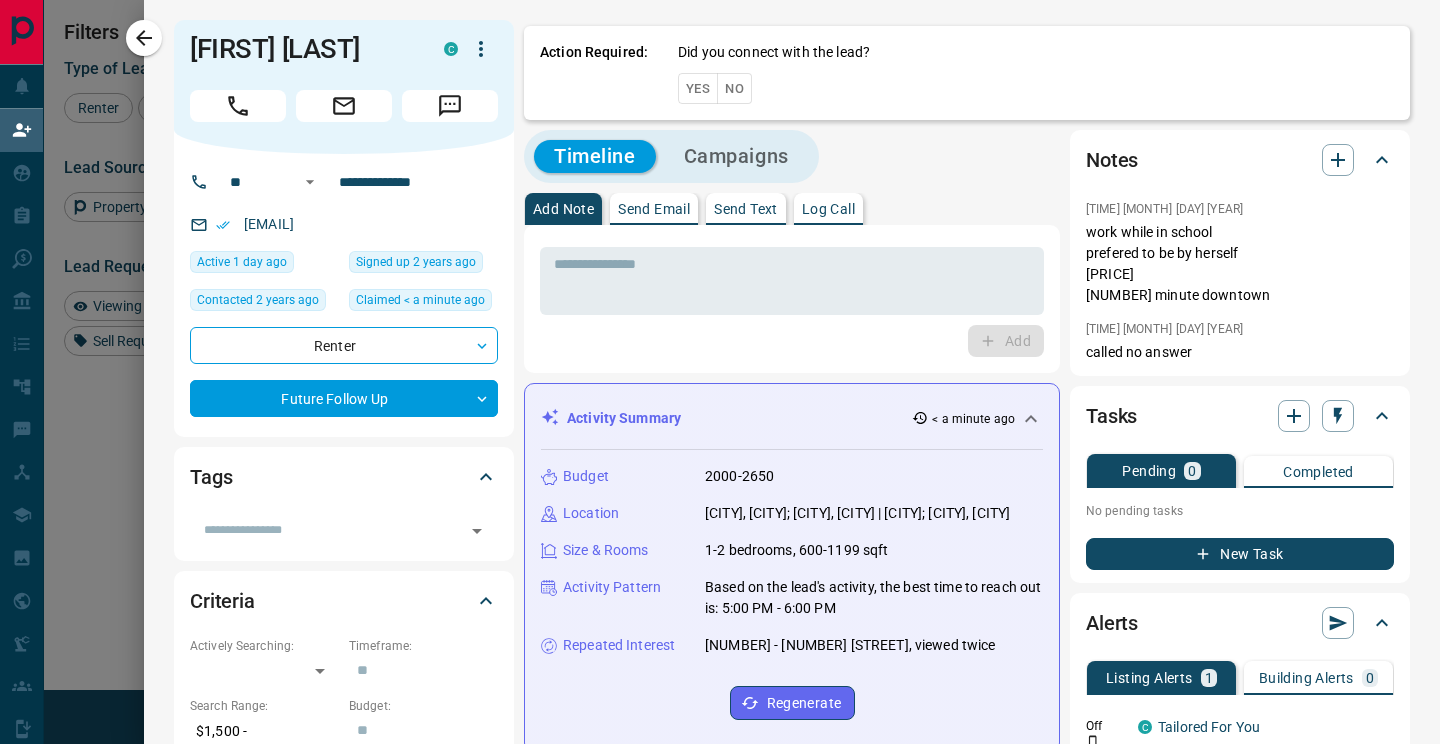 click on "Yes" at bounding box center (698, 88) 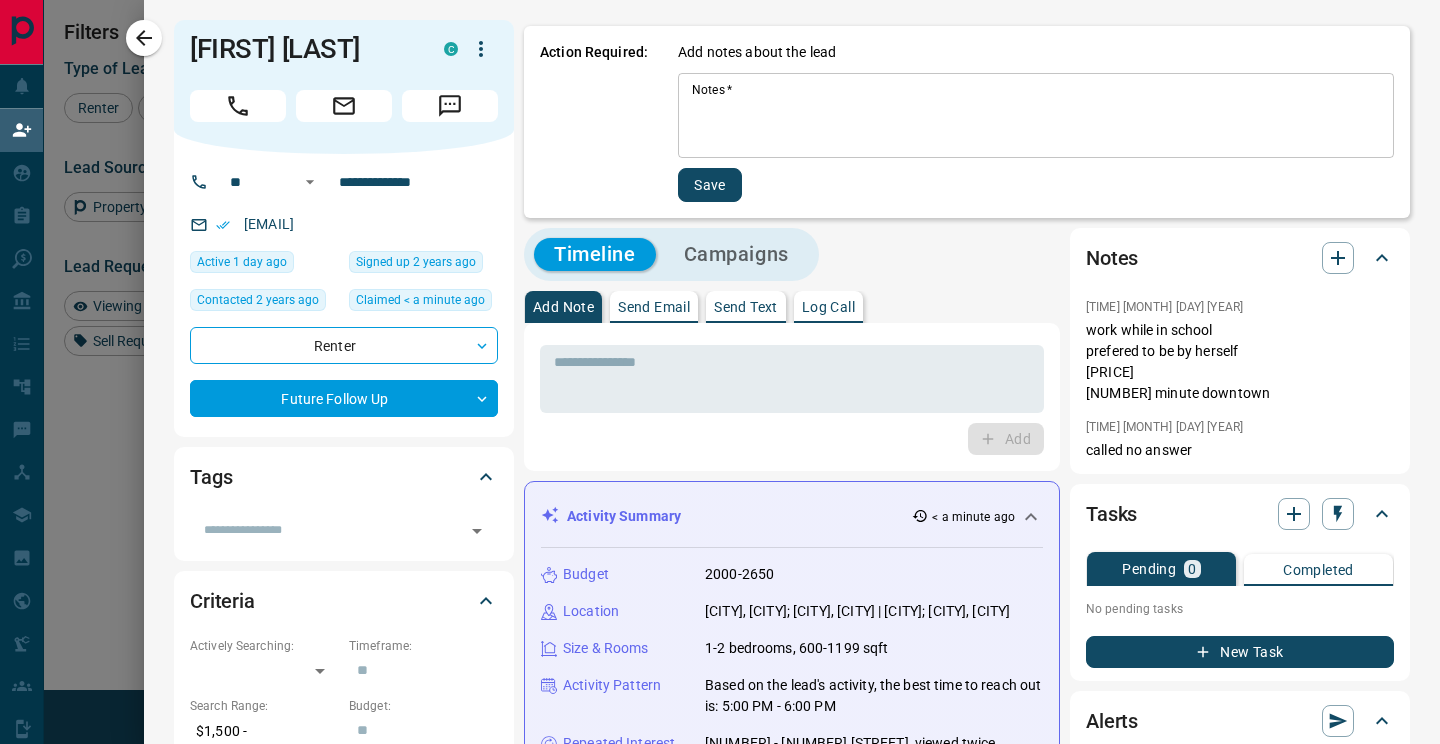 click on "Notes   *" at bounding box center [1036, 116] 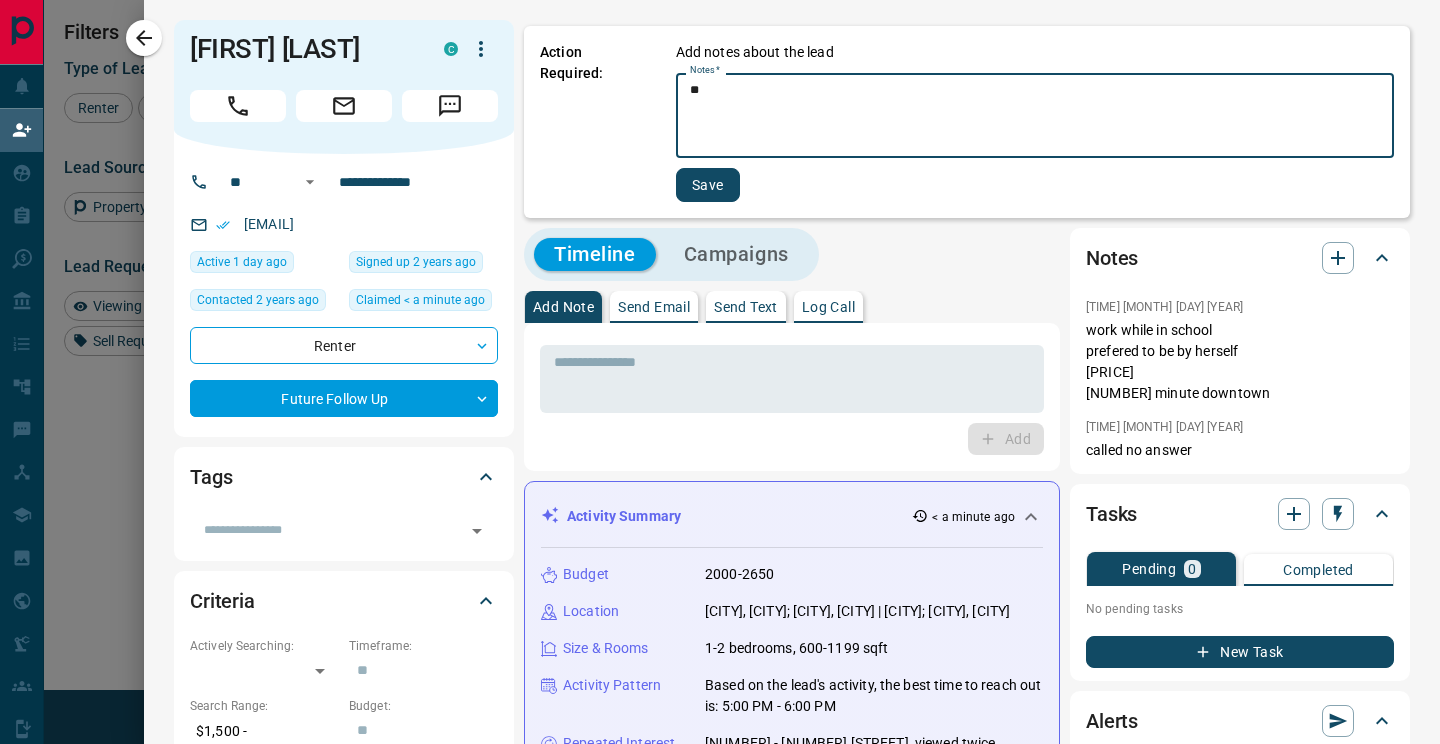 type on "**" 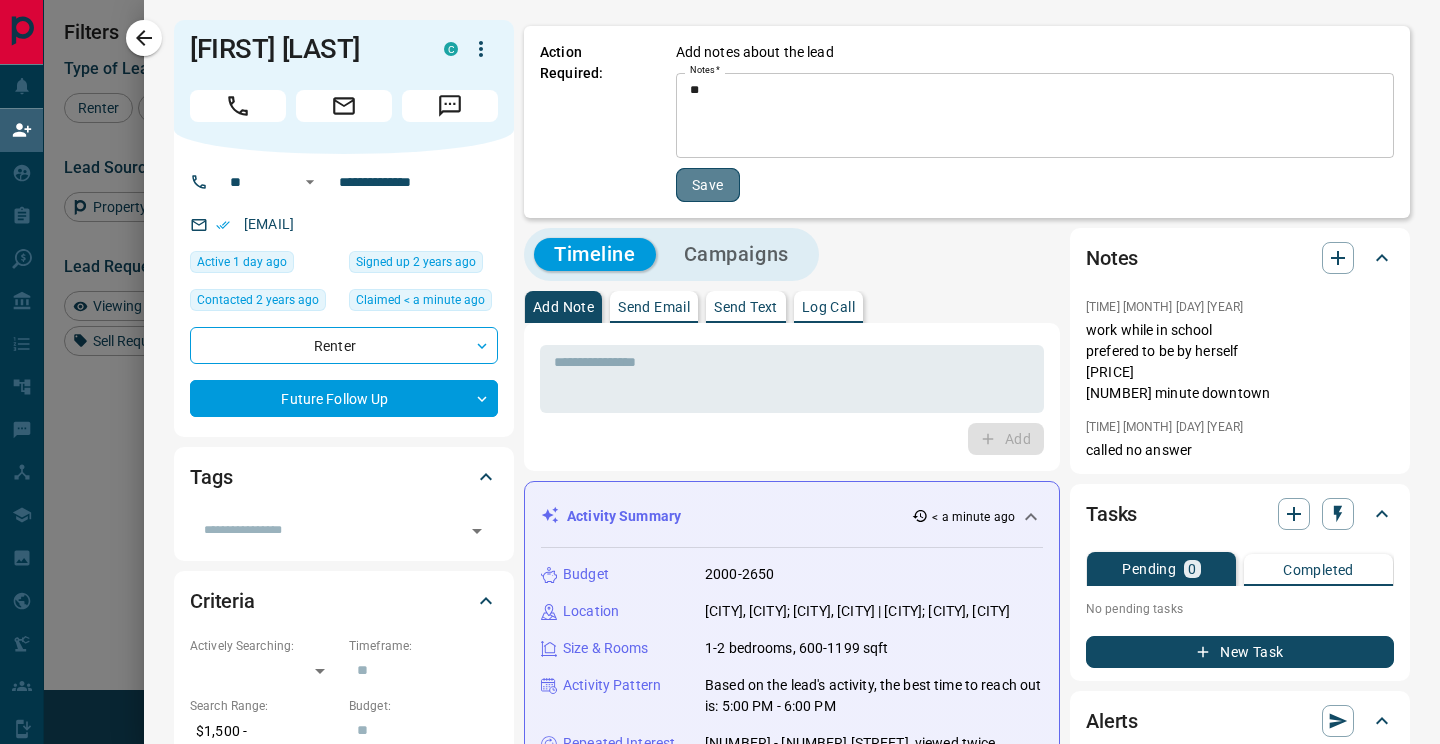 click on "Save" at bounding box center (708, 185) 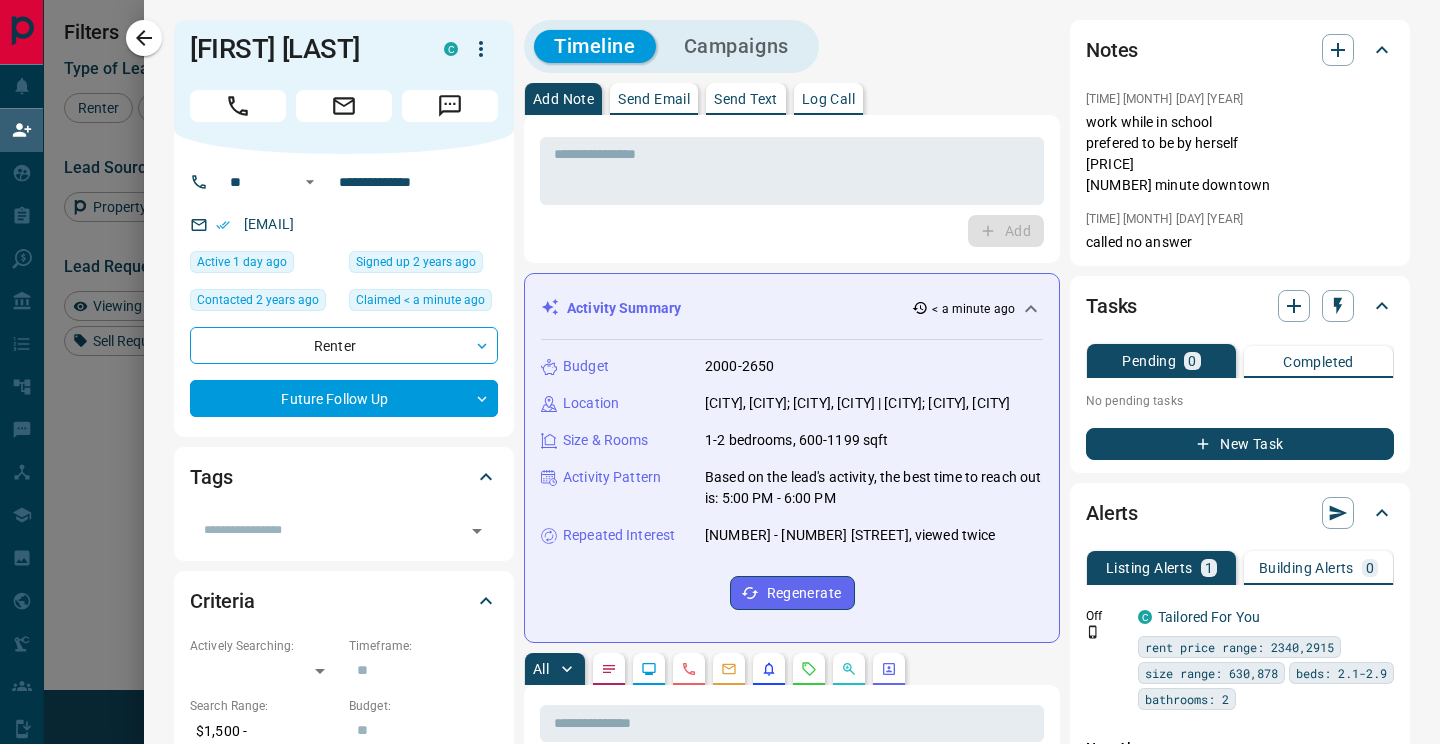 click 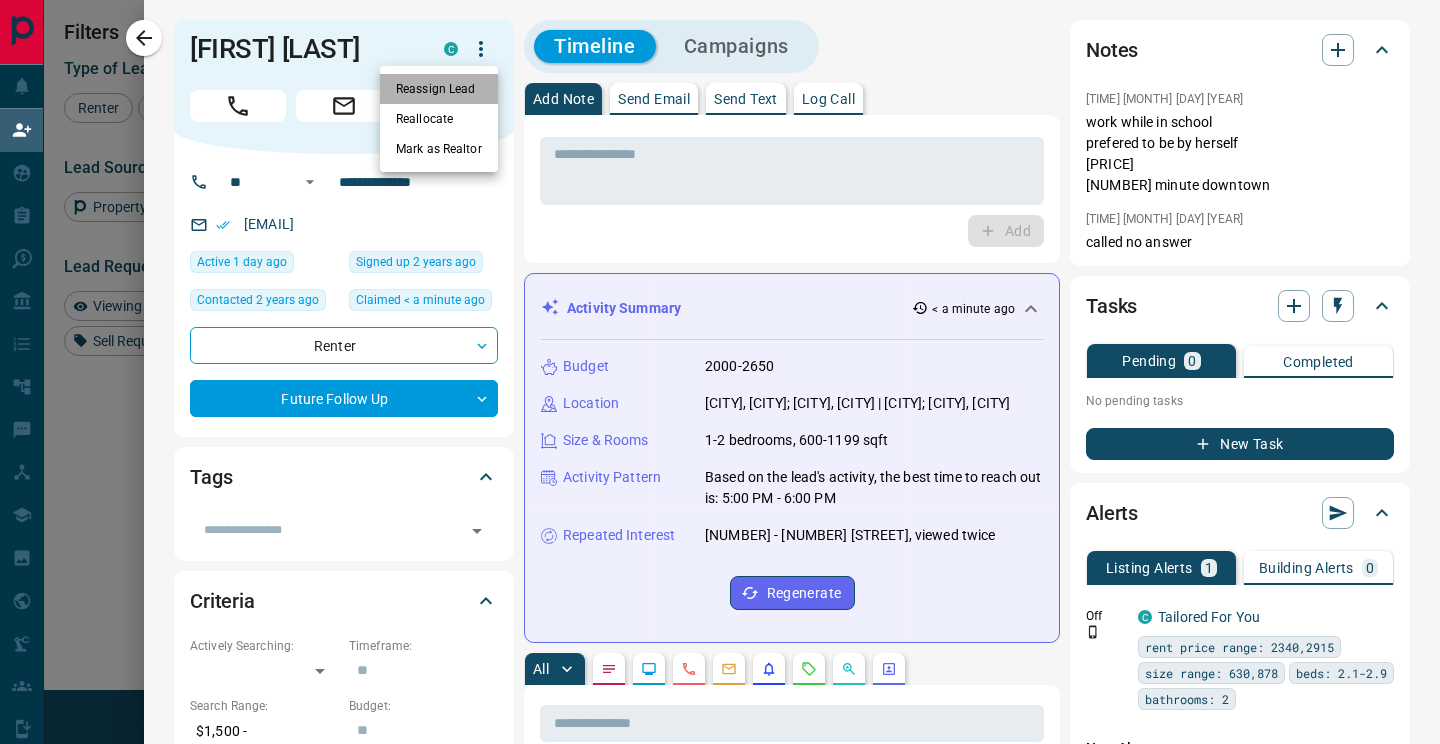 click on "Reassign Lead" at bounding box center (439, 89) 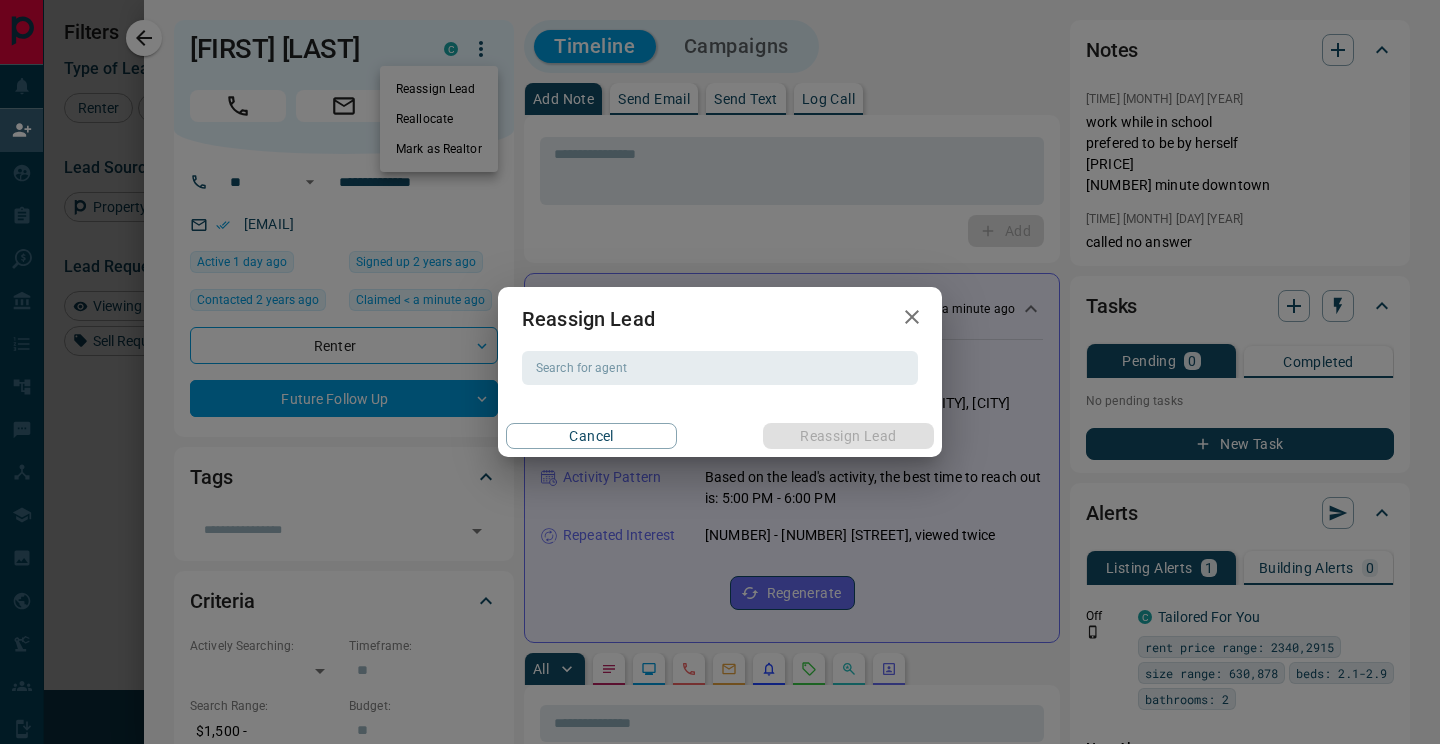 click on "Reassign Lead" at bounding box center (588, 319) 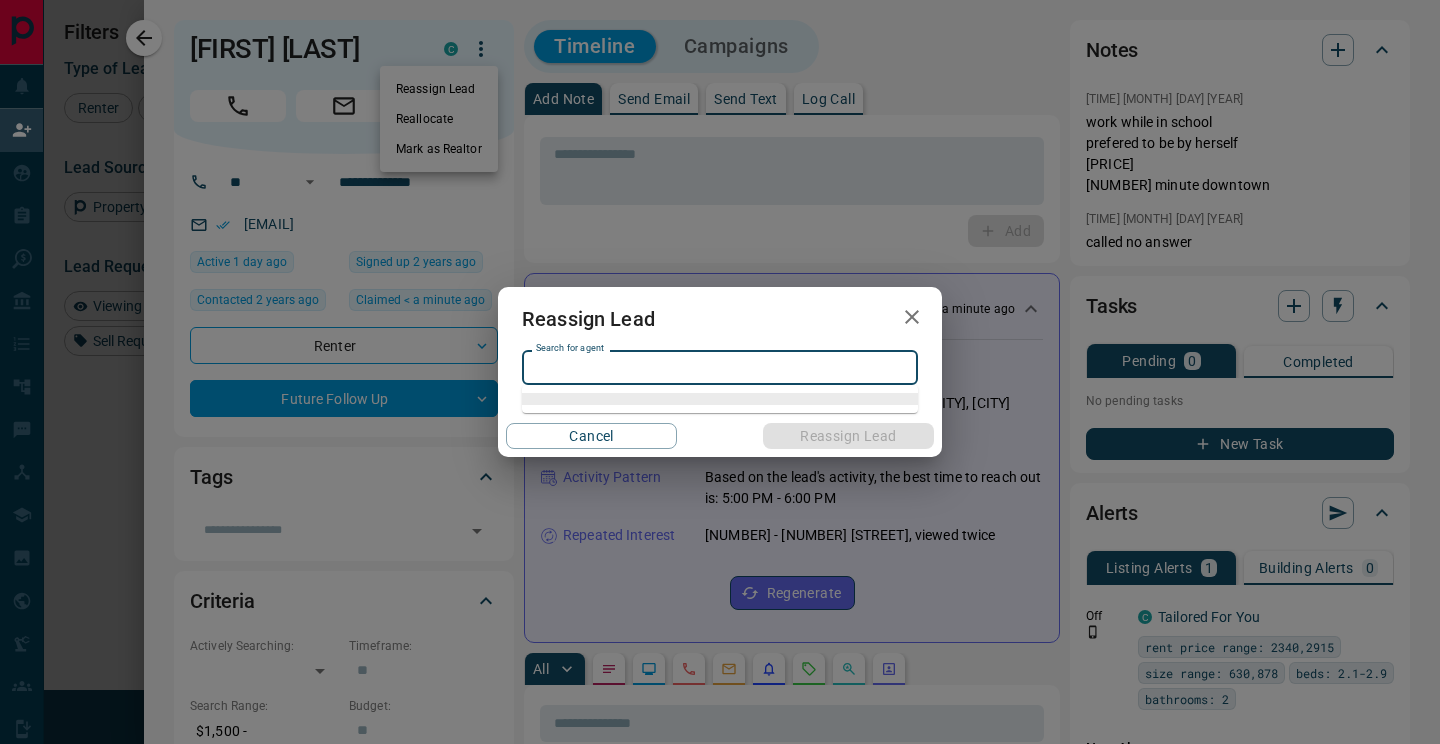 click on "Search for agent" at bounding box center (718, 368) 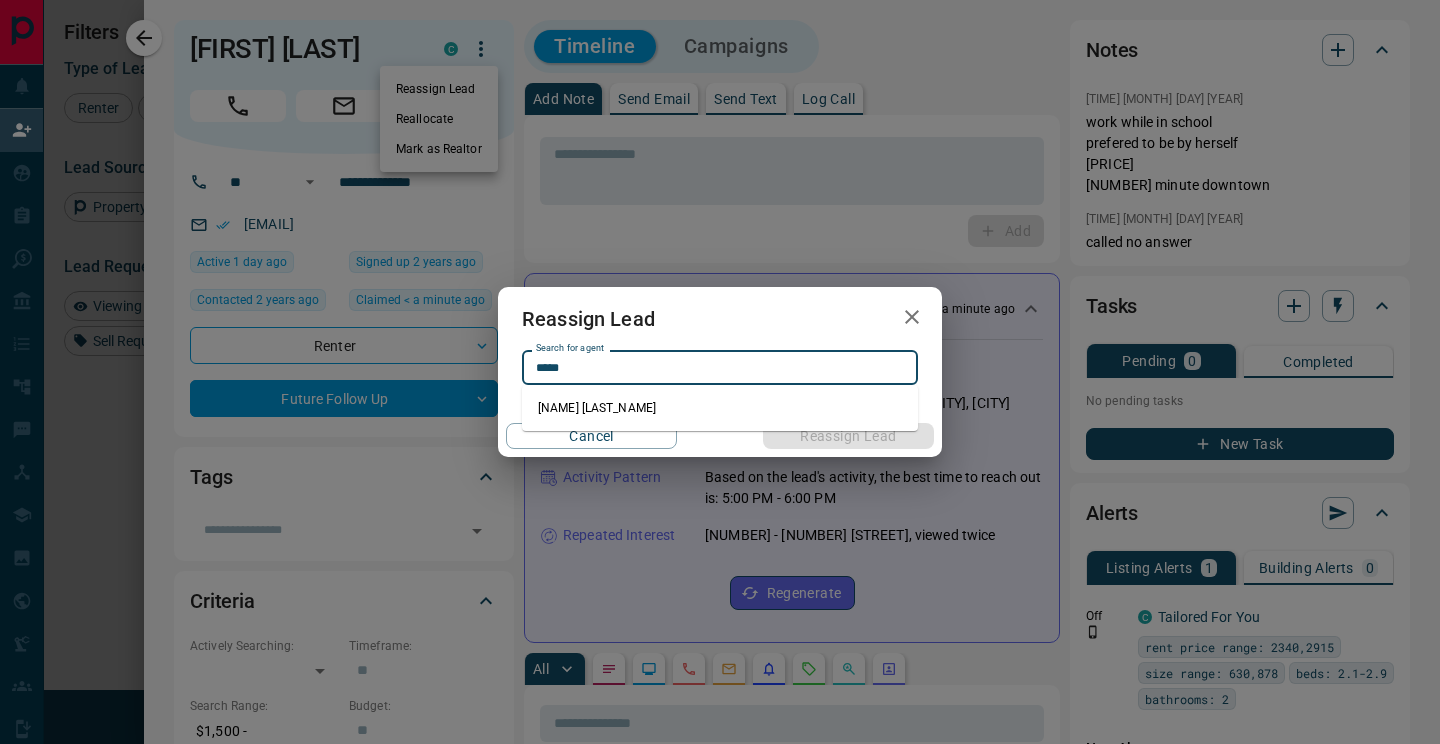 click on "[NAME] [LAST_NAME]" at bounding box center [720, 408] 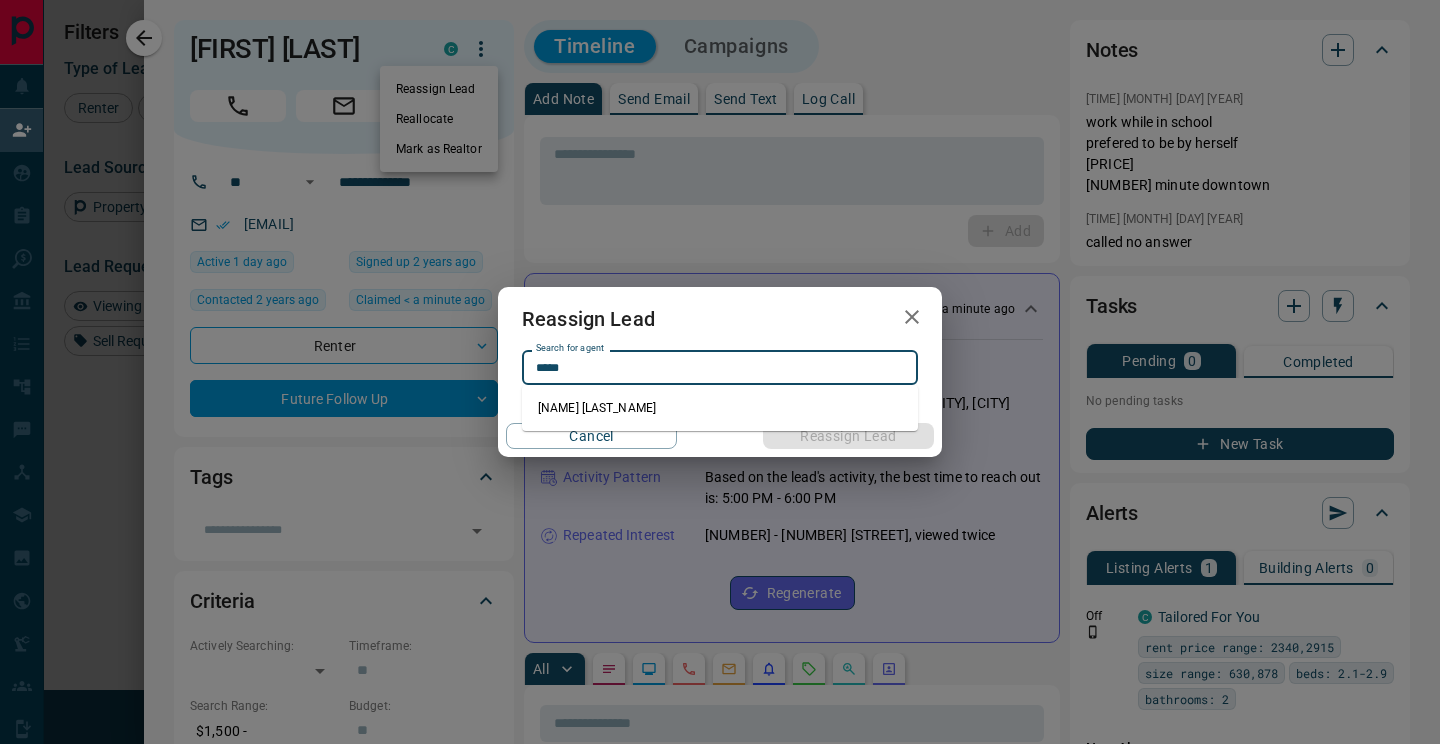 type on "**********" 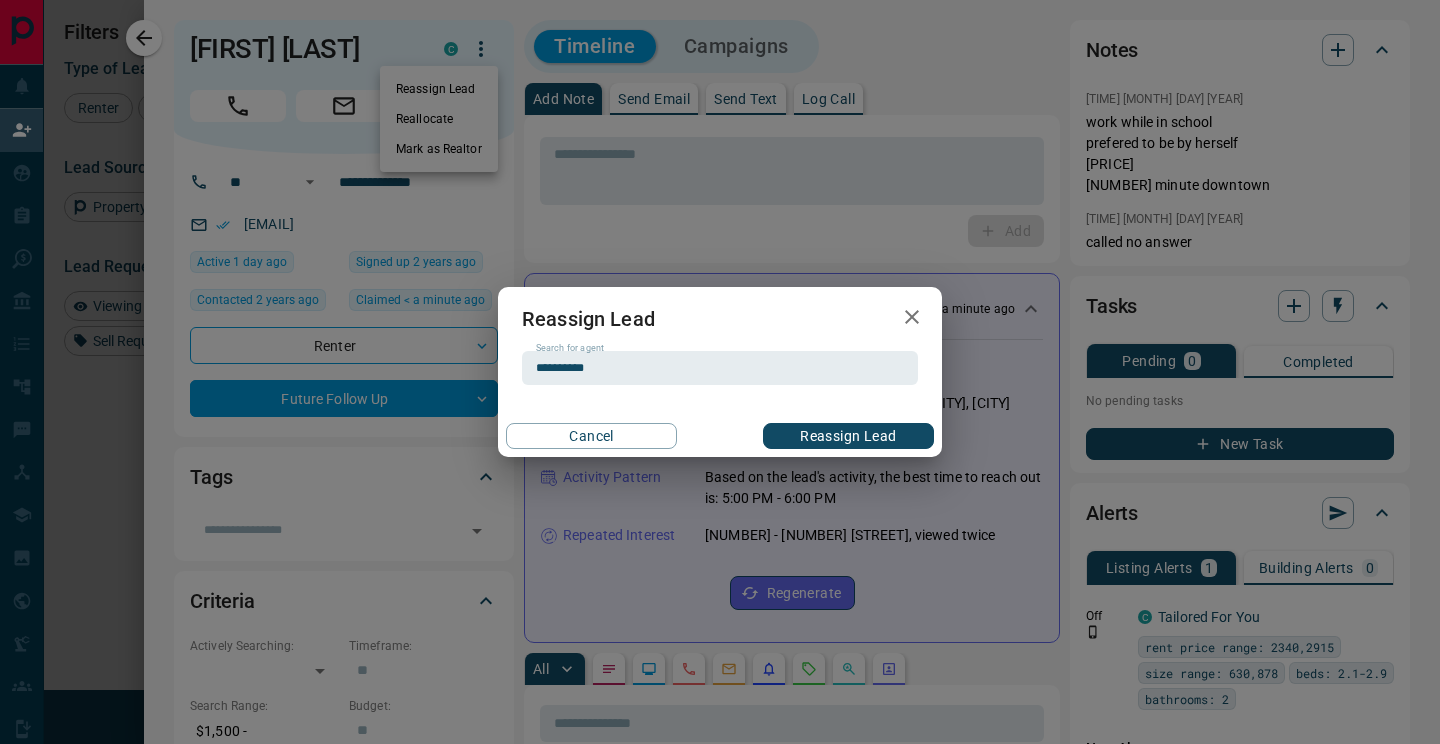 click on "Reassign Lead" at bounding box center [848, 436] 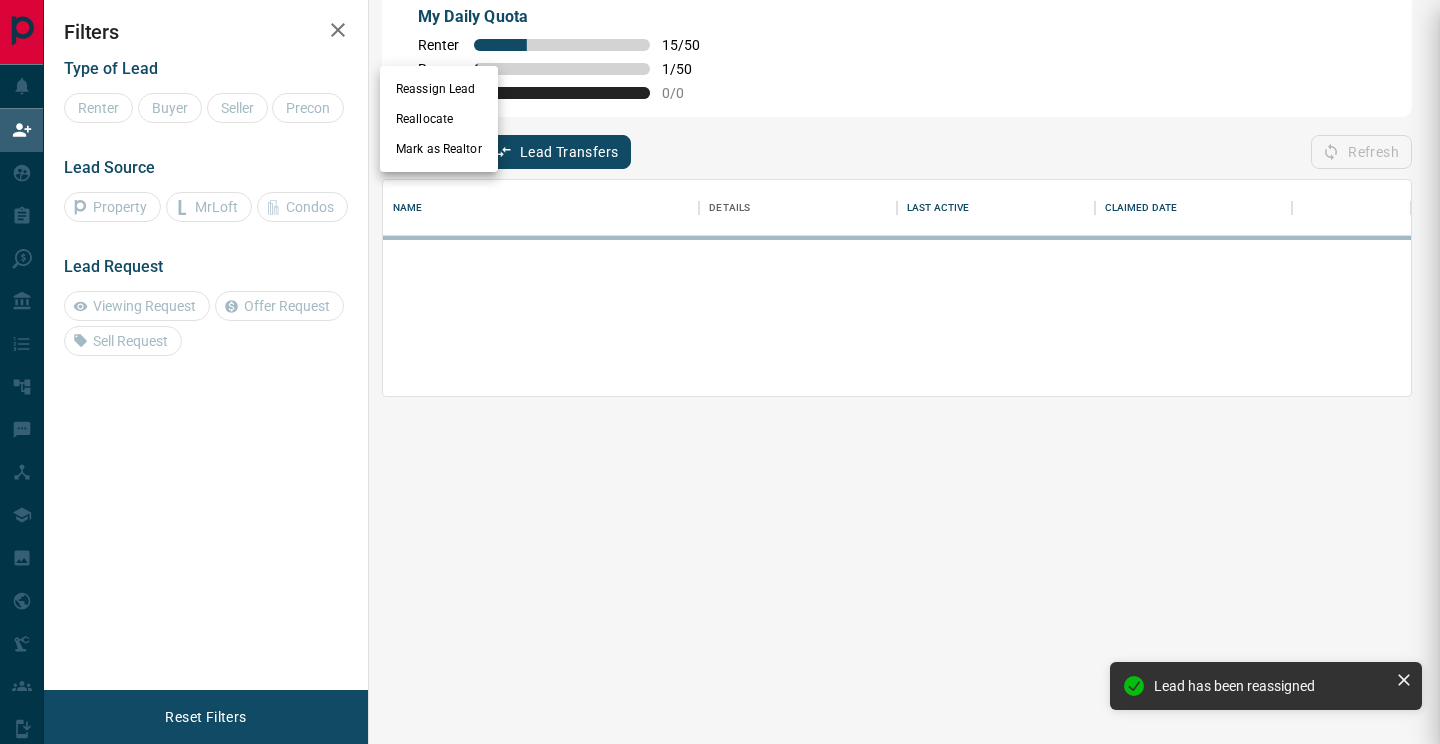 scroll, scrollTop: 0, scrollLeft: 0, axis: both 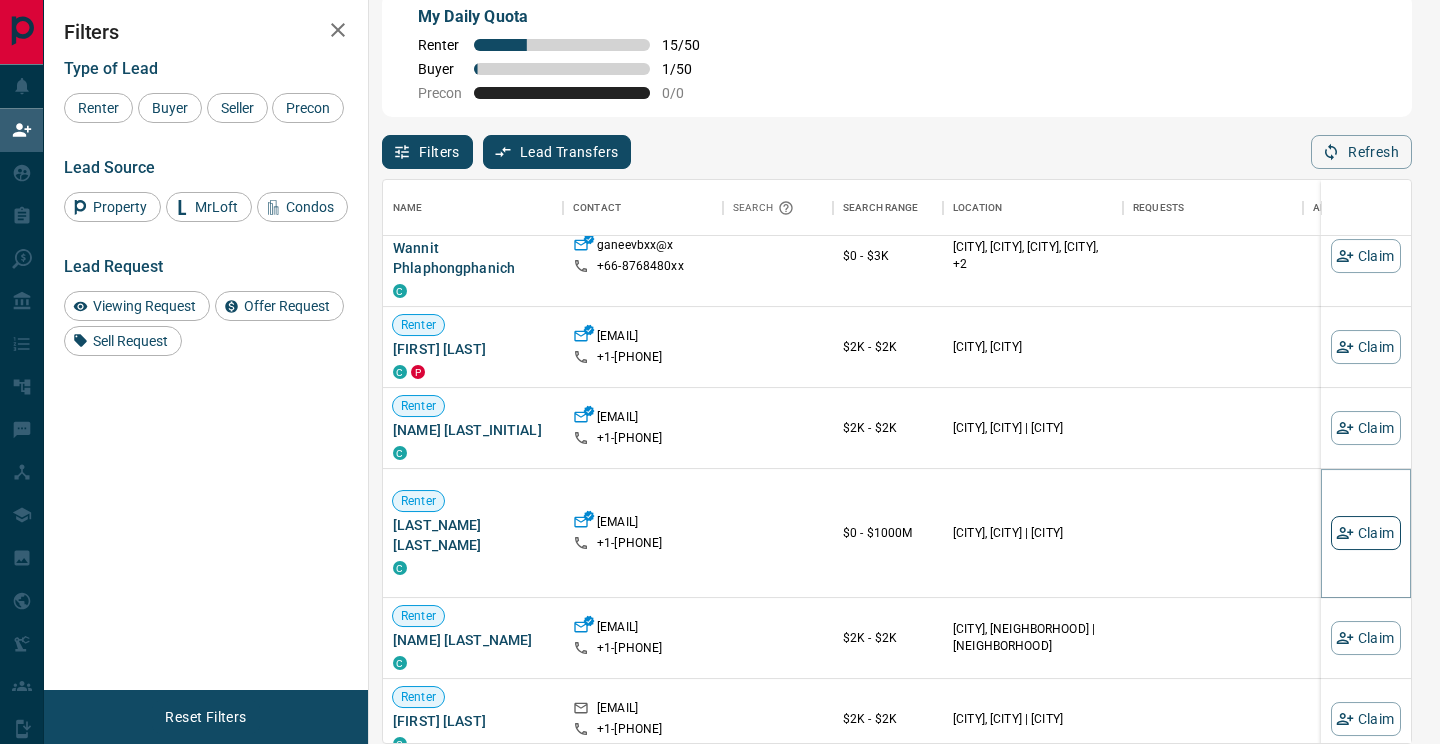 click on "Claim" at bounding box center [1366, 533] 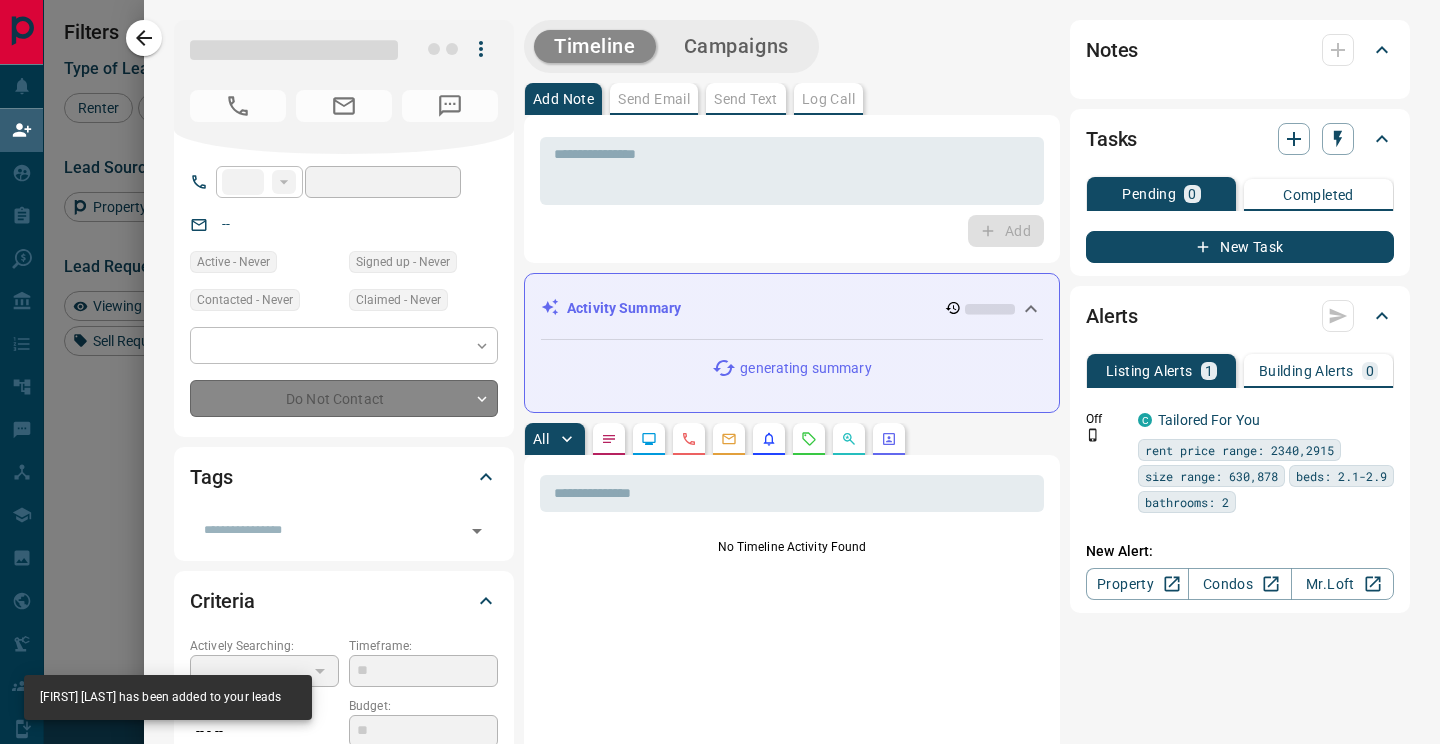 type on "**" 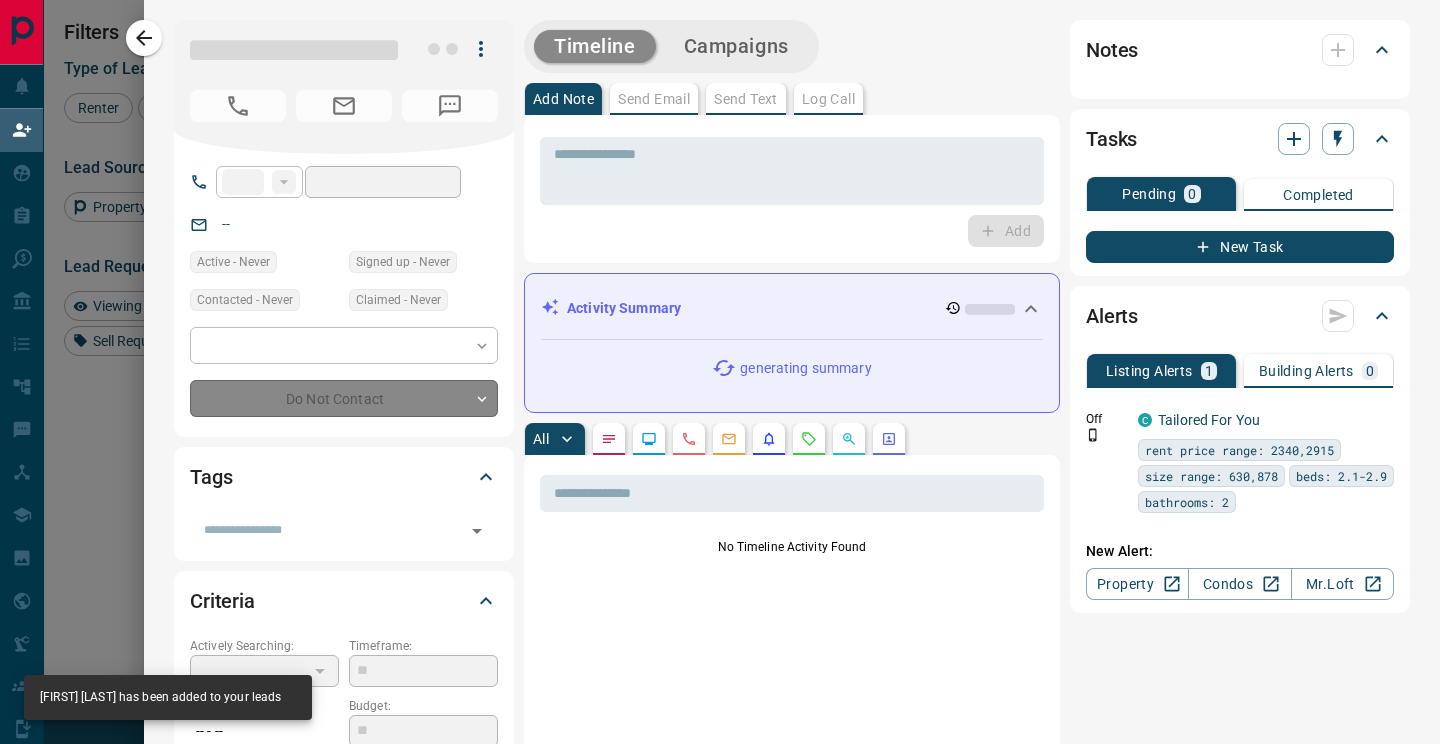 type on "**********" 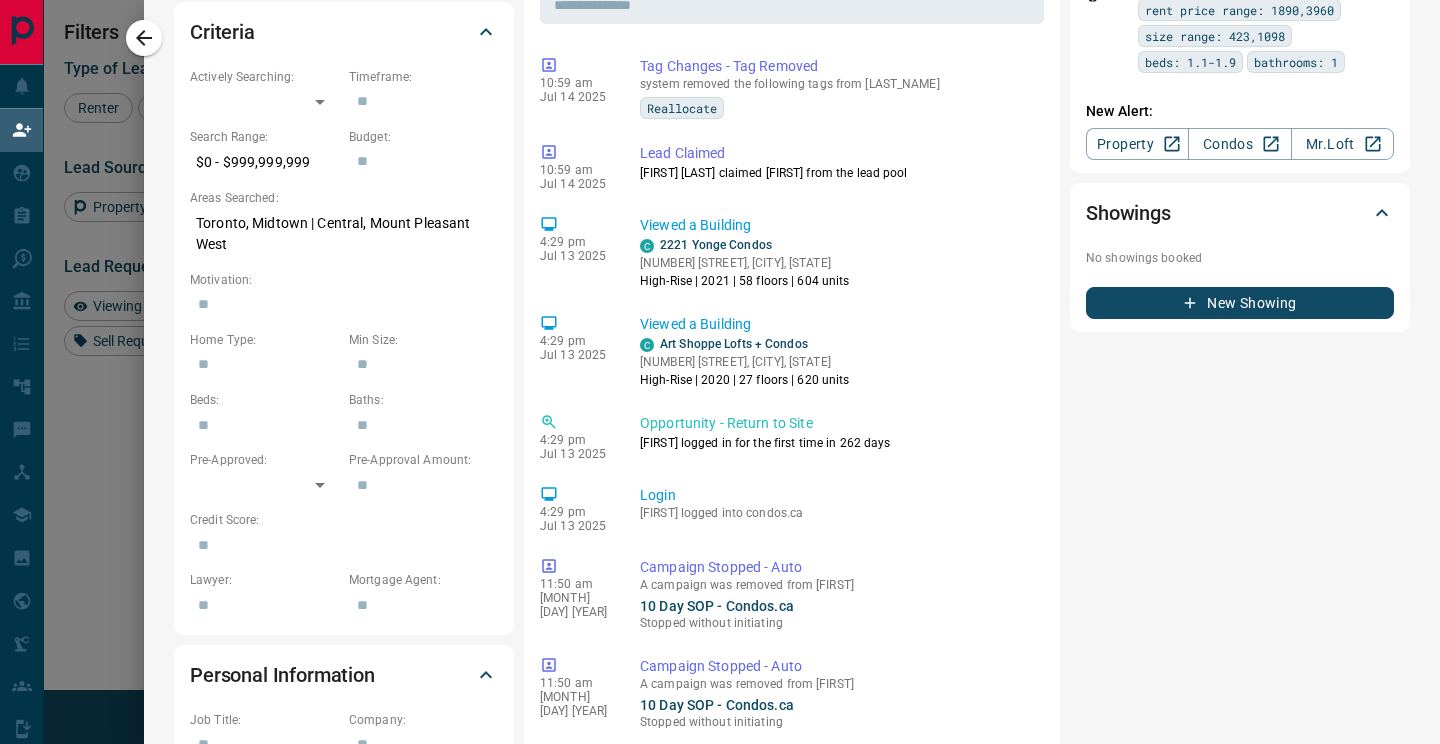 scroll, scrollTop: 598, scrollLeft: 0, axis: vertical 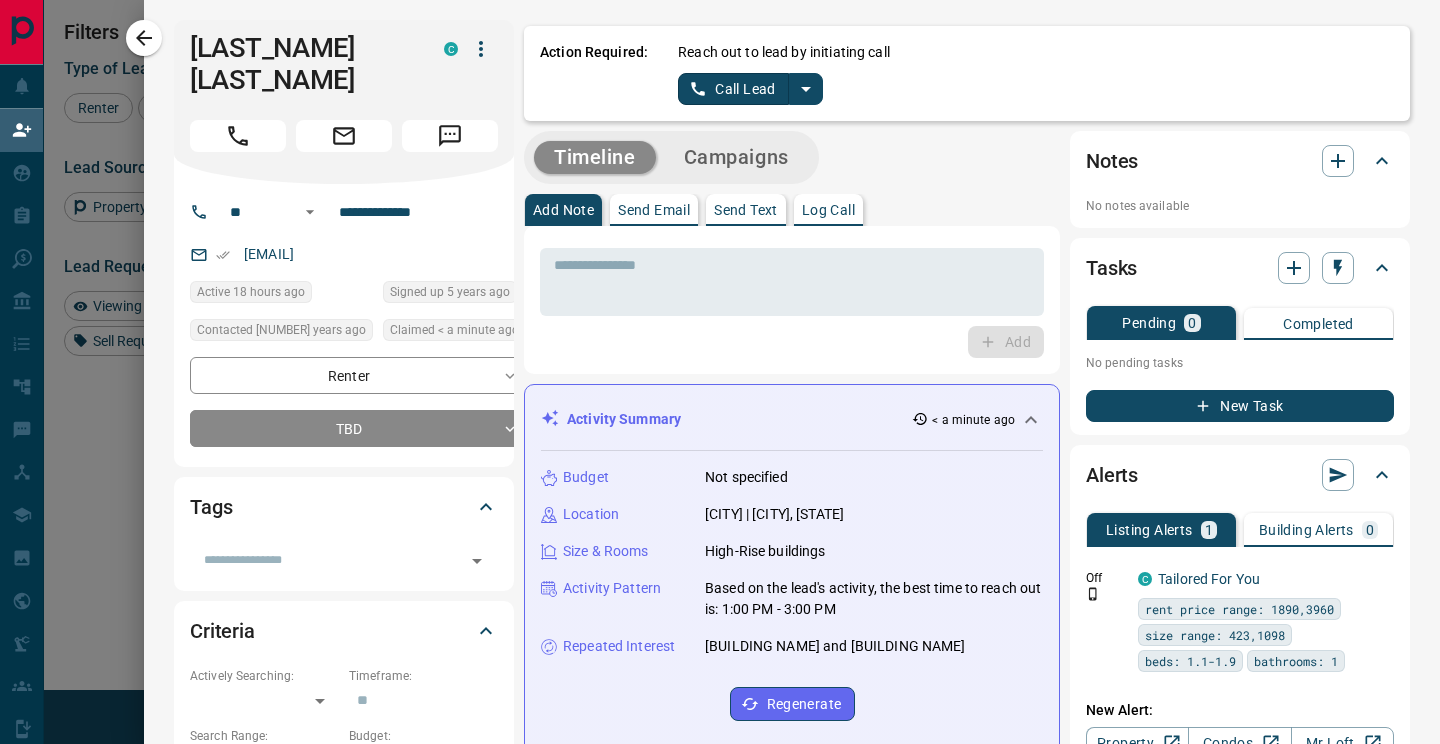 click 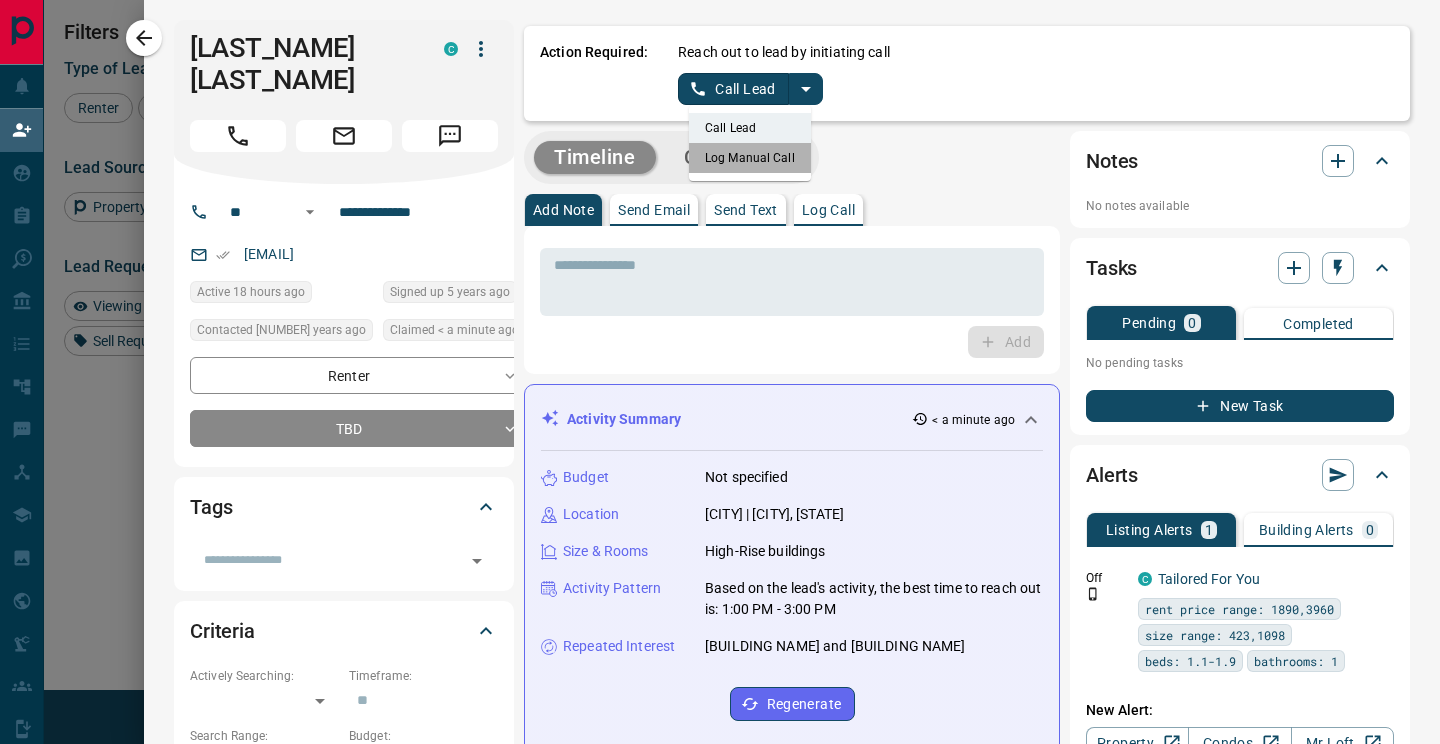 click on "Log Manual Call" at bounding box center [750, 158] 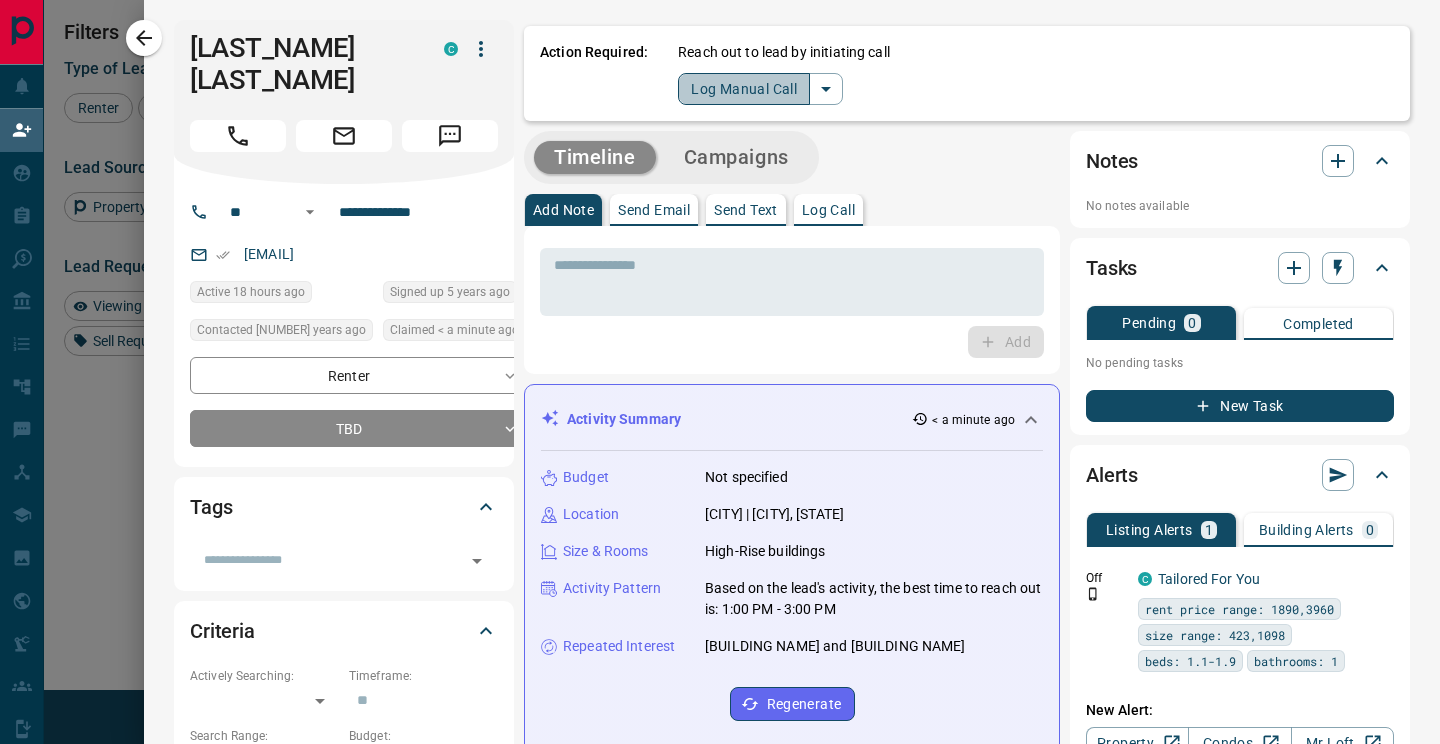 click on "Log Manual Call" at bounding box center [744, 89] 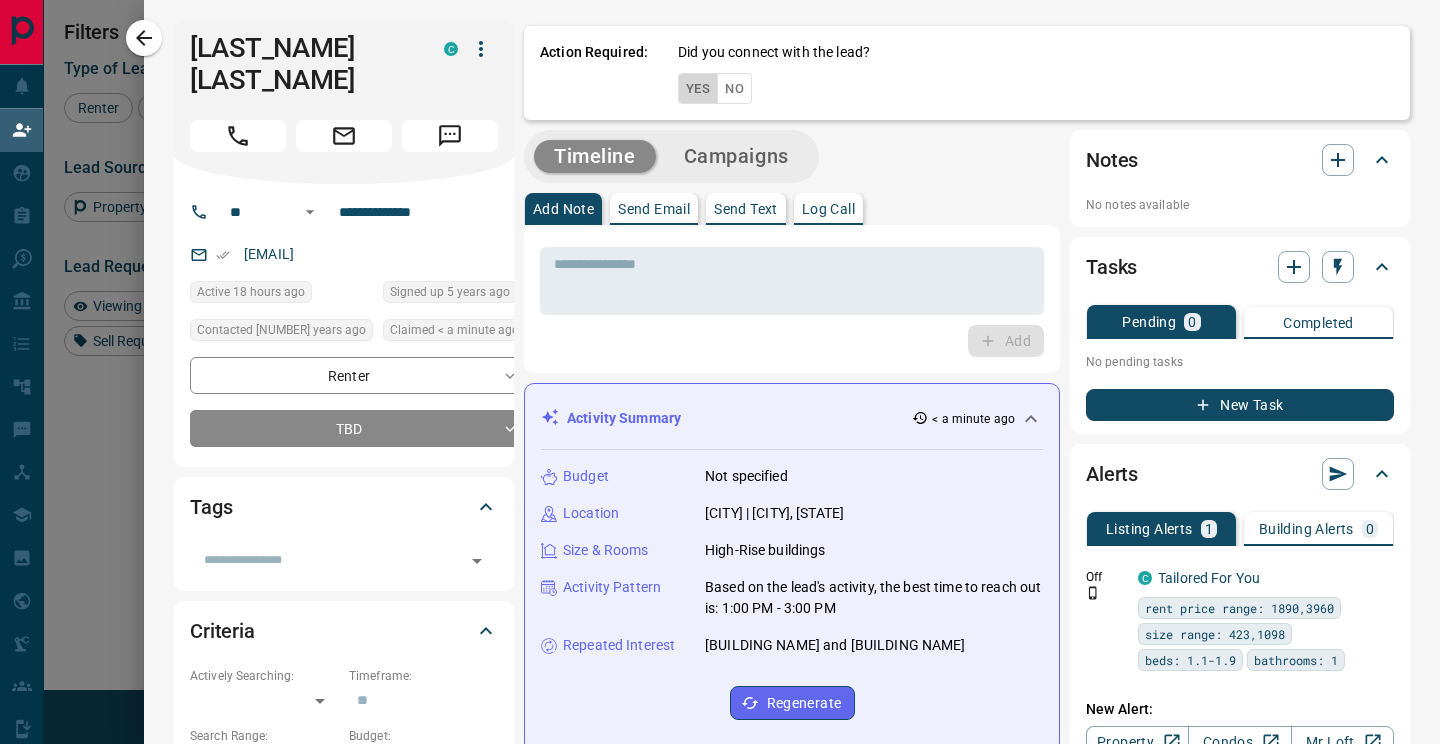 click on "Yes" at bounding box center (698, 88) 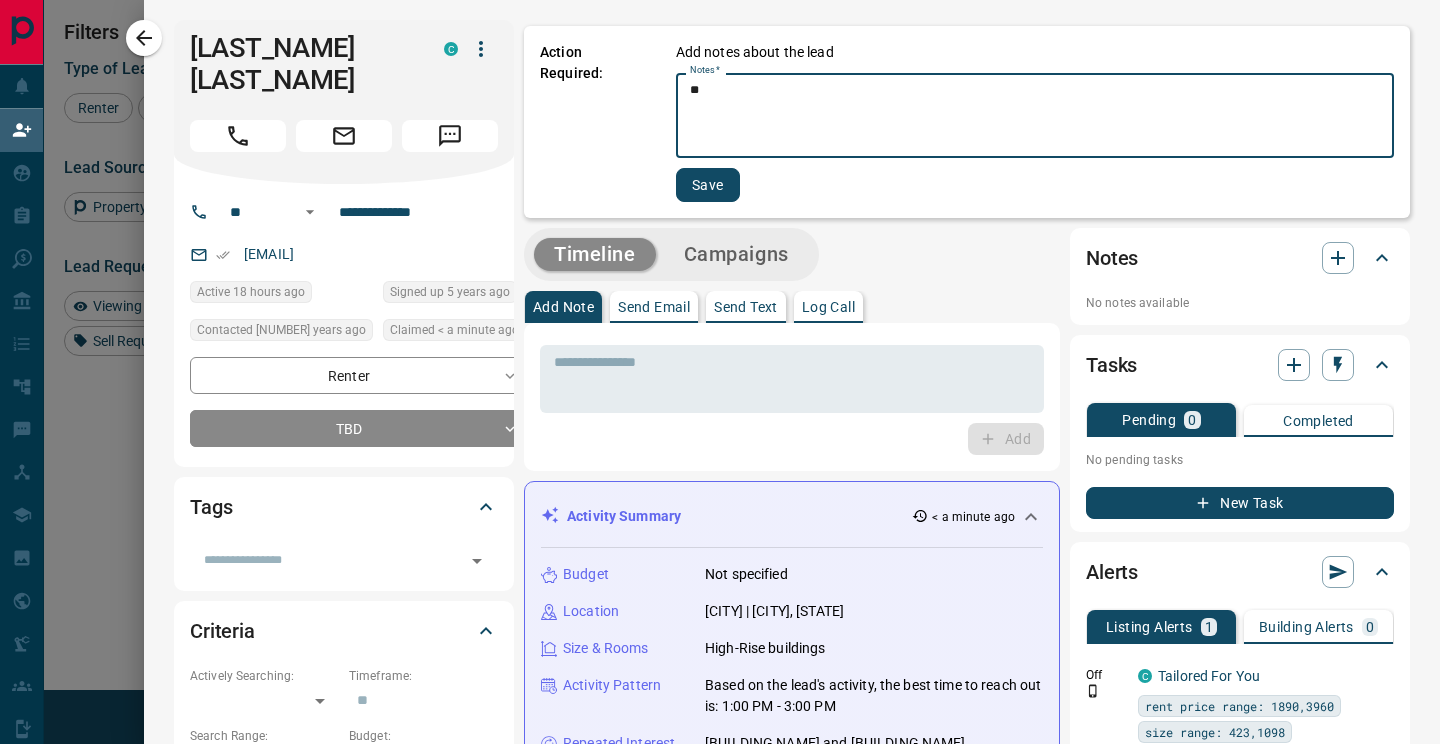 type on "**" 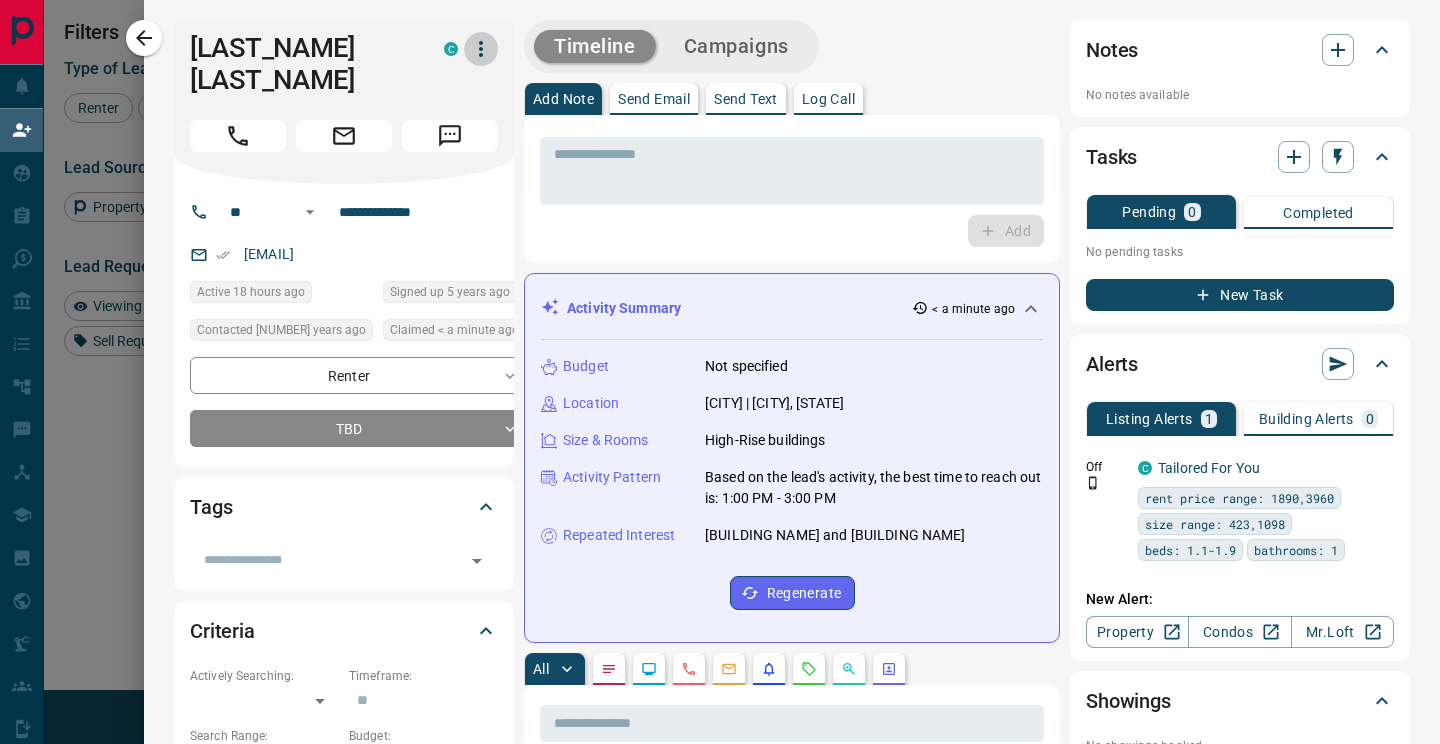 click 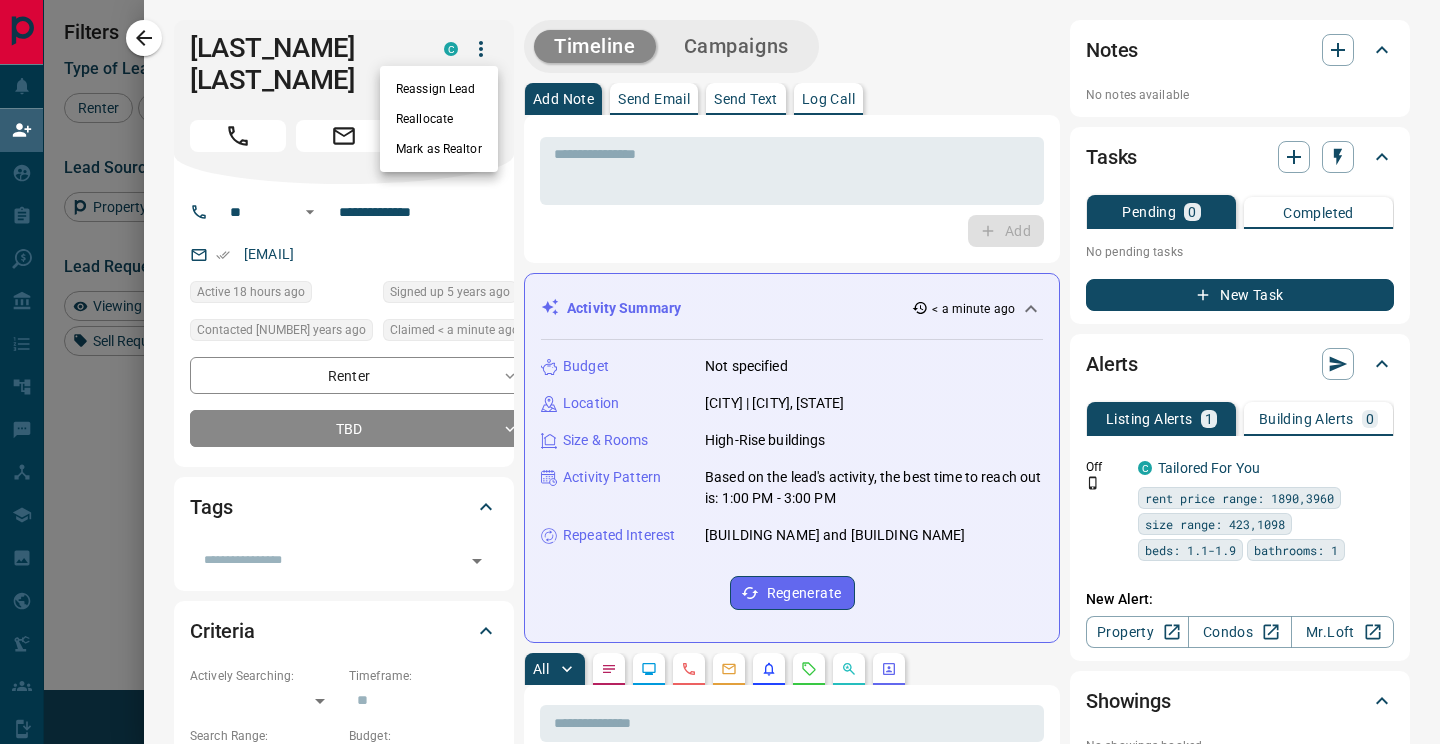 click on "Reassign Lead" at bounding box center (439, 89) 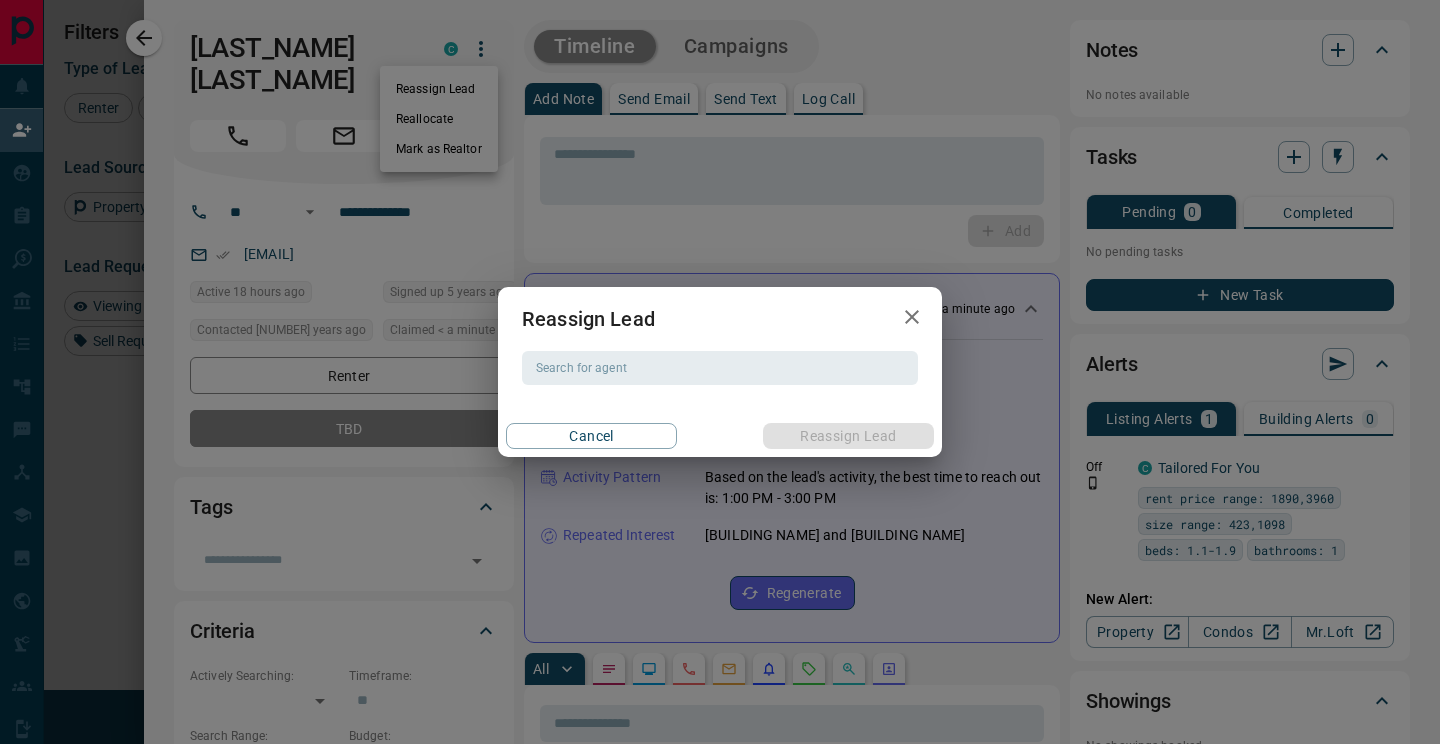 click on "Search for agent" at bounding box center (718, 368) 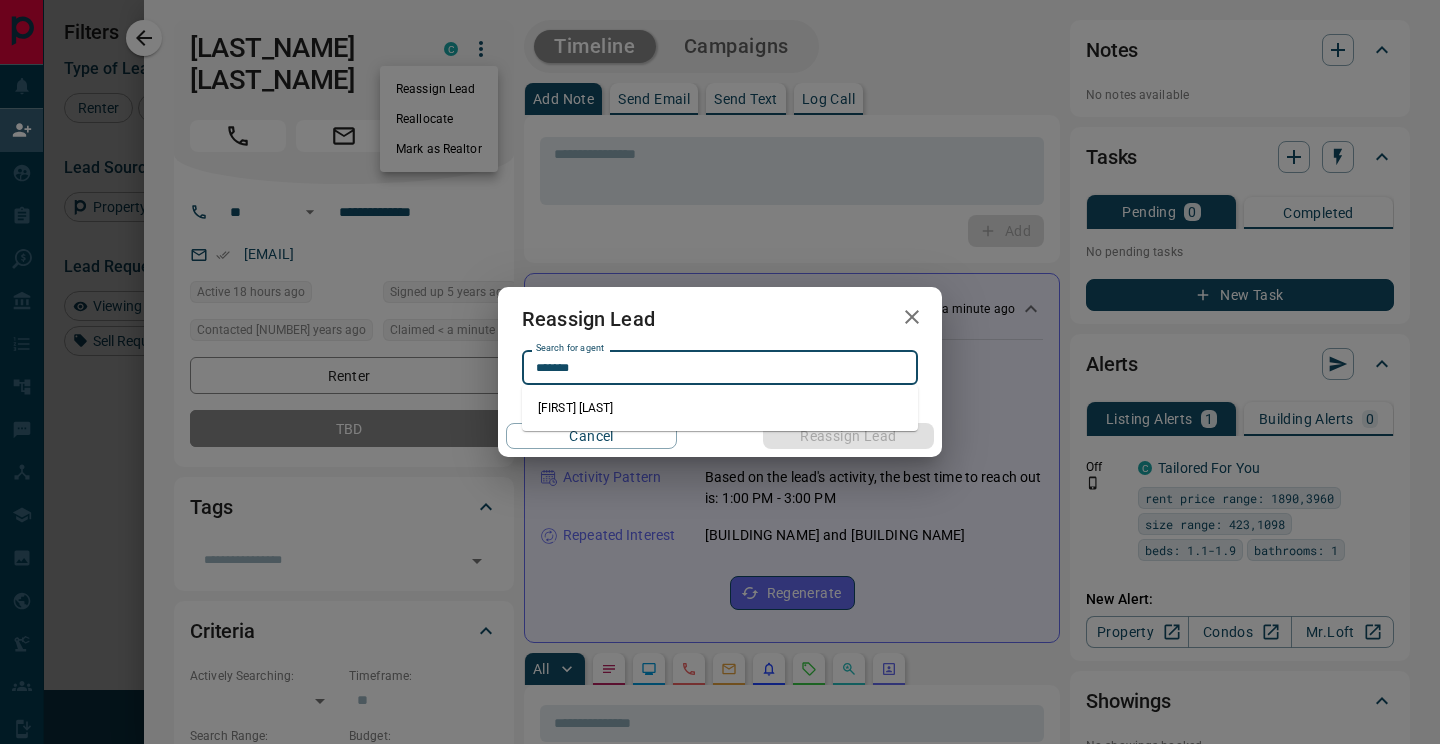 click on "[FIRST] [LAST]" at bounding box center [720, 408] 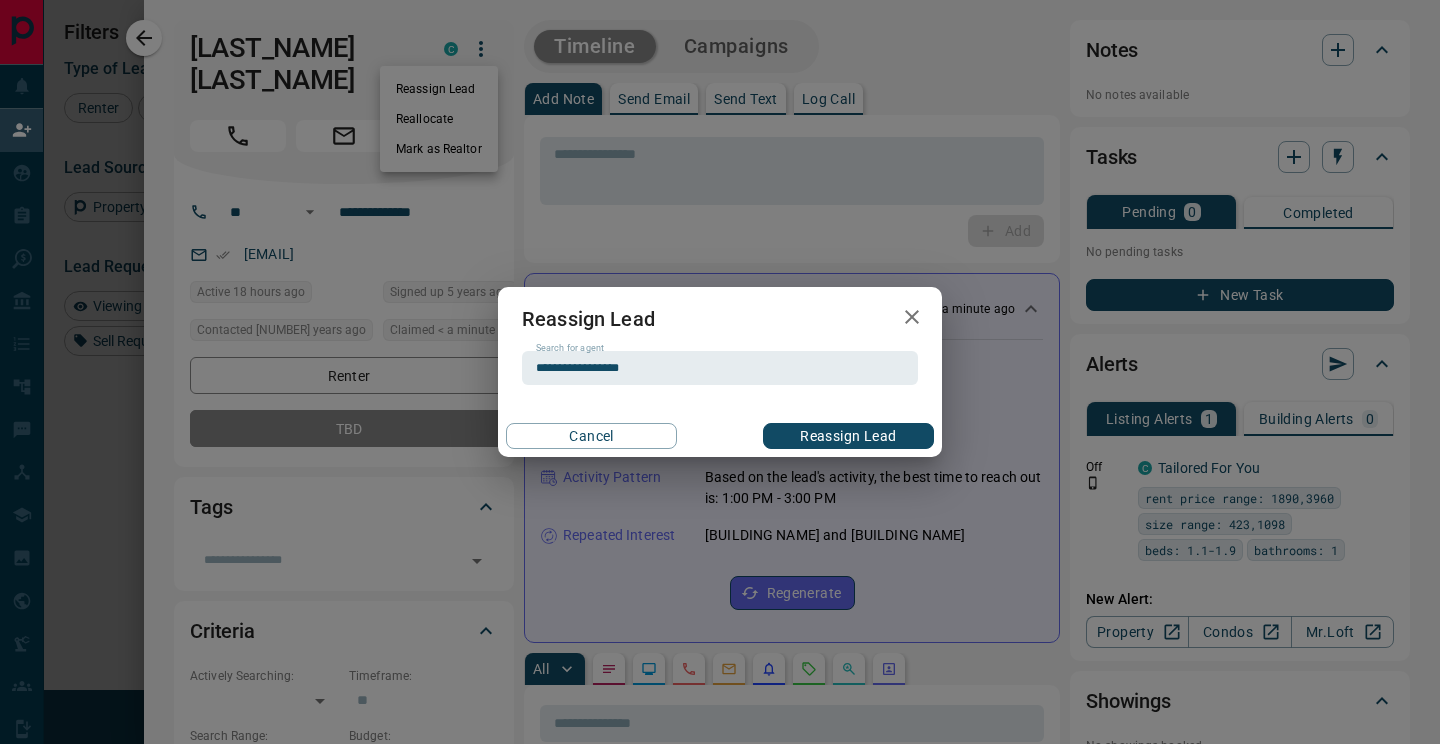 click on "Reassign Lead" at bounding box center (848, 436) 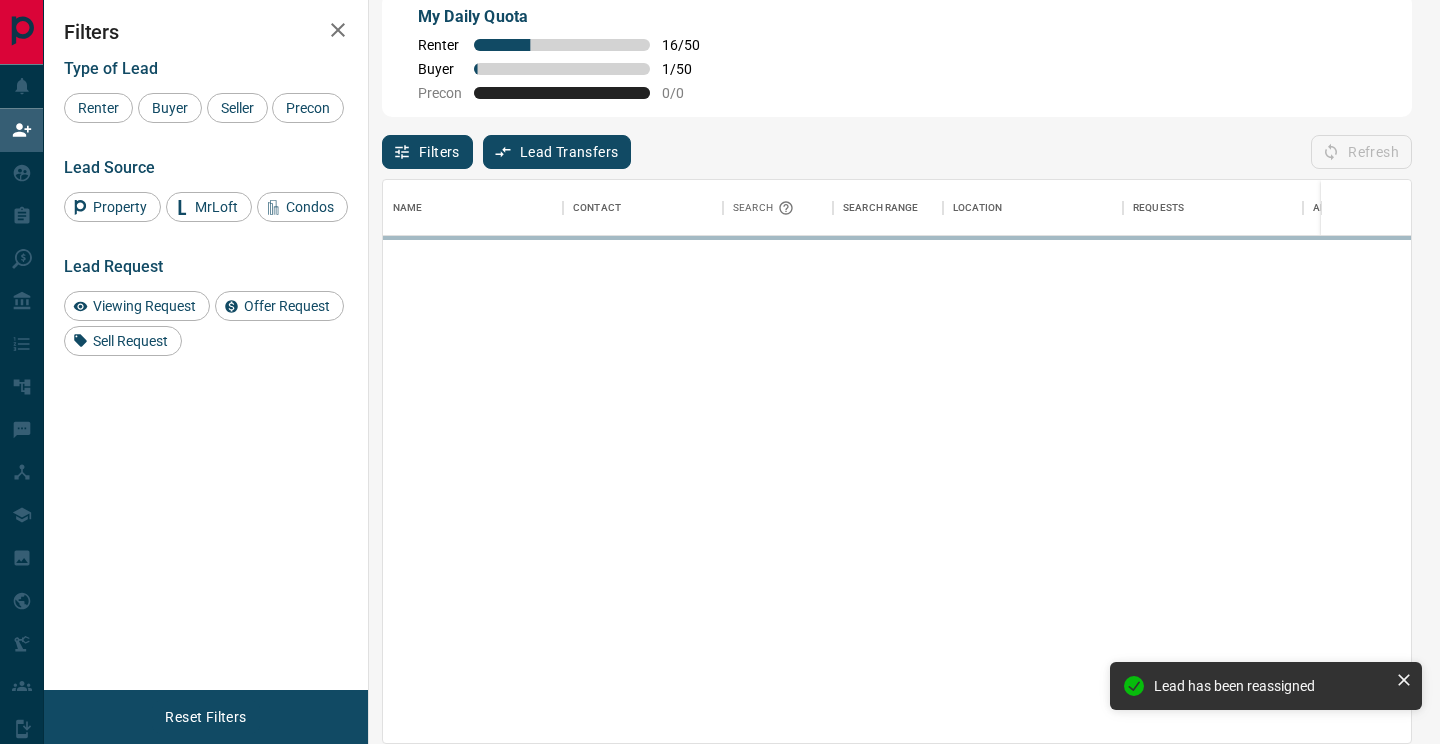 scroll, scrollTop: 1, scrollLeft: 1, axis: both 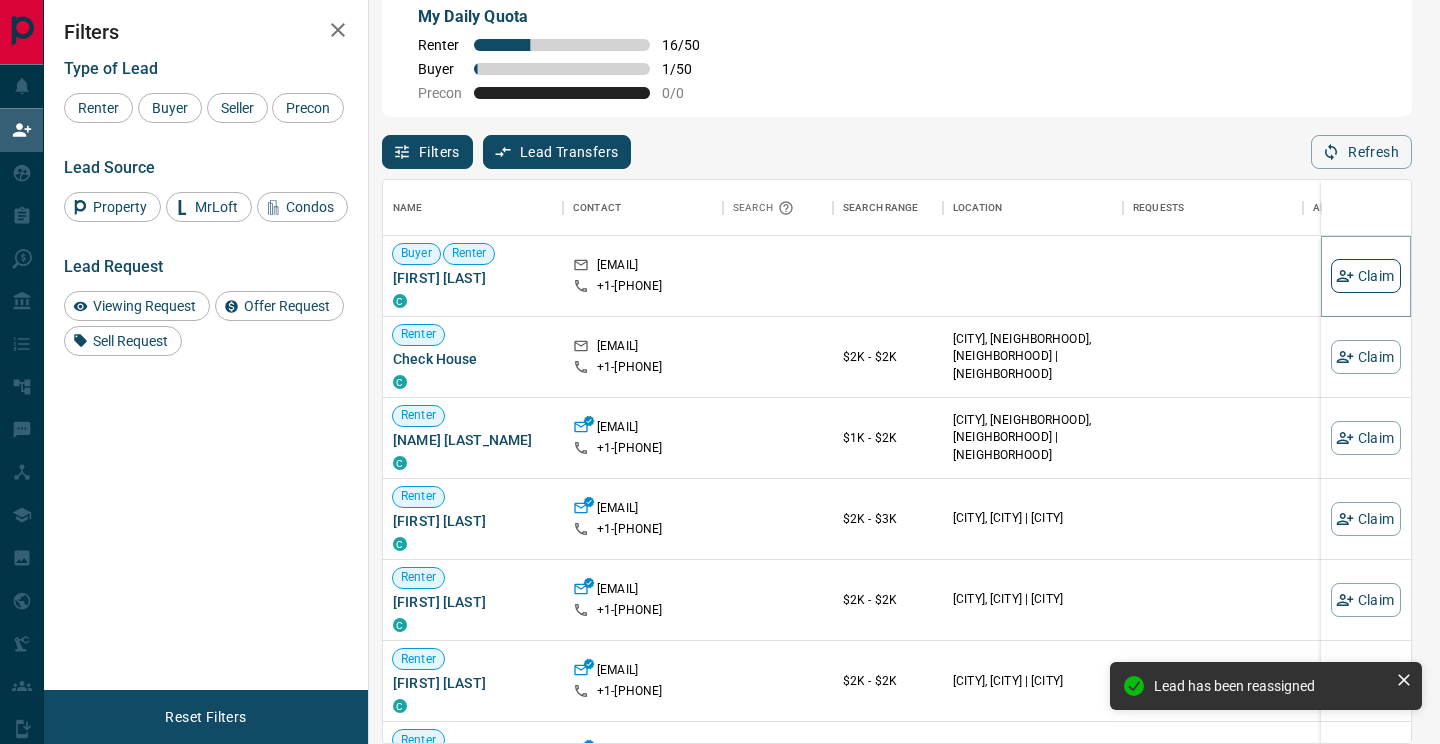 click on "Claim" at bounding box center (1366, 276) 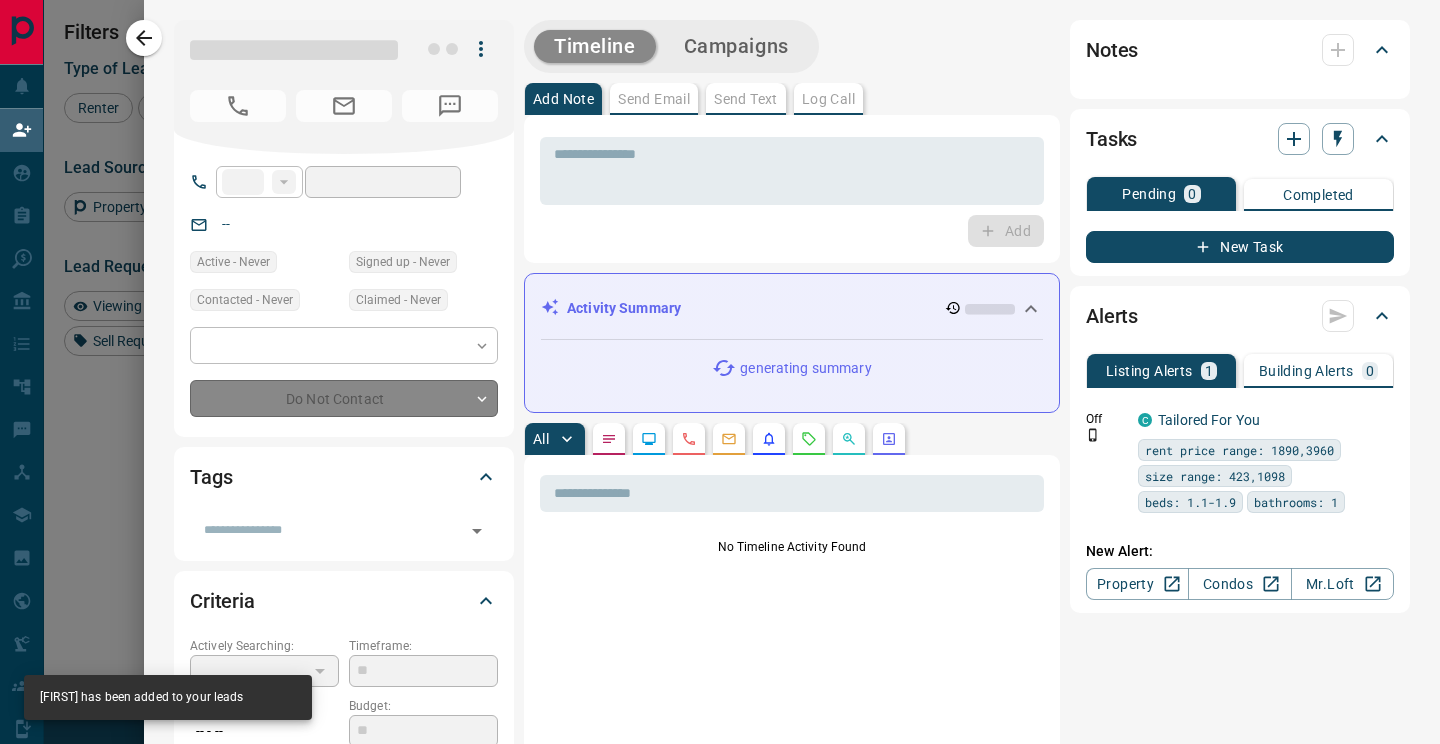 type on "**" 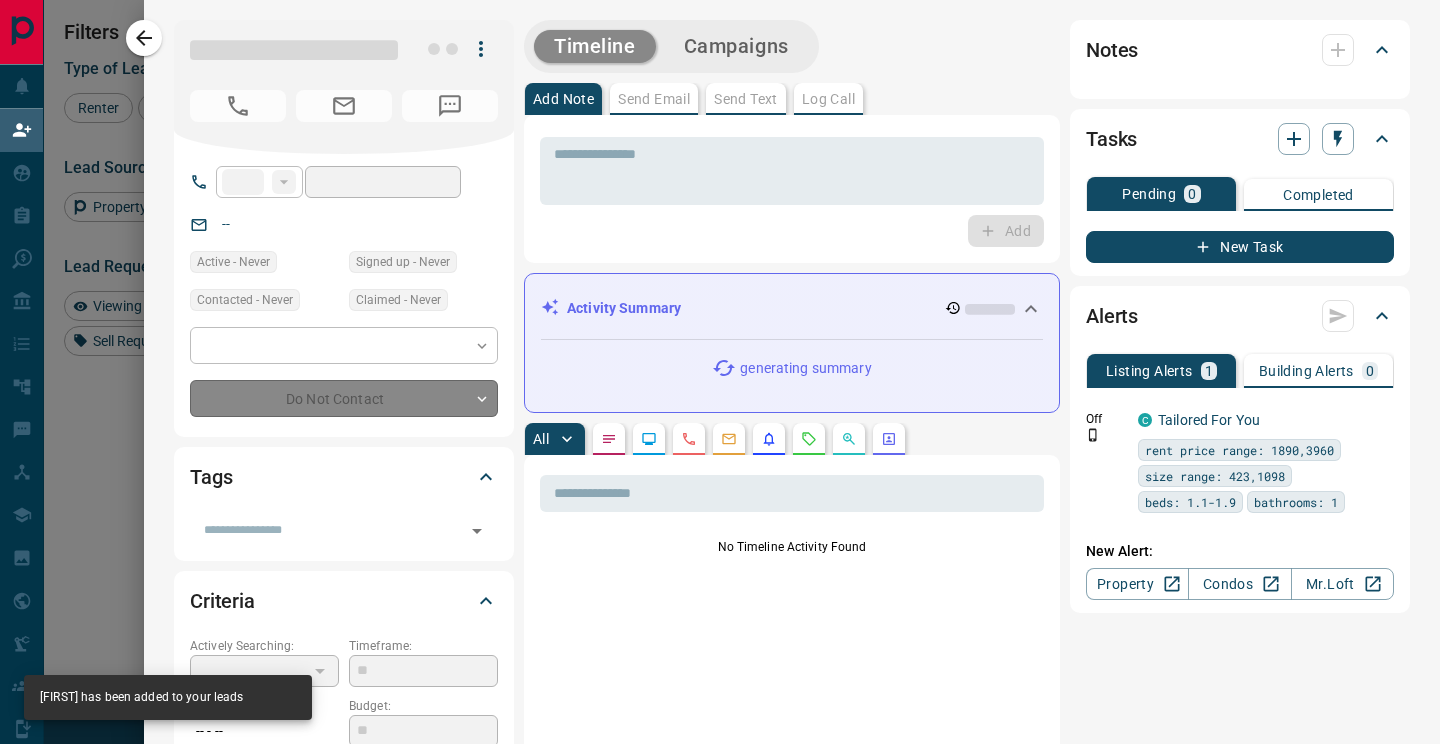 type on "**********" 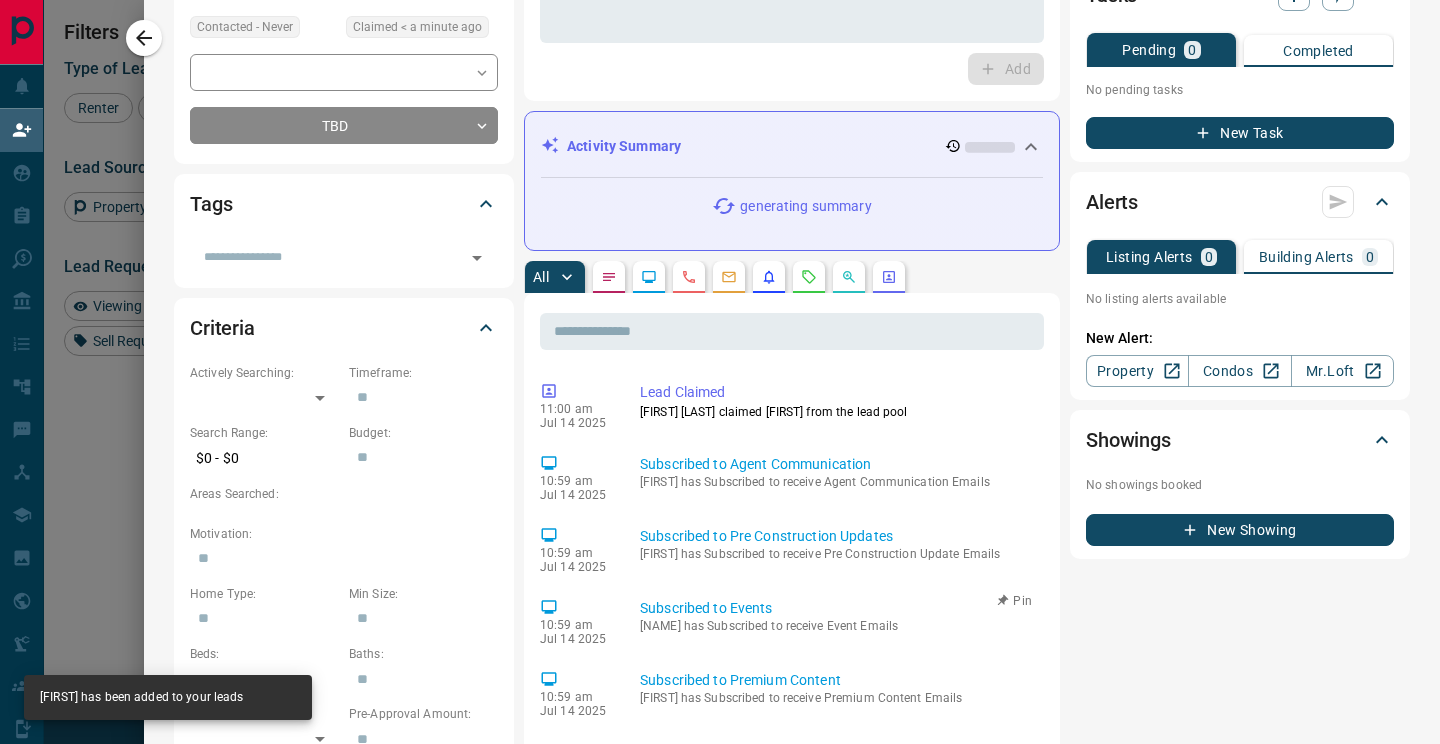 scroll, scrollTop: 0, scrollLeft: 0, axis: both 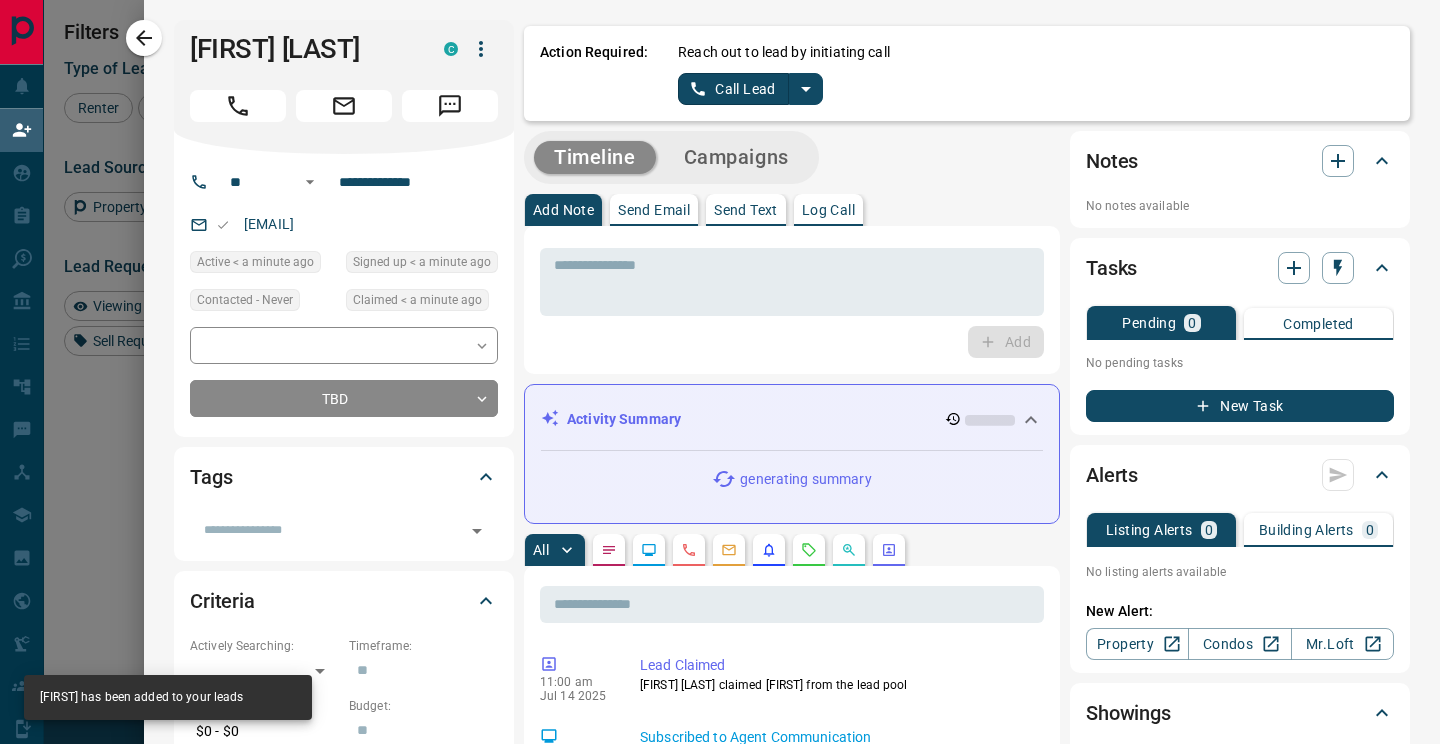 click 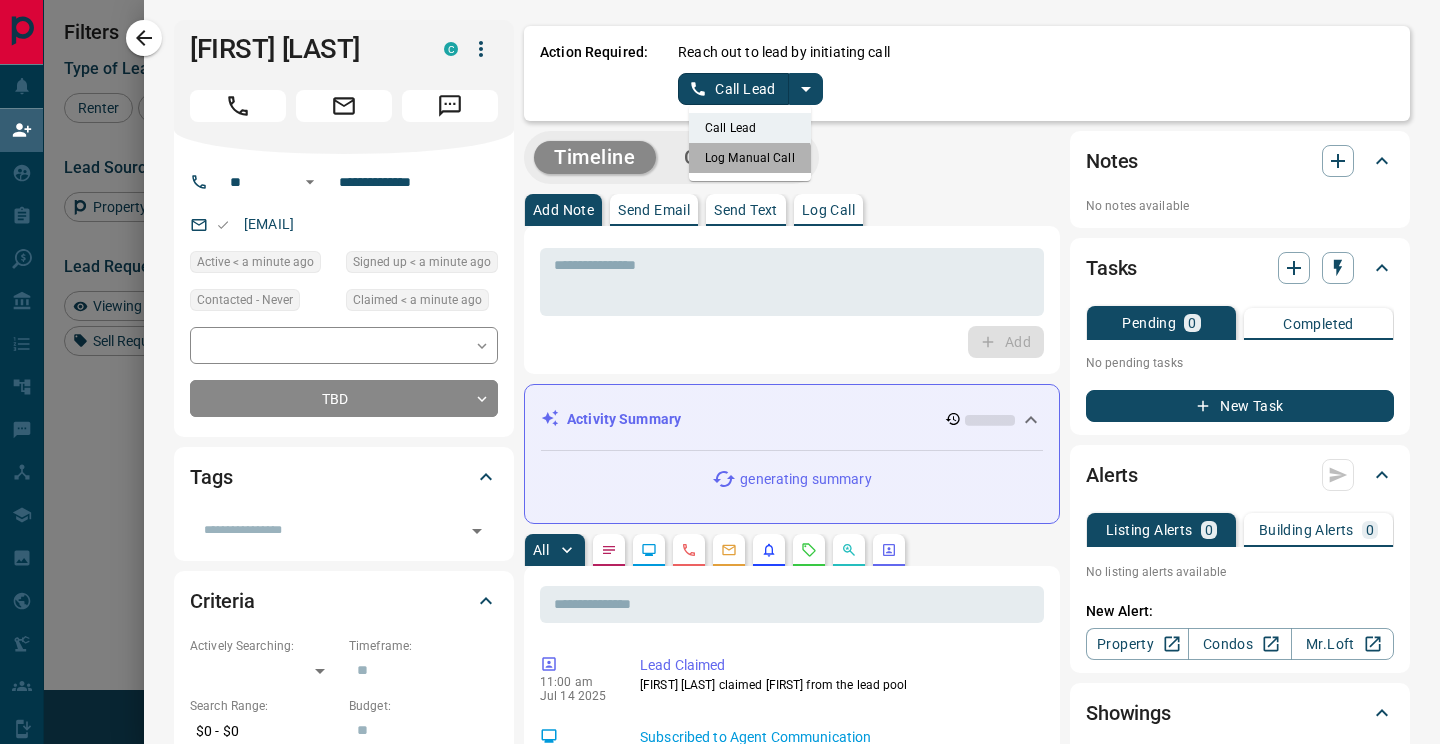 click on "Log Manual Call" at bounding box center (750, 158) 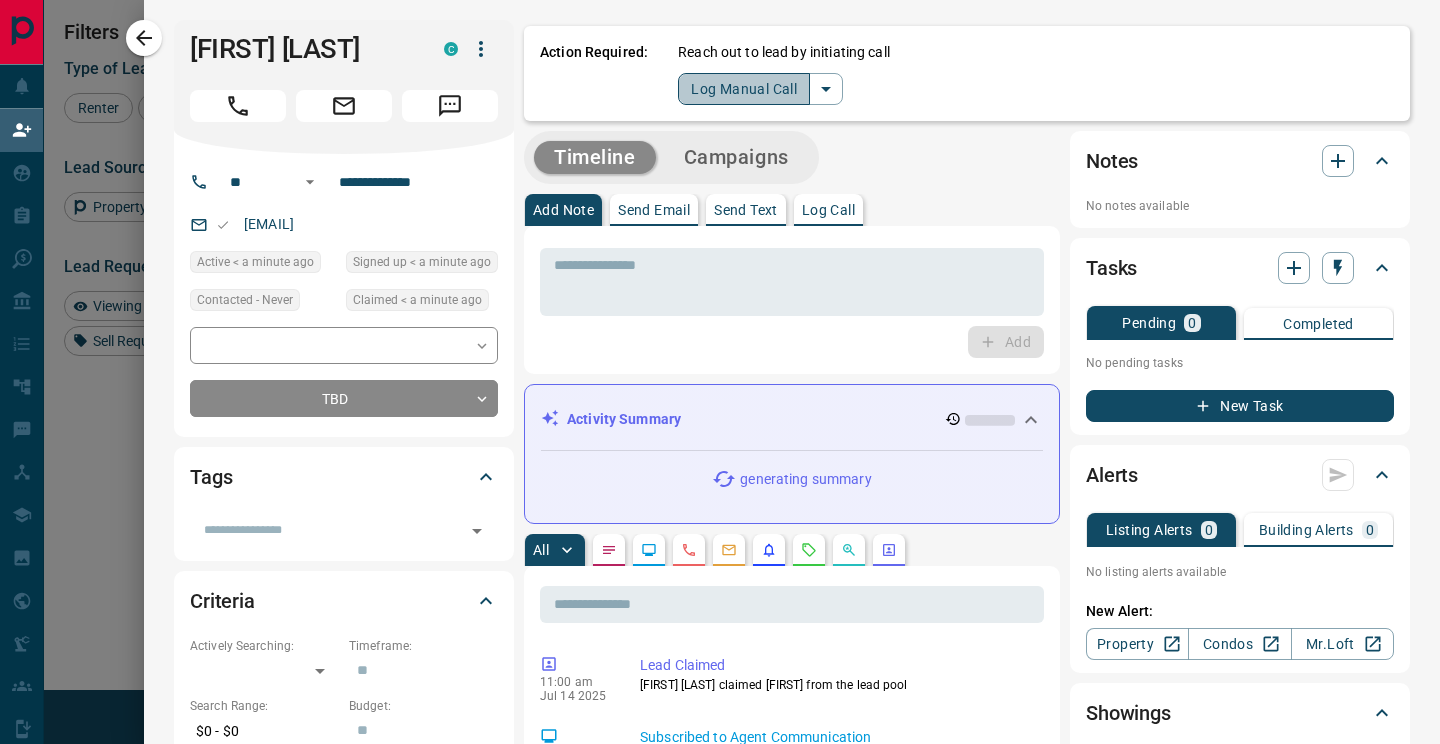 click on "Log Manual Call" at bounding box center [744, 89] 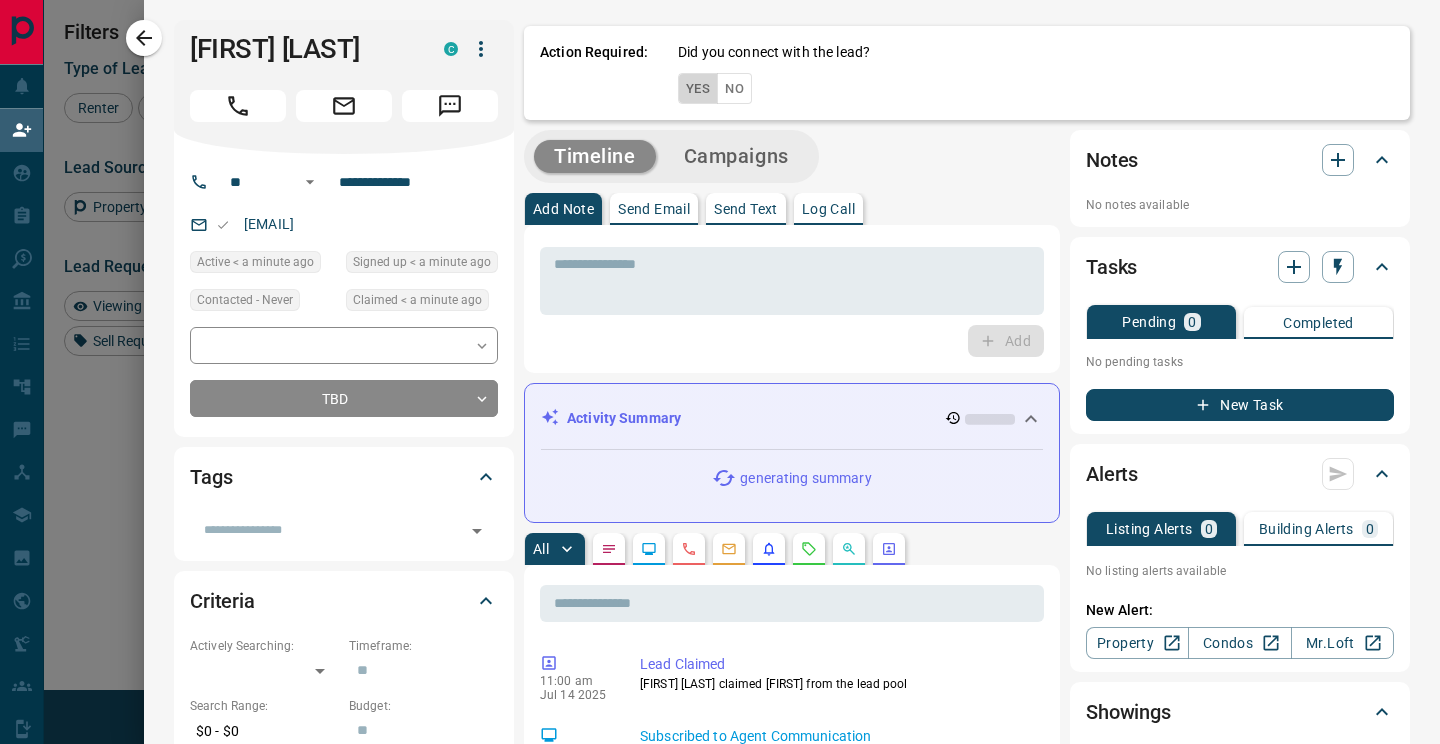 click on "Yes" at bounding box center (698, 88) 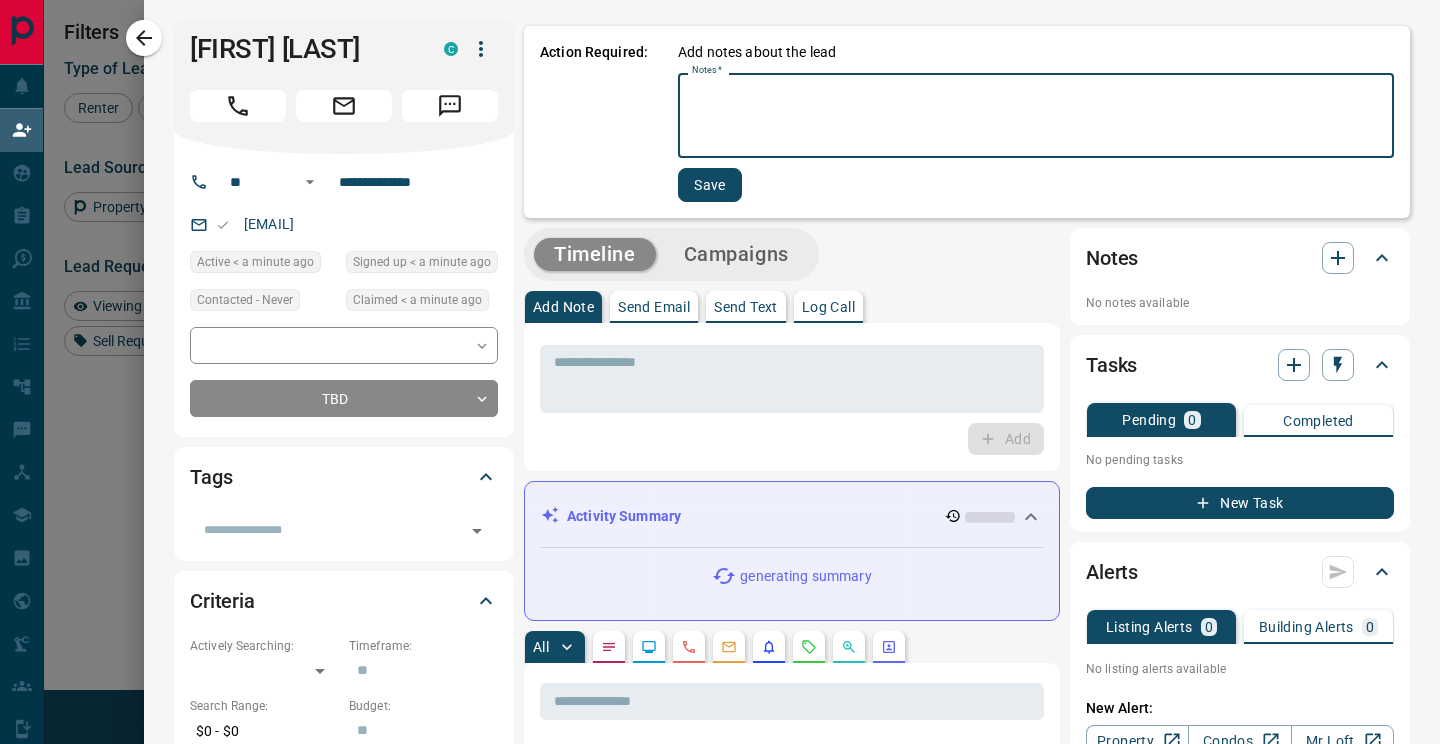 click on "Notes   *" at bounding box center (1036, 116) 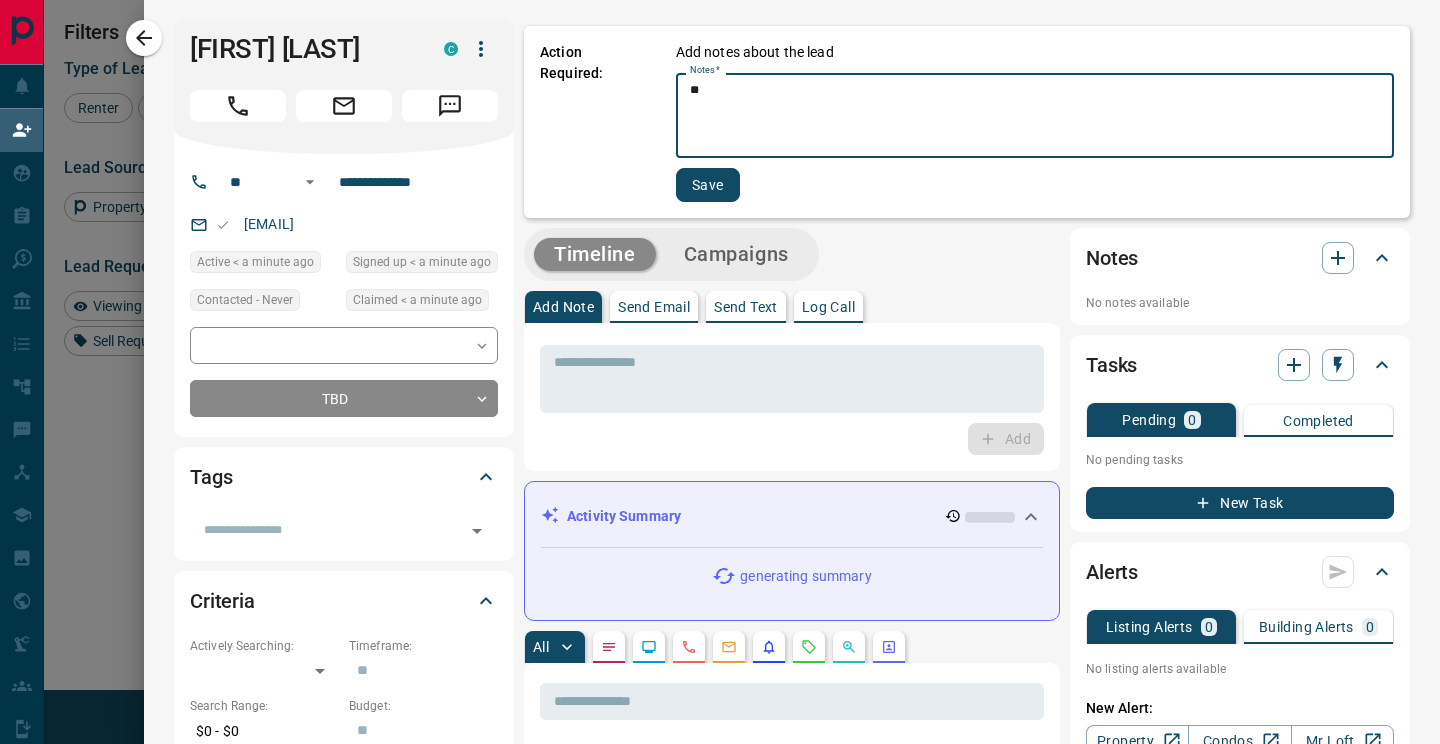 type on "**" 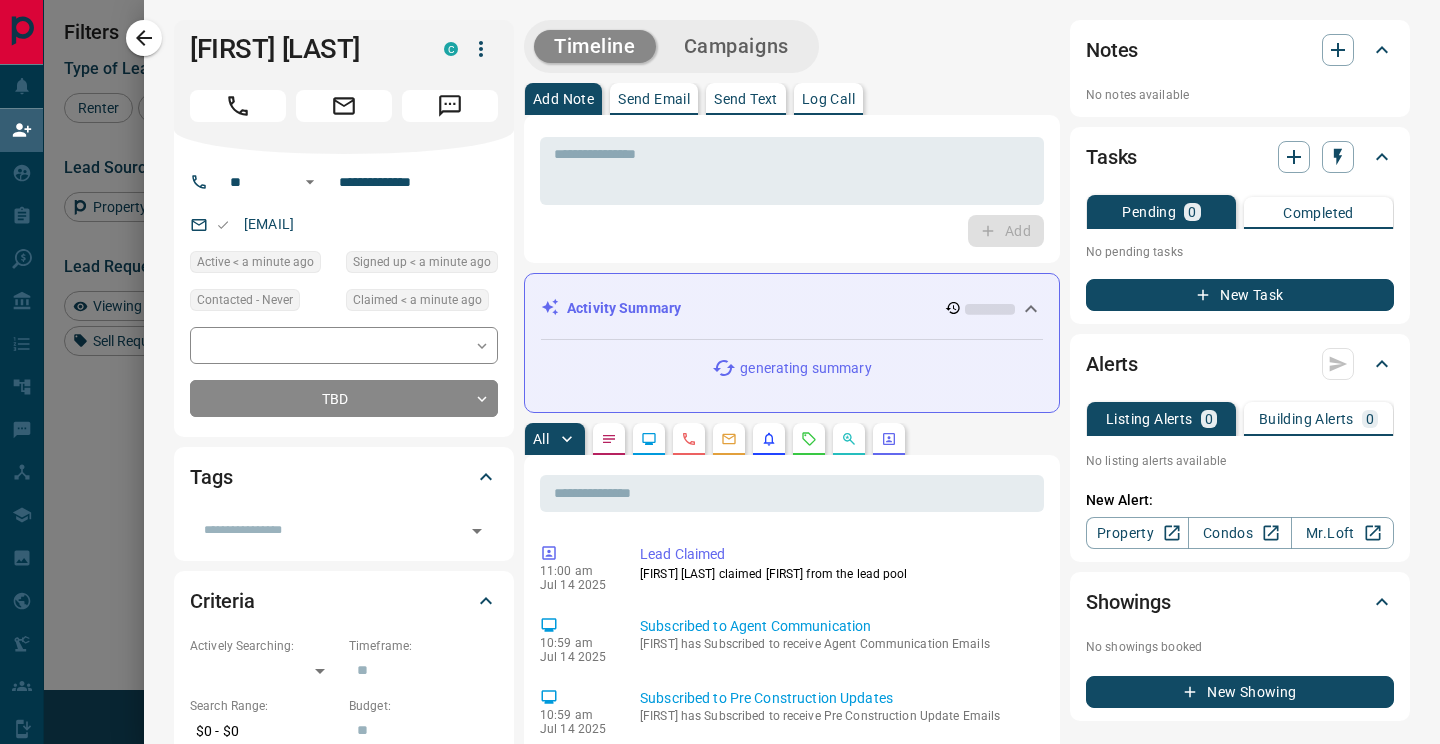 click 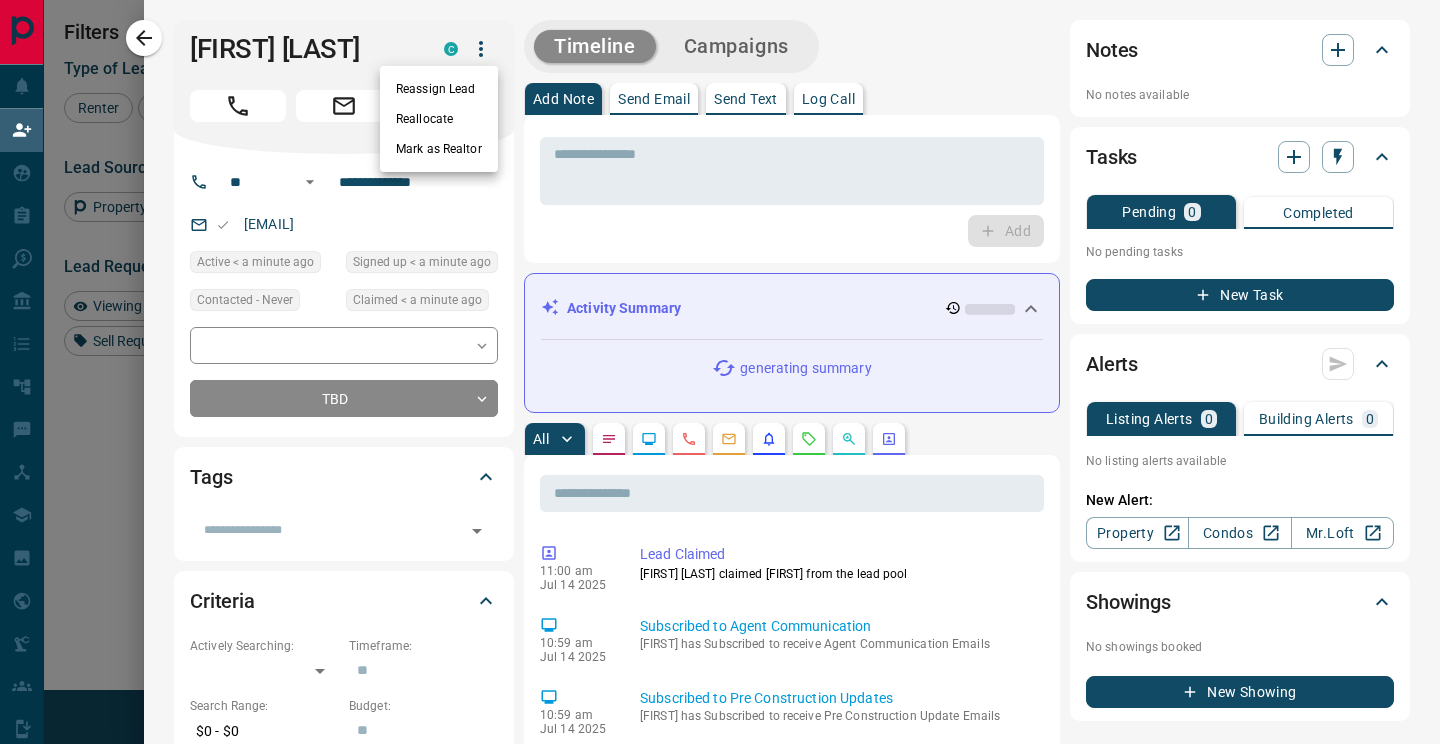 click on "Reassign Lead" at bounding box center [439, 89] 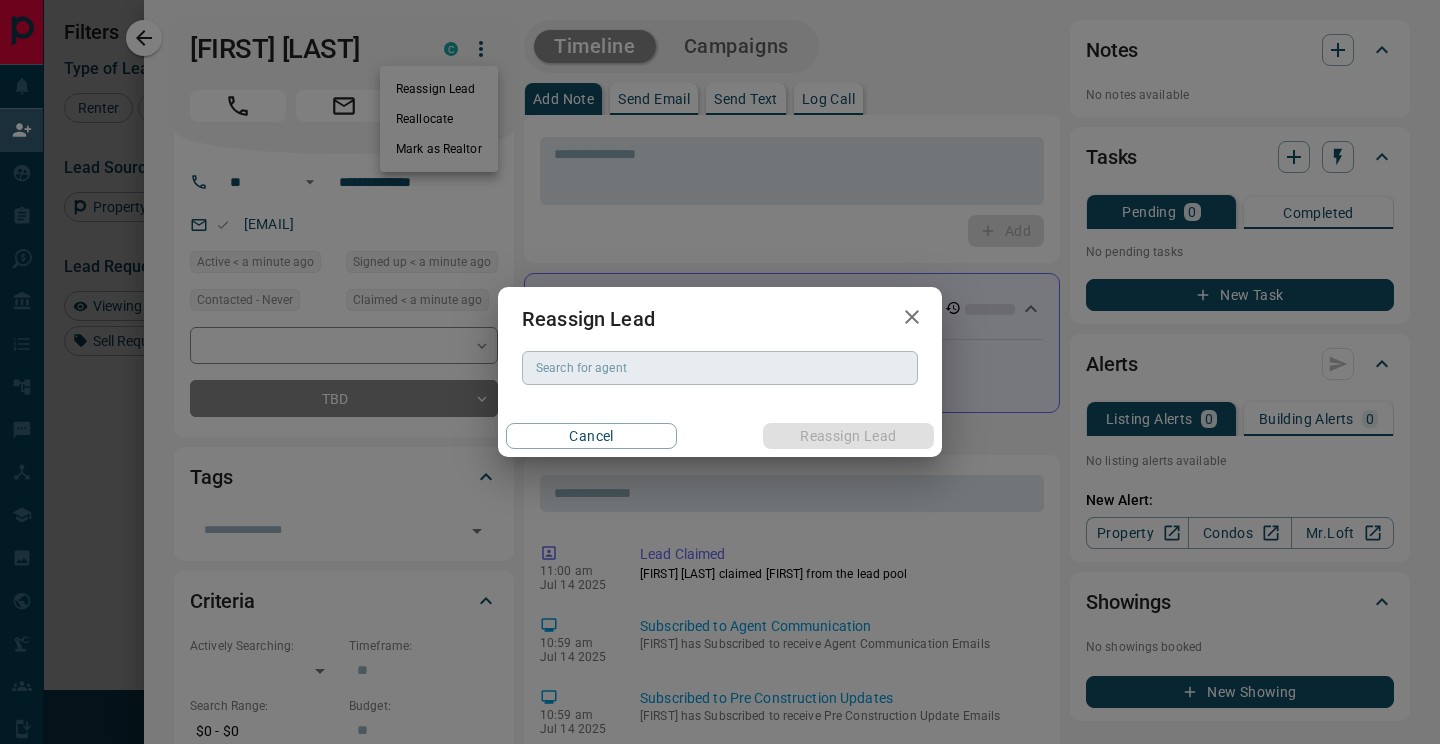 click on "Search for agent" at bounding box center (718, 368) 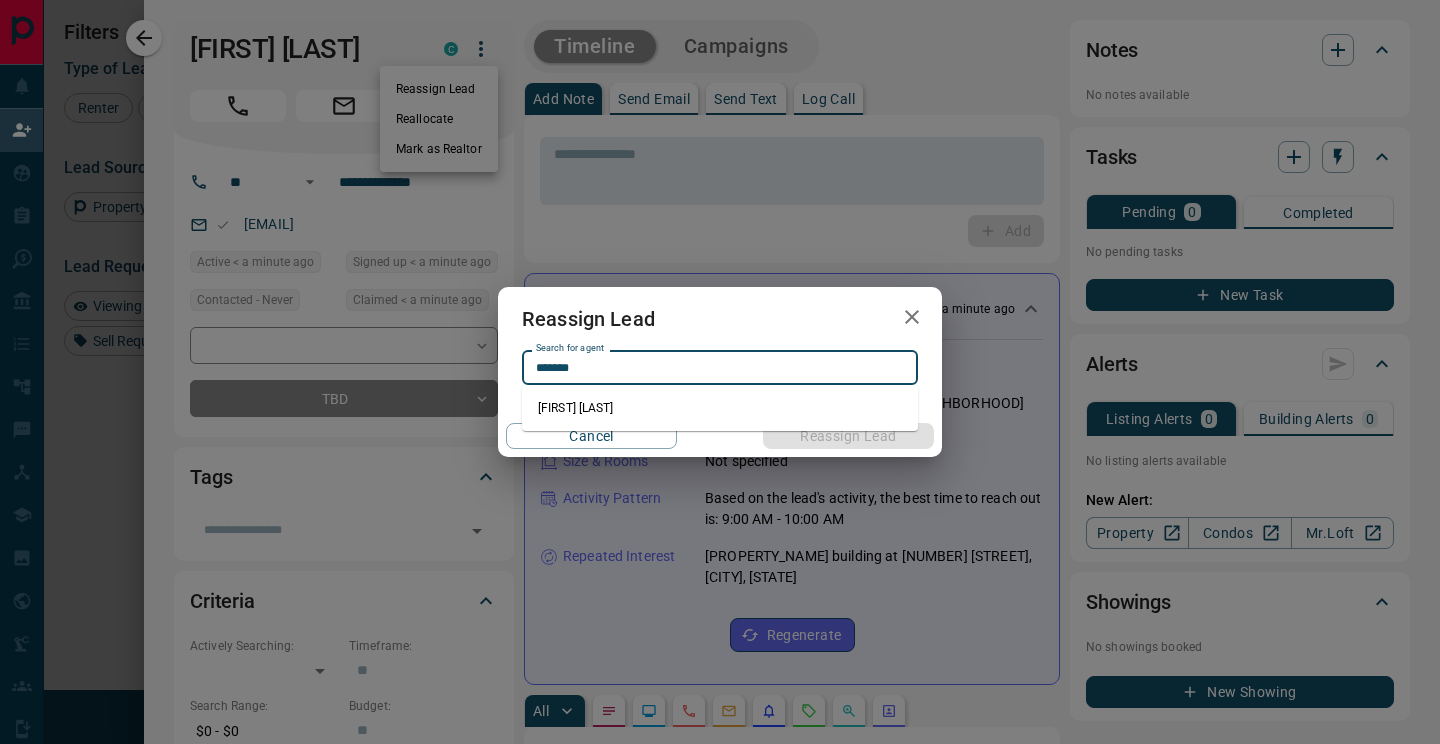 click on "[FIRST] [LAST]" at bounding box center (720, 408) 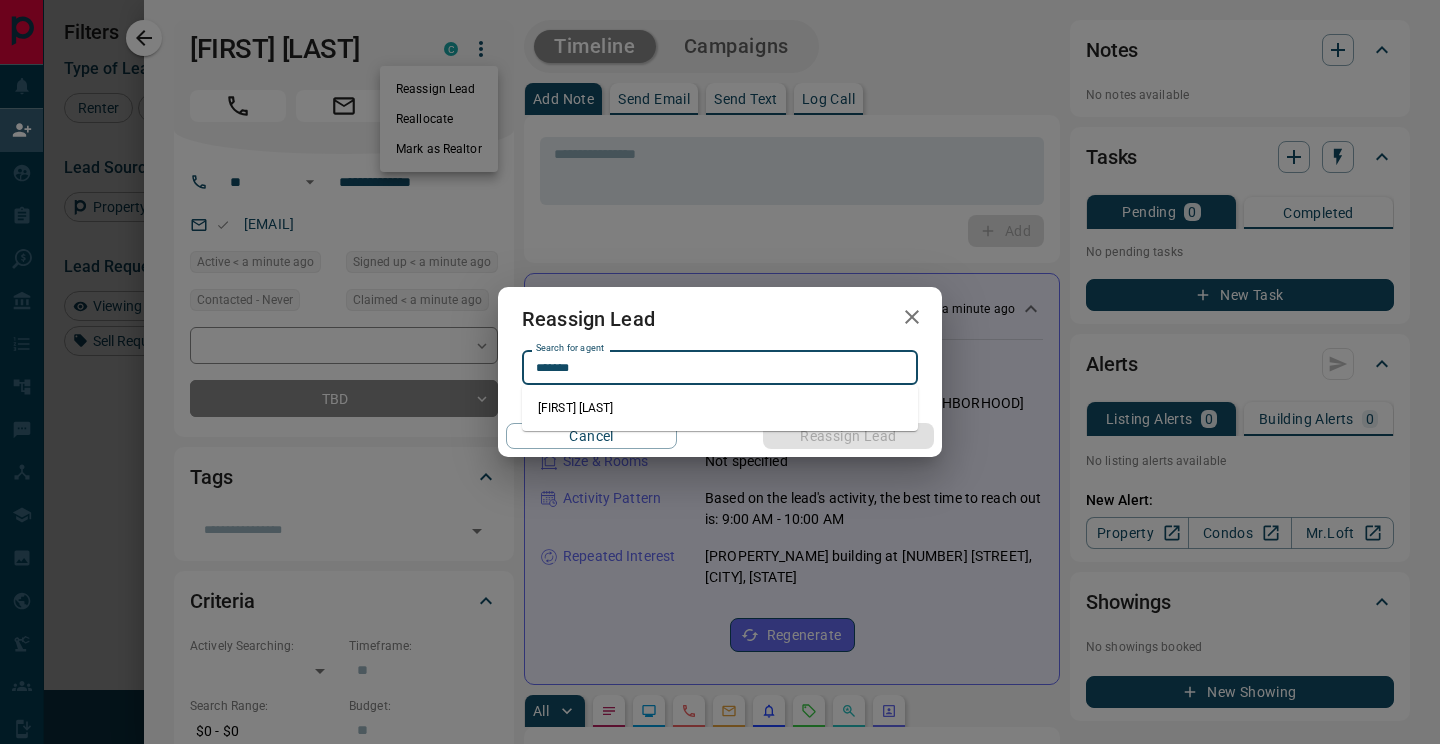 type on "**********" 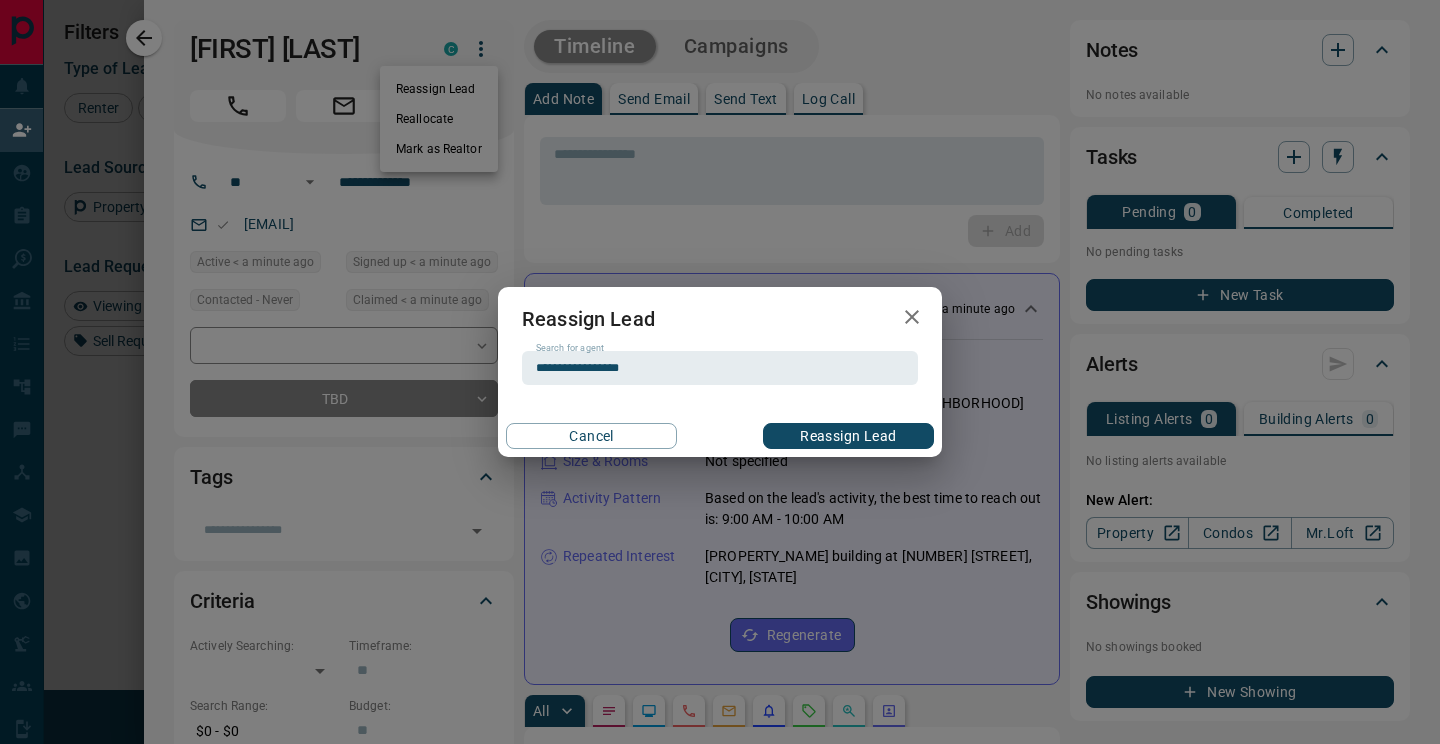 click on "Reassign Lead" at bounding box center (848, 436) 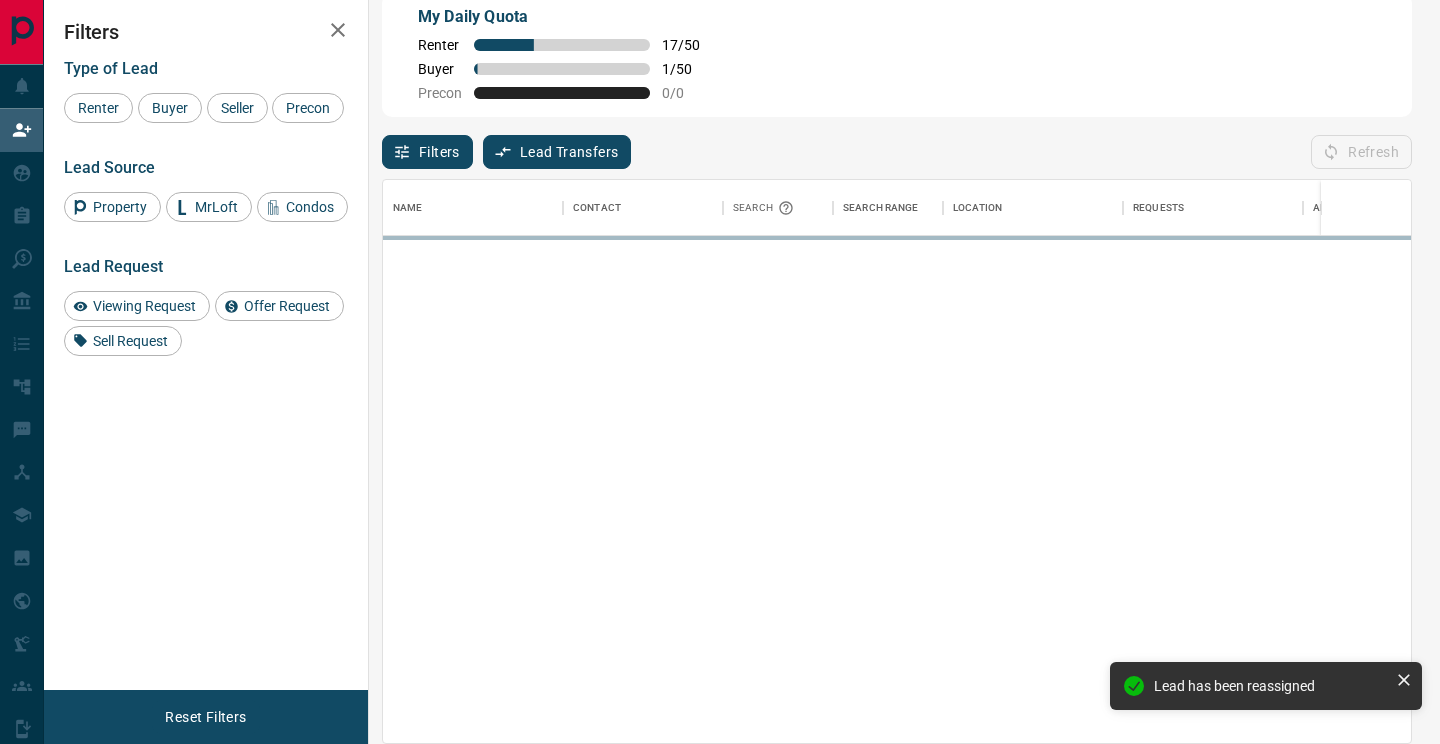 scroll, scrollTop: 1, scrollLeft: 1, axis: both 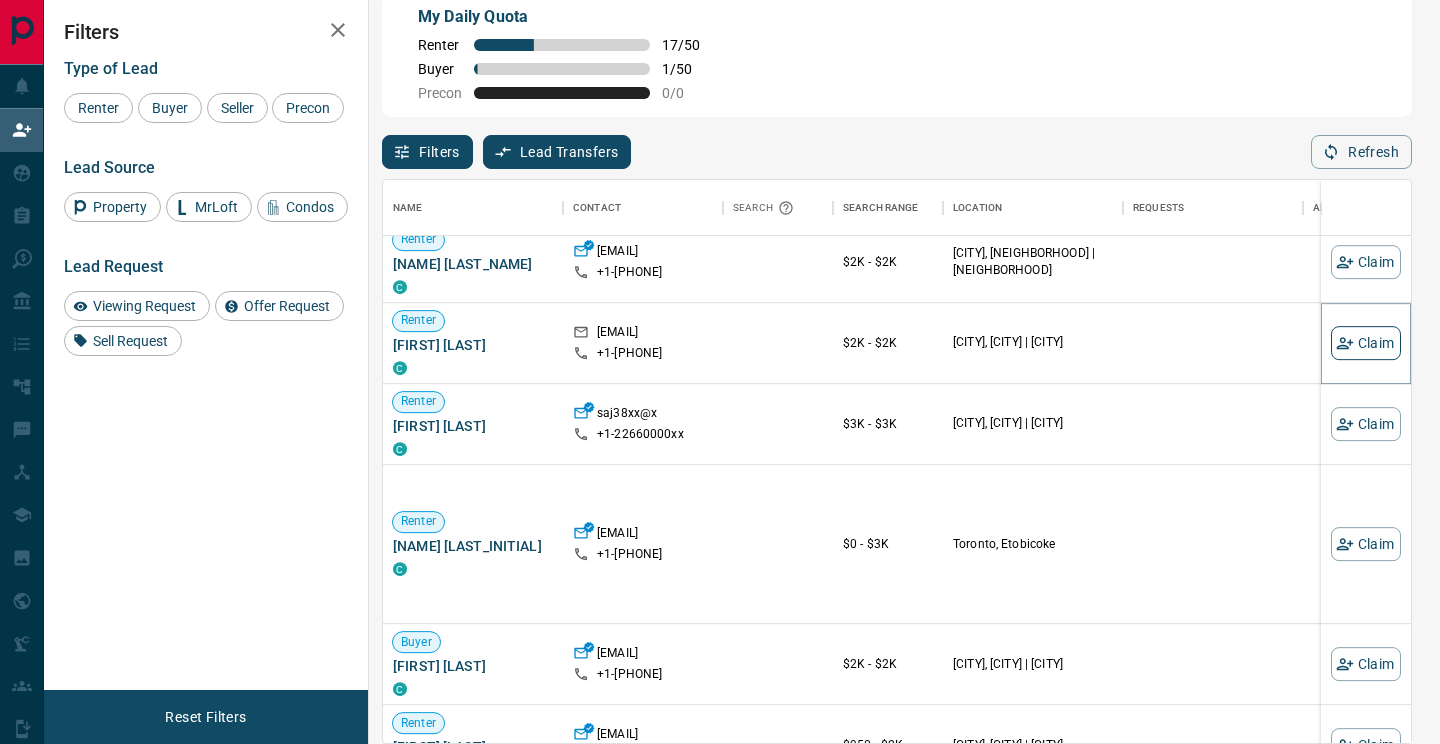 click on "Claim" at bounding box center (1366, 343) 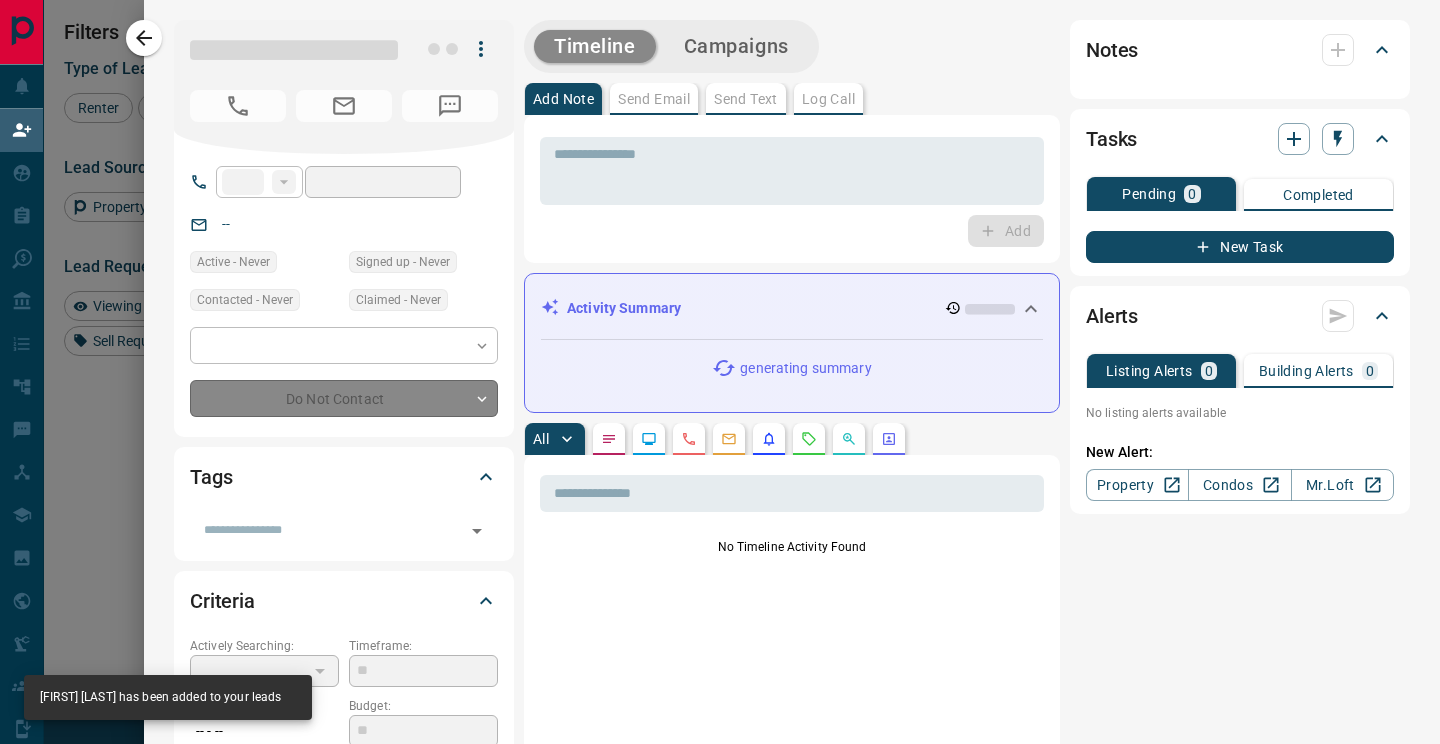 type on "**" 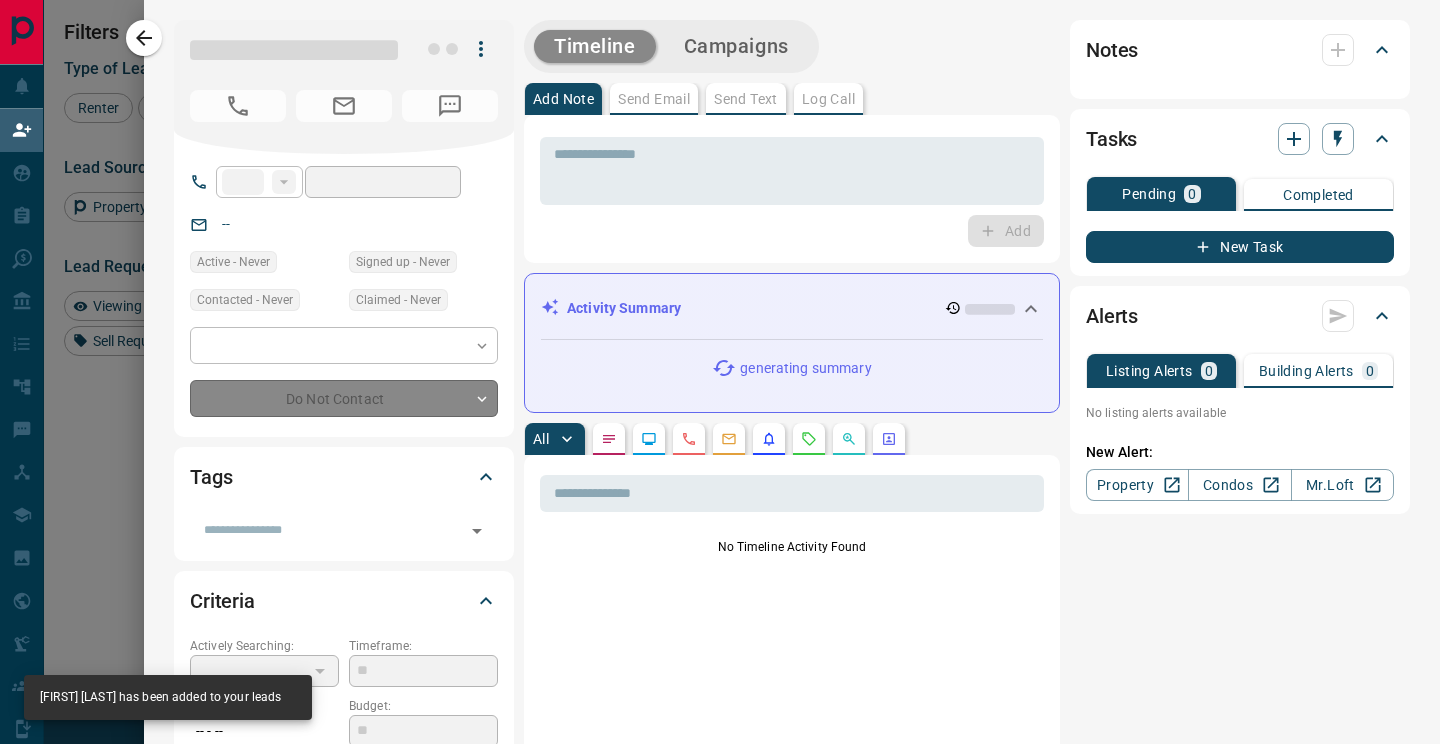 type on "**********" 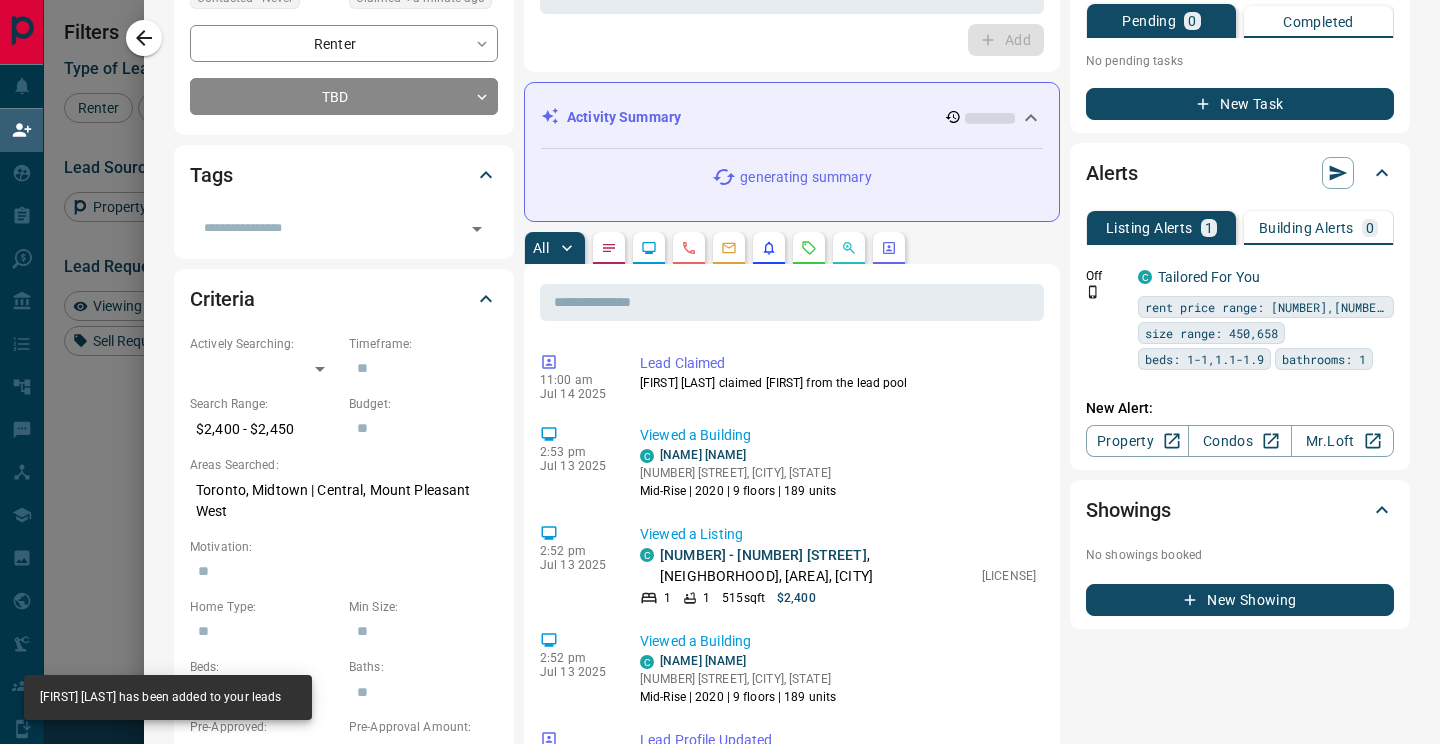 scroll, scrollTop: 0, scrollLeft: 0, axis: both 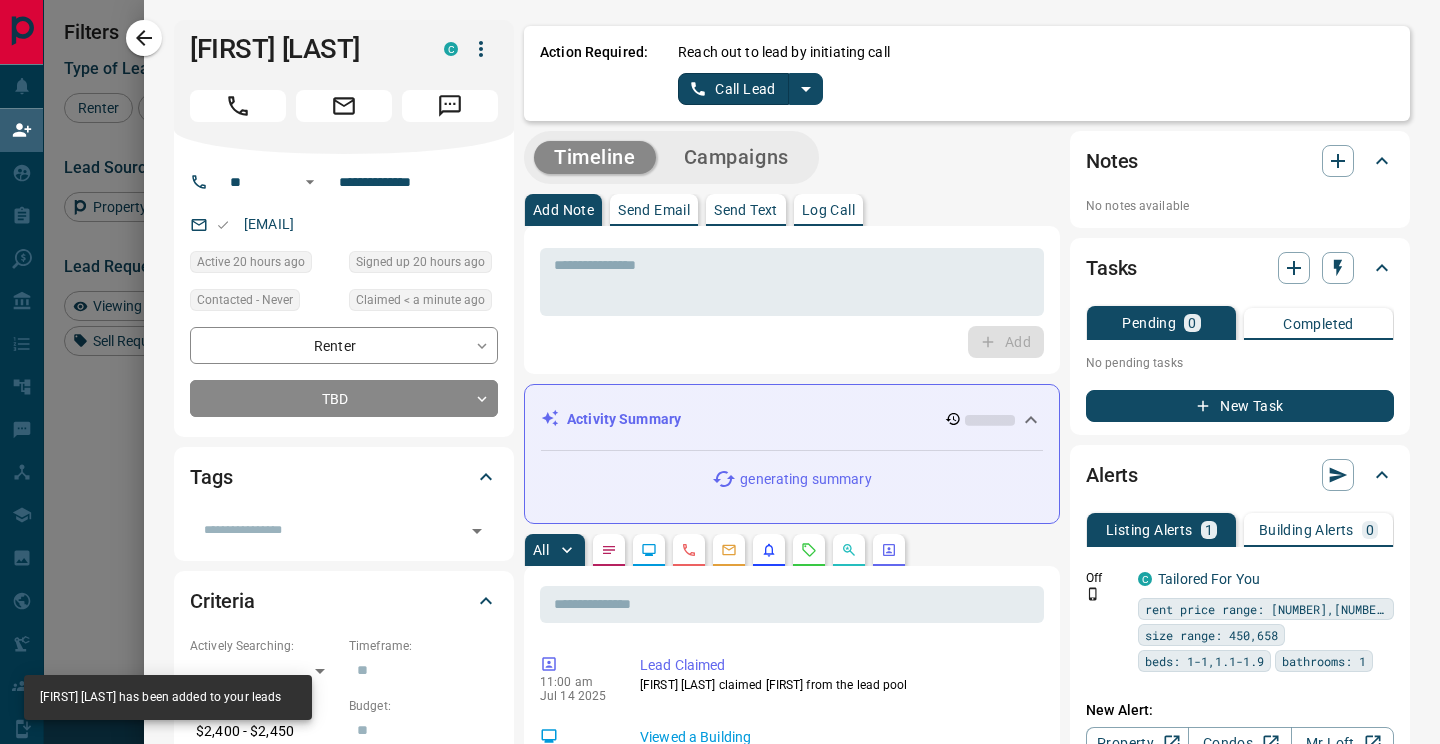 click at bounding box center (806, 89) 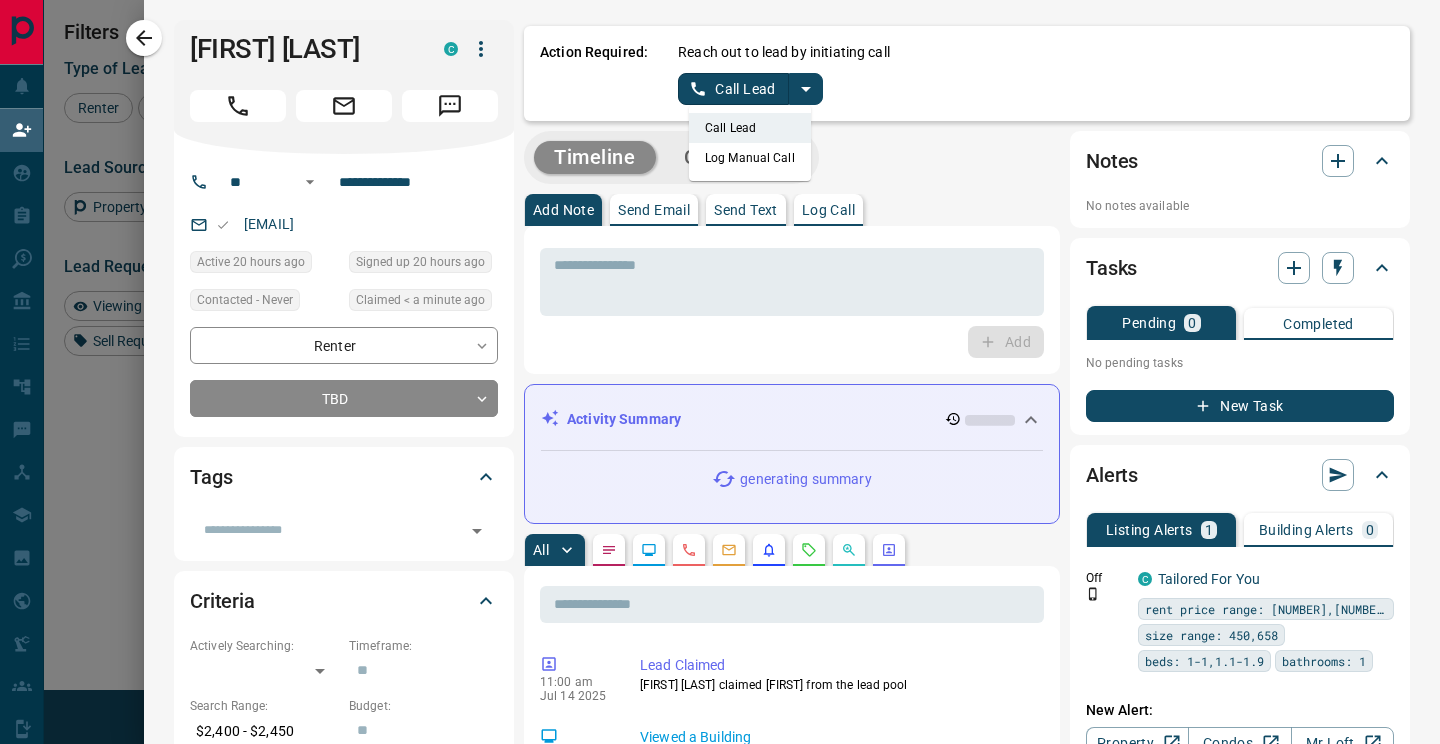 click on "Log Manual Call" at bounding box center (750, 158) 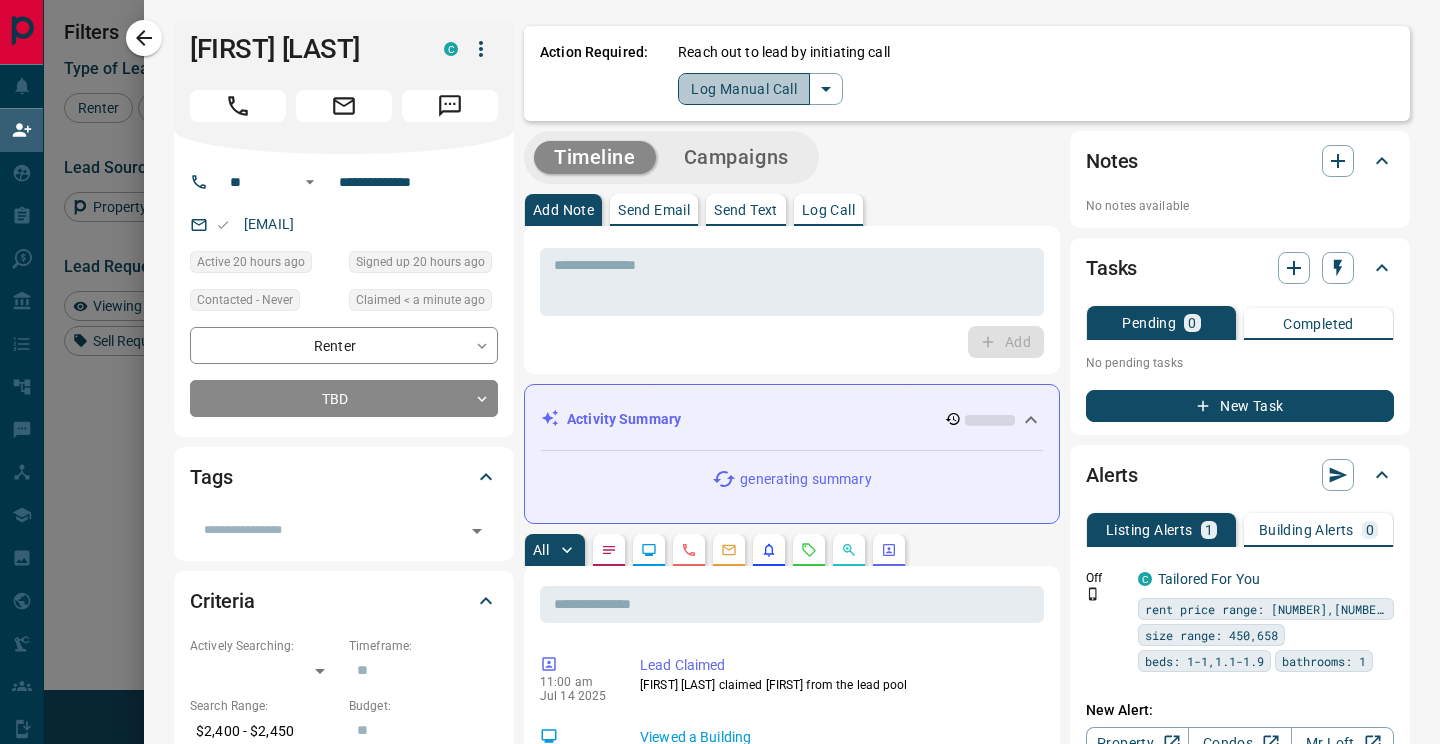 click on "Log Manual Call" at bounding box center (744, 89) 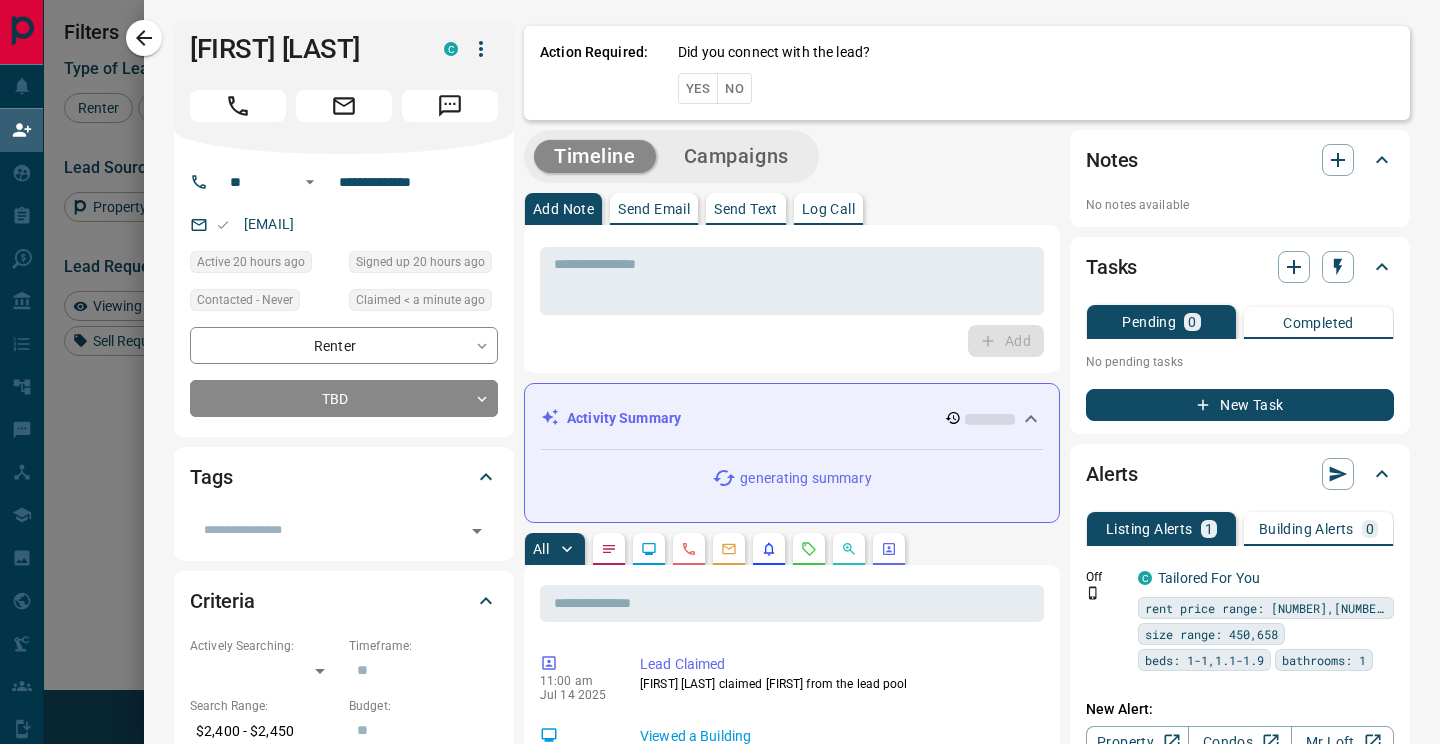click on "Yes" at bounding box center (698, 88) 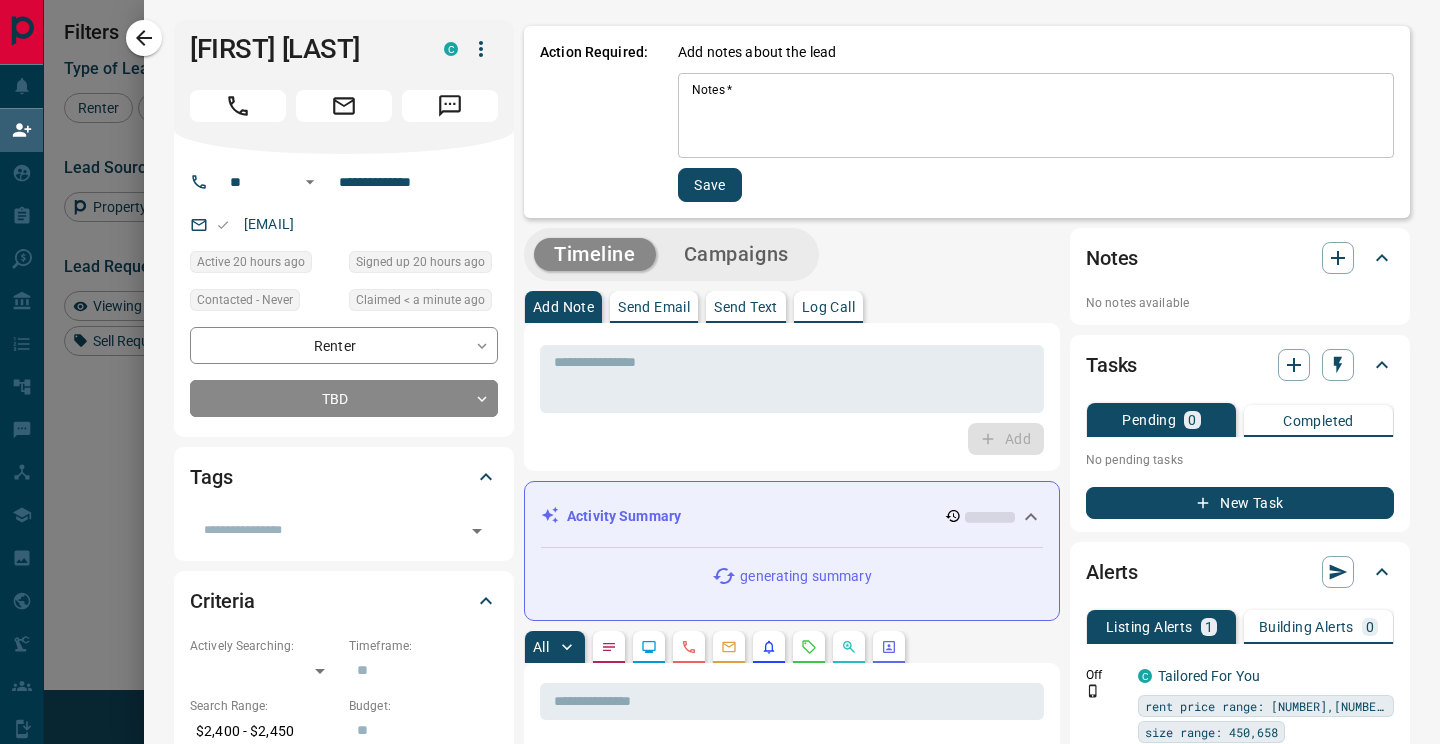 click on "Notes   *" at bounding box center [1036, 116] 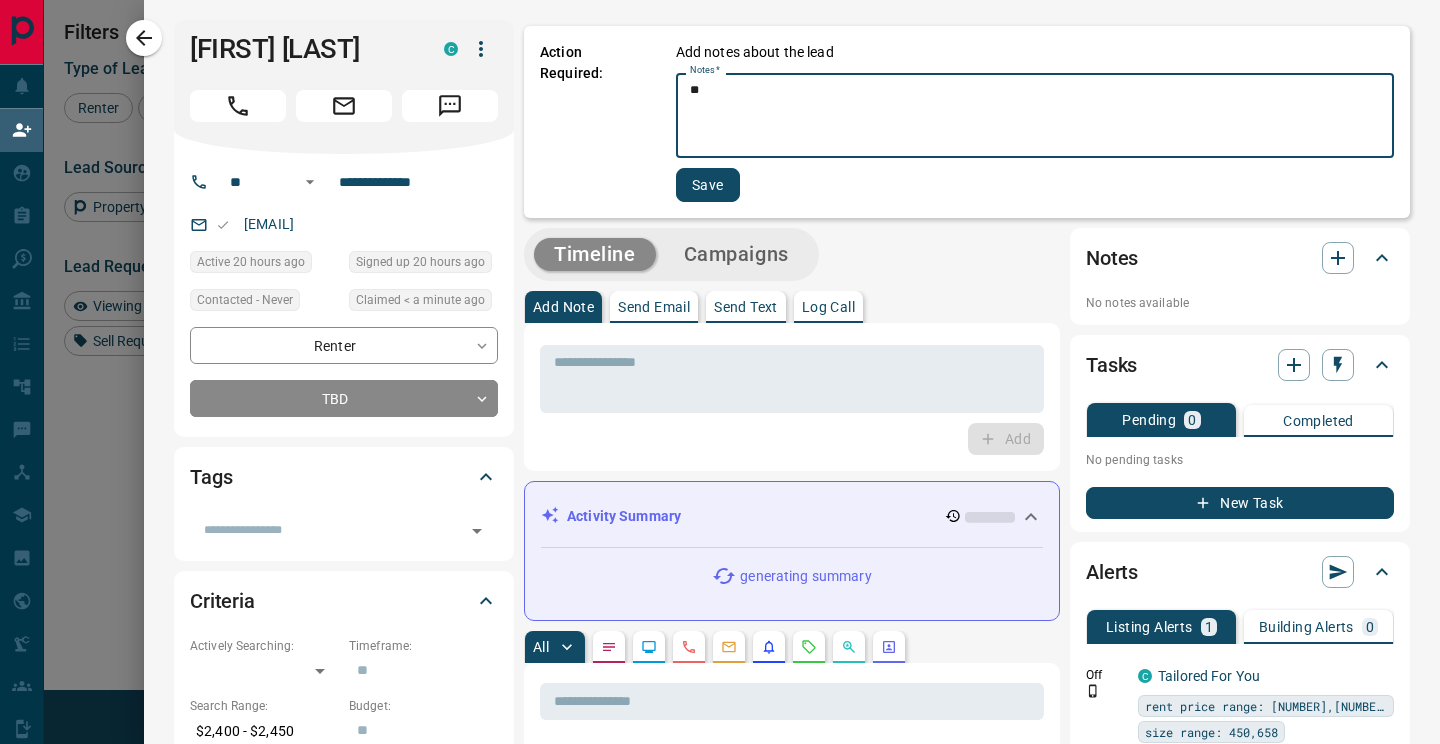type on "**" 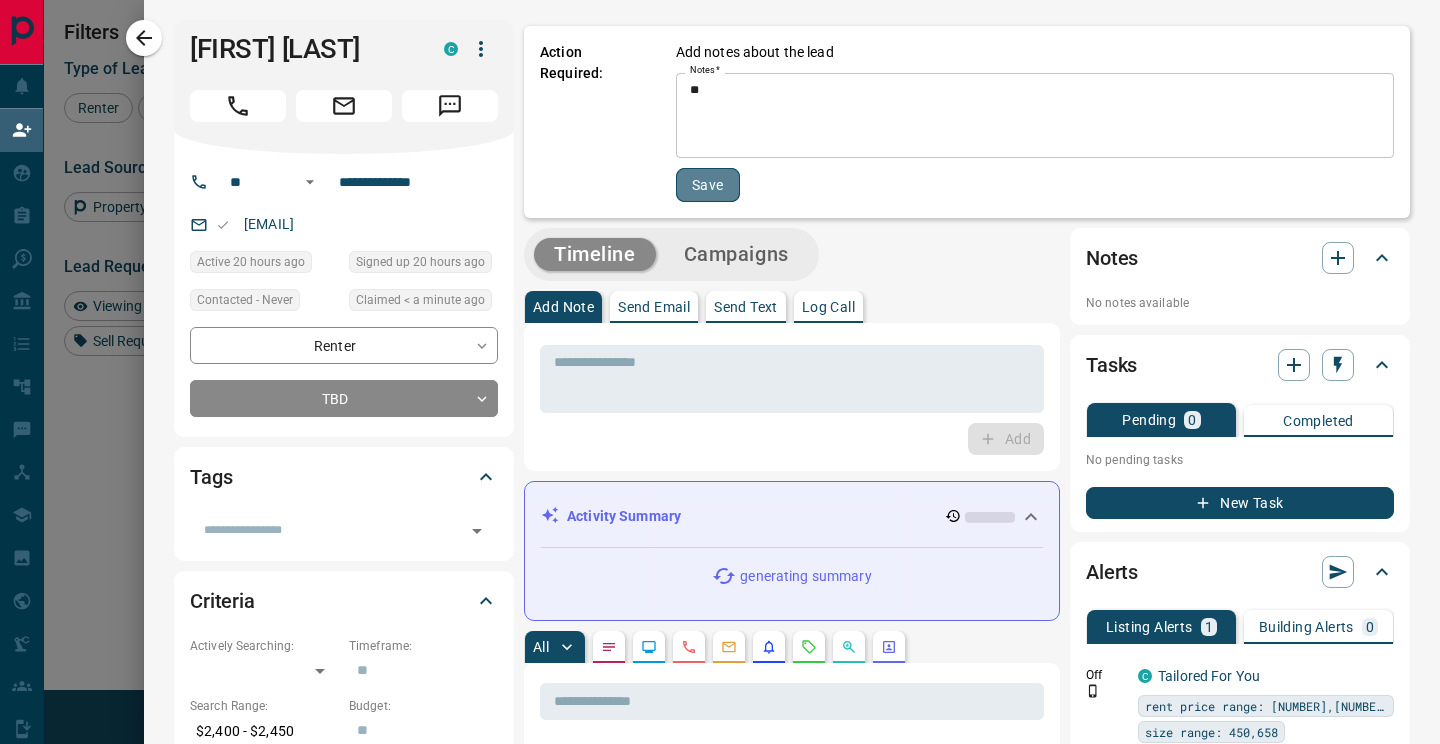 click on "Save" at bounding box center (708, 185) 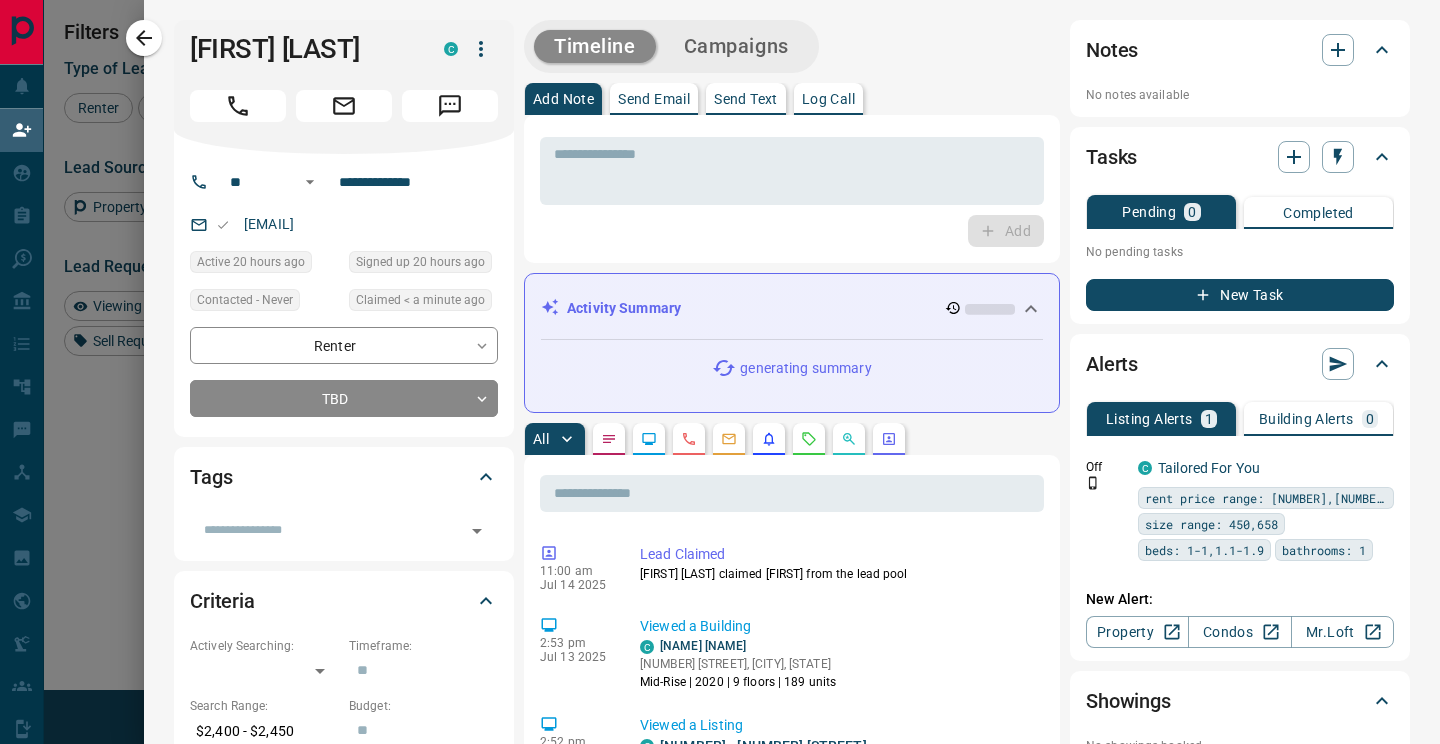 click 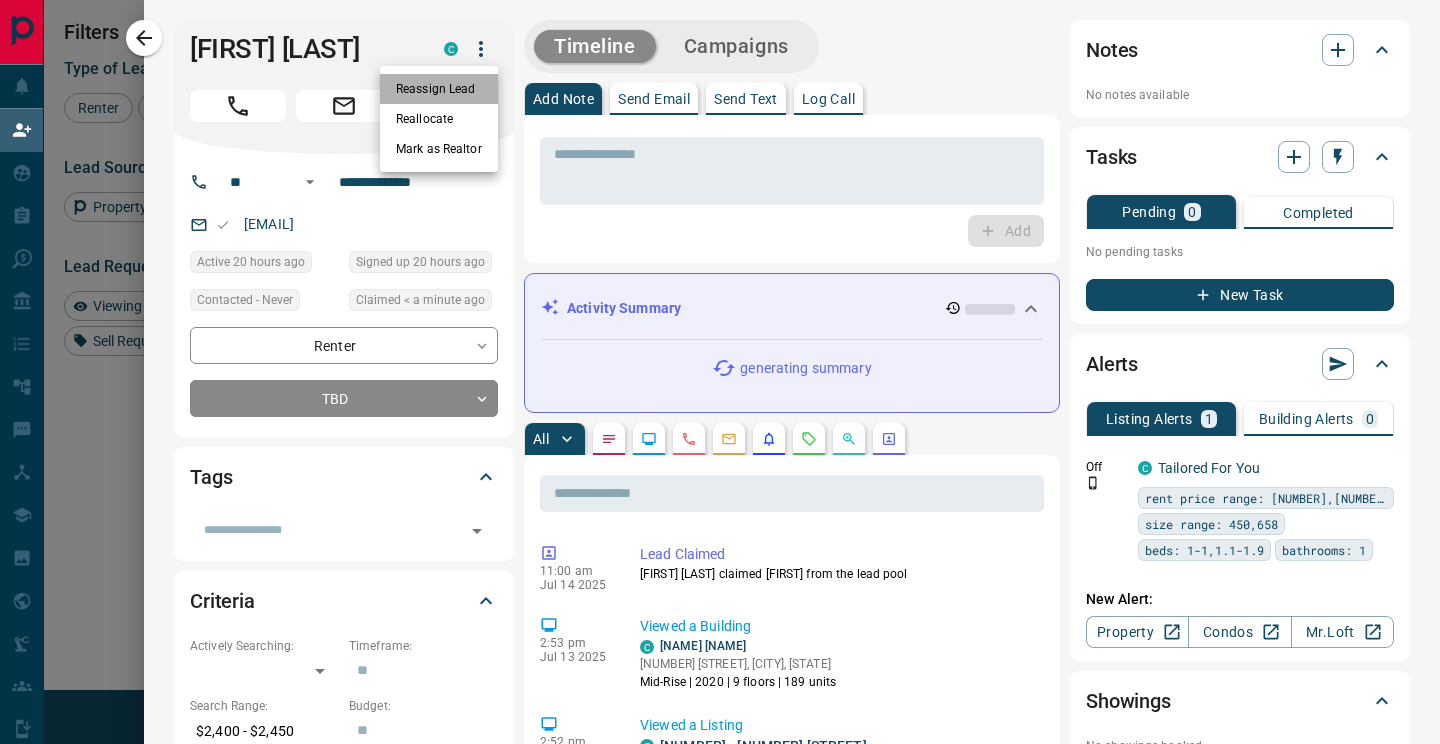 click on "Reassign Lead" at bounding box center [439, 89] 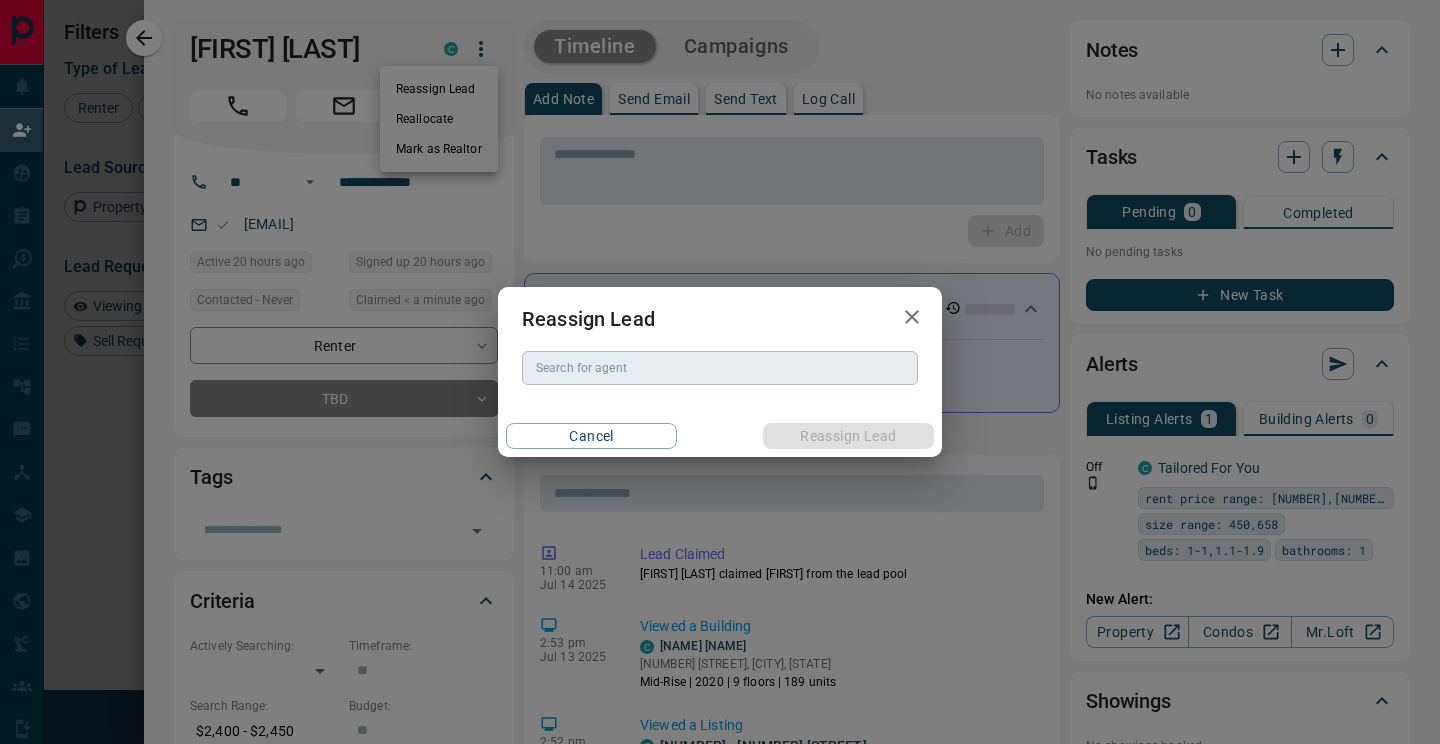 click on "Search for agent" at bounding box center (718, 368) 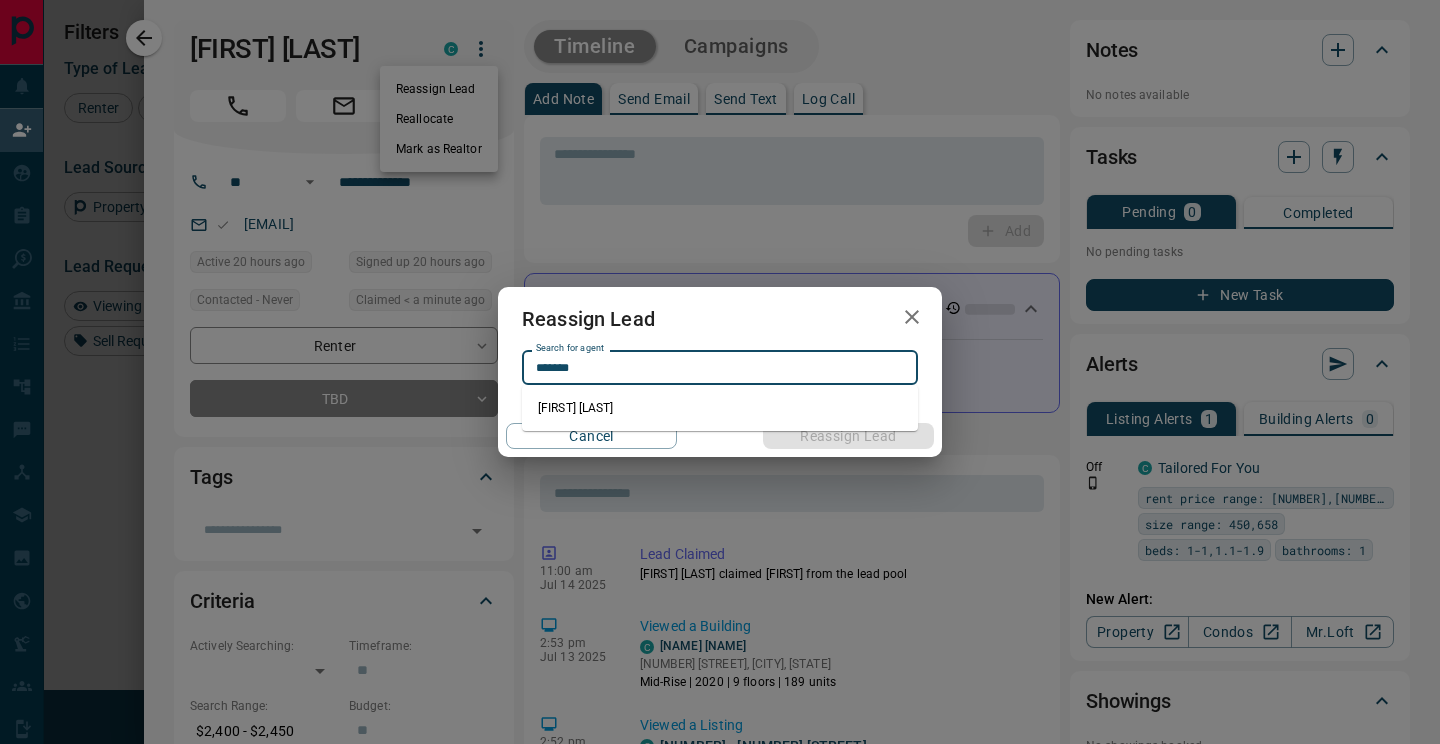 click on "[FIRST] [LAST]" at bounding box center [720, 408] 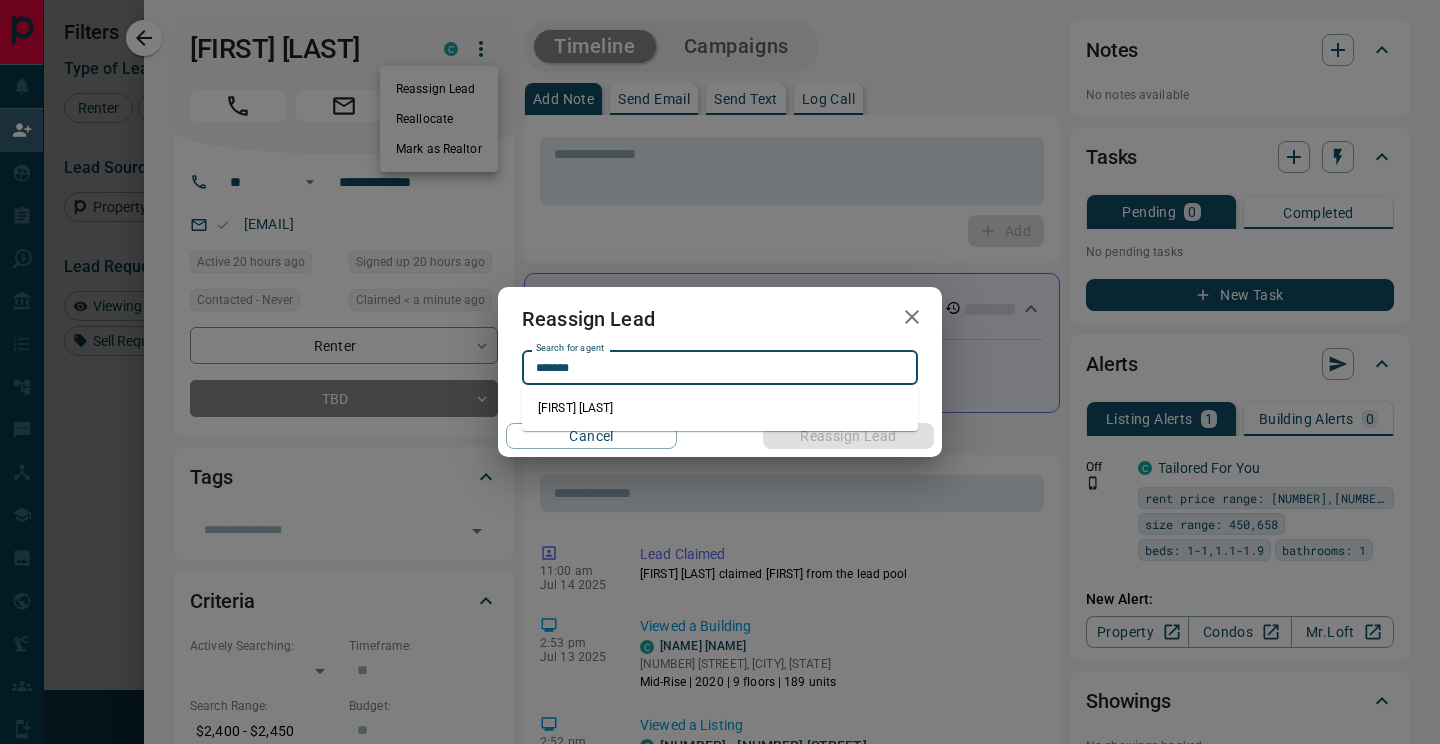 type on "**********" 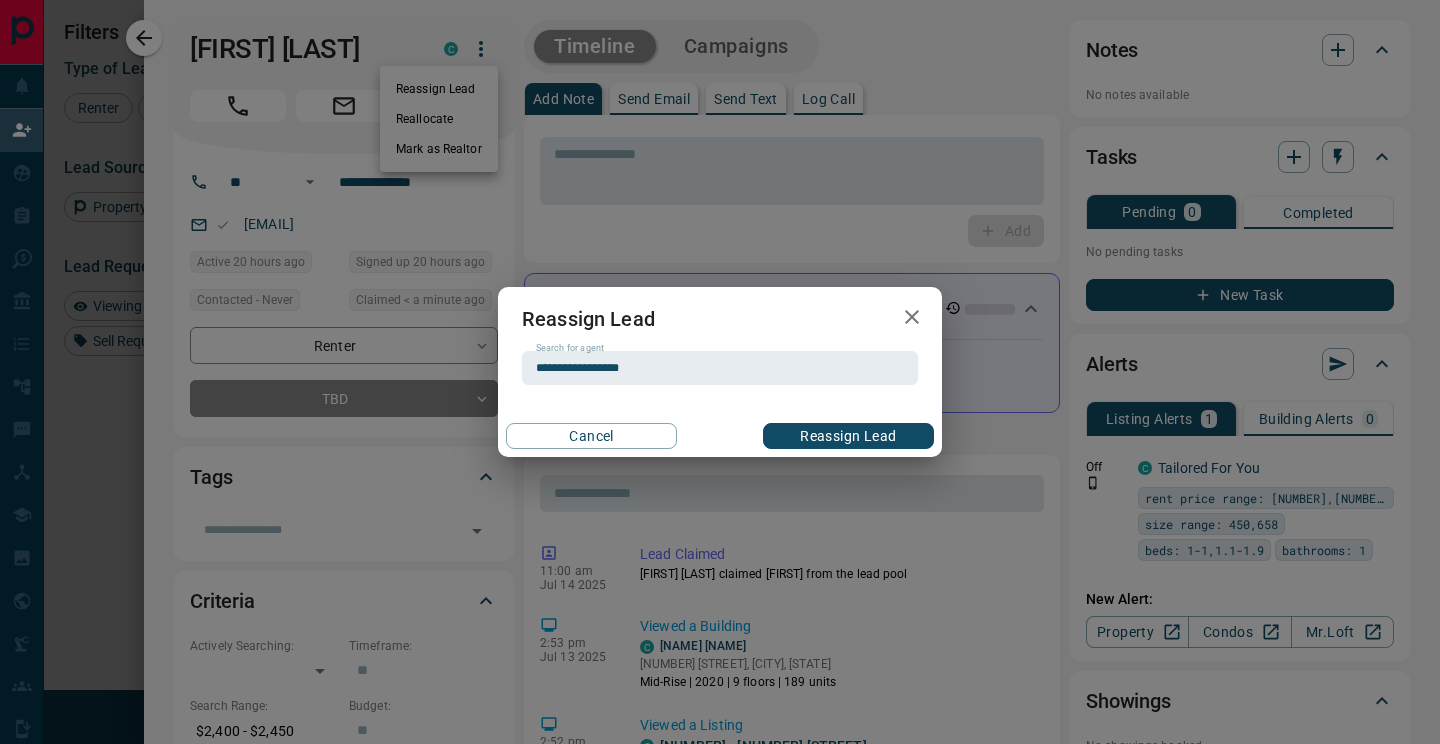 click on "Reassign Lead" at bounding box center [848, 436] 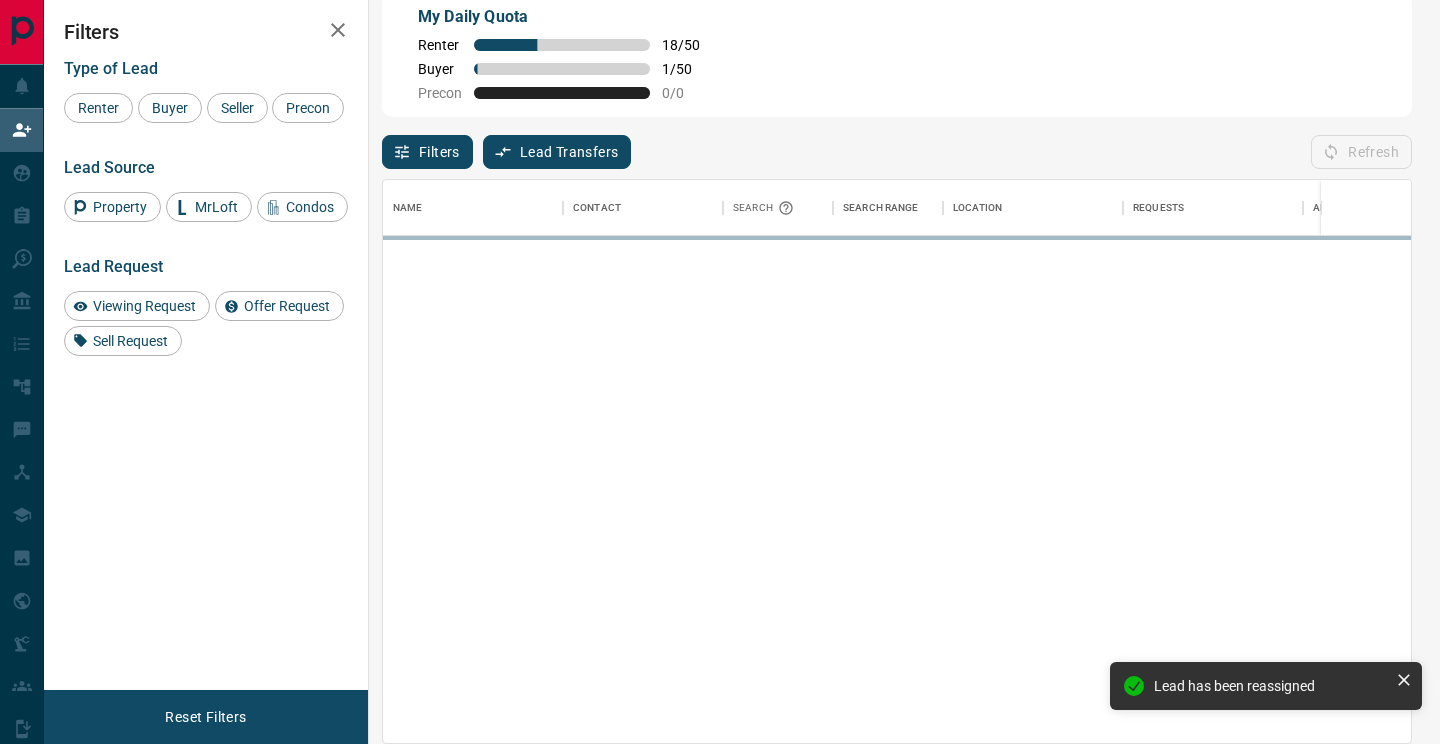 scroll, scrollTop: 1, scrollLeft: 1, axis: both 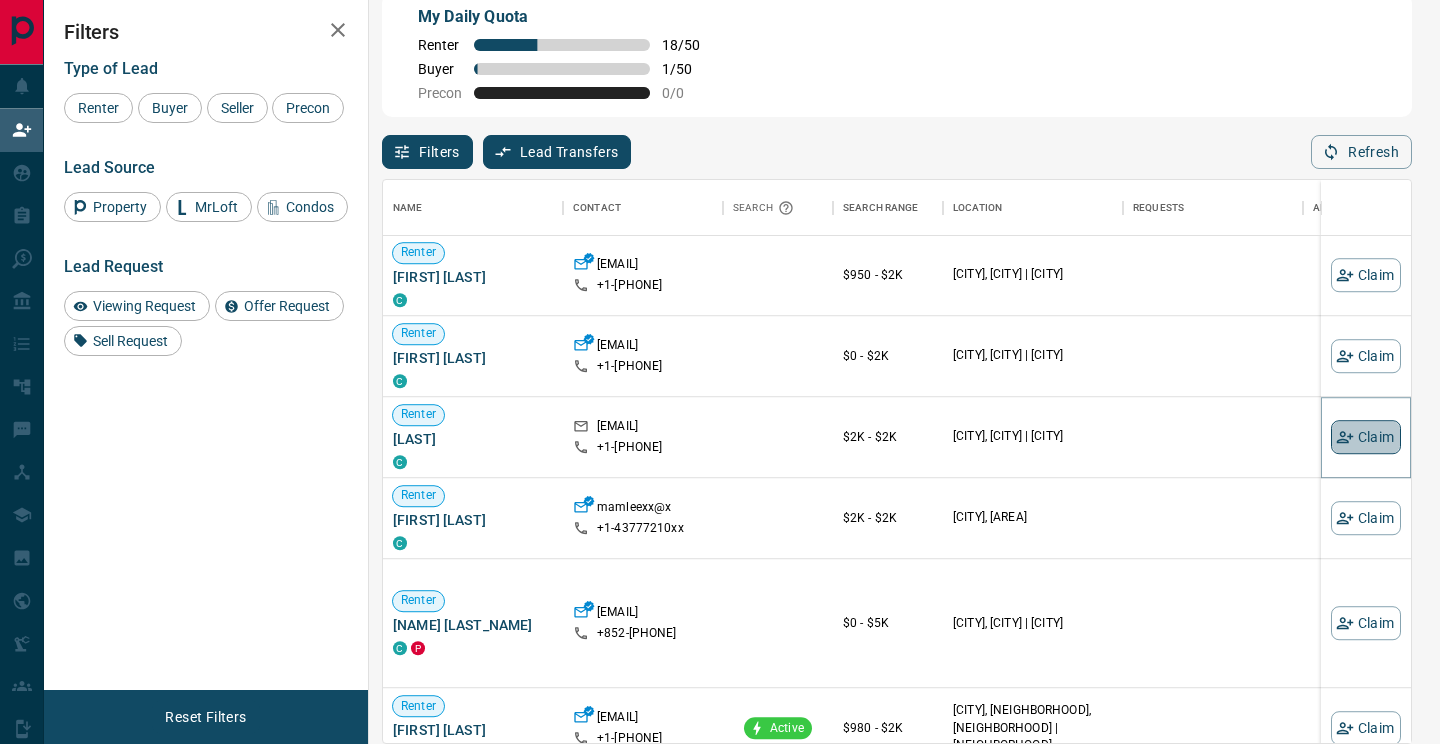 click on "Claim" at bounding box center (1366, 437) 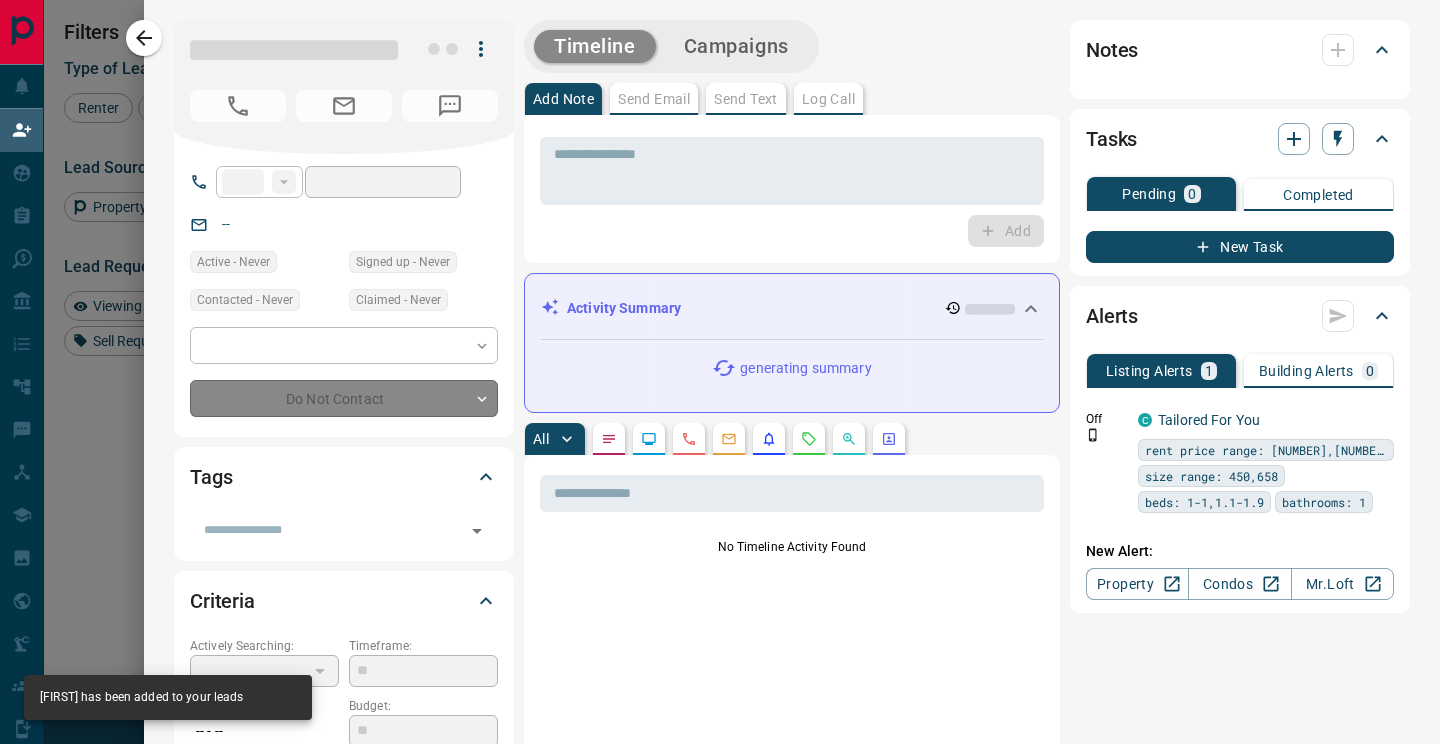 type on "**" 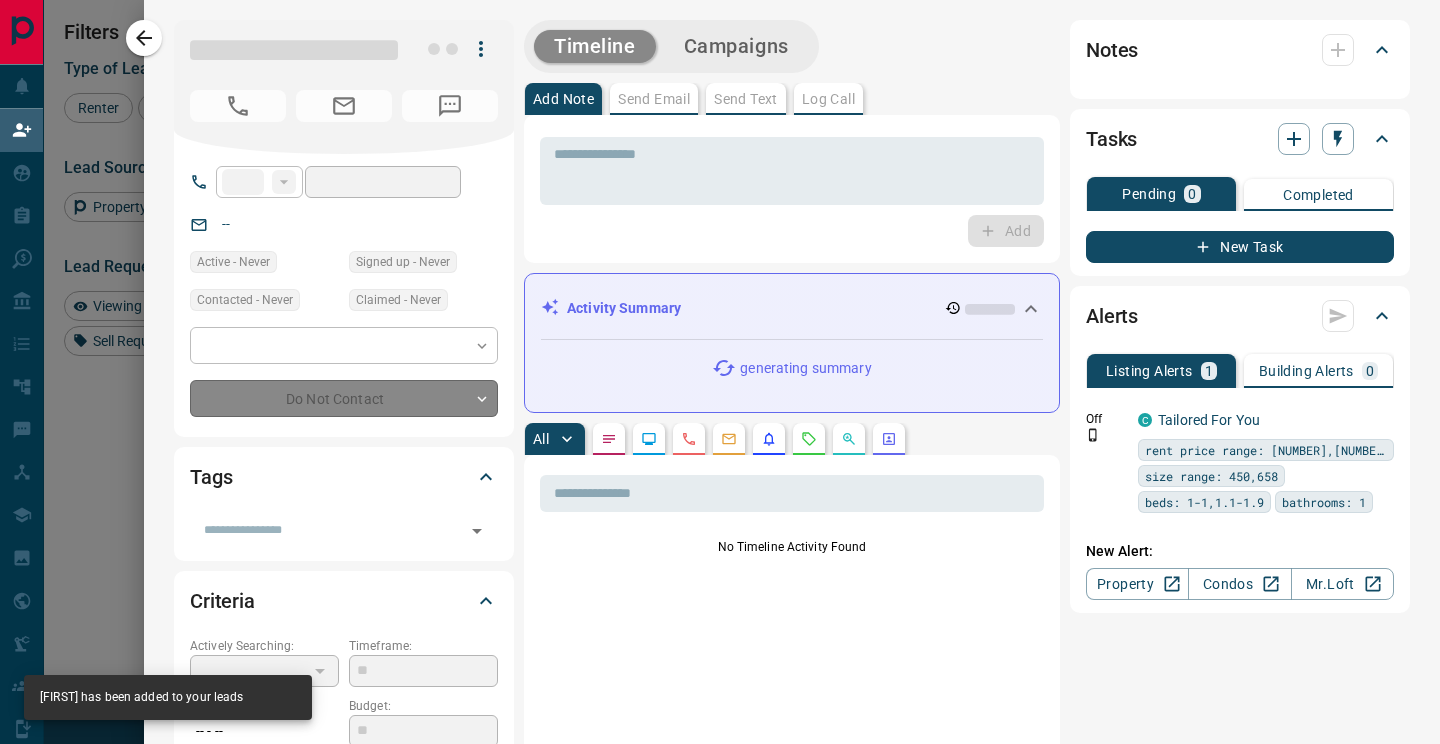 type on "**********" 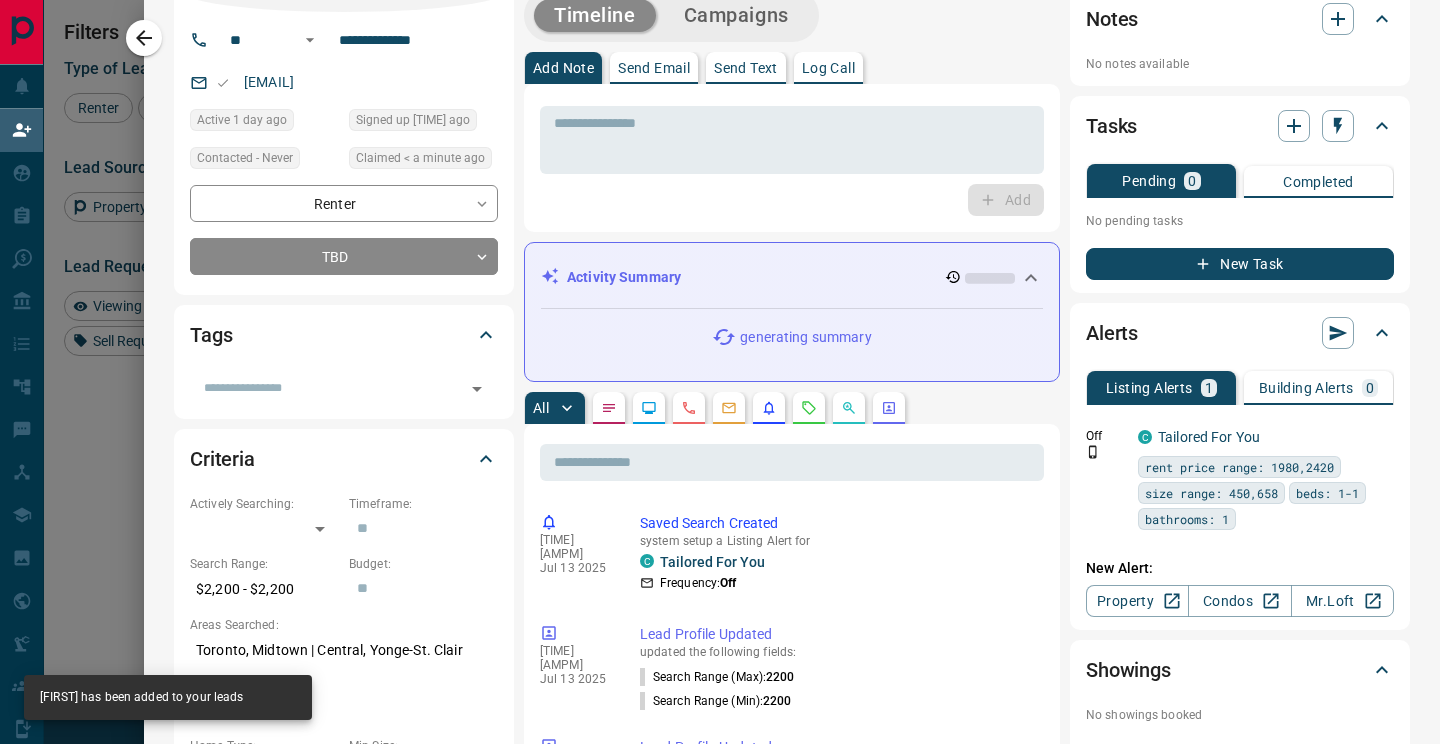 scroll, scrollTop: 0, scrollLeft: 0, axis: both 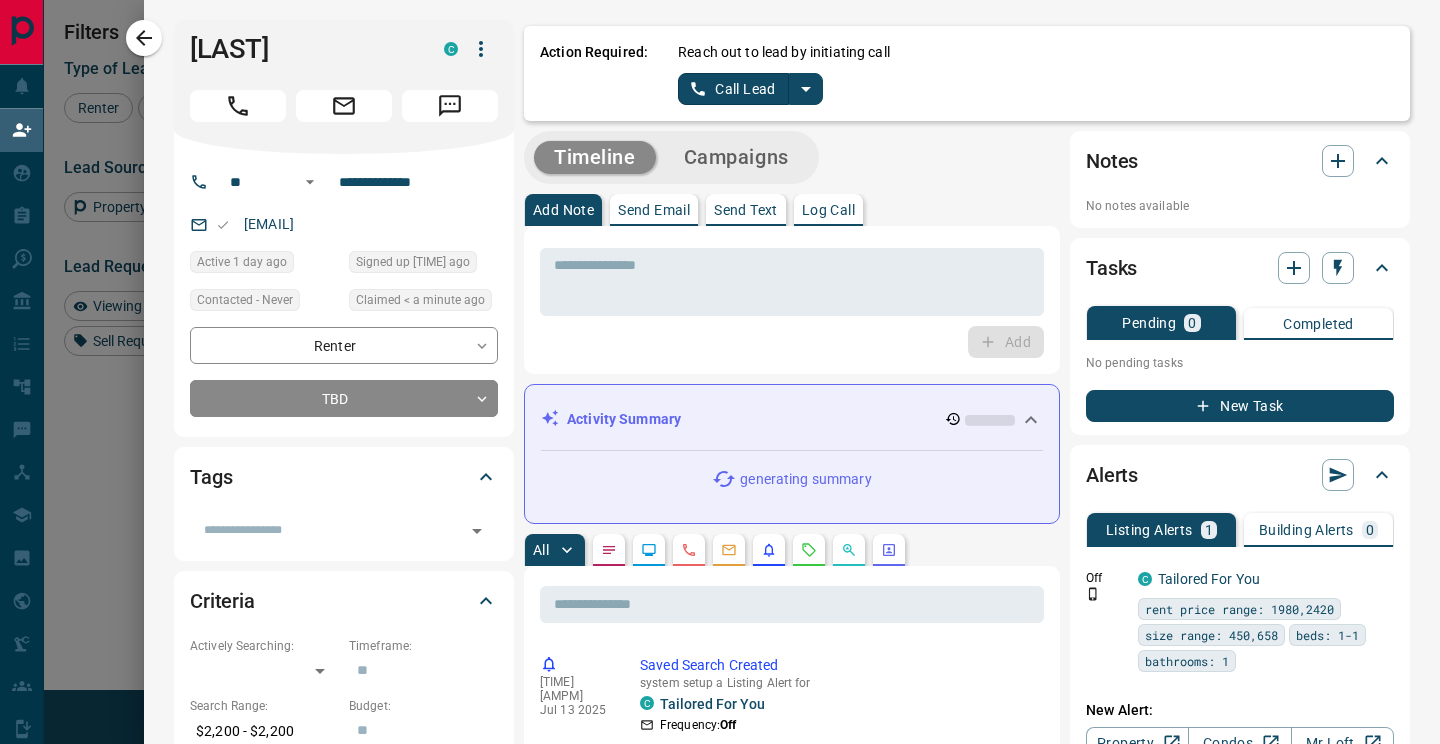 click 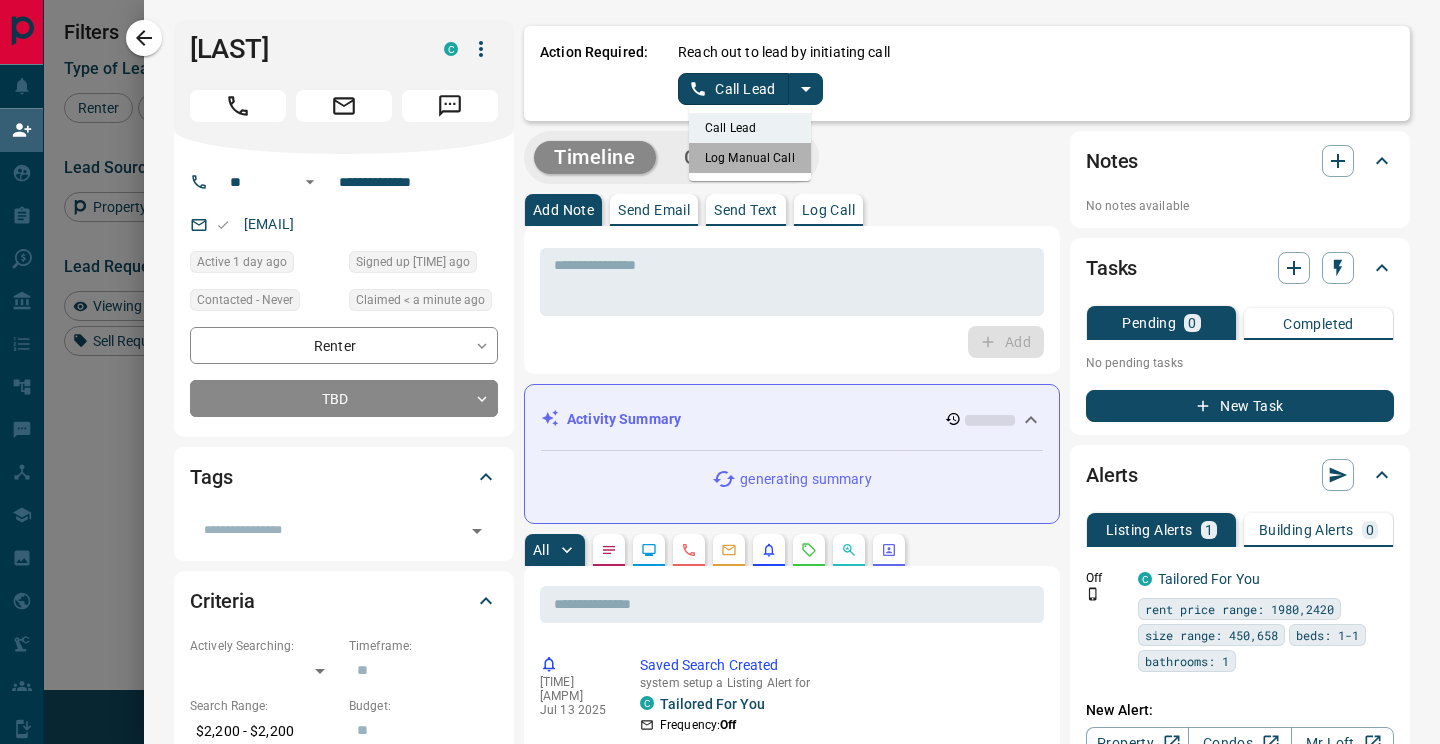 click on "Log Manual Call" at bounding box center (750, 158) 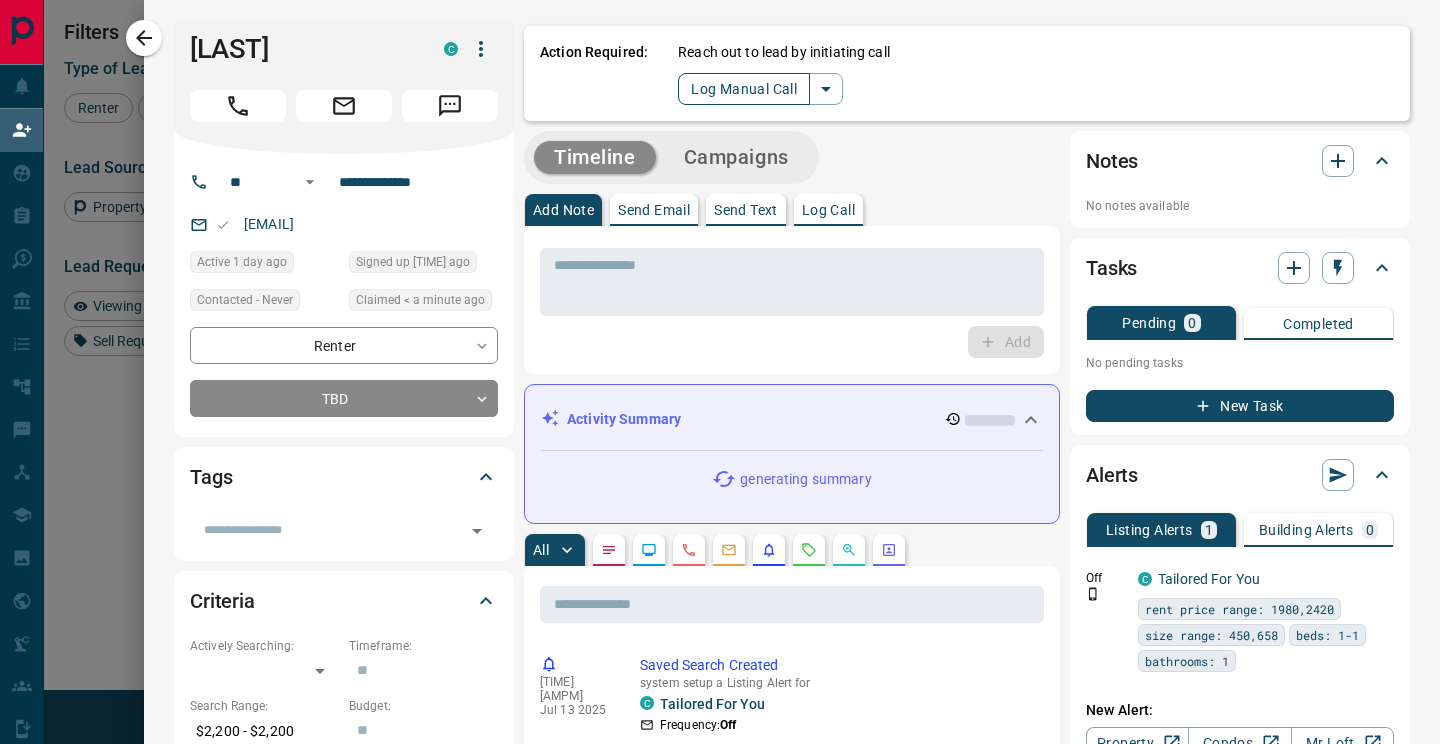 click on "Log Manual Call" at bounding box center [744, 89] 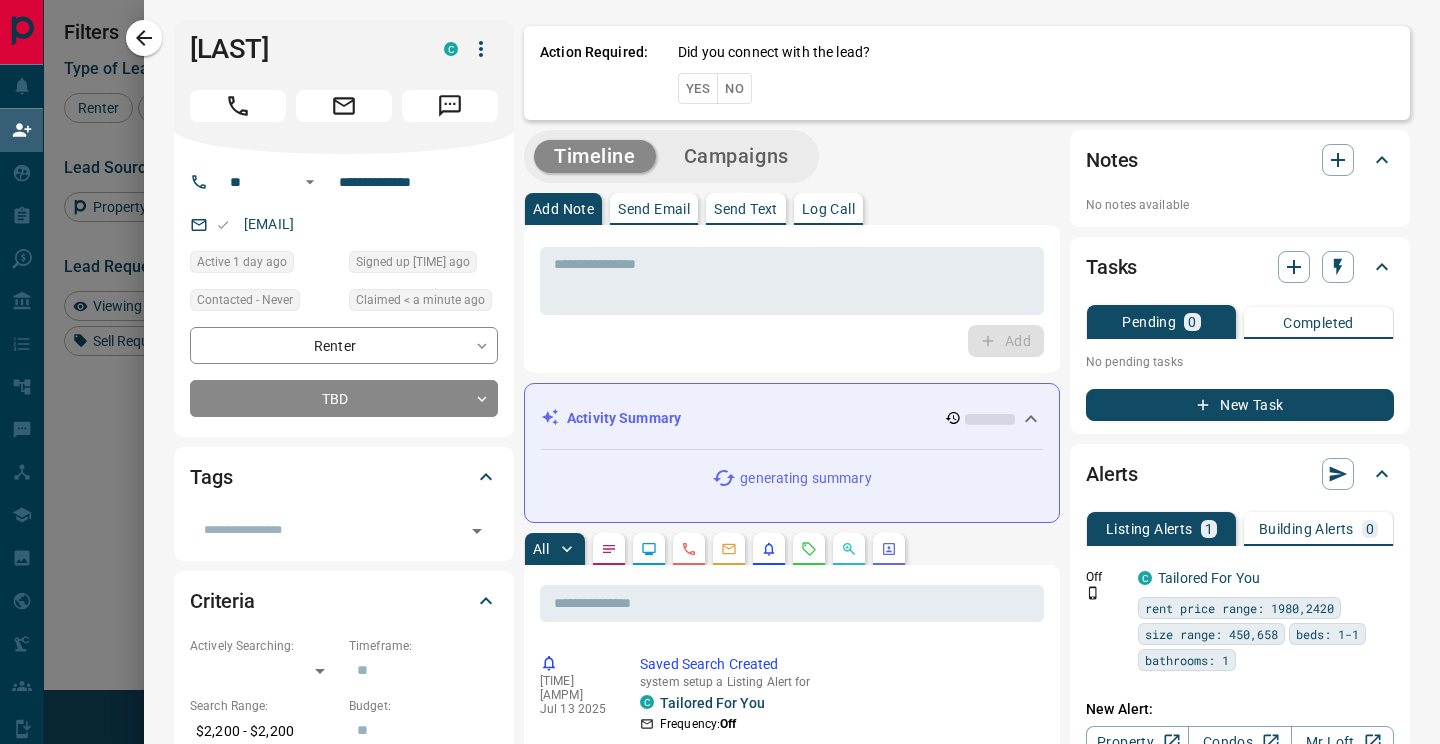 click on "Yes" at bounding box center (698, 88) 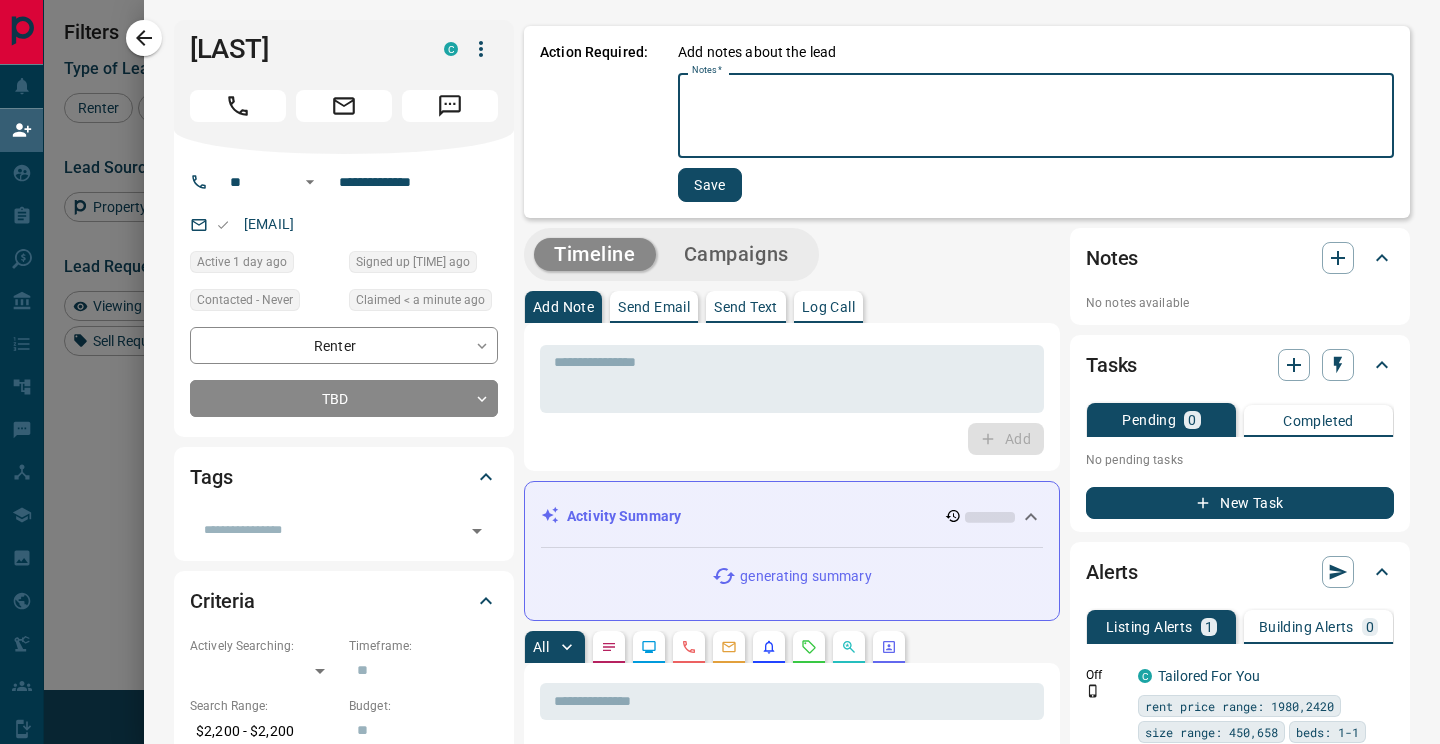 click on "Notes   *" at bounding box center (1036, 116) 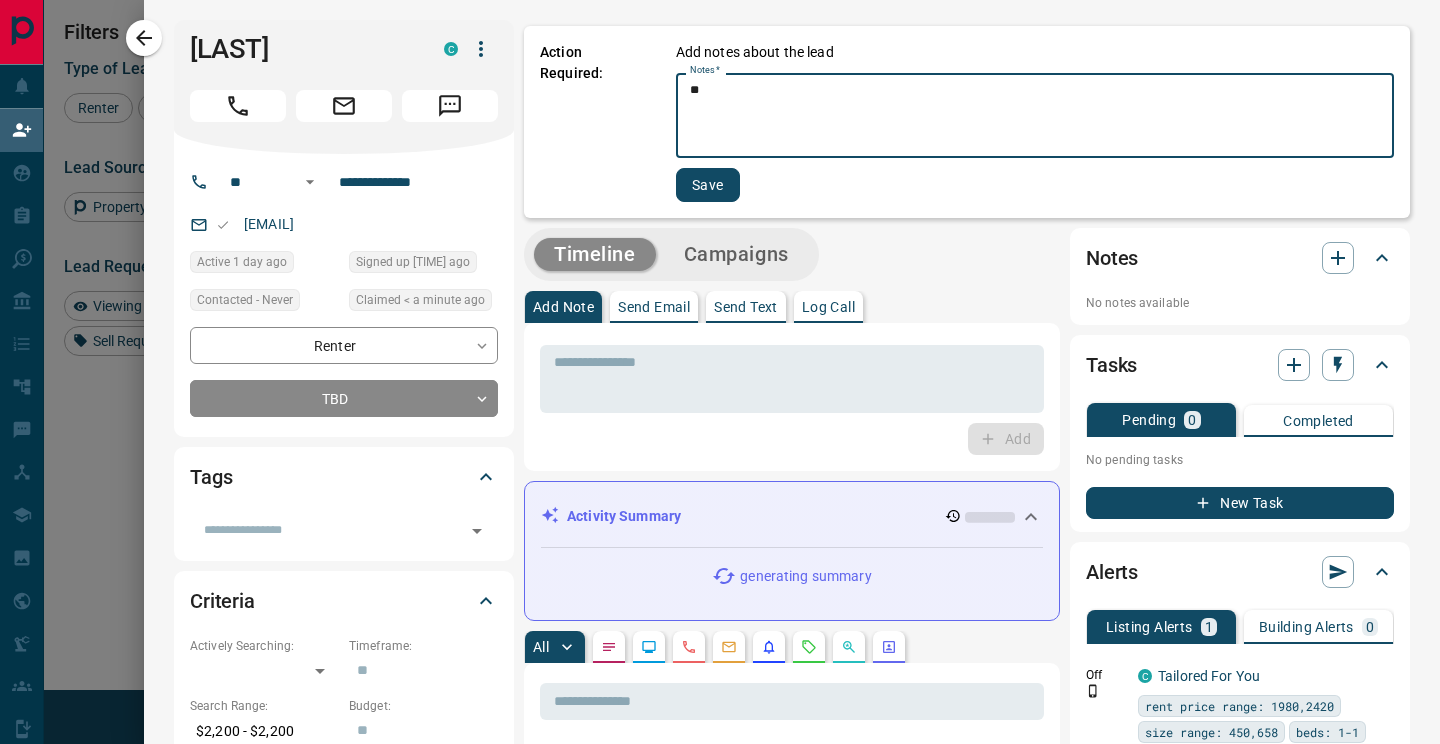 type on "**" 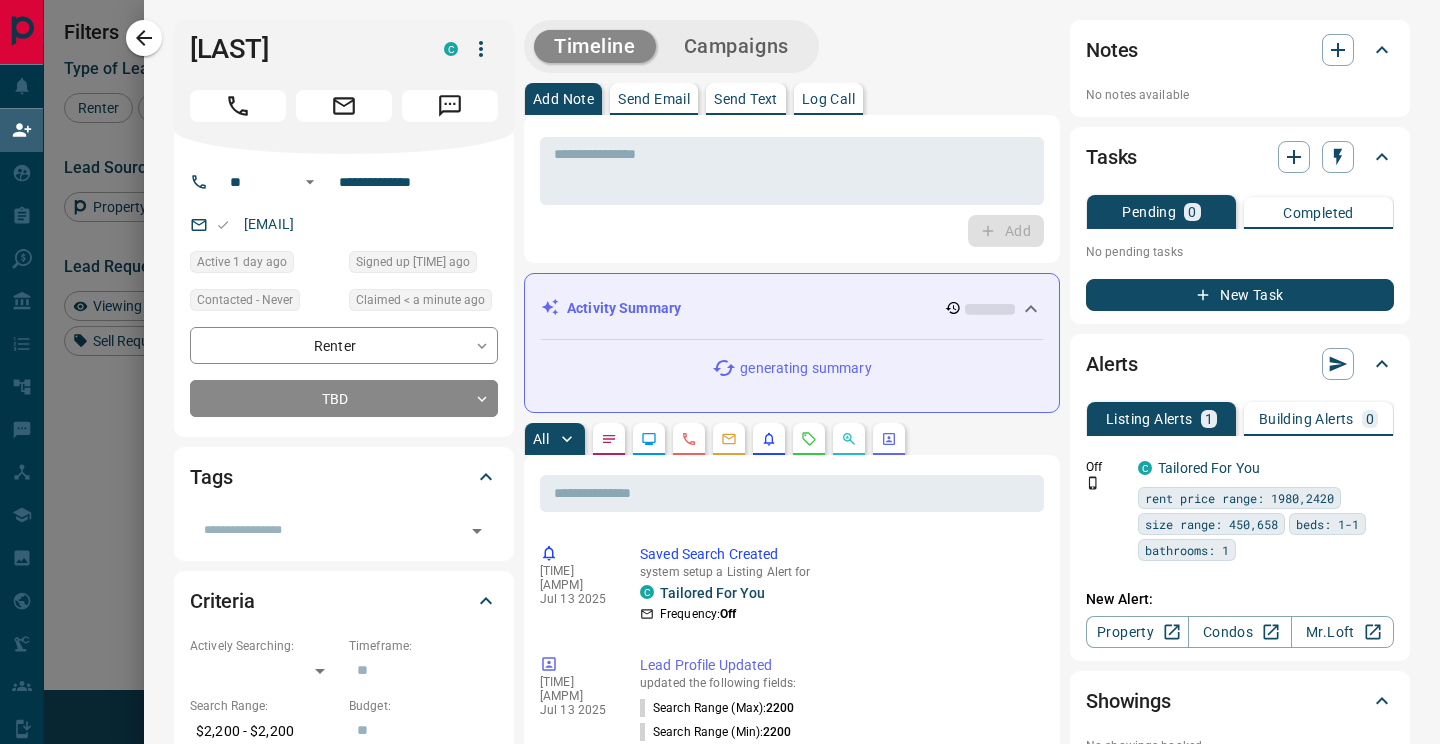 click at bounding box center [481, 49] 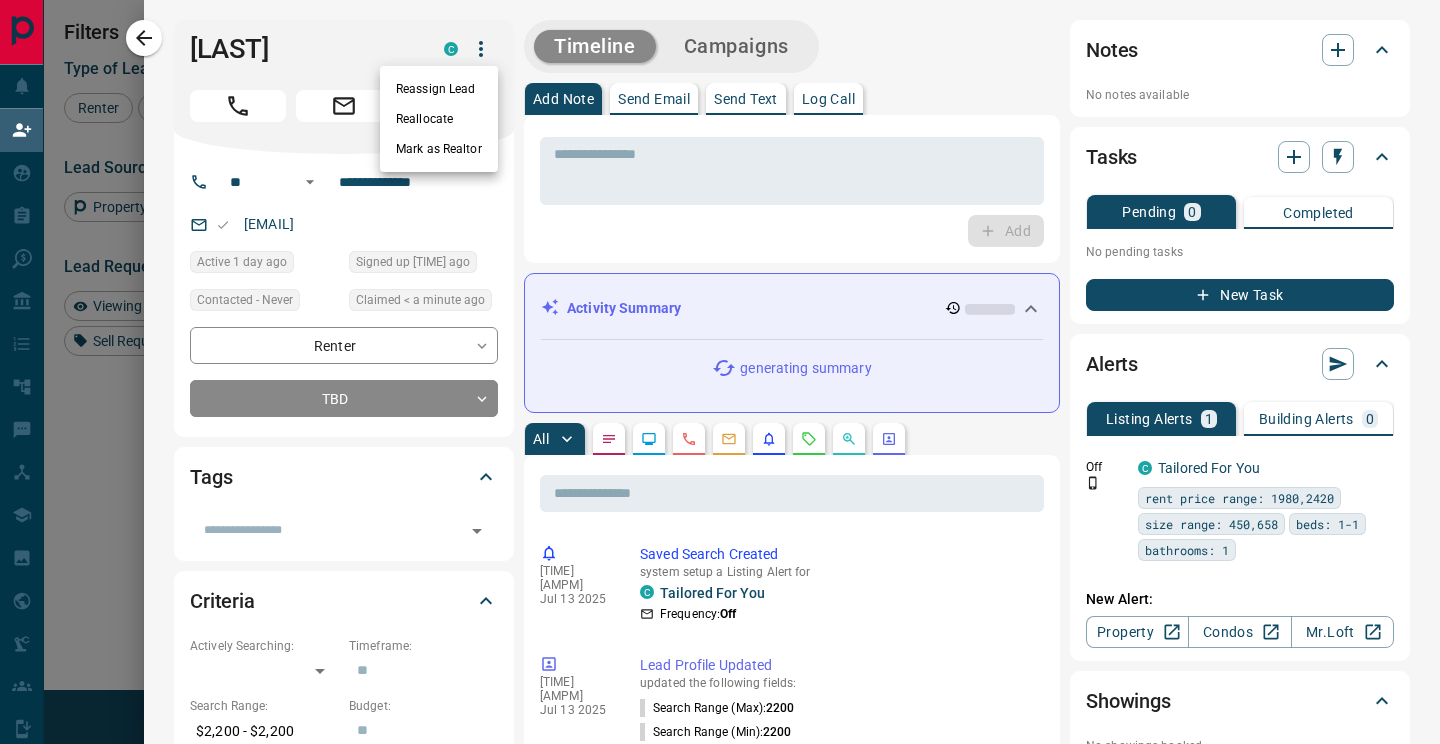 click on "Reassign Lead" at bounding box center (439, 89) 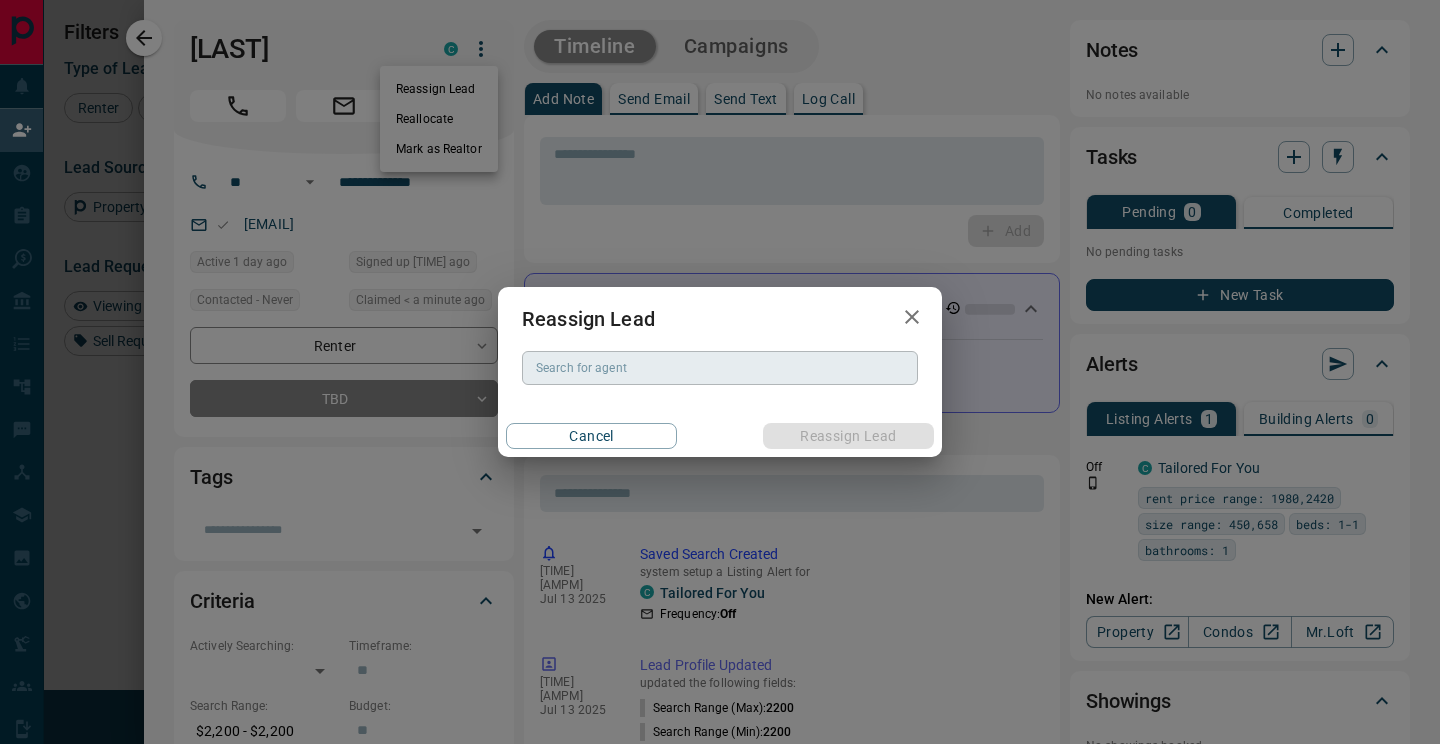 click on "Search for agent" at bounding box center [720, 368] 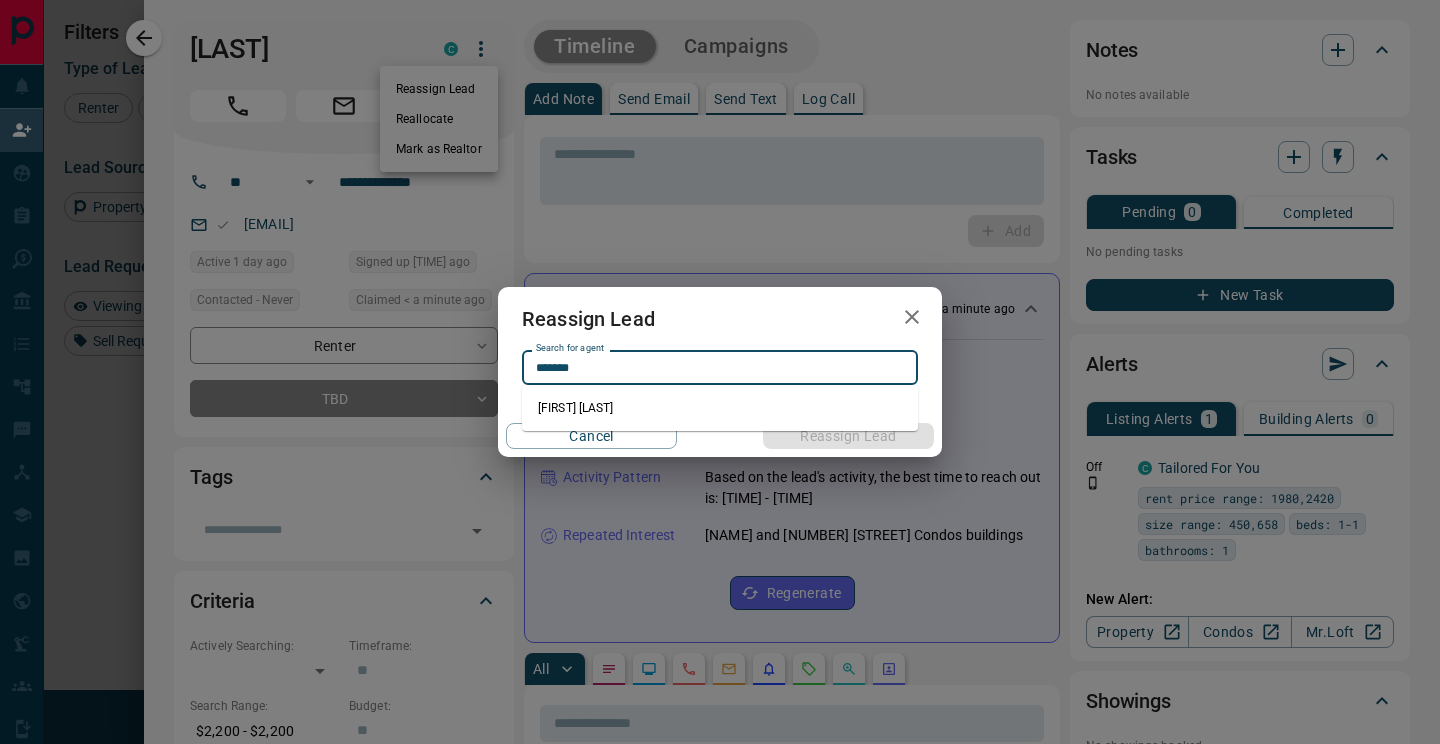 click on "[FIRST] [LAST]" at bounding box center (720, 408) 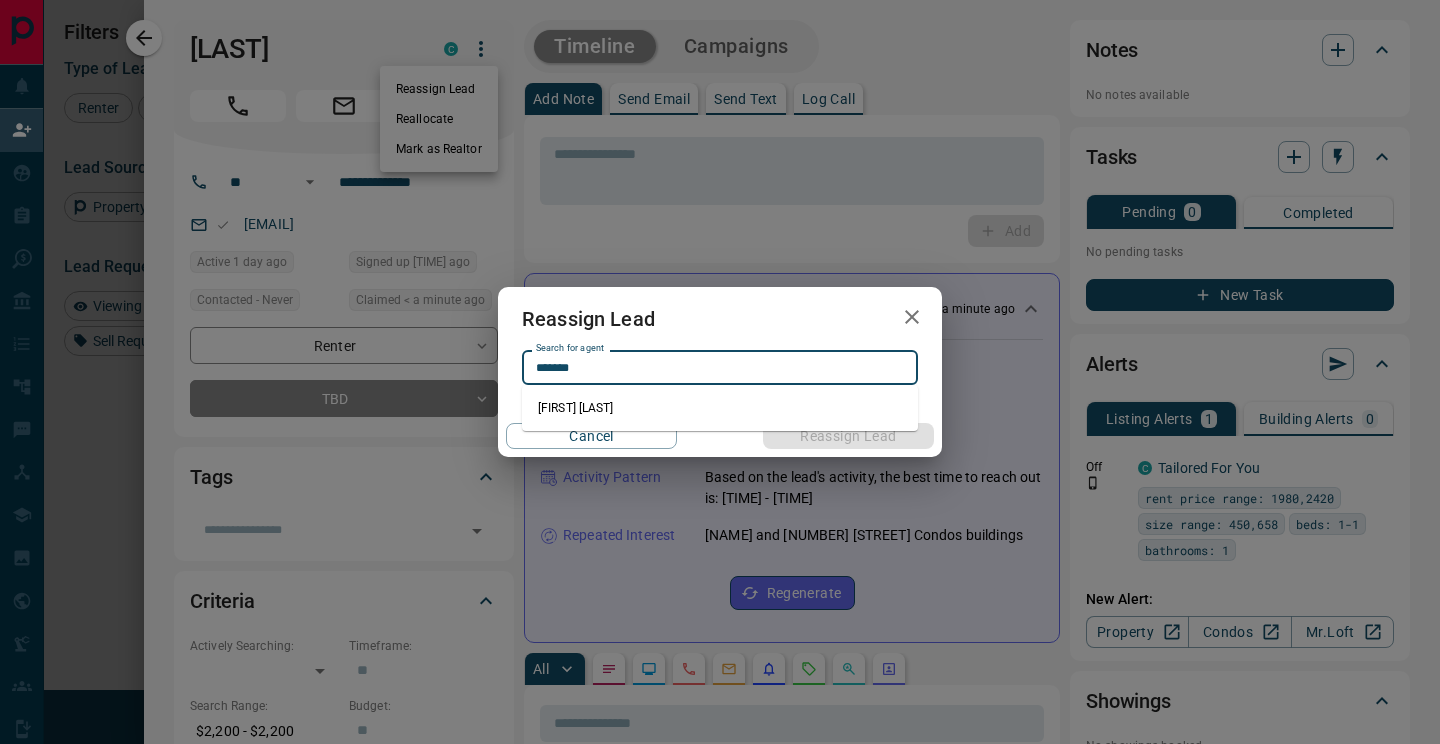 type on "**********" 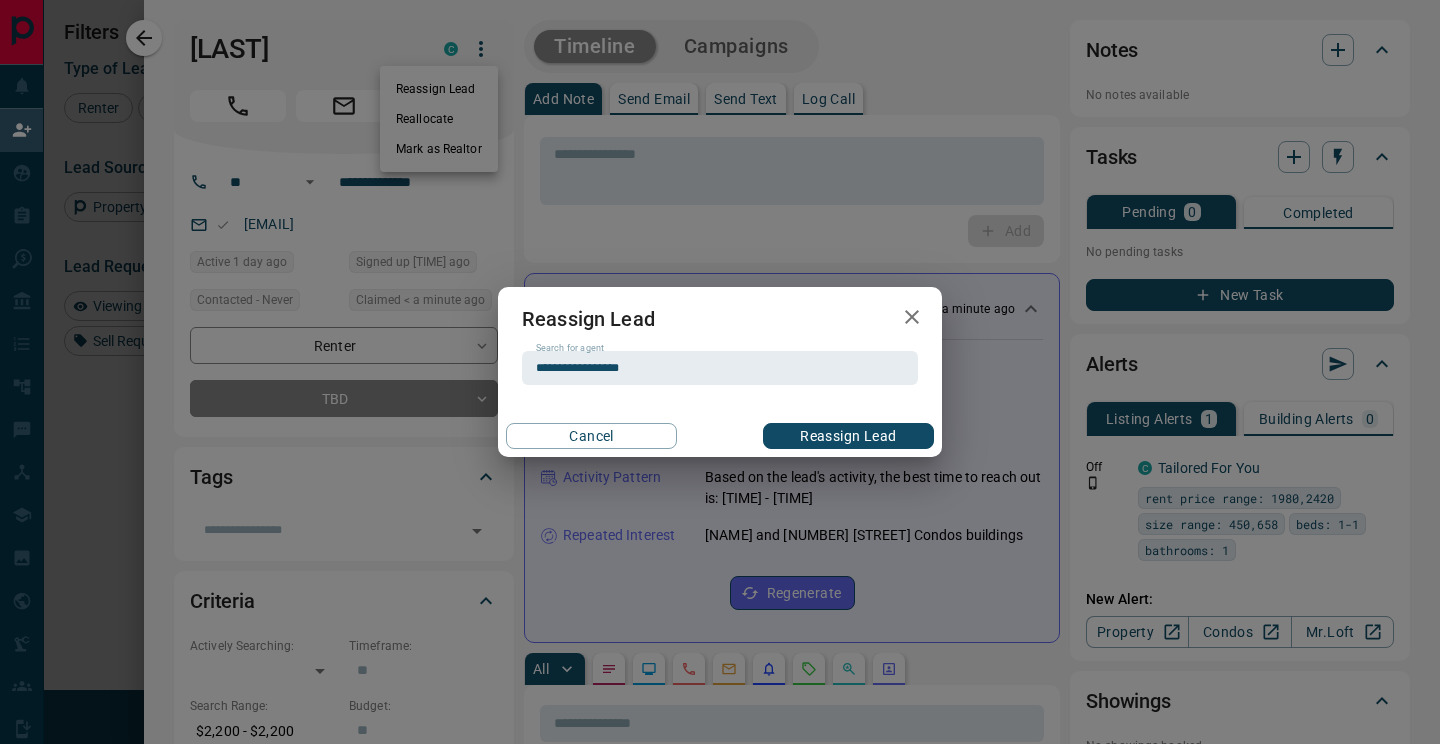 click on "Cancel Reassign Lead" at bounding box center (720, 436) 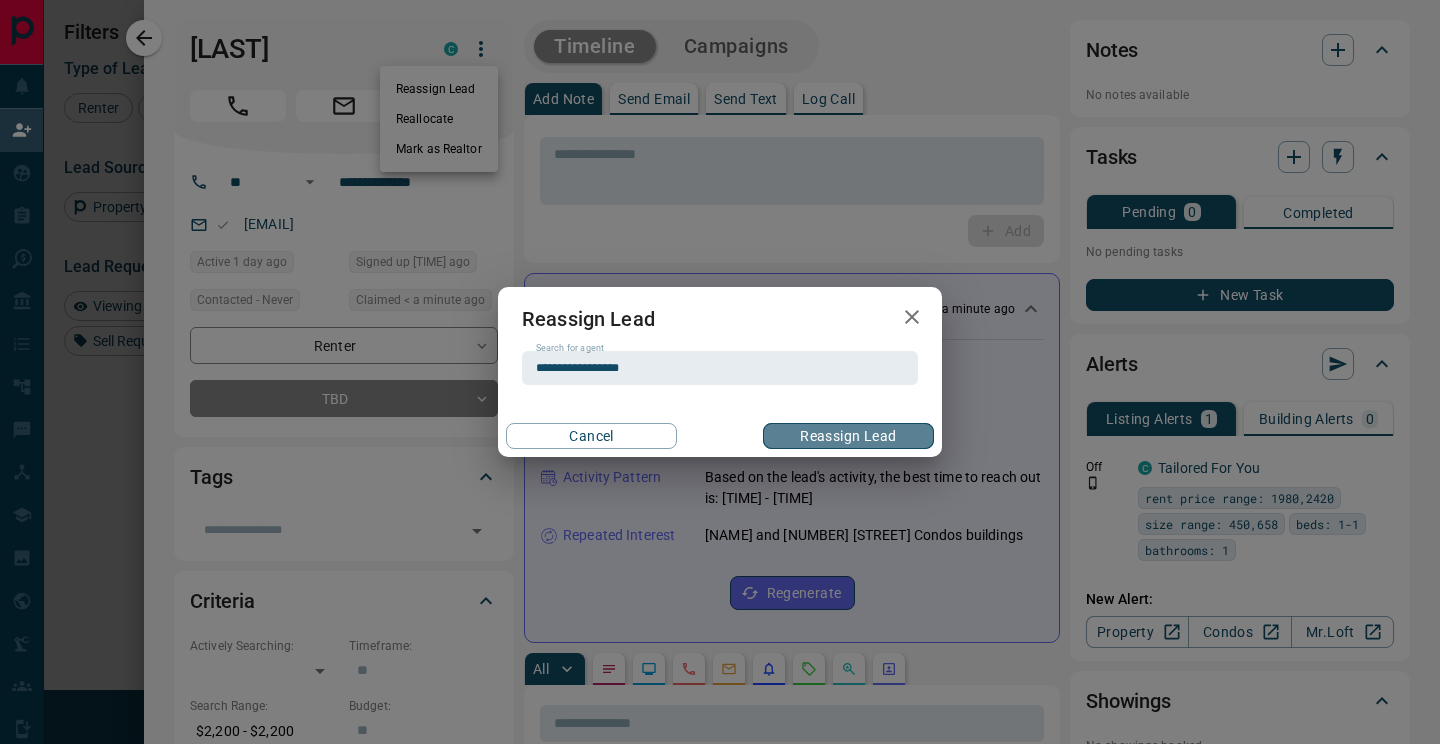click on "Reassign Lead" at bounding box center (848, 436) 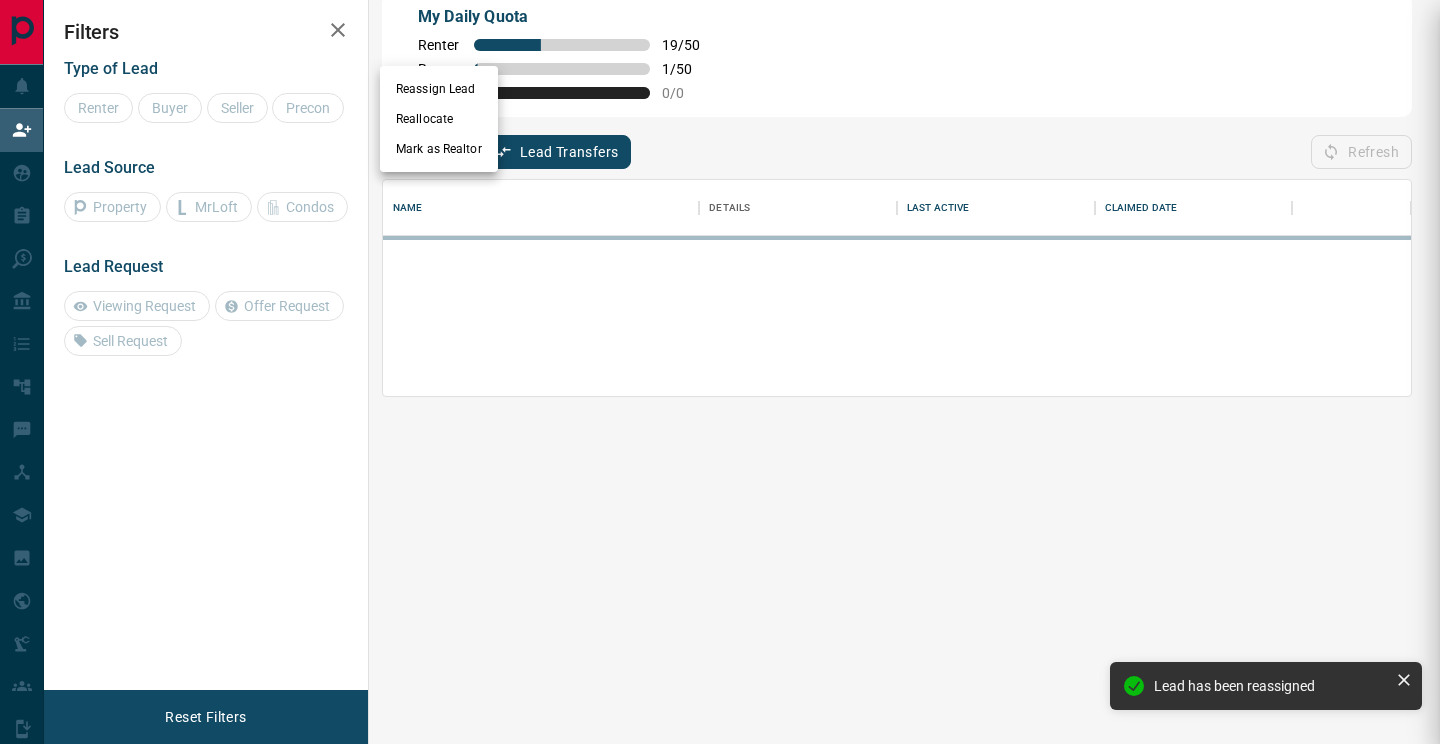 scroll, scrollTop: 0, scrollLeft: 0, axis: both 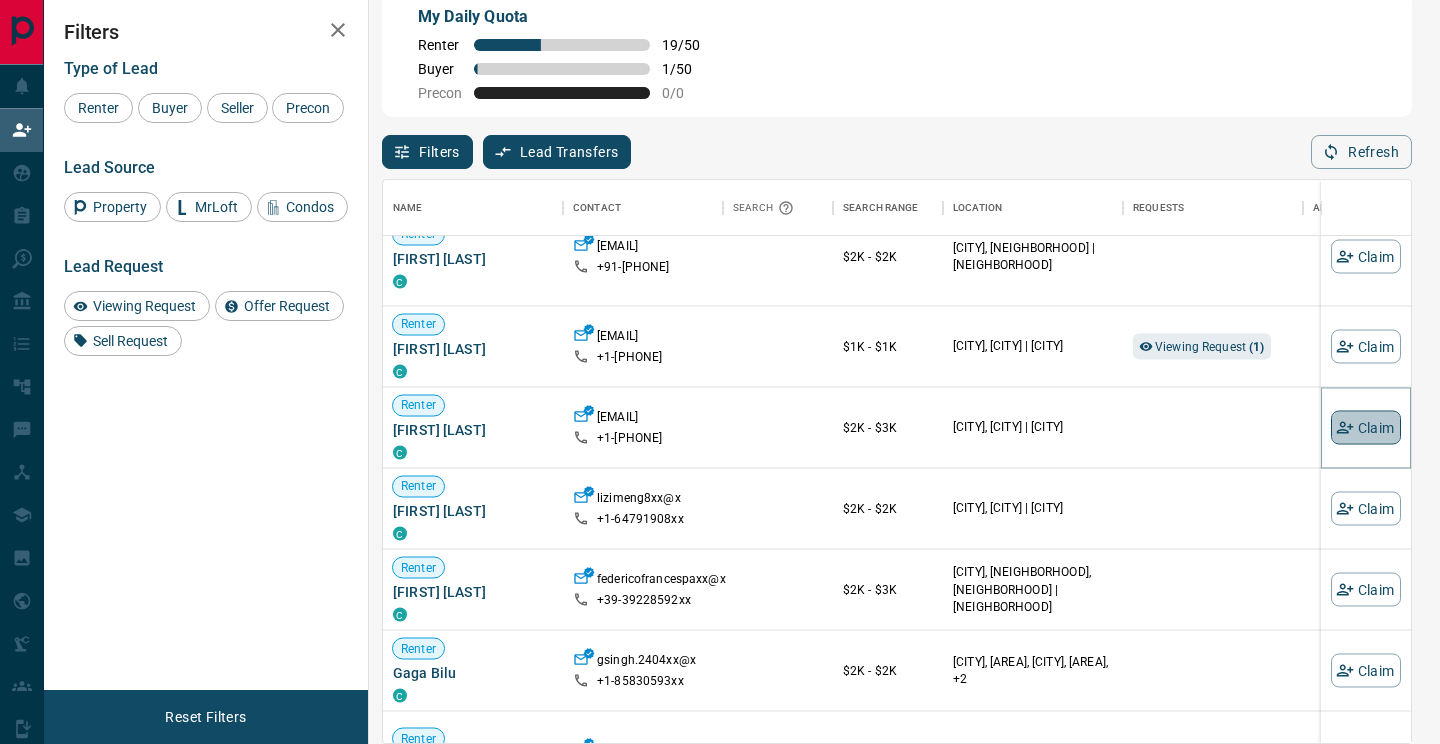 click on "Claim" at bounding box center (1366, 428) 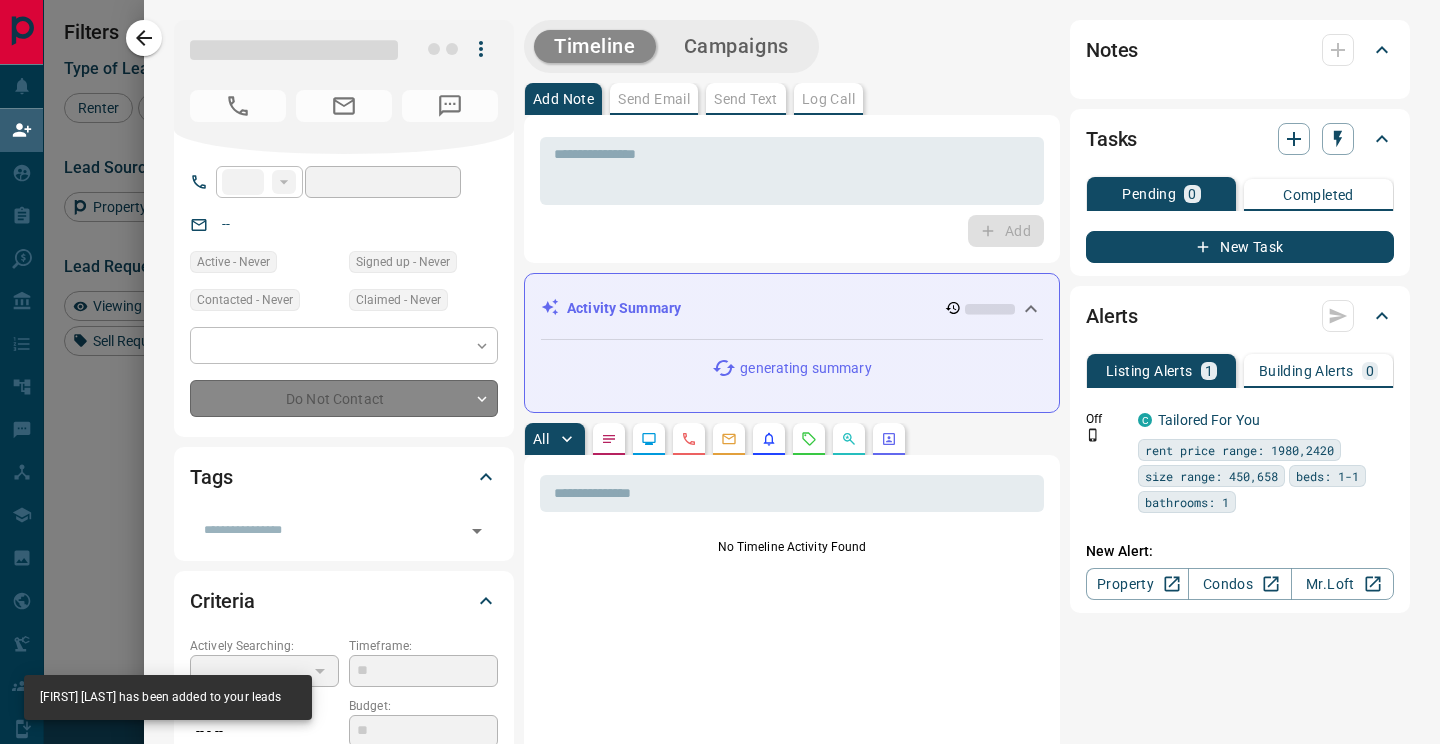 type on "**" 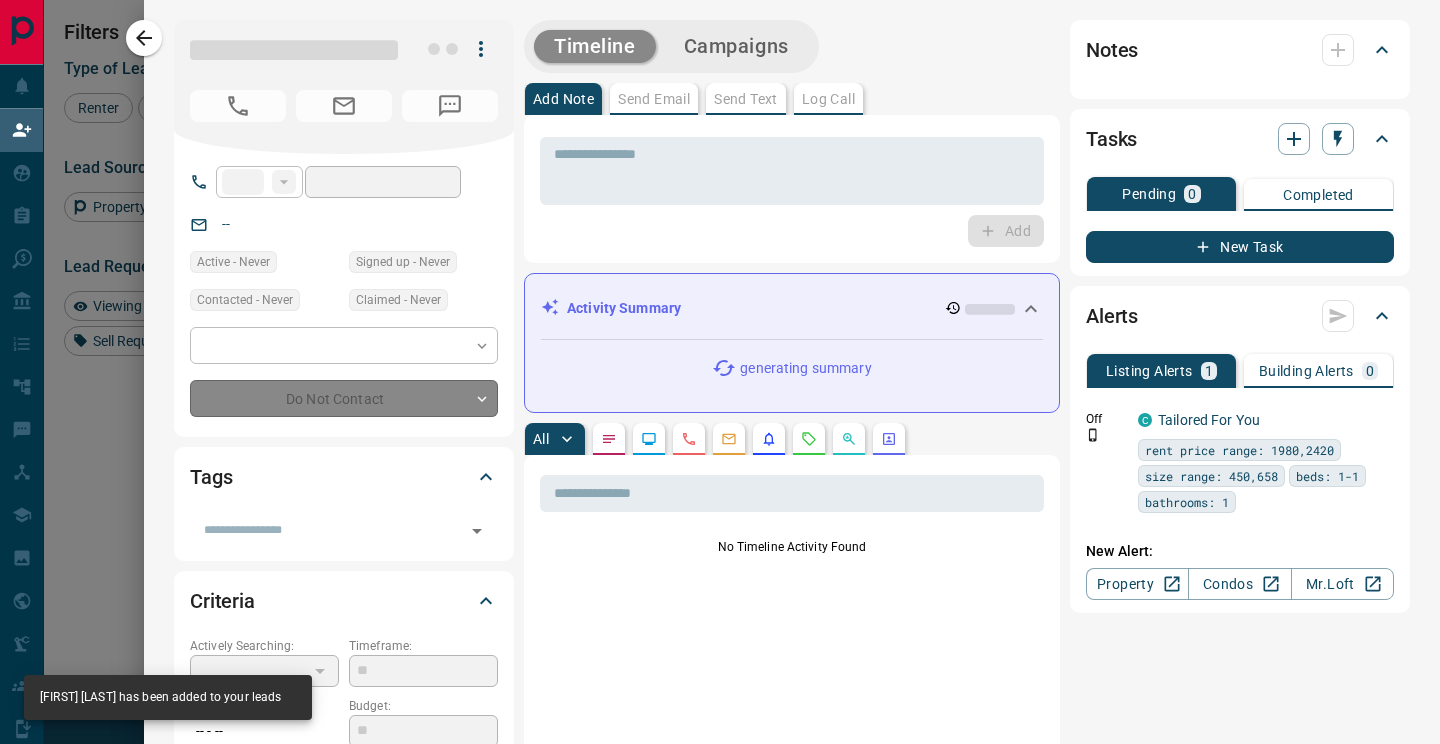 type on "**********" 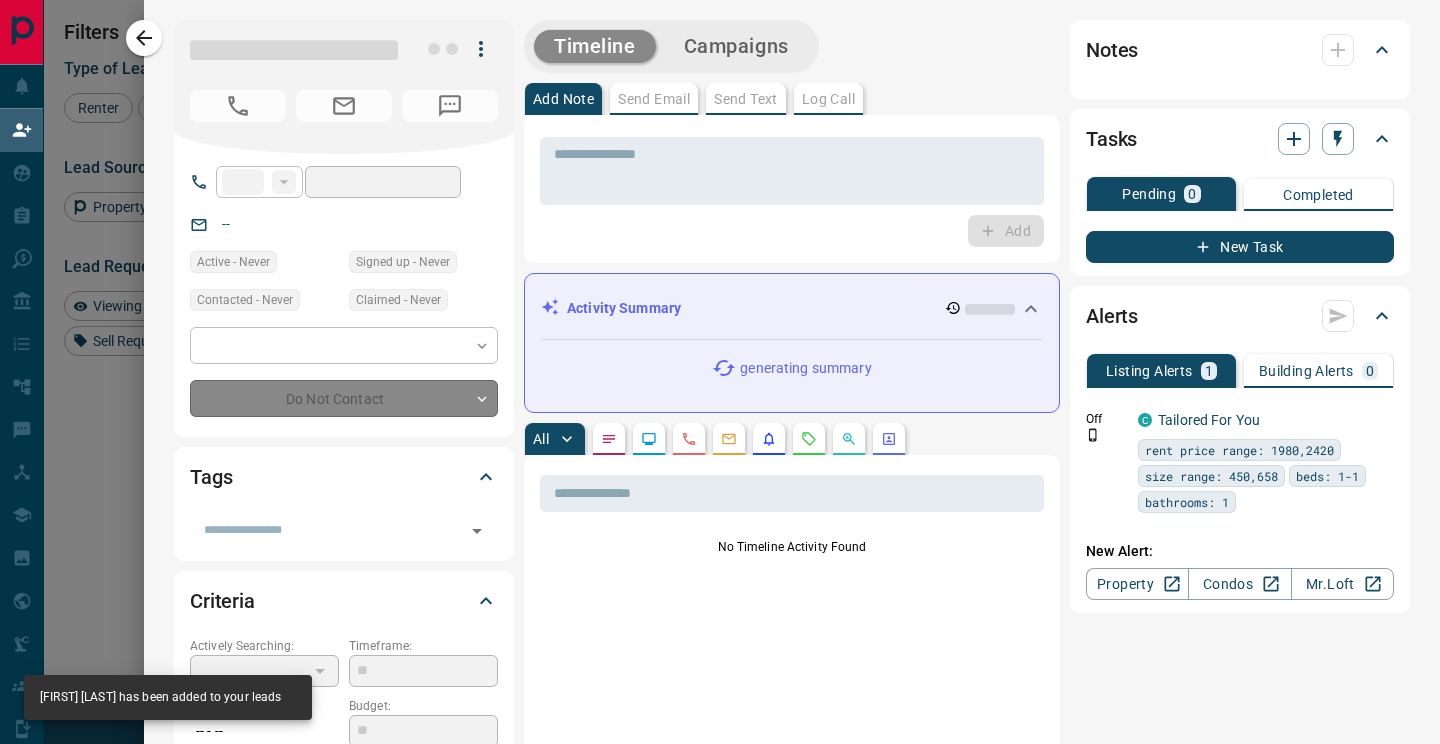 type on "**" 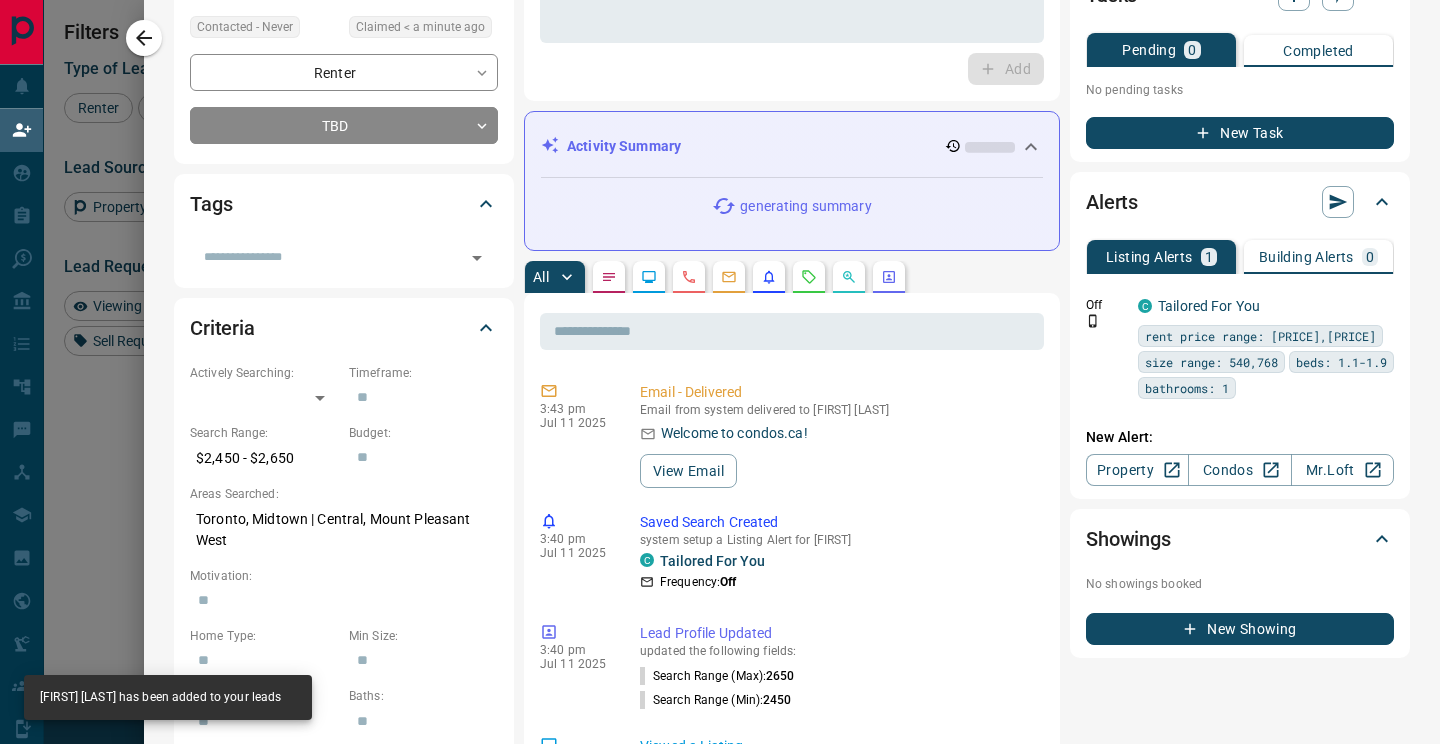 scroll, scrollTop: 0, scrollLeft: 0, axis: both 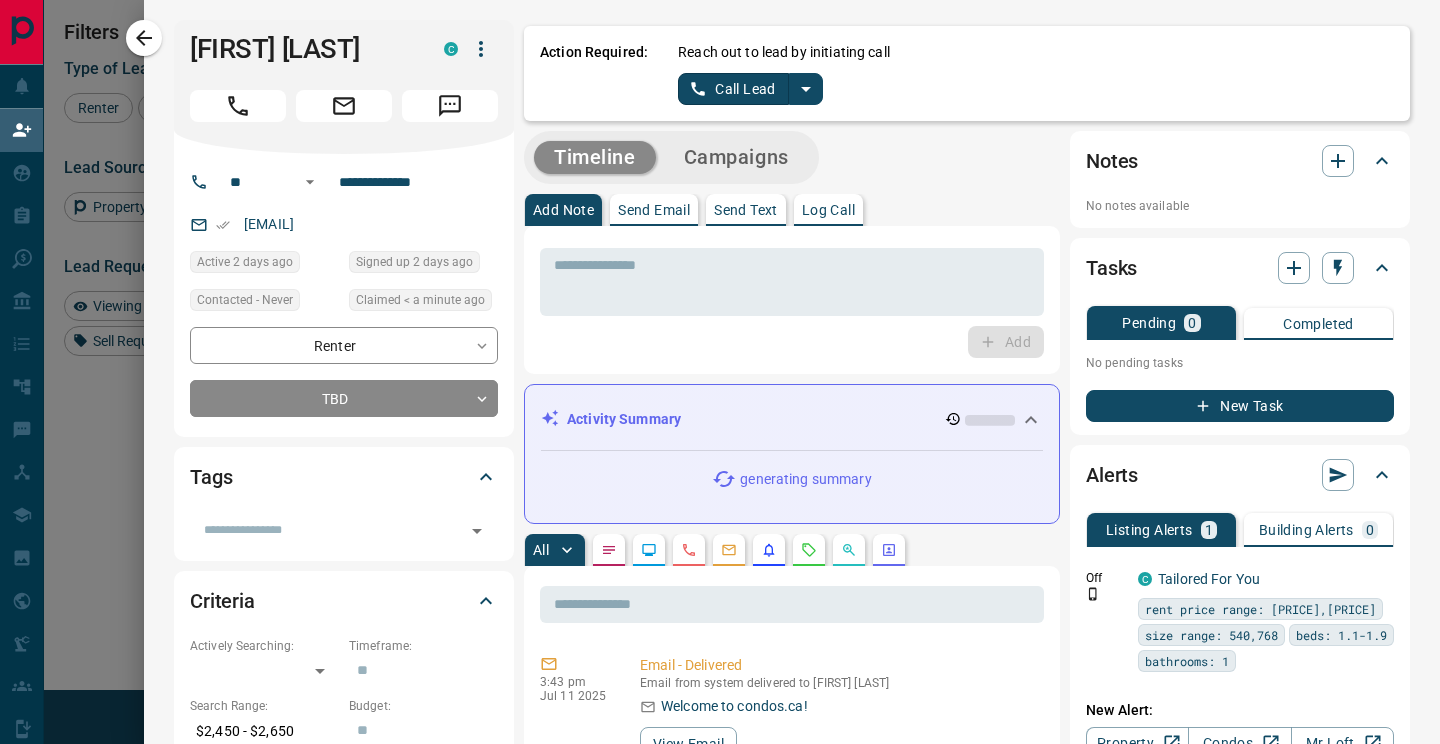 click 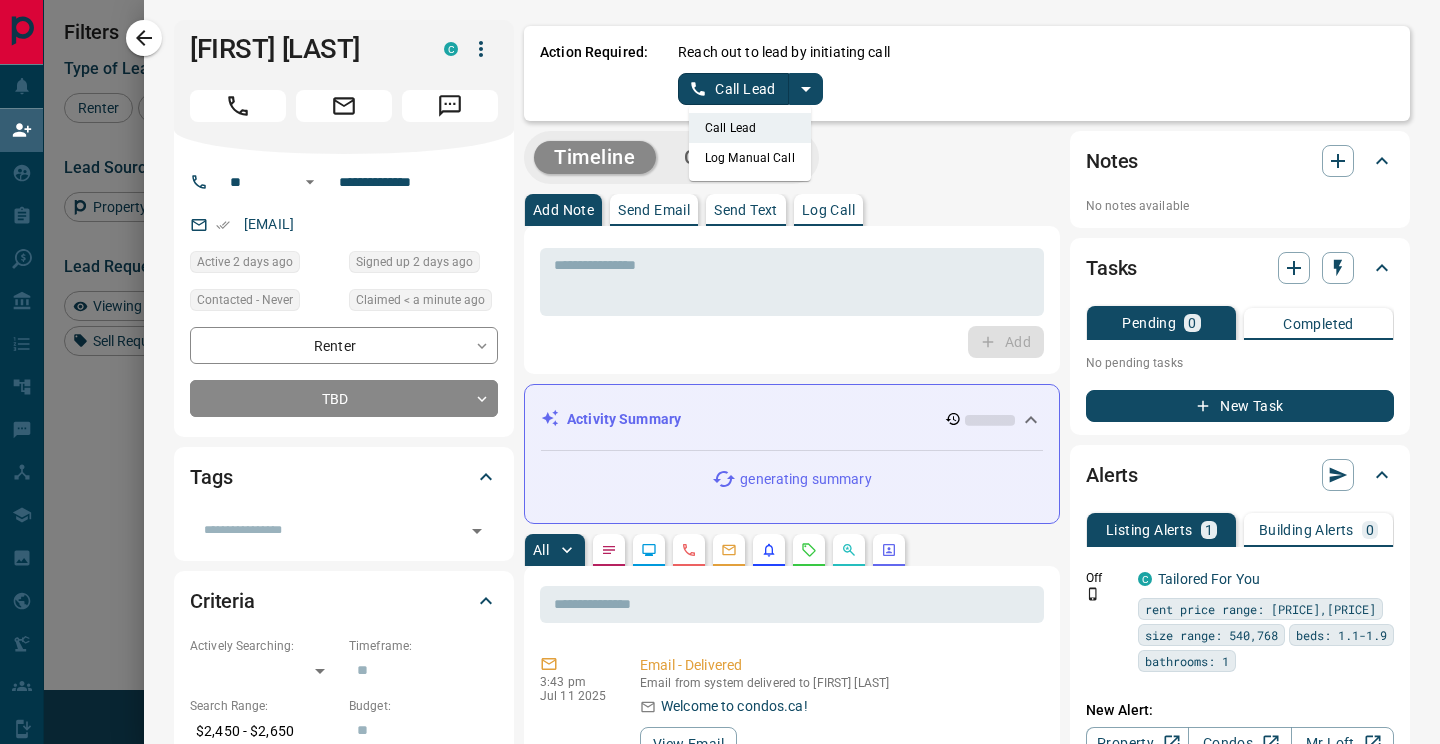 click on "Log Manual Call" at bounding box center (750, 158) 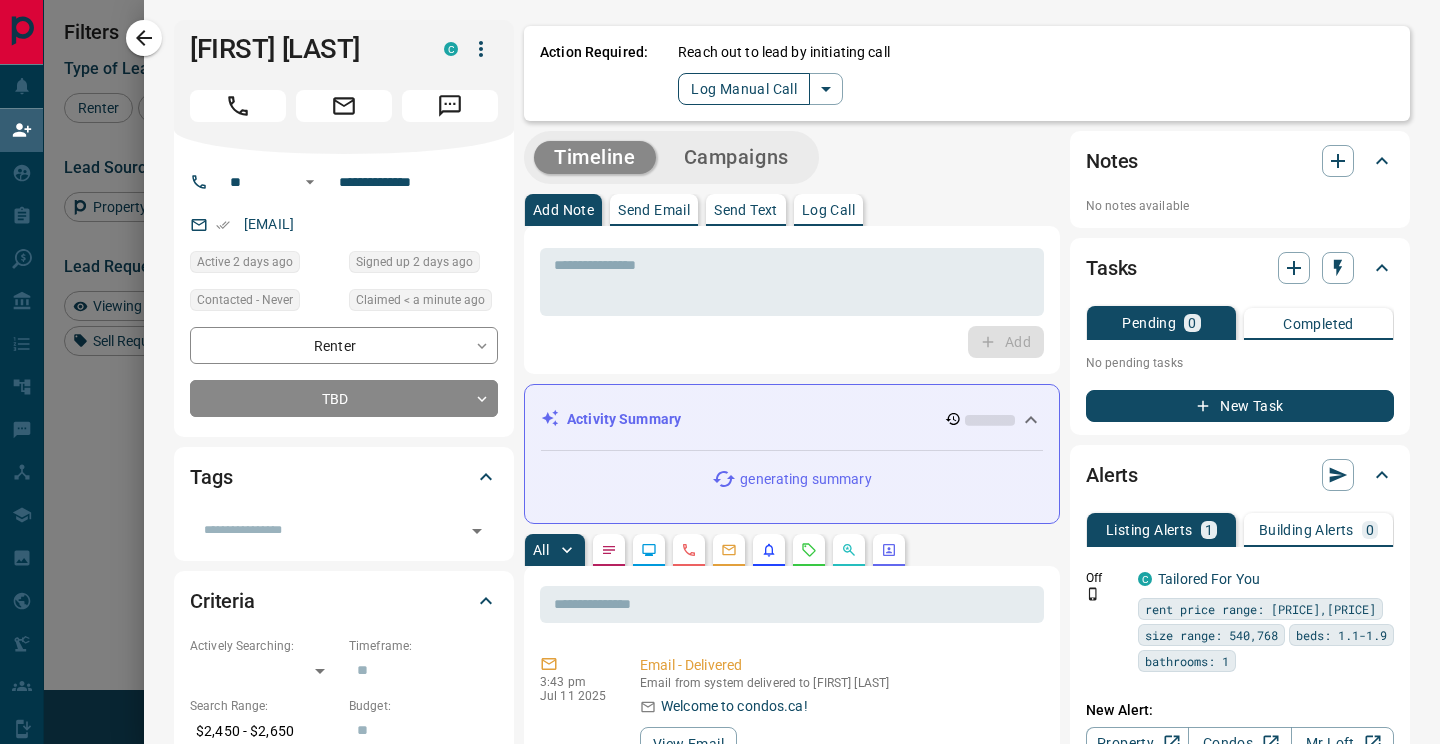 click on "Log Manual Call" at bounding box center (744, 89) 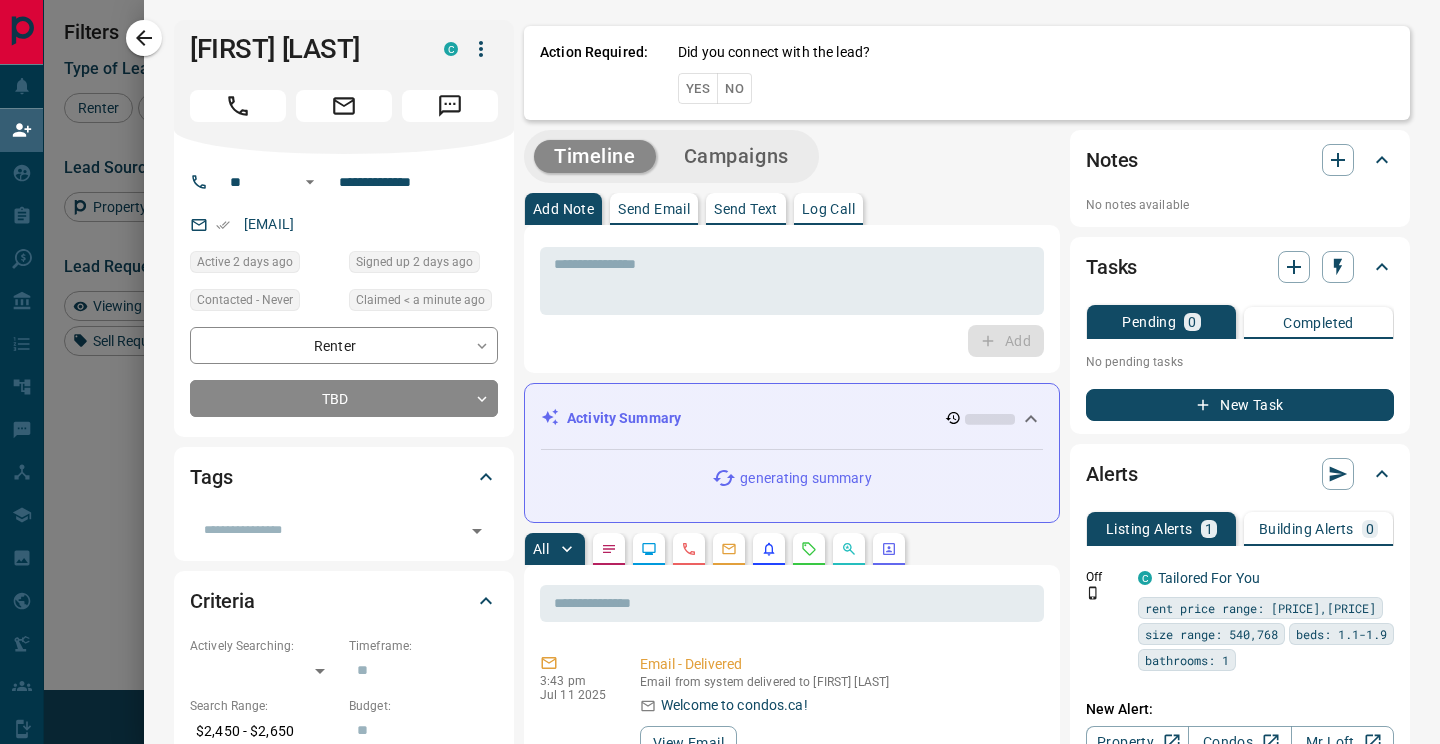 click on "Yes" at bounding box center [698, 88] 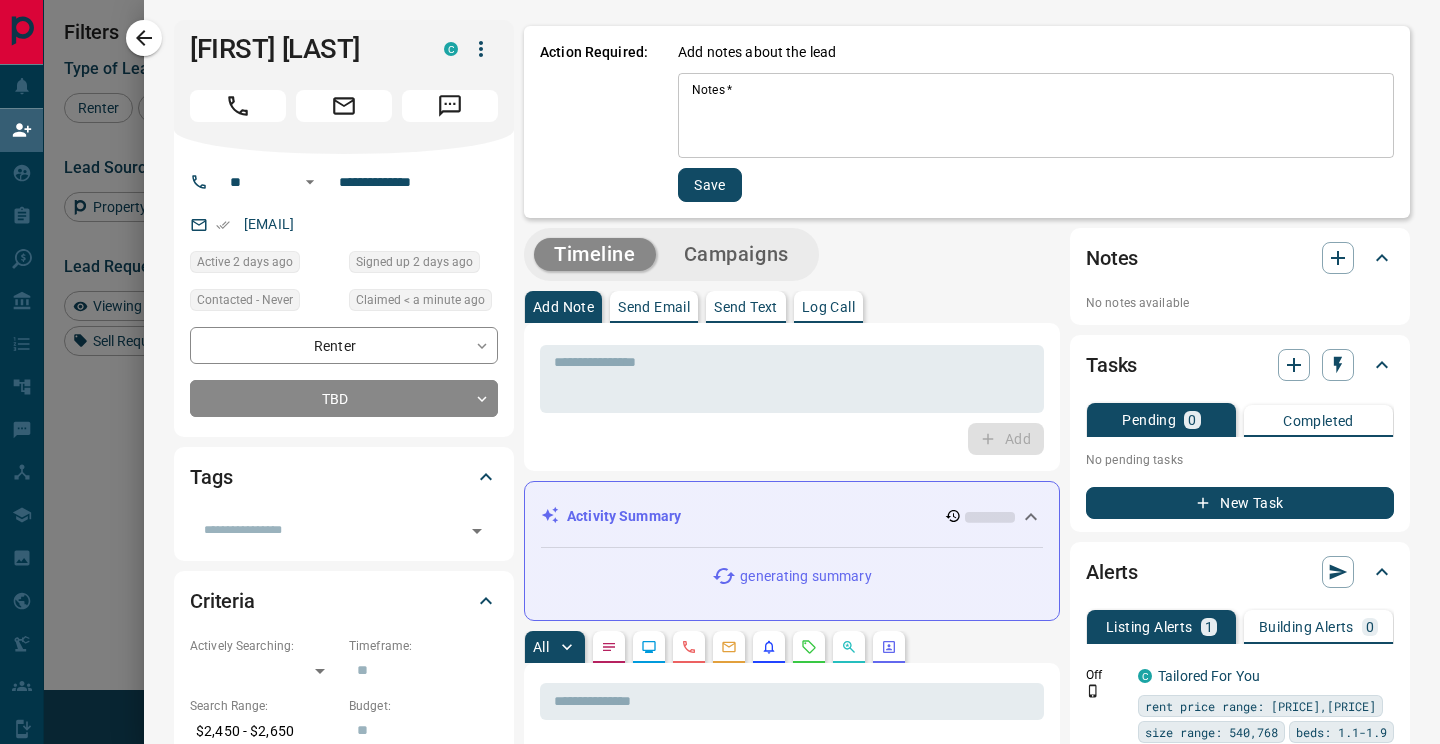 click on "Notes   *" at bounding box center [1036, 116] 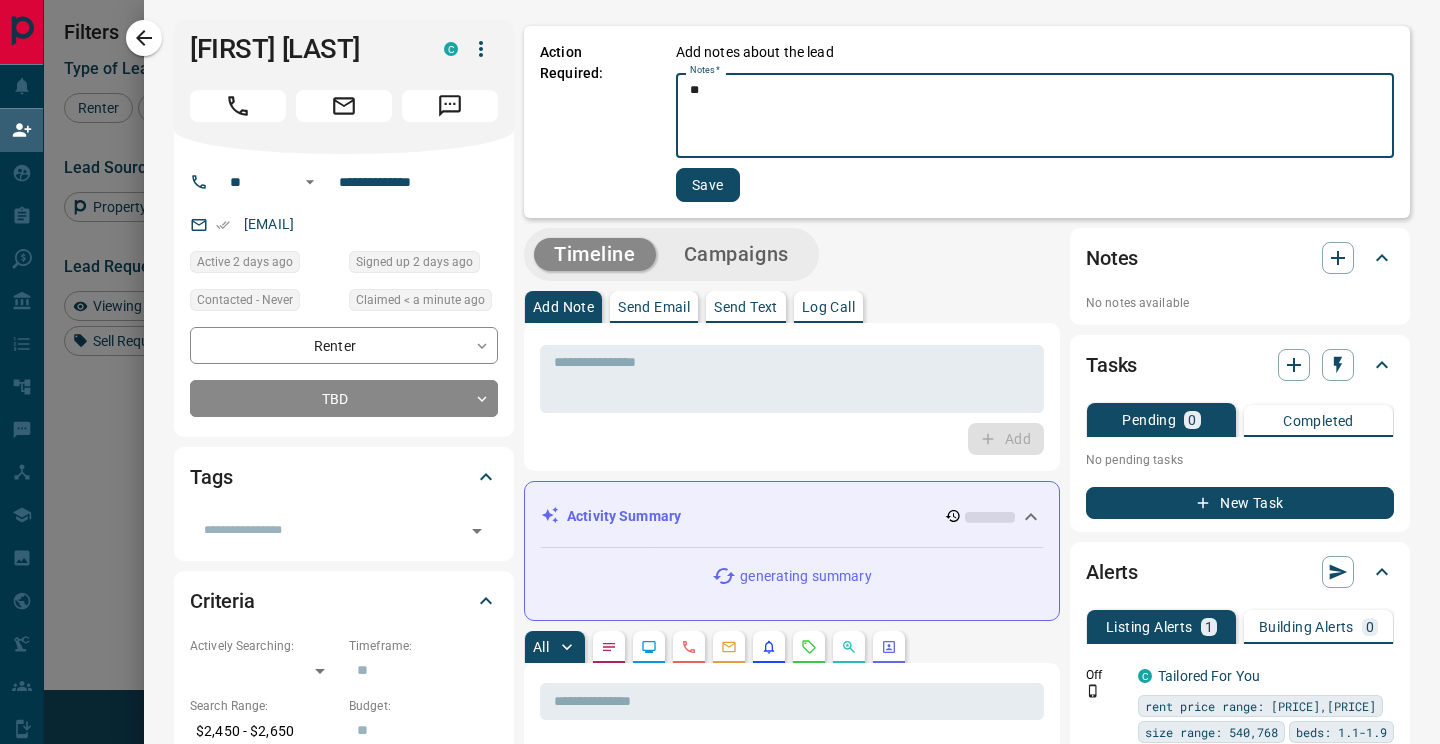 type on "**" 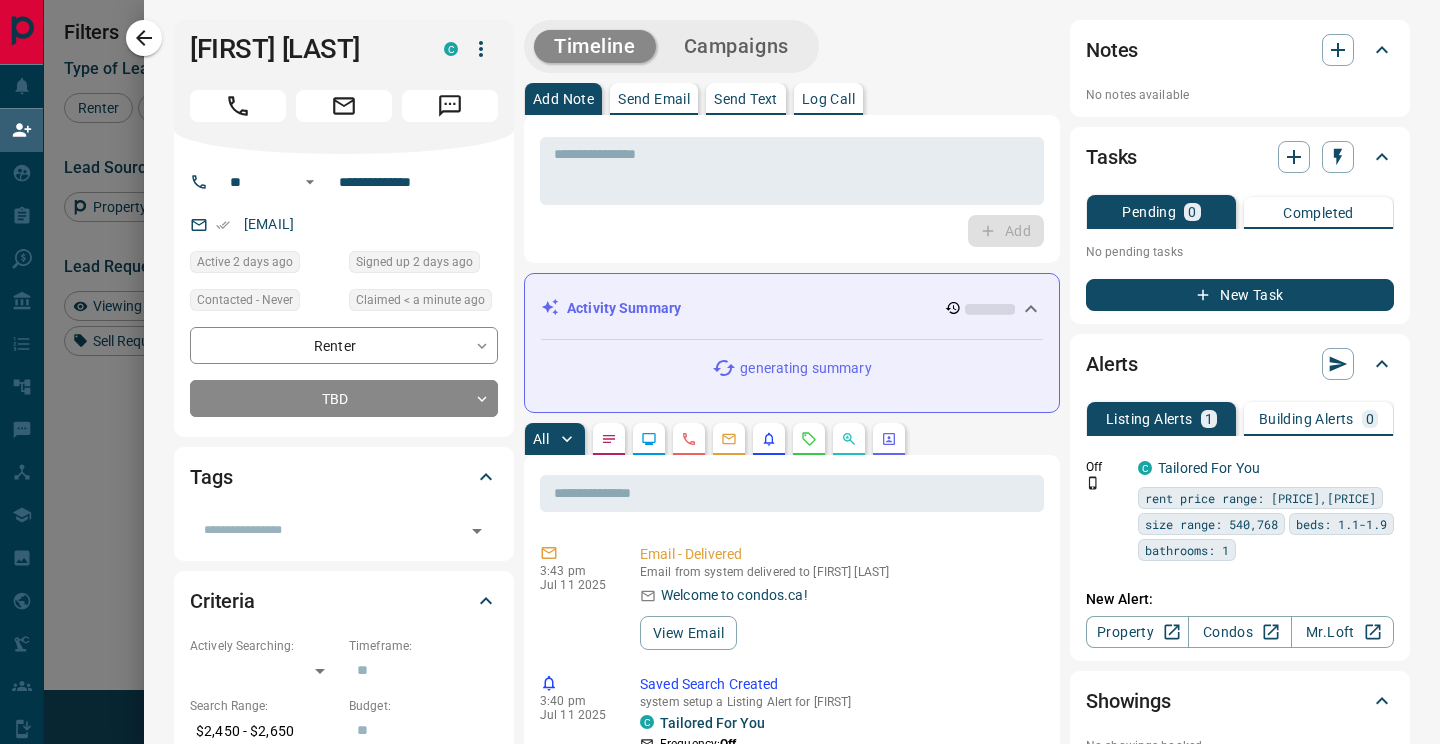 click 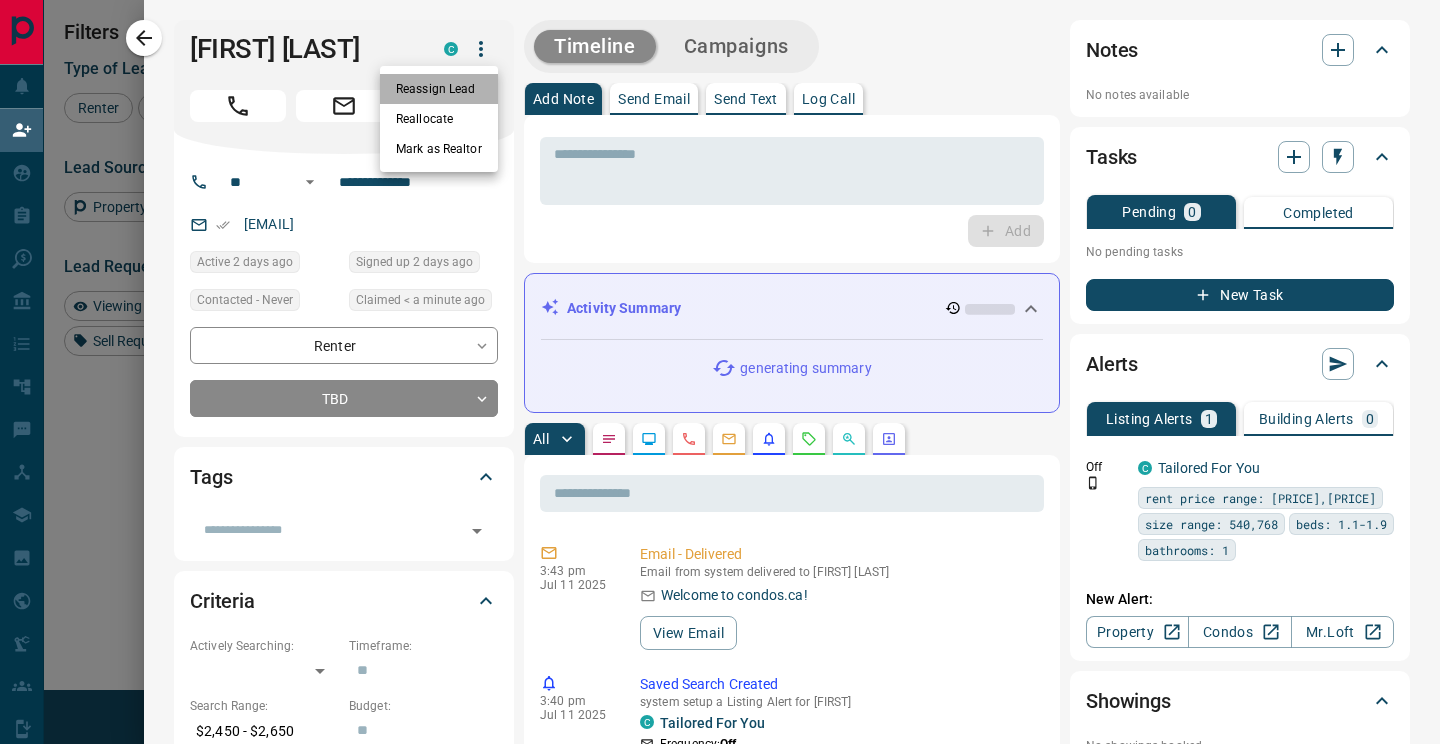 click on "Reassign Lead" at bounding box center (439, 89) 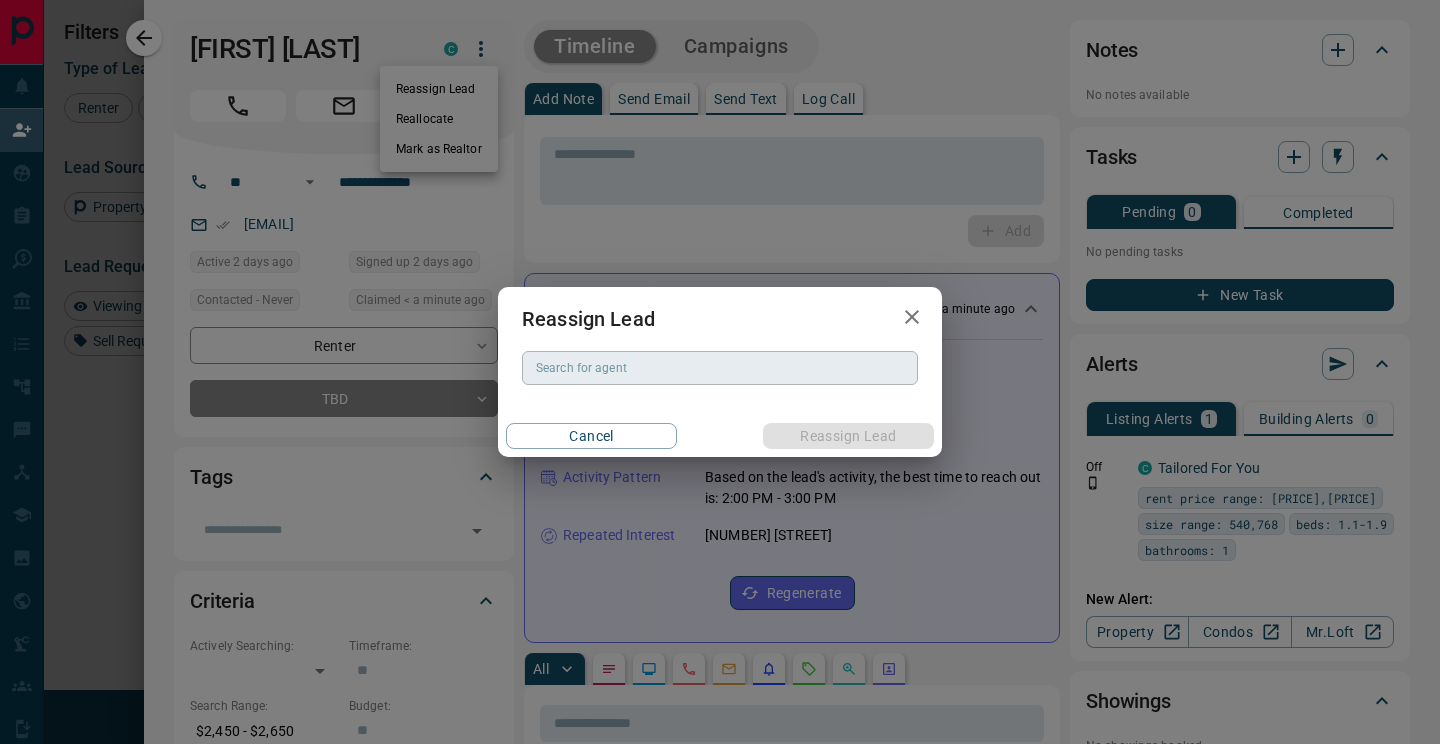 click on "Search for agent" at bounding box center [718, 368] 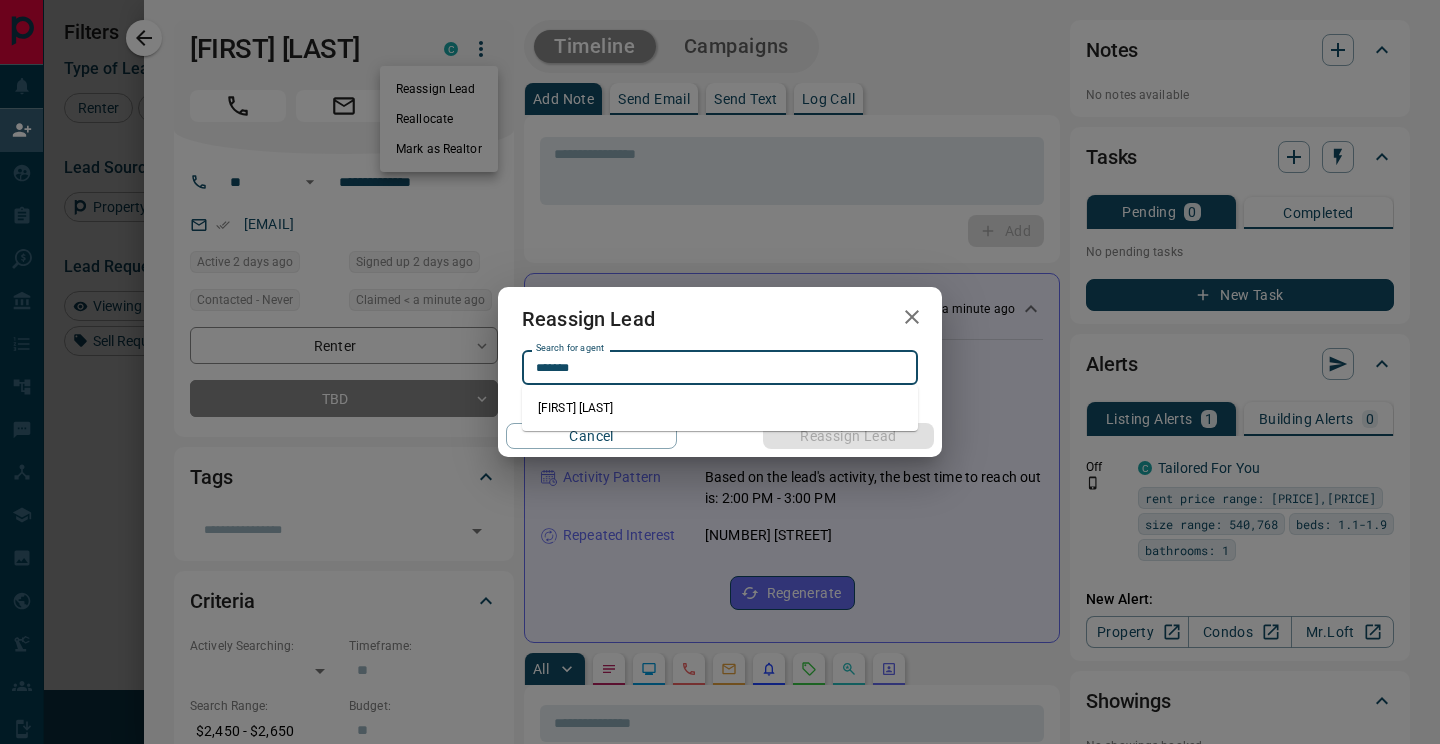 click on "[FIRST] [LAST]" at bounding box center [720, 408] 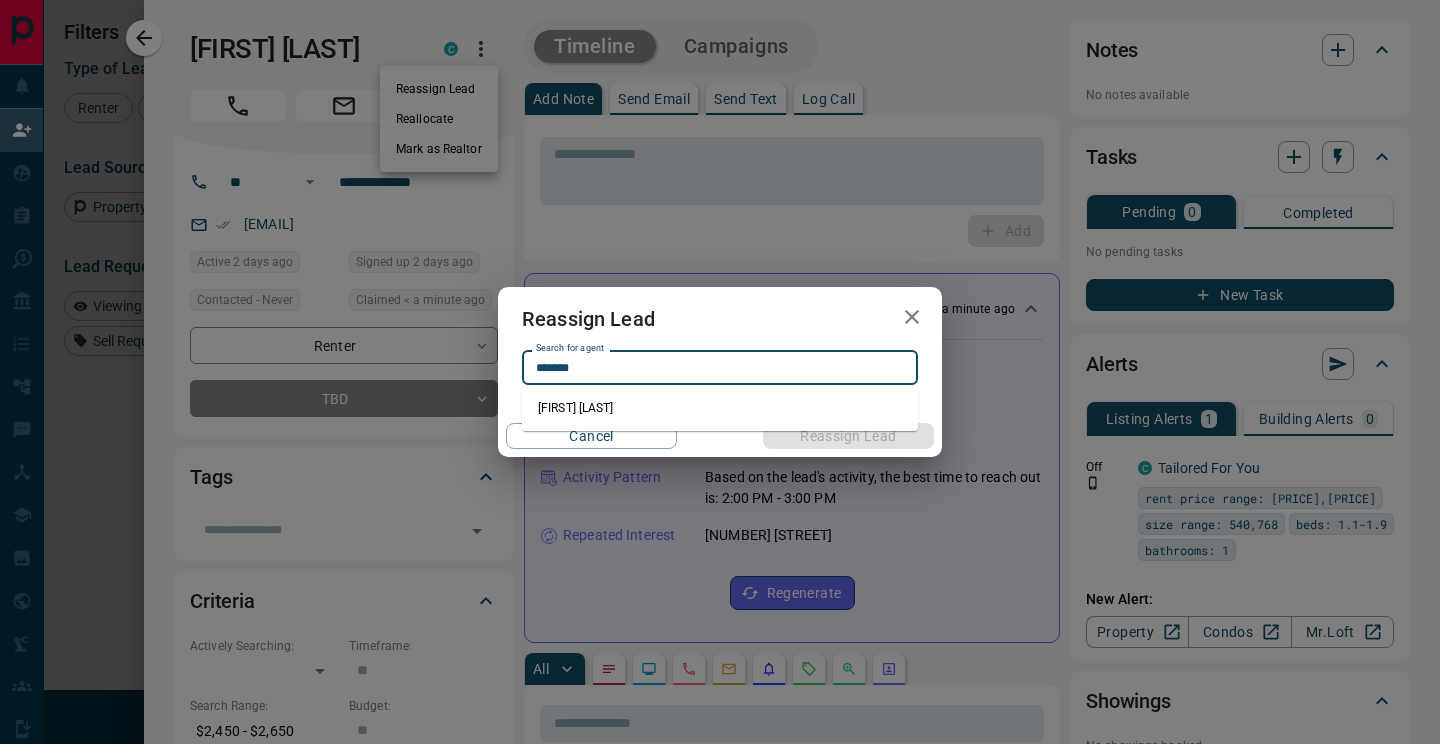 type on "**********" 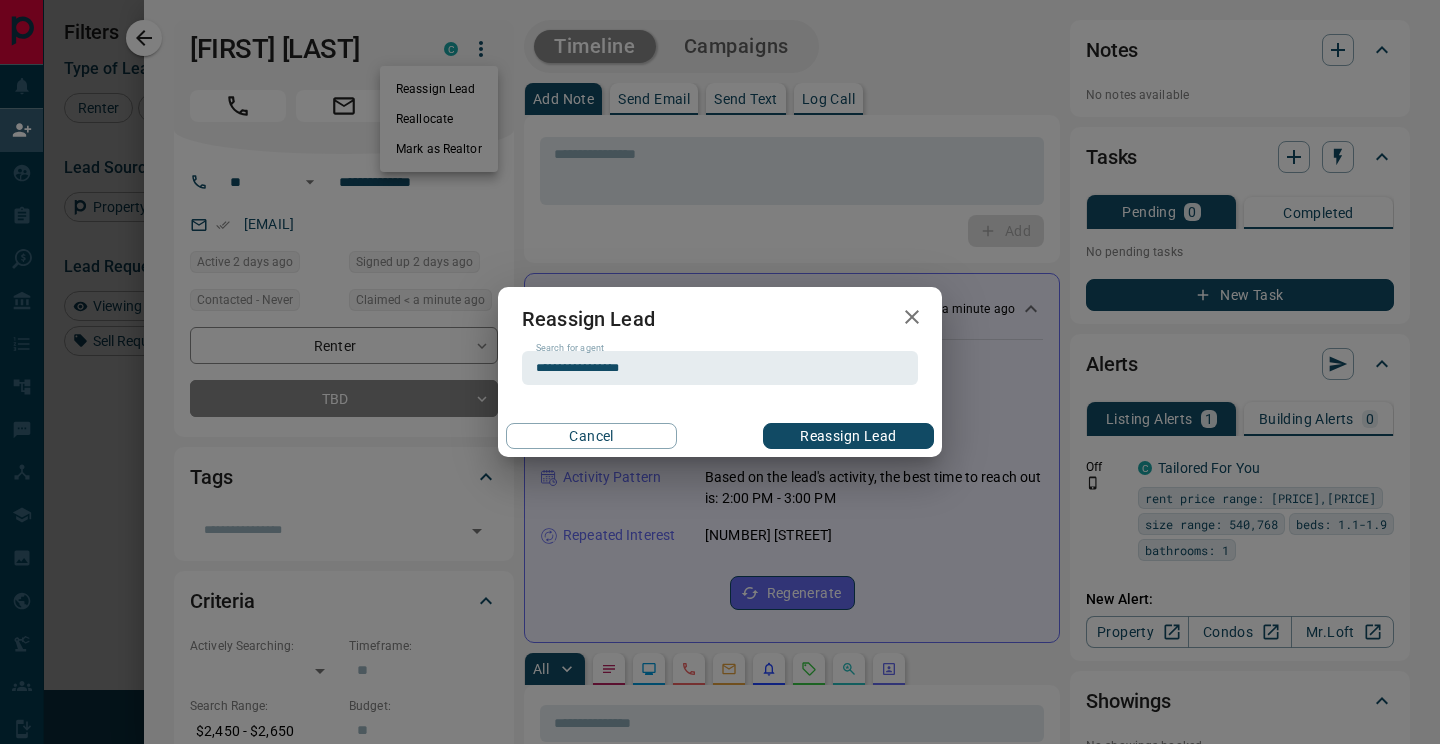click on "Reassign Lead" at bounding box center (848, 436) 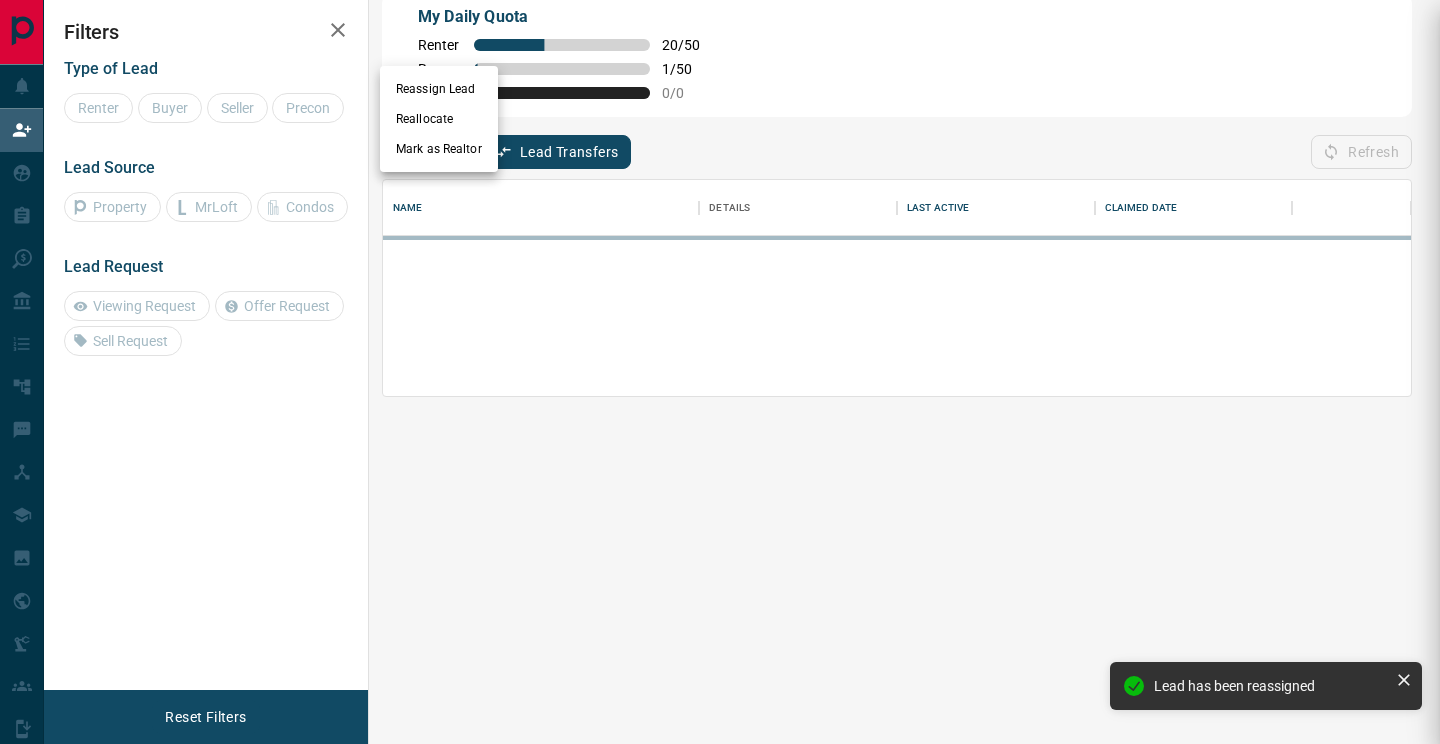 scroll, scrollTop: 1, scrollLeft: 1, axis: both 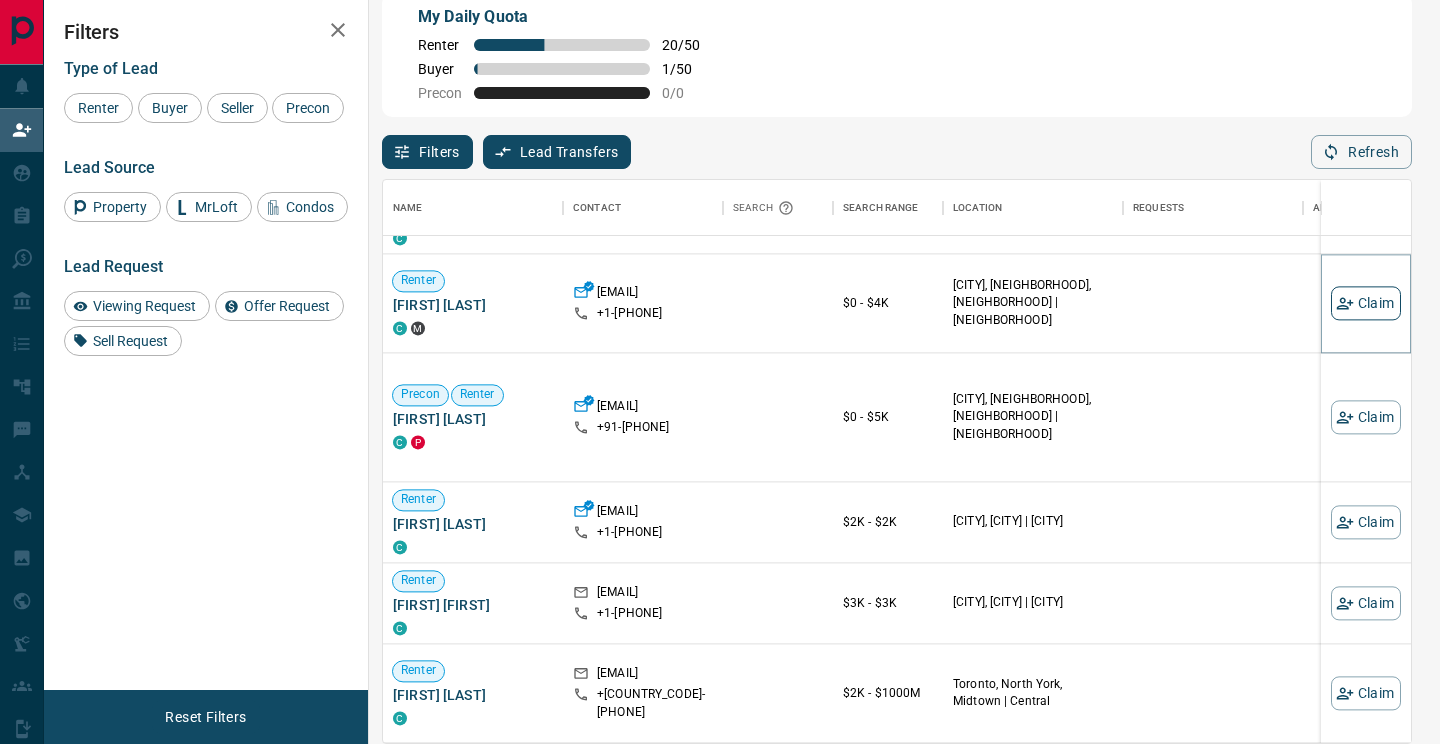 click on "Claim" at bounding box center [1366, 303] 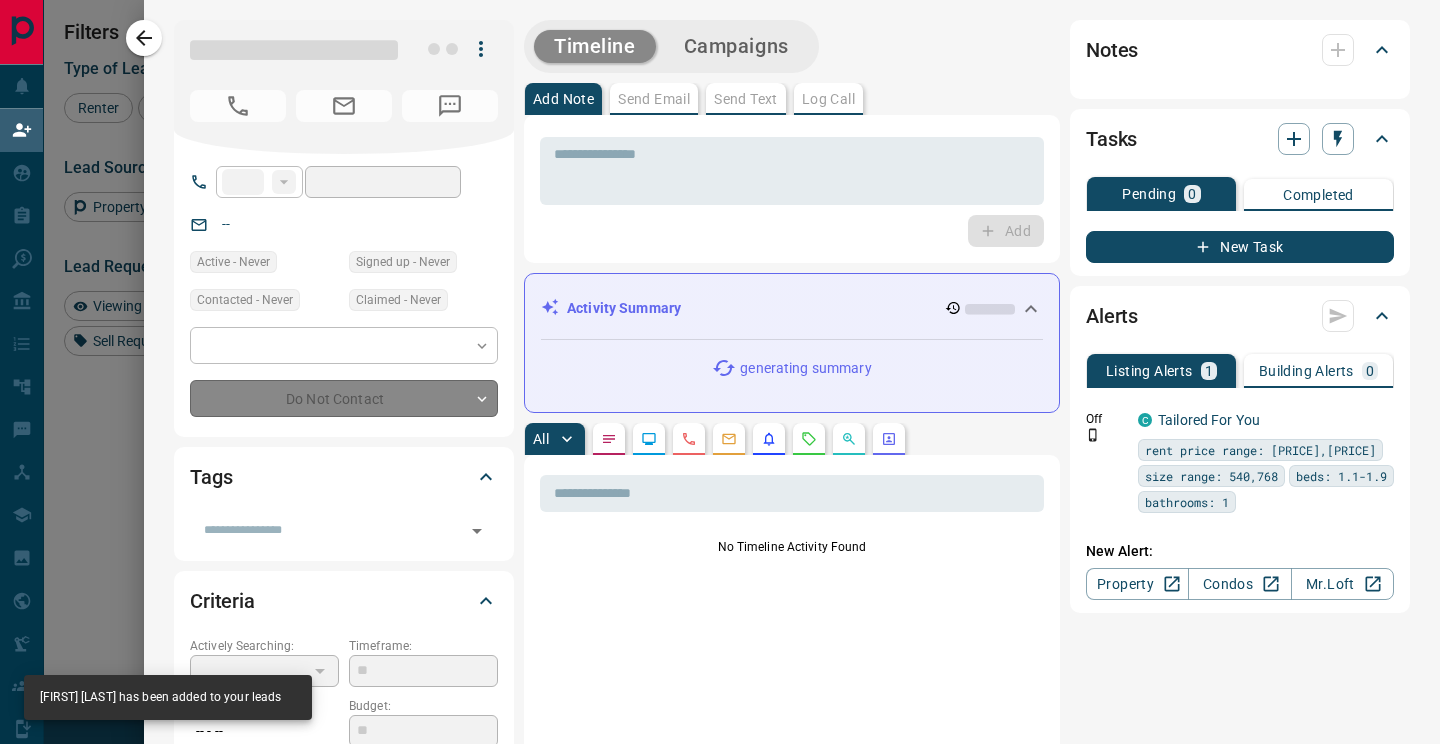 type on "**" 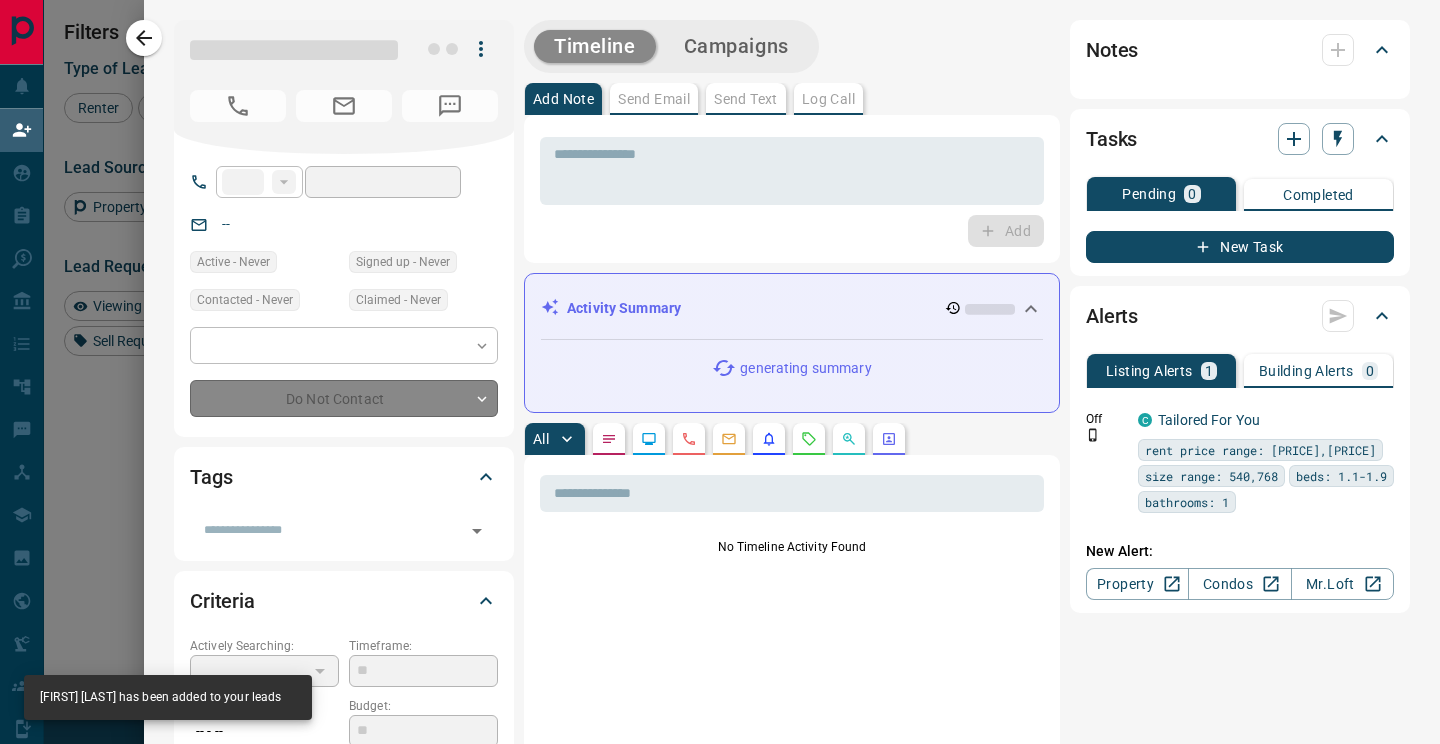type on "**********" 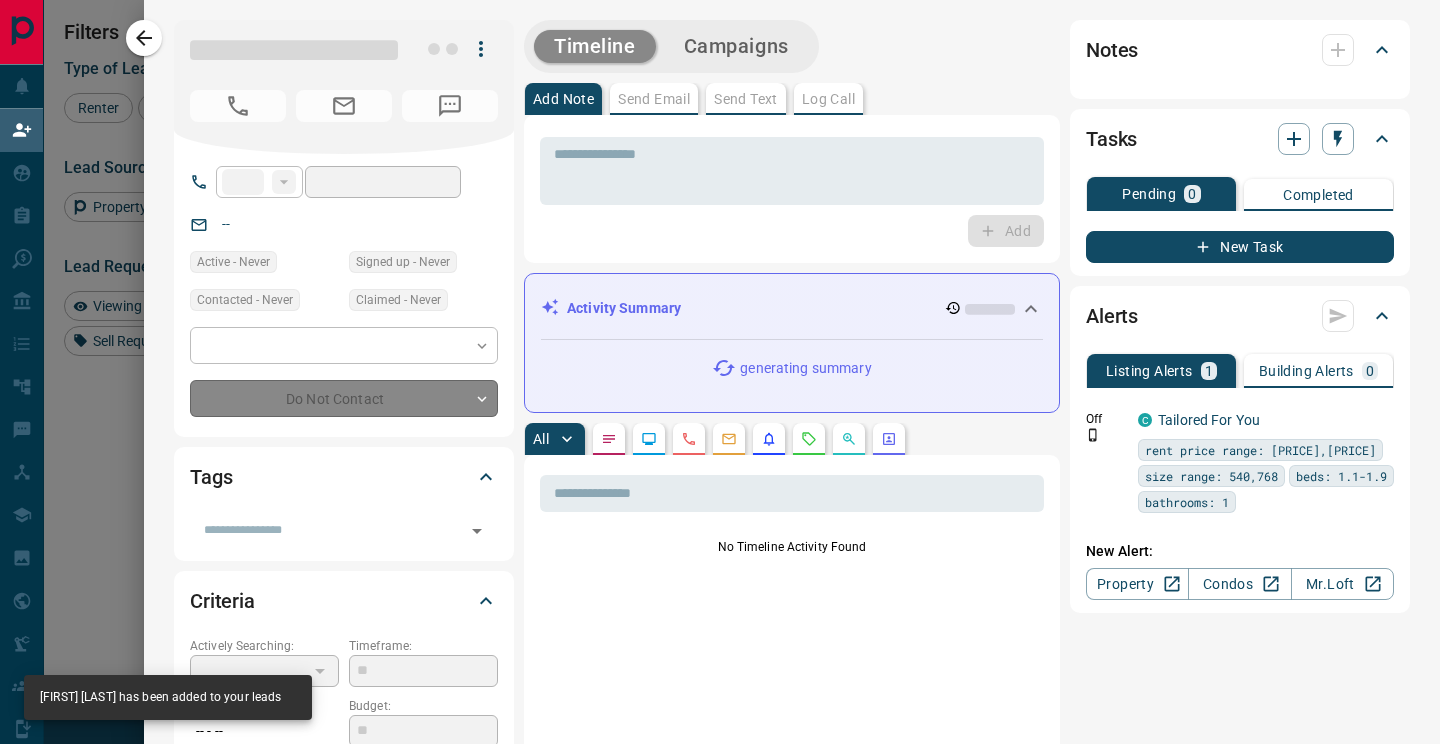 type on "**" 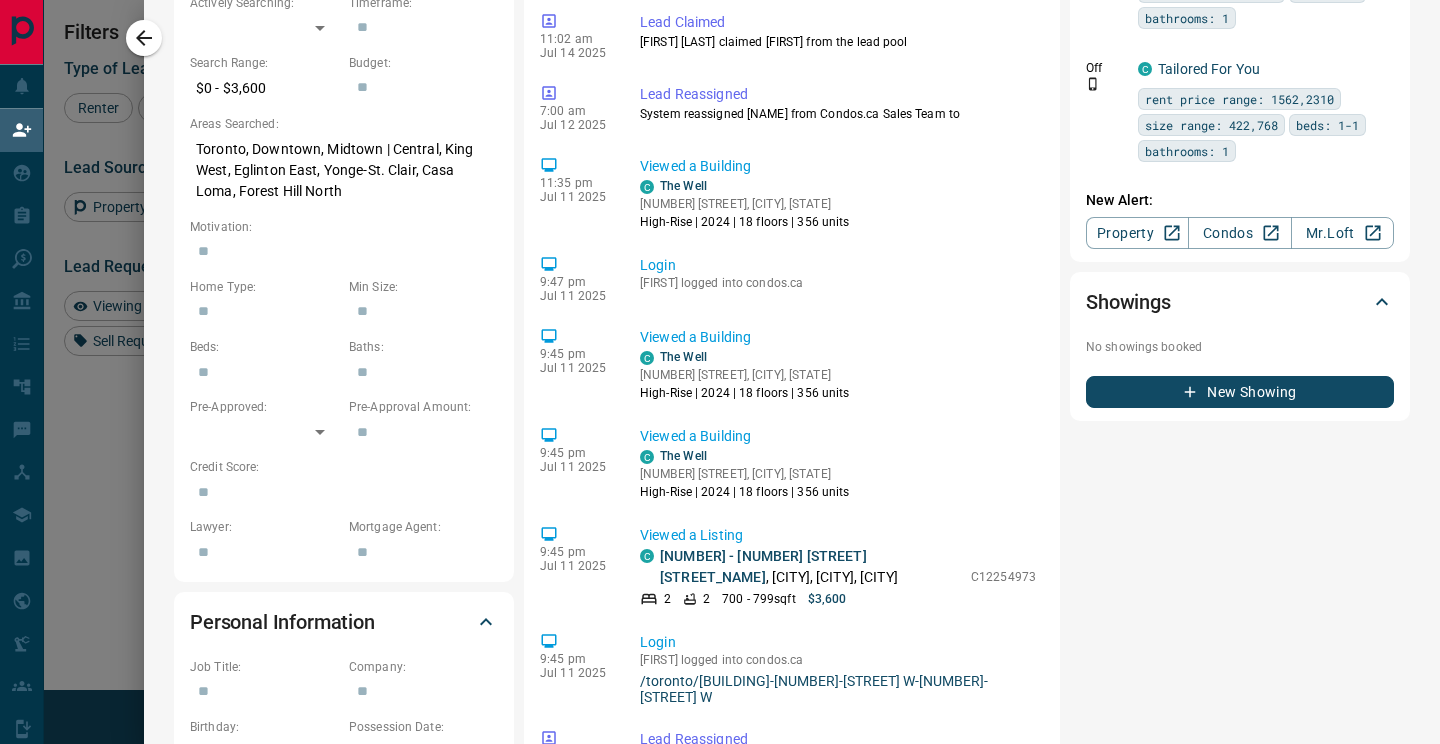 scroll, scrollTop: 462, scrollLeft: 0, axis: vertical 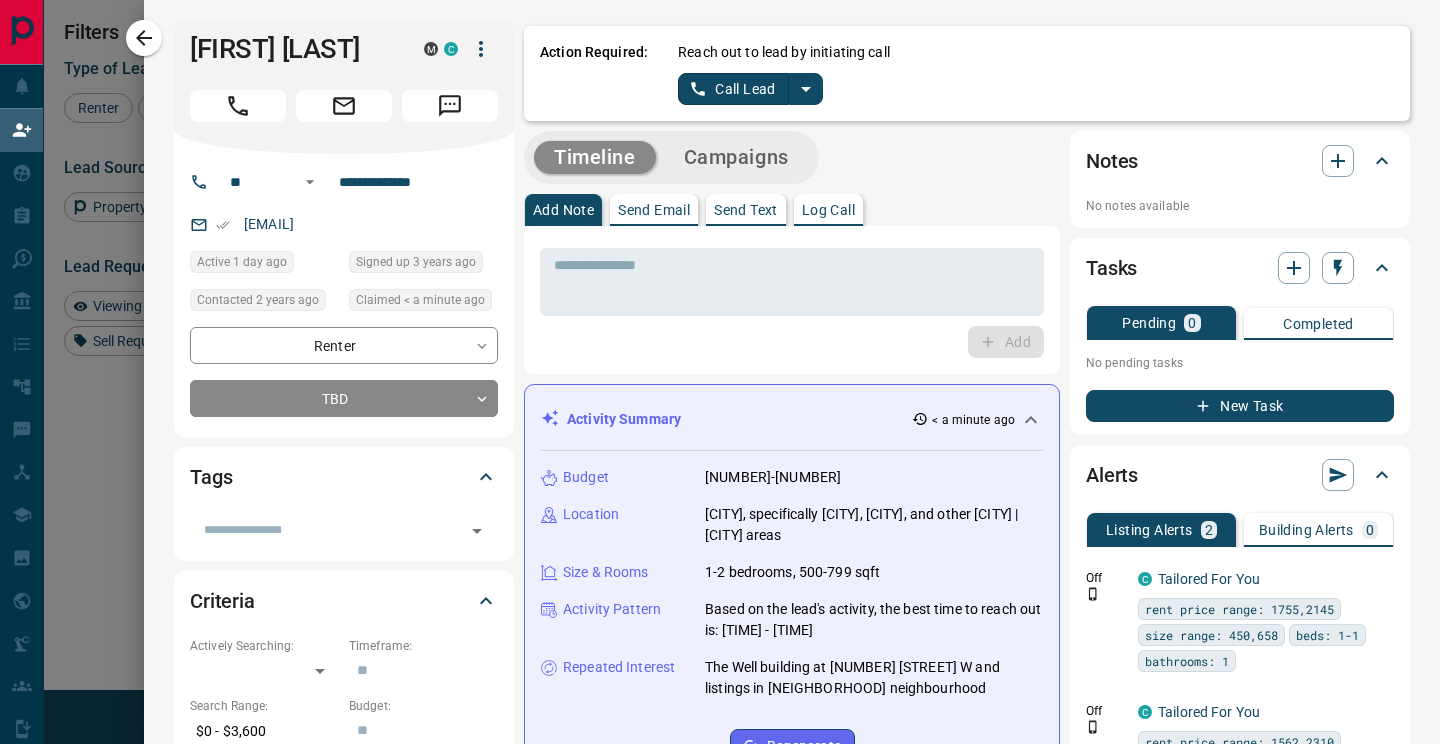 click 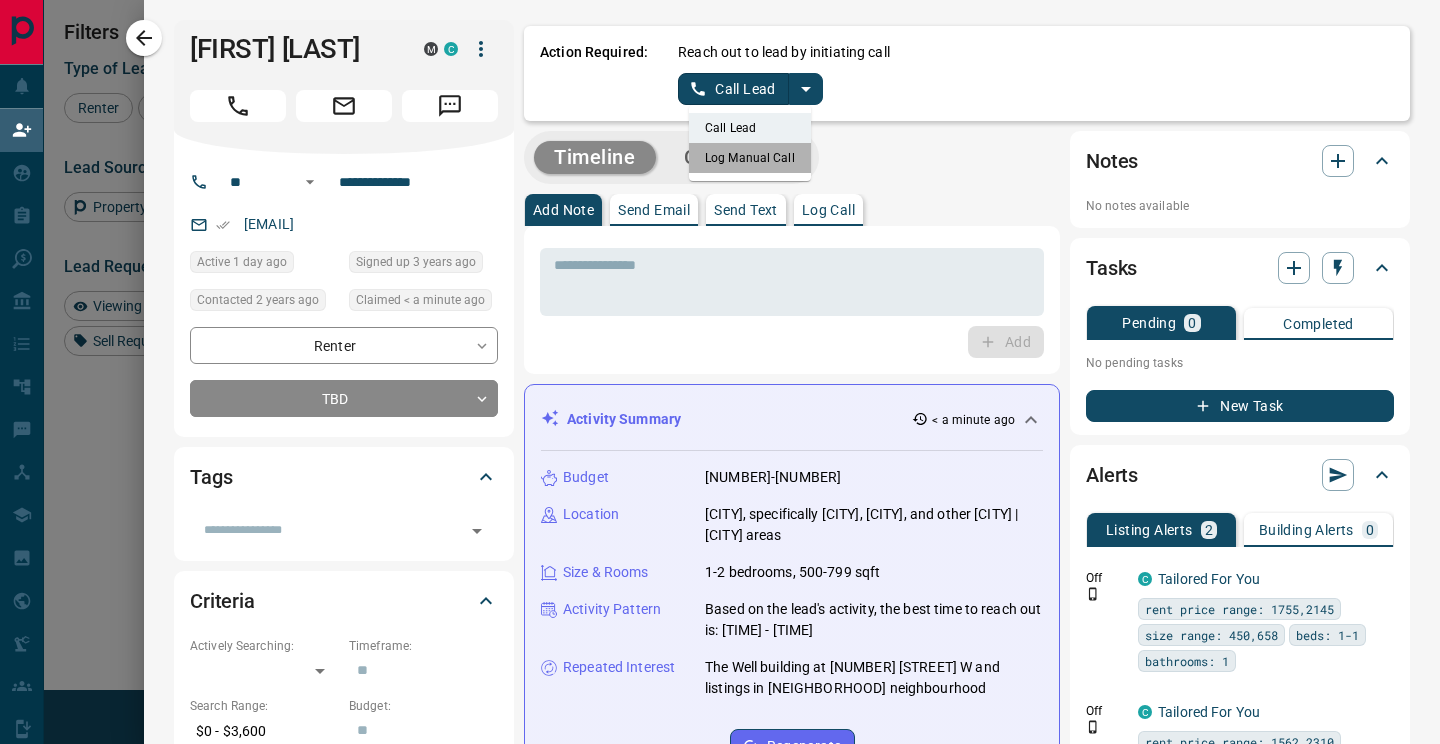 click on "Log Manual Call" at bounding box center [750, 158] 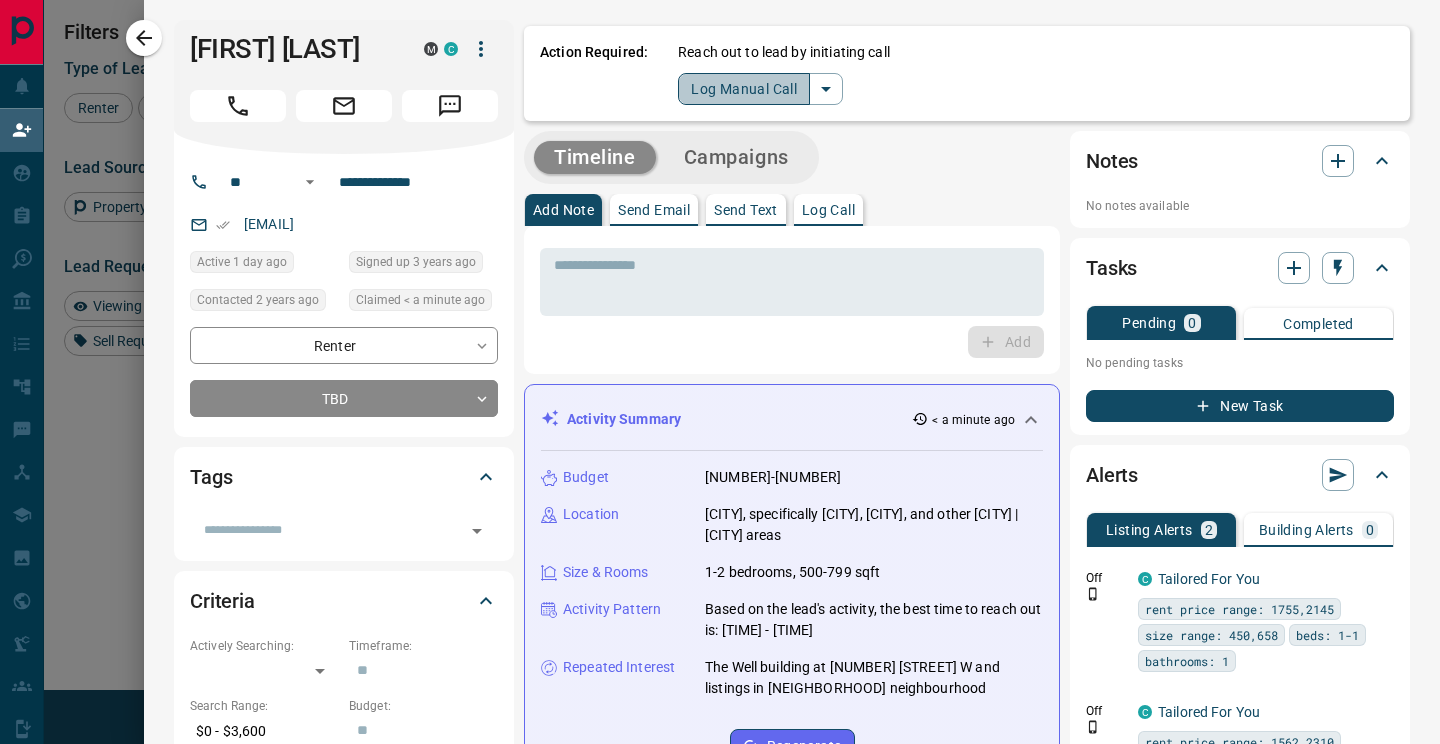click on "Log Manual Call" at bounding box center [744, 89] 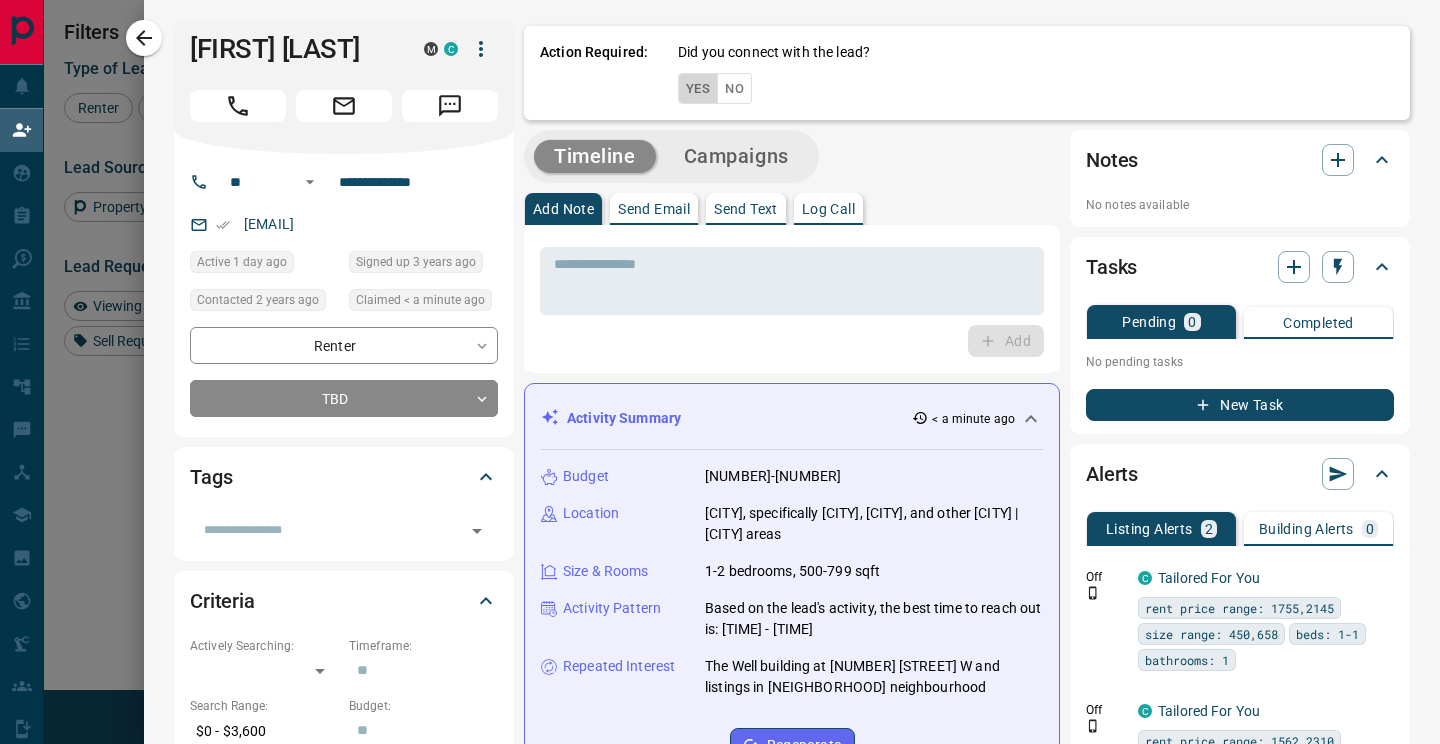 click on "Yes" at bounding box center (698, 88) 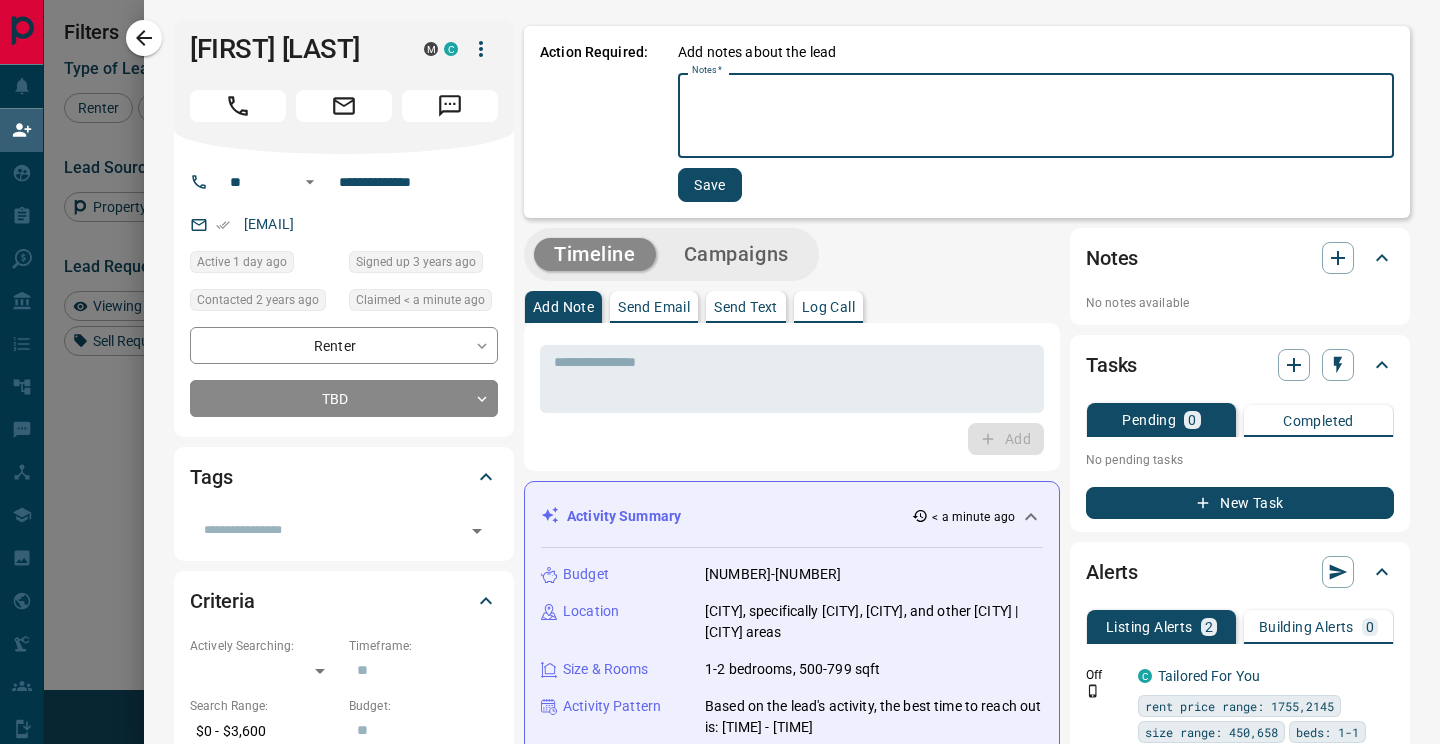 click on "Notes   *" at bounding box center (1036, 116) 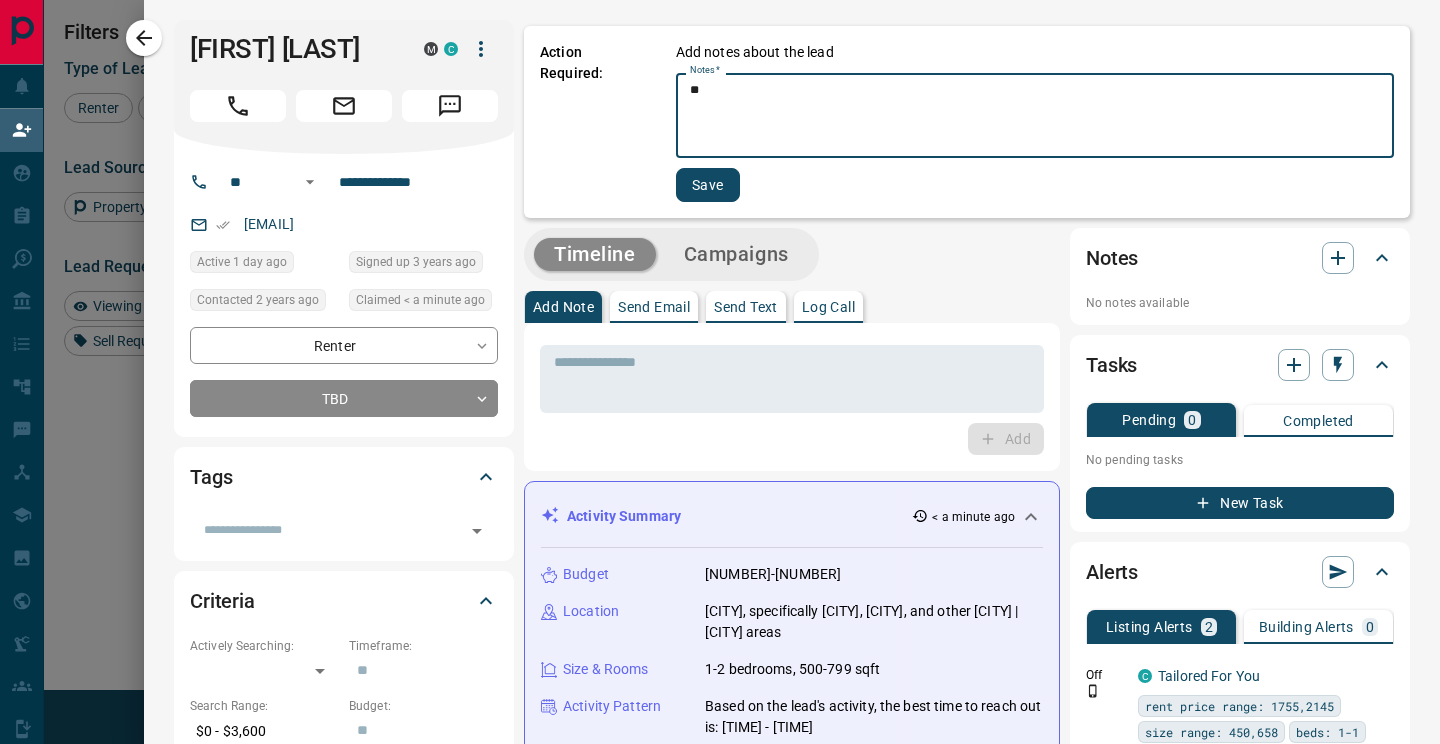 type on "**" 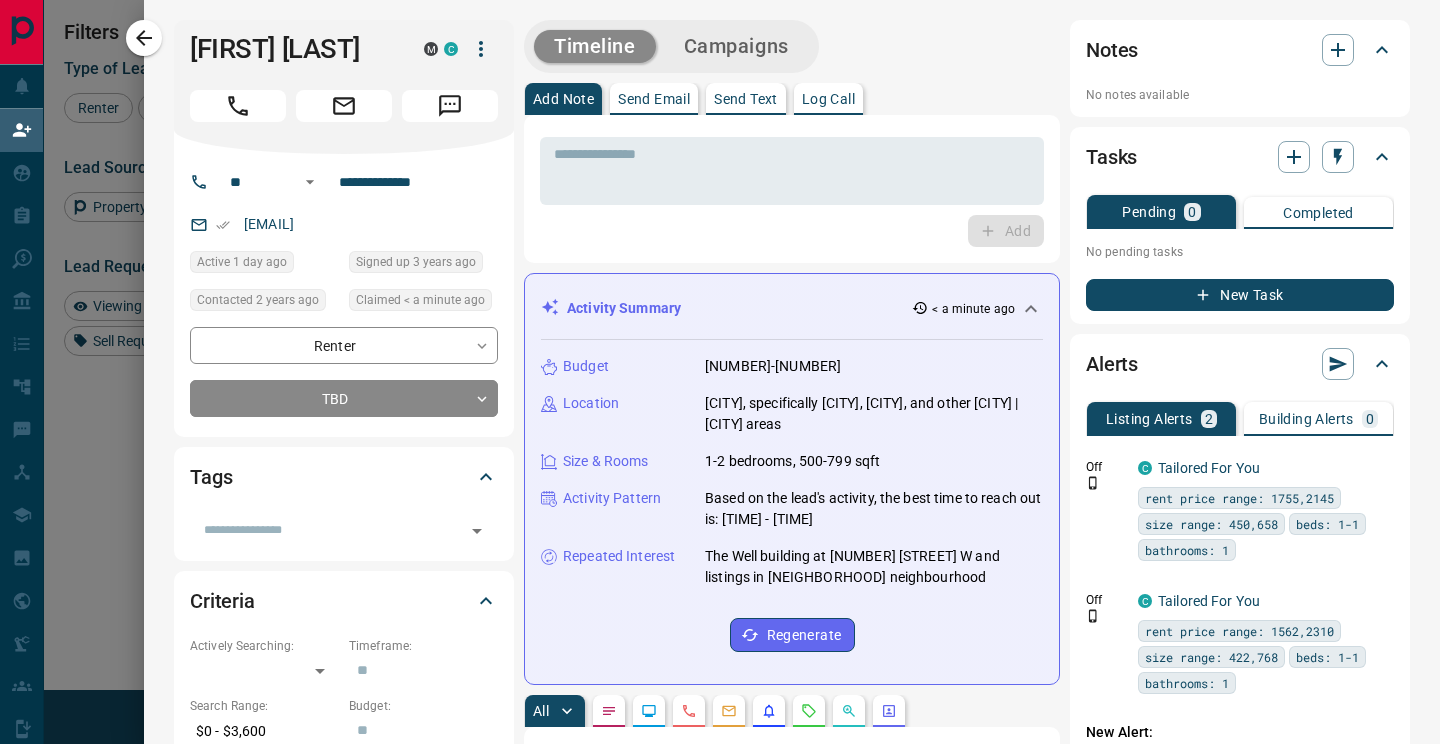 click 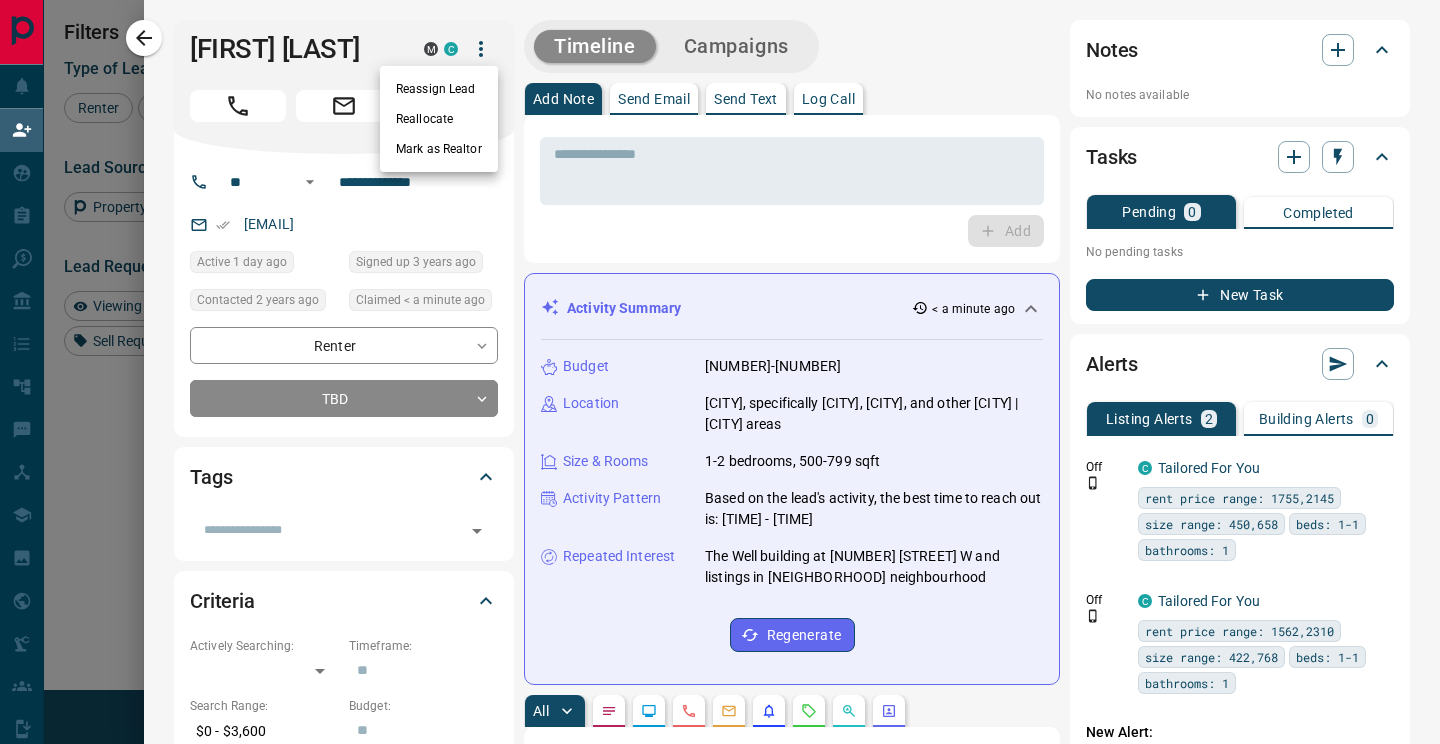 click on "Reassign Lead" at bounding box center (439, 89) 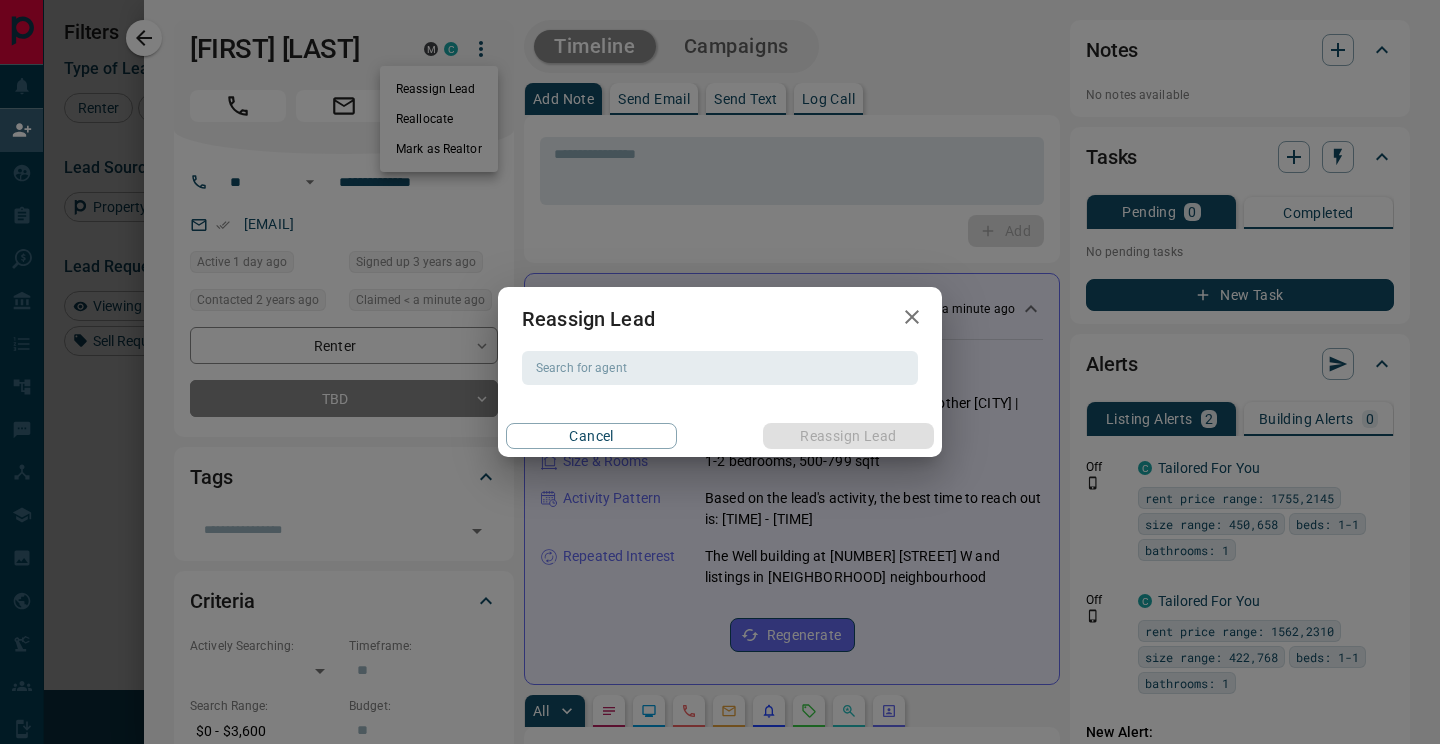 click on "Search for agent" at bounding box center (718, 368) 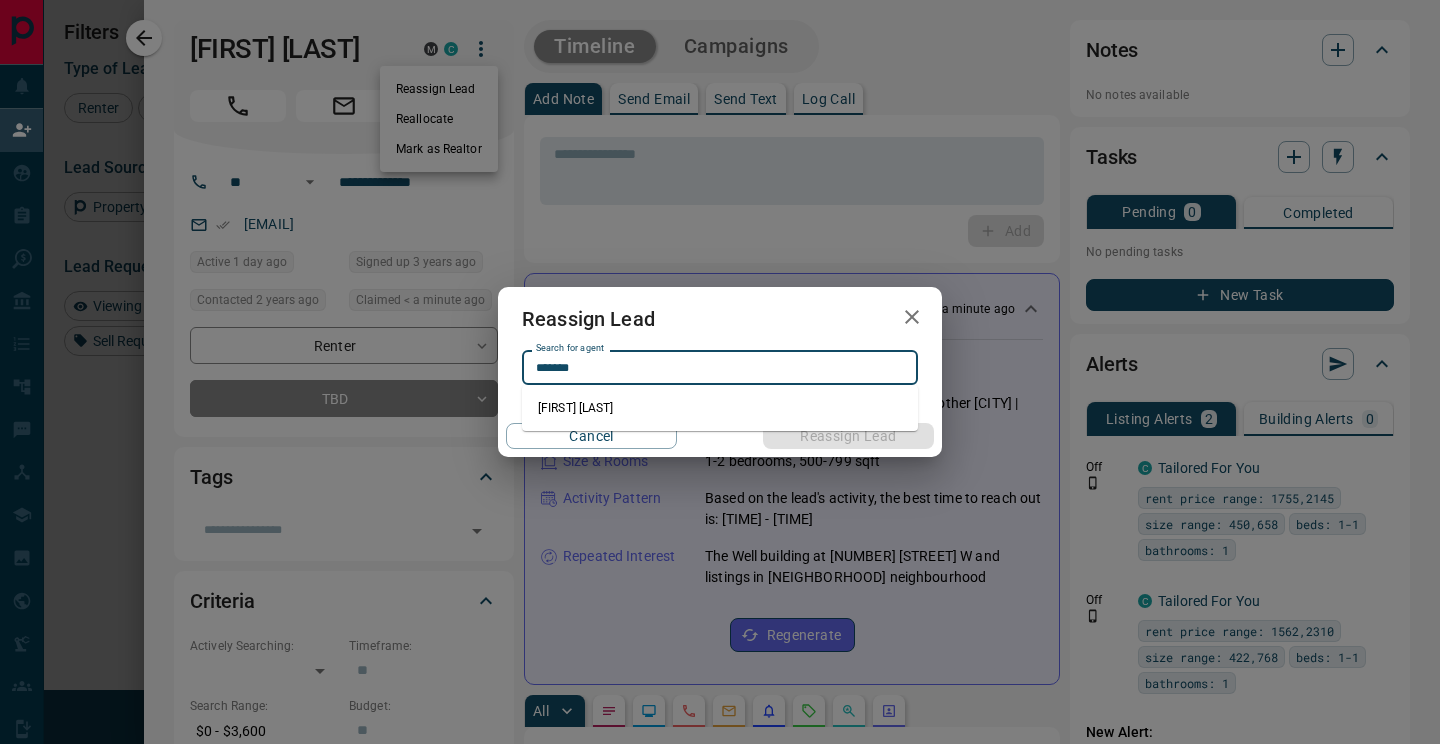 click on "[FIRST] [LAST]" at bounding box center [720, 408] 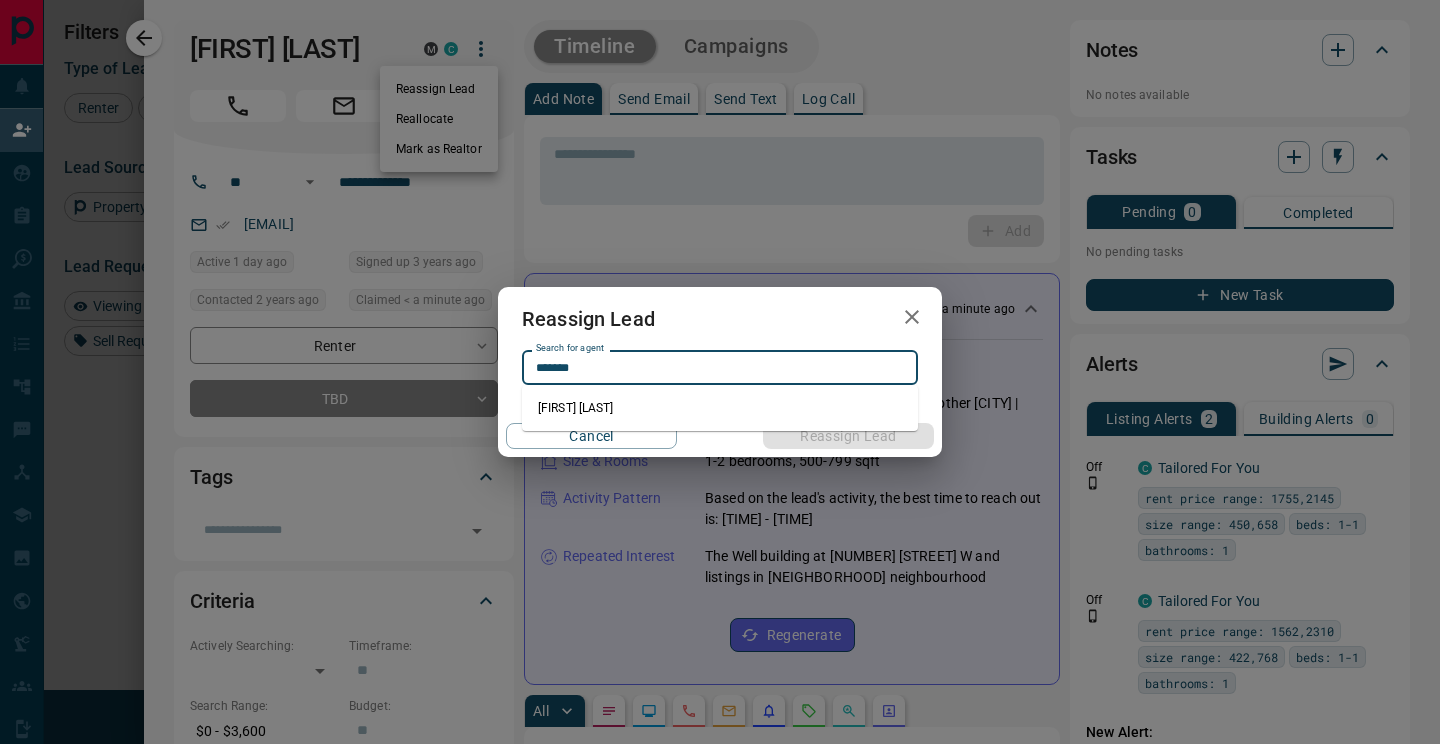 type on "**********" 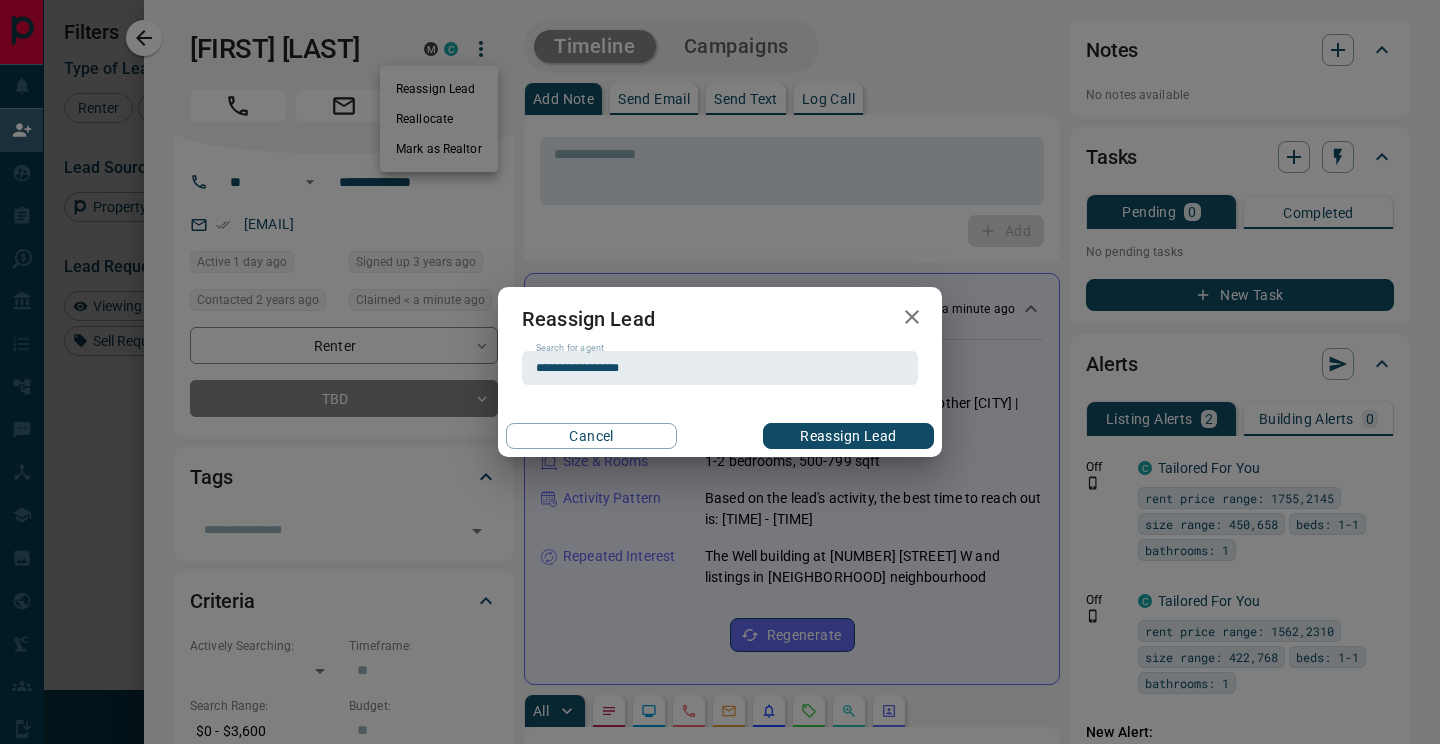click on "Reassign Lead" at bounding box center (848, 436) 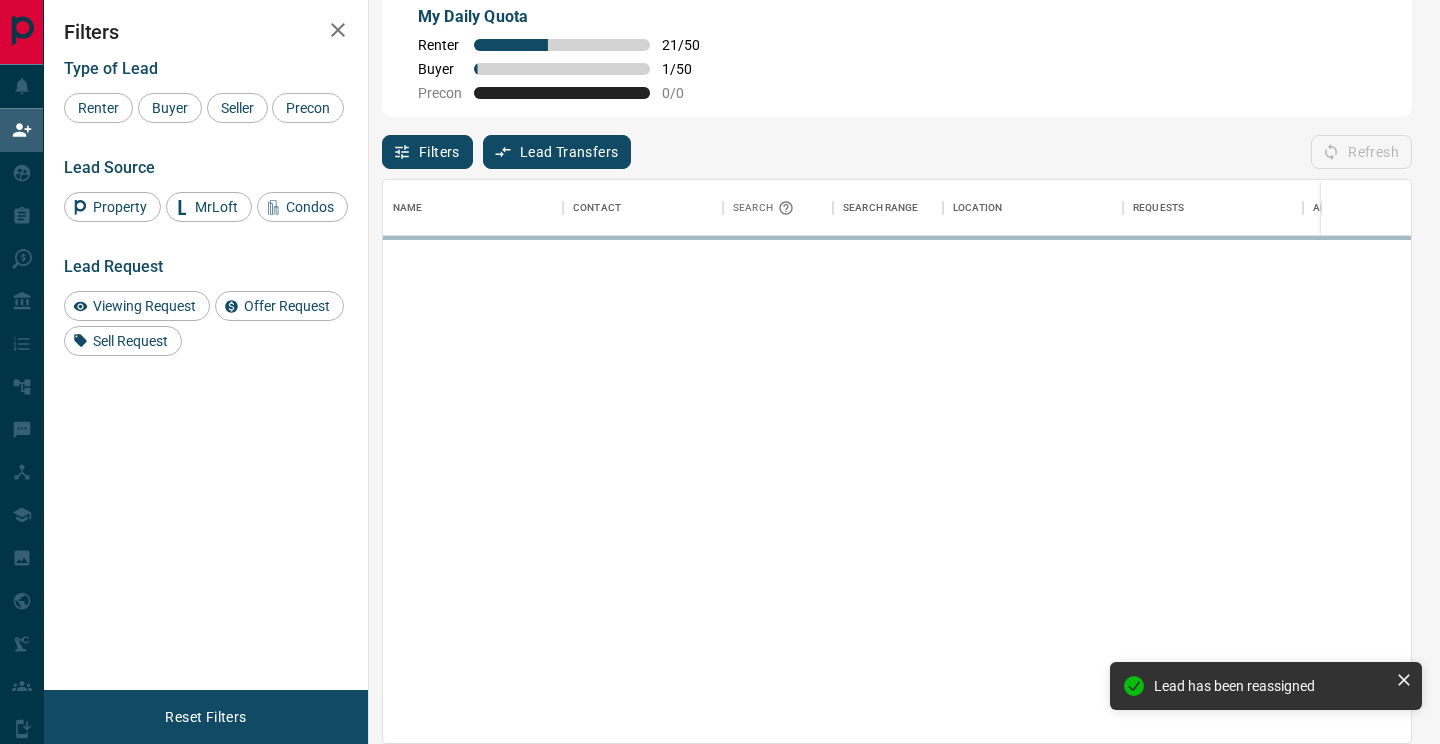 scroll, scrollTop: 1, scrollLeft: 1, axis: both 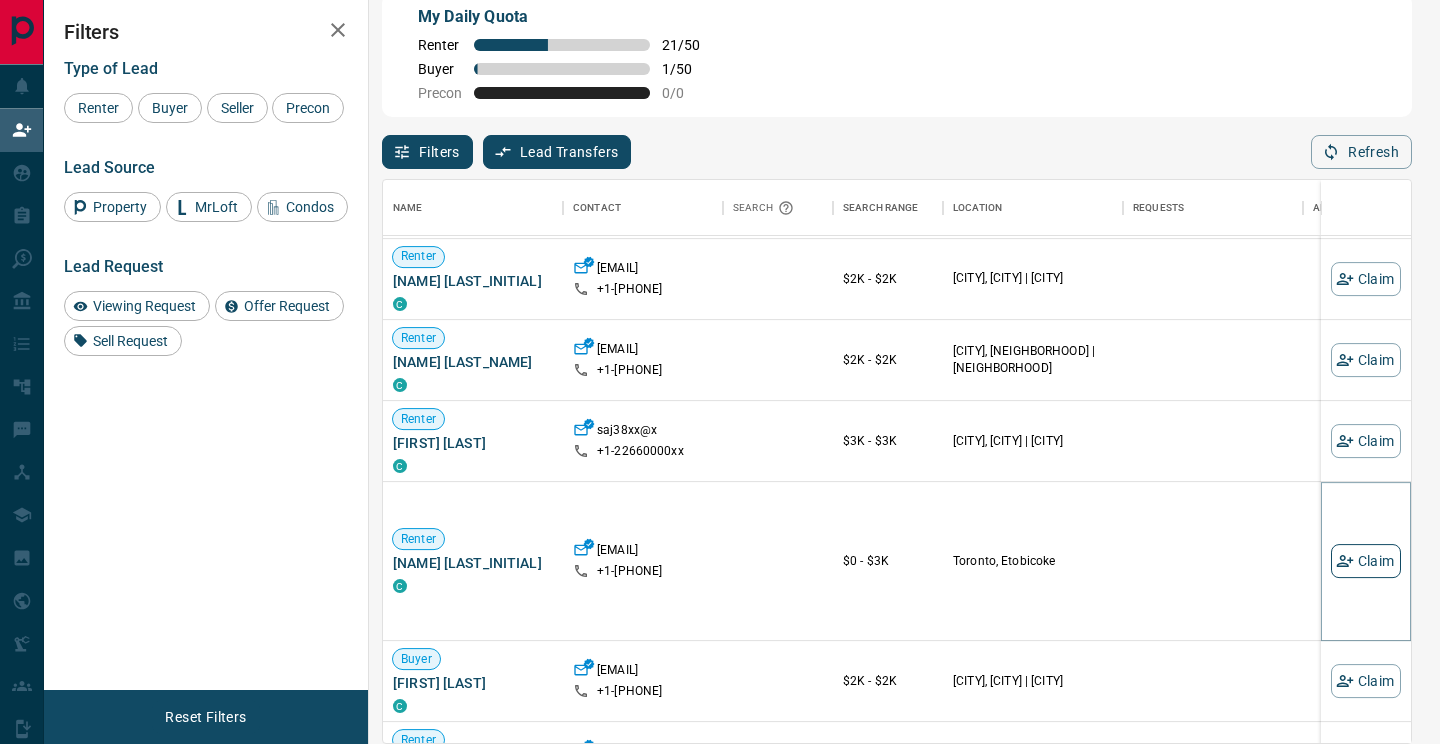 click on "Claim" at bounding box center (1366, 561) 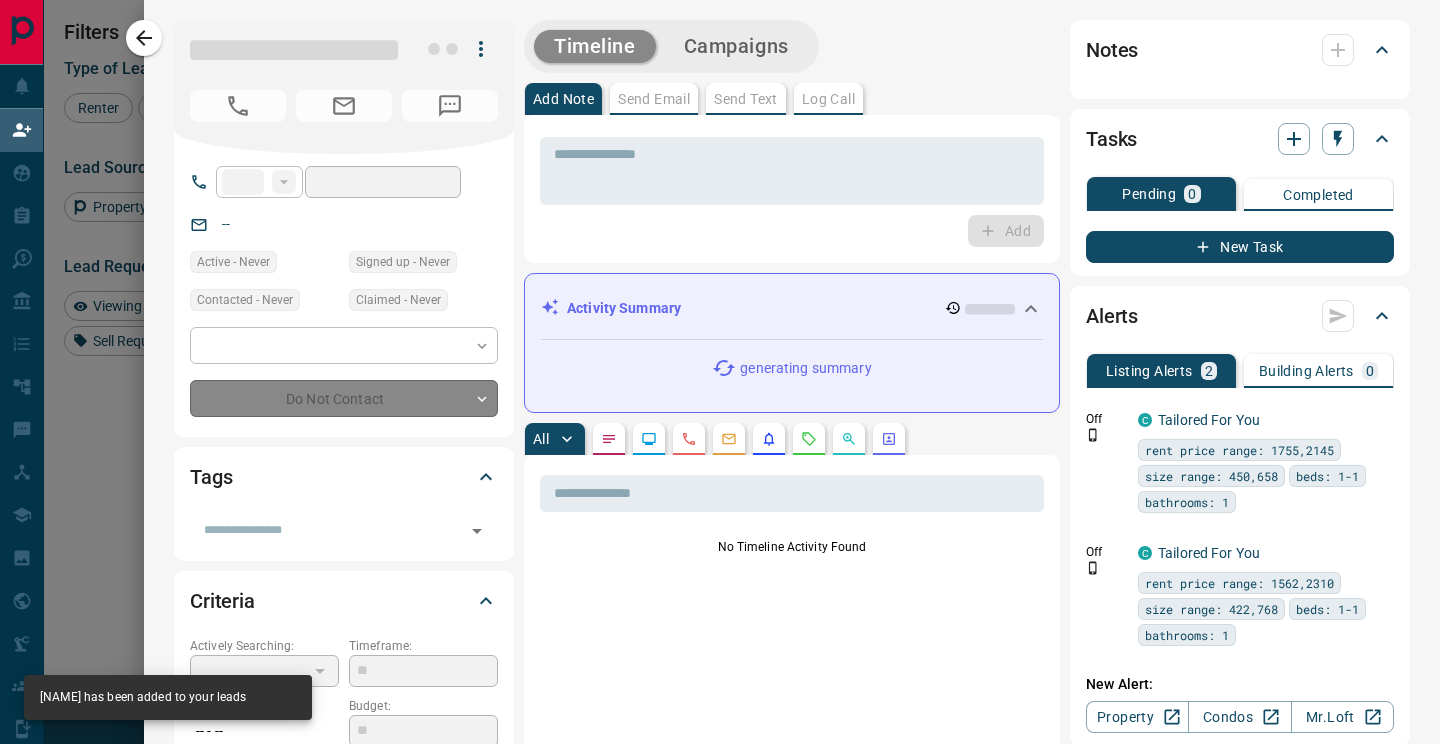 type on "**" 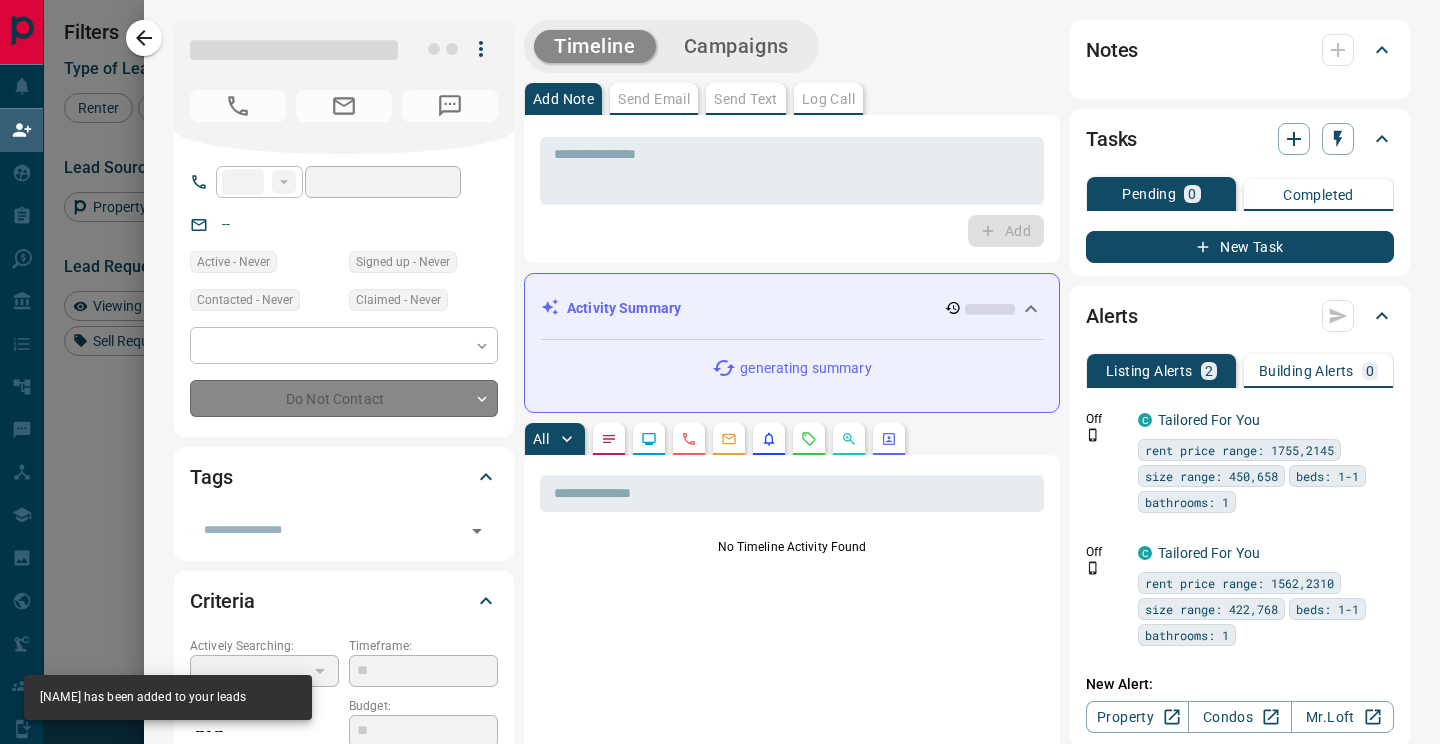 type on "**********" 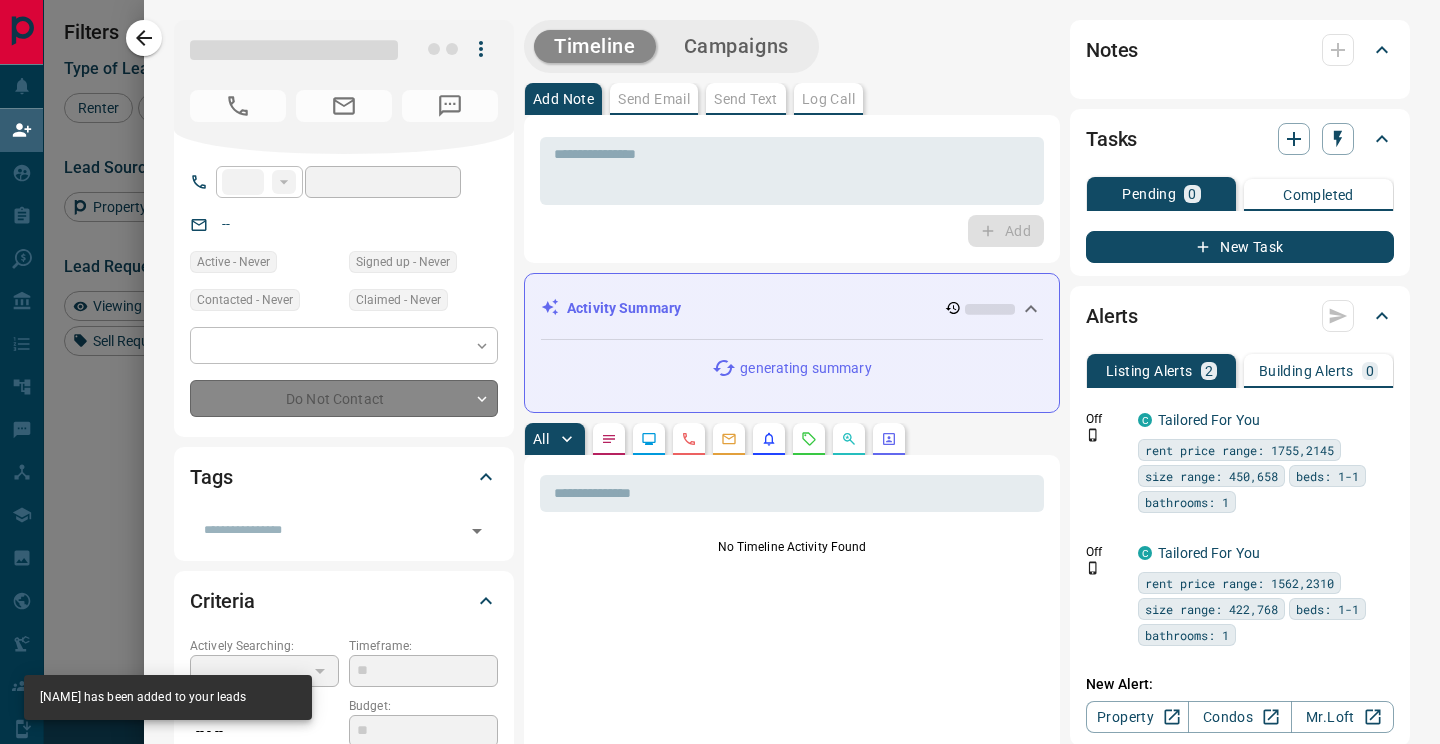 type on "**********" 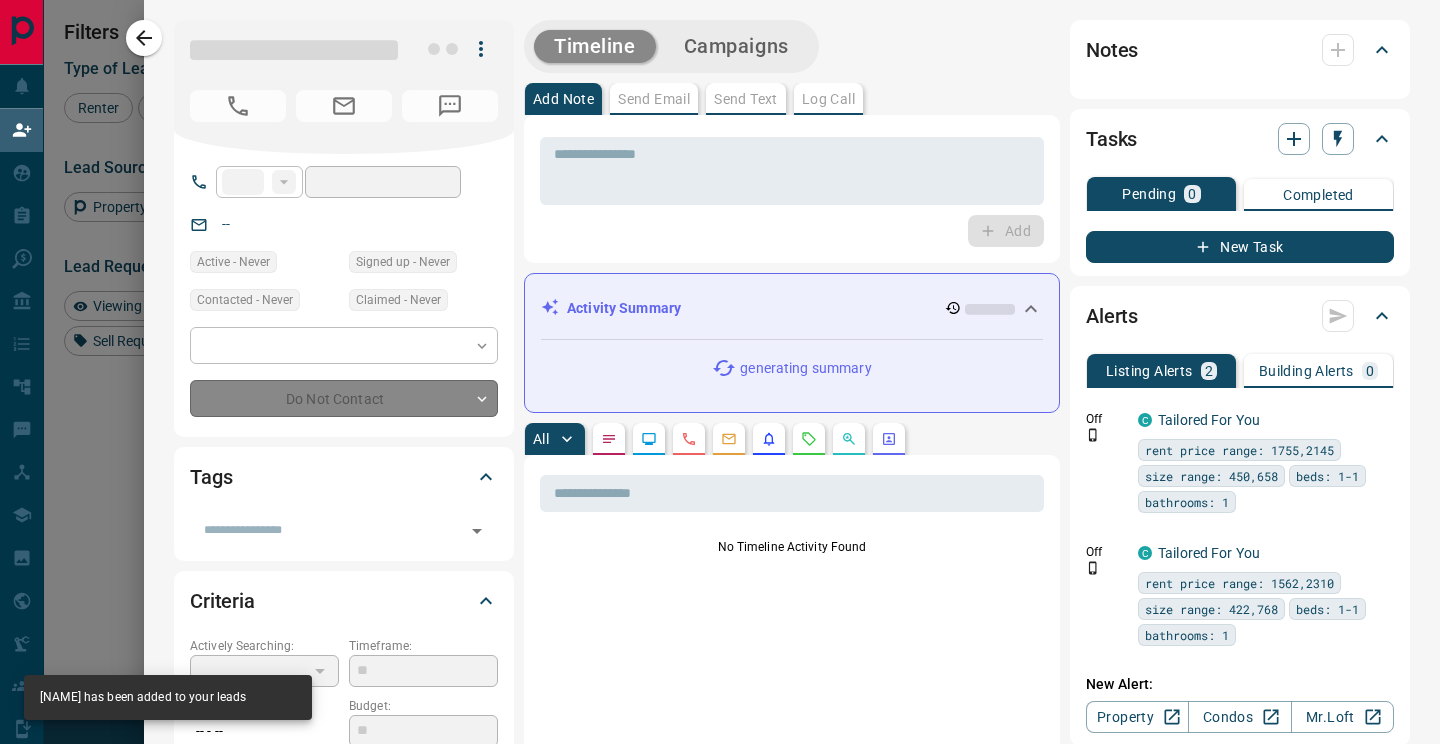 type on "*******" 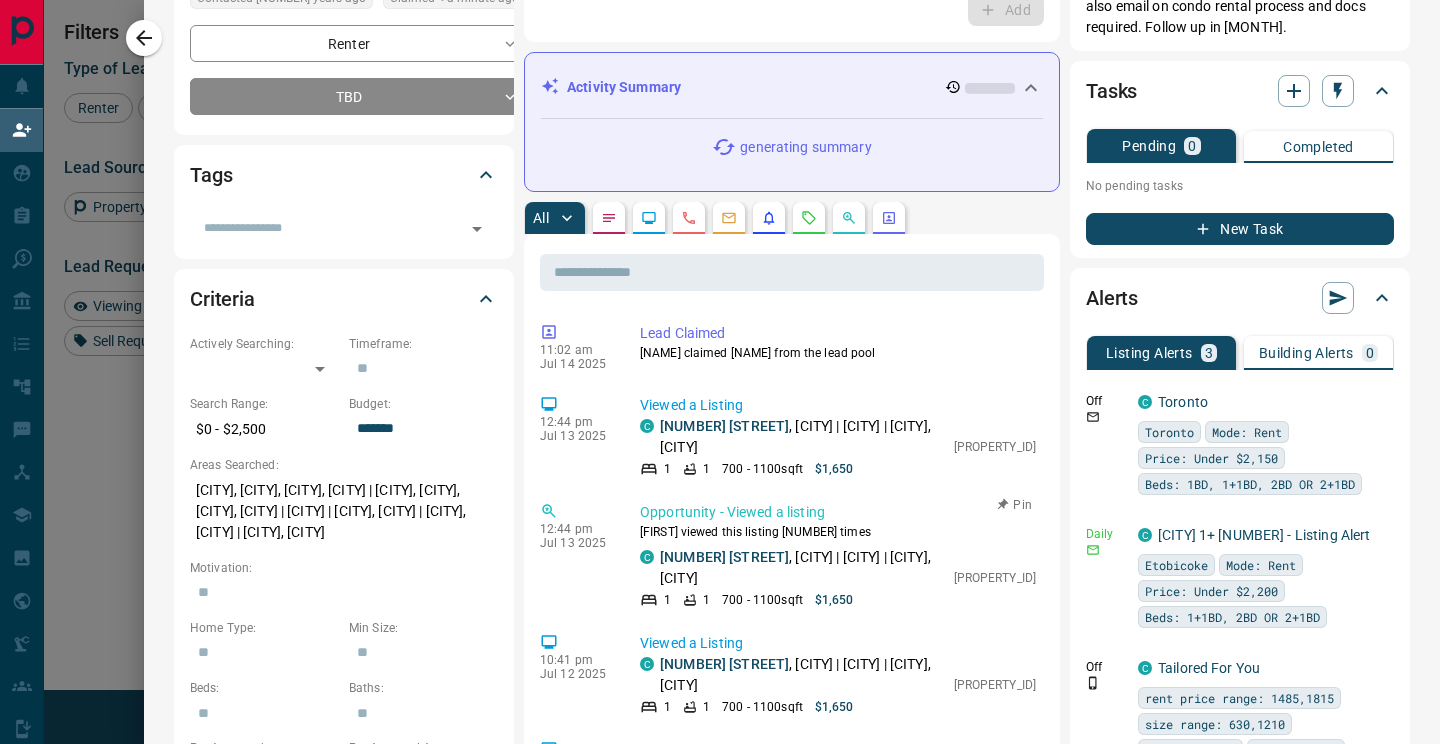 scroll, scrollTop: 402, scrollLeft: 0, axis: vertical 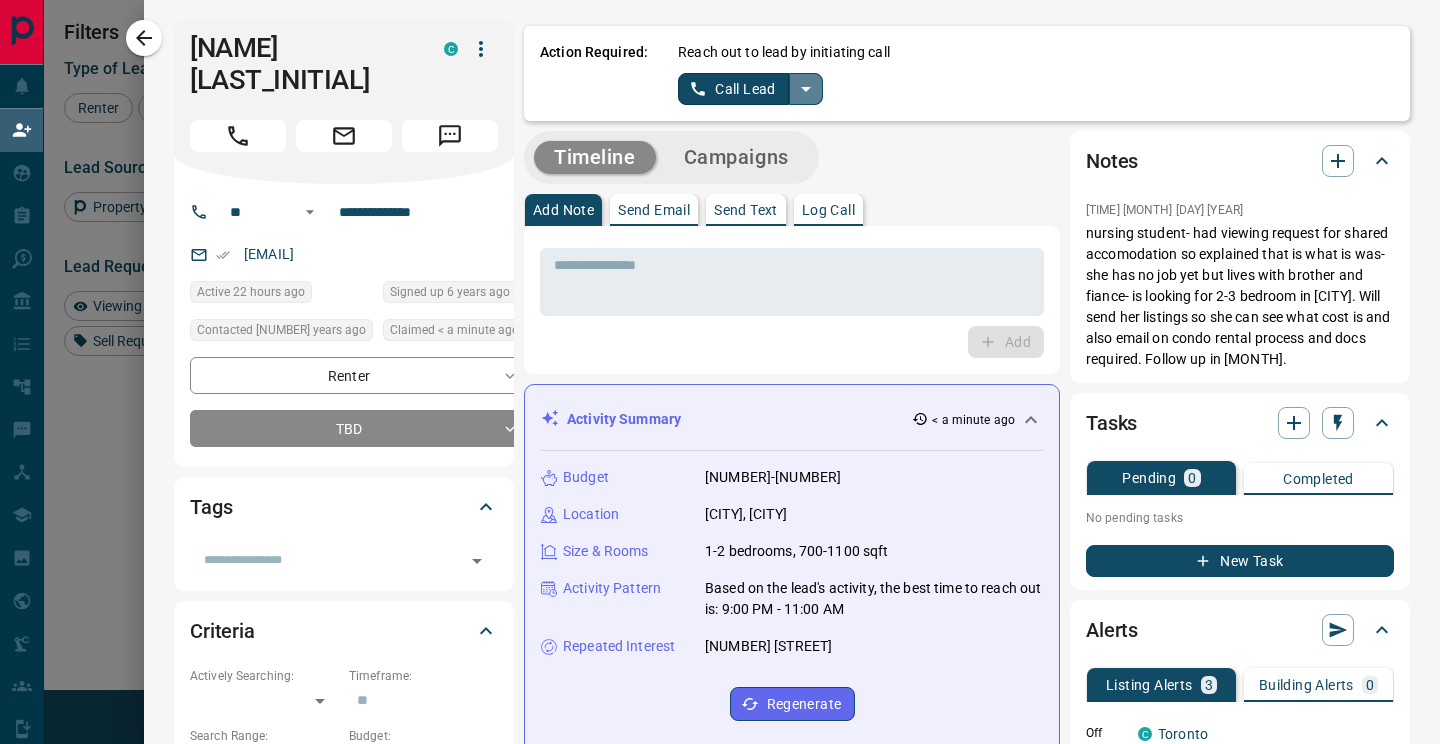 click 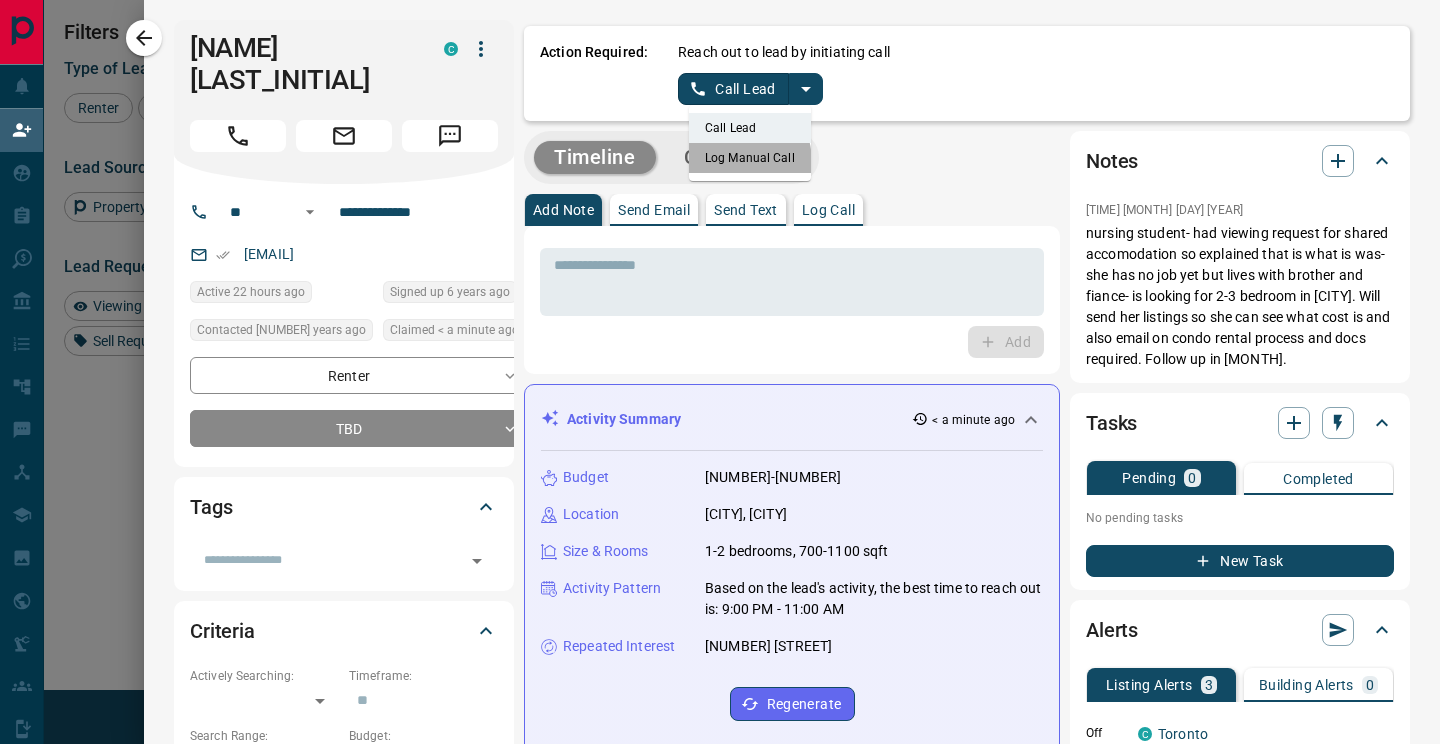 click on "Log Manual Call" at bounding box center [750, 158] 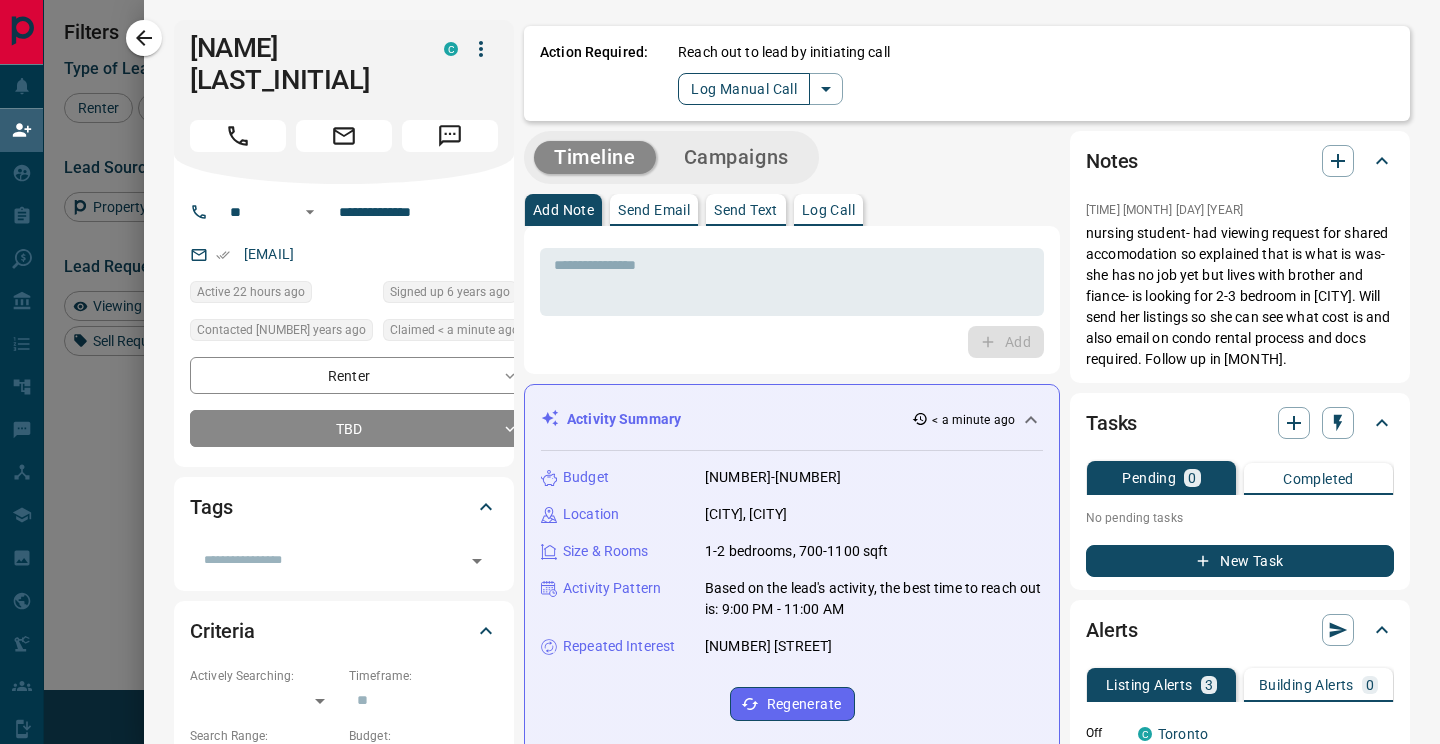 click on "Log Manual Call" at bounding box center [744, 89] 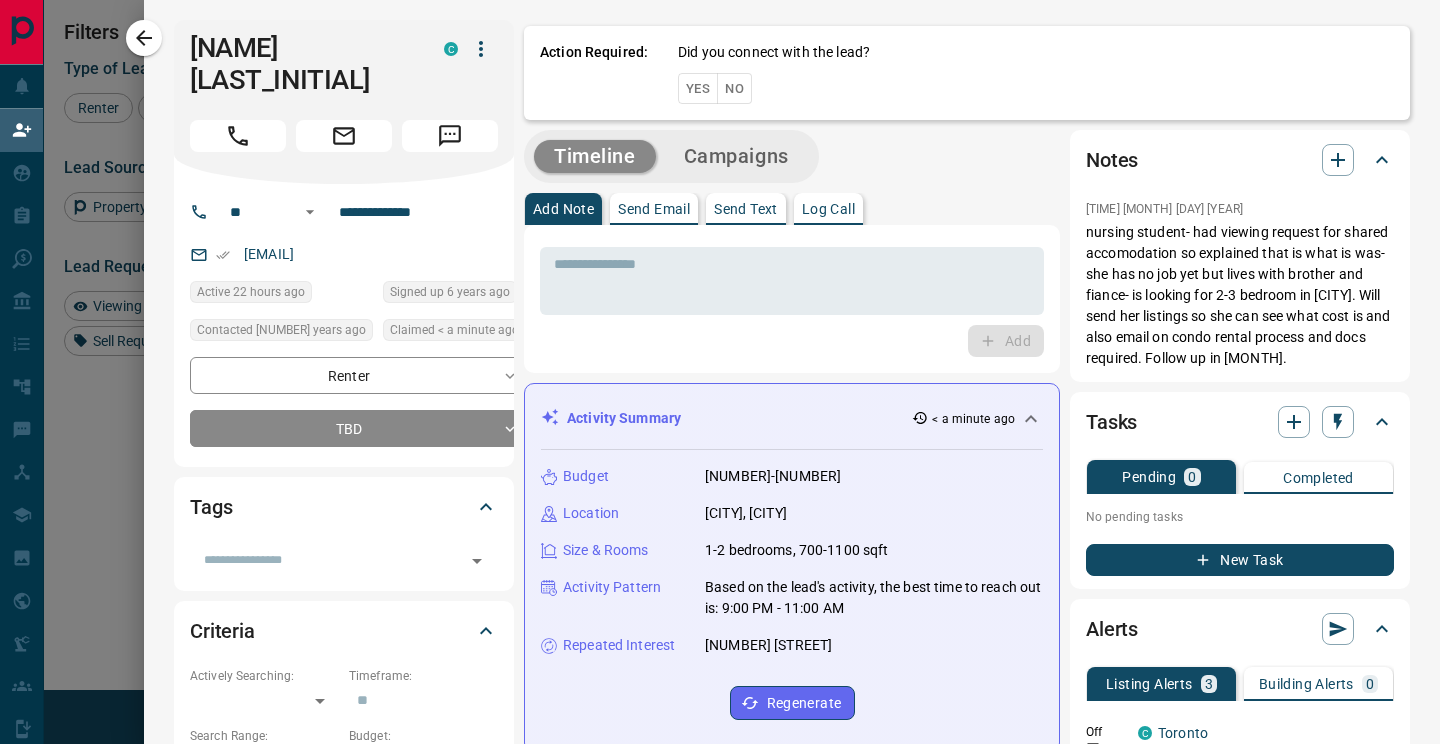 click on "Yes" at bounding box center [698, 88] 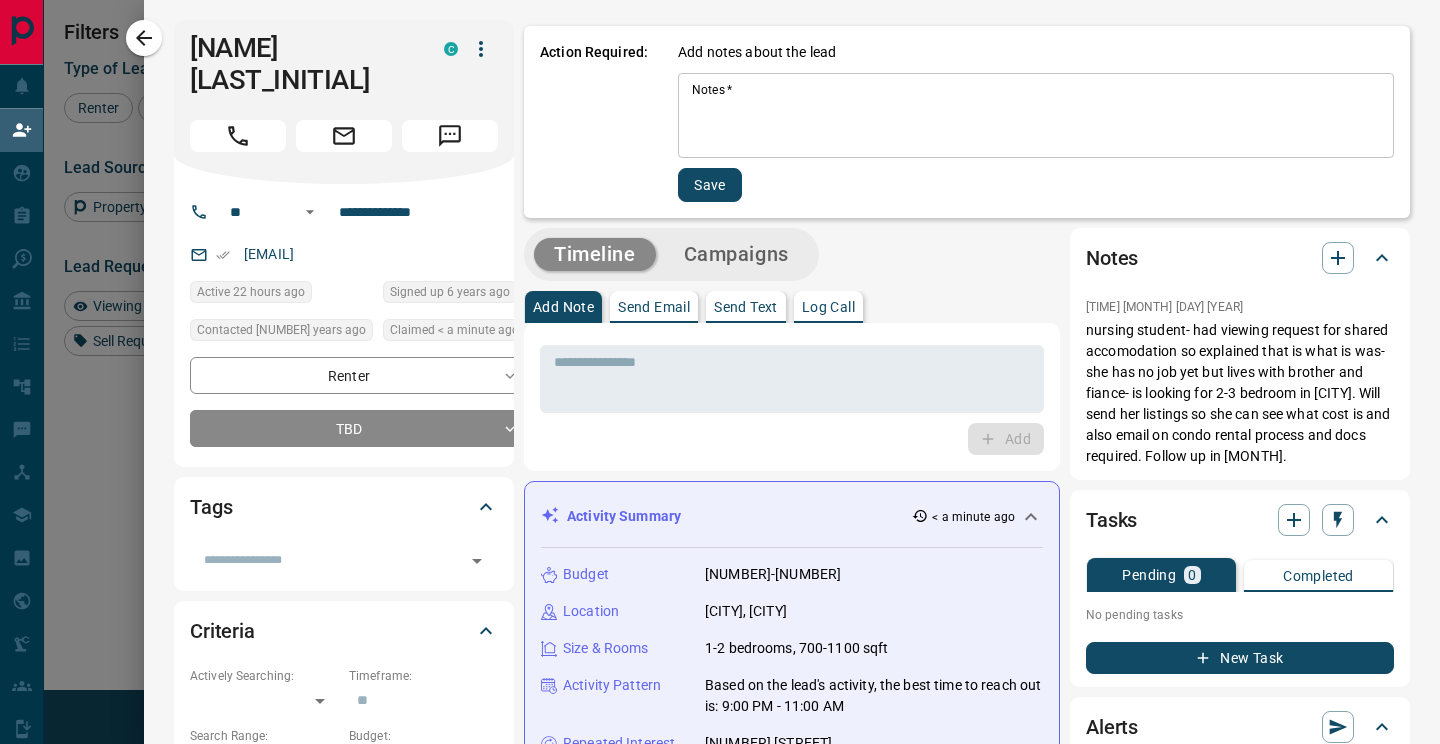 click on "Notes   *" at bounding box center (1036, 116) 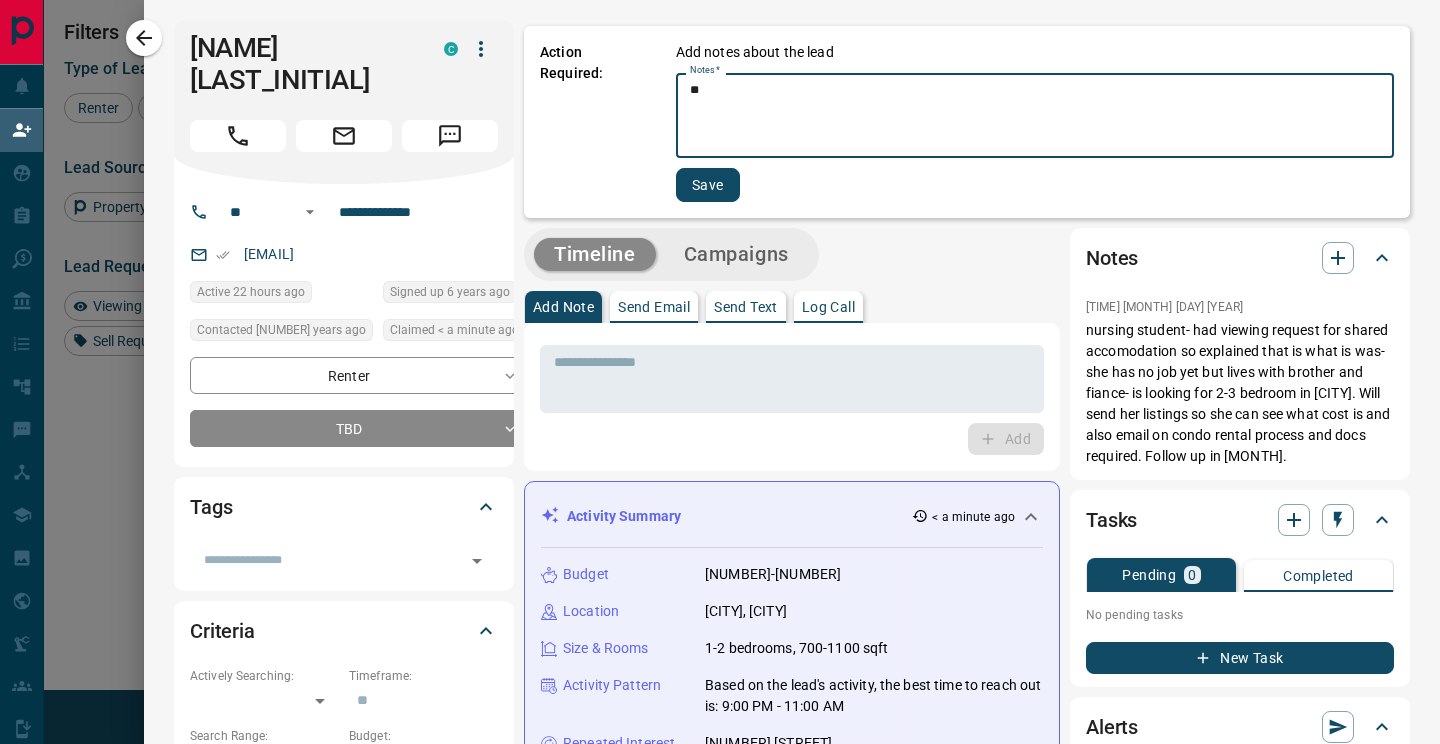 type on "**" 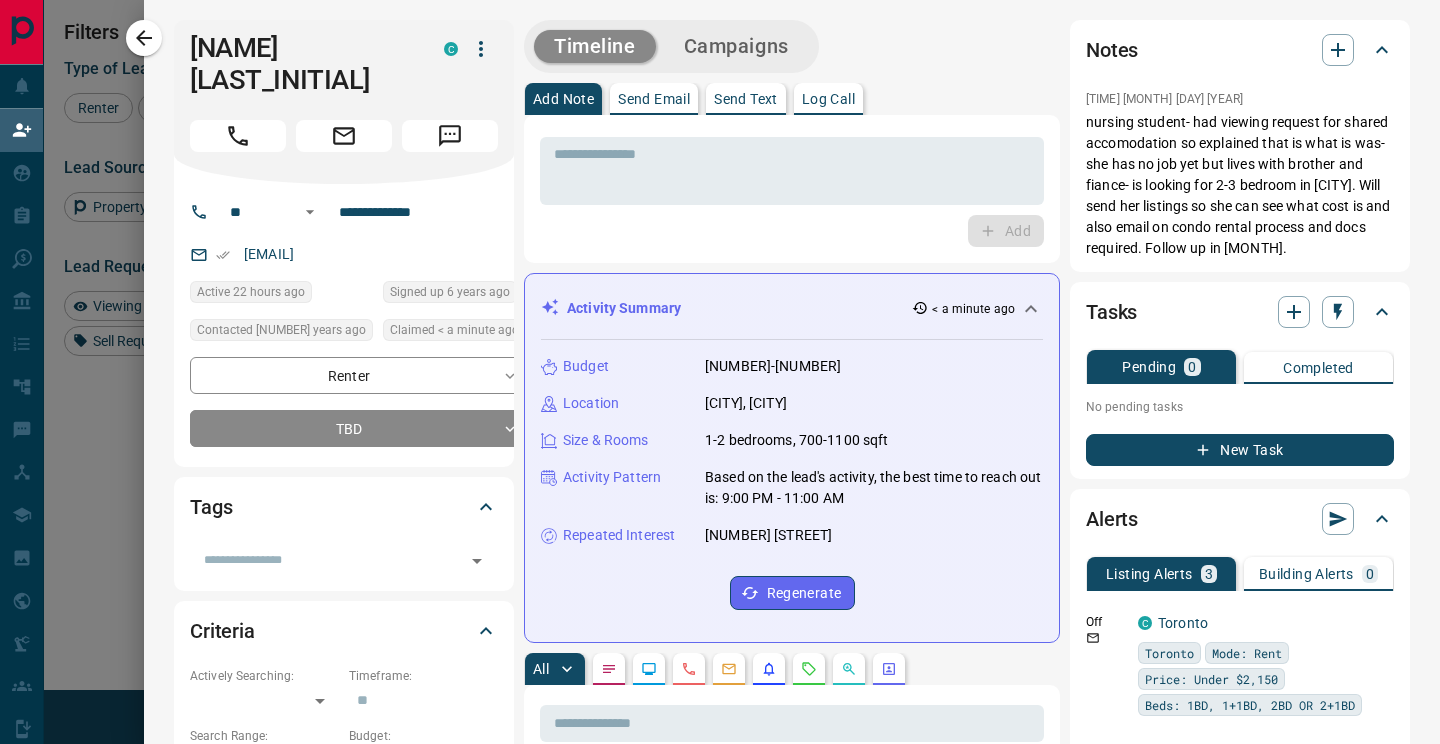 click 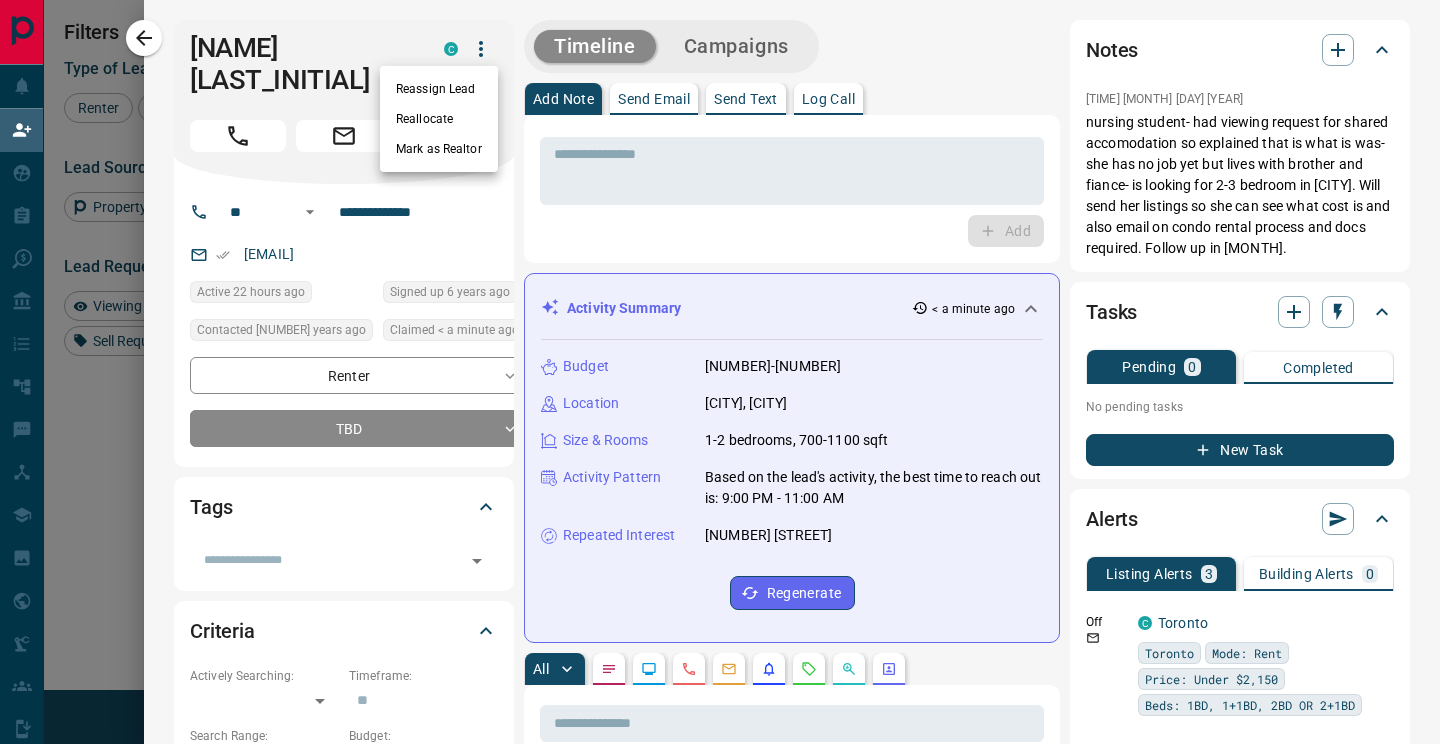 click on "Reassign Lead" at bounding box center (439, 89) 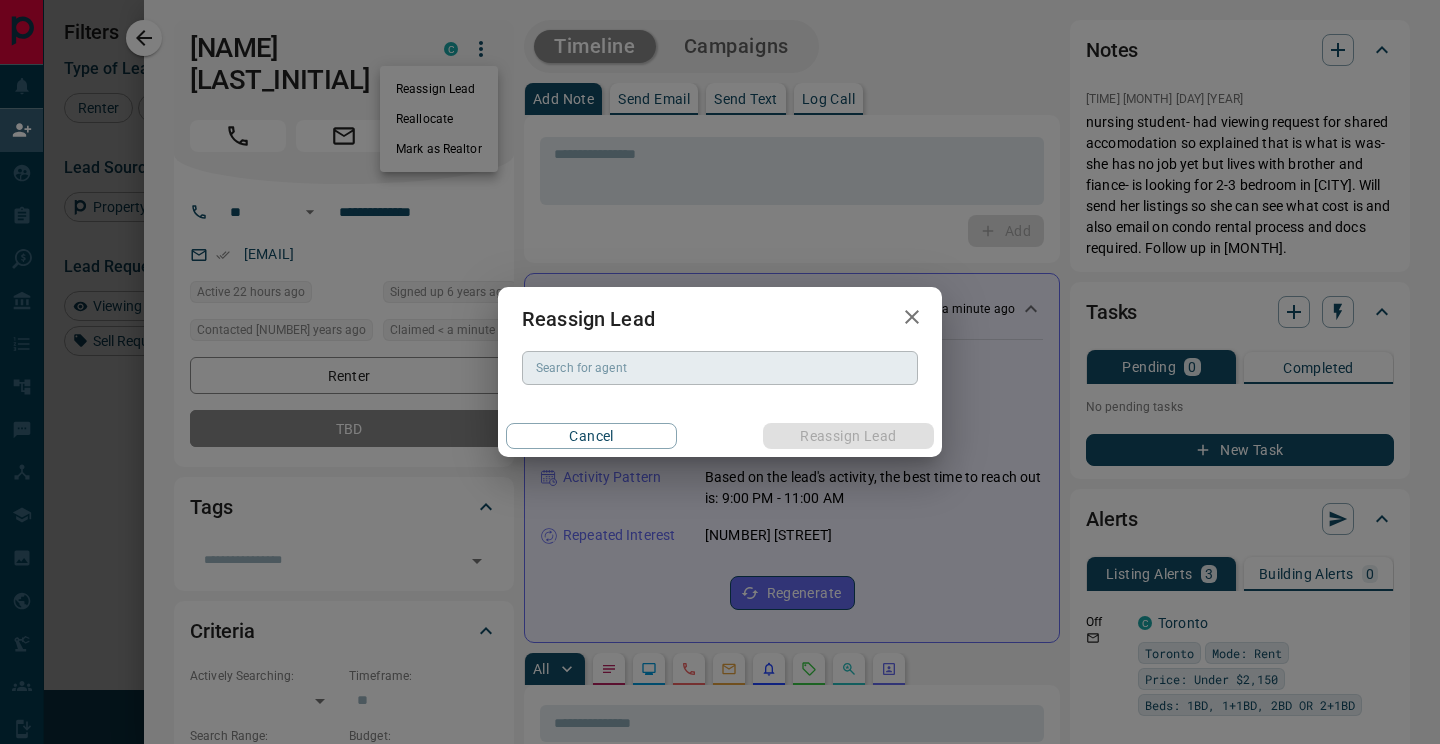 click on "Search for agent" at bounding box center [720, 368] 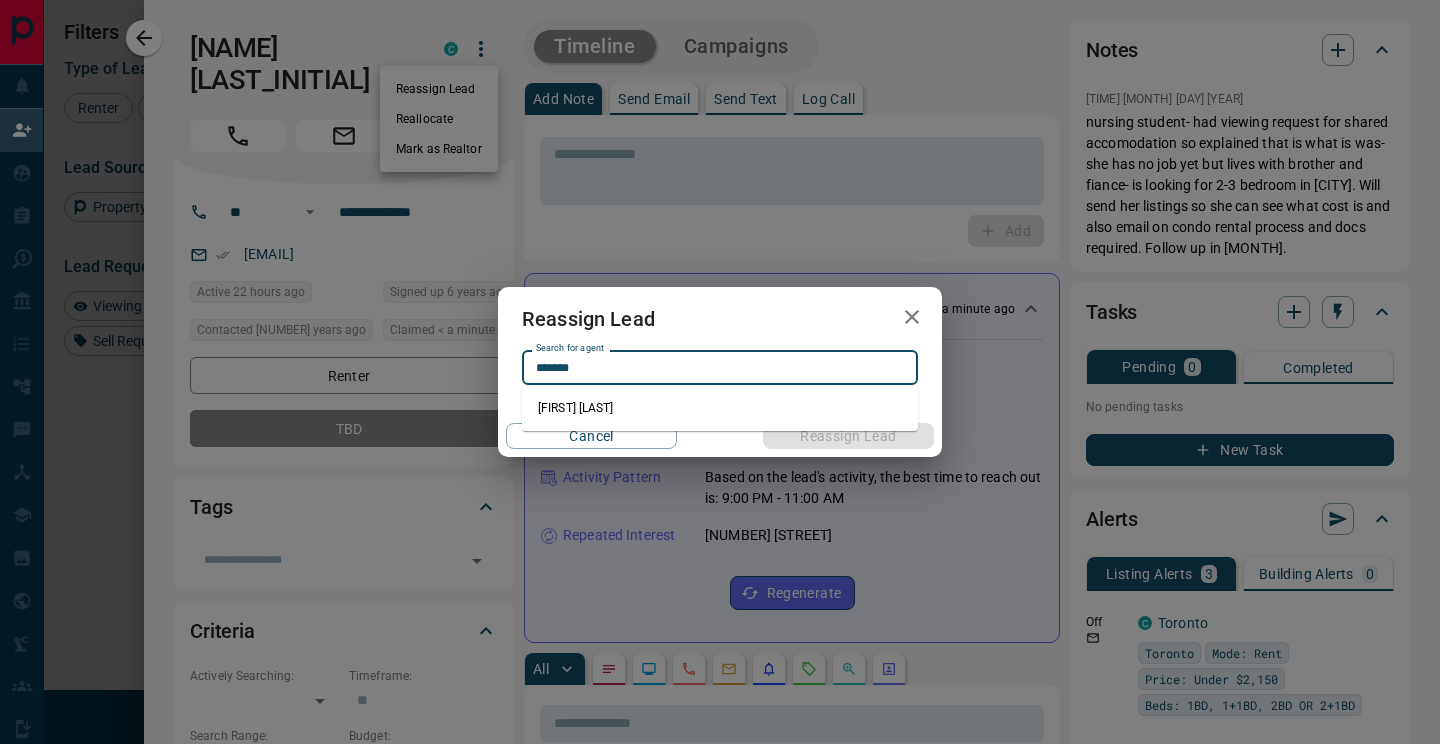 click on "[FIRST] [LAST]" at bounding box center [720, 408] 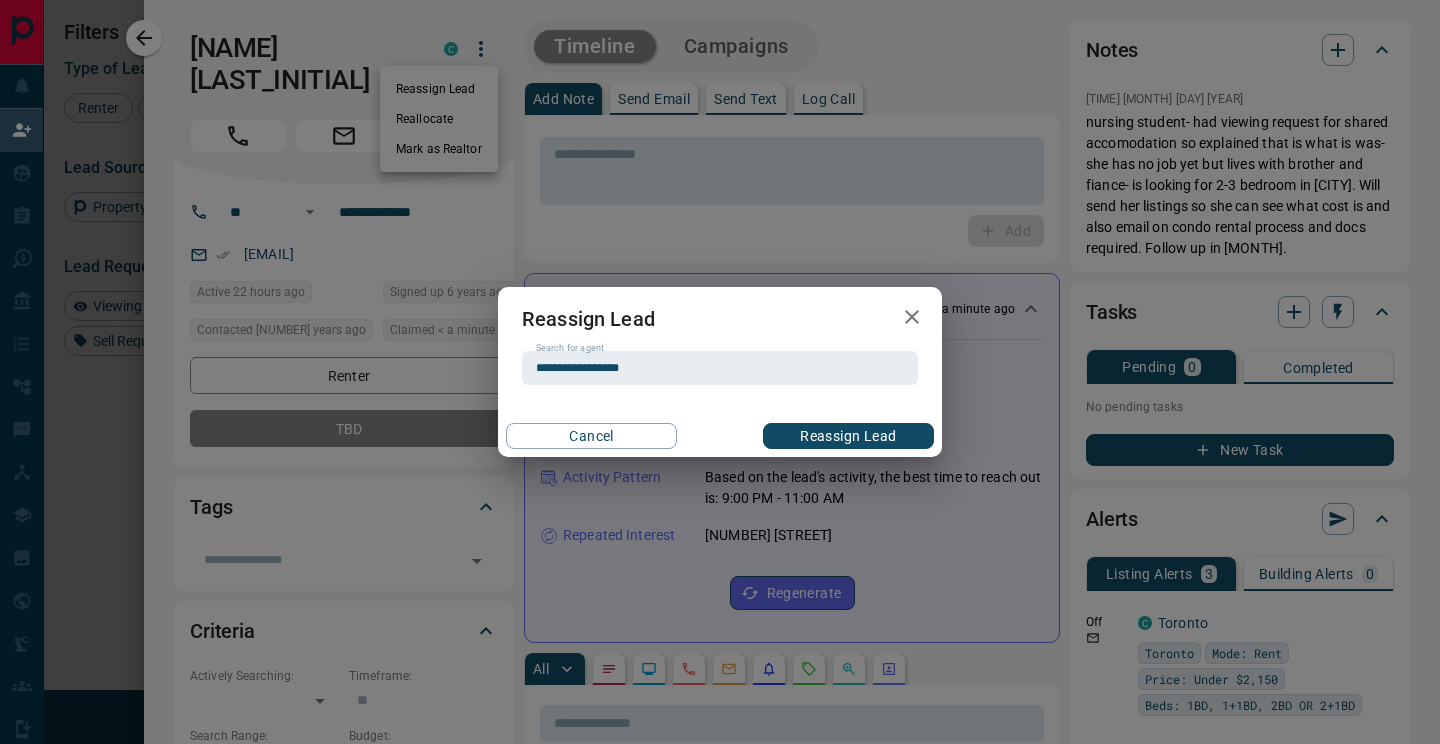 click on "Cancel Reassign Lead" at bounding box center (720, 436) 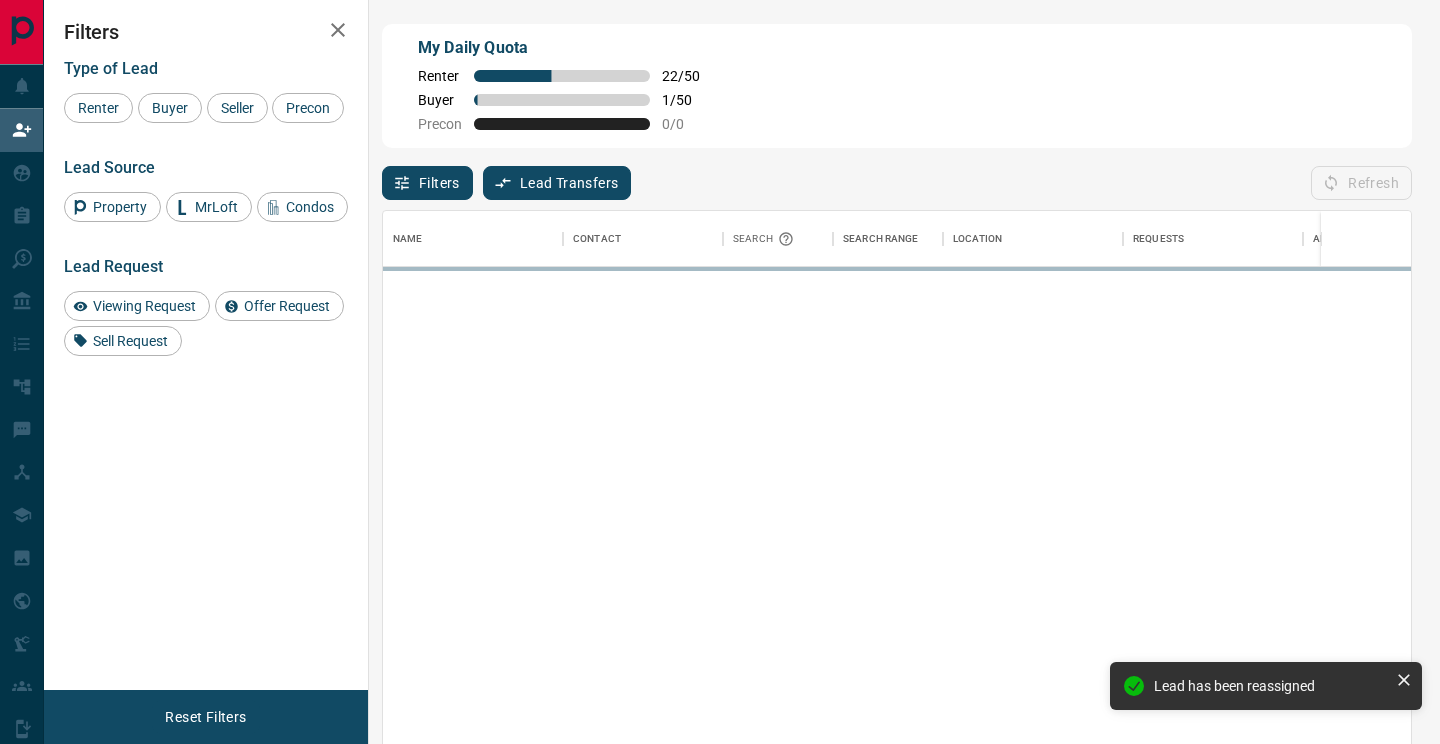 scroll, scrollTop: 1, scrollLeft: 1, axis: both 